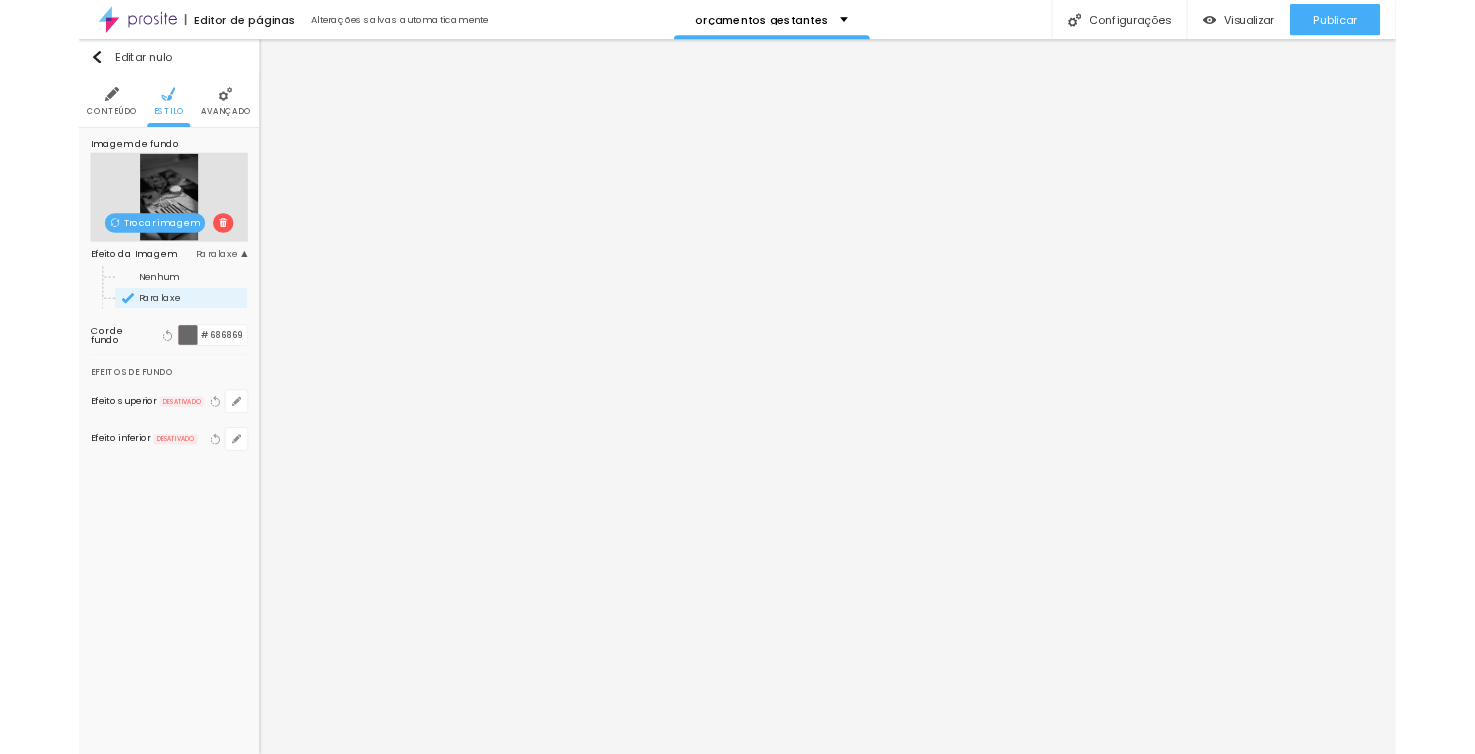 scroll, scrollTop: 0, scrollLeft: 0, axis: both 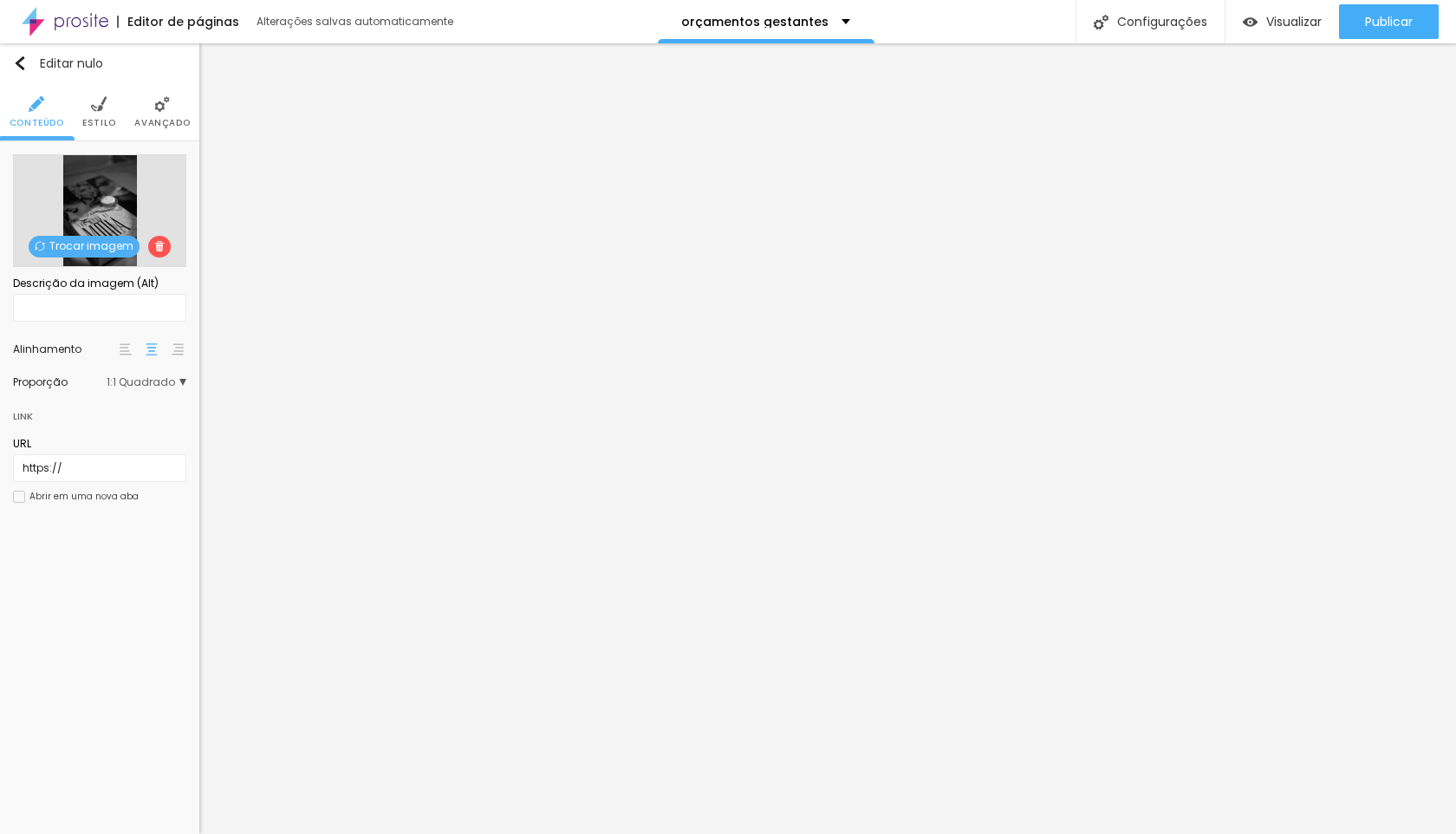 click on "Trocar imagem" at bounding box center (91, 245) 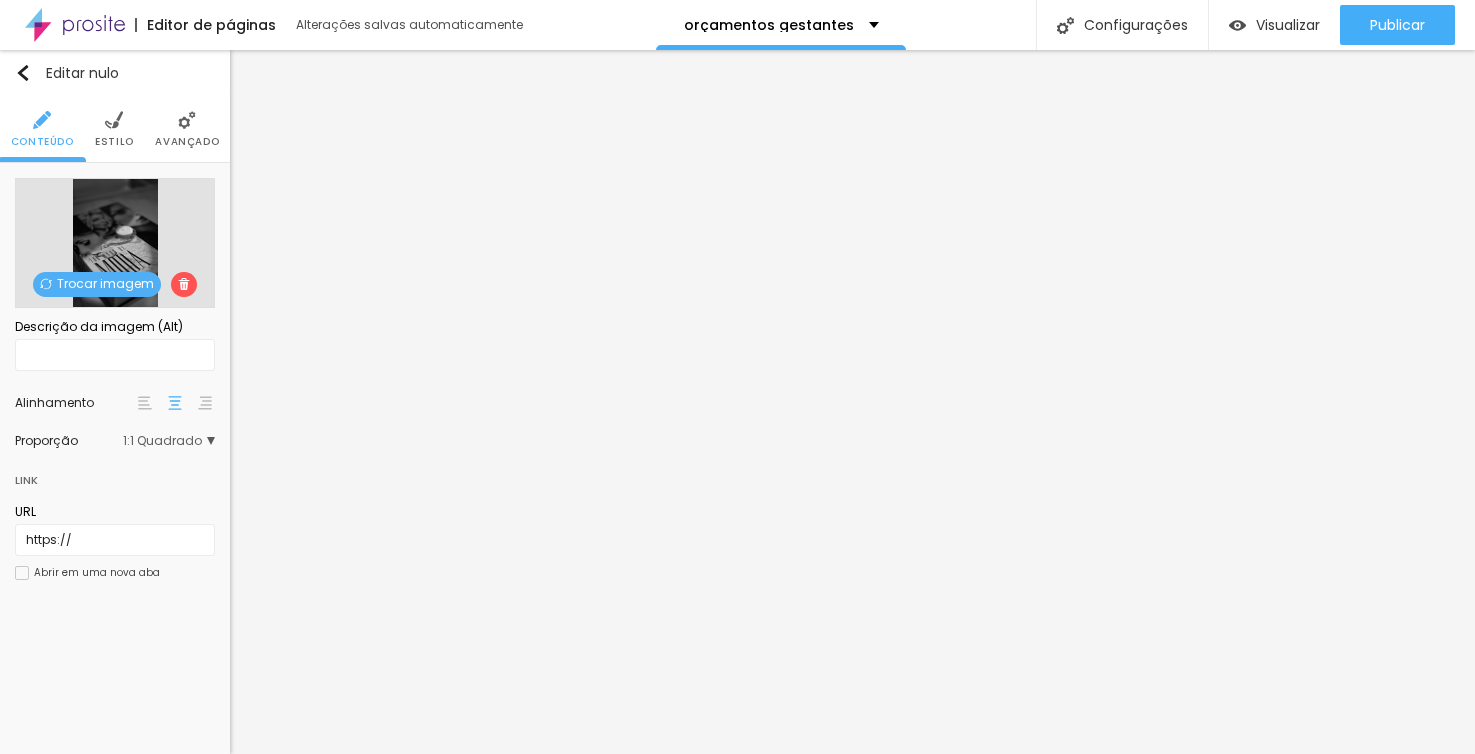 click at bounding box center (737, 2347) 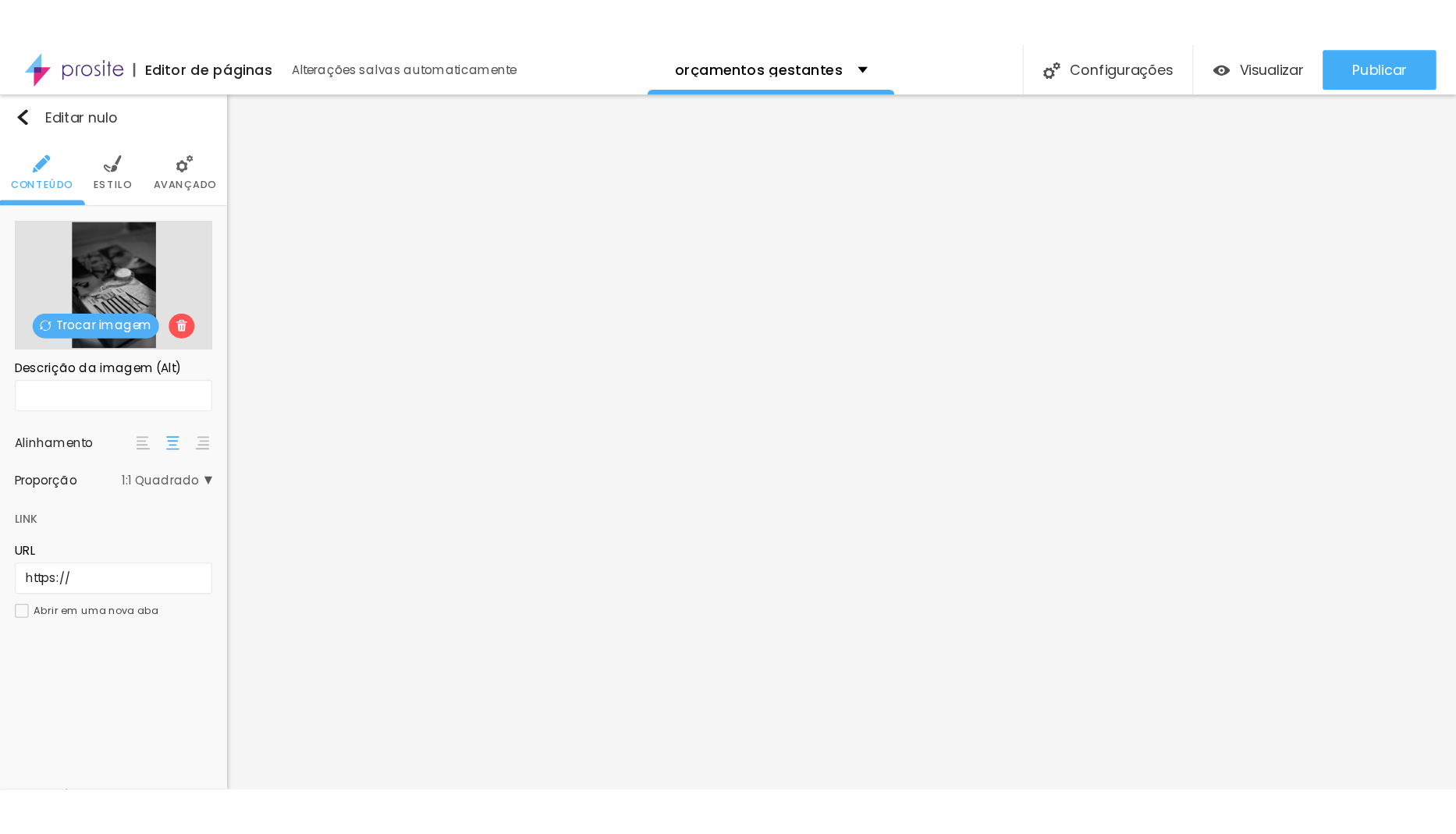 scroll, scrollTop: 39, scrollLeft: 0, axis: vertical 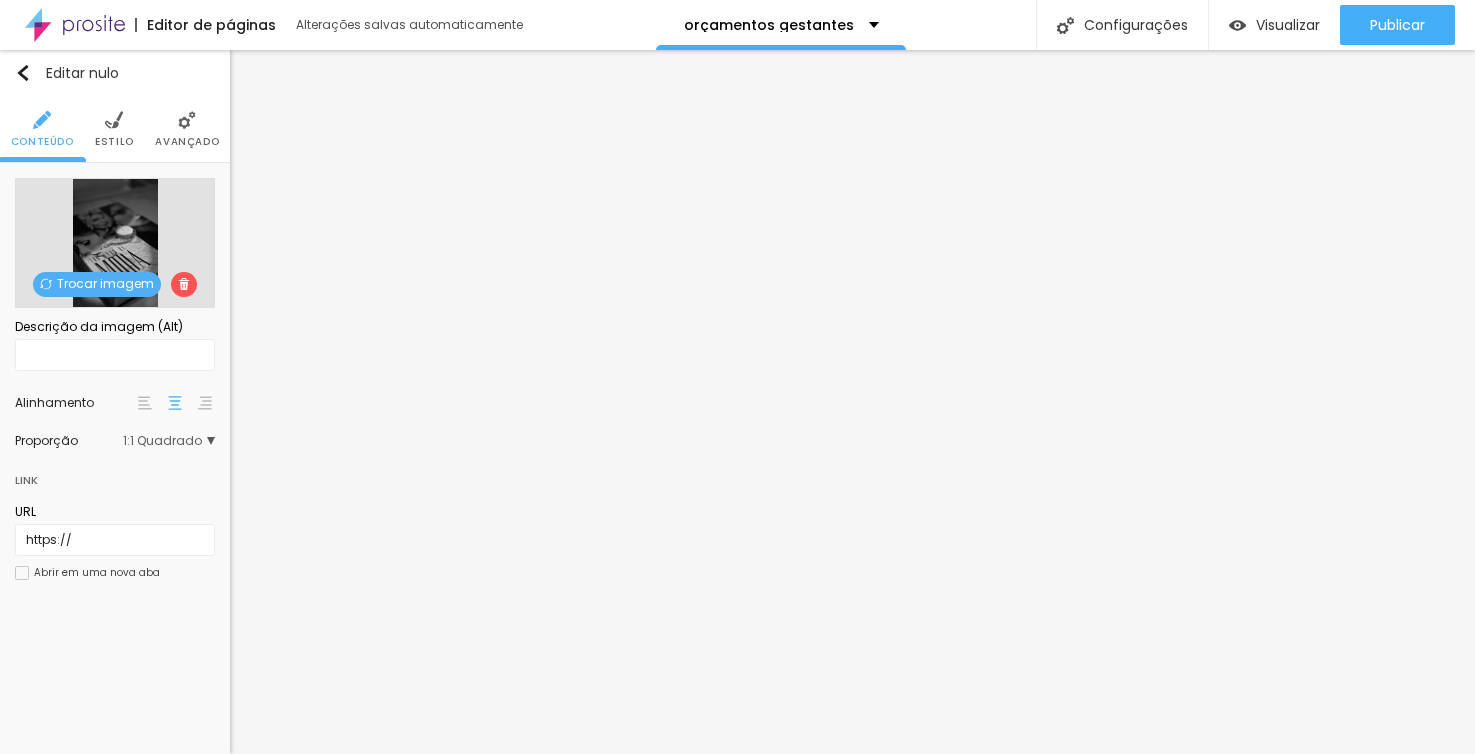 click at bounding box center (737, 2407) 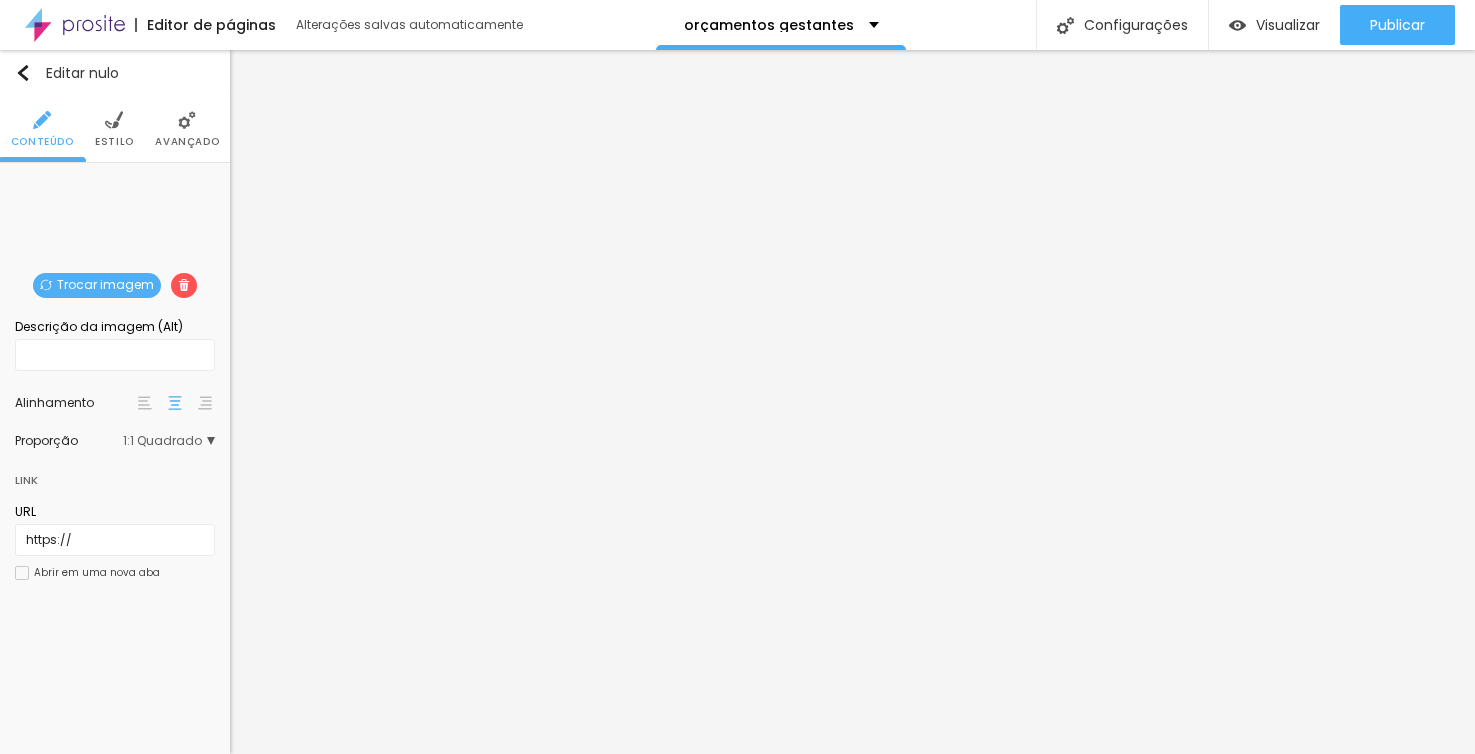 click on "1:1 Quadrado" at bounding box center [169, 441] 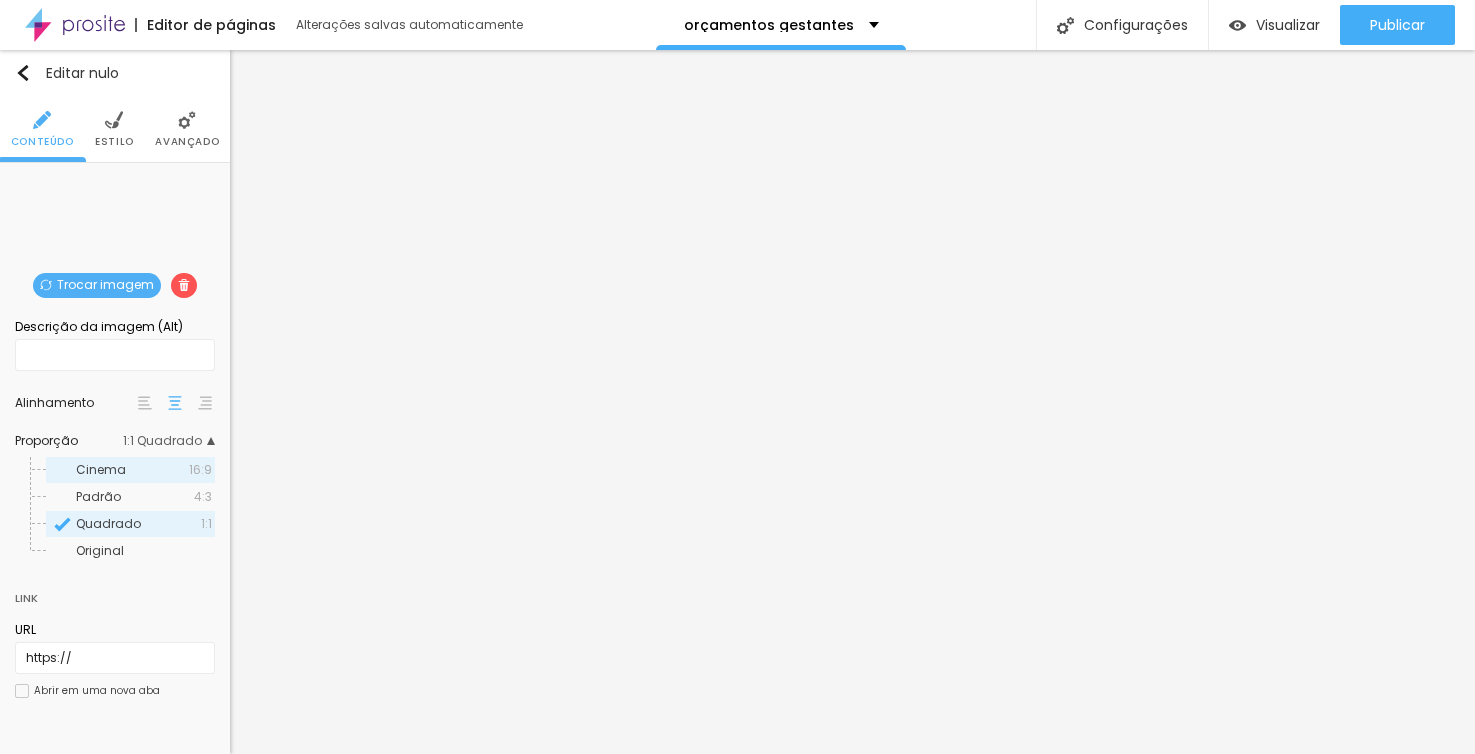 click on "Cinema" at bounding box center [132, 470] 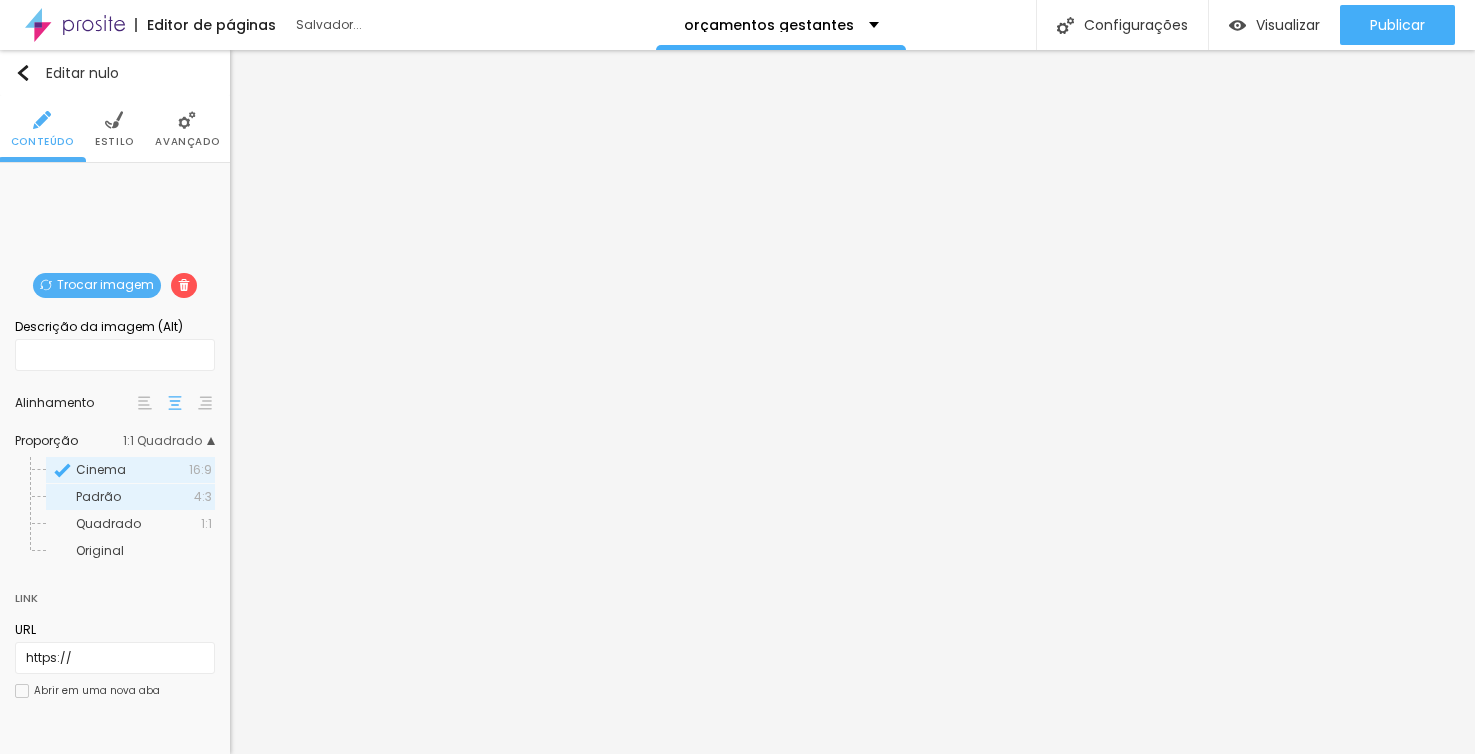 click on "Padrão" at bounding box center [135, 497] 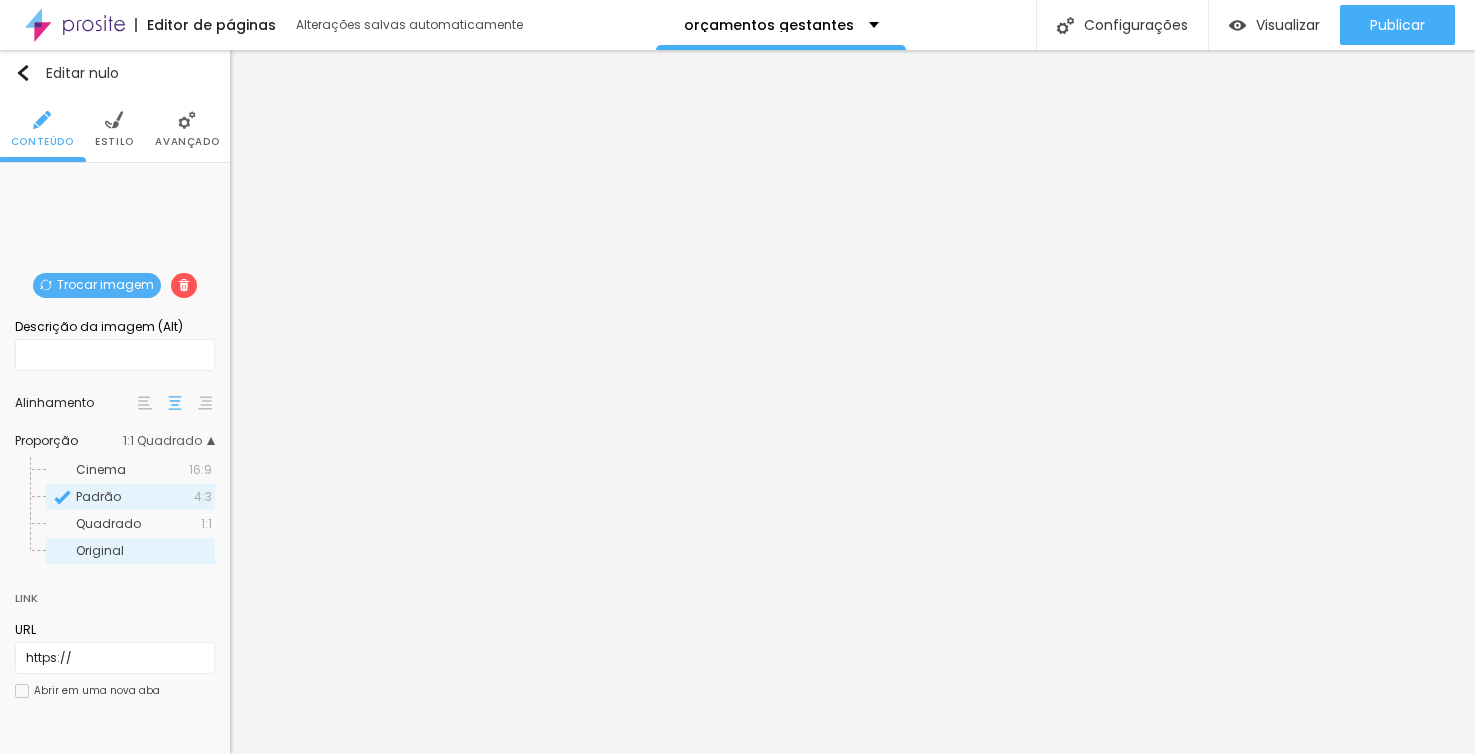 click on "Original" at bounding box center (144, 551) 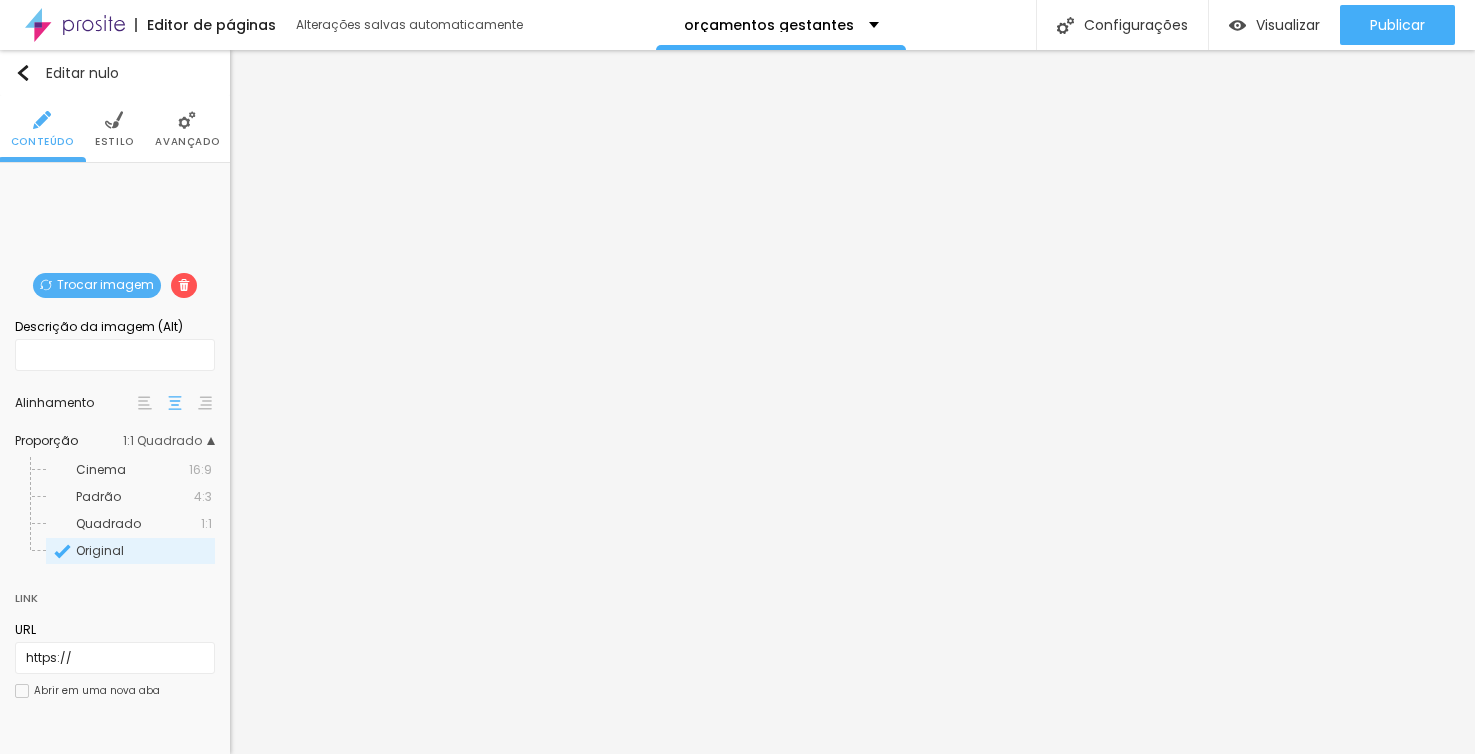 click at bounding box center (114, 120) 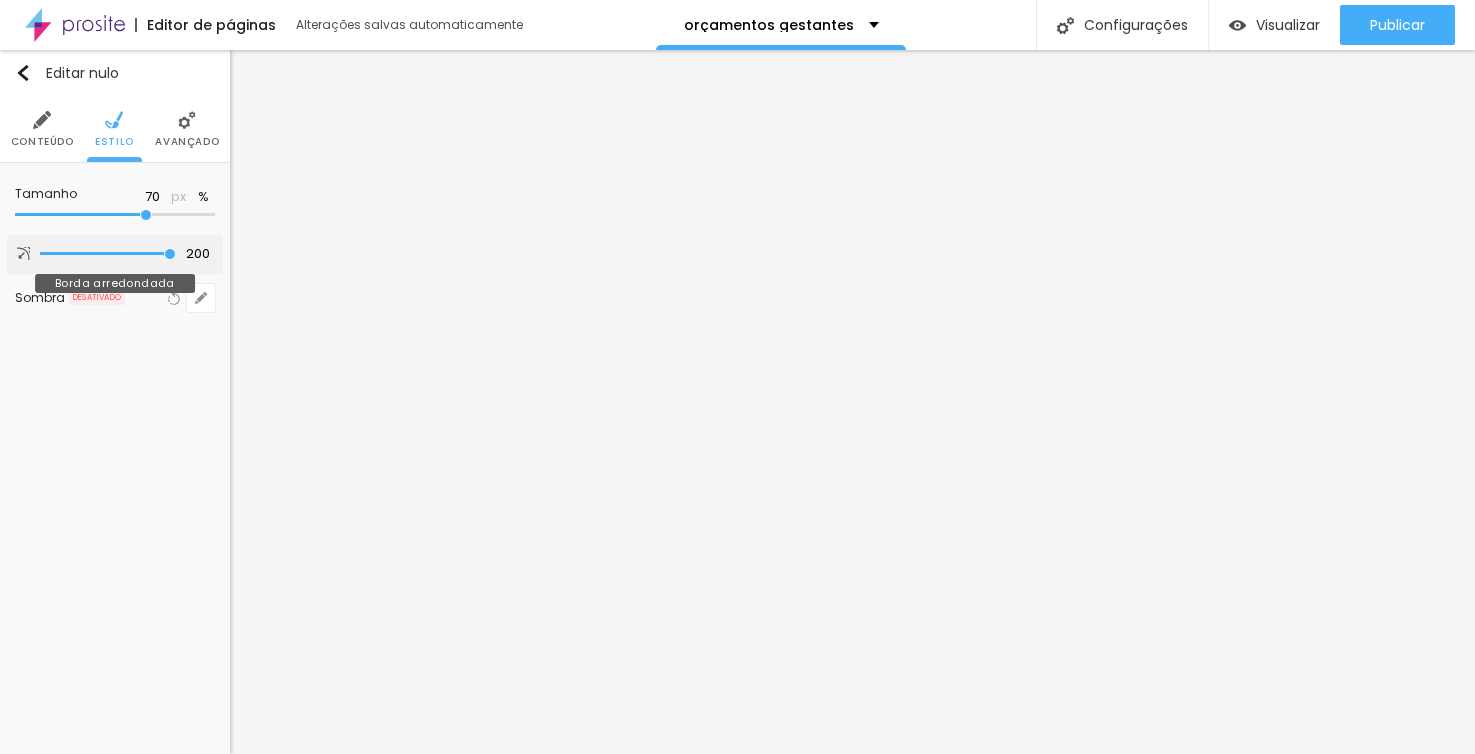 type on "190" 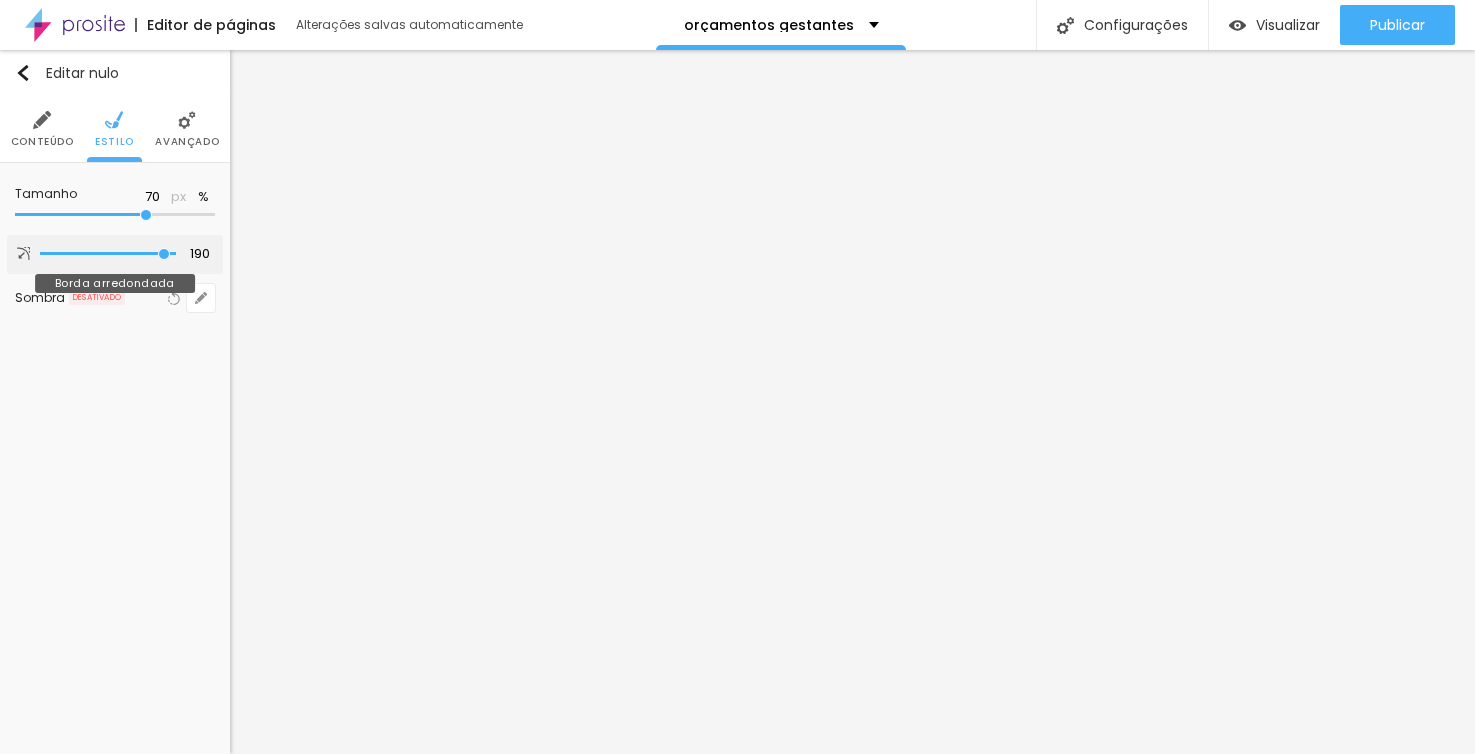 type on "19" 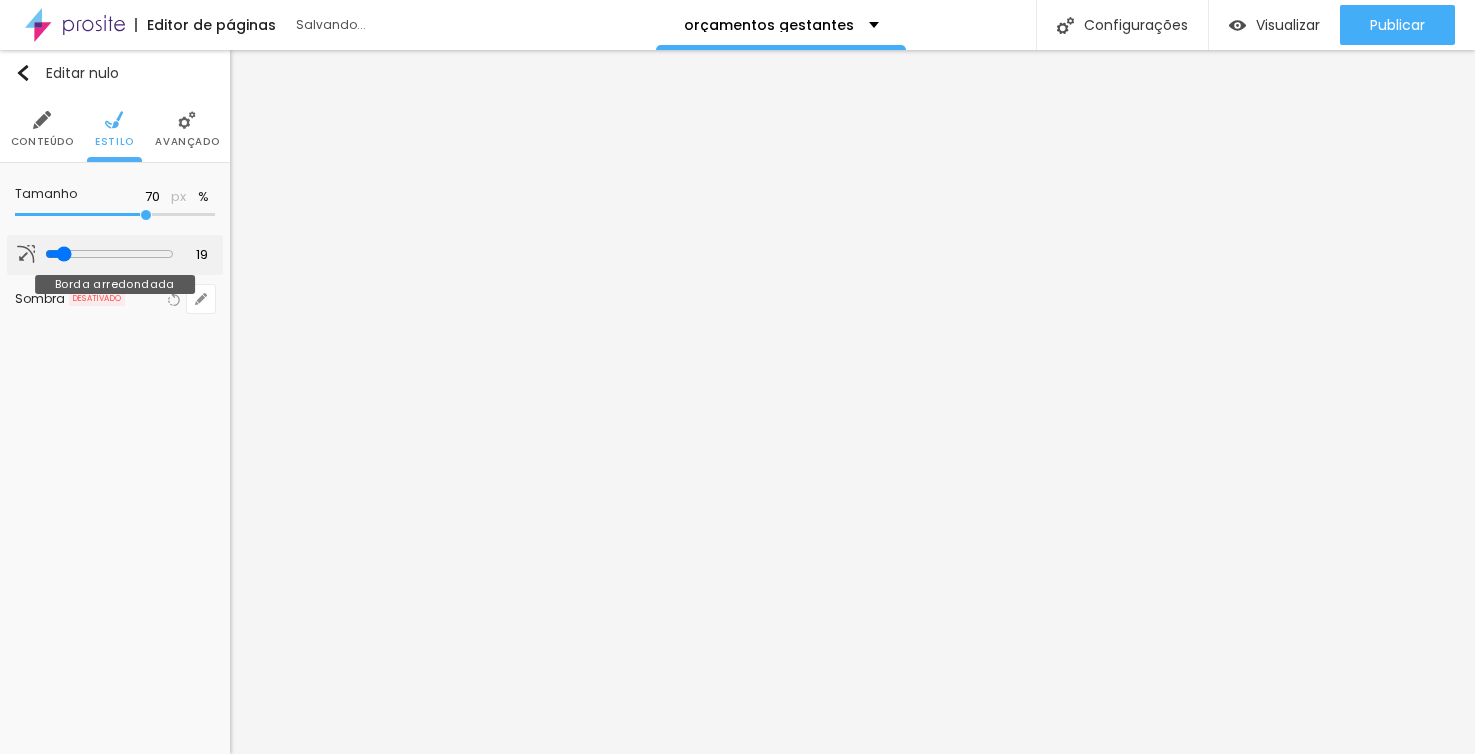 type on "0" 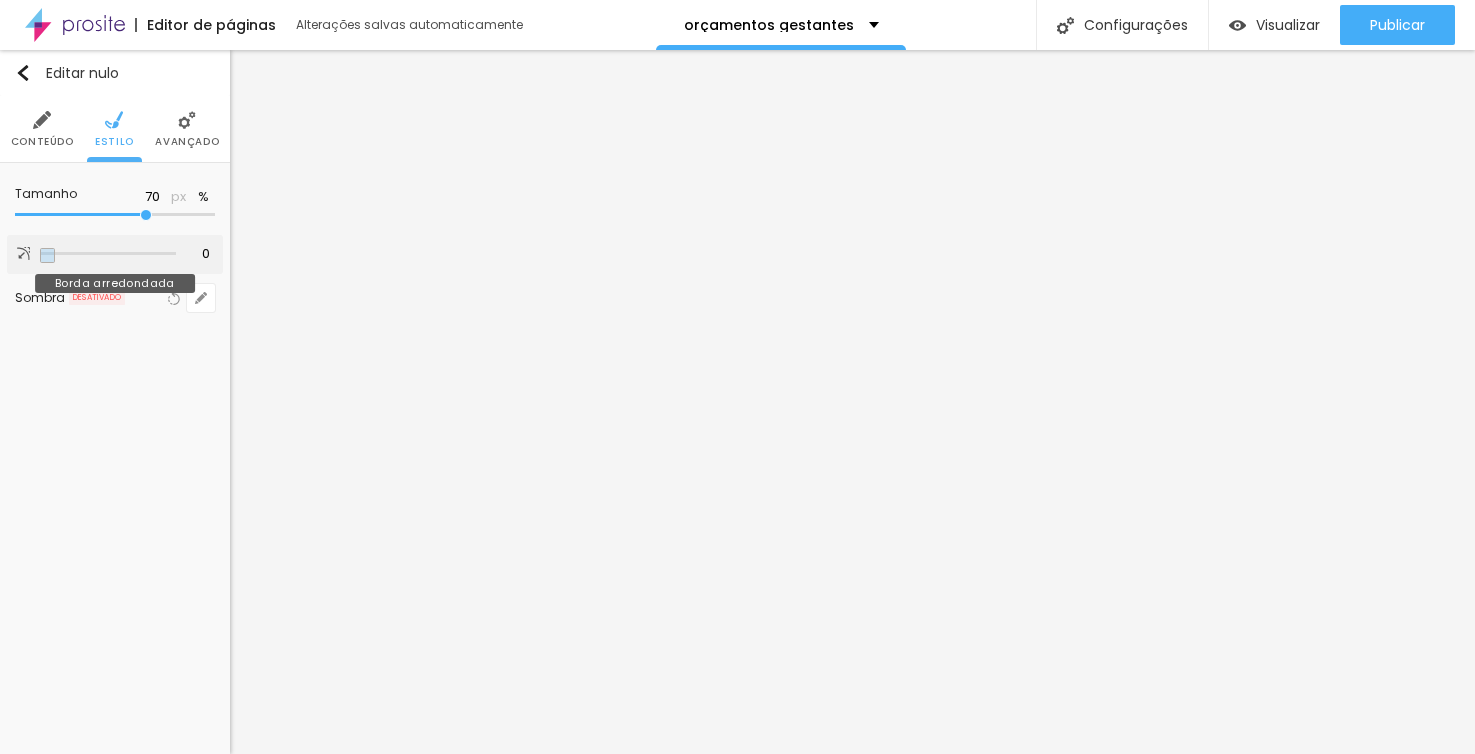 drag, startPoint x: 166, startPoint y: 254, endPoint x: -27, endPoint y: 246, distance: 193.16573 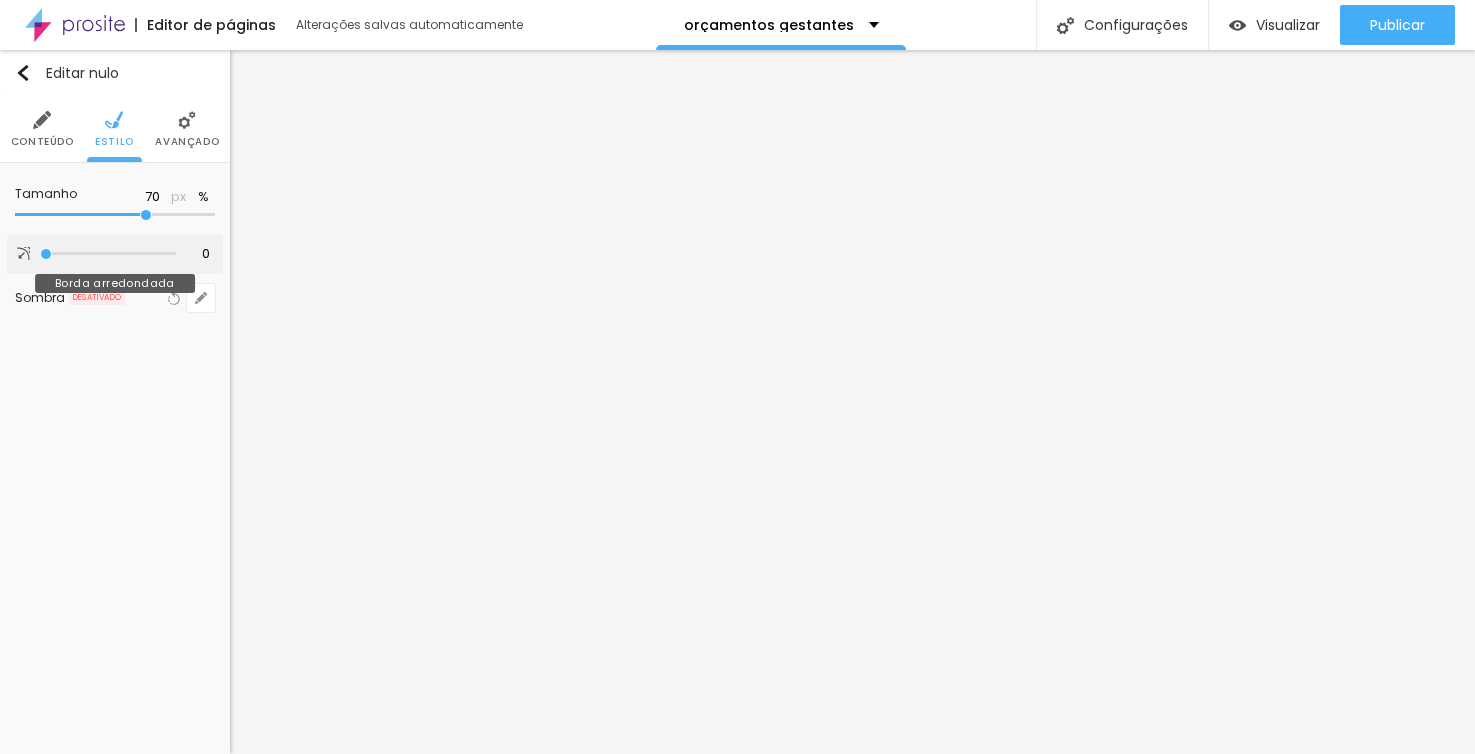 type on "0" 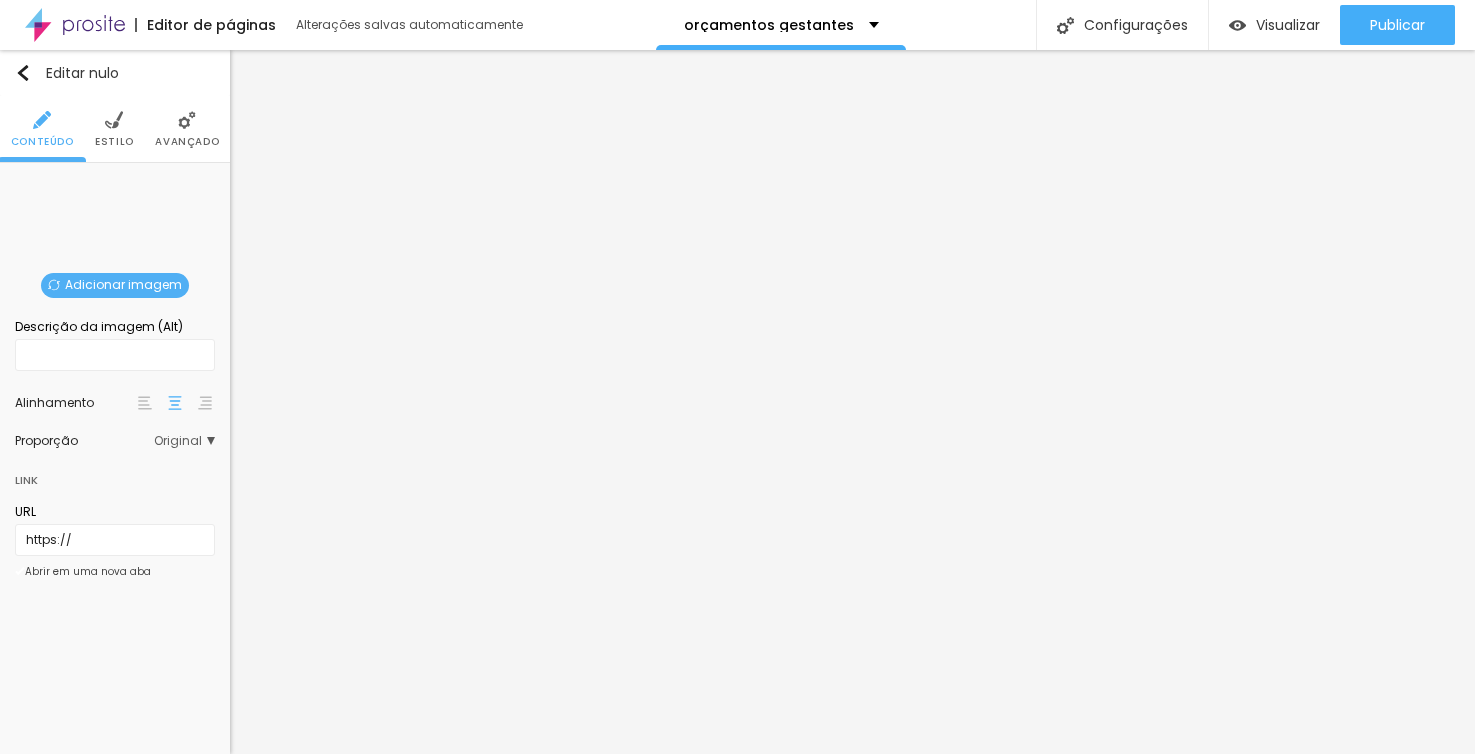 click on "Adicionar imagem" at bounding box center (115, 285) 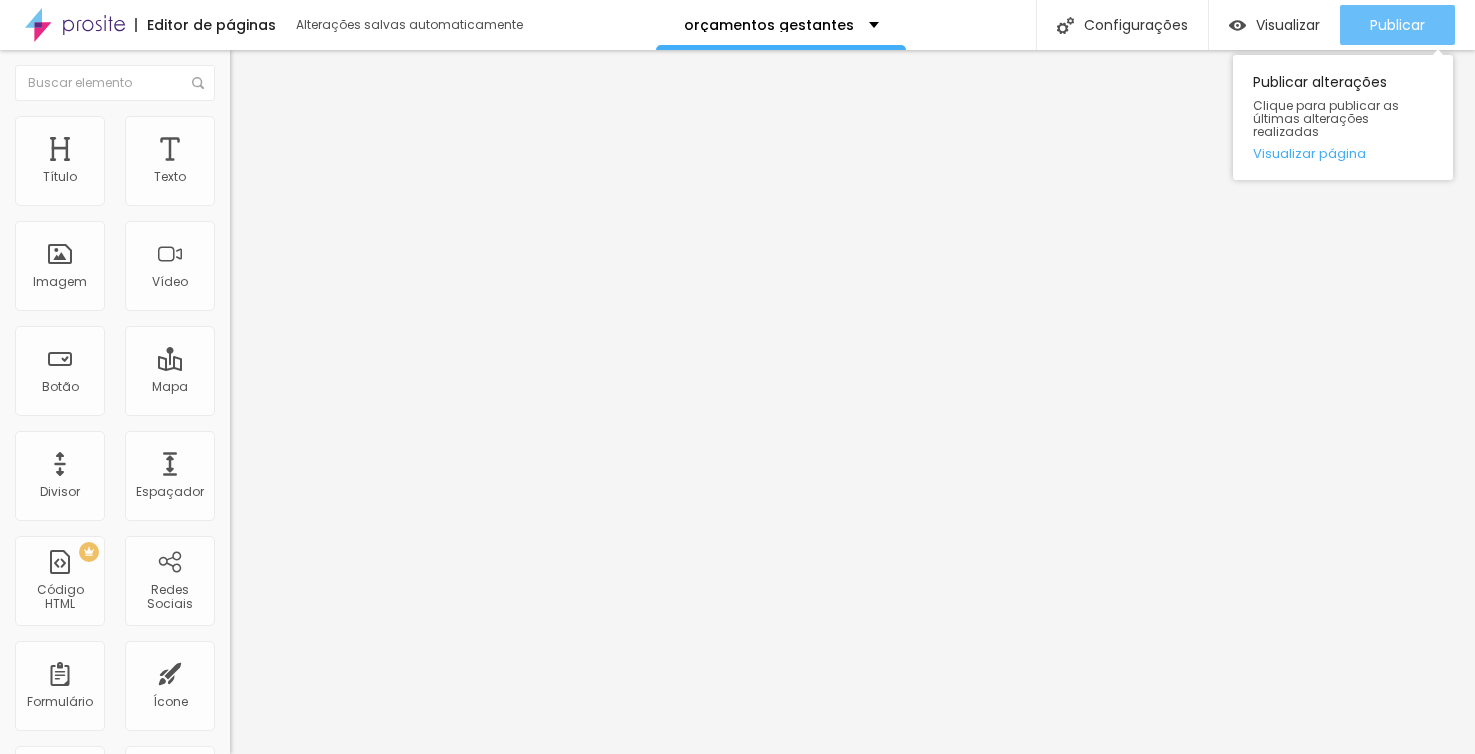 click on "Publicar" at bounding box center [1397, 25] 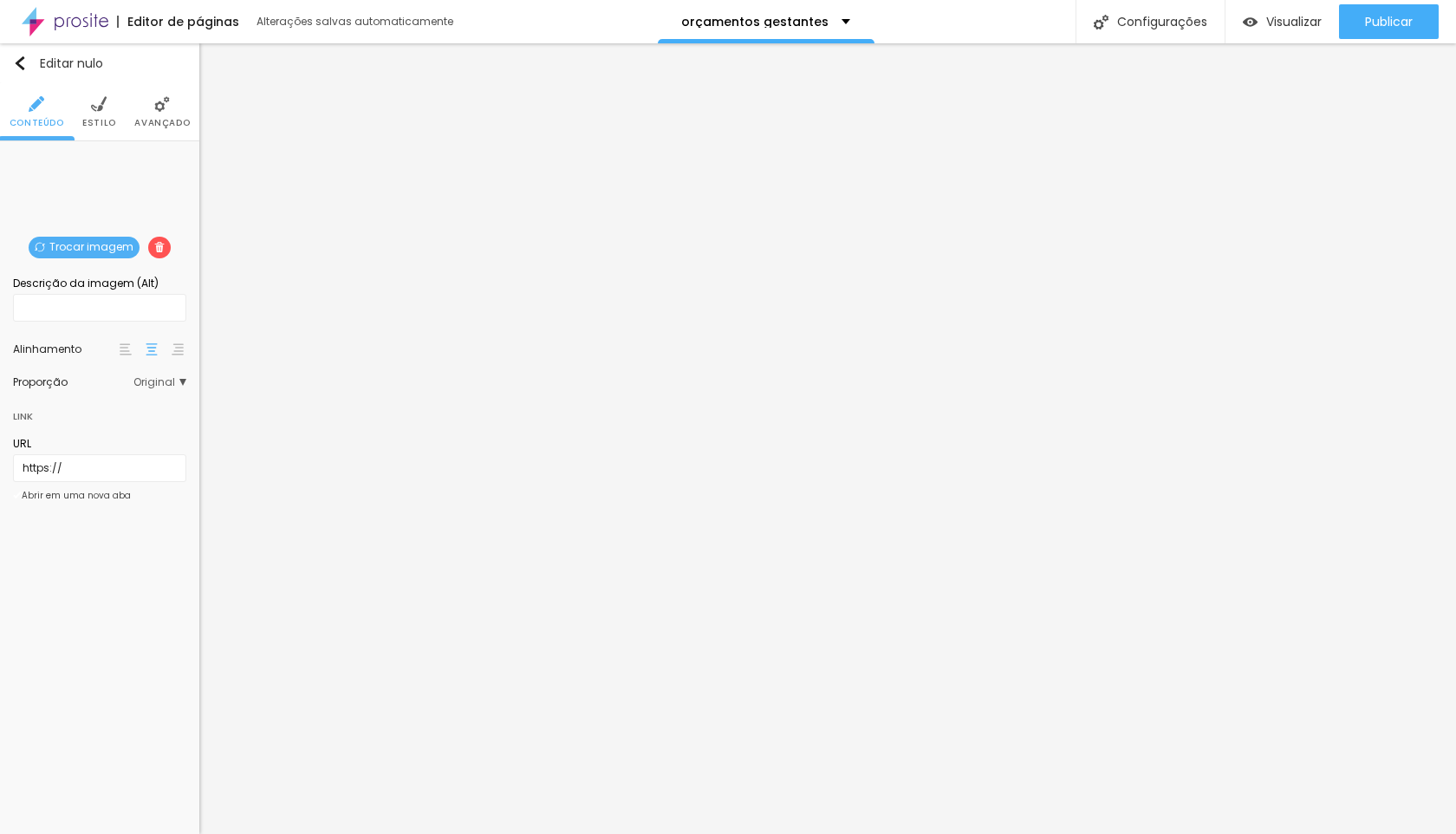 click on "Original" at bounding box center [154, 381] 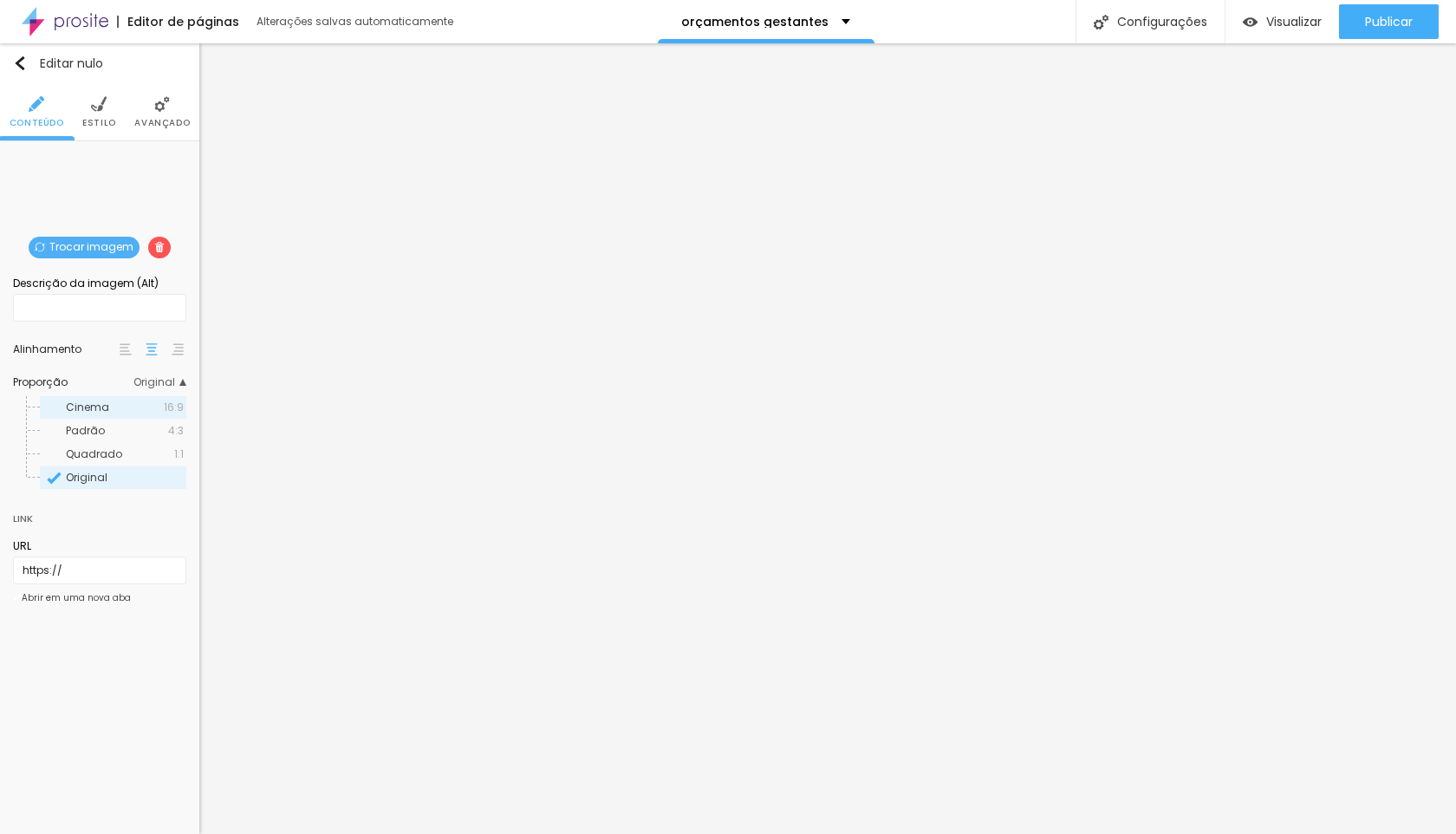 click on "Cinema" at bounding box center [114, 407] 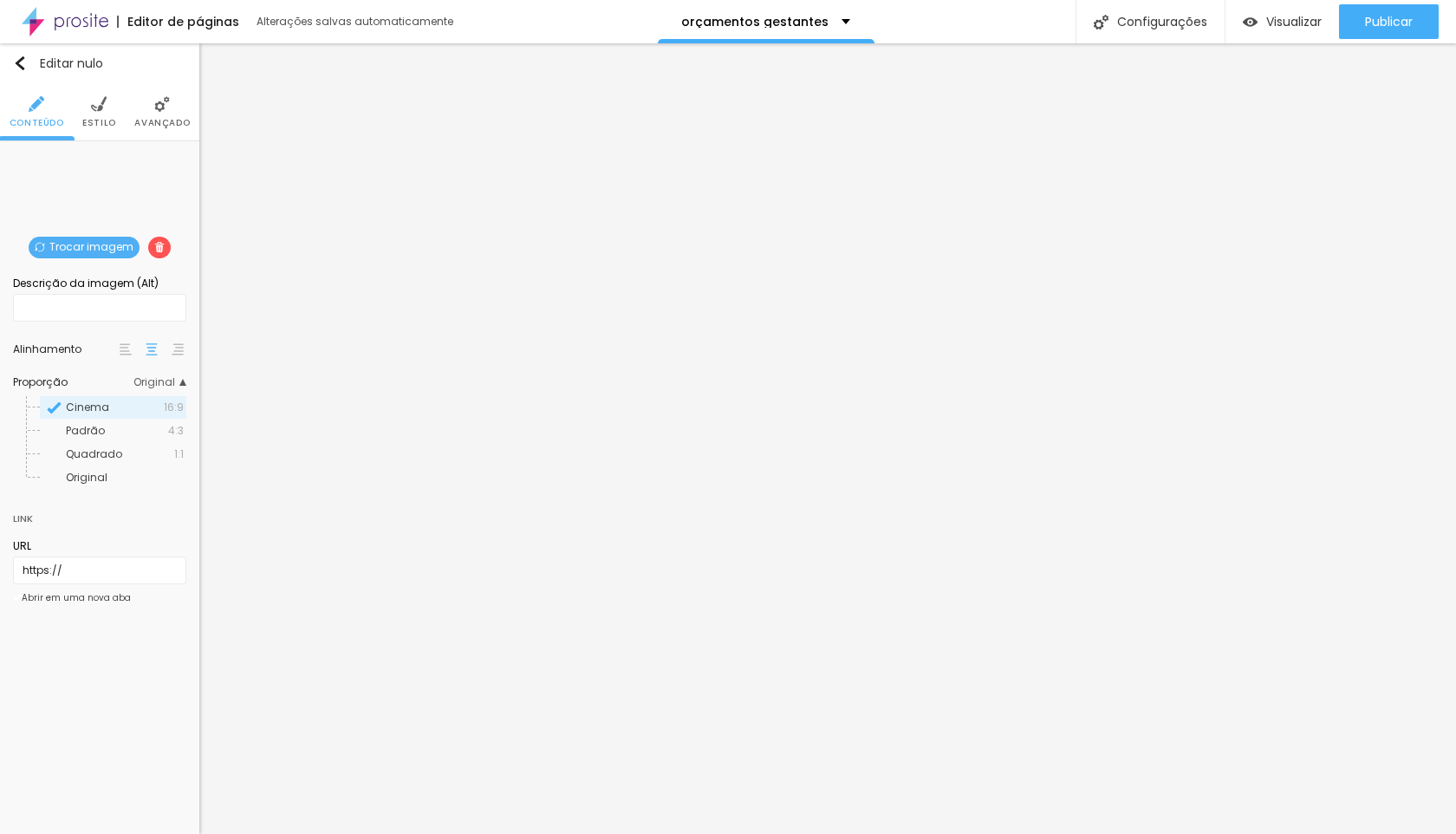 click on "Estilo" at bounding box center [99, 112] 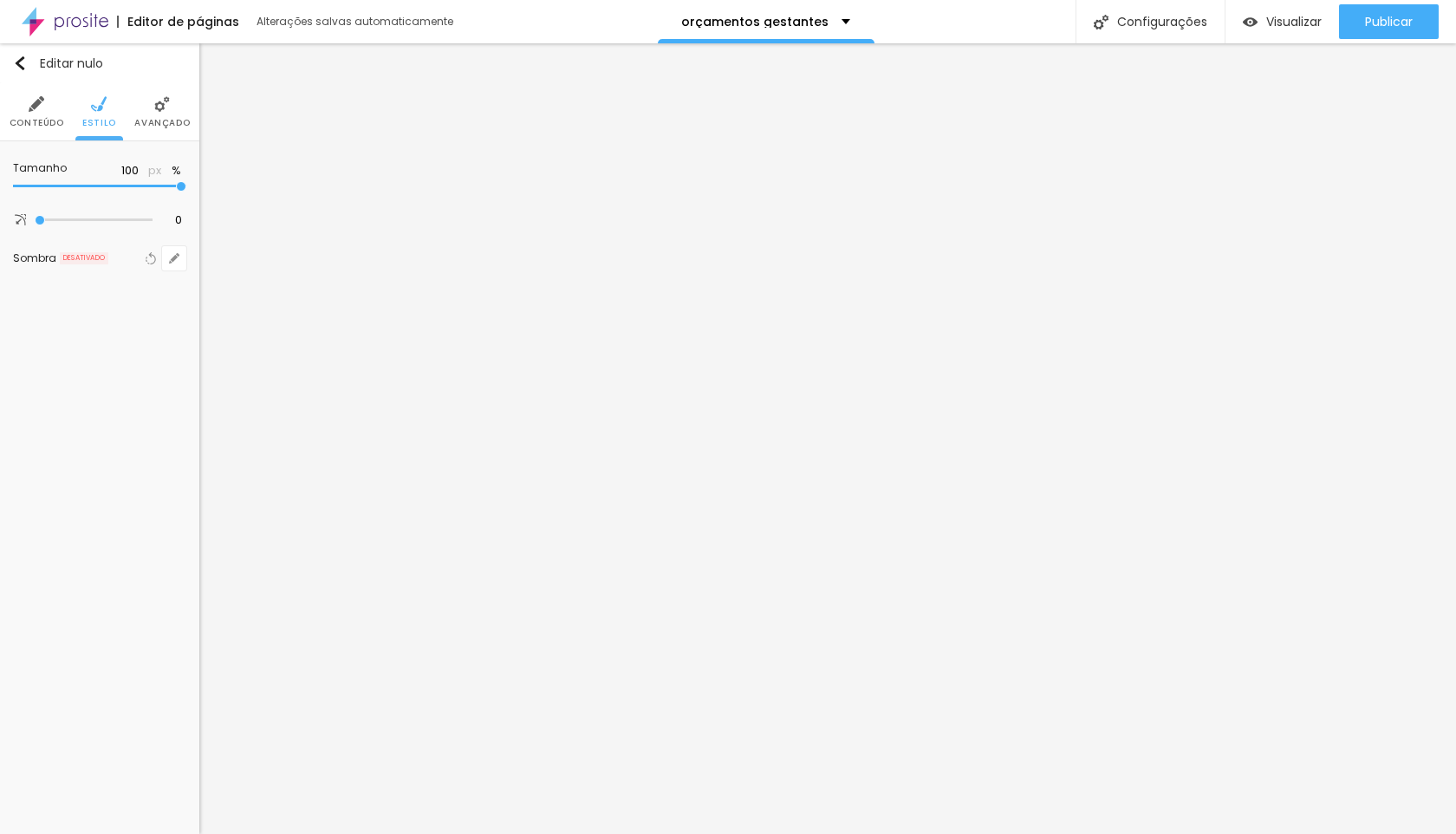 type on "60" 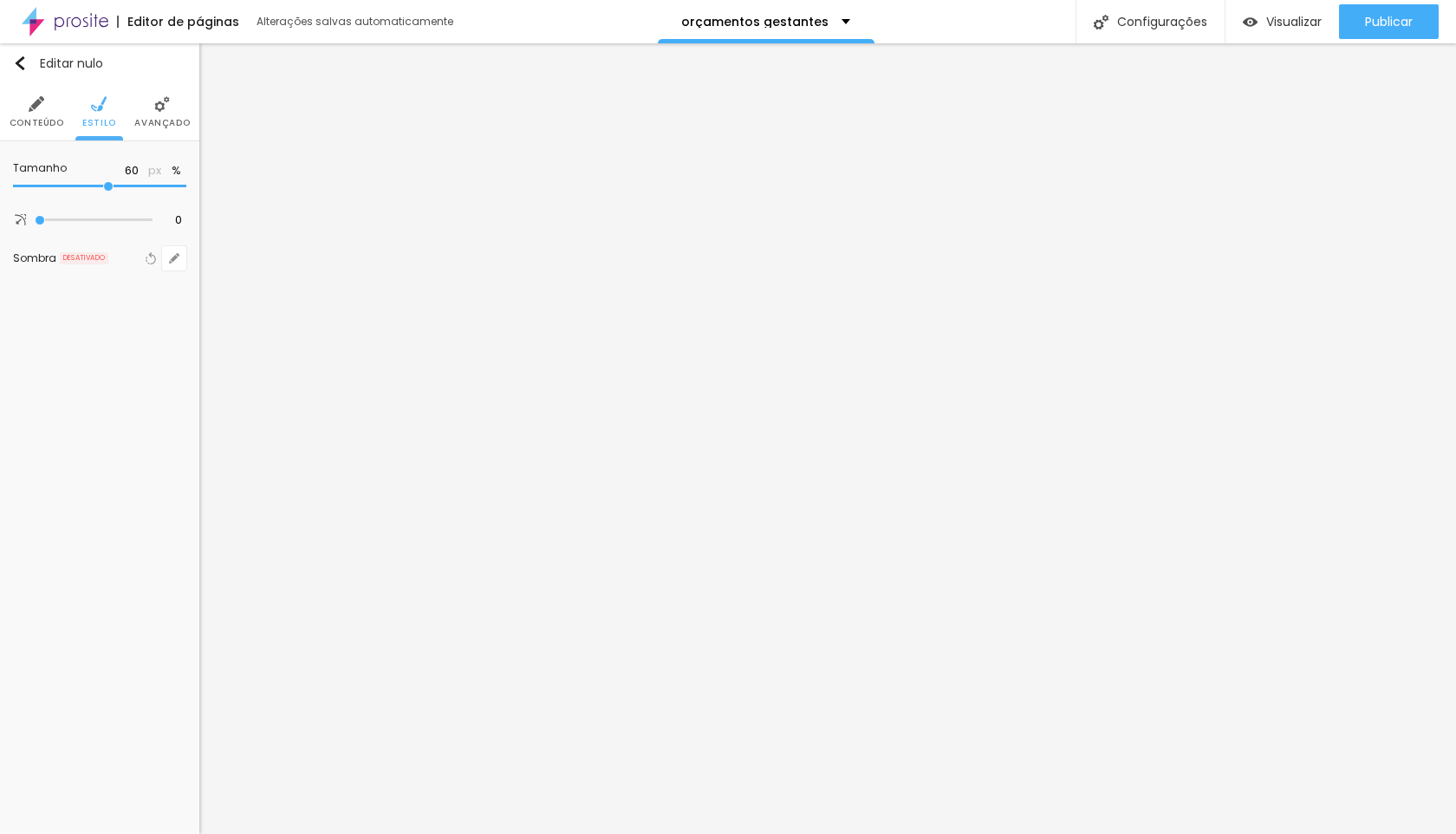 type on "45" 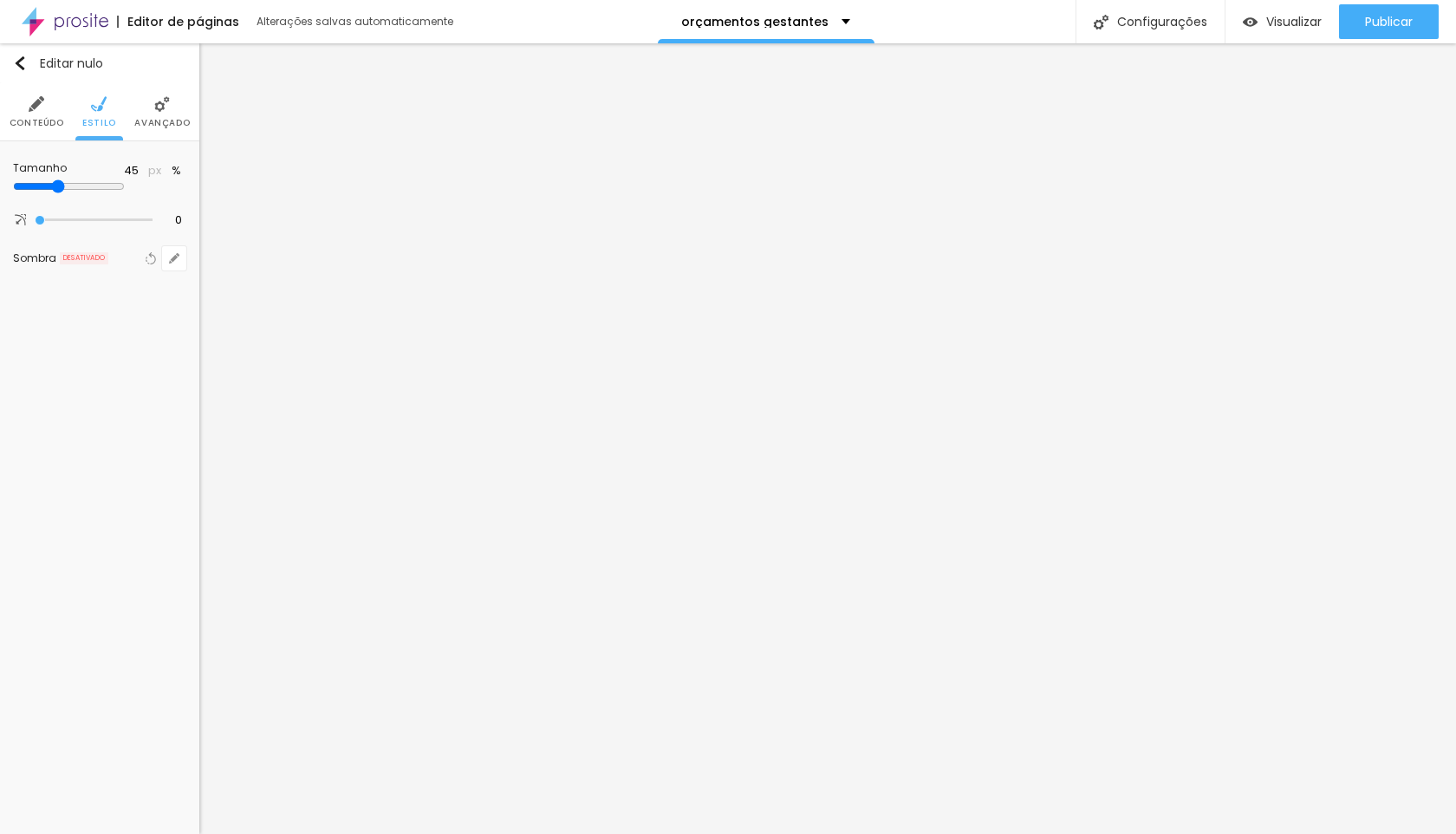 type on "65" 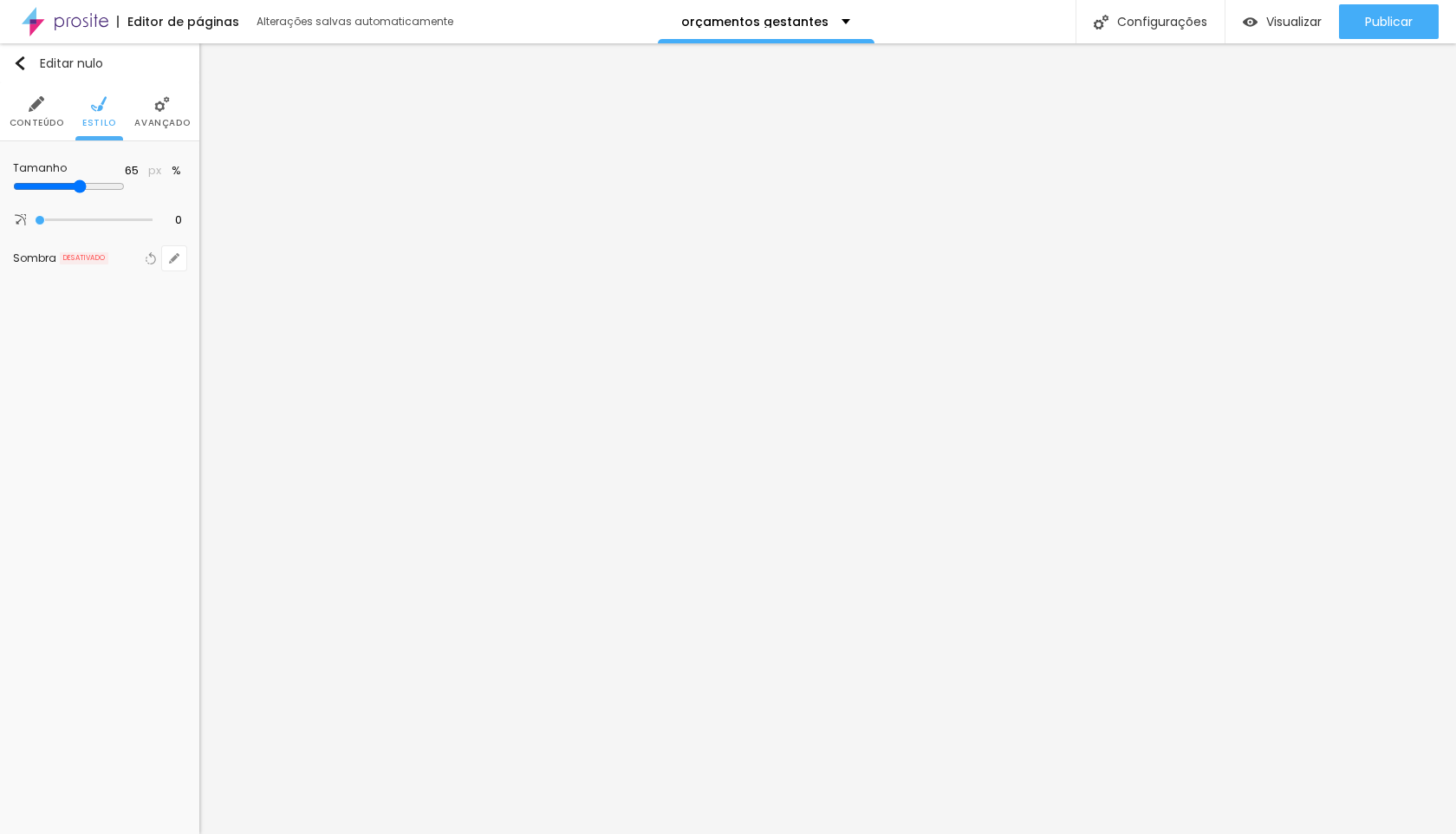 type on "90" 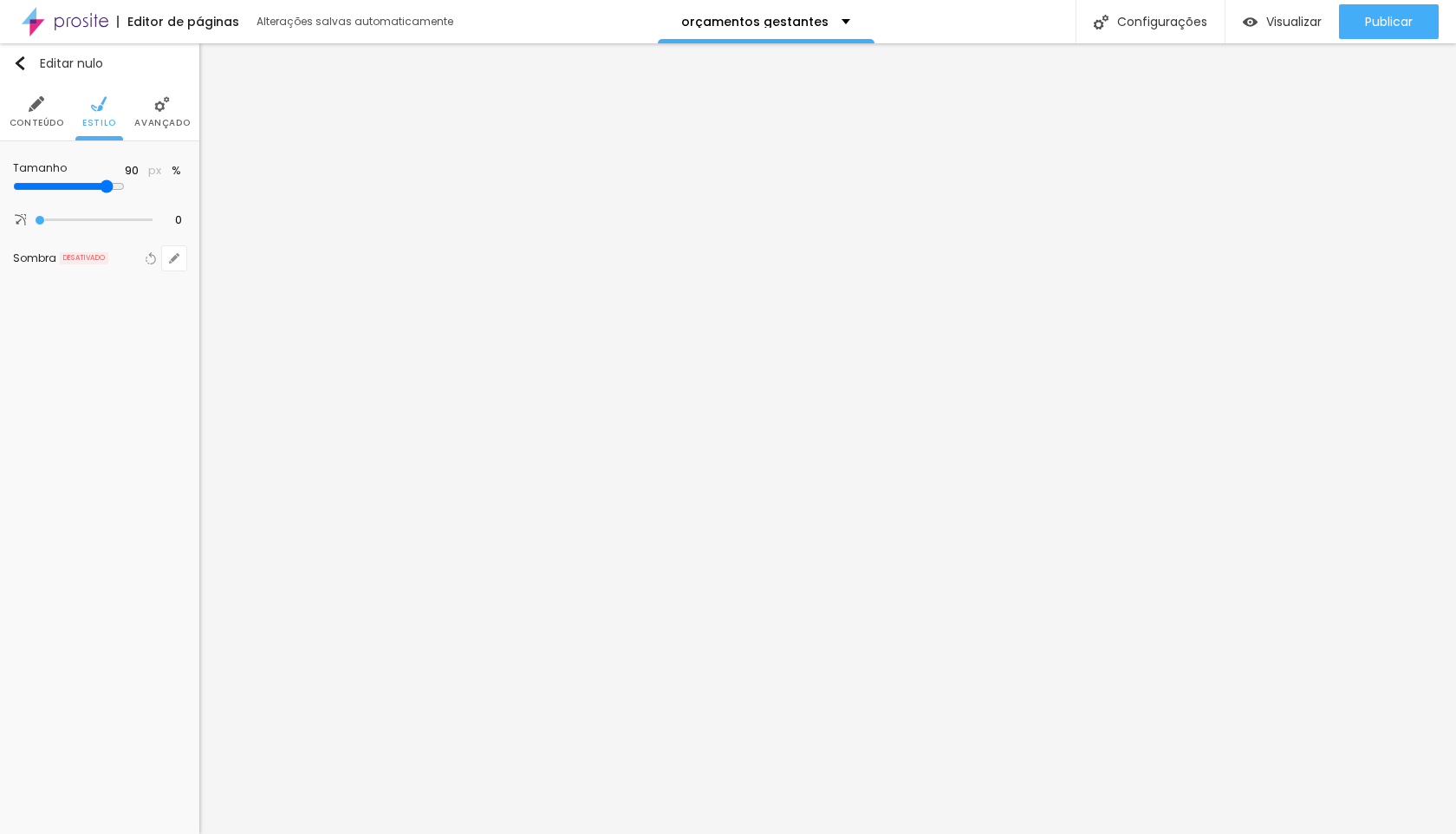 type on "100" 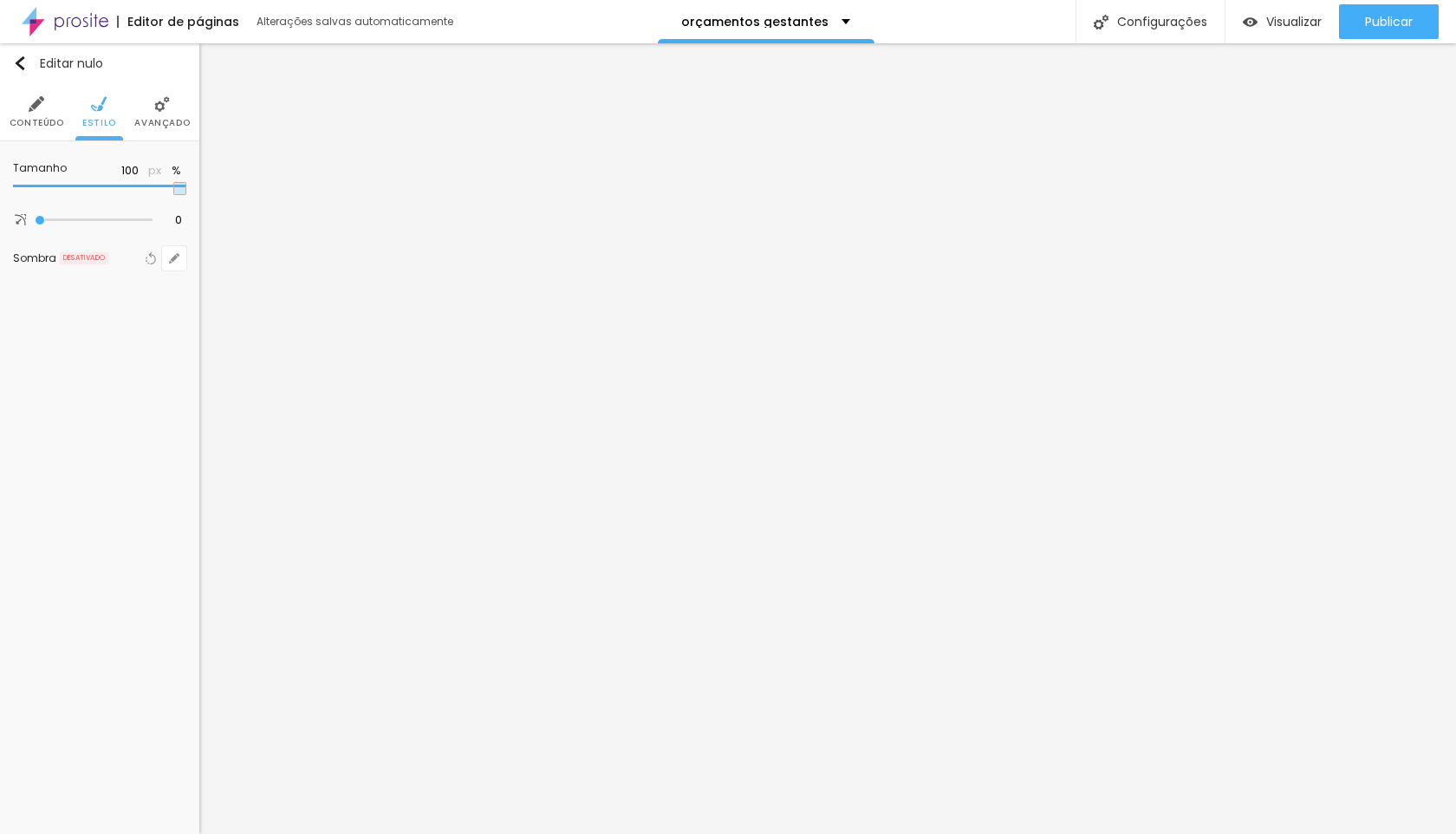 drag, startPoint x: 180, startPoint y: 185, endPoint x: 283, endPoint y: 214, distance: 107.00467 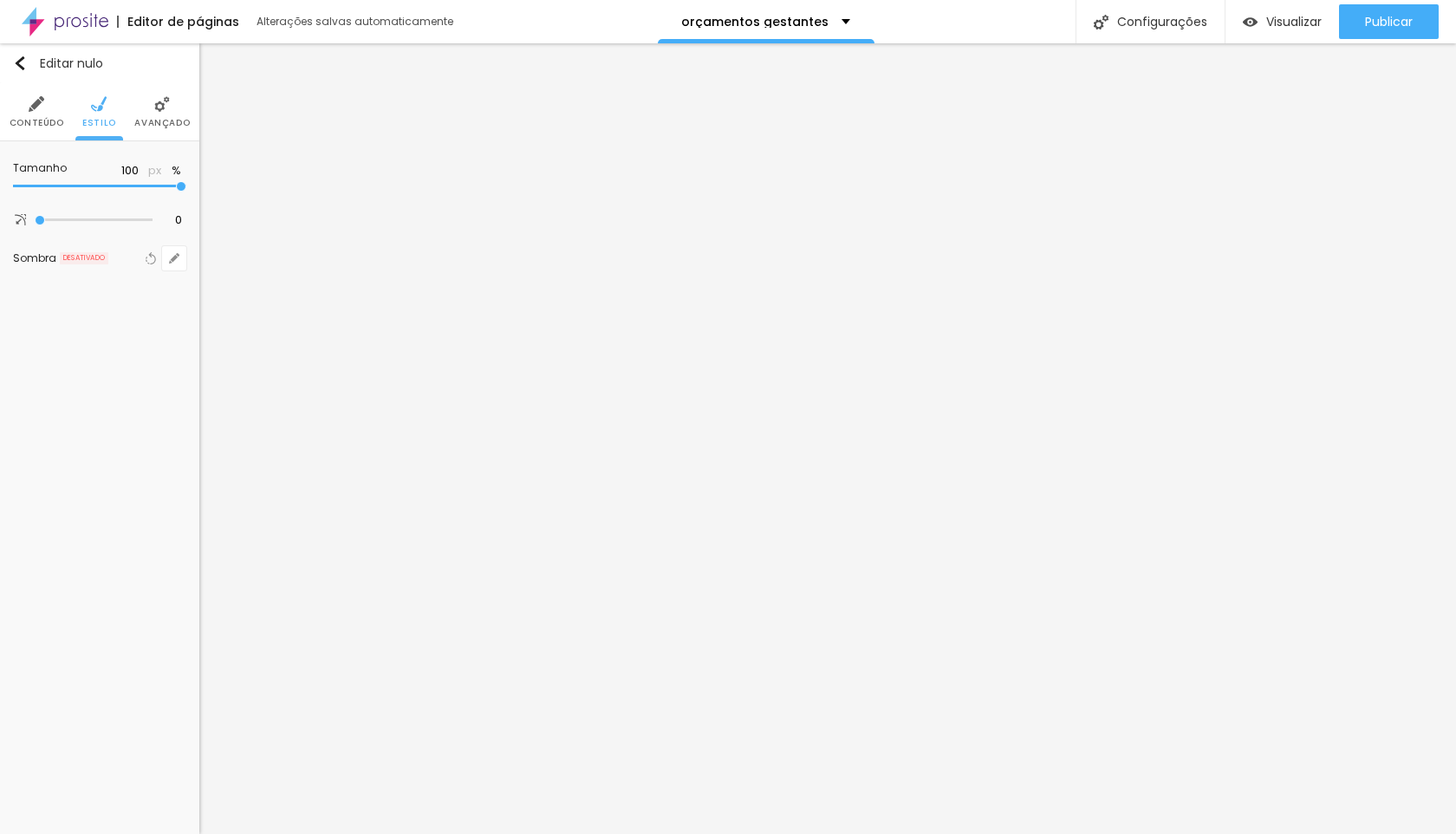 click at bounding box center [100, 186] 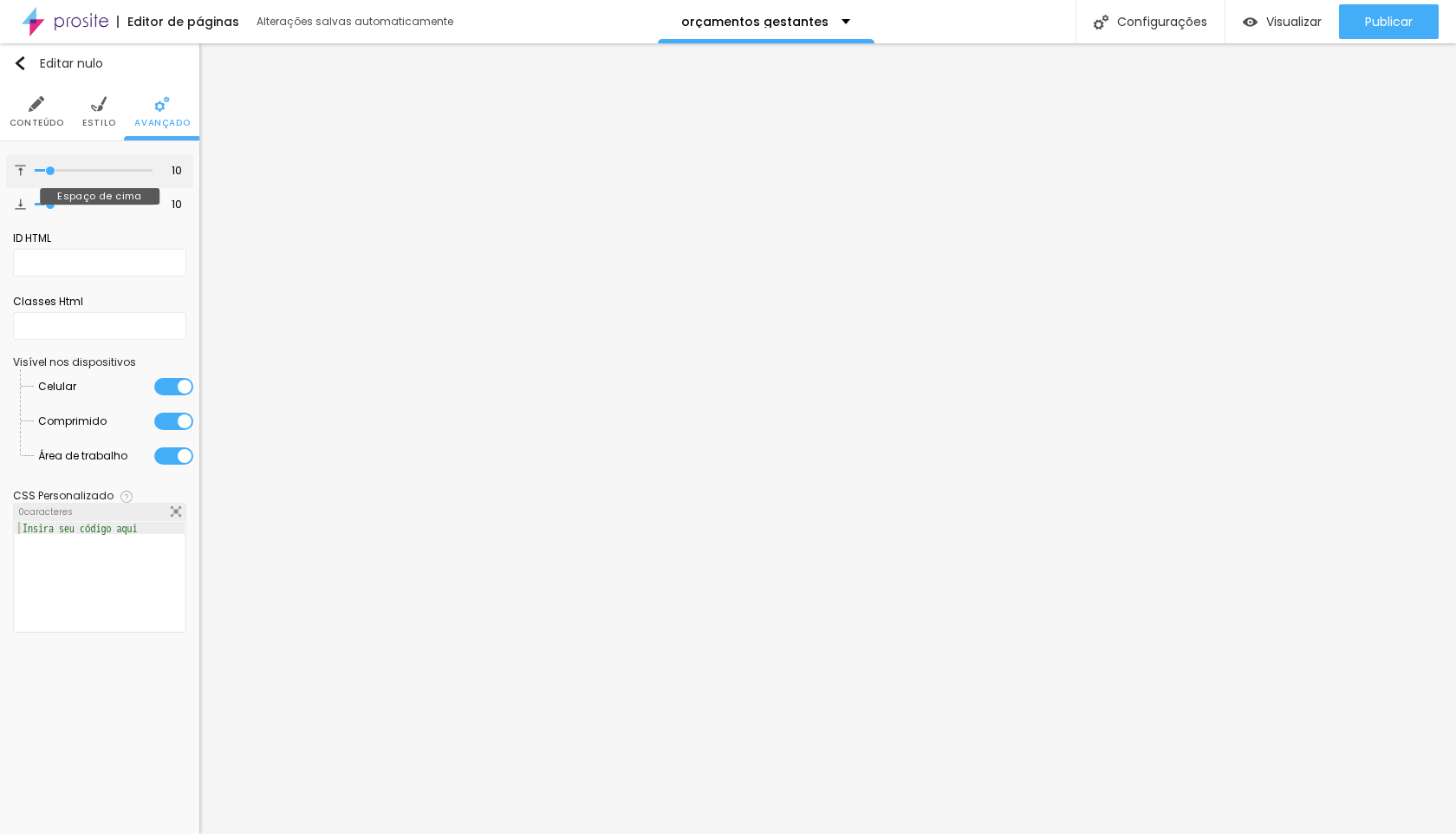 type on "11" 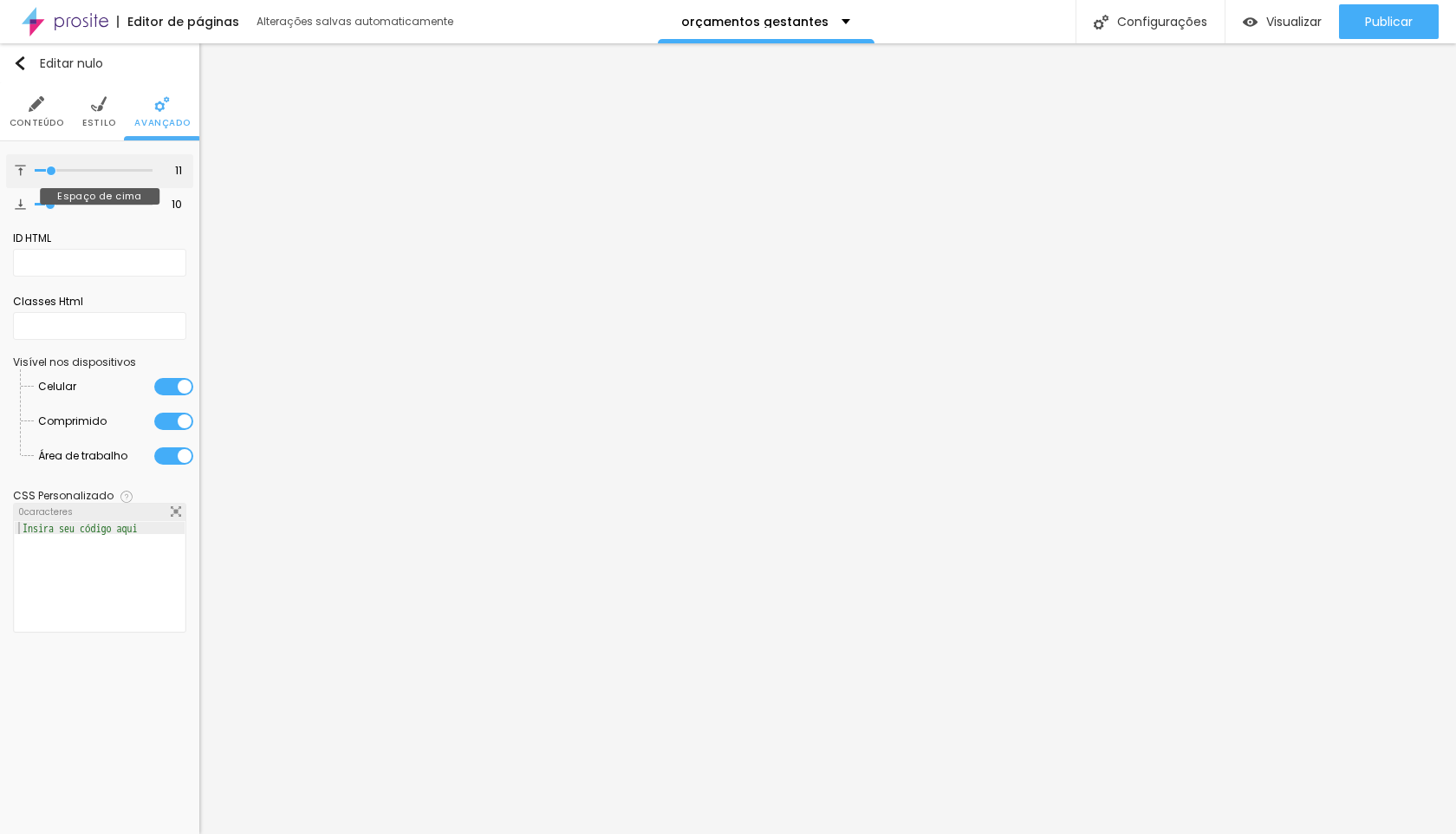 type on "47" 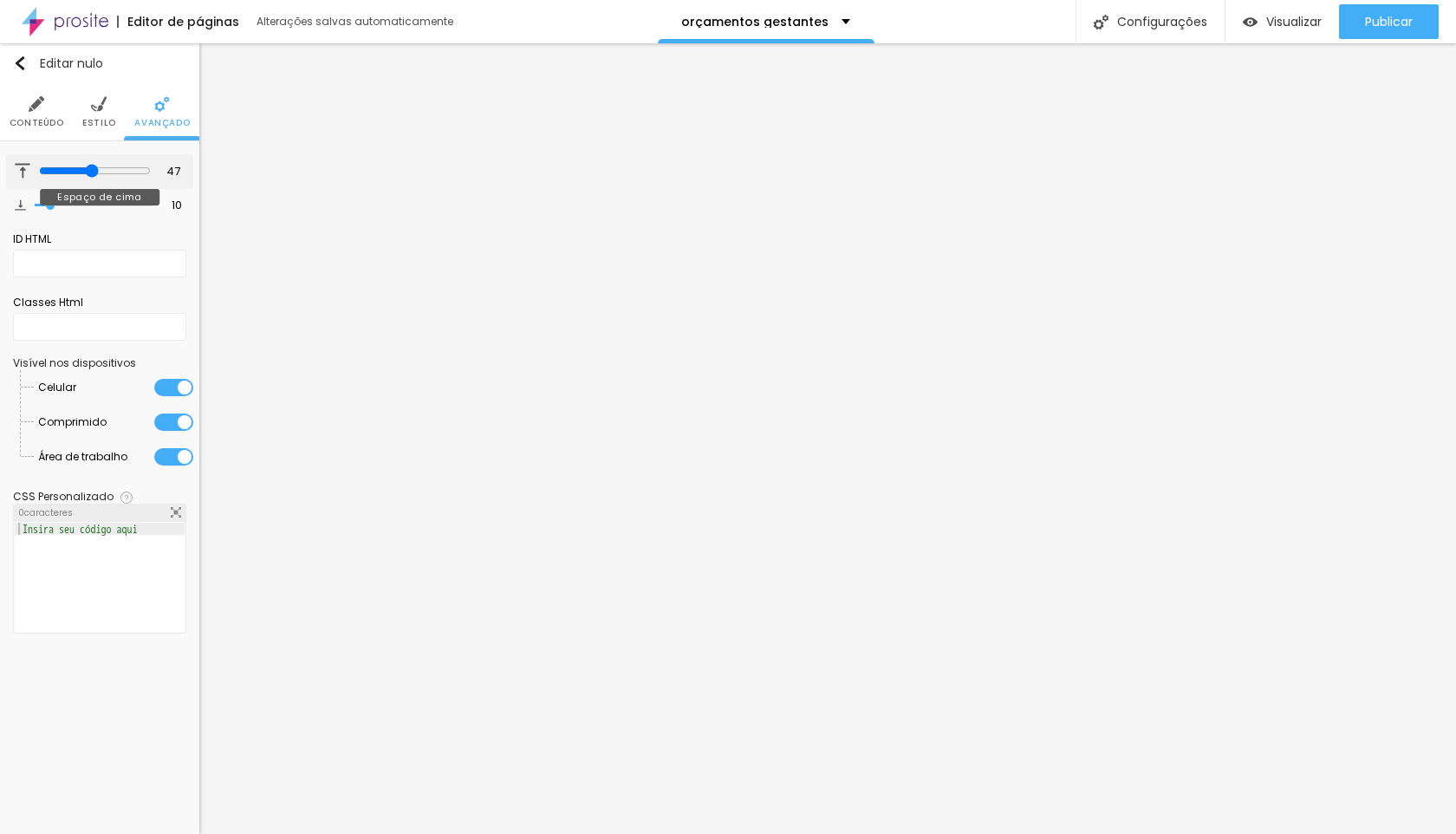 type on "51" 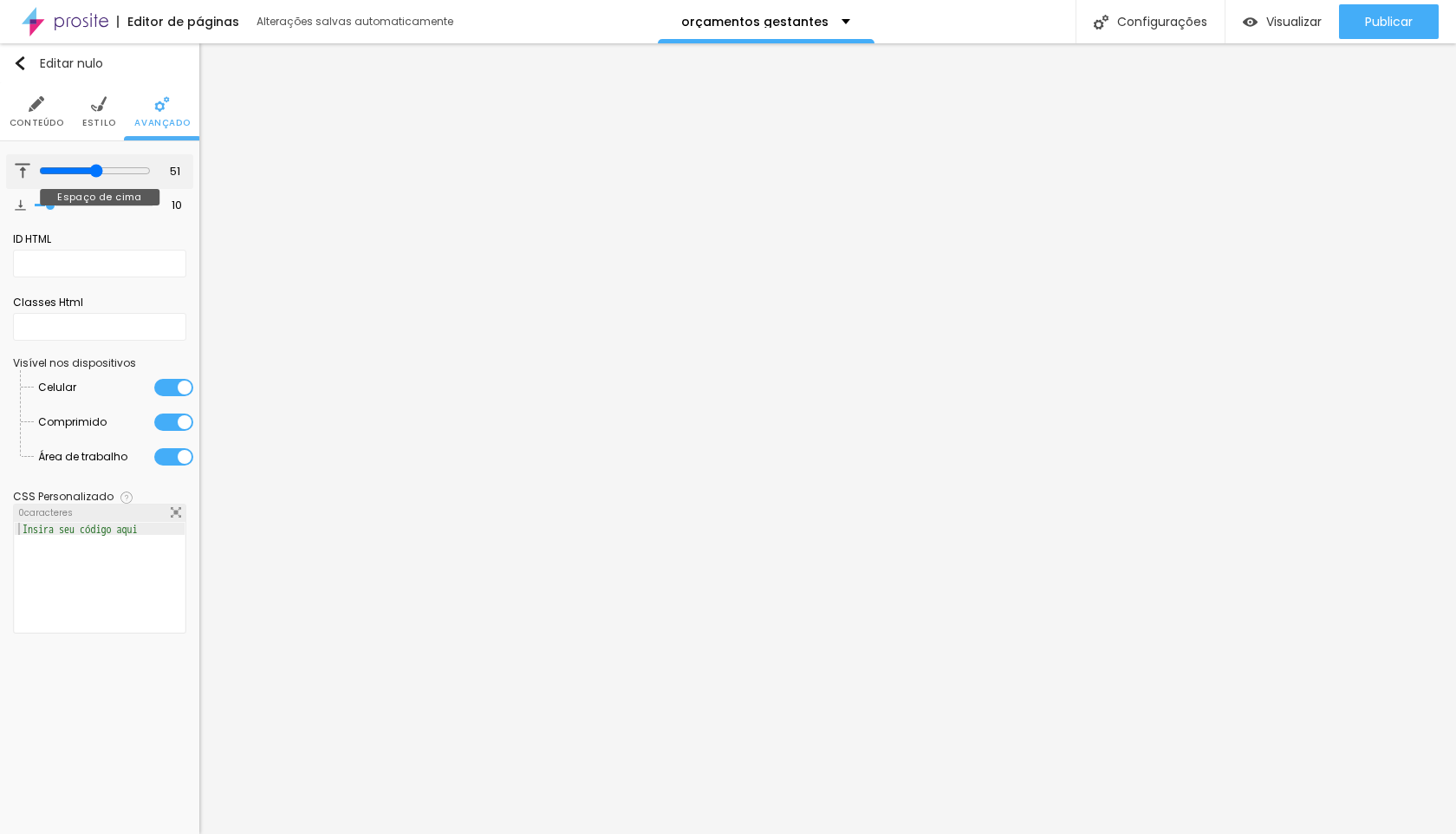 type on "59" 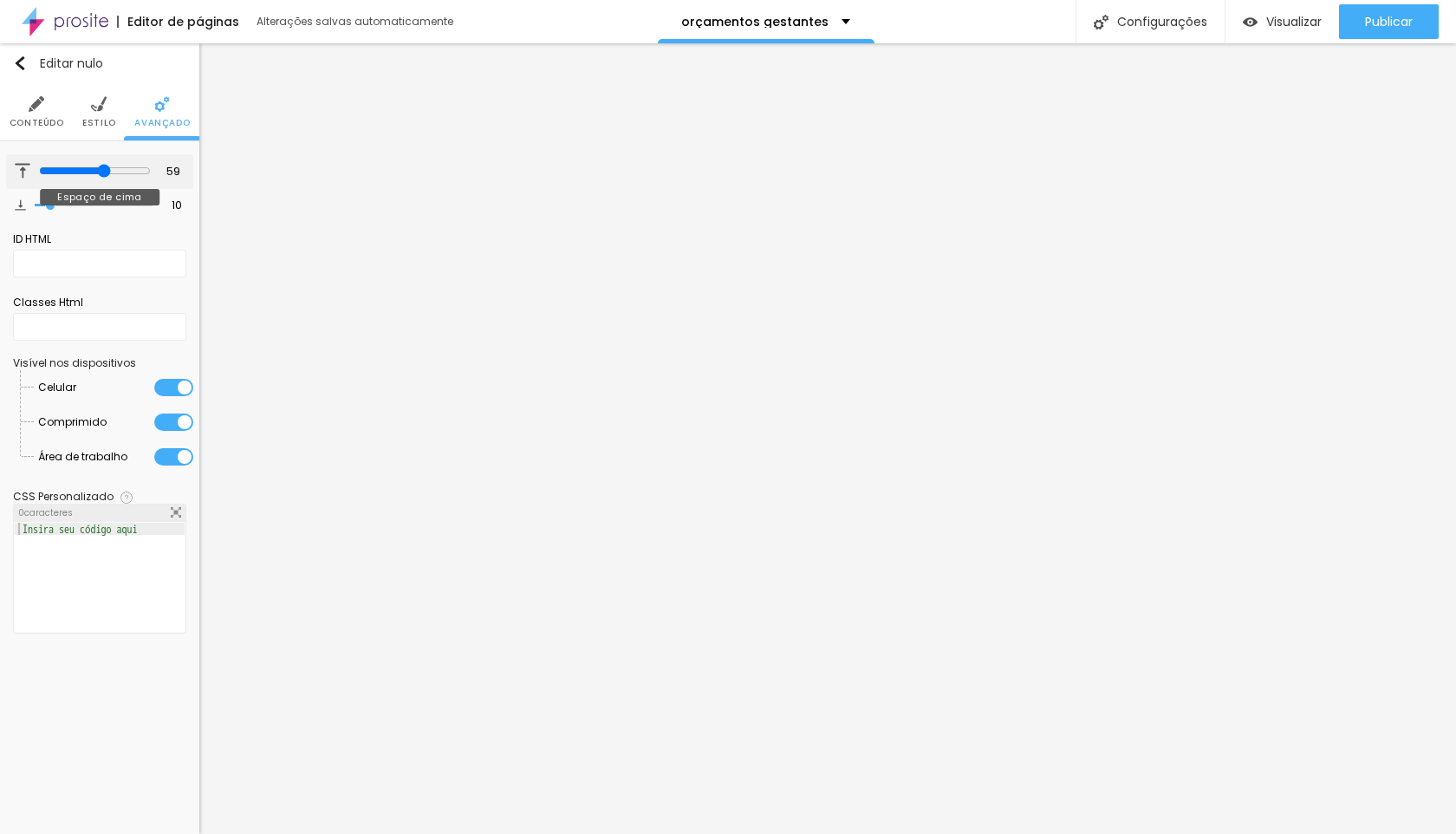 type on "64" 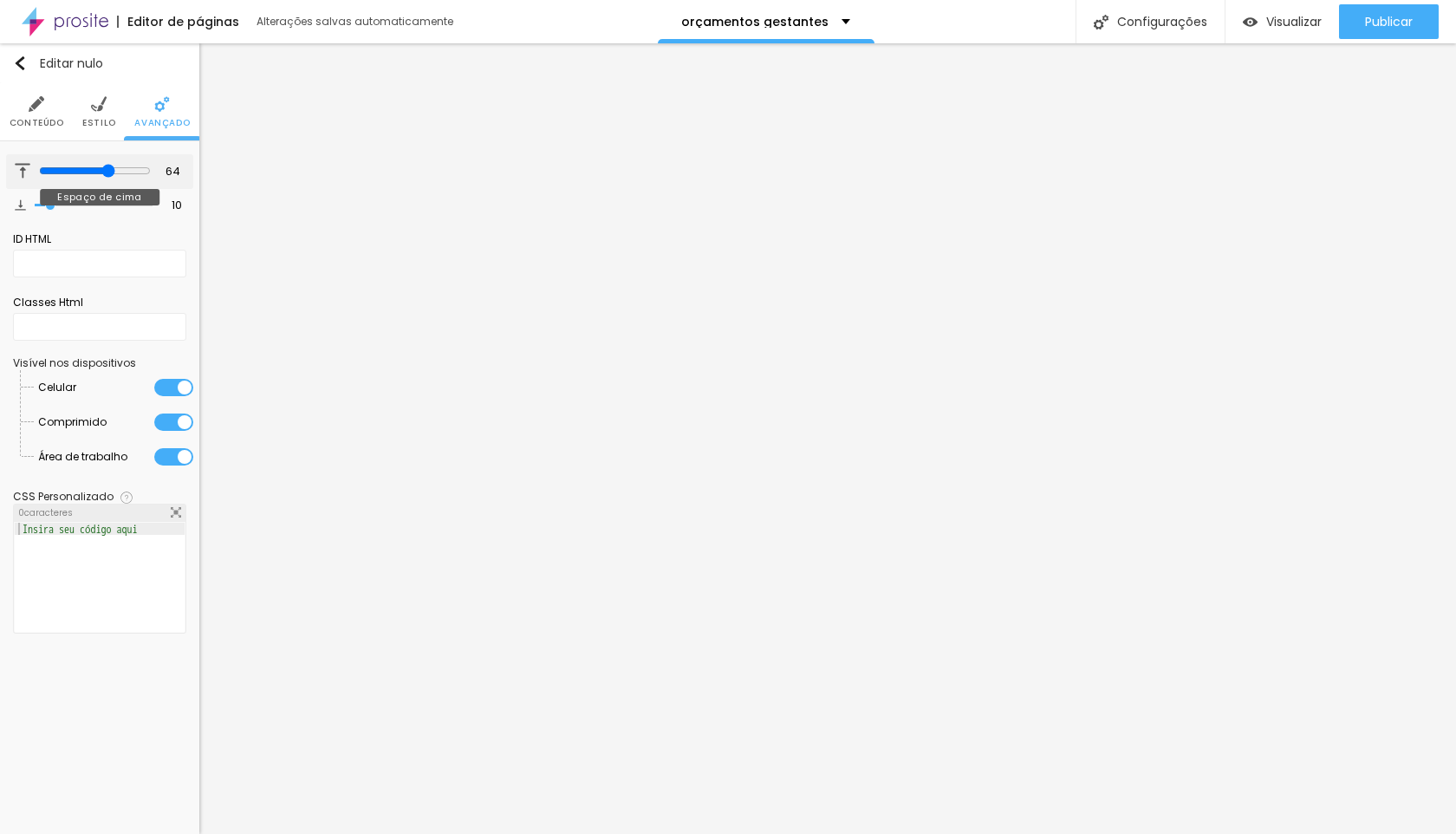 type on "67" 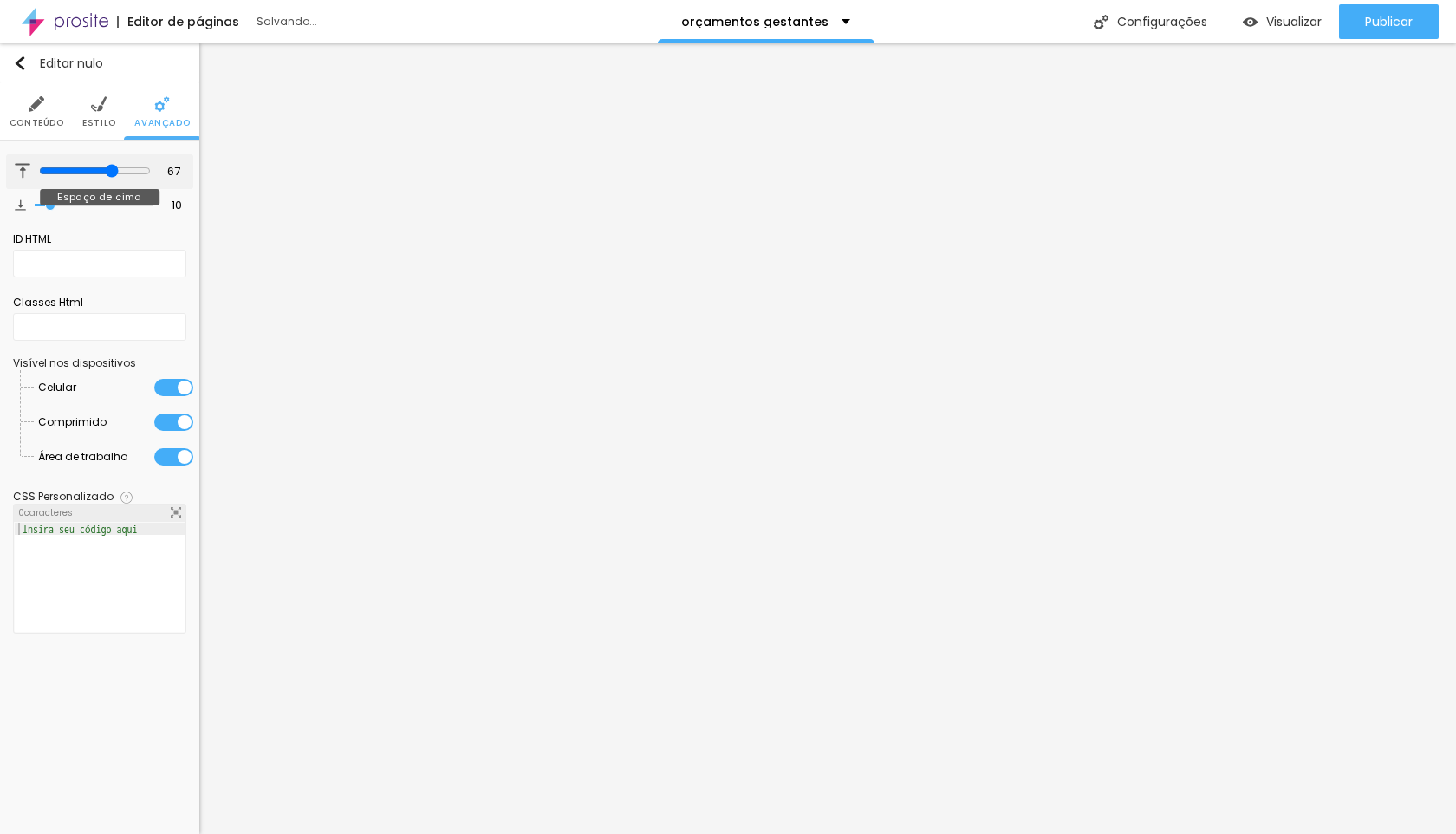type on "68" 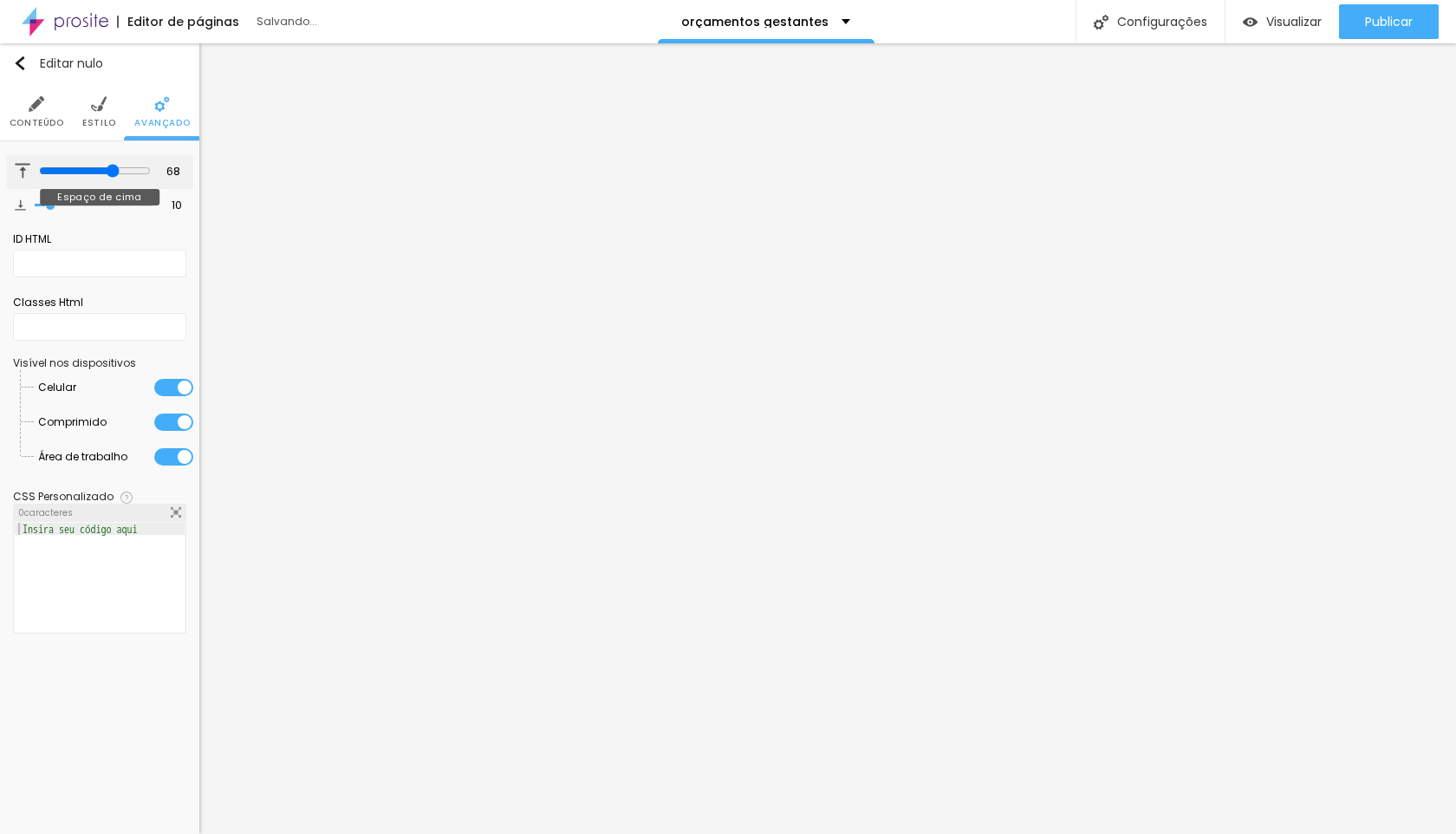 type on "61" 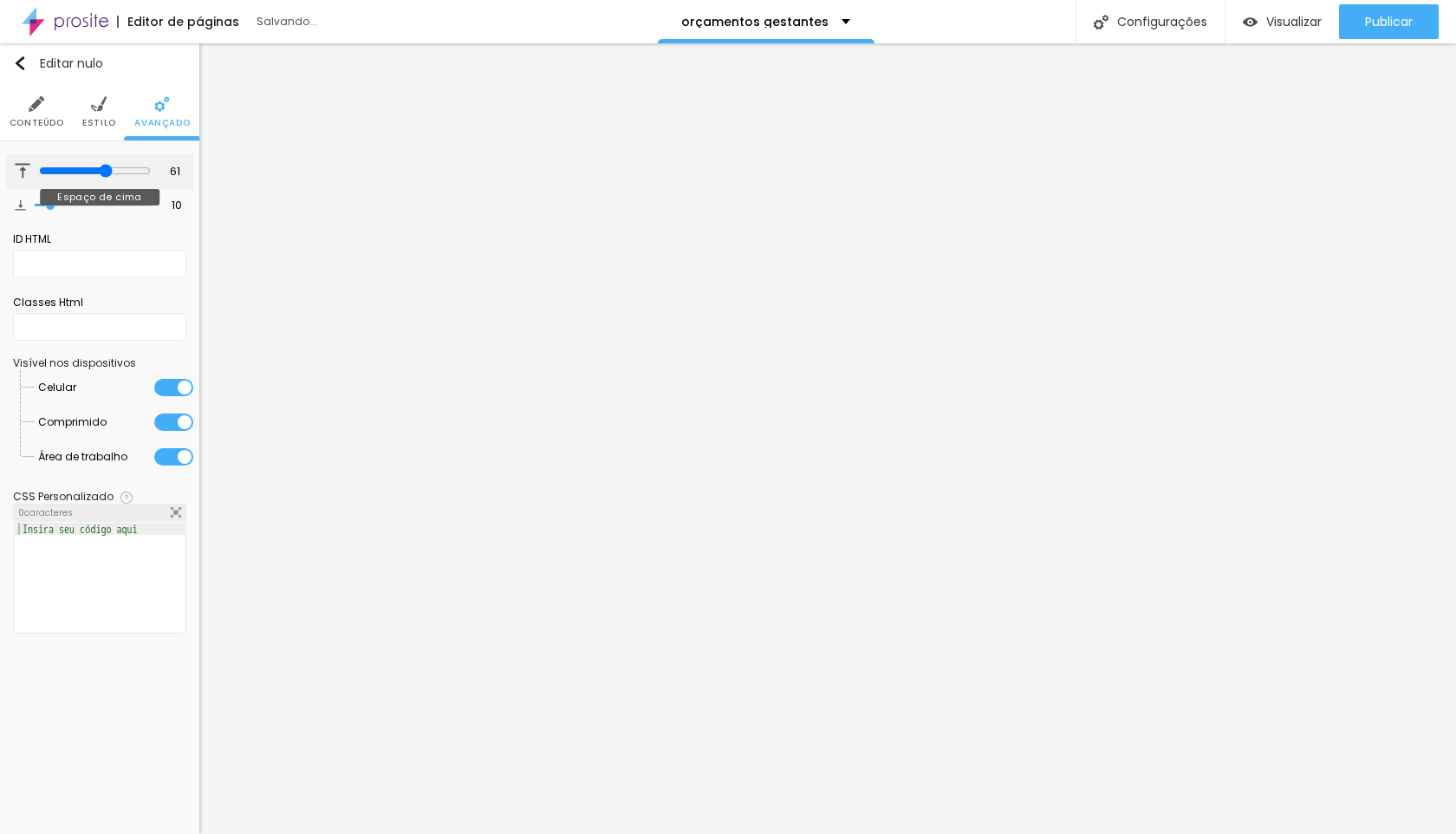 type on "29" 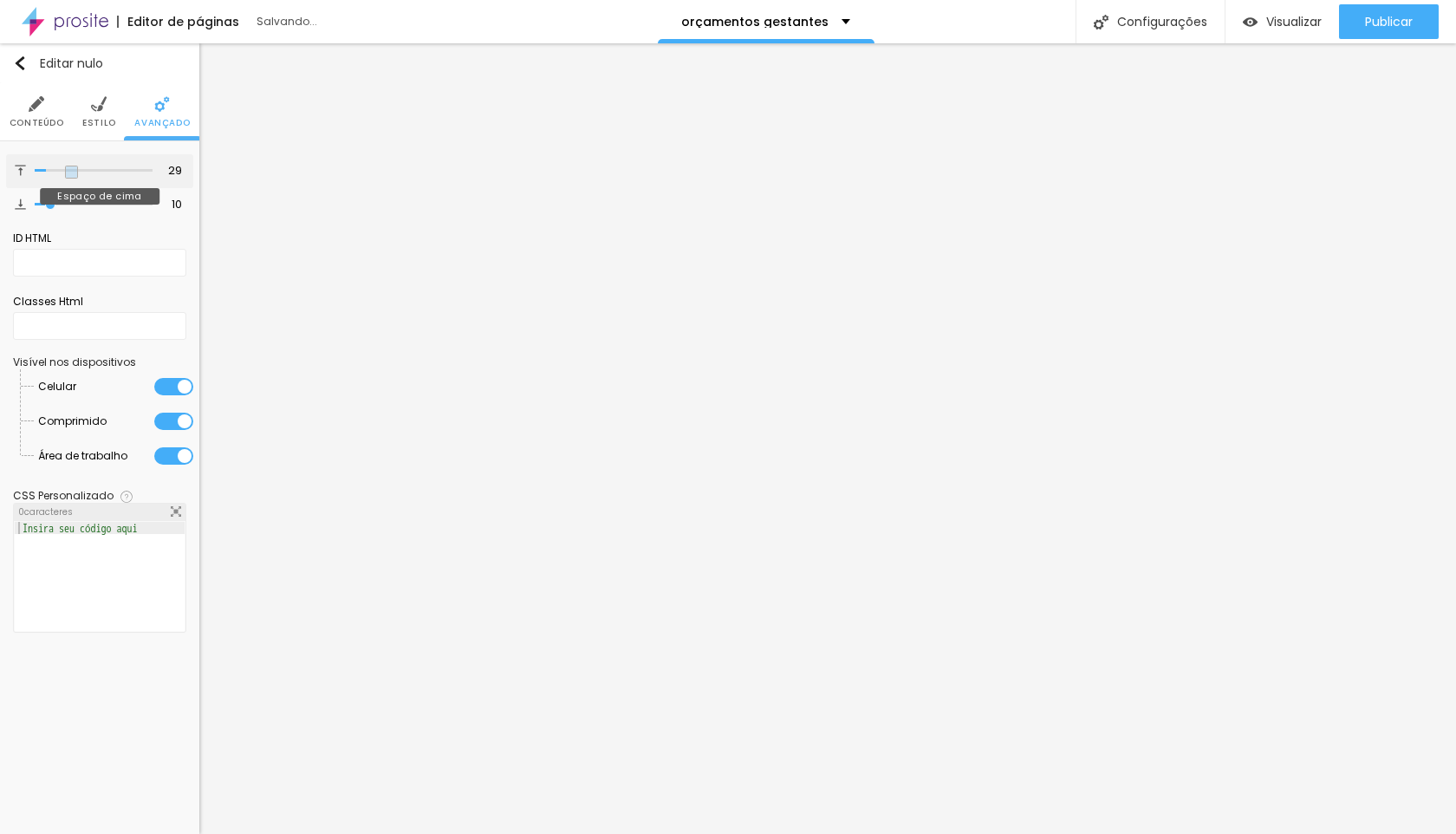 type on "10" 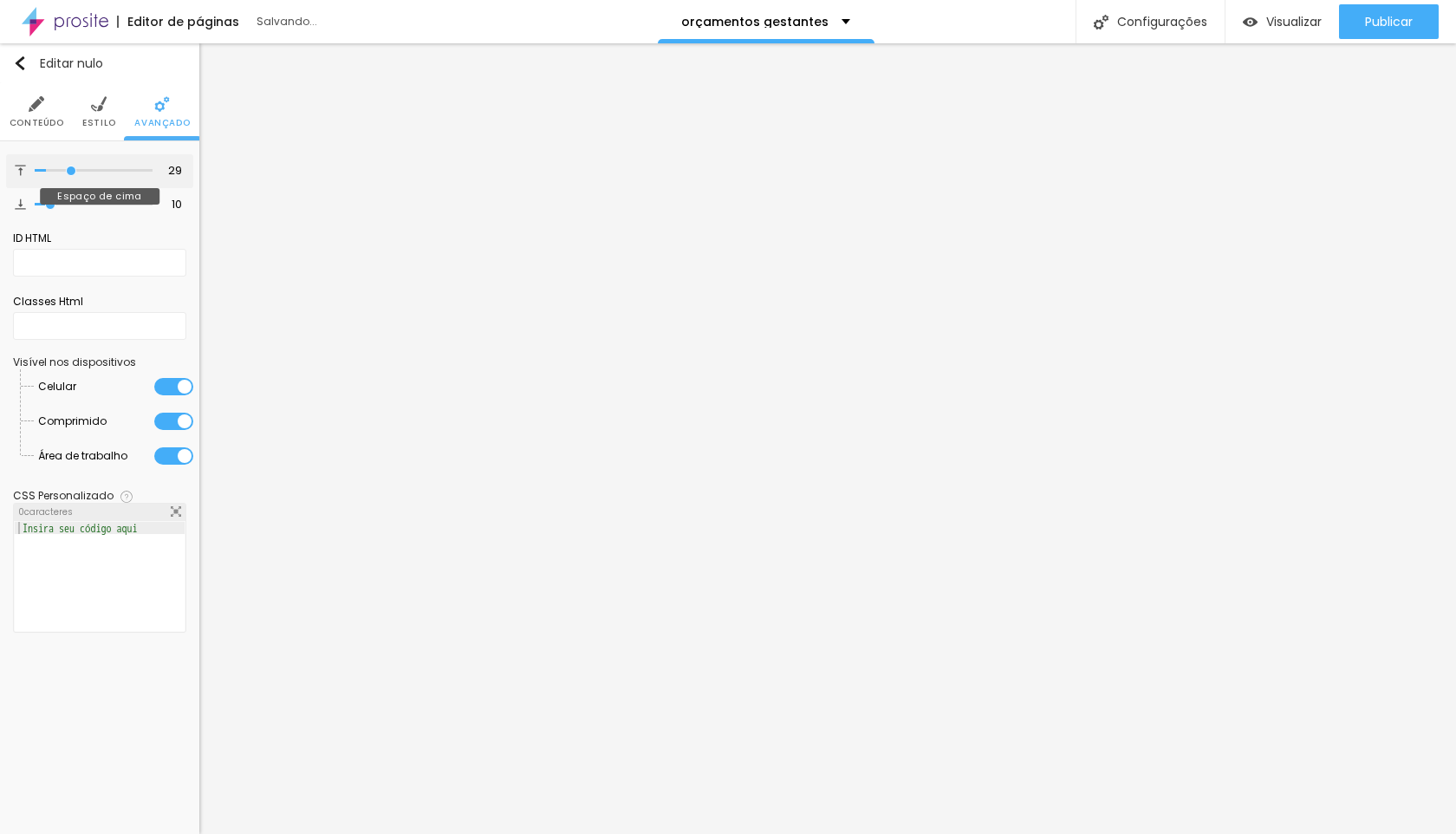 type on "10" 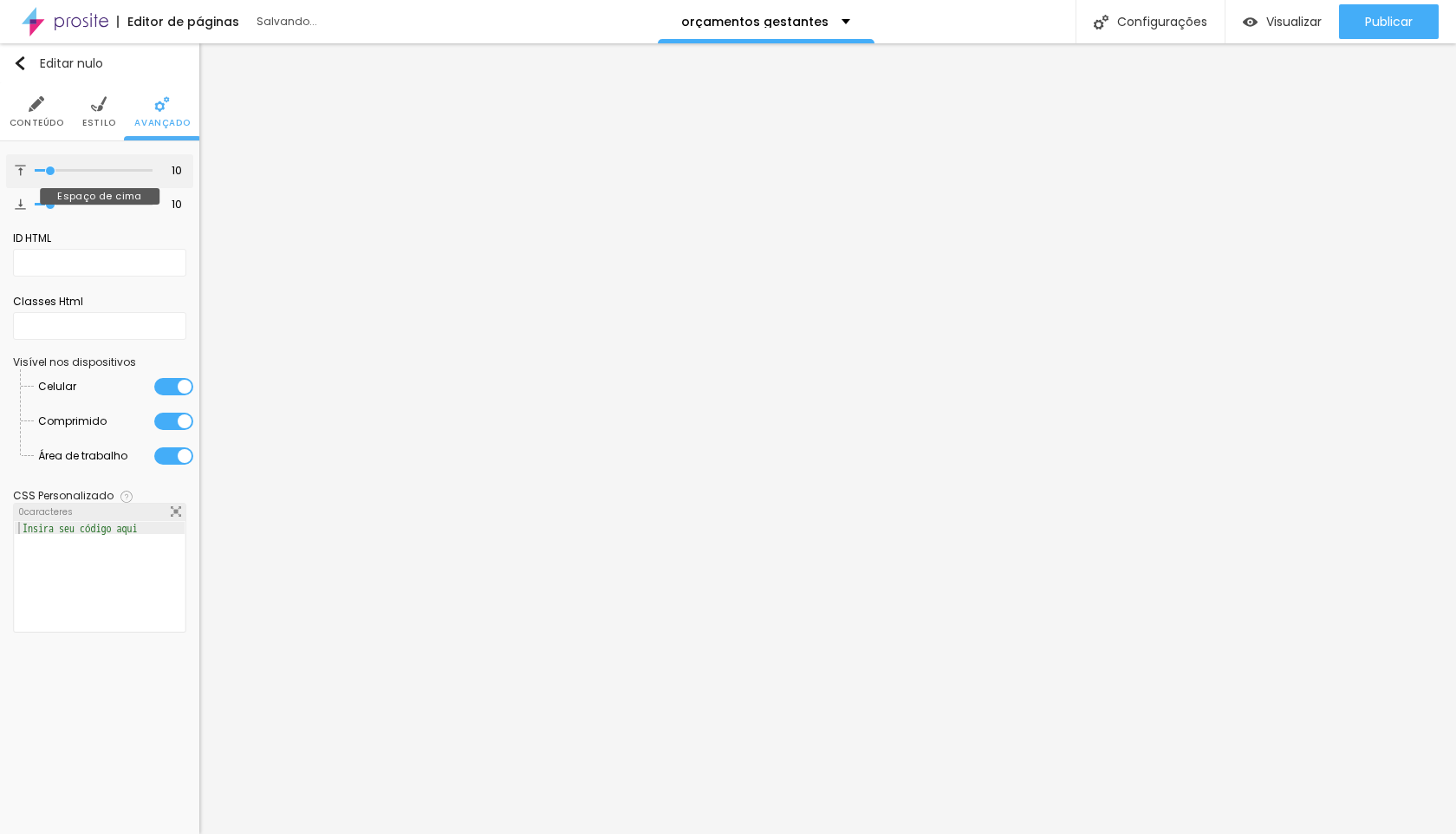 type on "0" 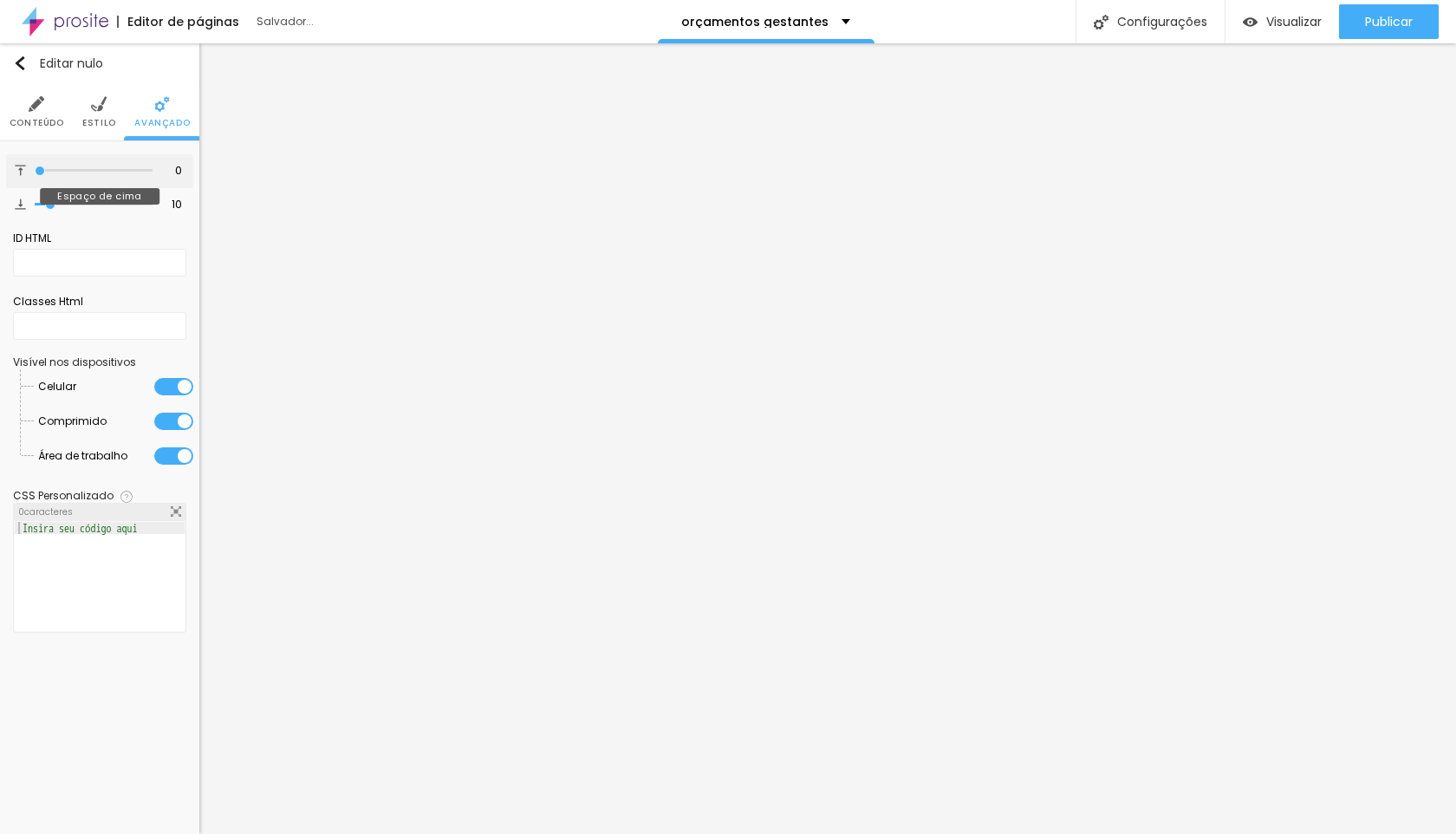 drag, startPoint x: 49, startPoint y: 167, endPoint x: 9, endPoint y: 173, distance: 40.447497 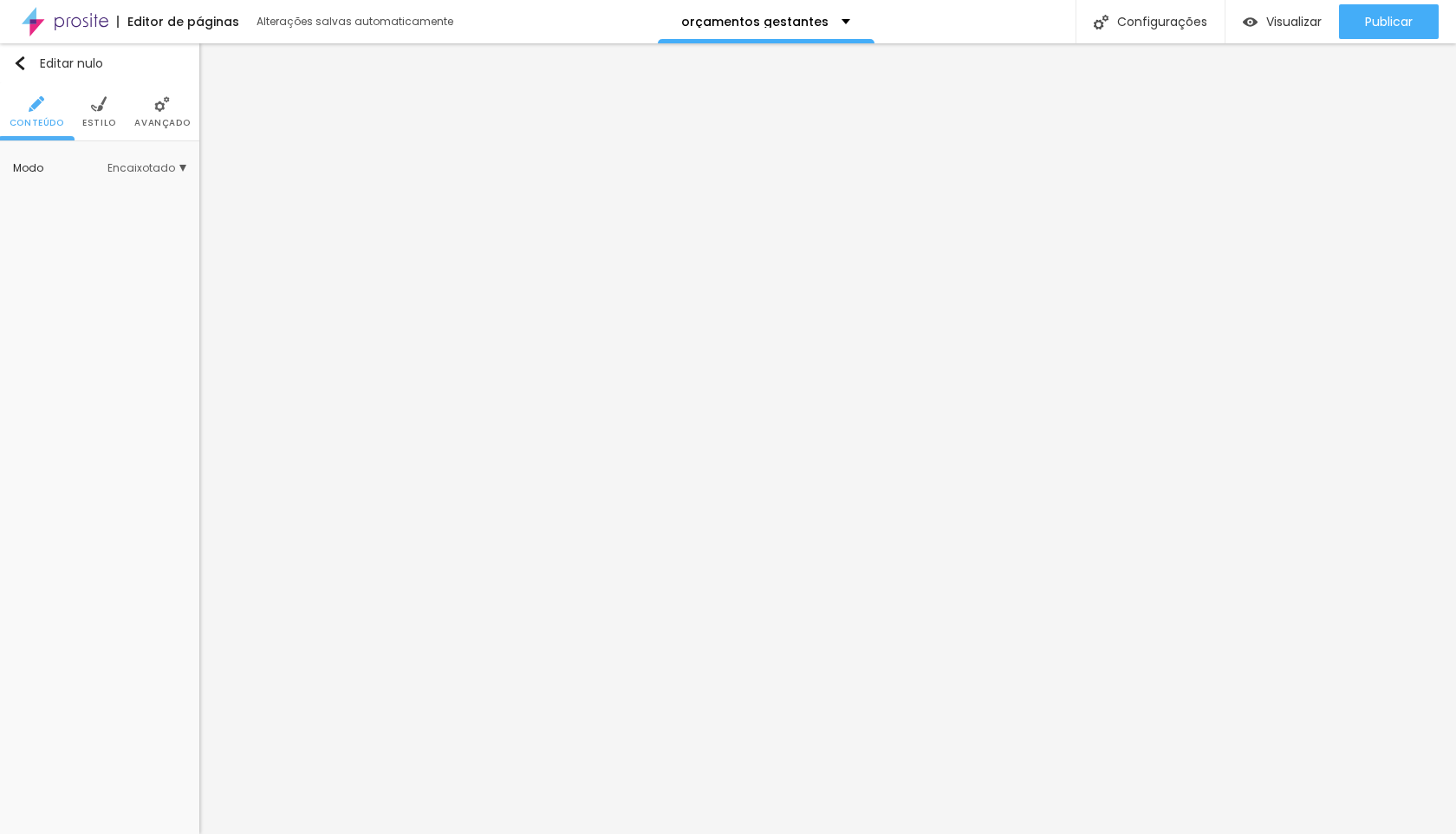click on "Encaixotado" at bounding box center (141, 167) 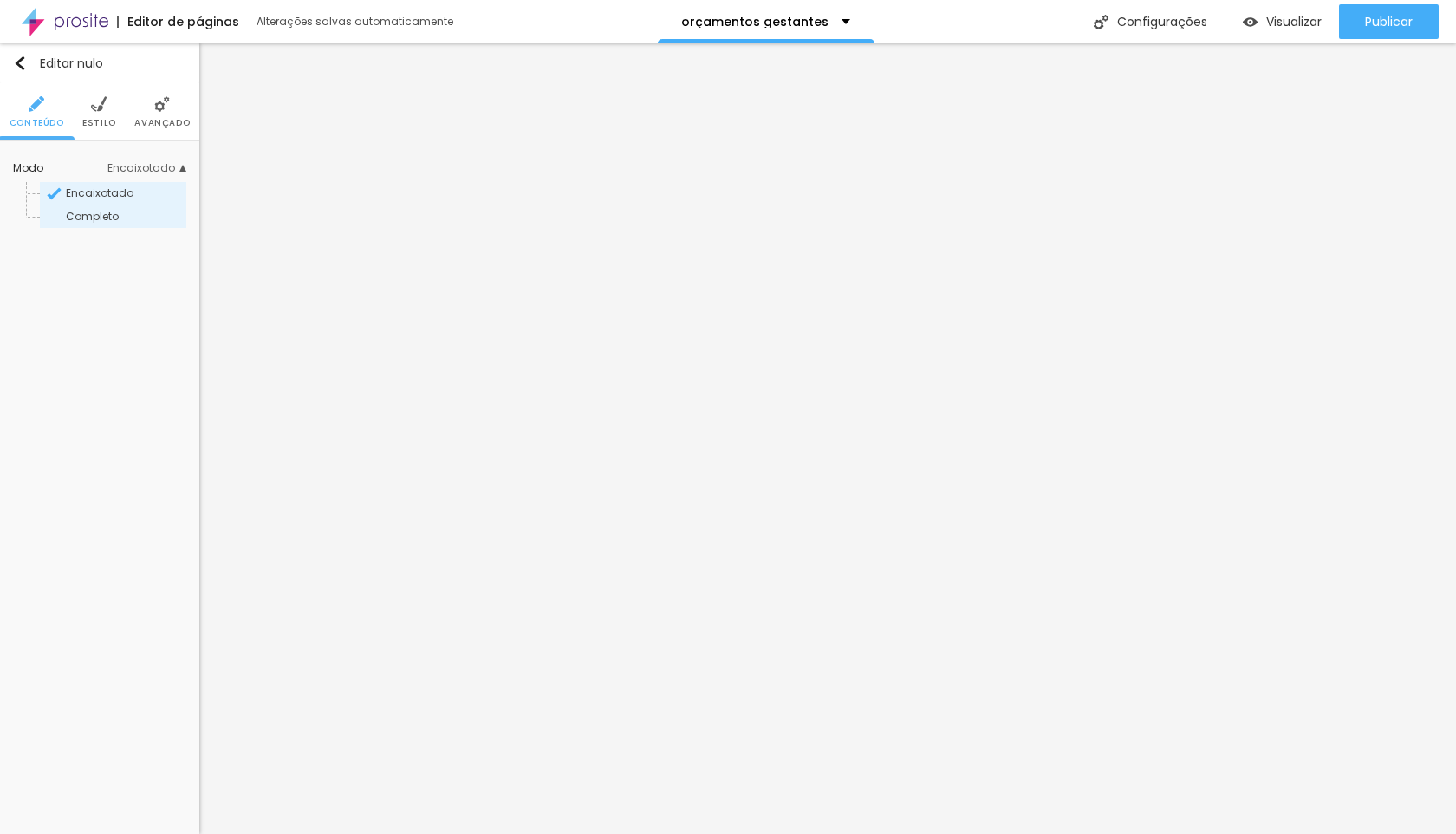 click on "Completo" at bounding box center [125, 217] 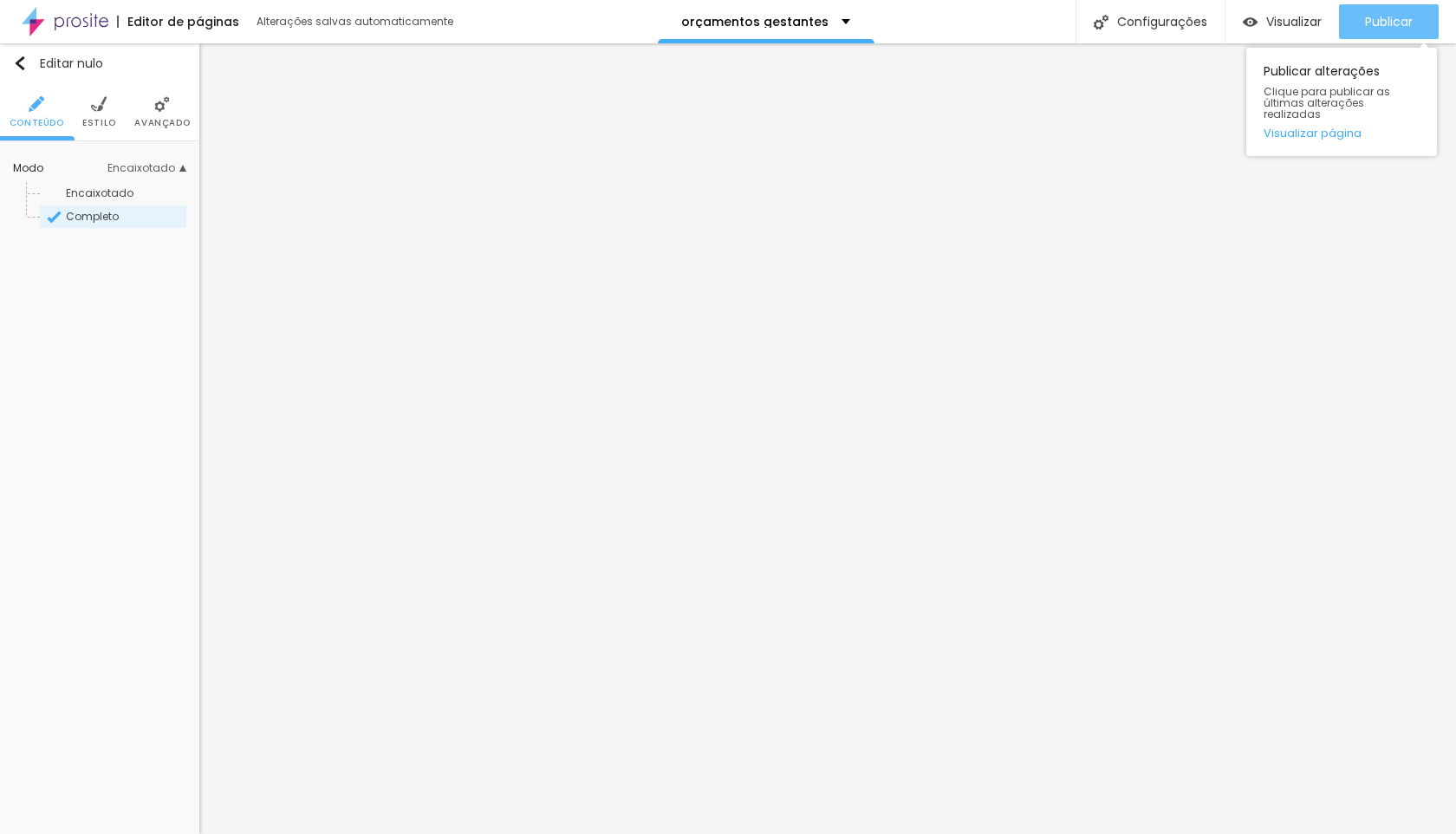click on "Publicar" at bounding box center [1388, 22] 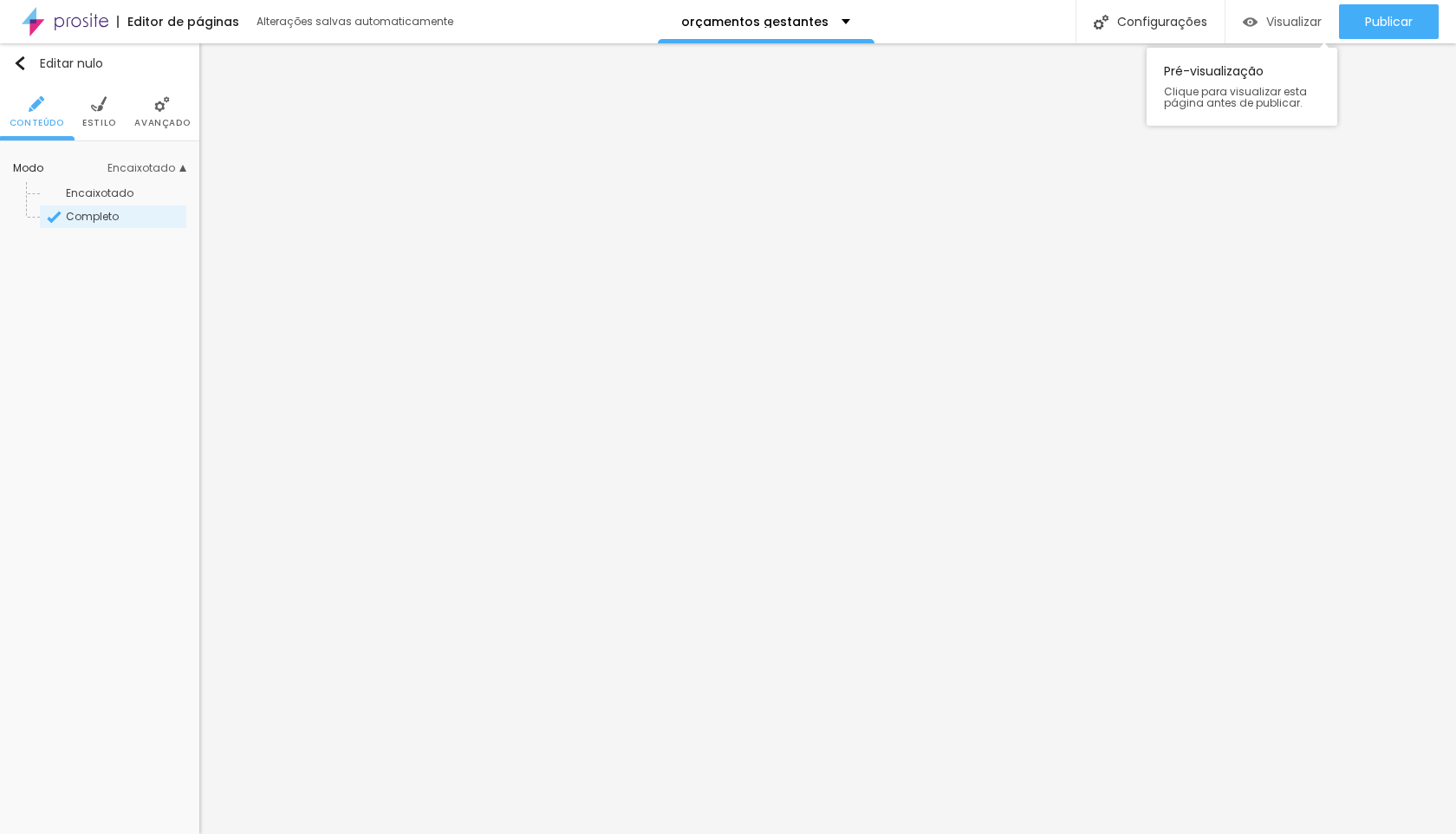 click on "Visualizar" at bounding box center (1294, 22) 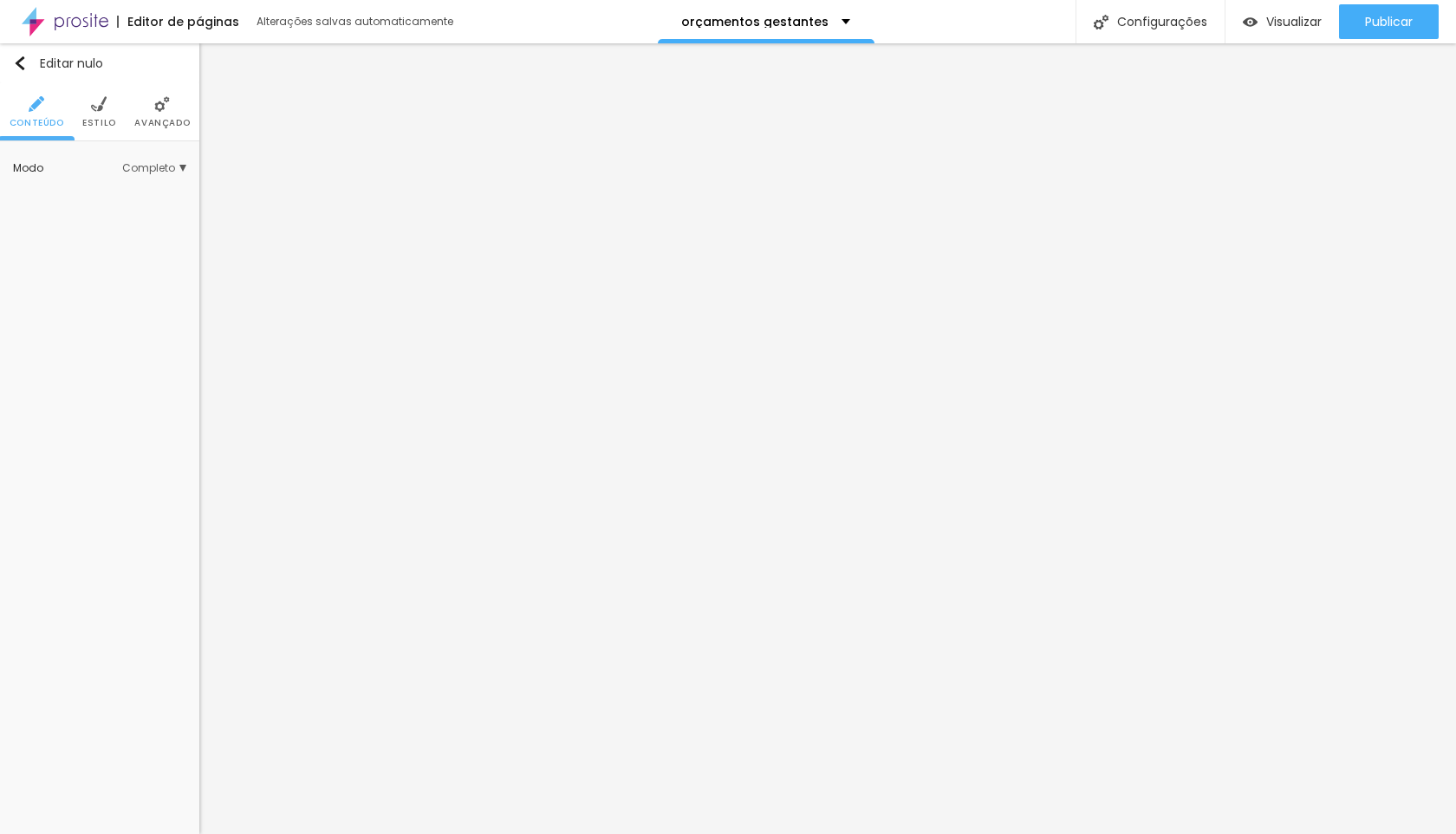 click on "Estilo" at bounding box center [99, 122] 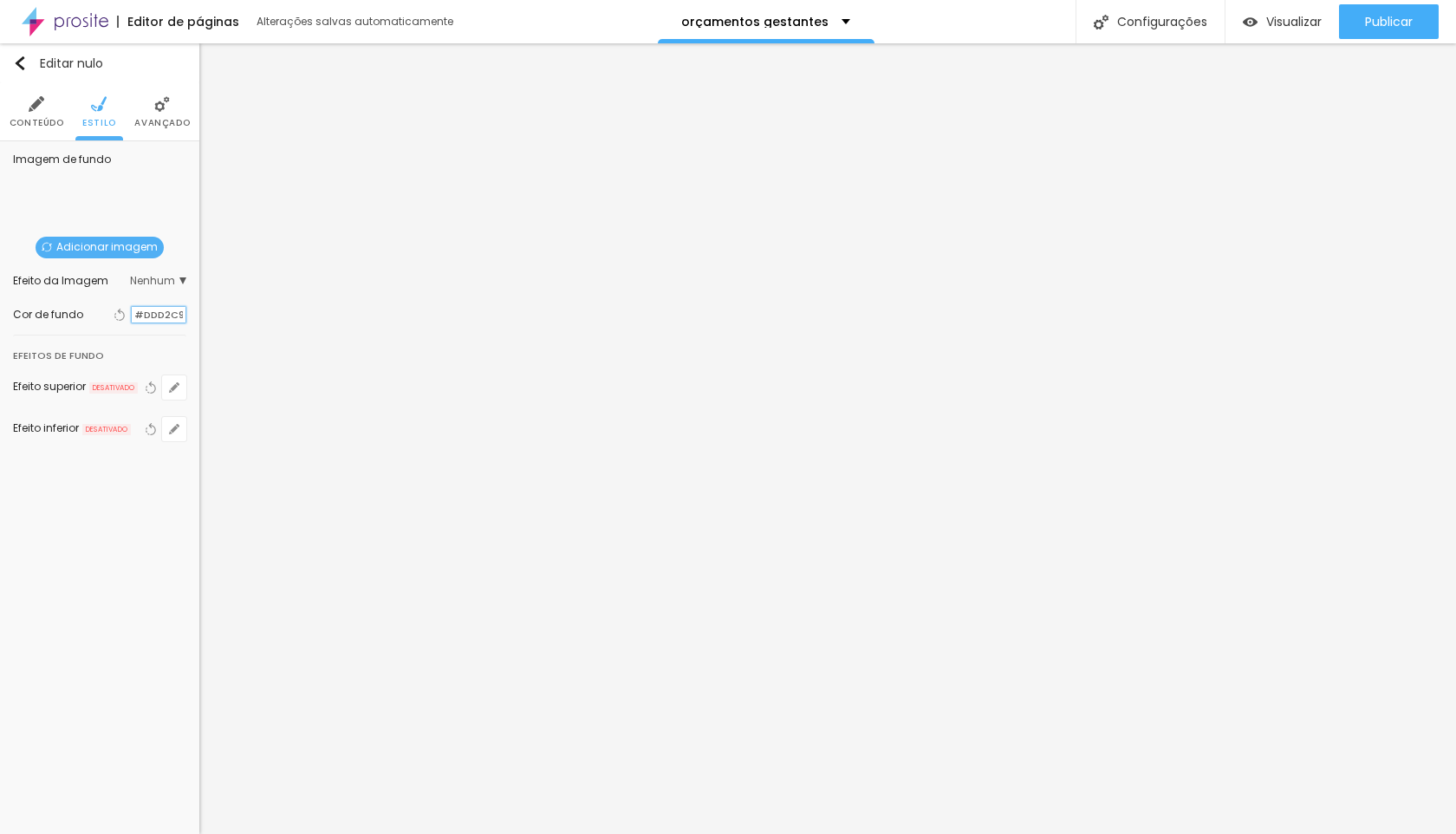 click on "#DDD2C9" at bounding box center [159, 315] 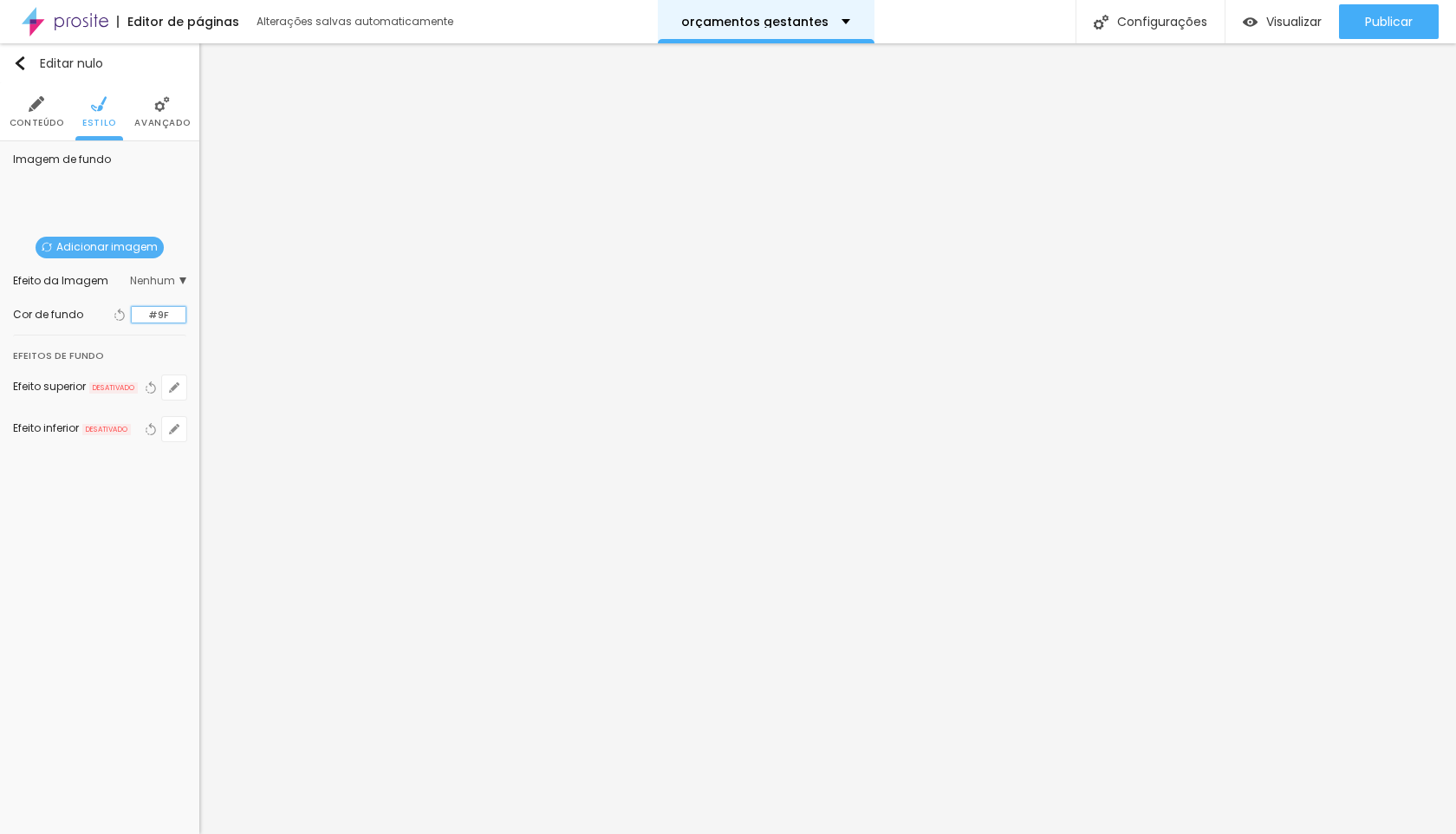 type on "#9F" 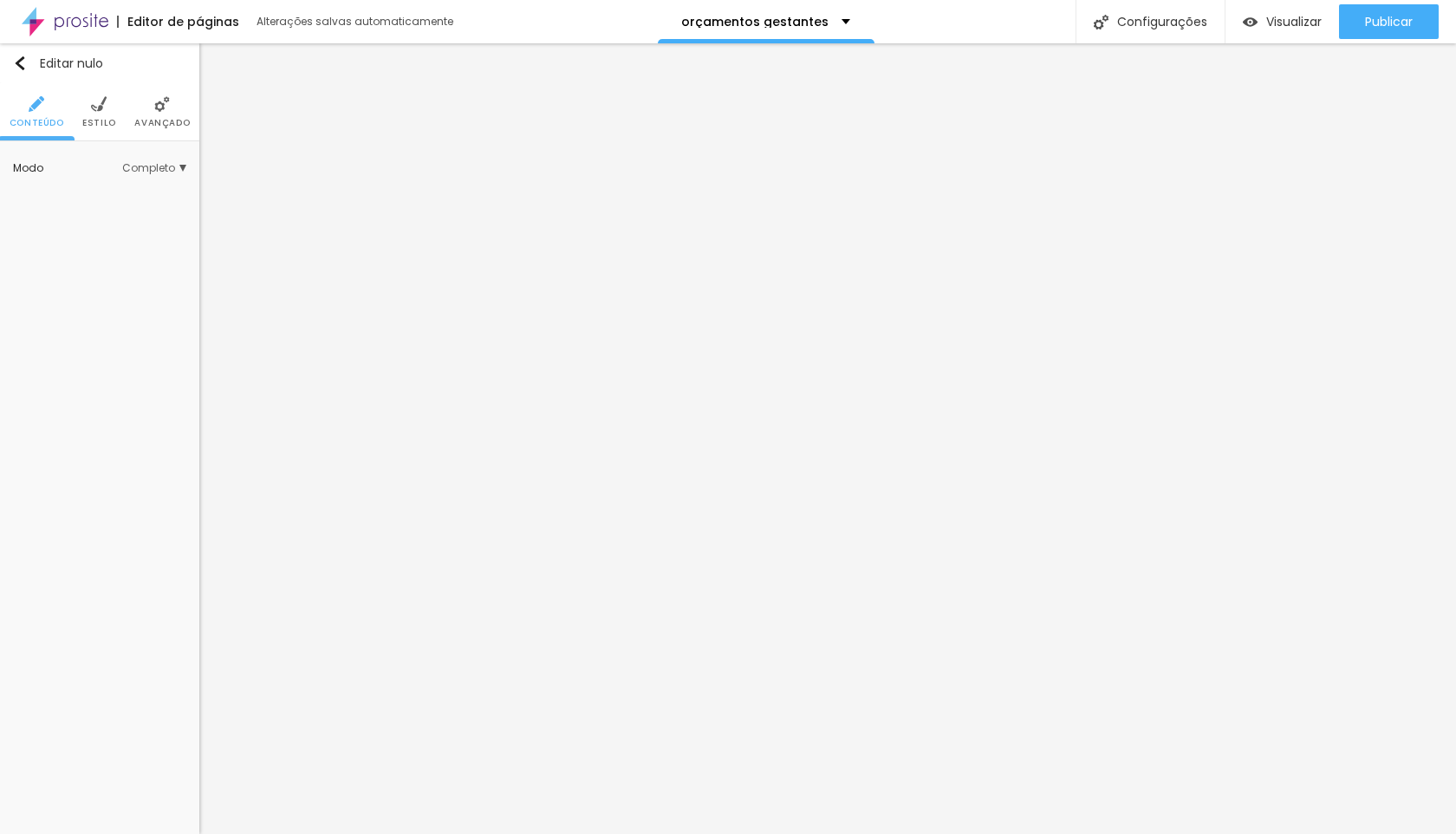 click on "Estilo" at bounding box center [99, 112] 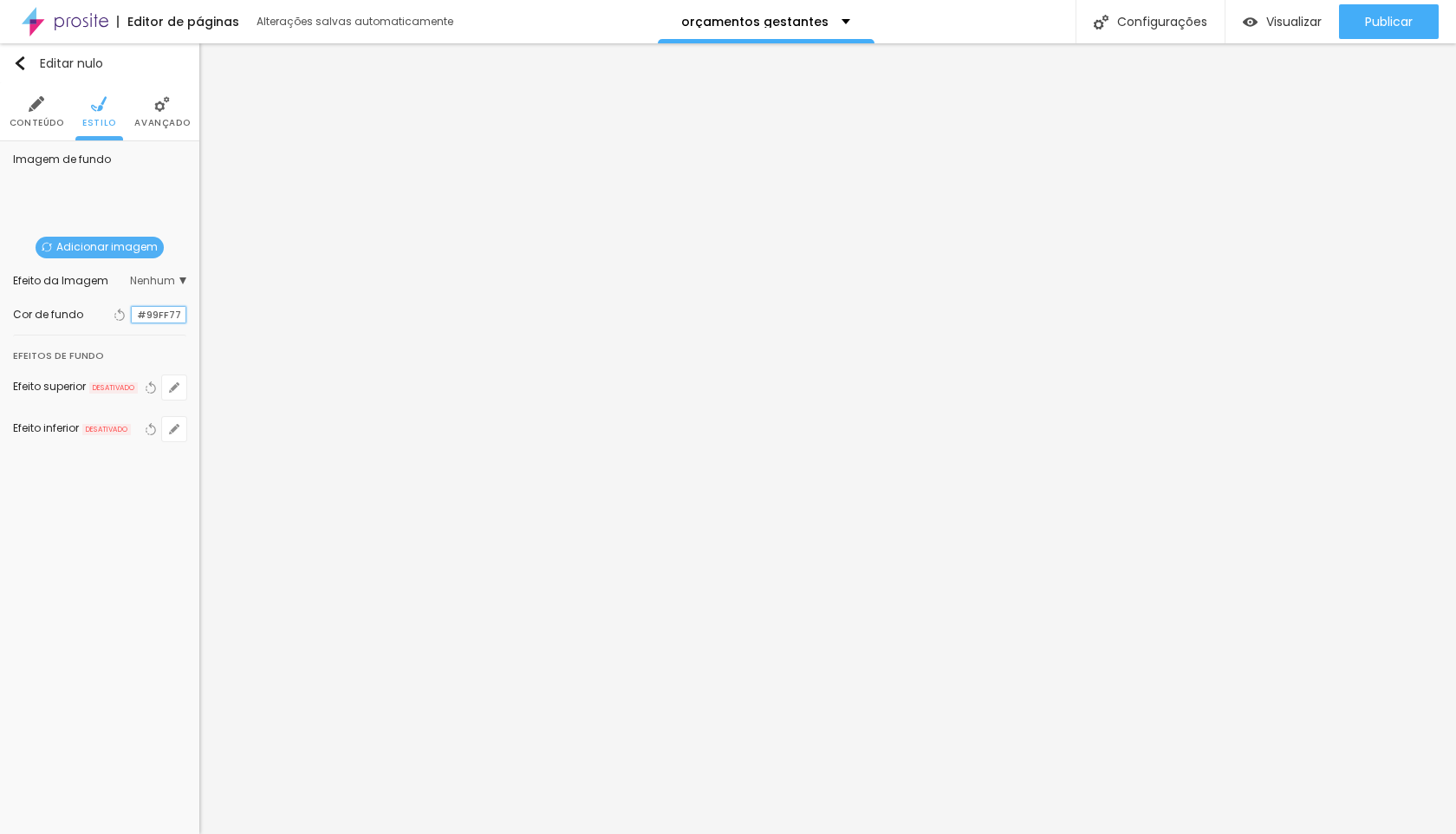 click on "#99FF77" at bounding box center (159, 315) 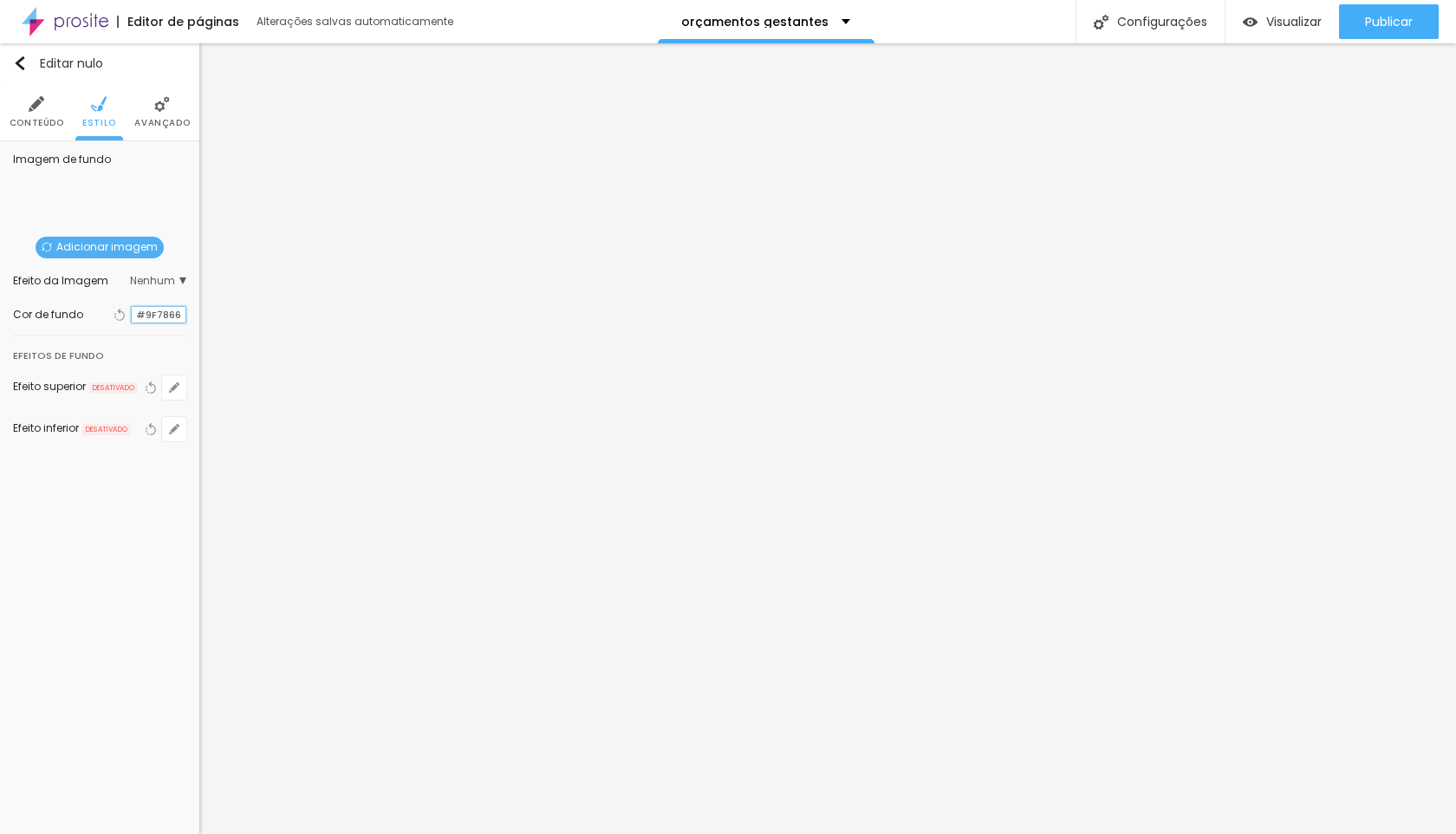 click on "#9F7866" at bounding box center [159, 315] 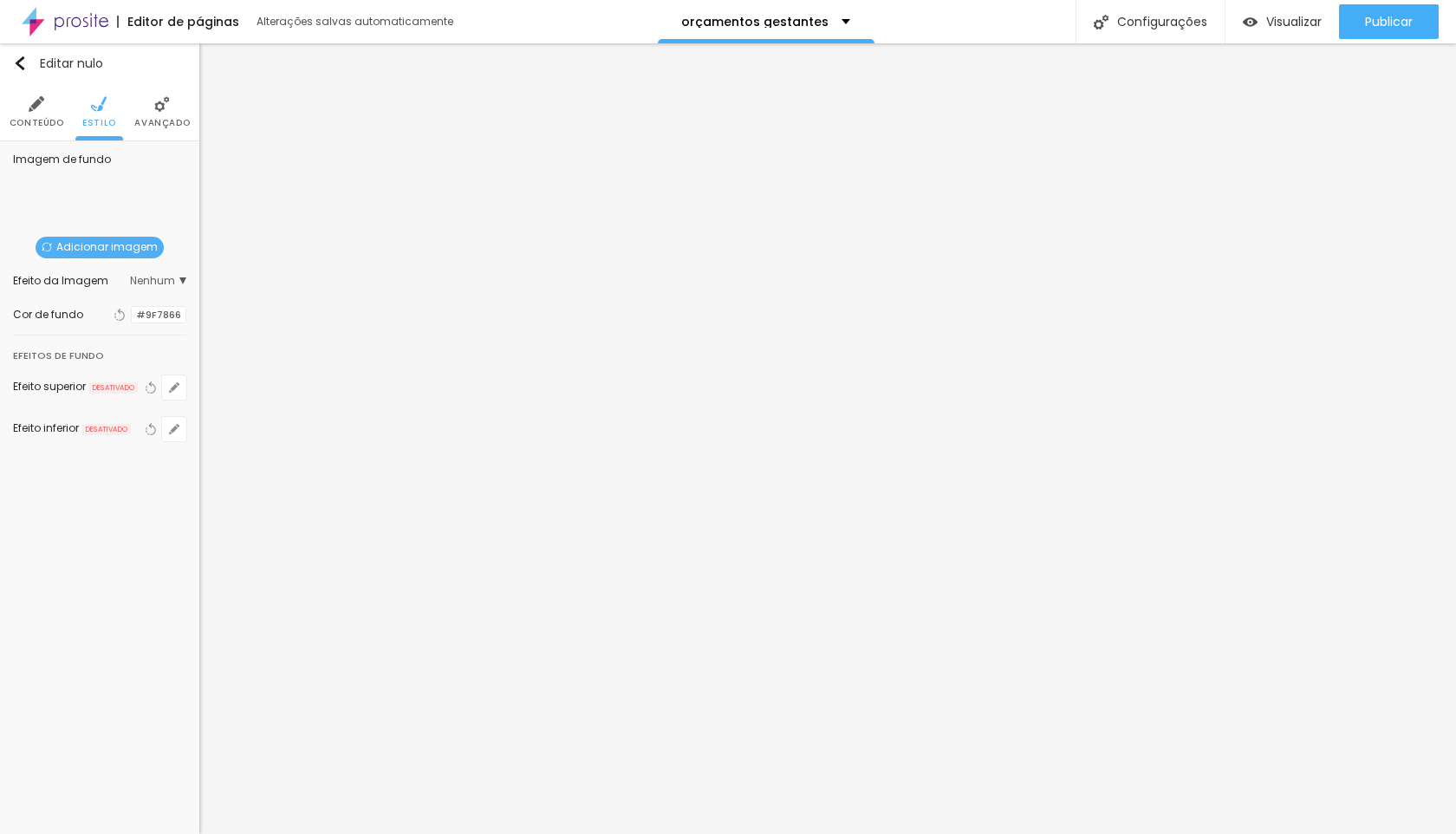 click at bounding box center (132, 315) 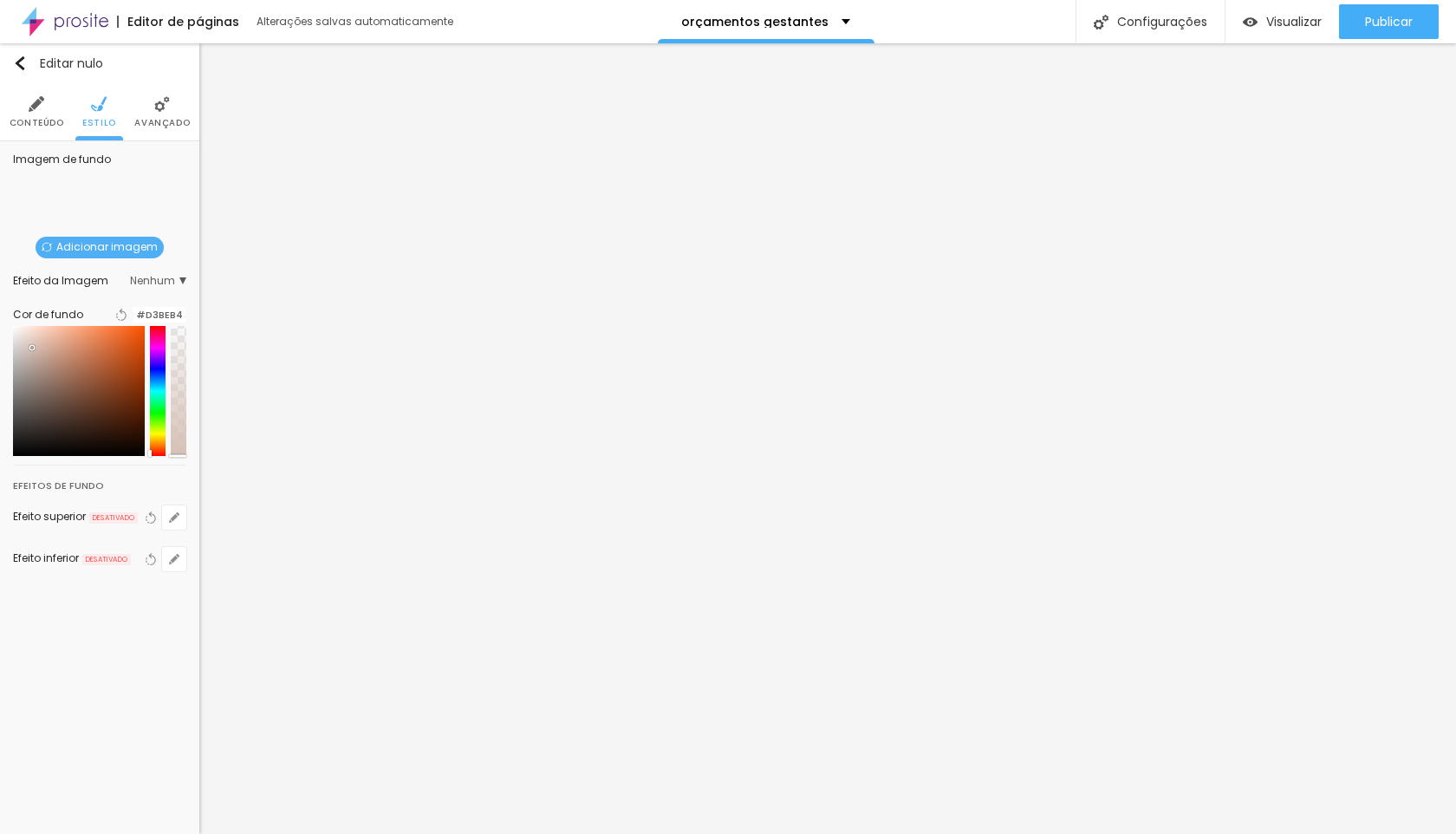 type on "#D5C0B6" 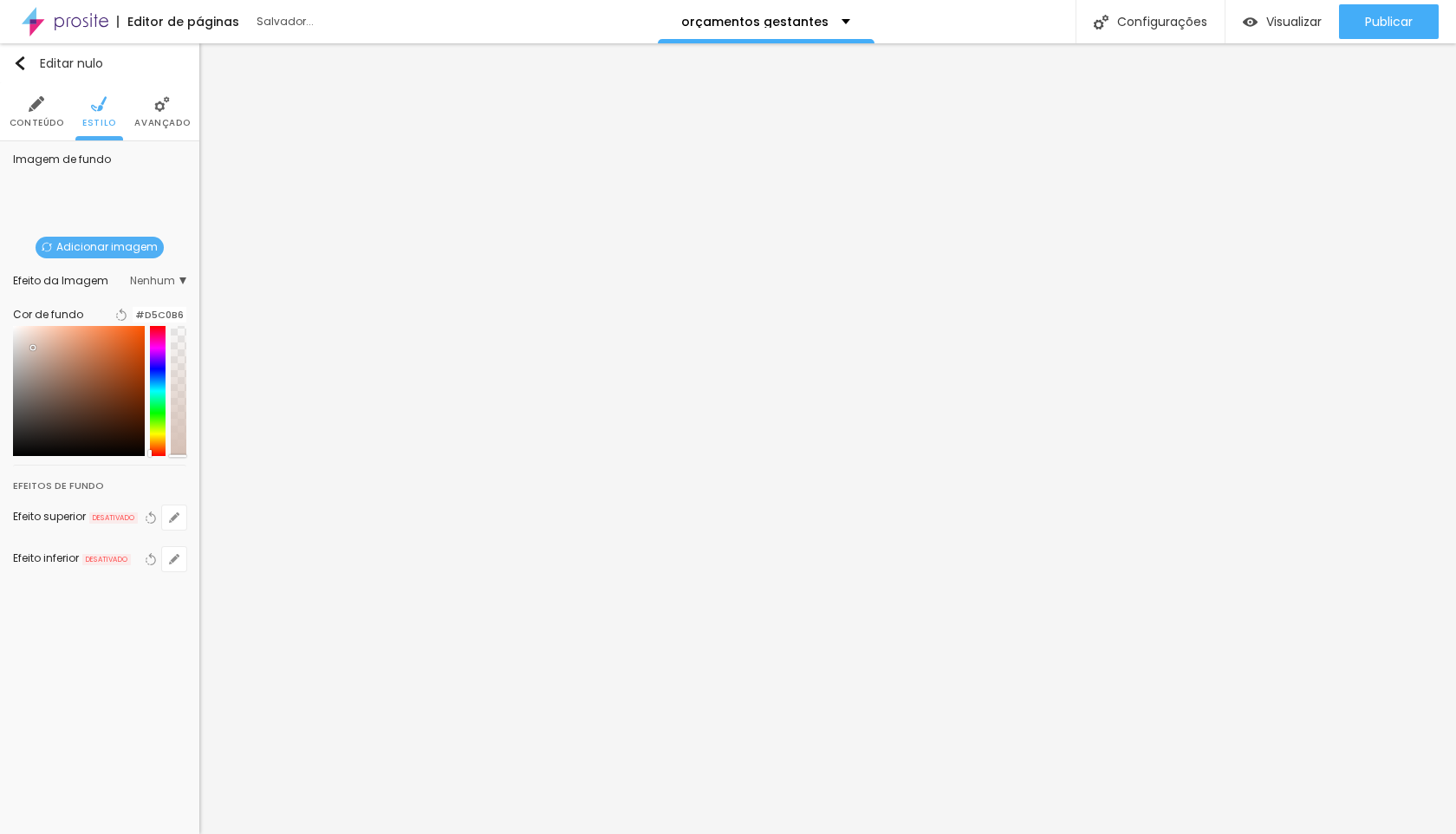 drag, startPoint x: 66, startPoint y: 381, endPoint x: 44, endPoint y: 358, distance: 31.827661 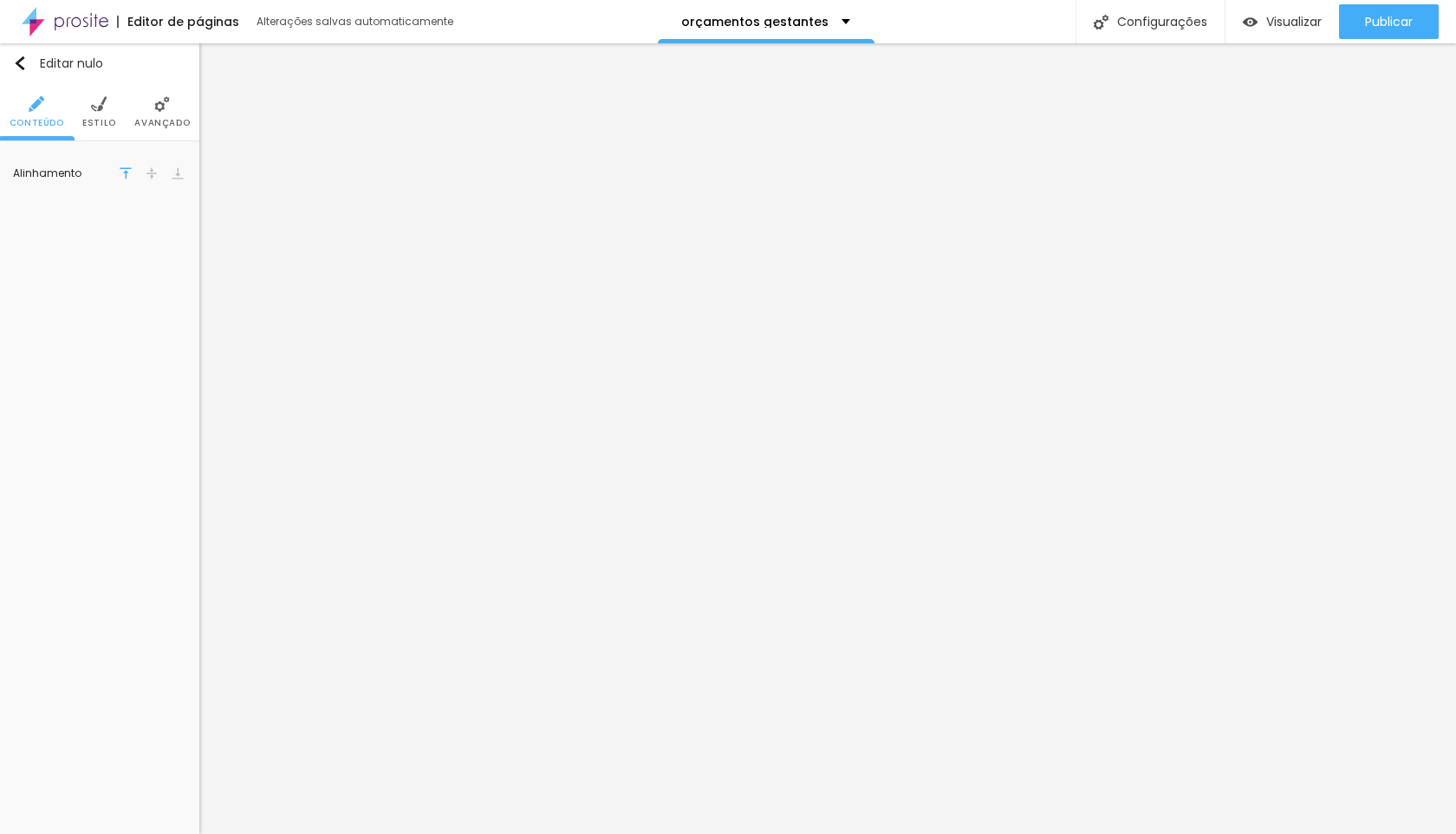 click at bounding box center [152, 173] 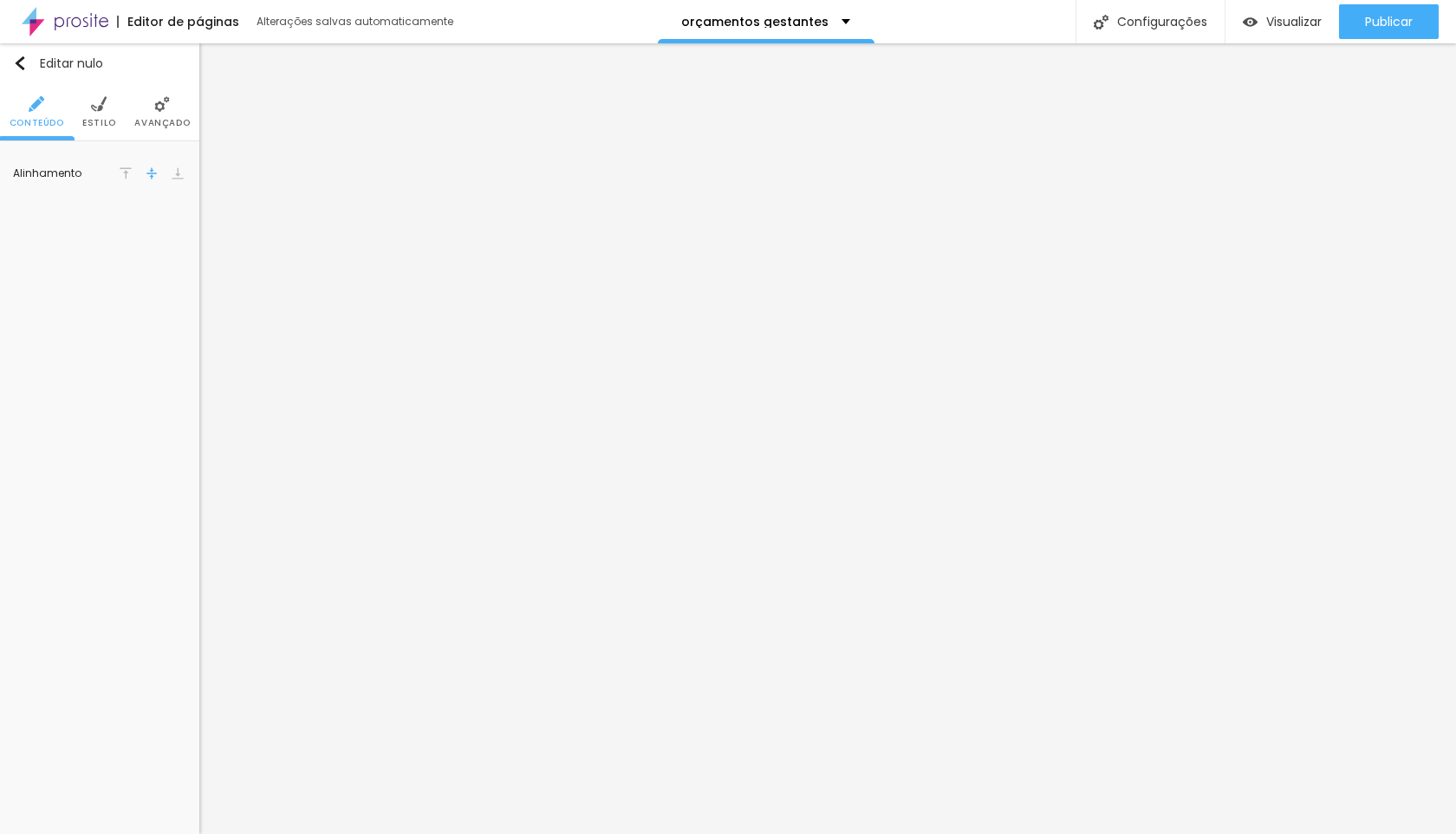click at bounding box center (178, 173) 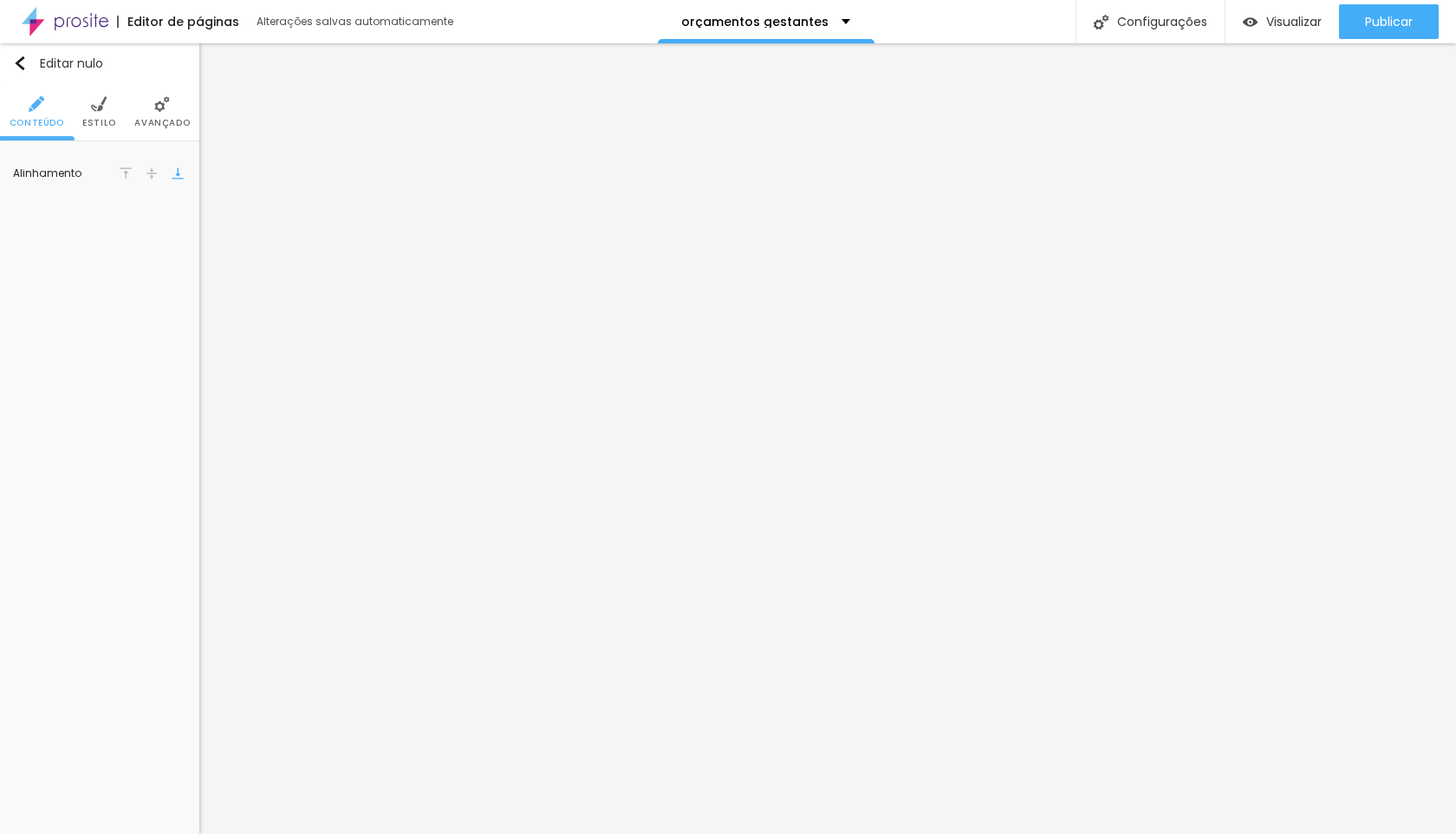 click at bounding box center [99, 104] 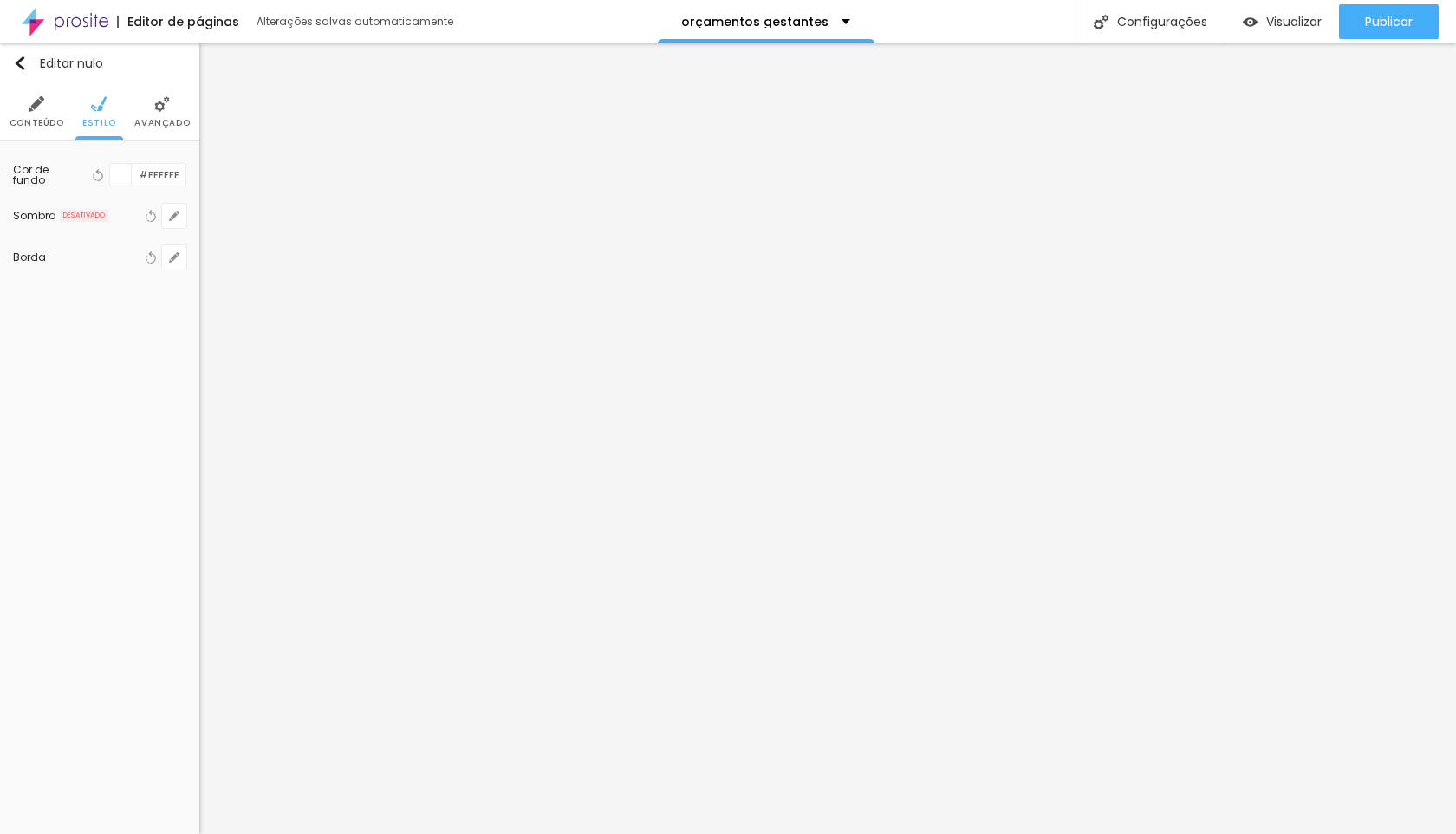 click at bounding box center [162, 104] 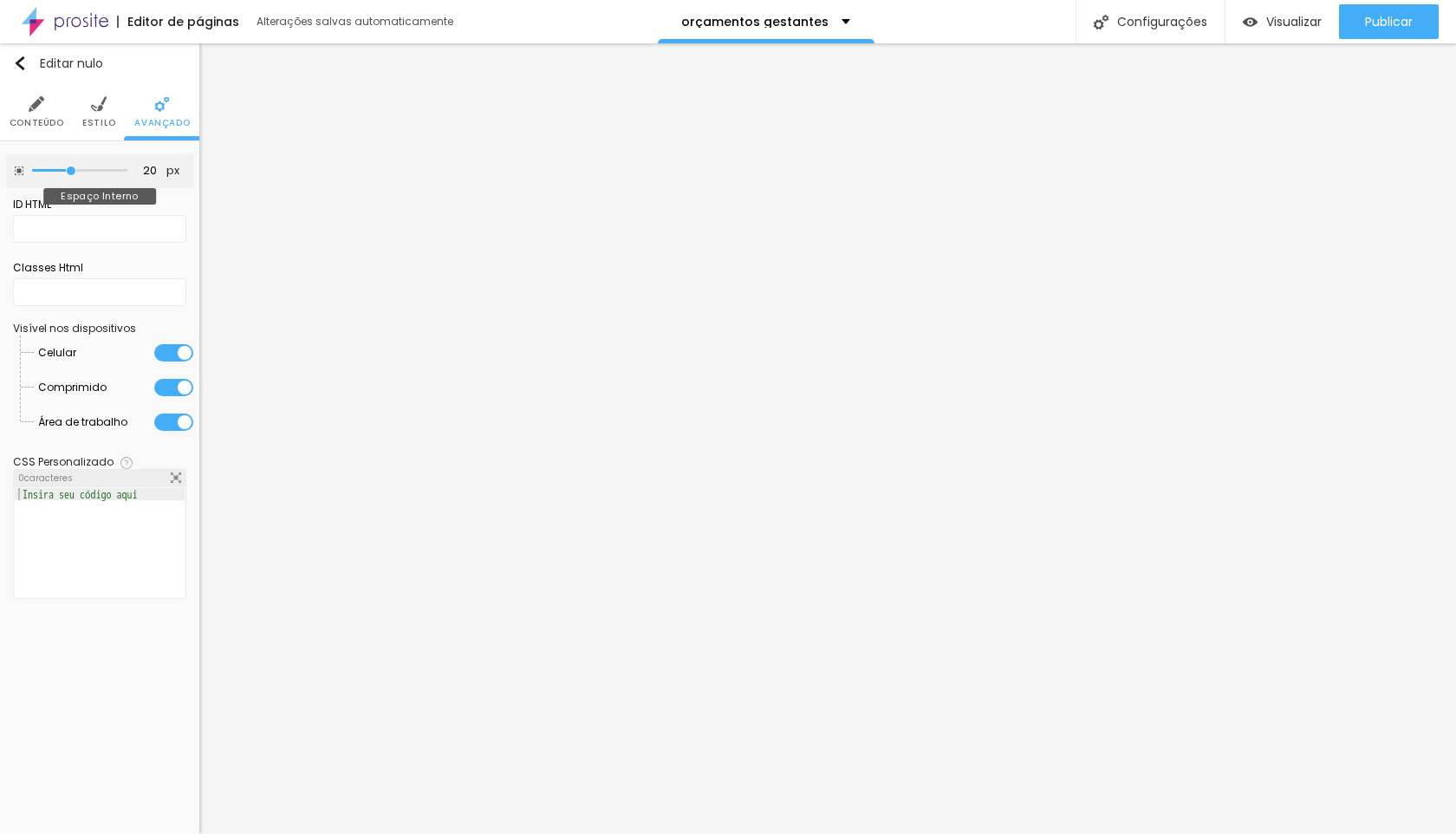 type on "15" 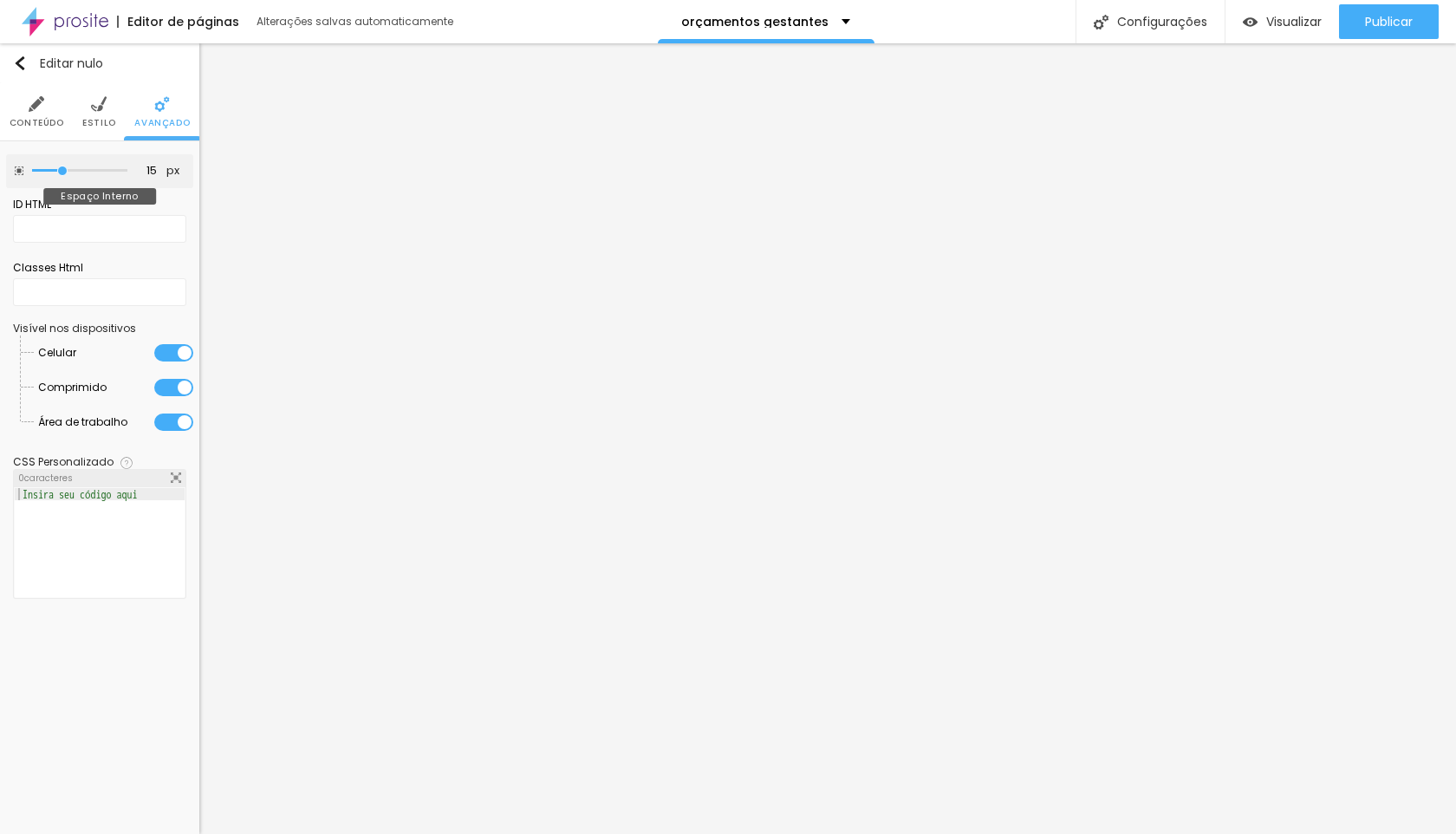 type on "10" 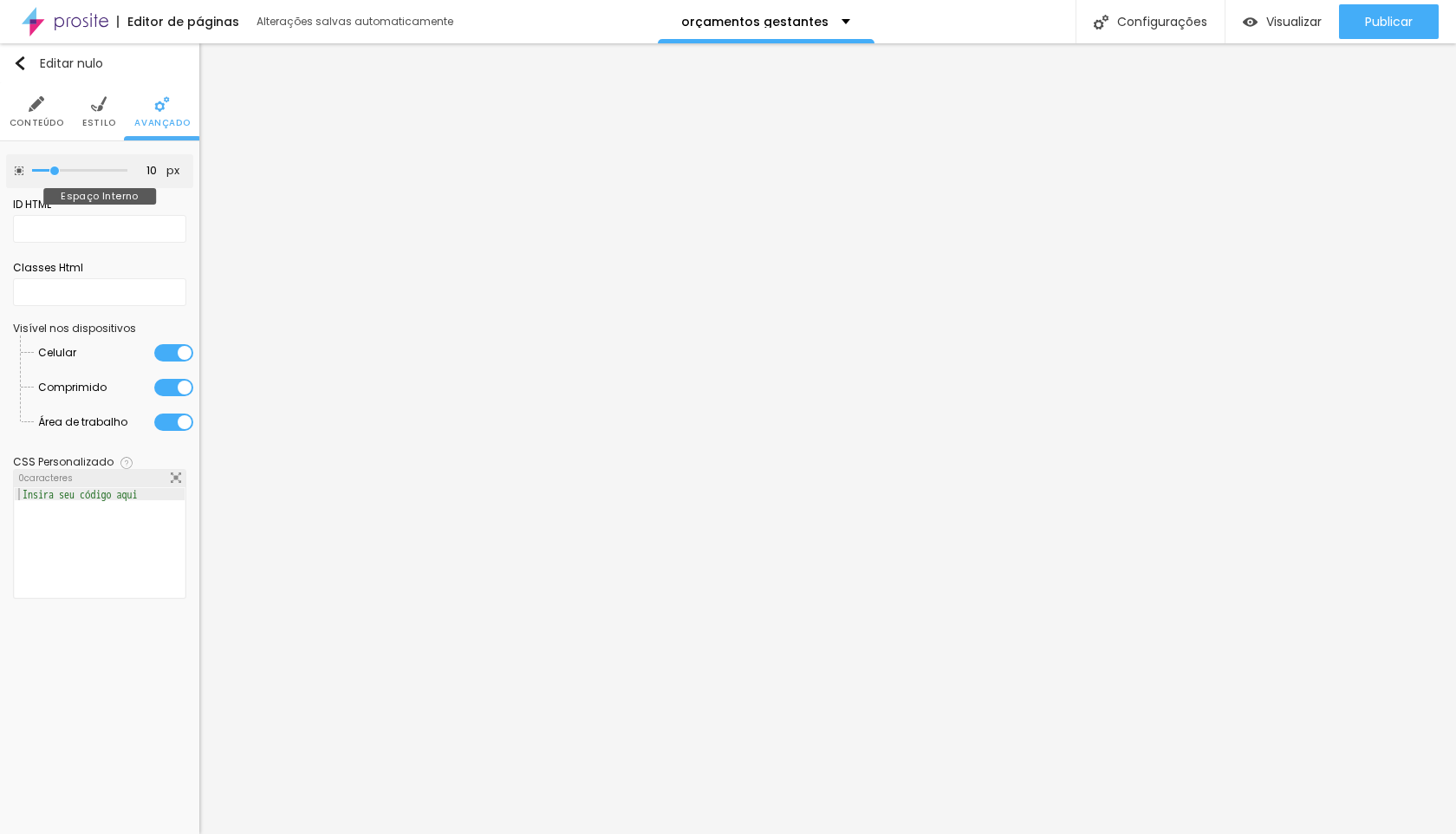 type on "15" 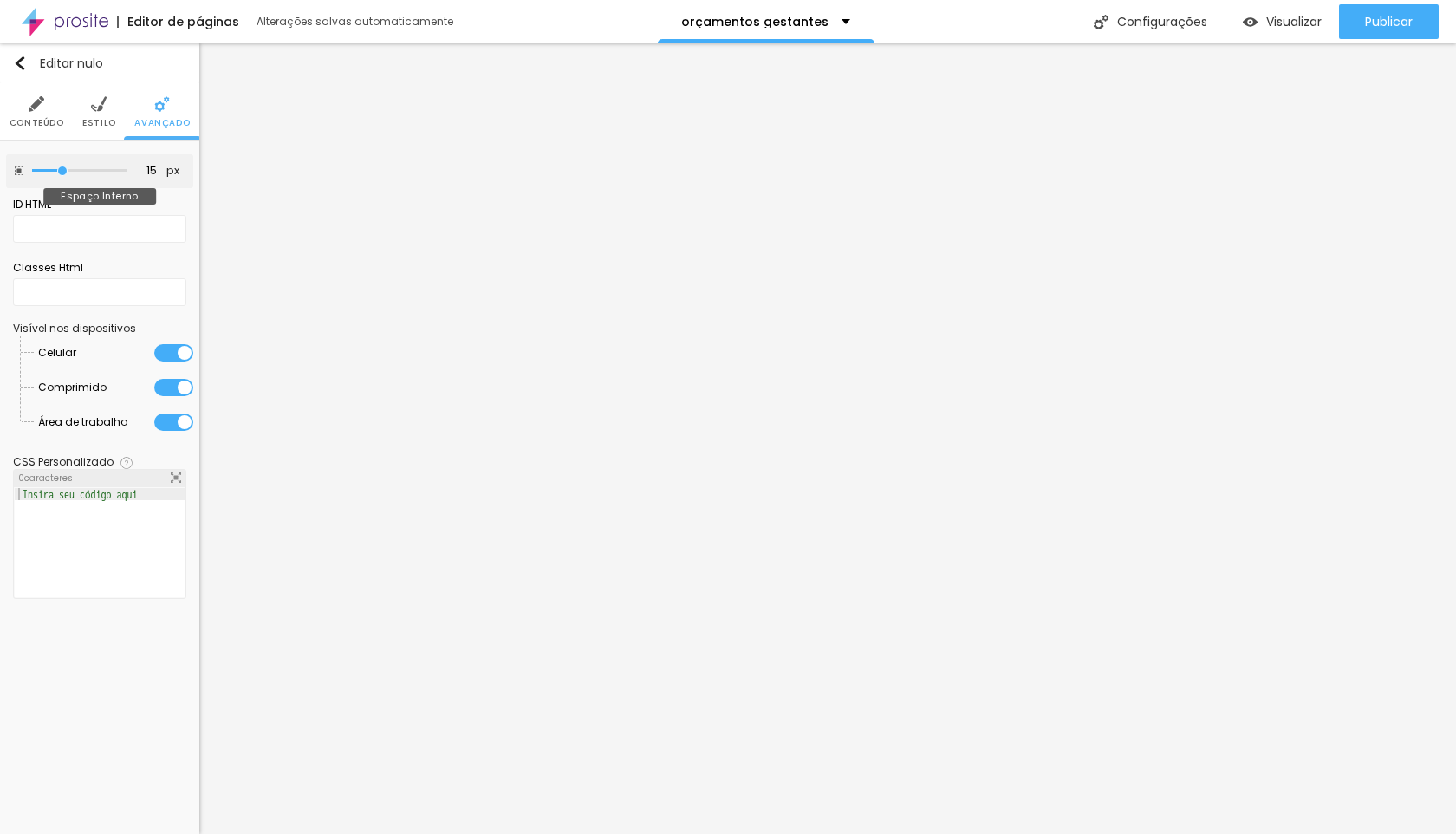 type on "30" 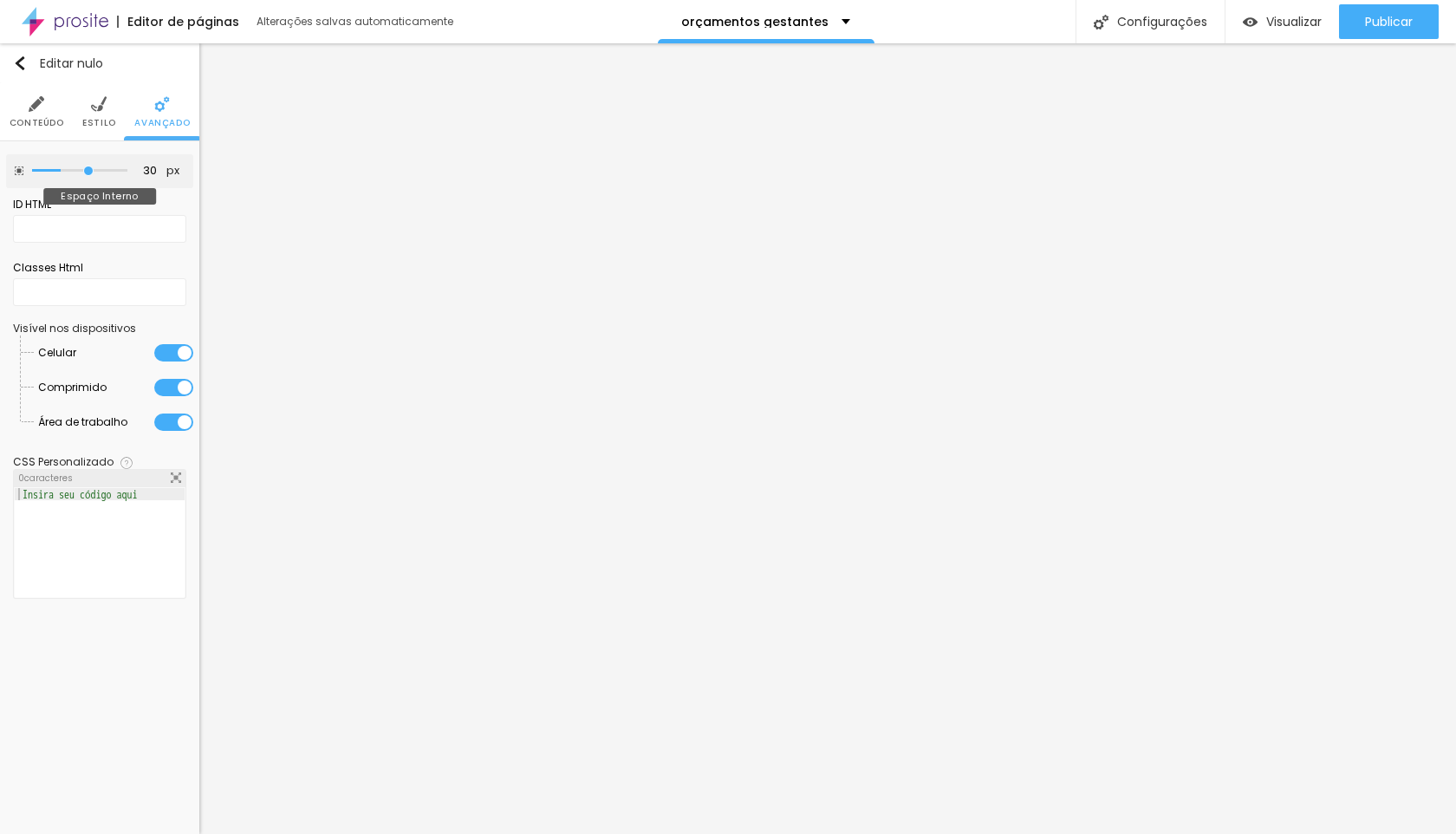 type on "35" 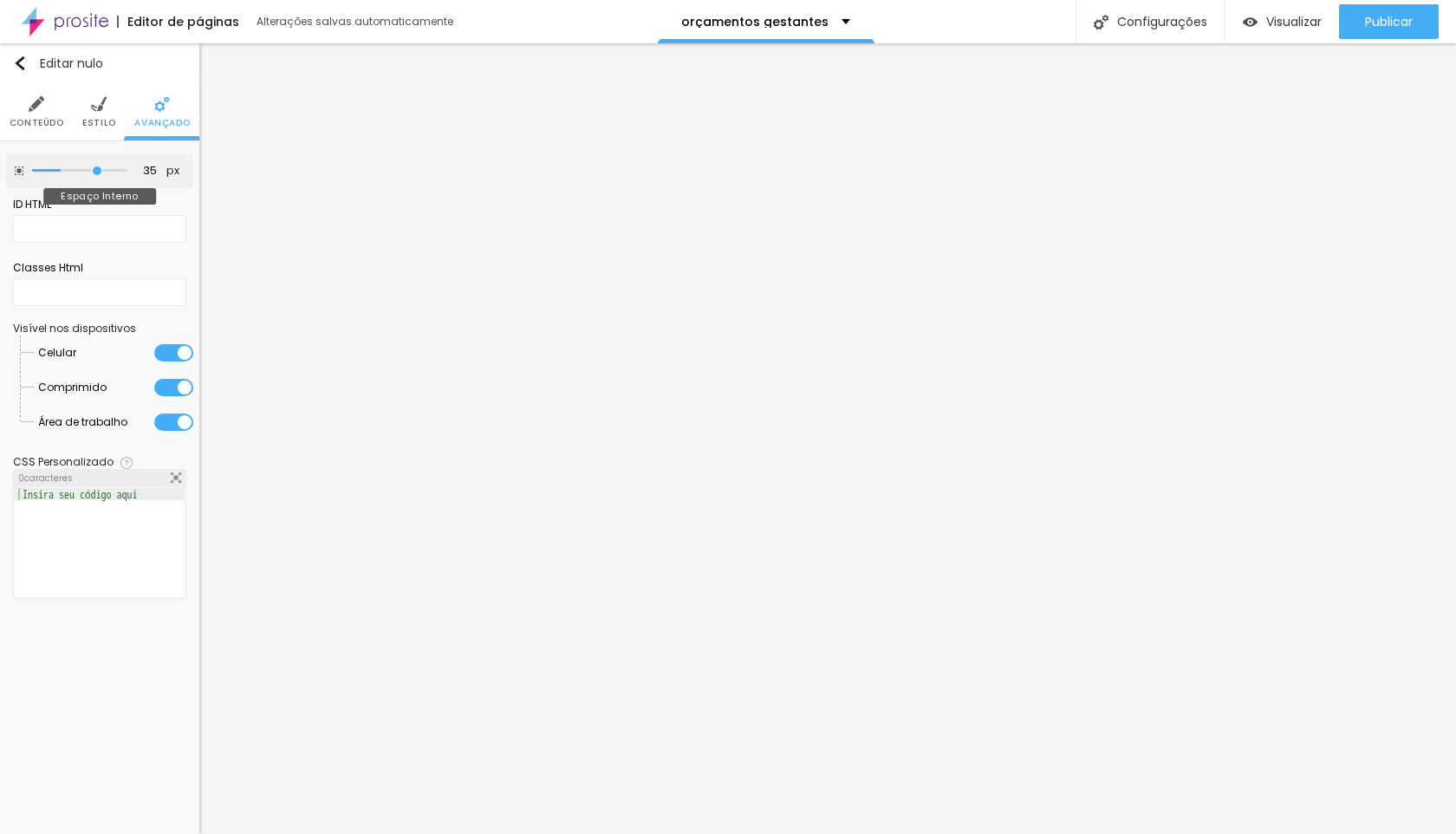 type on "40" 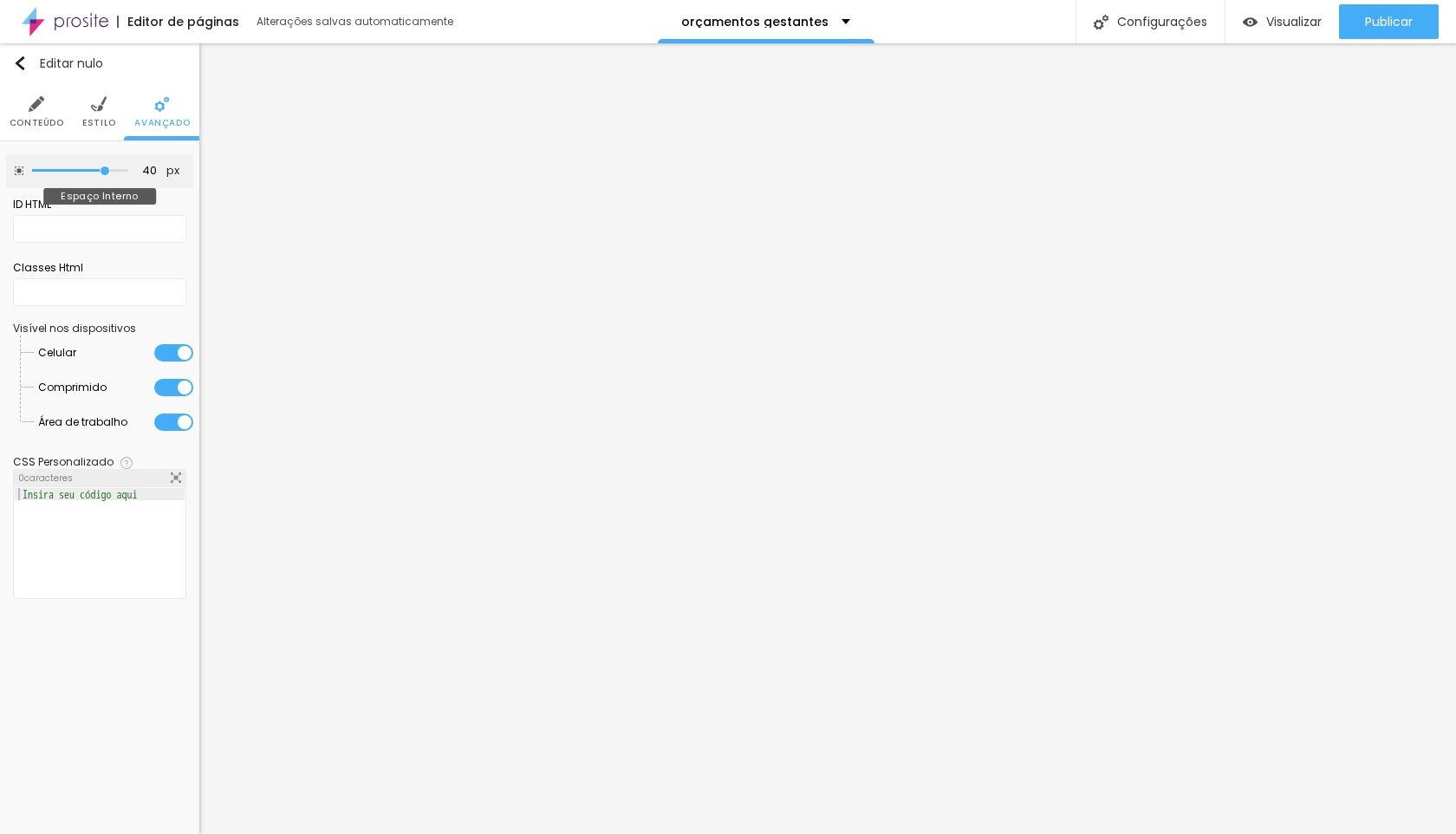 type on "35" 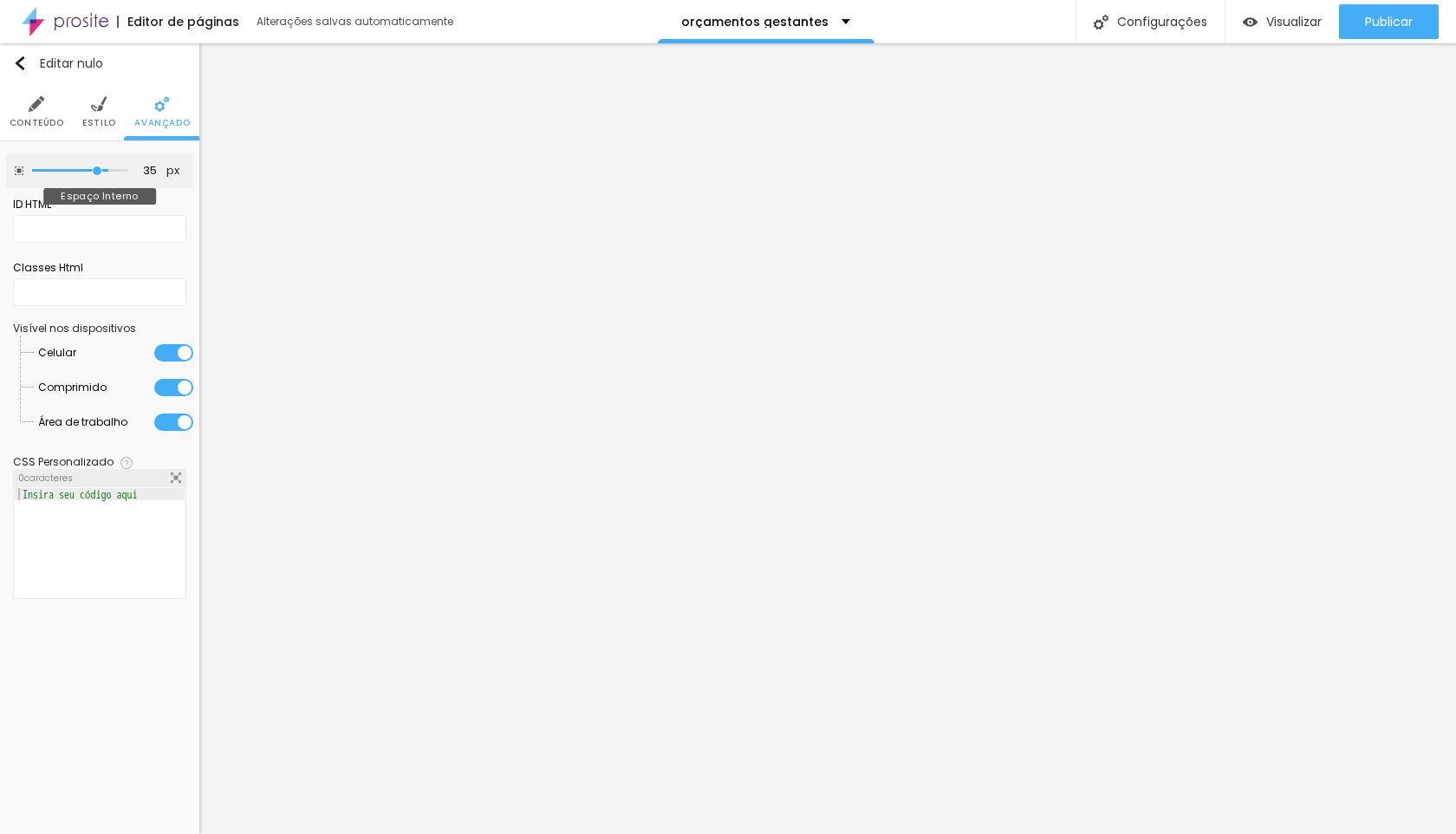 type on "5" 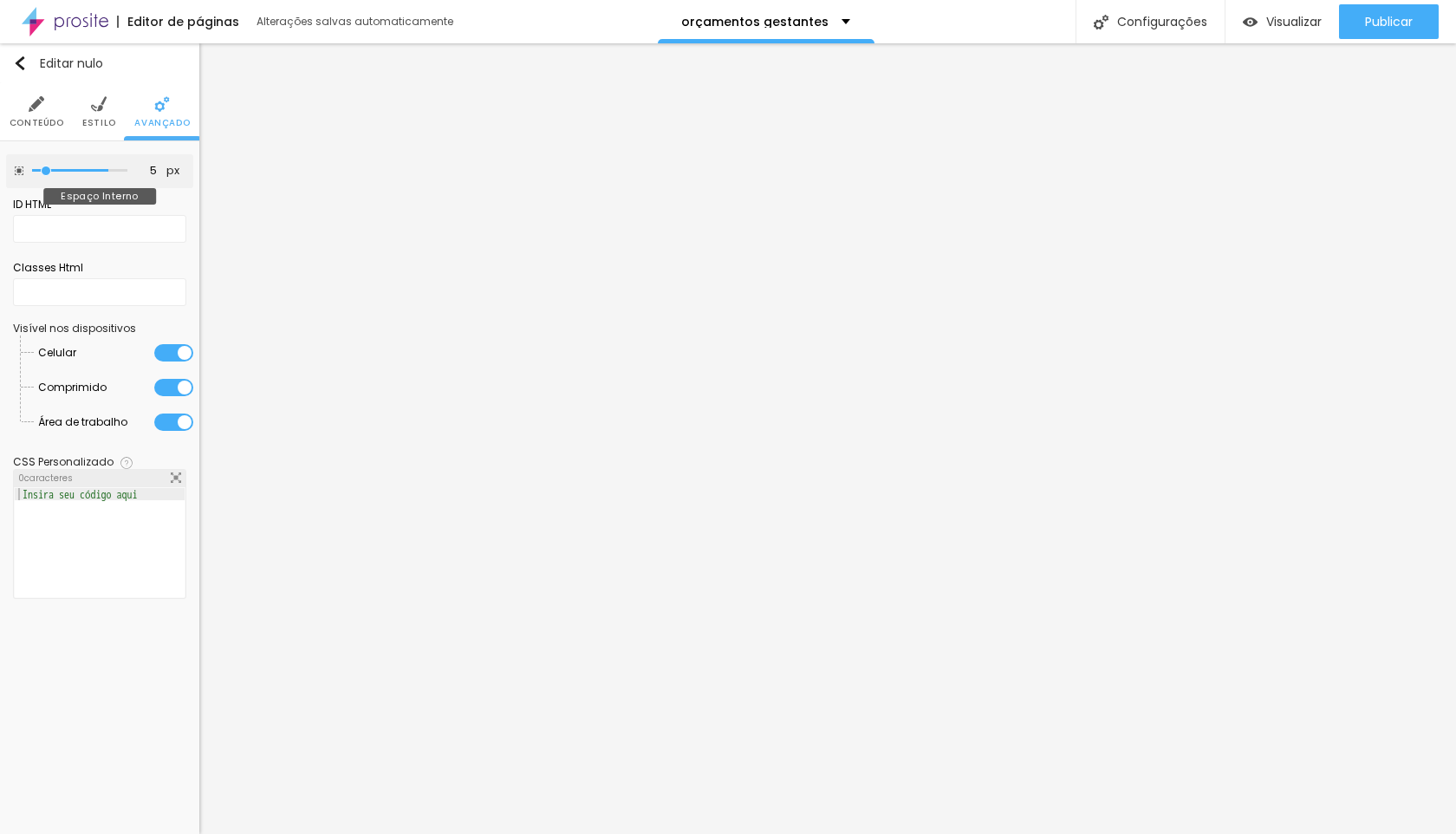 type on "0" 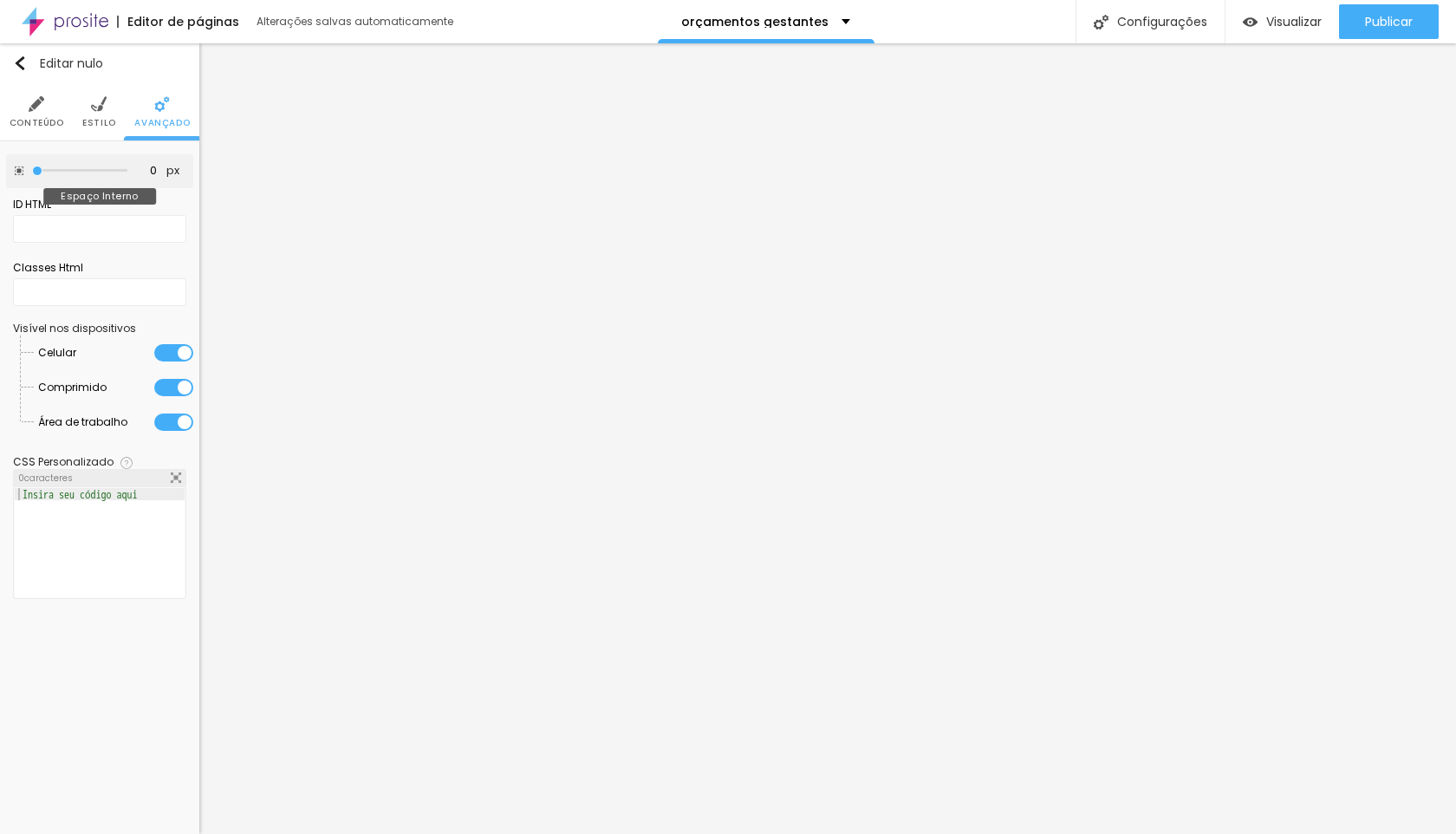 drag, startPoint x: 69, startPoint y: 167, endPoint x: 0, endPoint y: 173, distance: 69.260378 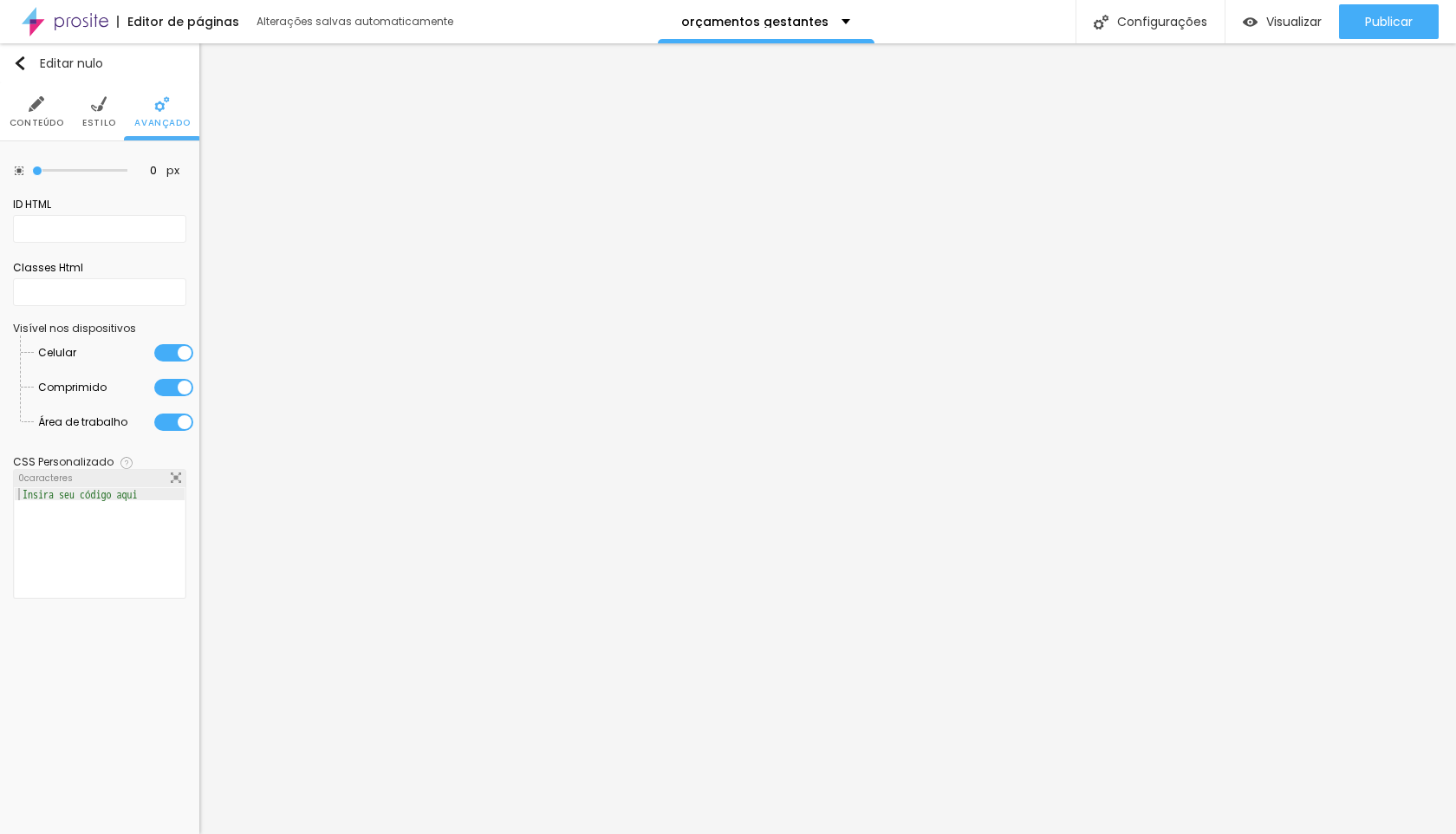 click on "Estilo" at bounding box center [99, 112] 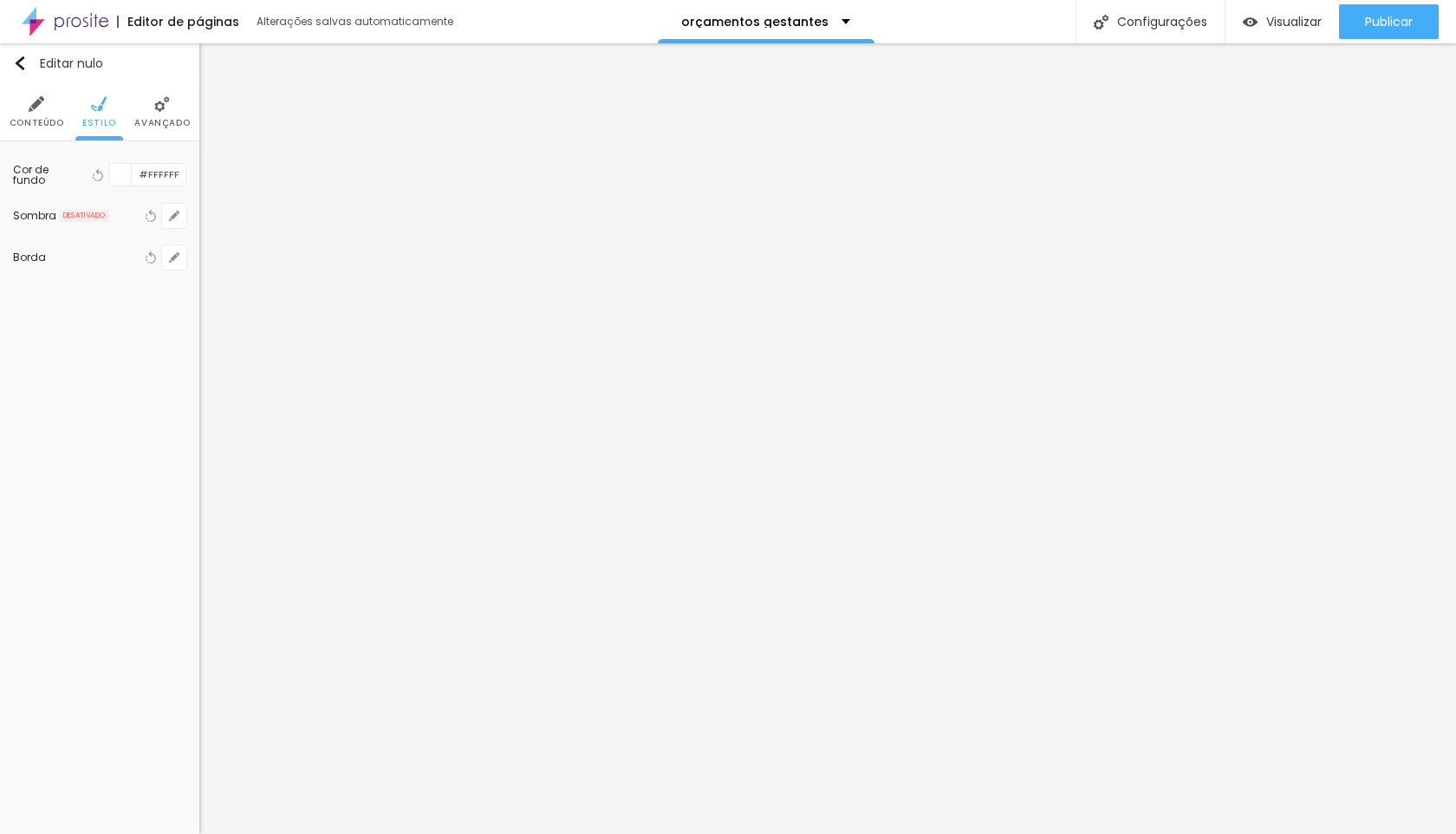 click on "Conteúdo" at bounding box center [36, 112] 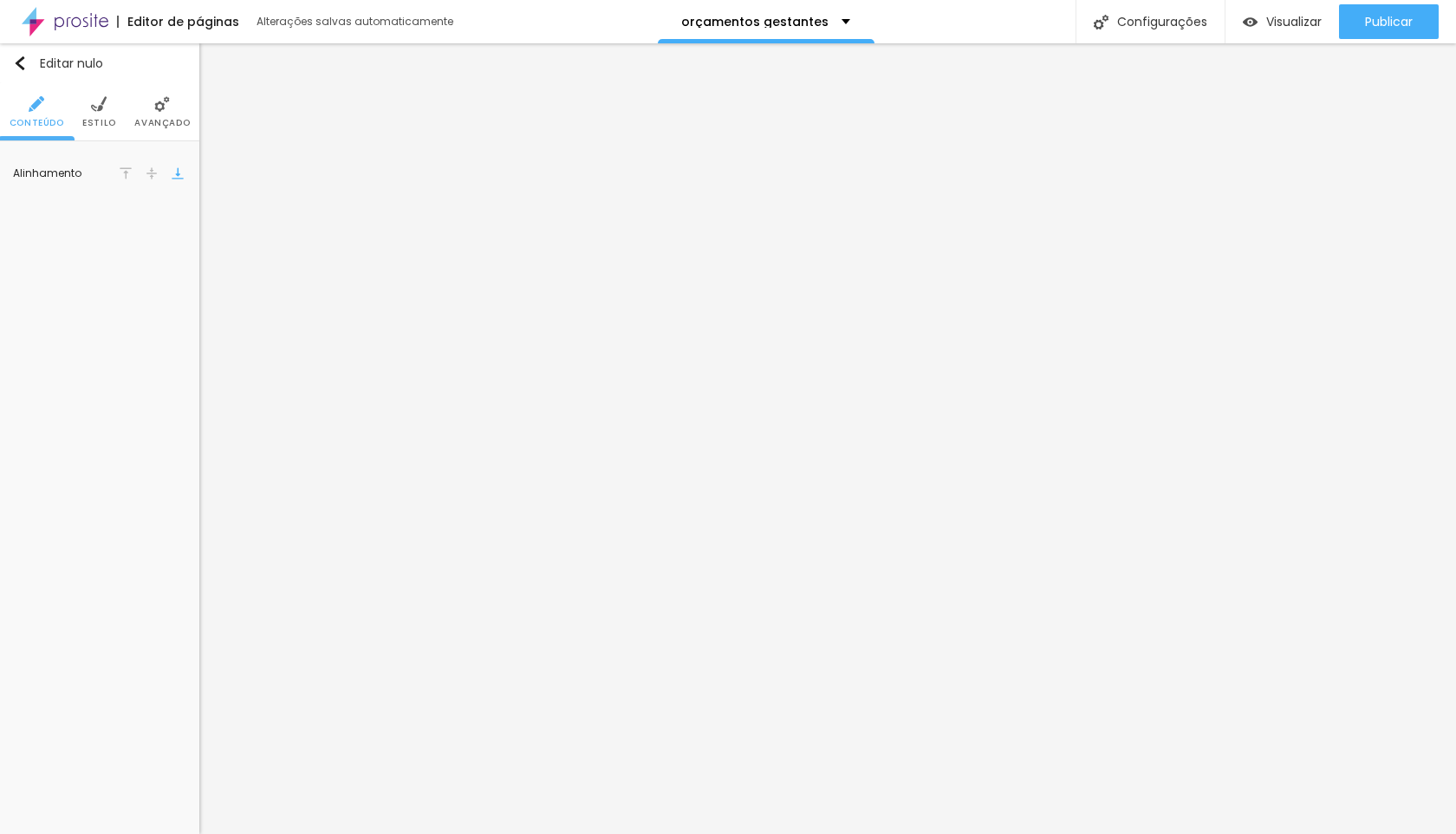 click at bounding box center [152, 173] 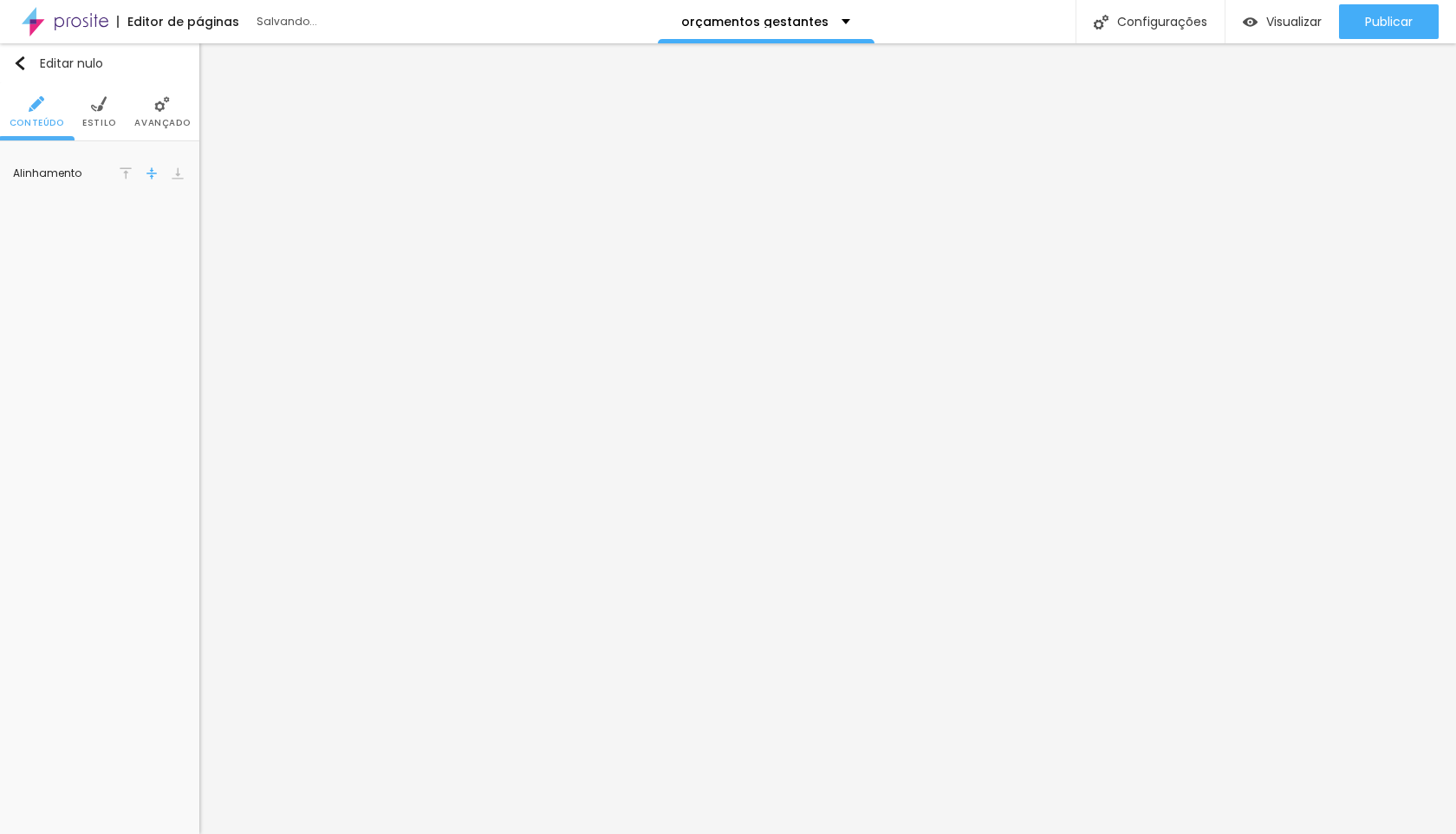 click at bounding box center (126, 173) 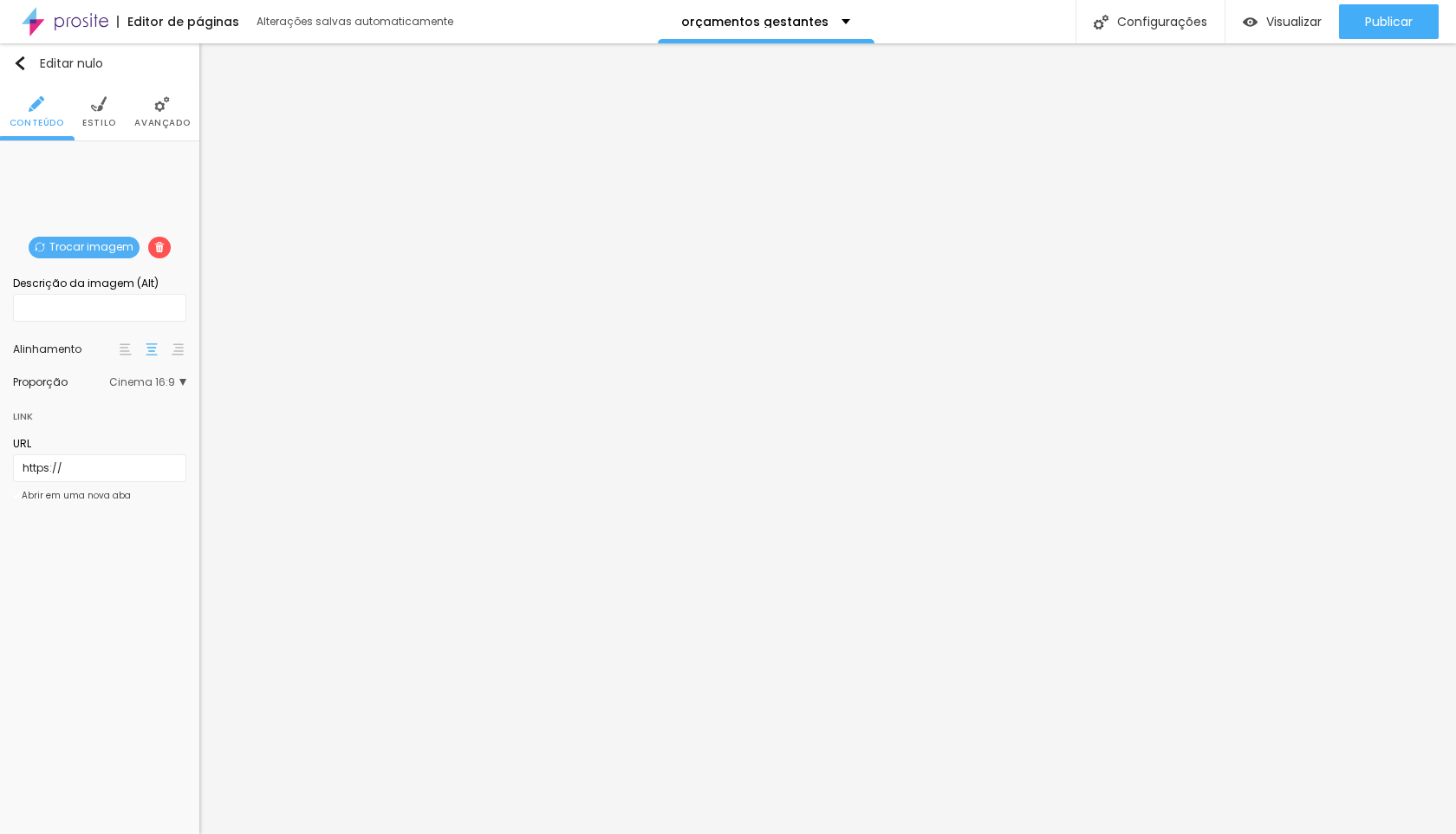 click on "Cinema 16:9" at bounding box center [142, 381] 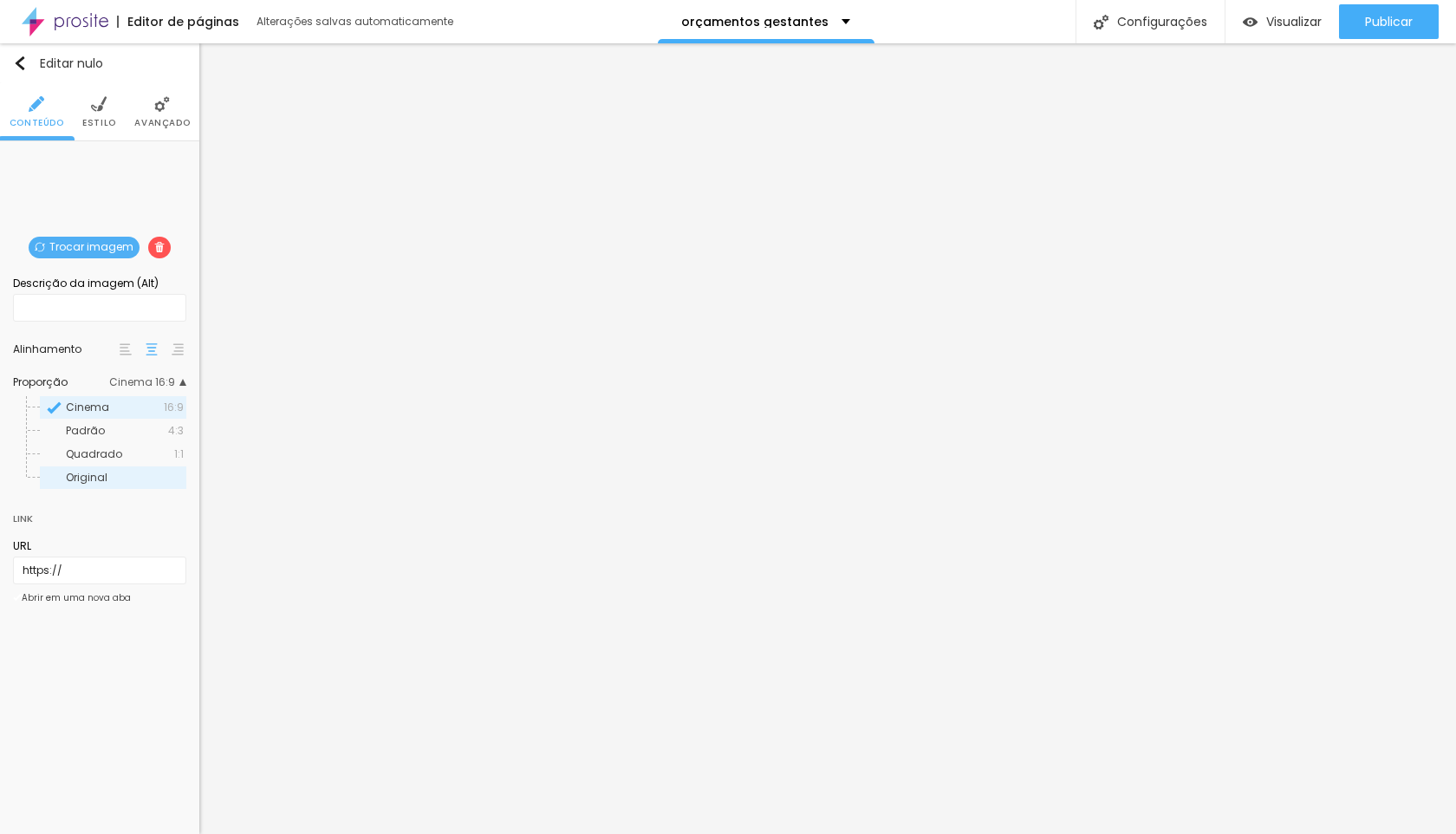click on "Original" at bounding box center (125, 478) 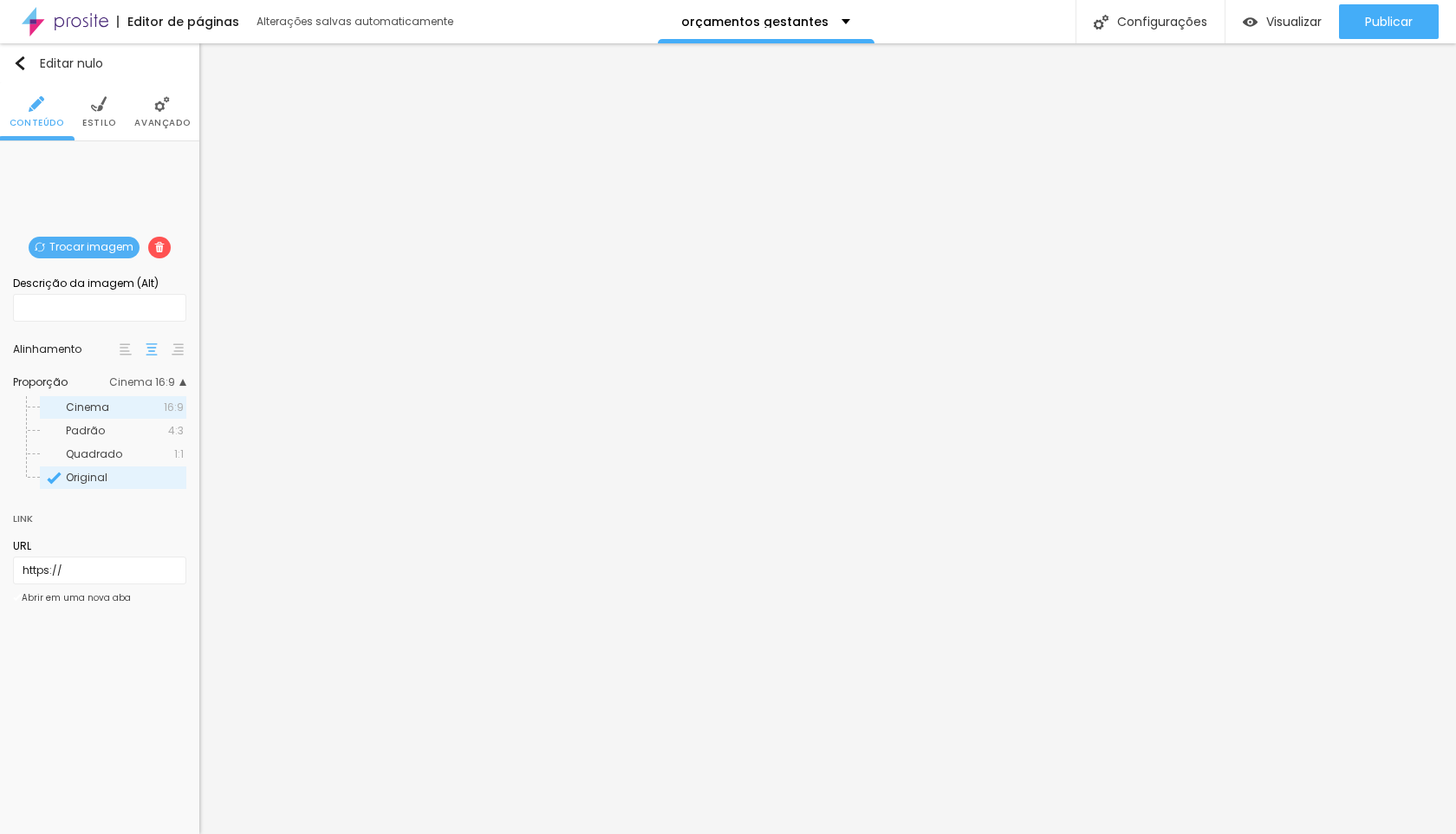 click on "Cinema" at bounding box center [114, 407] 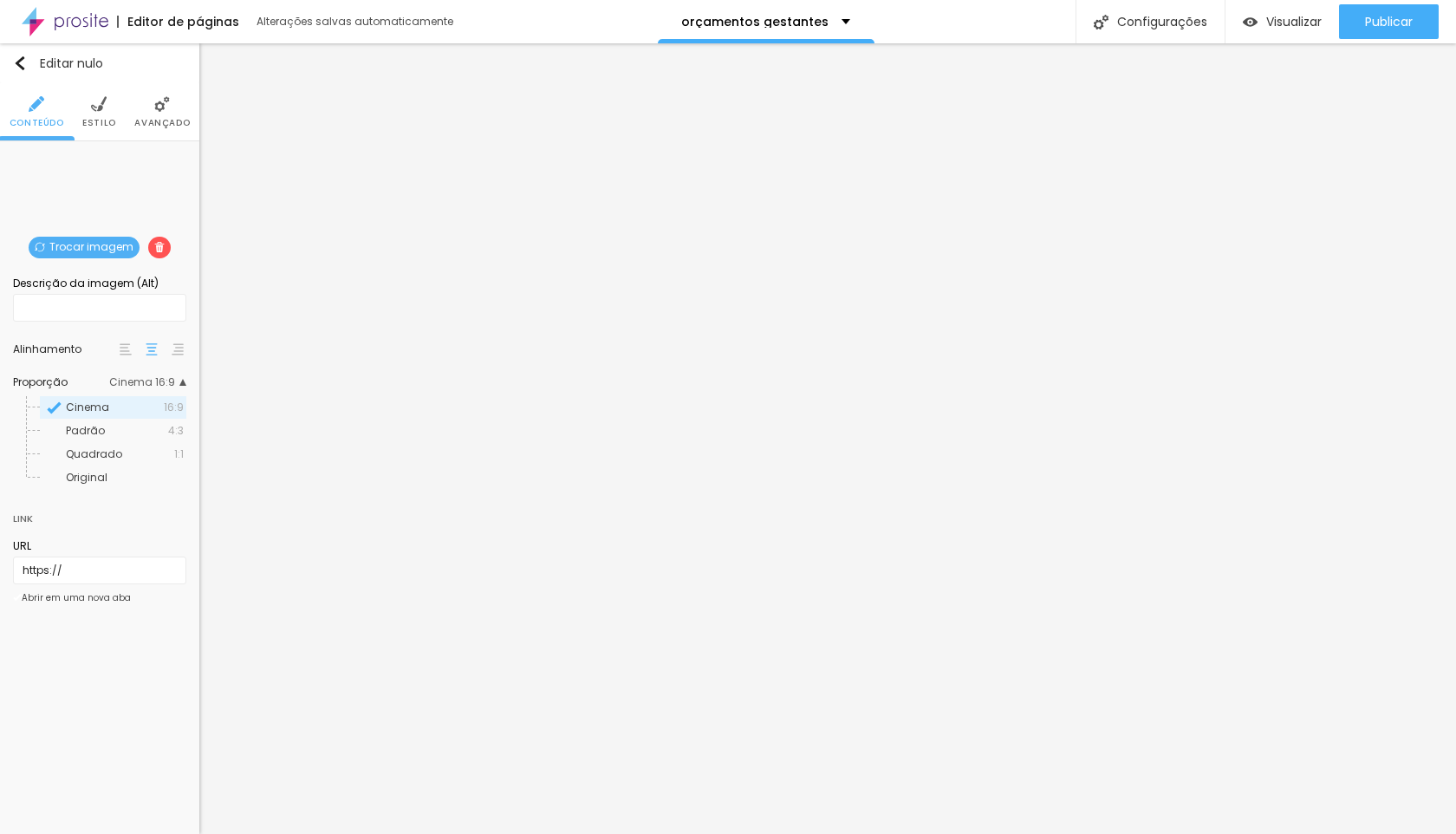 click at bounding box center (99, 104) 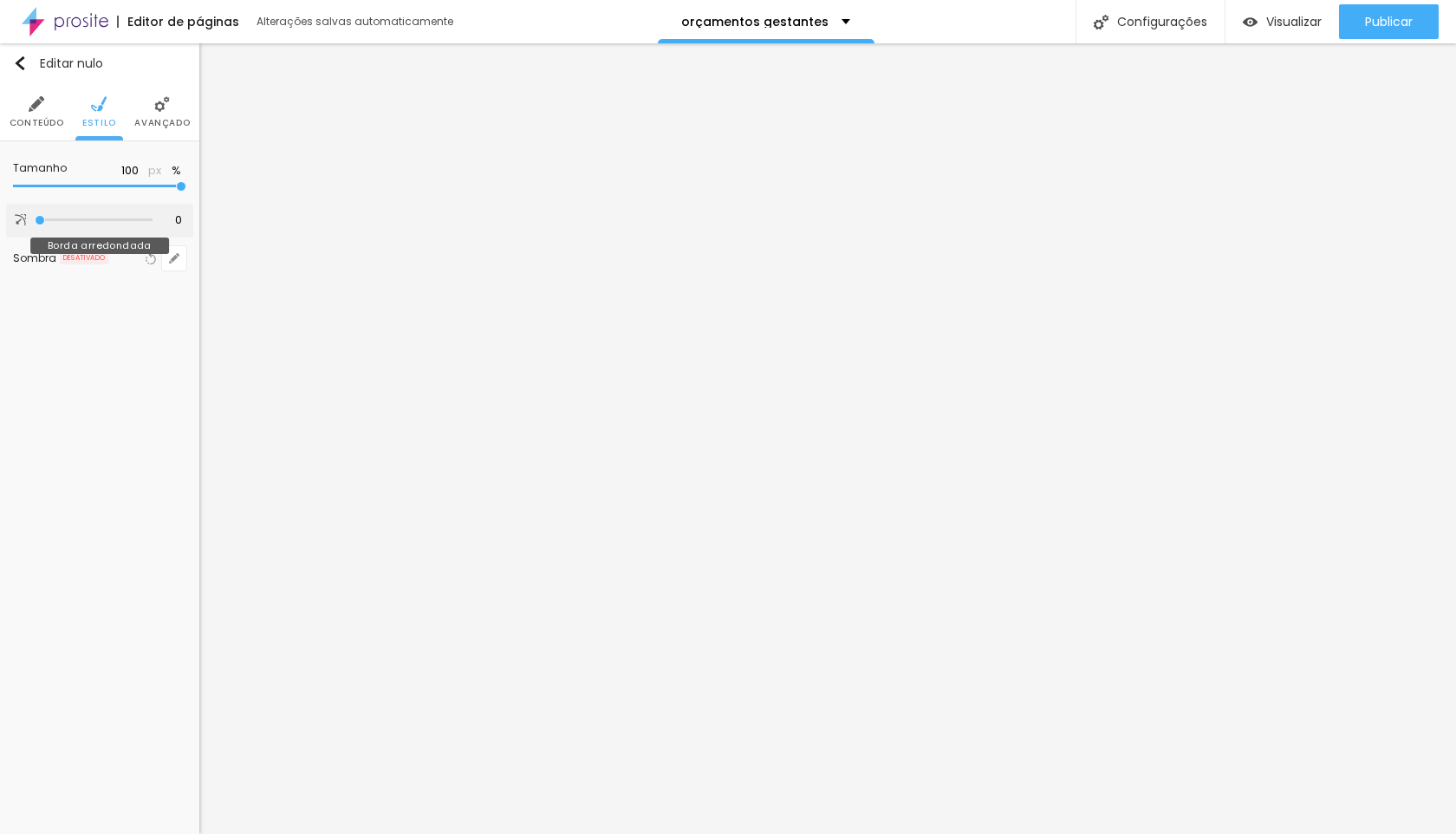 type on "8" 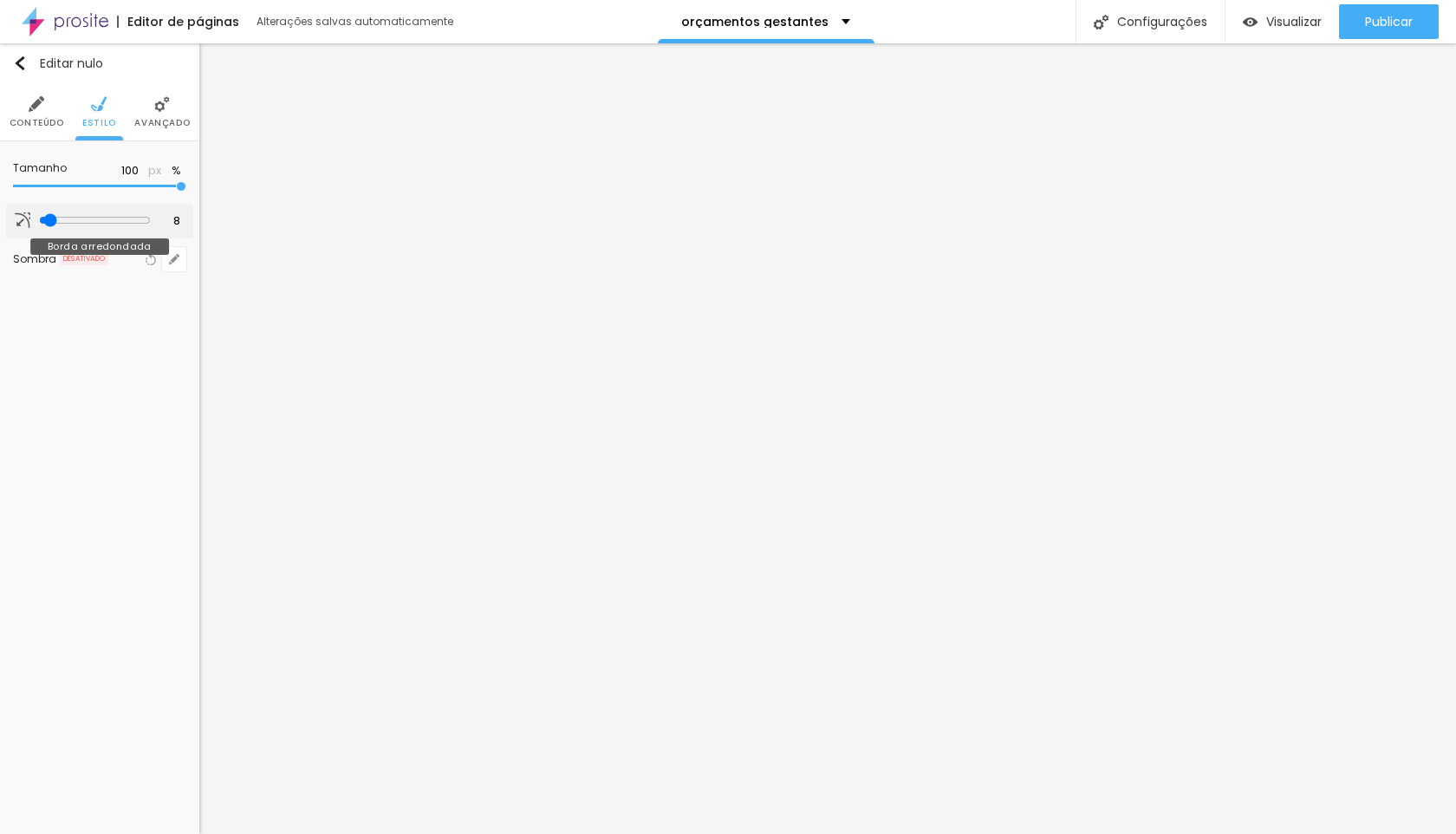 type on "66" 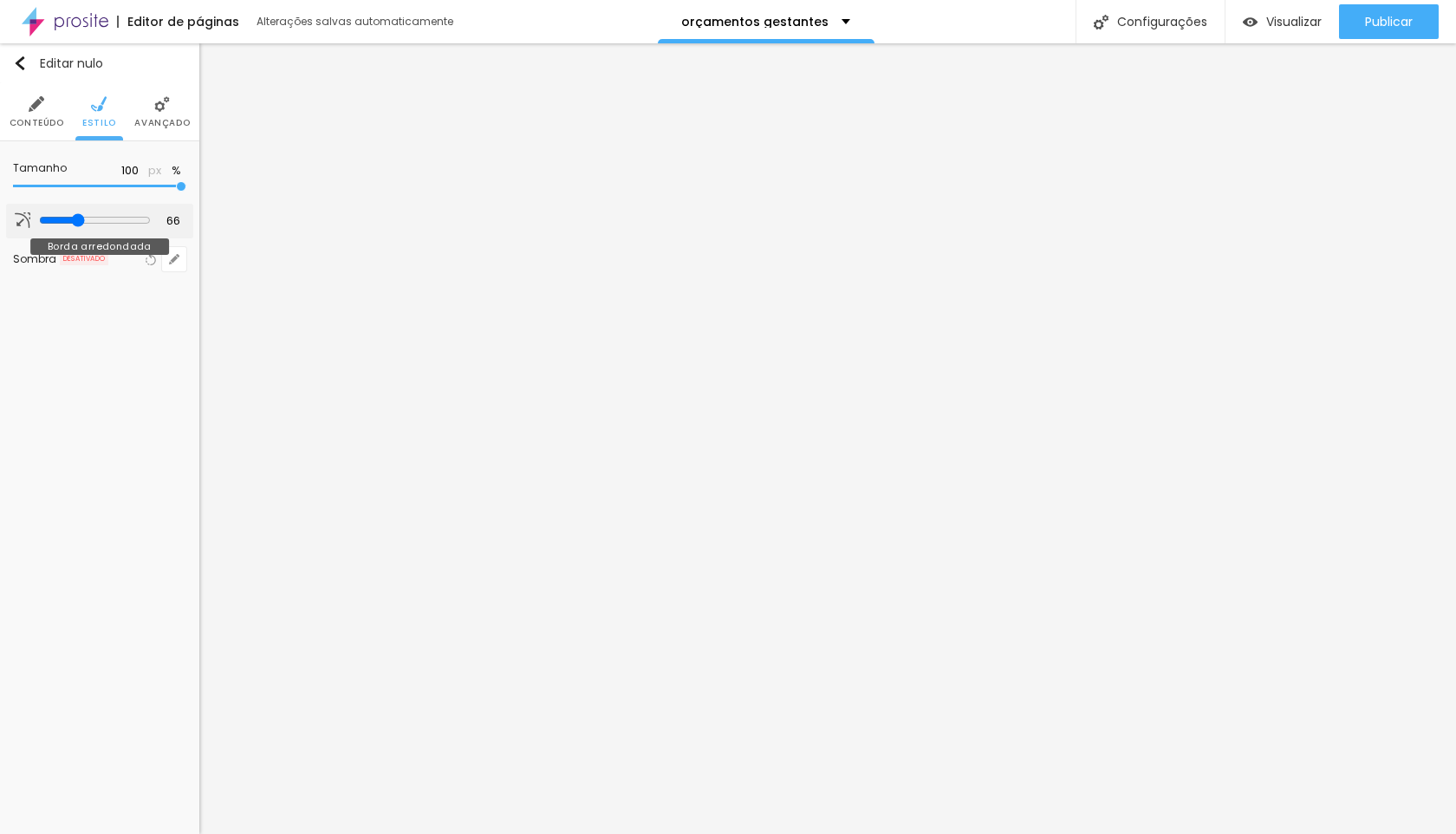 type on "101" 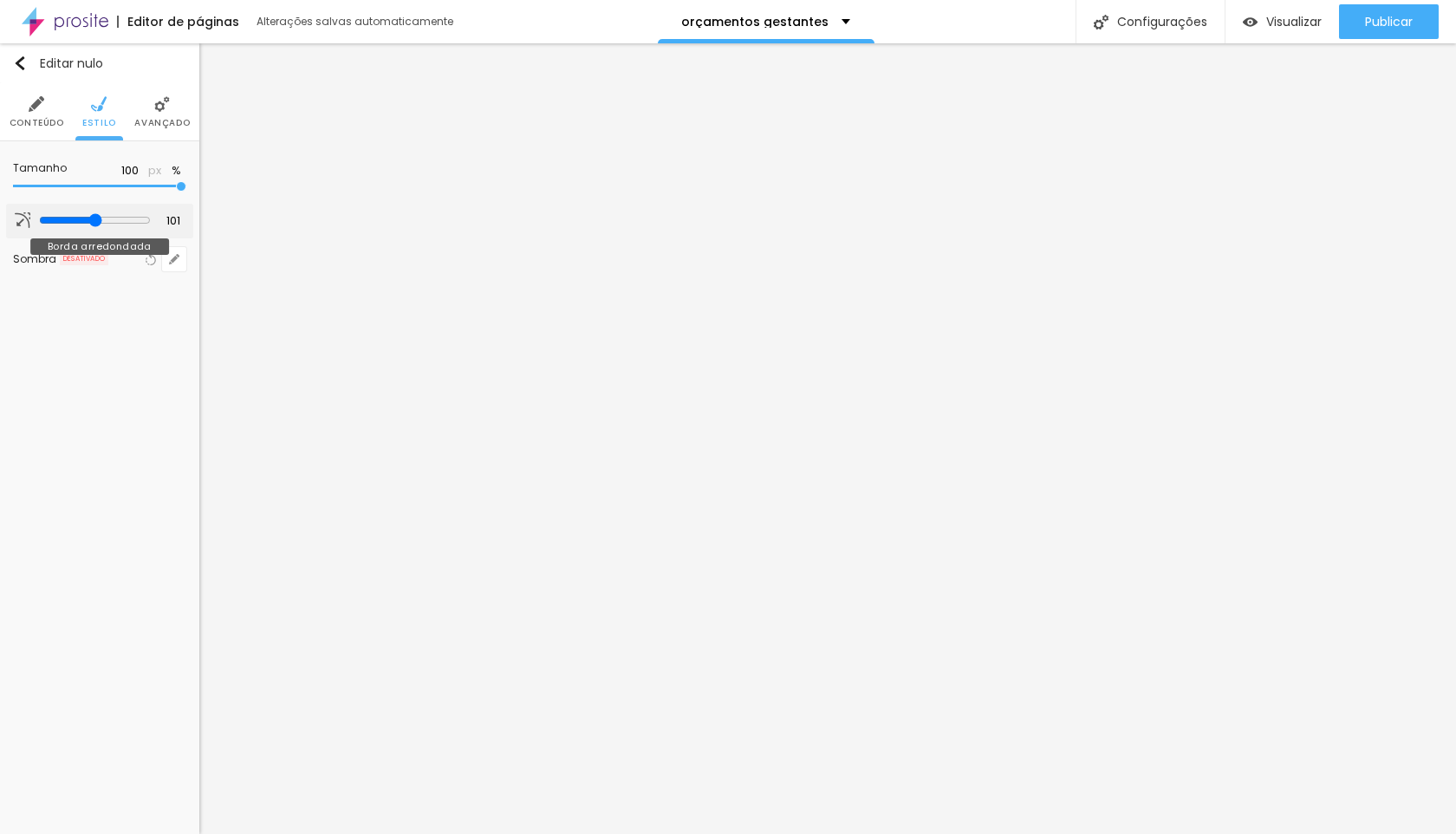 type on "165" 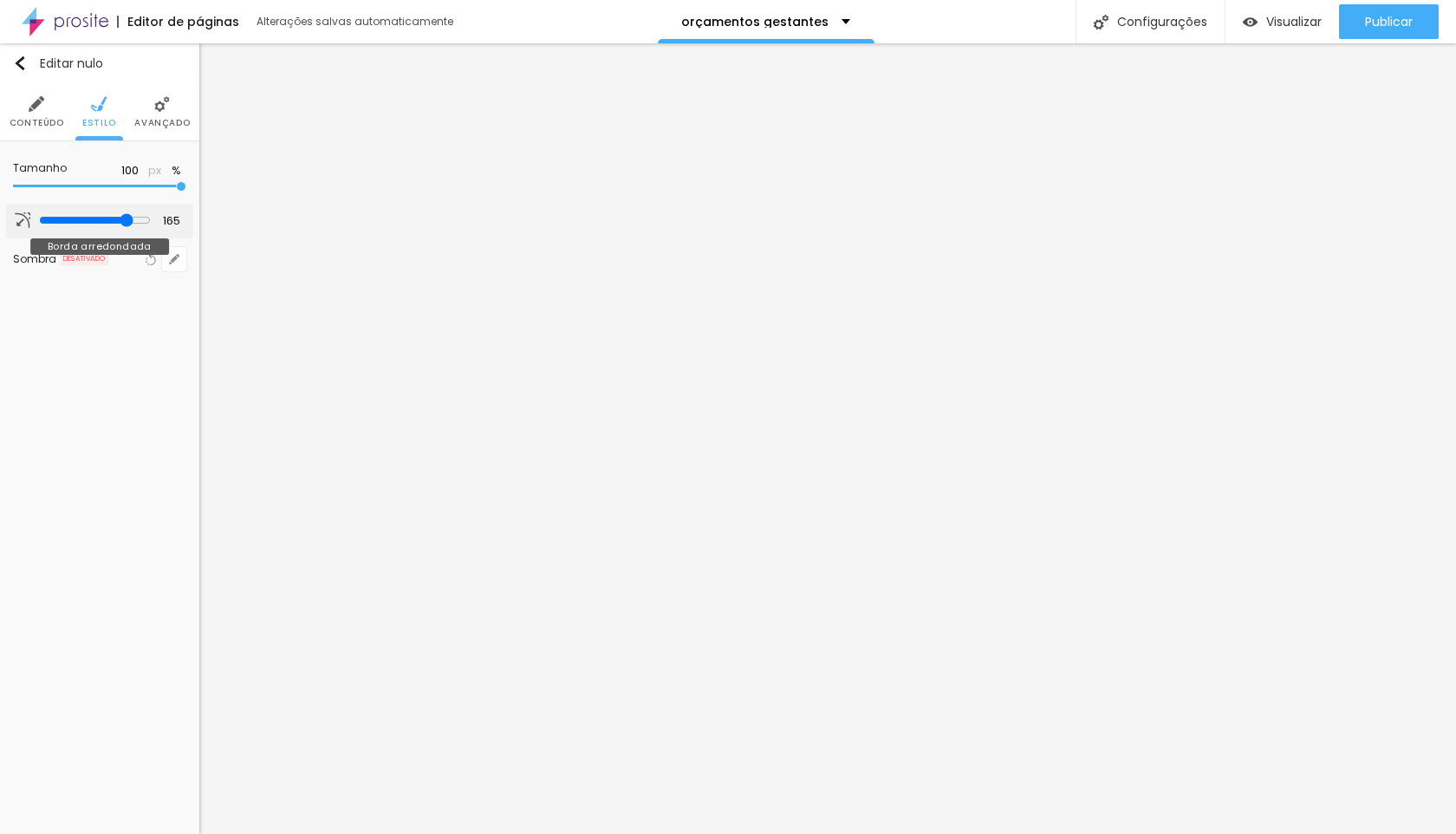 type on "177" 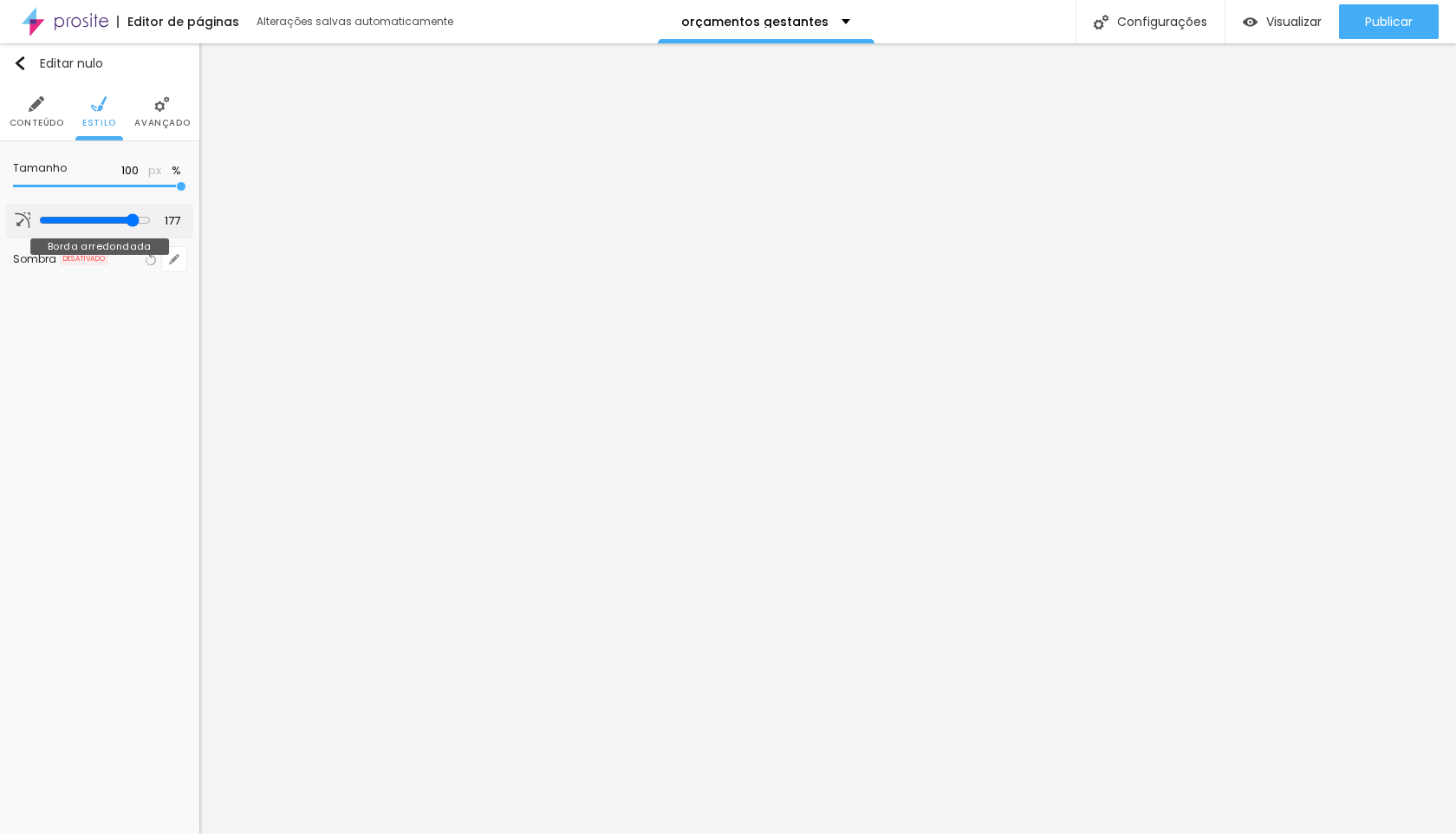 type on "181" 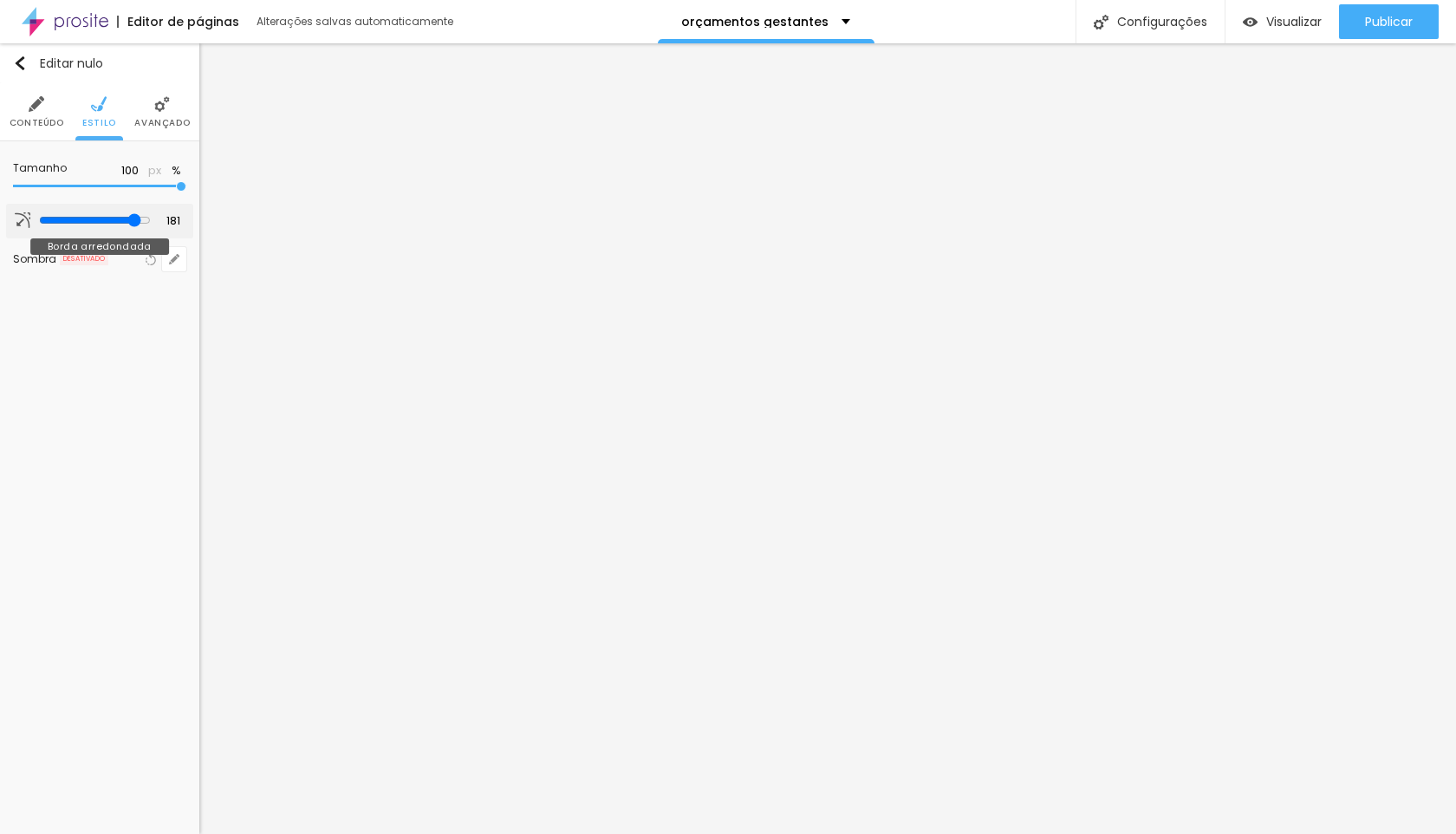 type on "183" 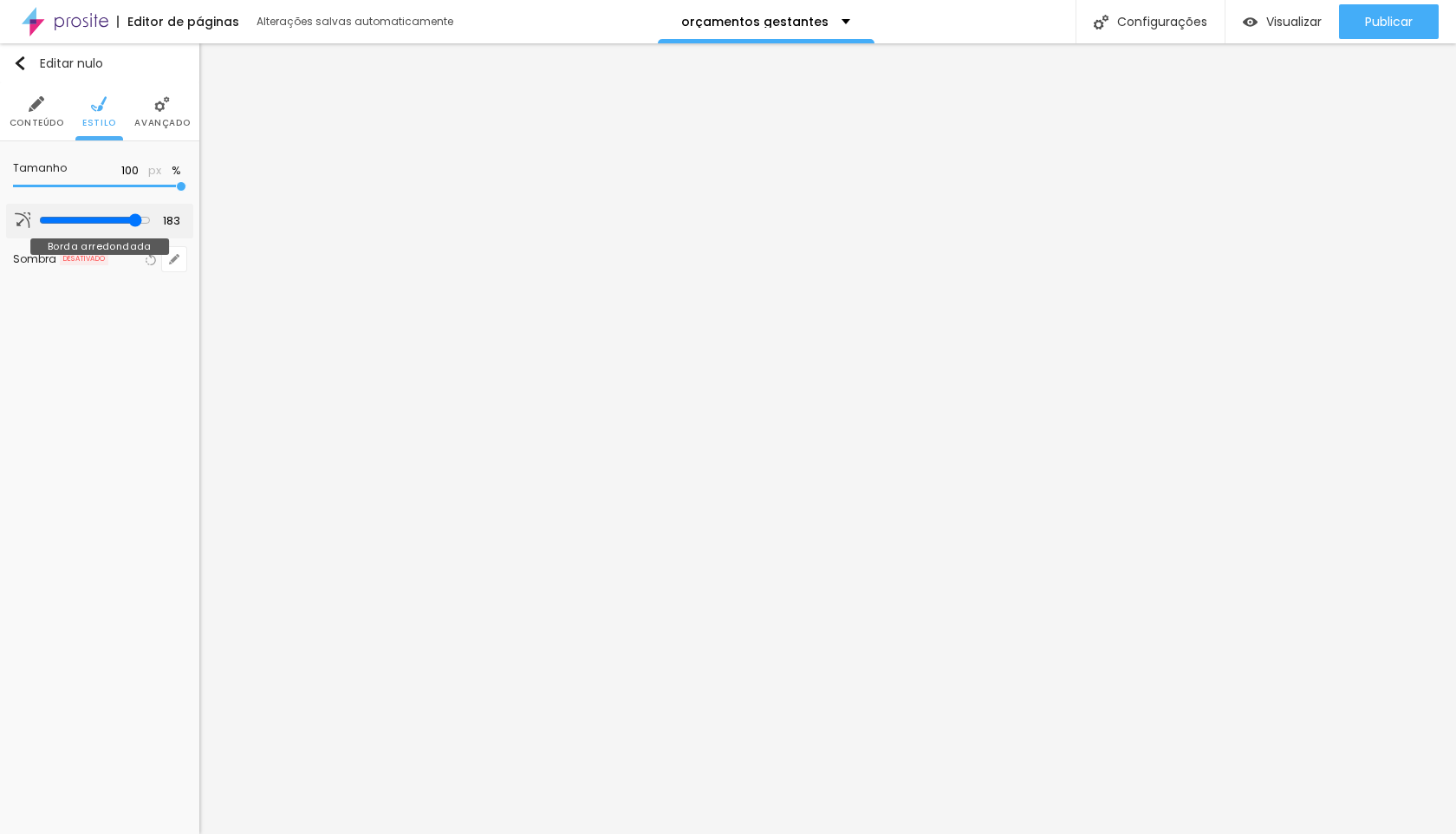 type on "181" 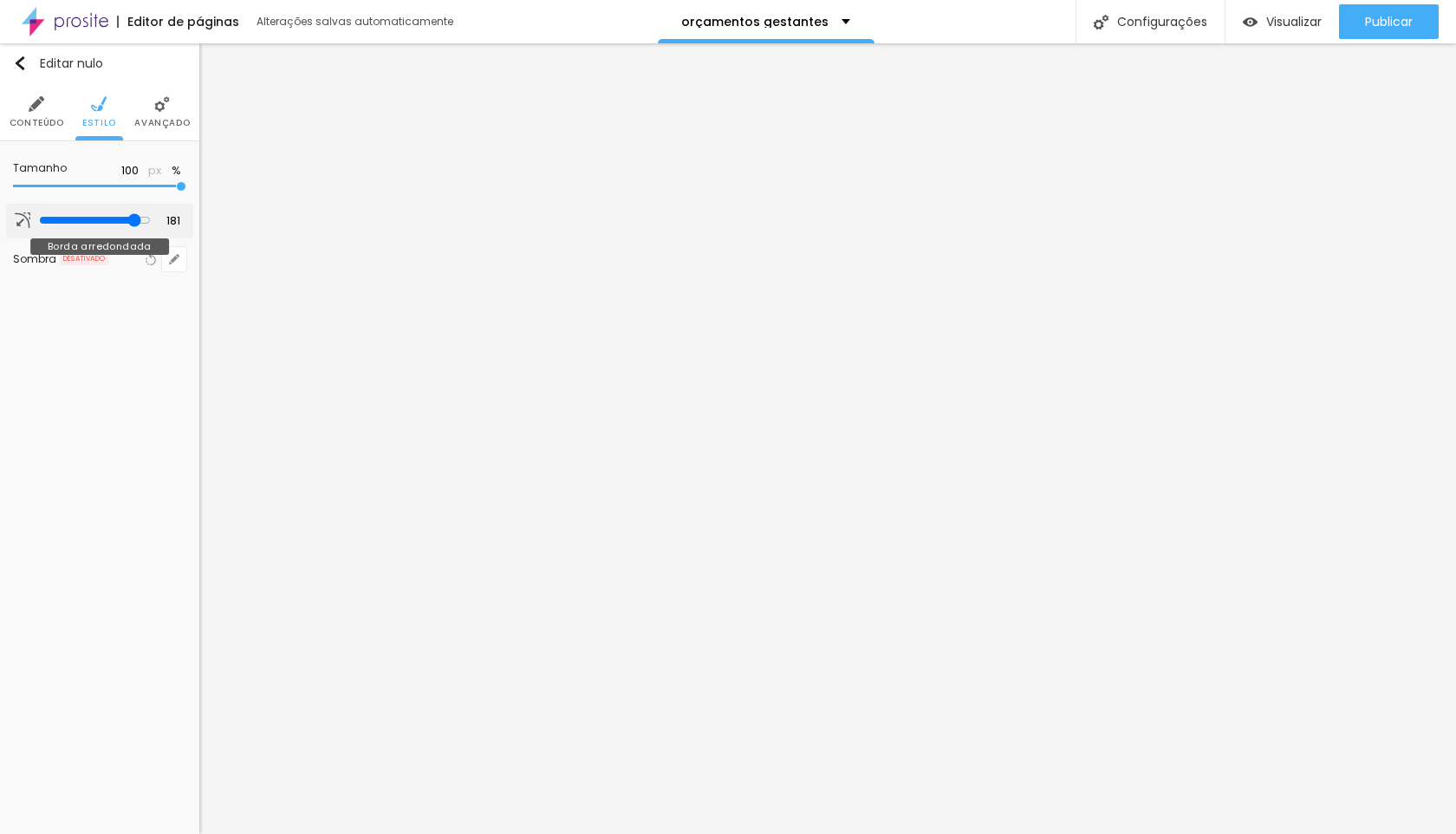 type on "180" 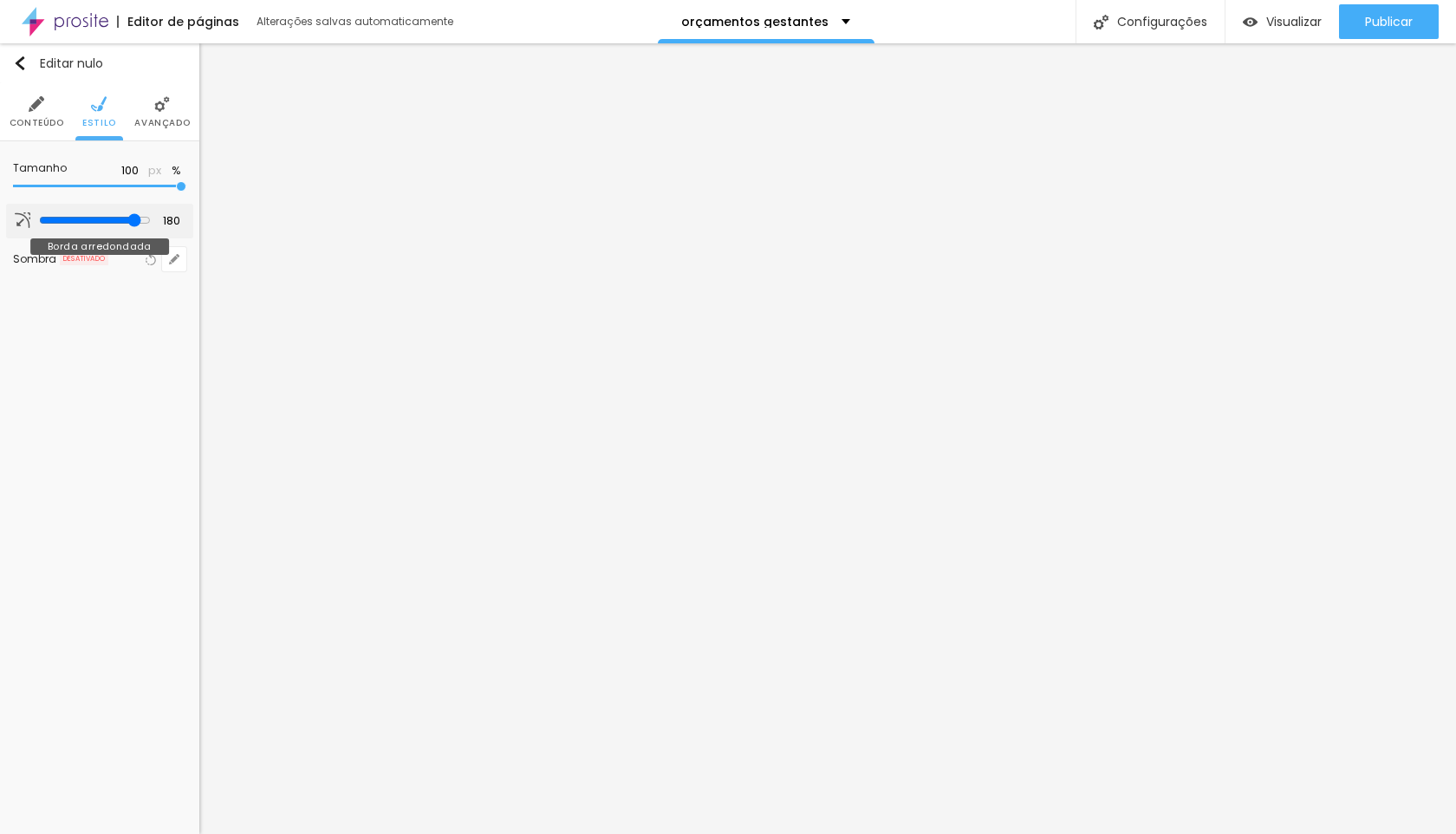 type on "141" 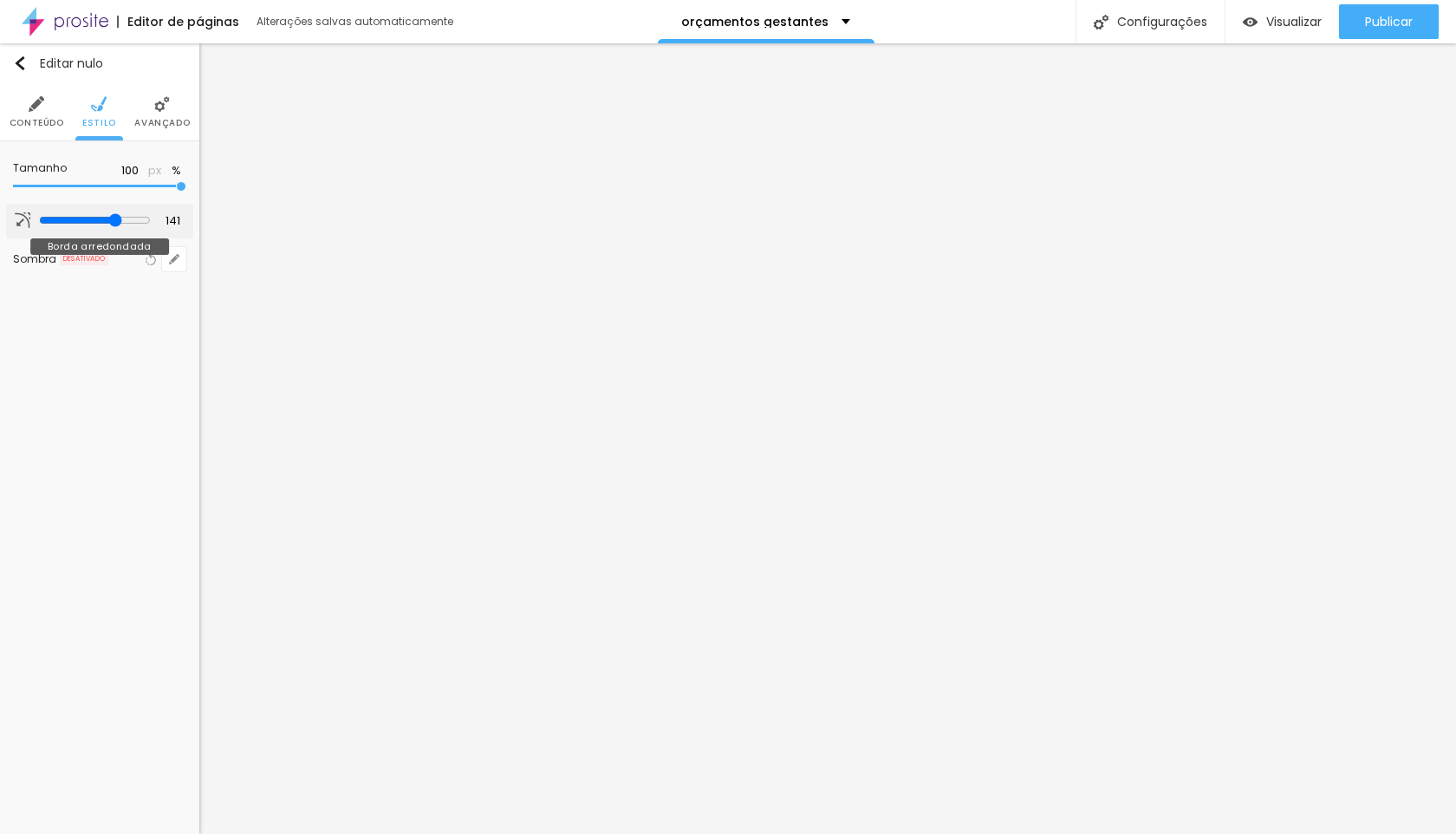 type on "25" 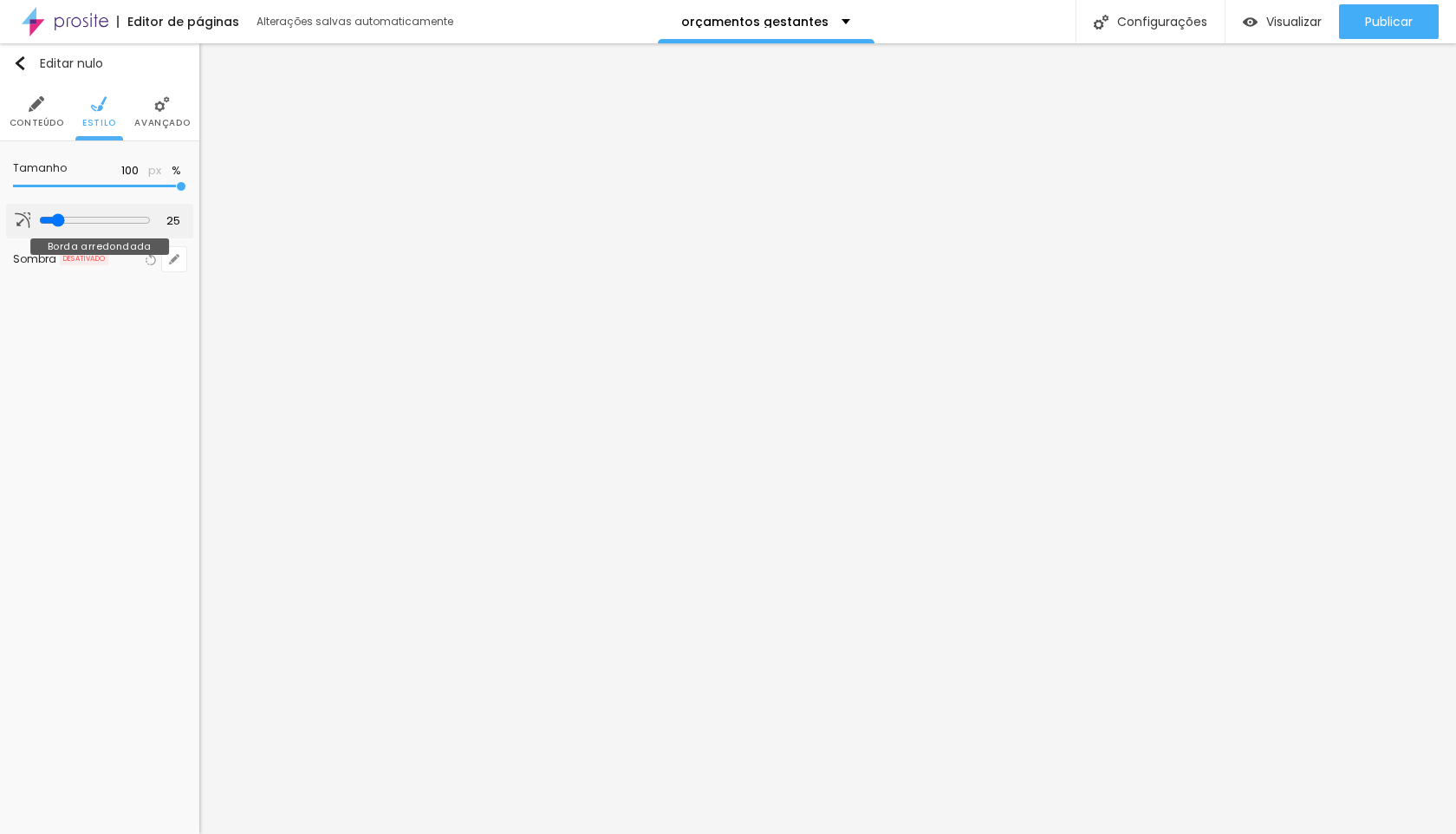 type on "0" 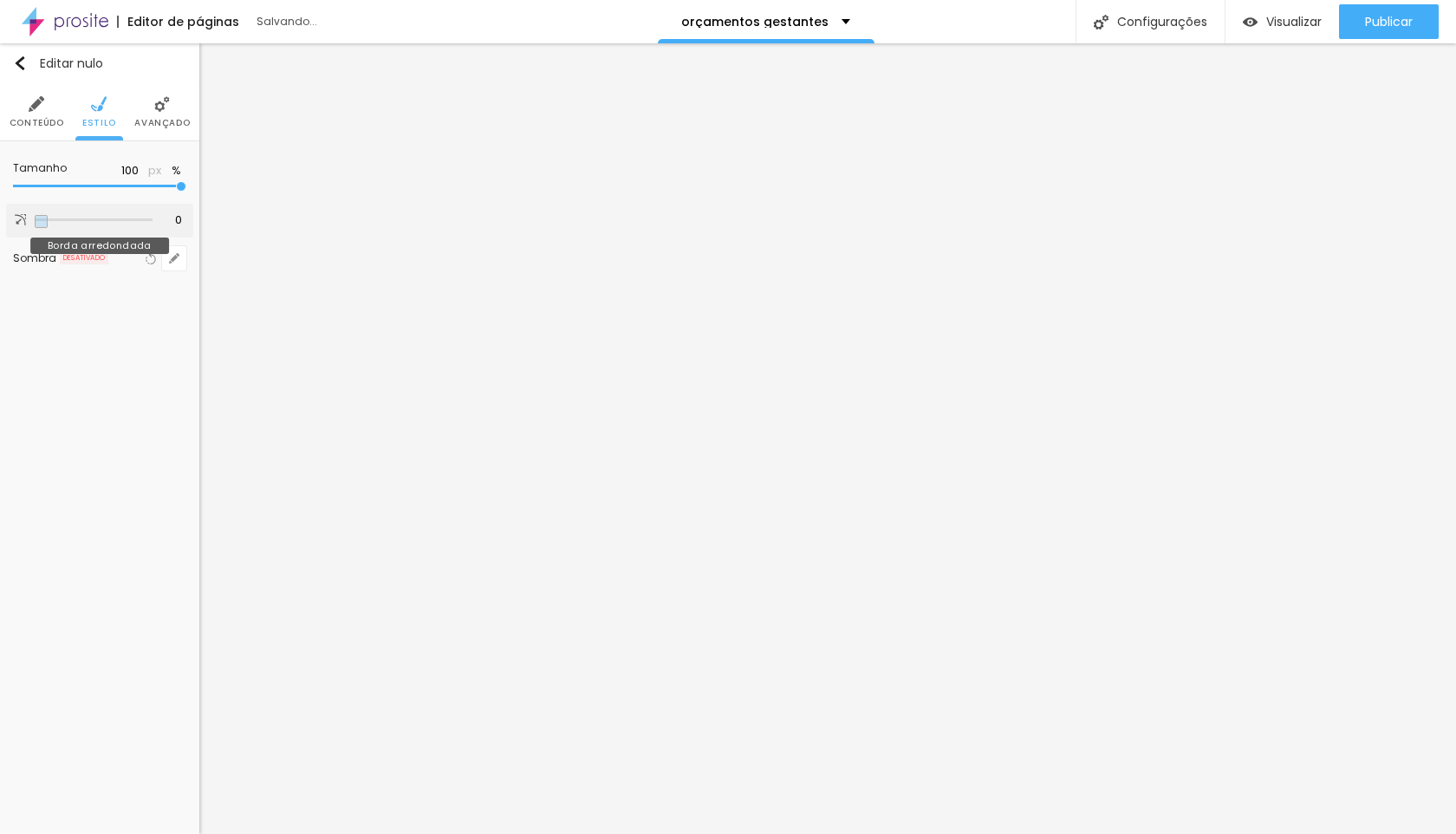 drag, startPoint x: 44, startPoint y: 219, endPoint x: 0, endPoint y: 231, distance: 45.60702 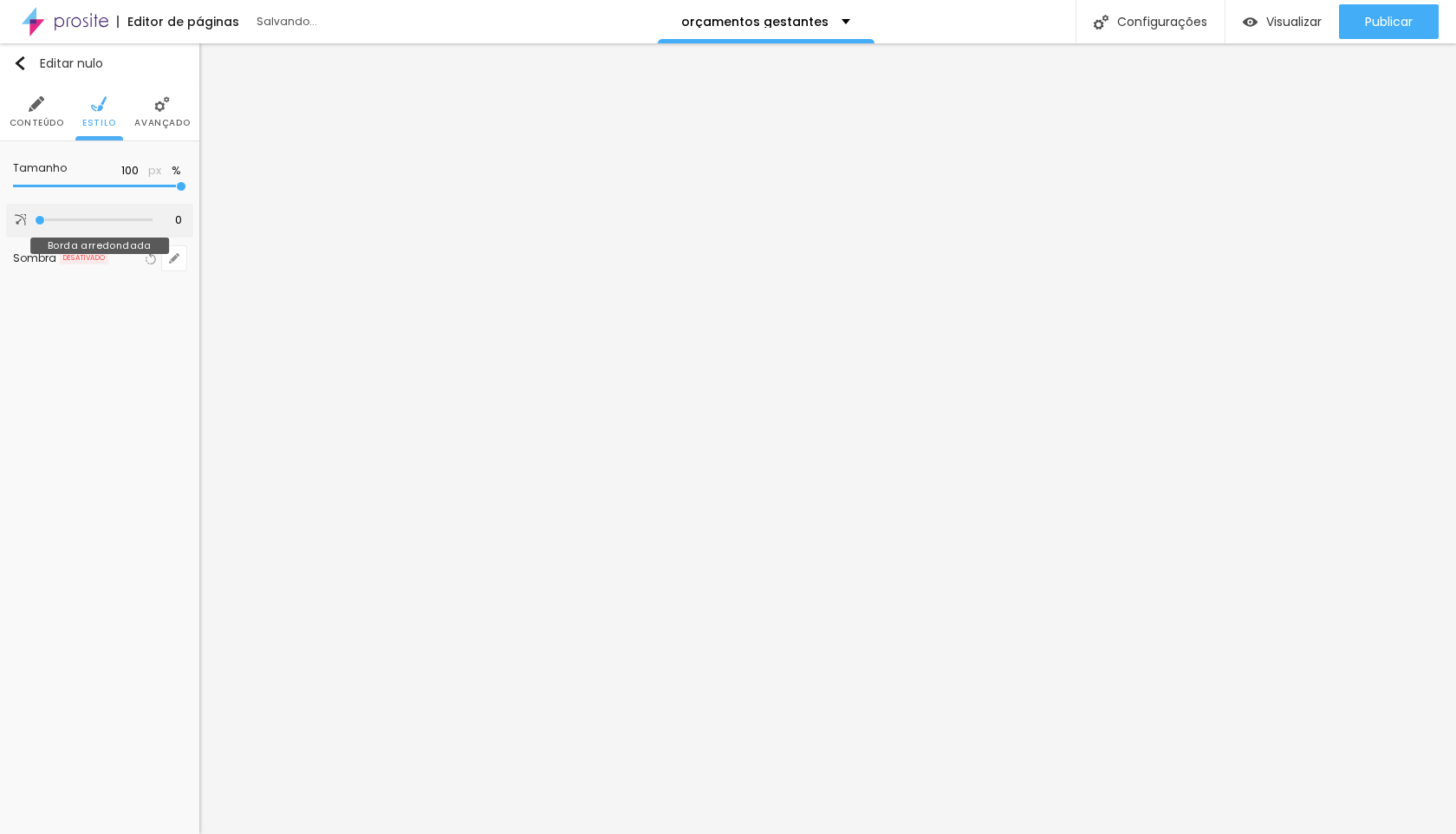 click at bounding box center (94, 220) 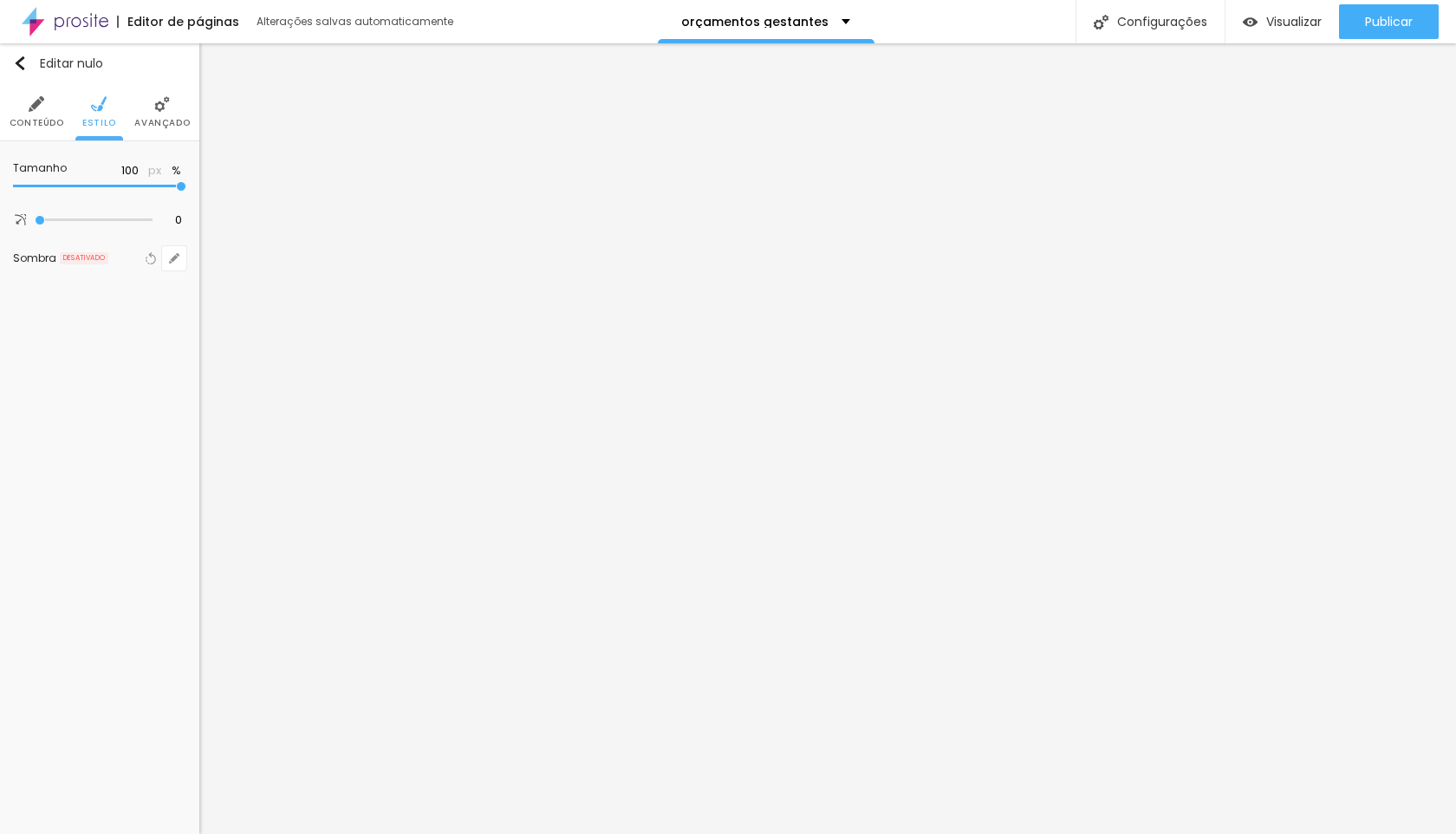 click on "Avançado" at bounding box center [162, 112] 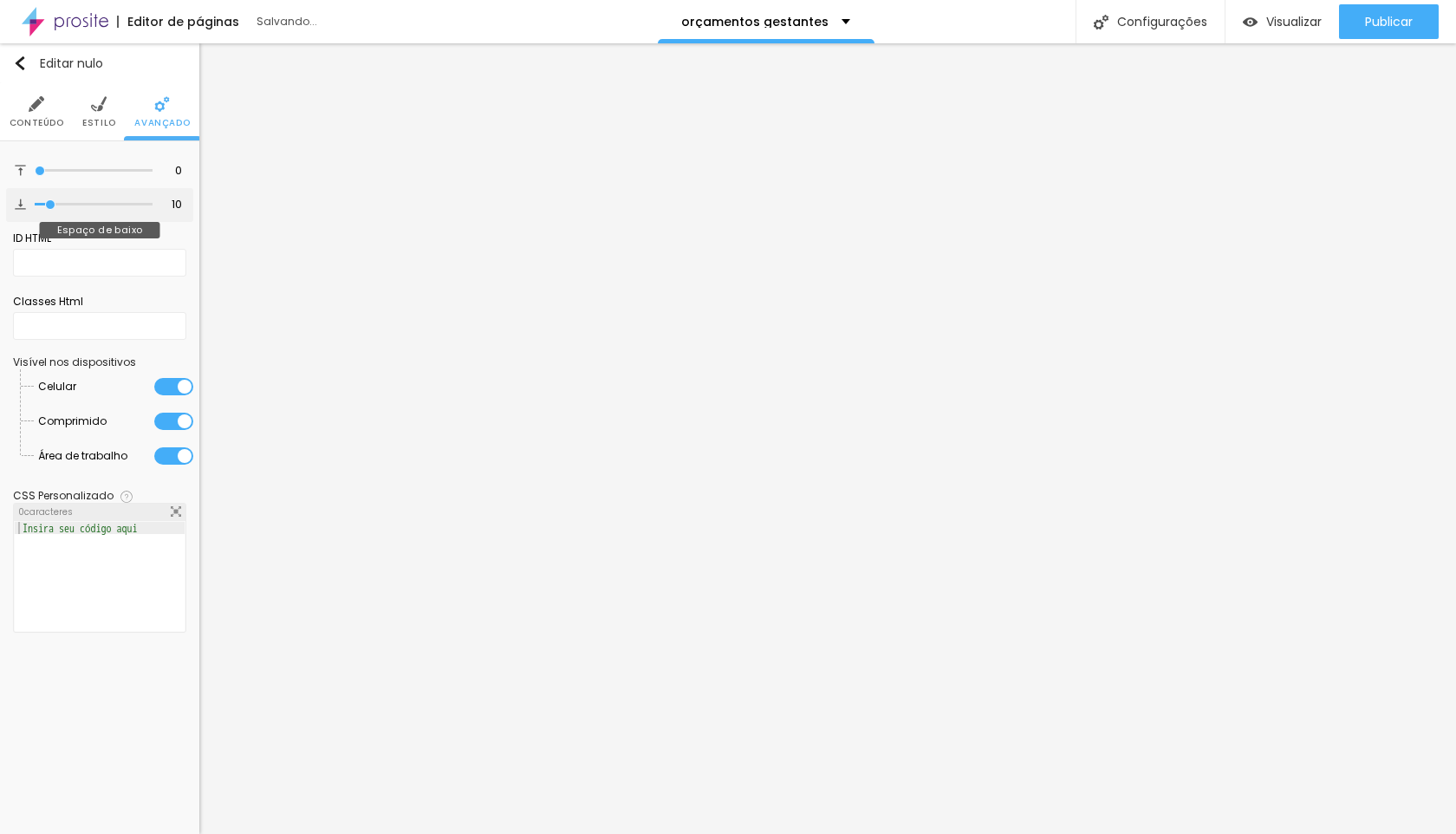 type on "8" 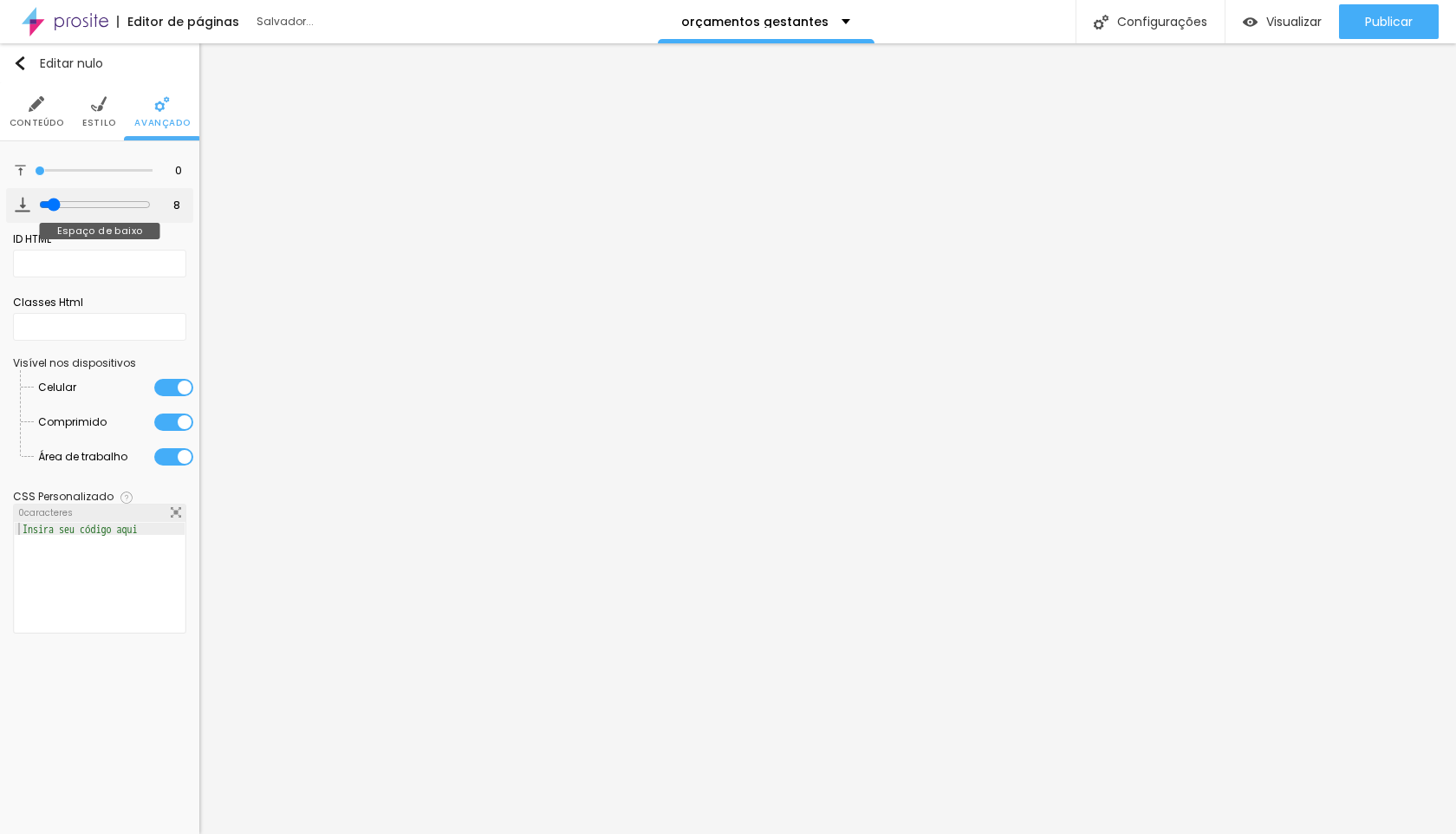 type on "0" 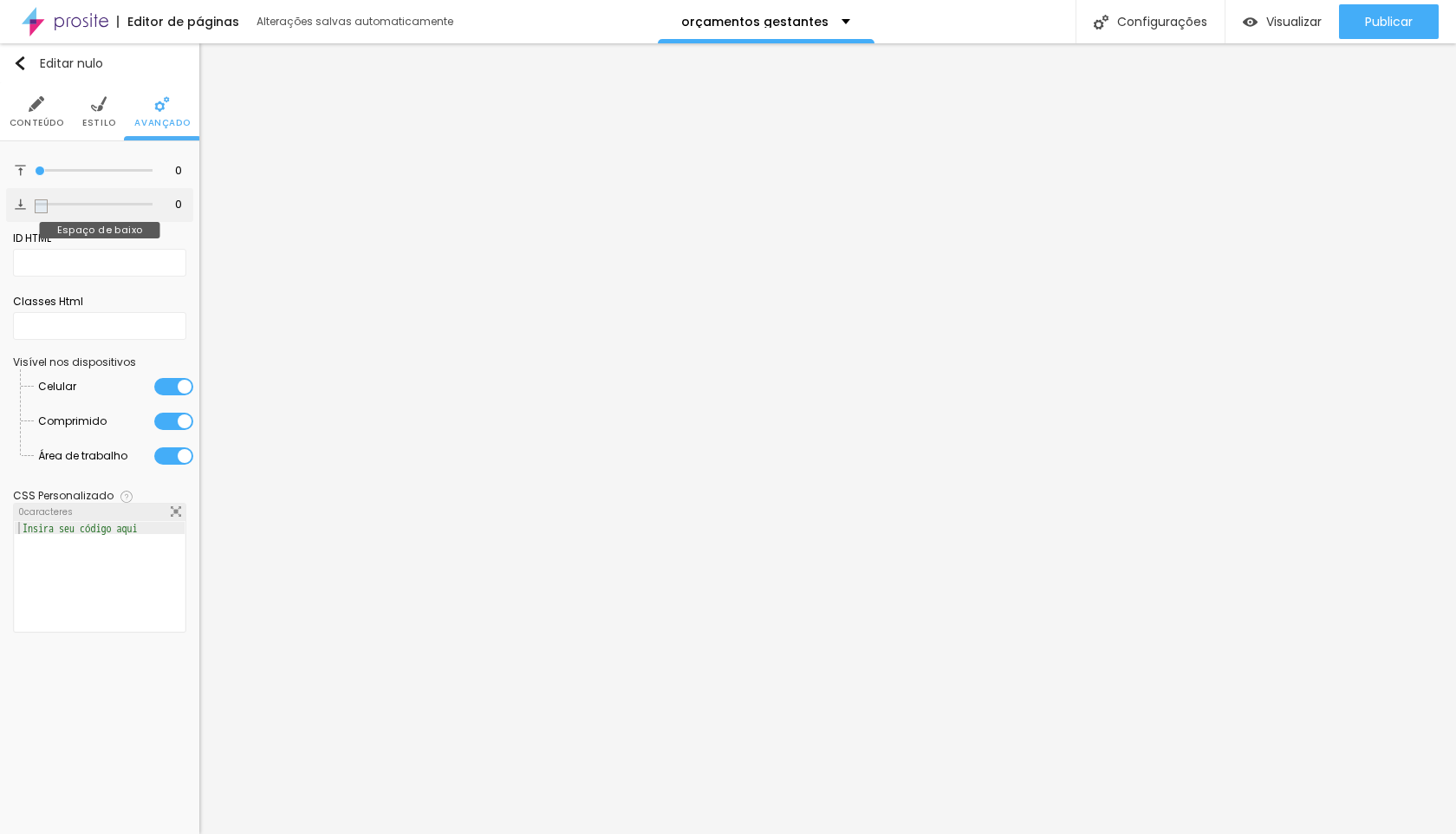 drag, startPoint x: 49, startPoint y: 205, endPoint x: 16, endPoint y: 204, distance: 33.015148 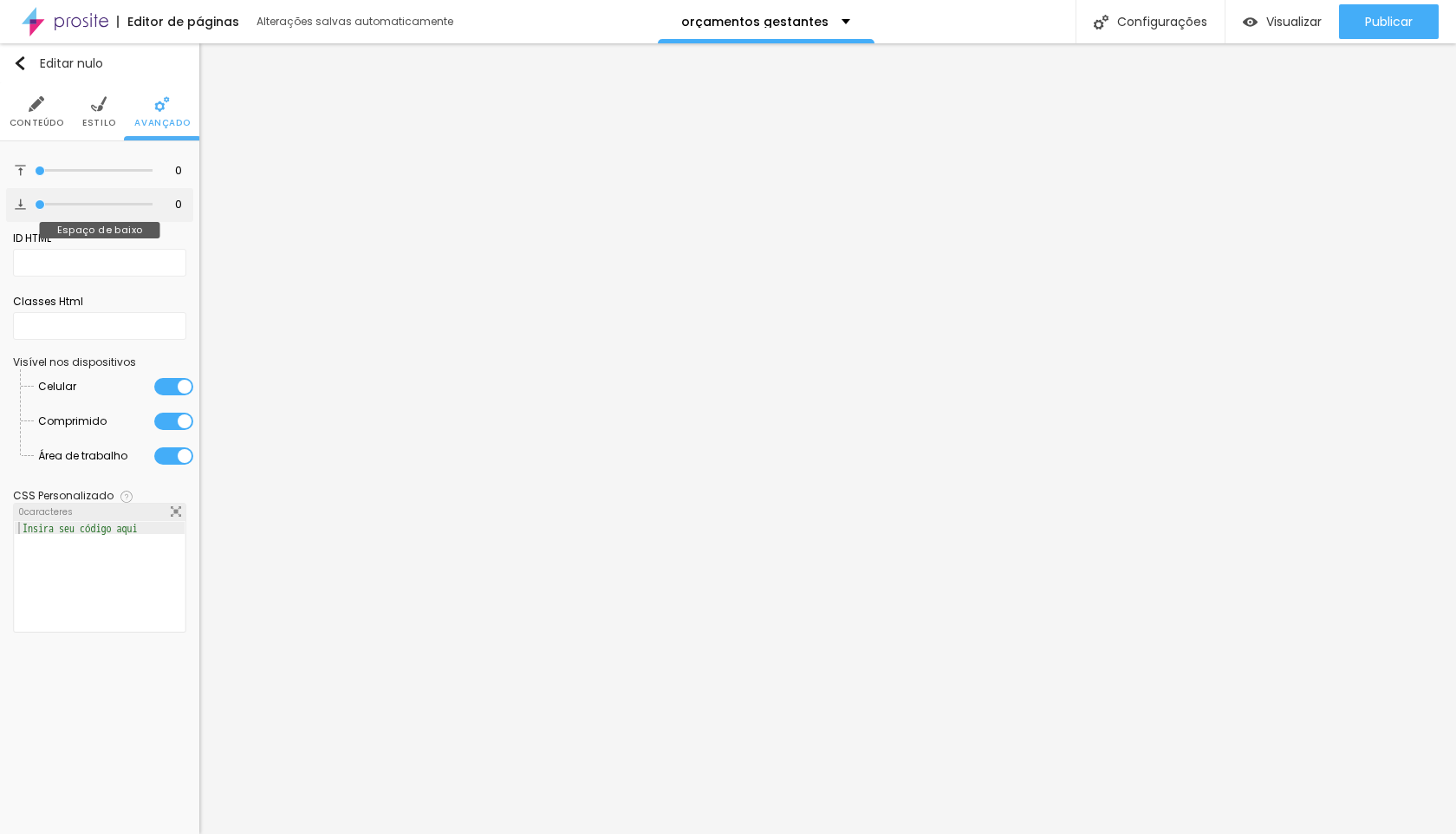 type on "0" 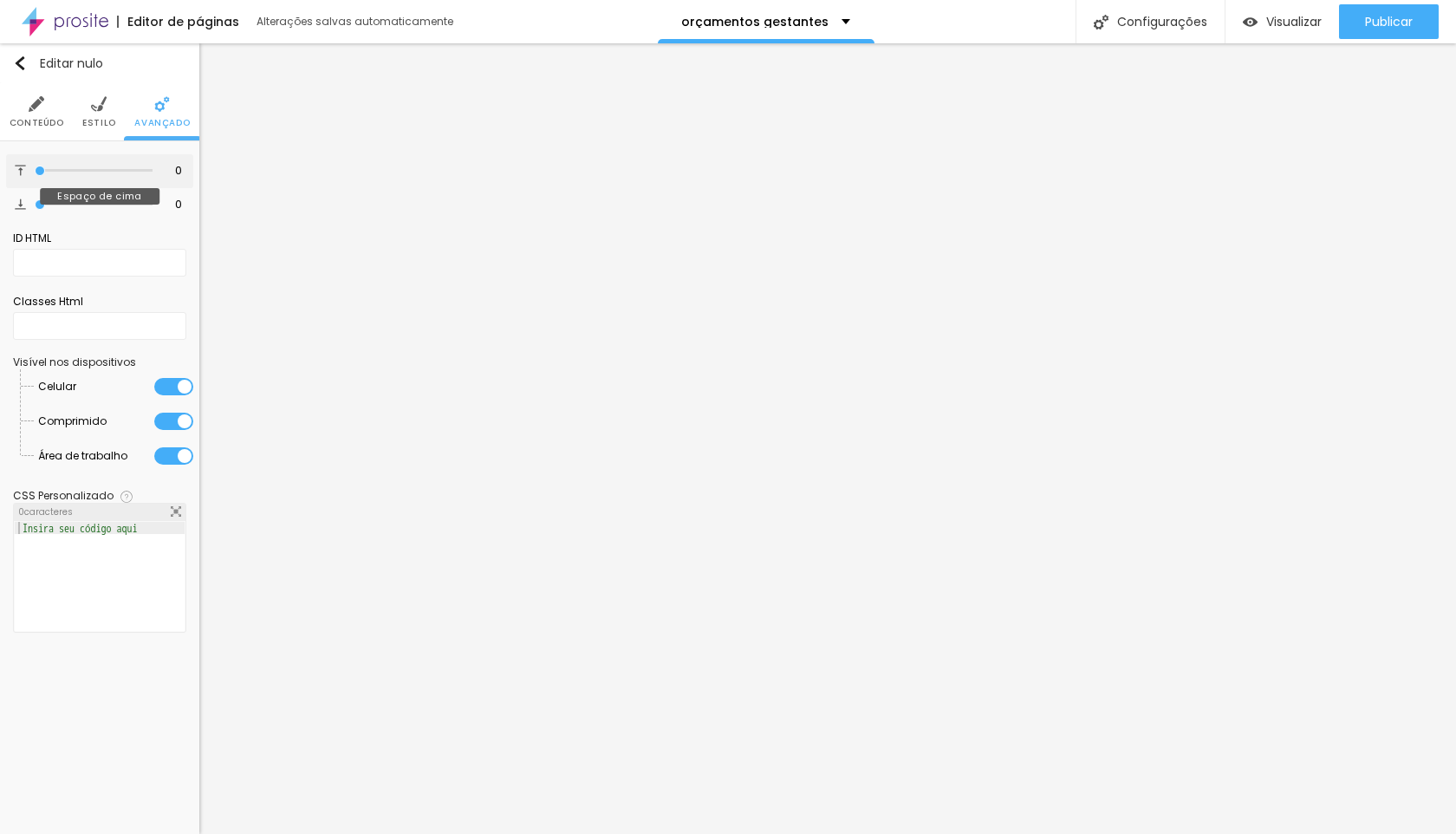 type on "54" 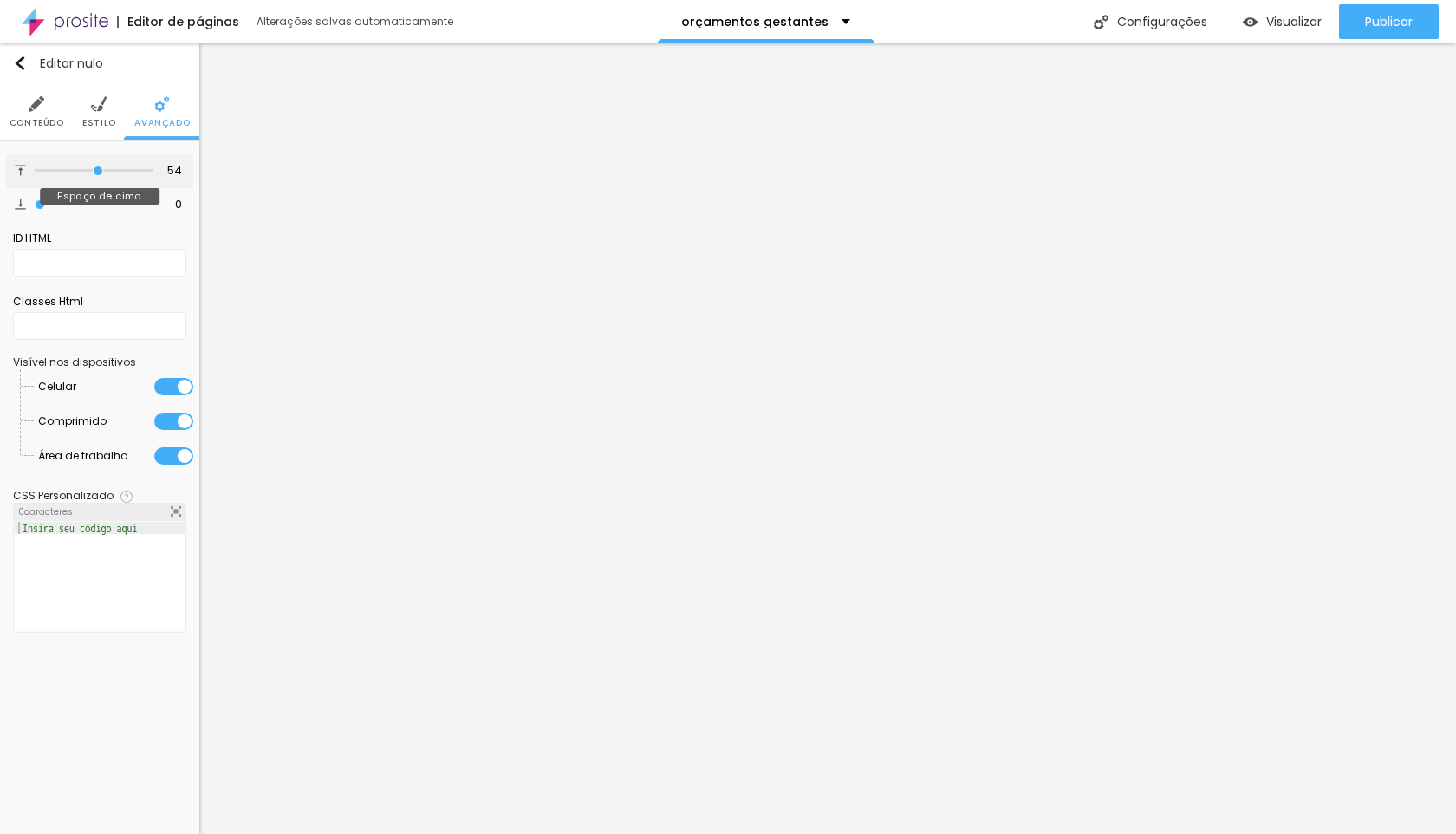 type on "69" 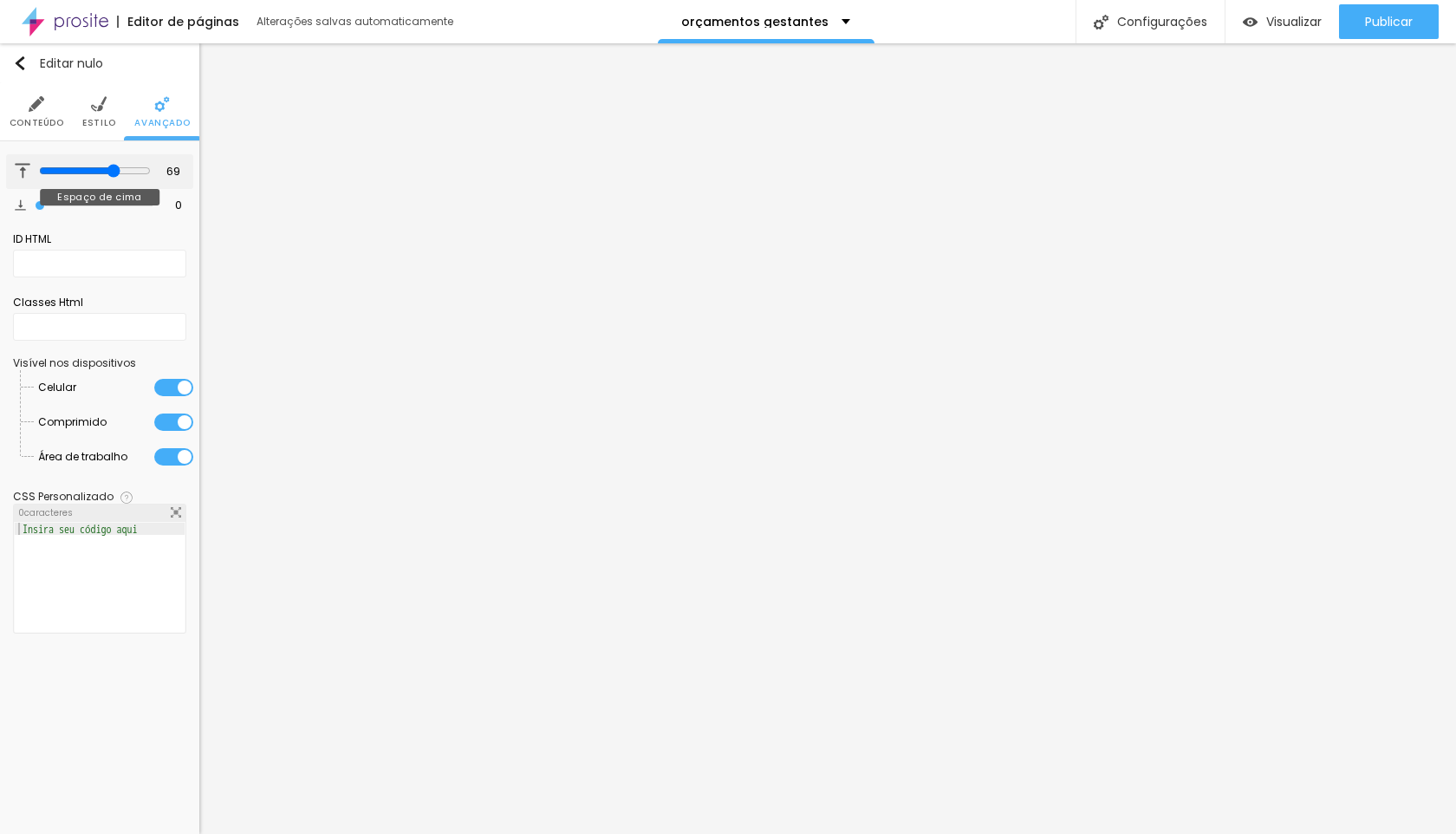 type on "74" 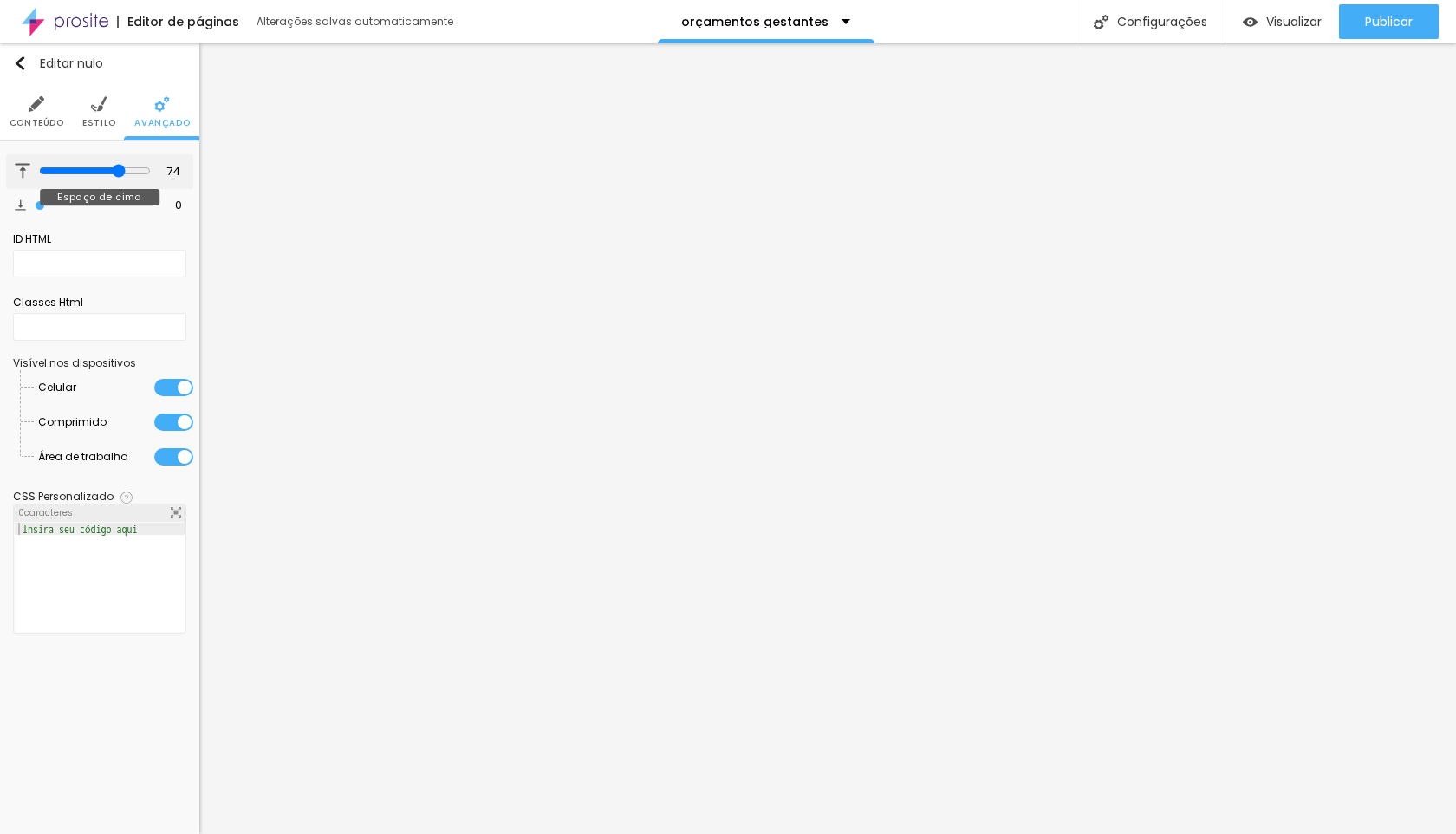 type on "77" 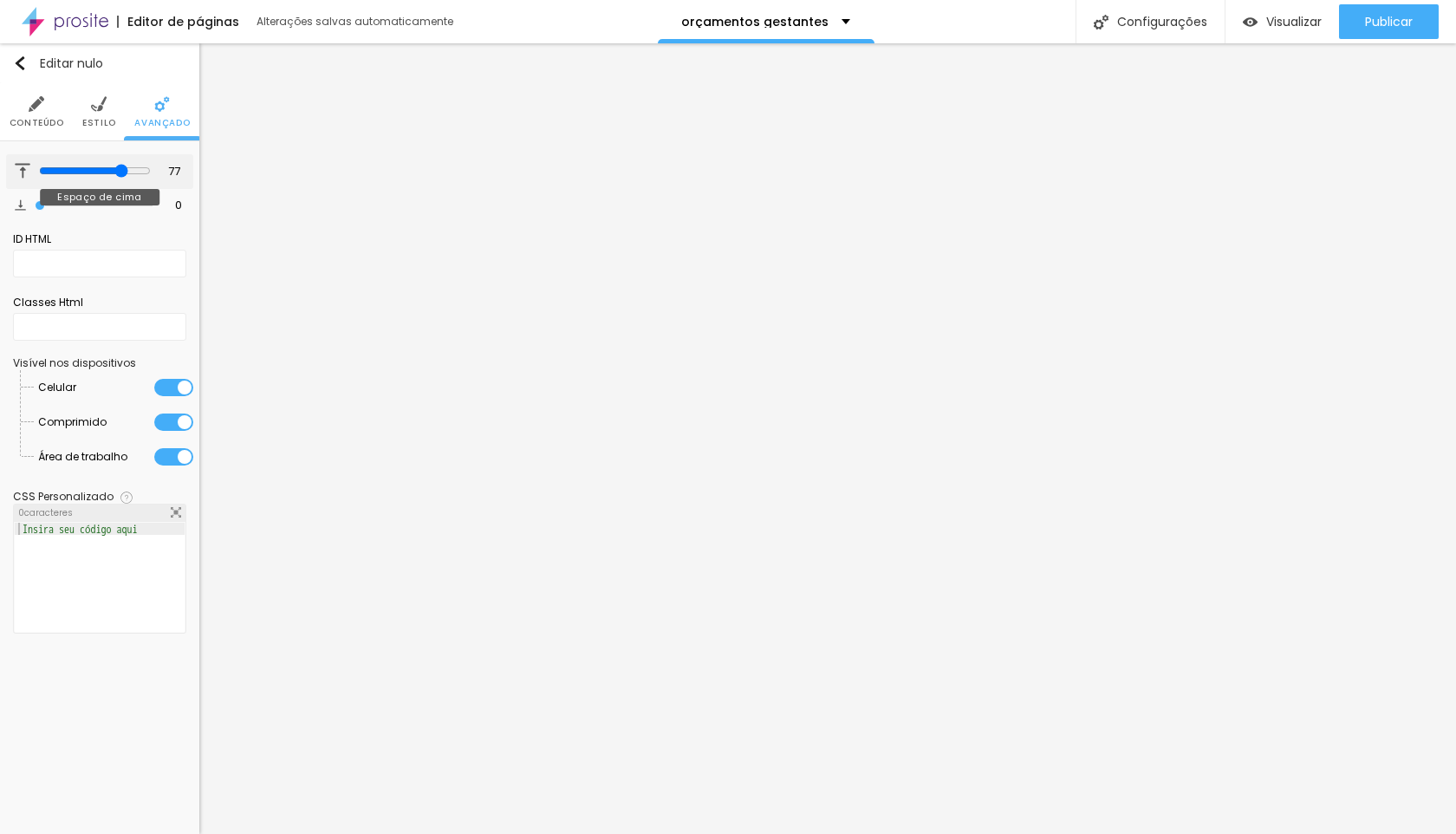 type on "76" 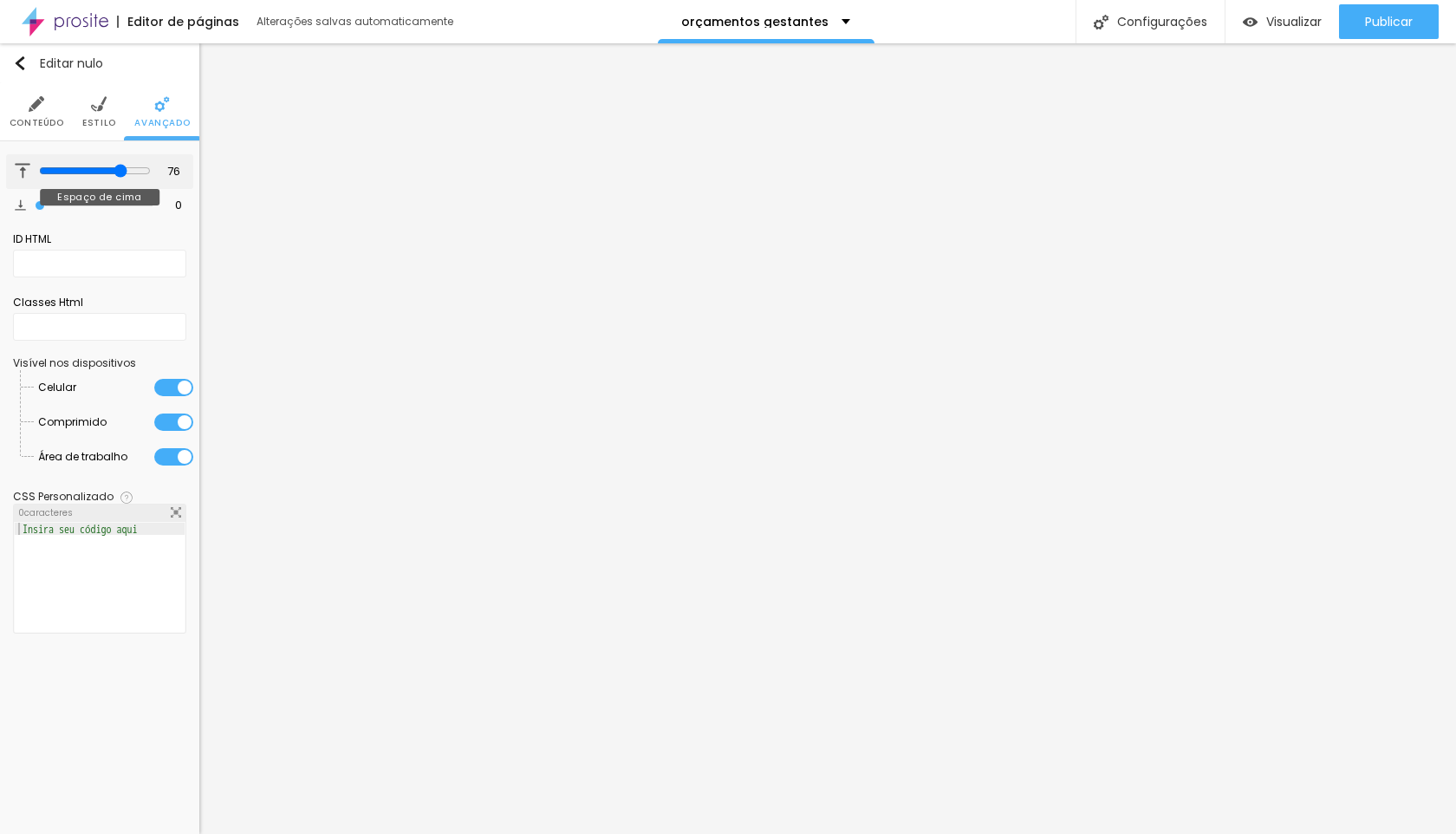 type on "70" 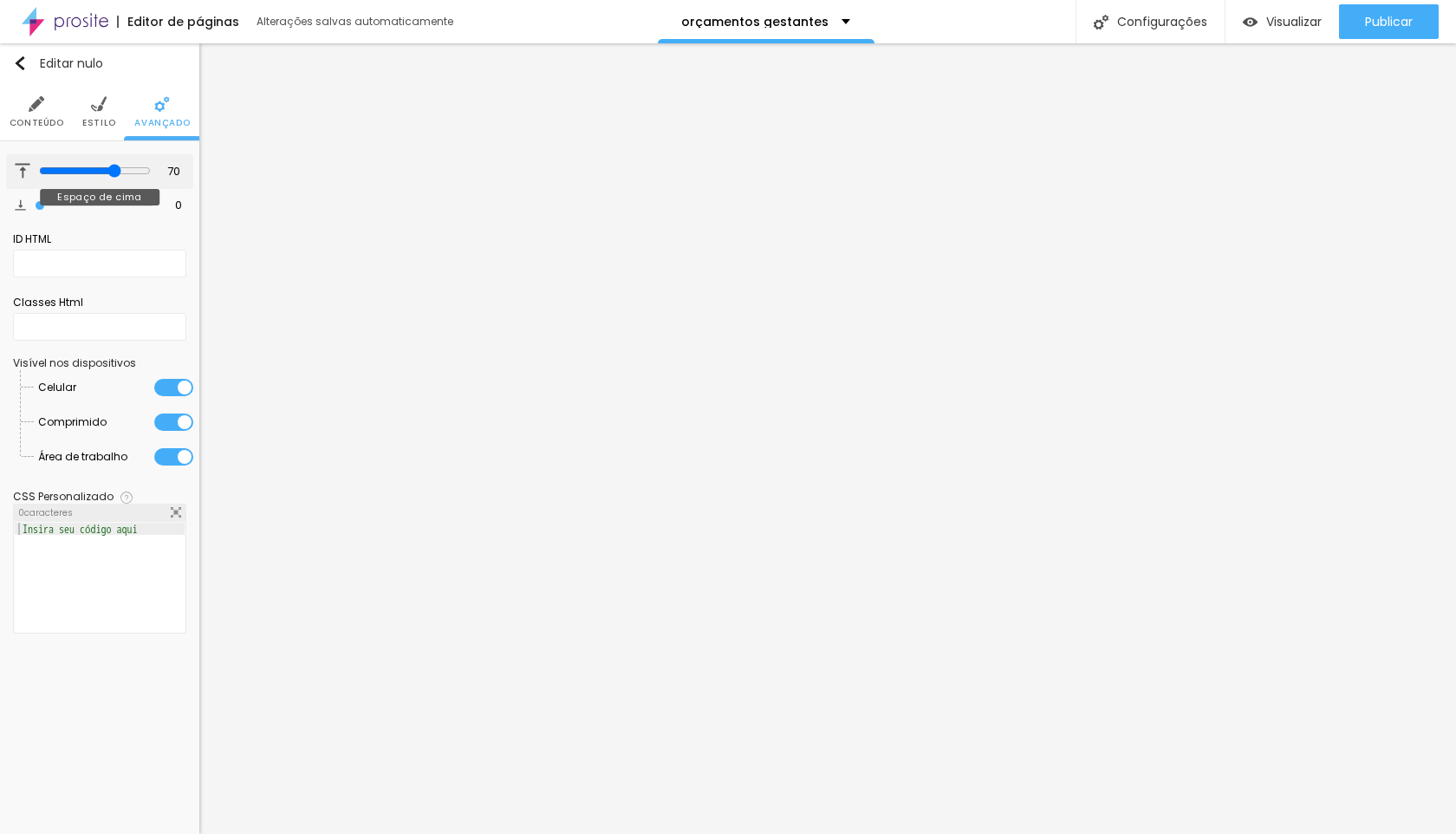 type on "49" 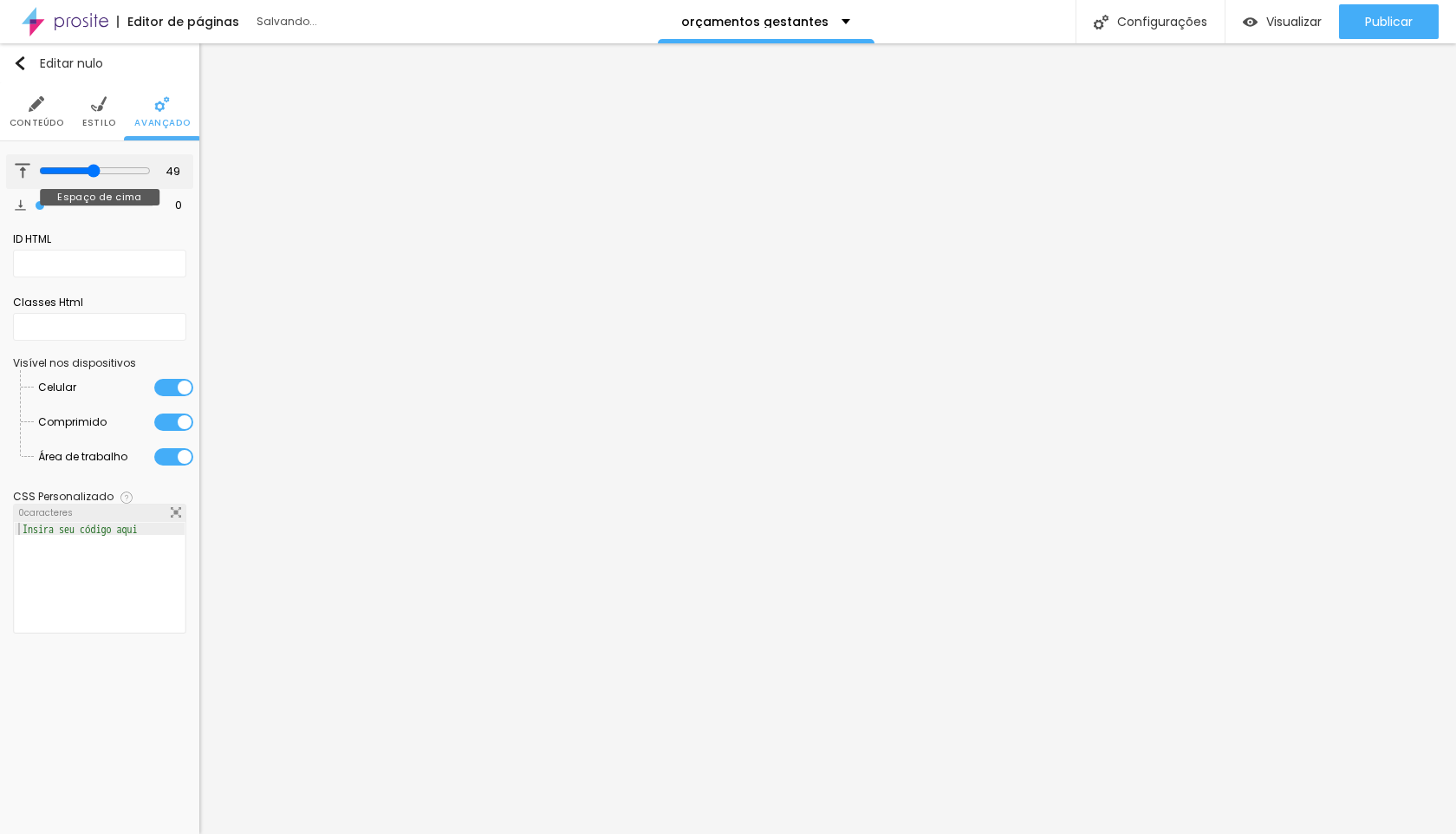 type on "18" 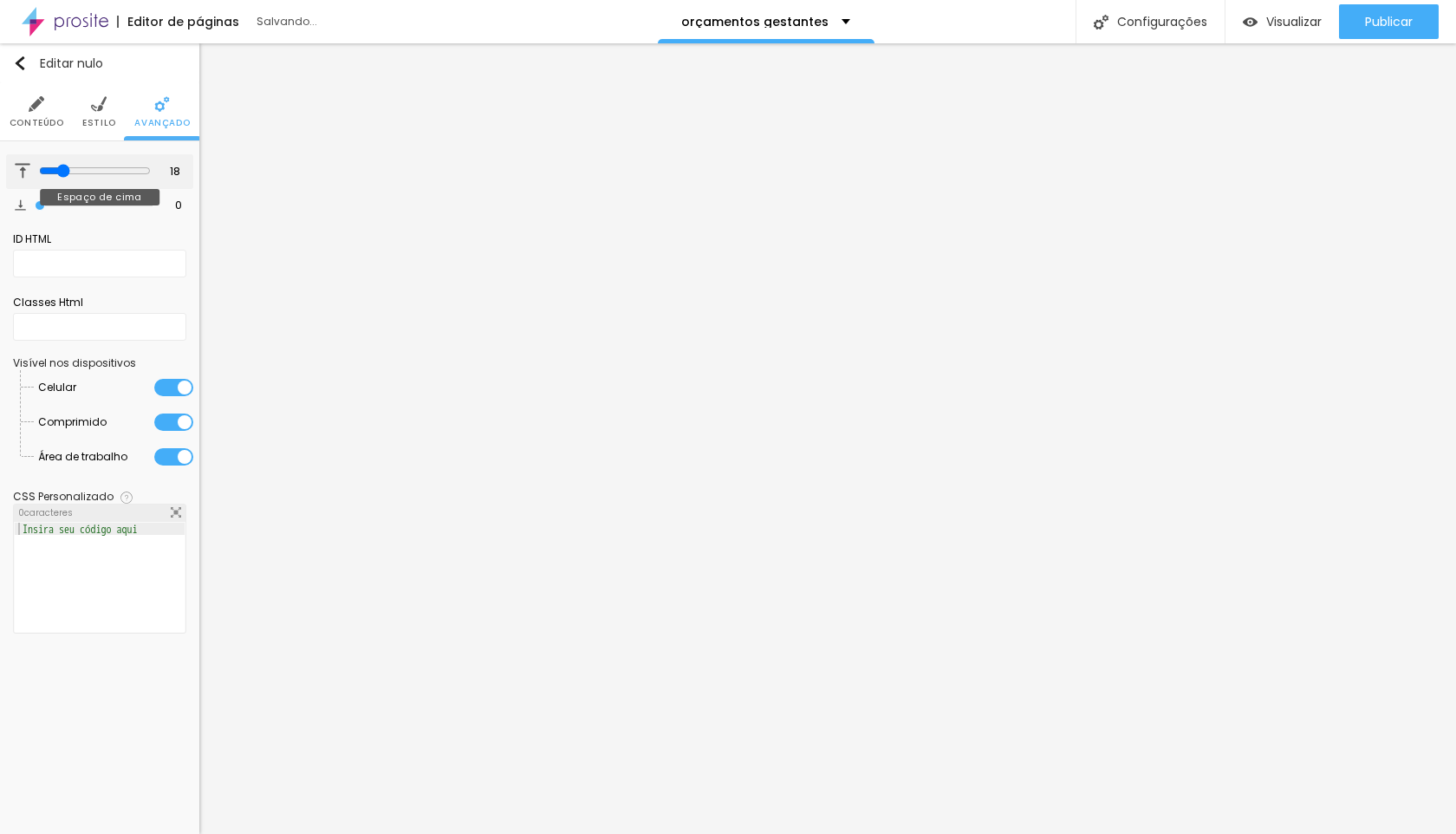 type on "0" 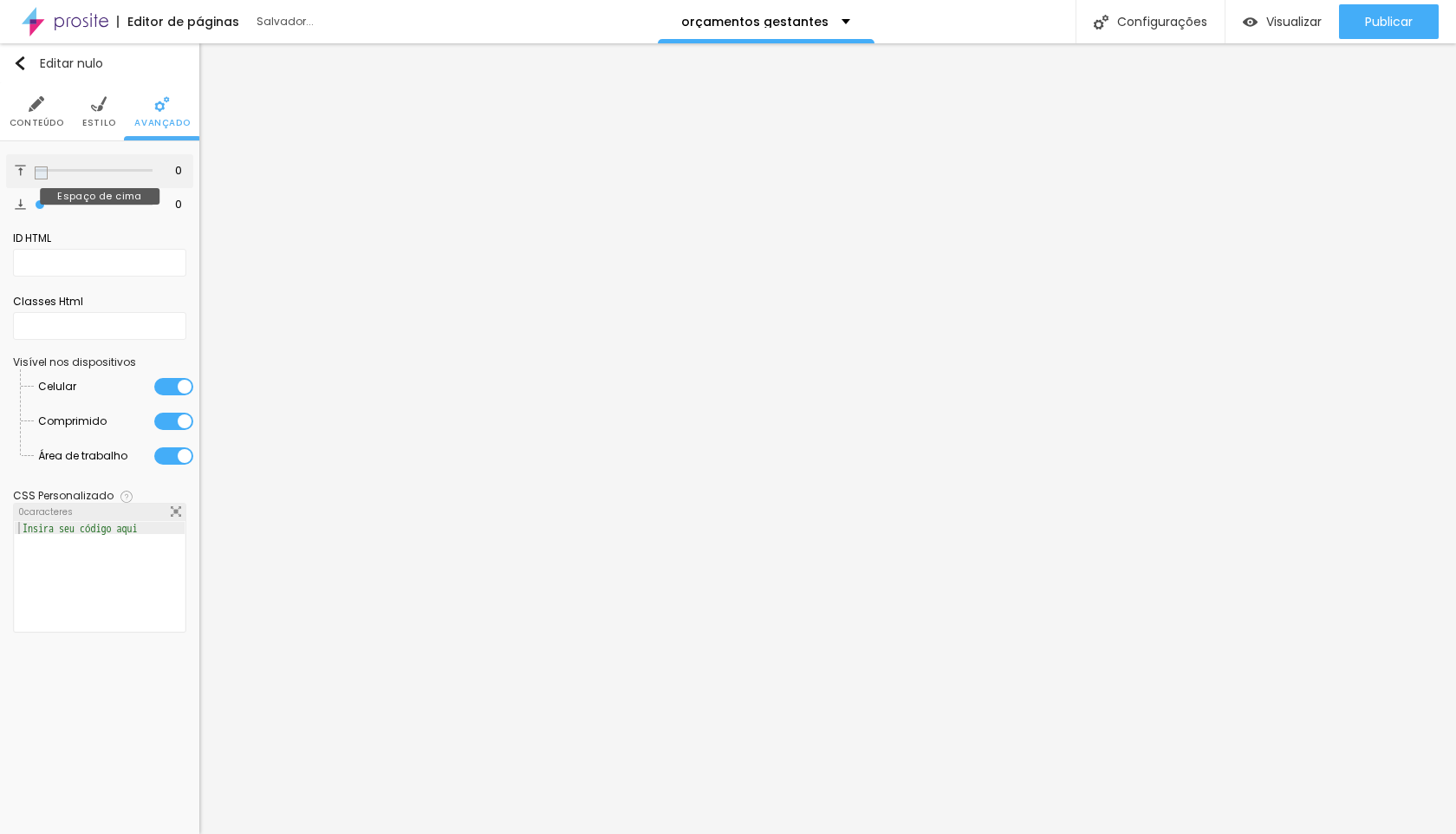 drag, startPoint x: 36, startPoint y: 167, endPoint x: 0, endPoint y: 187, distance: 41.18252 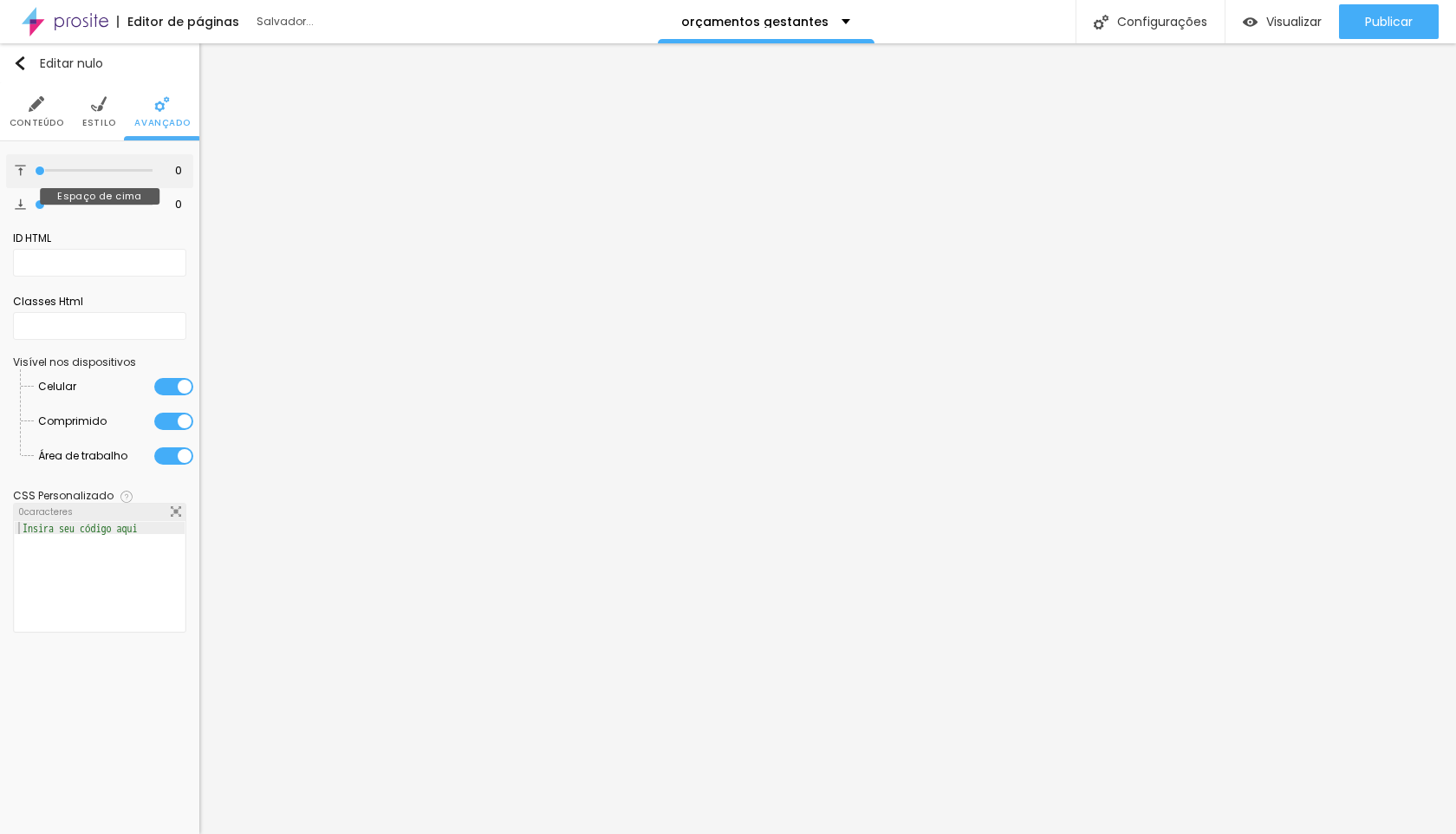 click at bounding box center [94, 171] 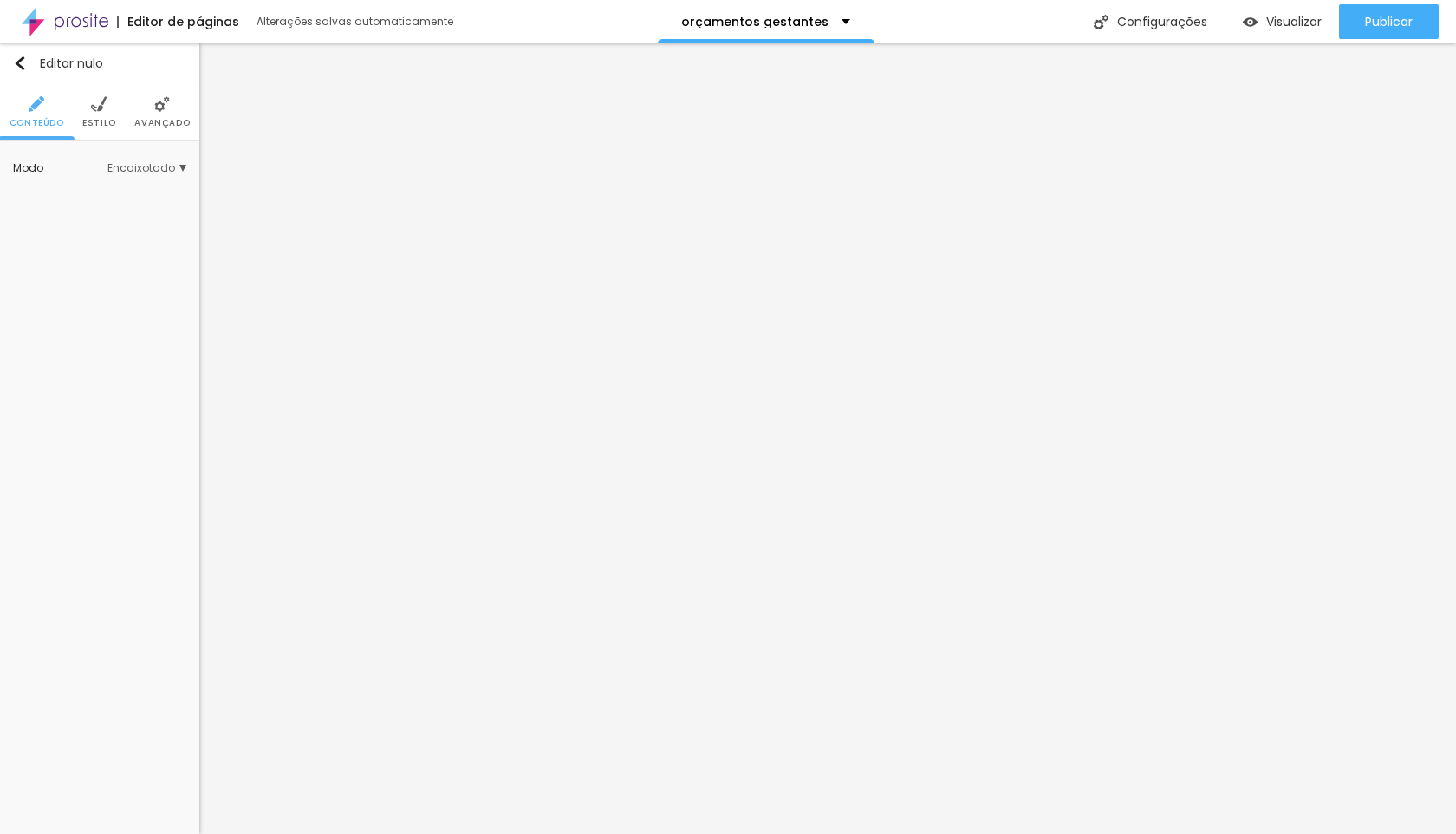 click on "Estilo" at bounding box center (99, 122) 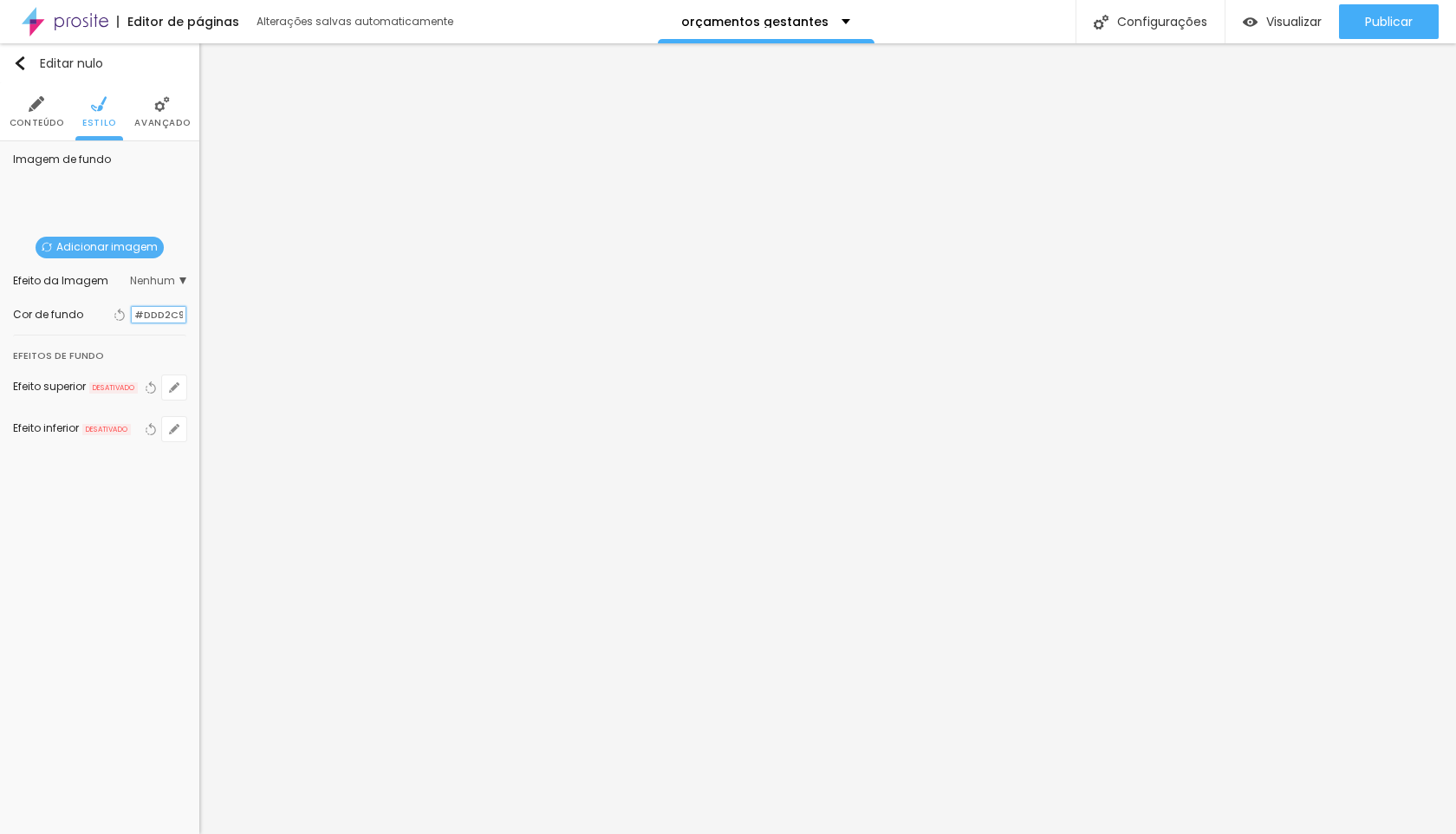 drag, startPoint x: 180, startPoint y: 315, endPoint x: 132, endPoint y: 316, distance: 48.010416 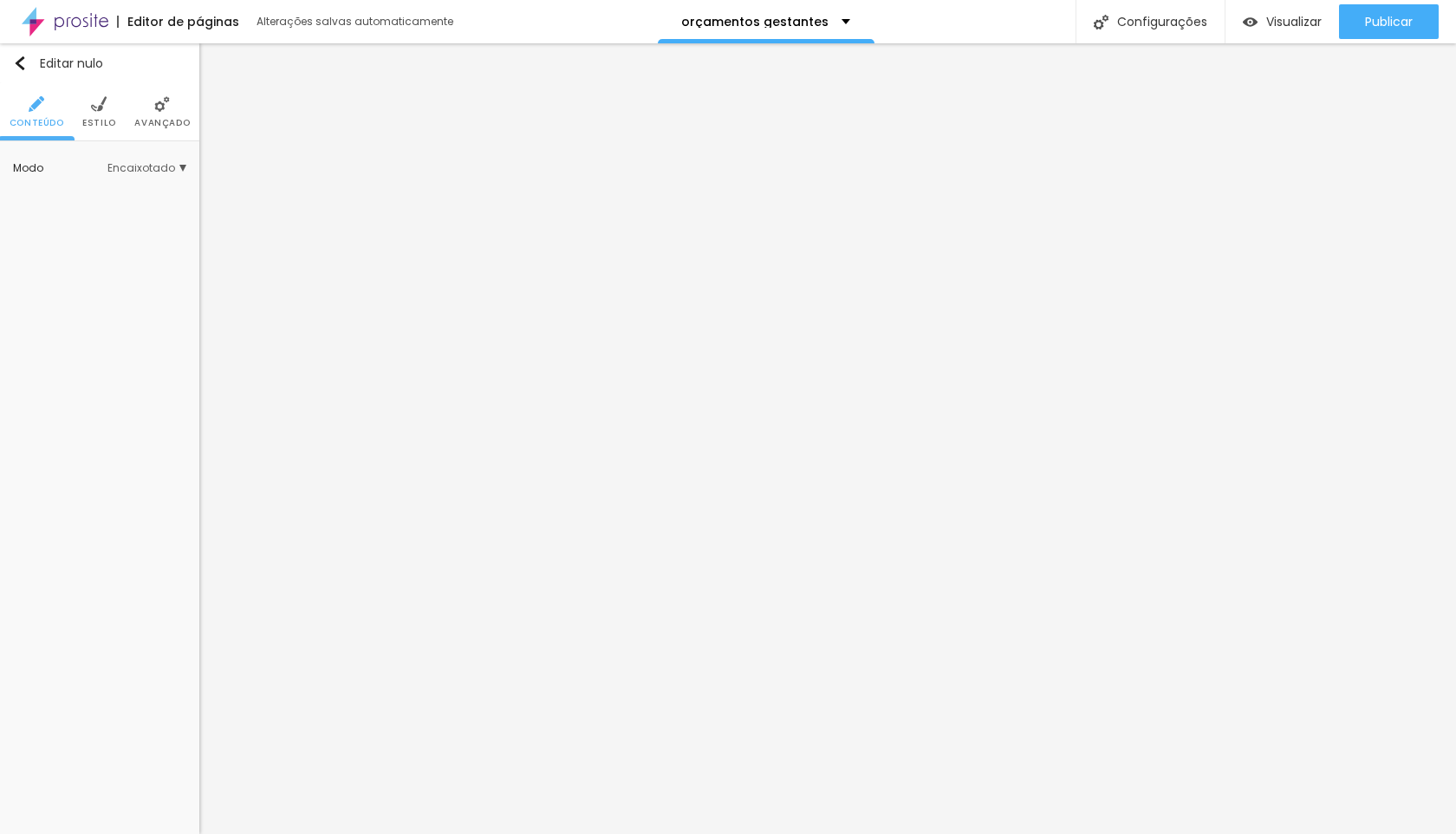 click at bounding box center (99, 104) 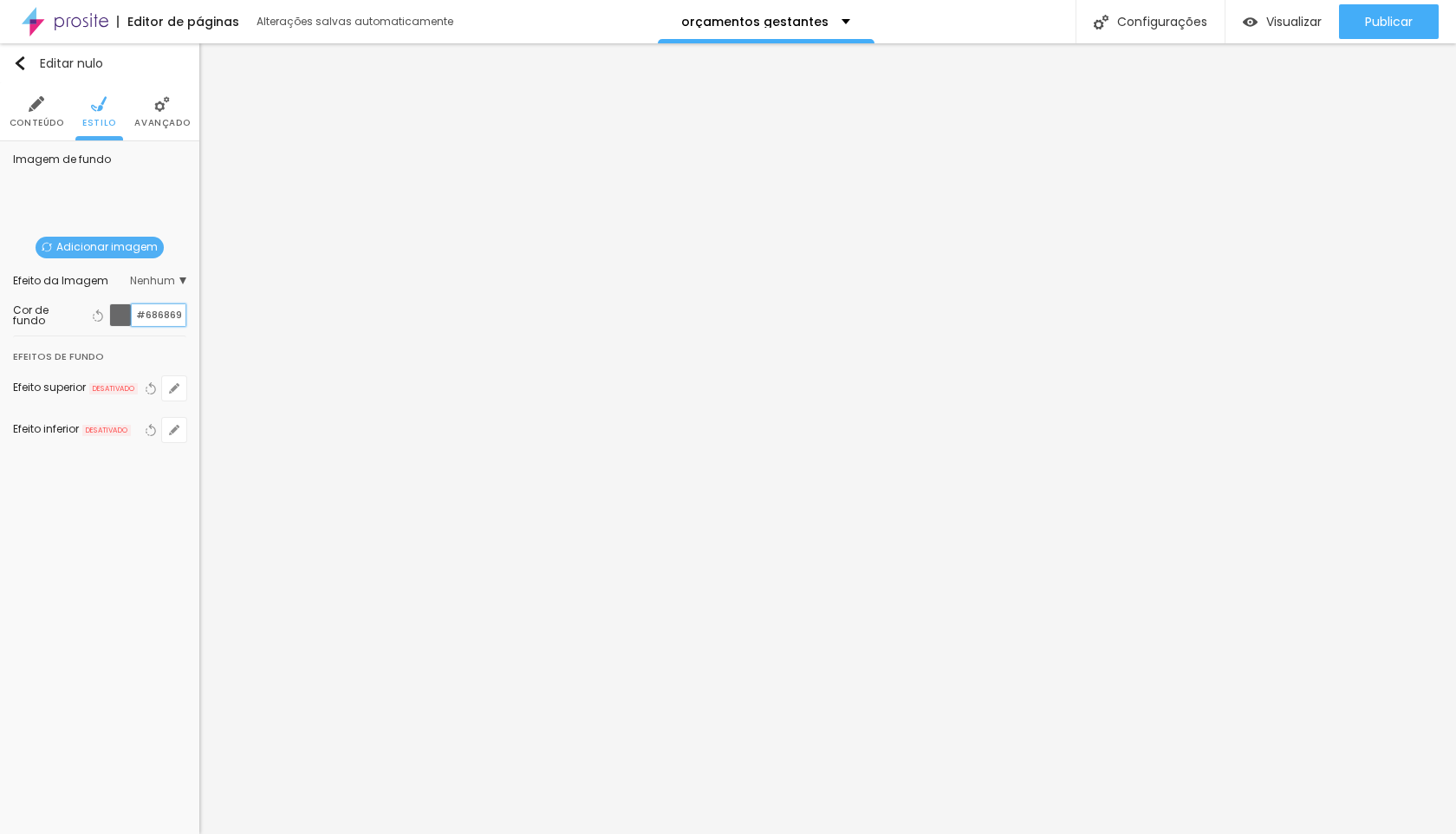 drag, startPoint x: 181, startPoint y: 313, endPoint x: 123, endPoint y: 315, distance: 58.03447 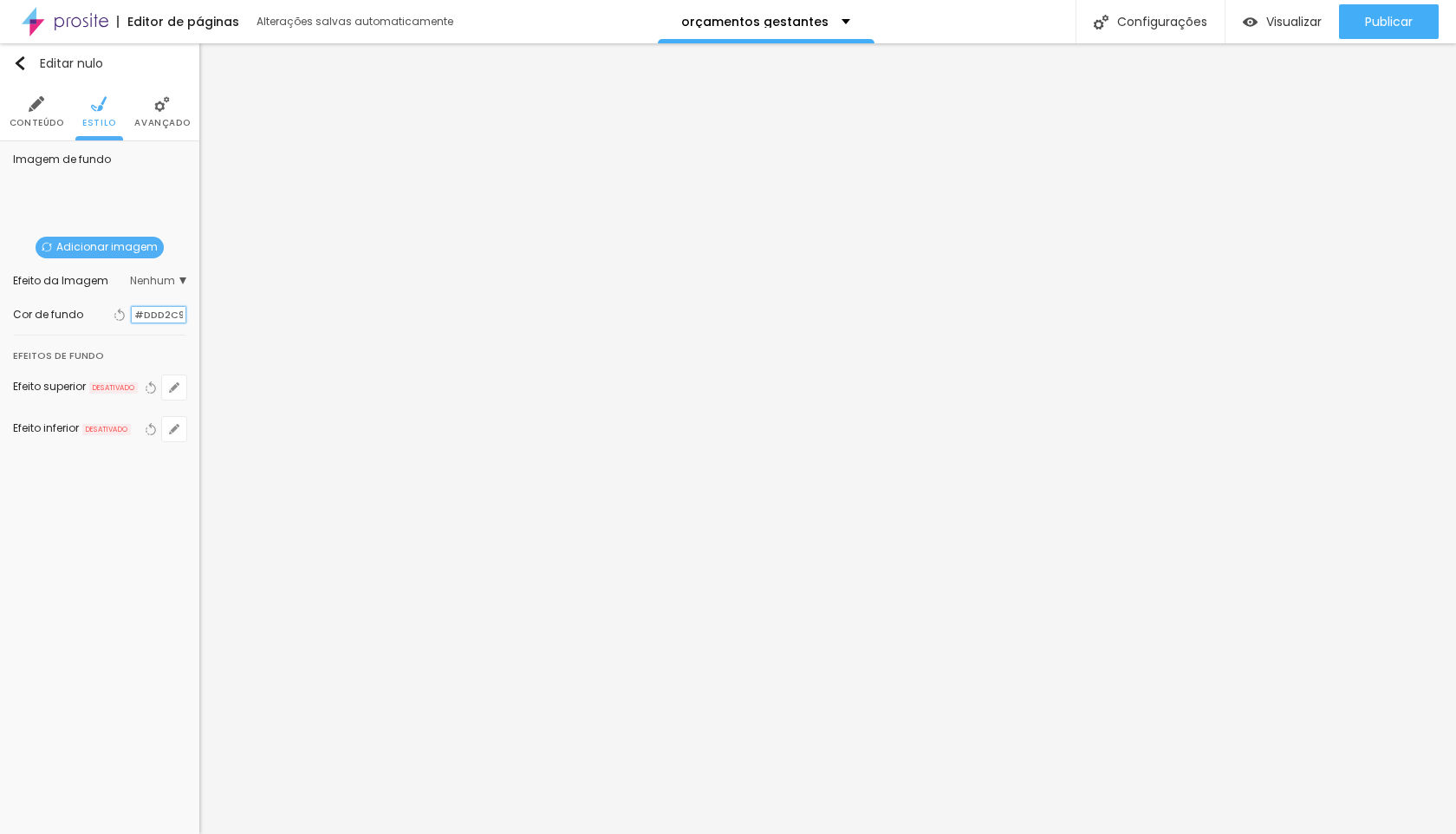 type on "#DDD2C9" 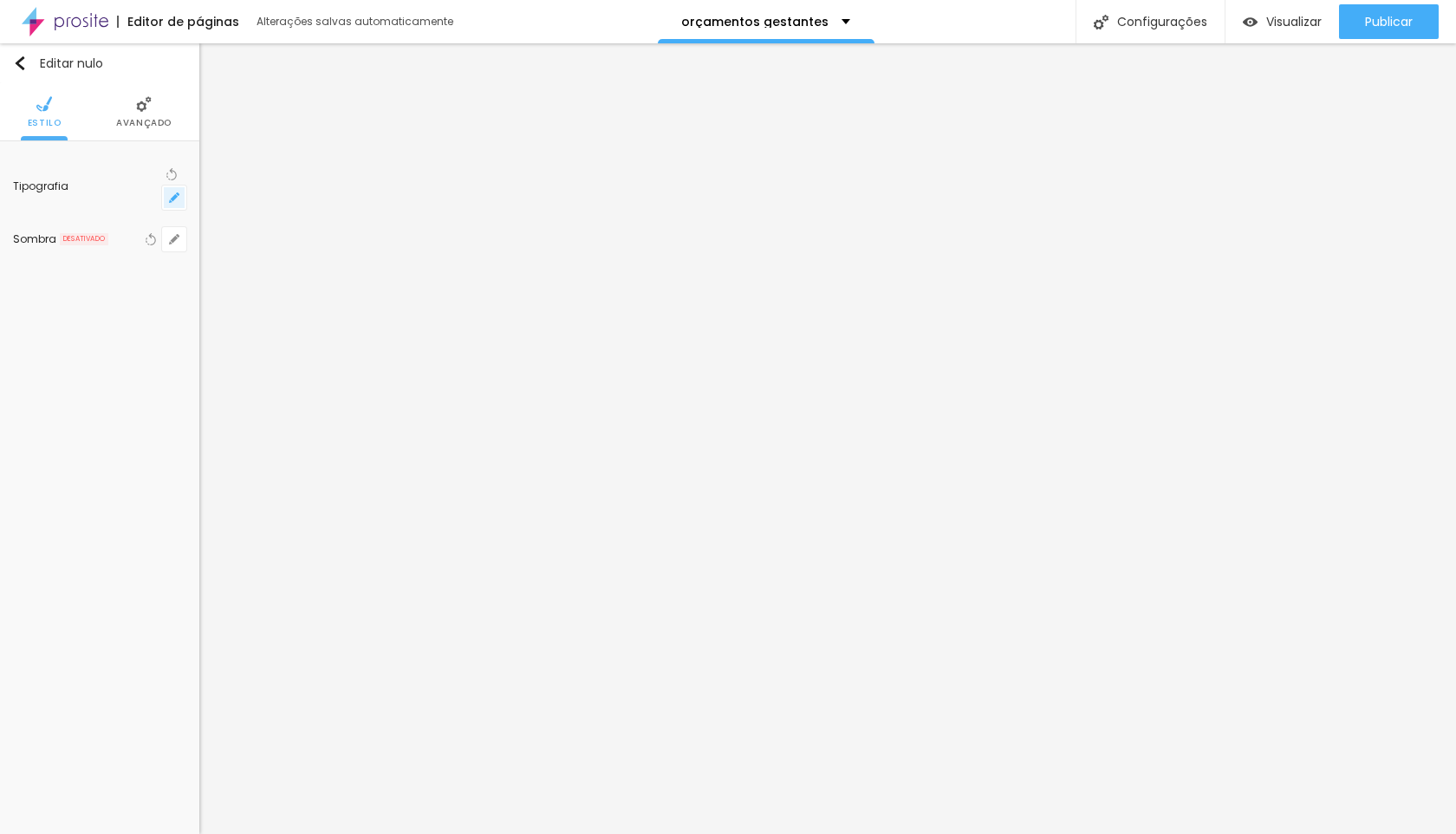 click 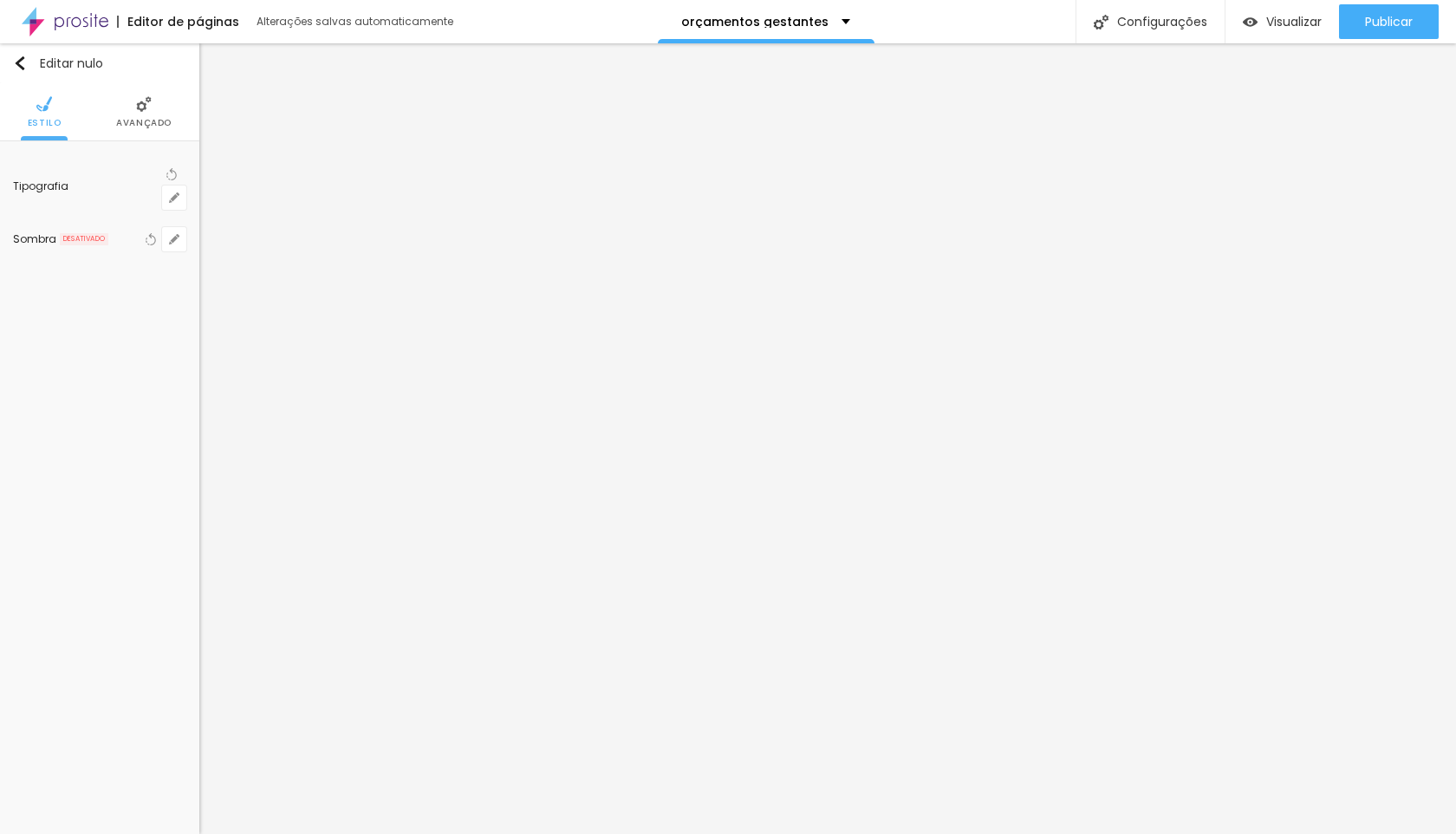 click on "AbrilFatface-Regular Actor-Regular Alegreya AlegreyaBlack [PERSON_NAME] [PERSON_NAME]-Regular Amaranth AmaticaSC AmaticSC [PERSON_NAME]-Bold [PERSON_NAME]-Regular Anaheim AnonymousPro-Bold AnonymousPro-Italic AnonymousPro-Regular Arapey Archivo-Bold Archivo-Italic Archivo-Regular ArefRuqaa Arsenal-Bold Arsenal-Italic Arsenal-Regular Arvo Assistant AssistantLight AveriaLibre AveriaLibreLight AveriaSansLibre-Bold AveriaSansLibre-Italic AveriaSansLibre-Regular Bangers-Regular [PERSON_NAME]-Regular [PERSON_NAME]-Regular BioRhyme BioRhymeExtraBold BioRhymeLight Bitter BreeSerif ButterflyKids-Regular ChangaOne-Italic ChangaOne-Regular Chewy-Regular Chivo CinzelDecorative-Black CinzelDecorative-Bold CinzelDecorative-Regular Comfortaa-Bold Comfortaa-Light Comfortaa-Regular ComingSoon Cookie-Regular Corben-Bold Corben-Regular Cormorant CormorantGeramond-Bold CormorantGeramond-Italic CormorantGeramond-Medium CormorantGeramond-Regular CormorantLight Cousine-Bold Cousine-Italic Cousine-Regular Creepster-Regular CrimsonText CrimsonTextBold Cuprum FjallaOne" at bounding box center (93, 853) 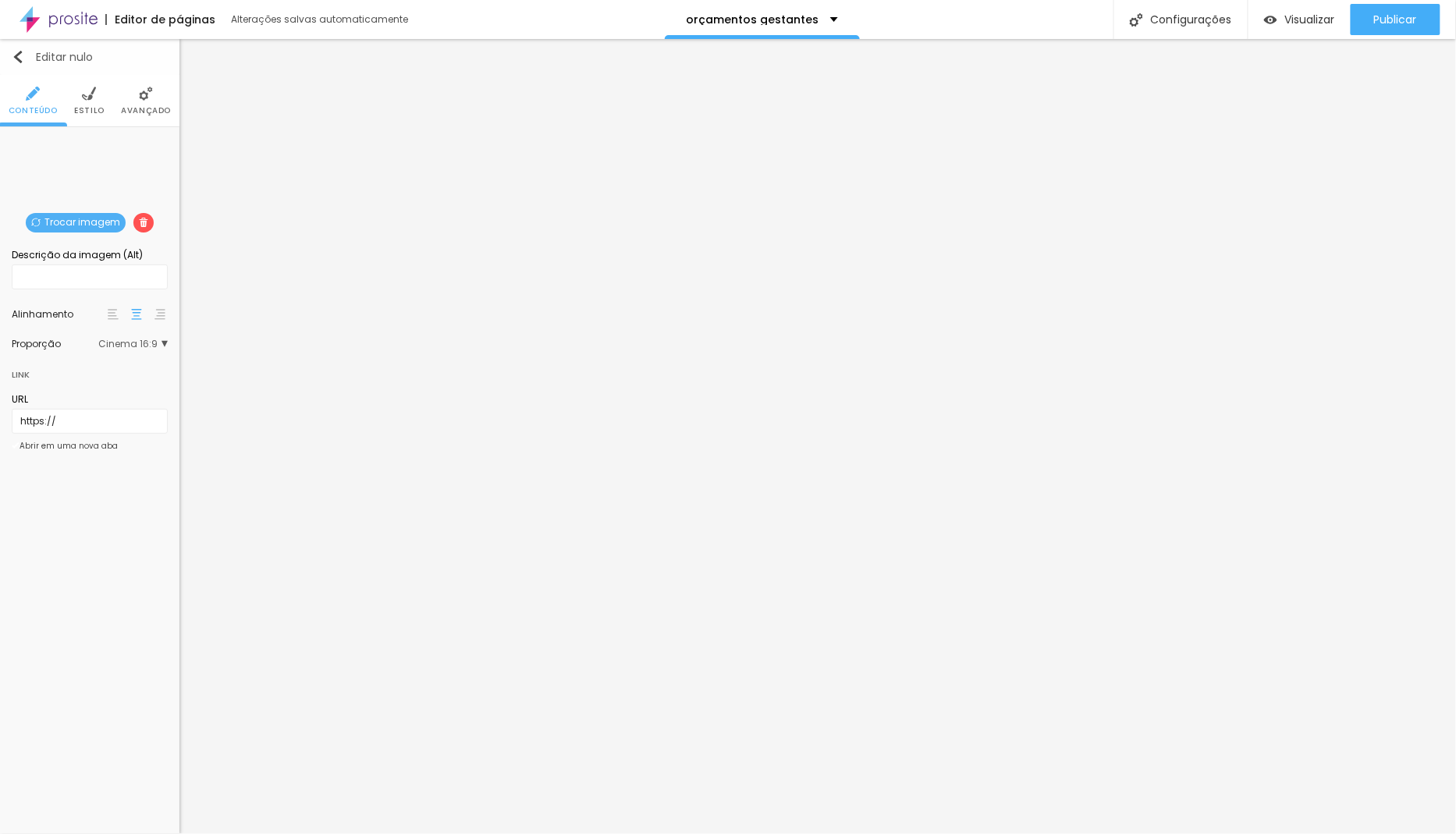 click at bounding box center [18, 57] 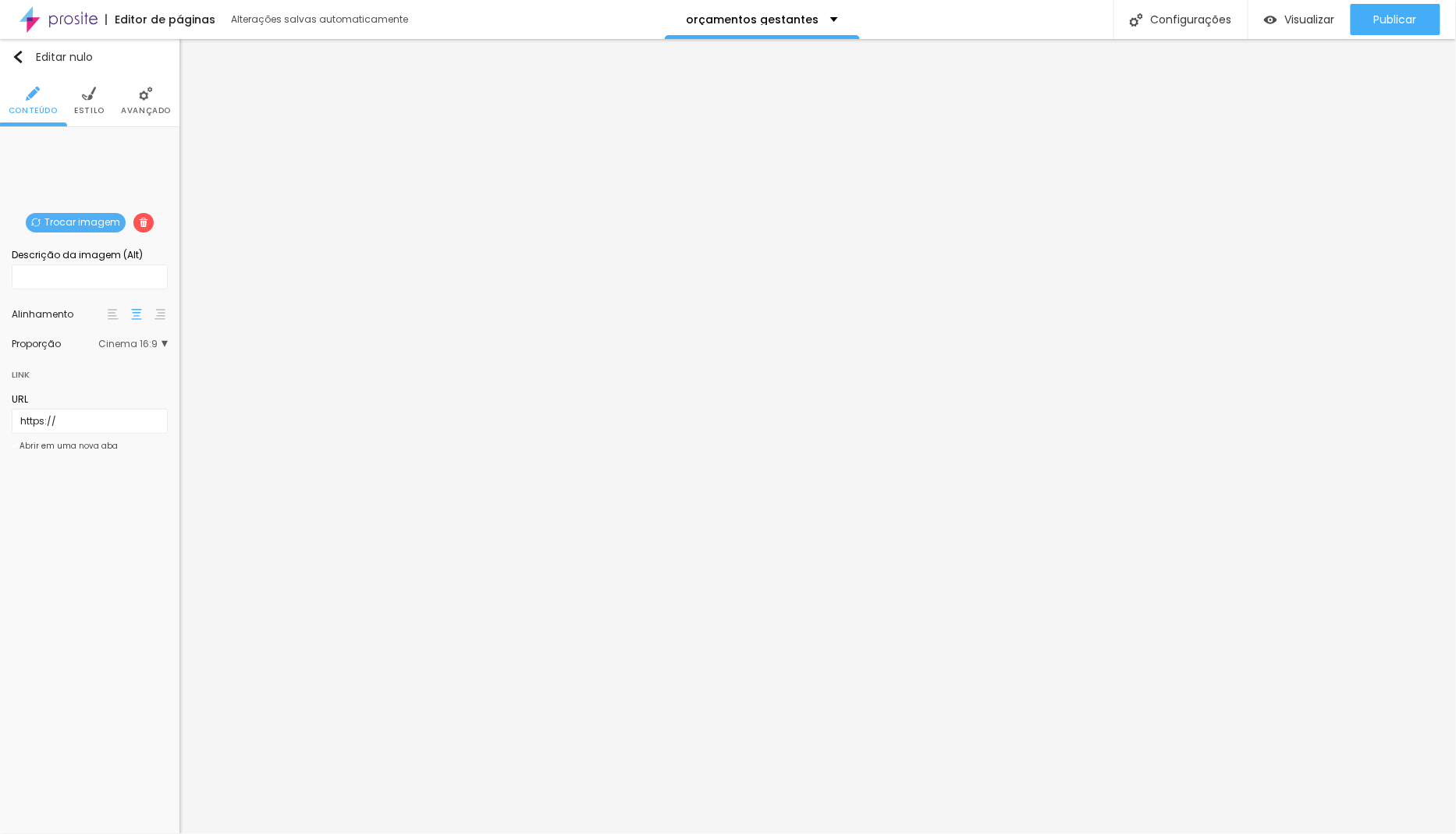 click at bounding box center (89, 94) 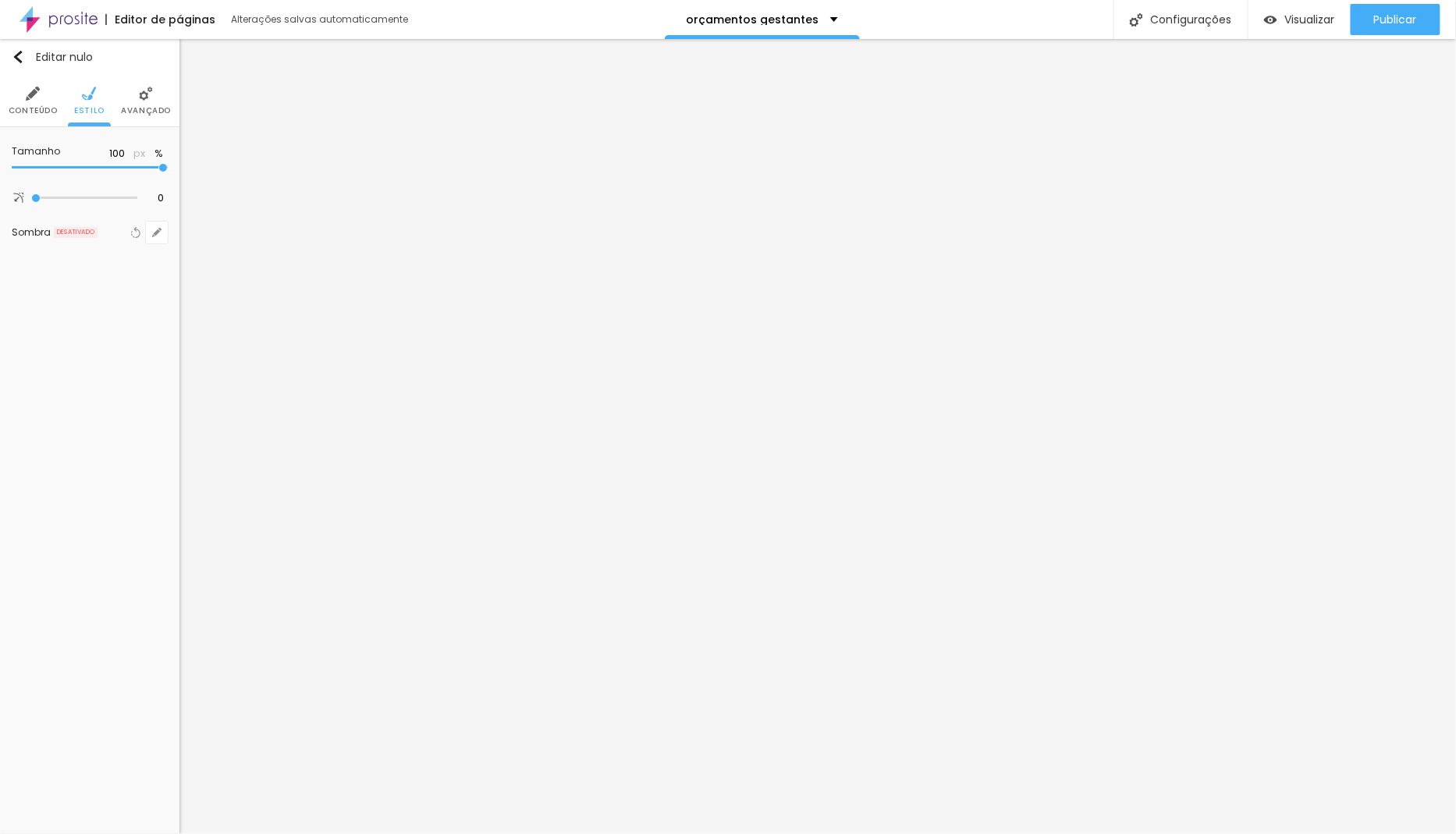 click on "Avançado" at bounding box center (146, 101) 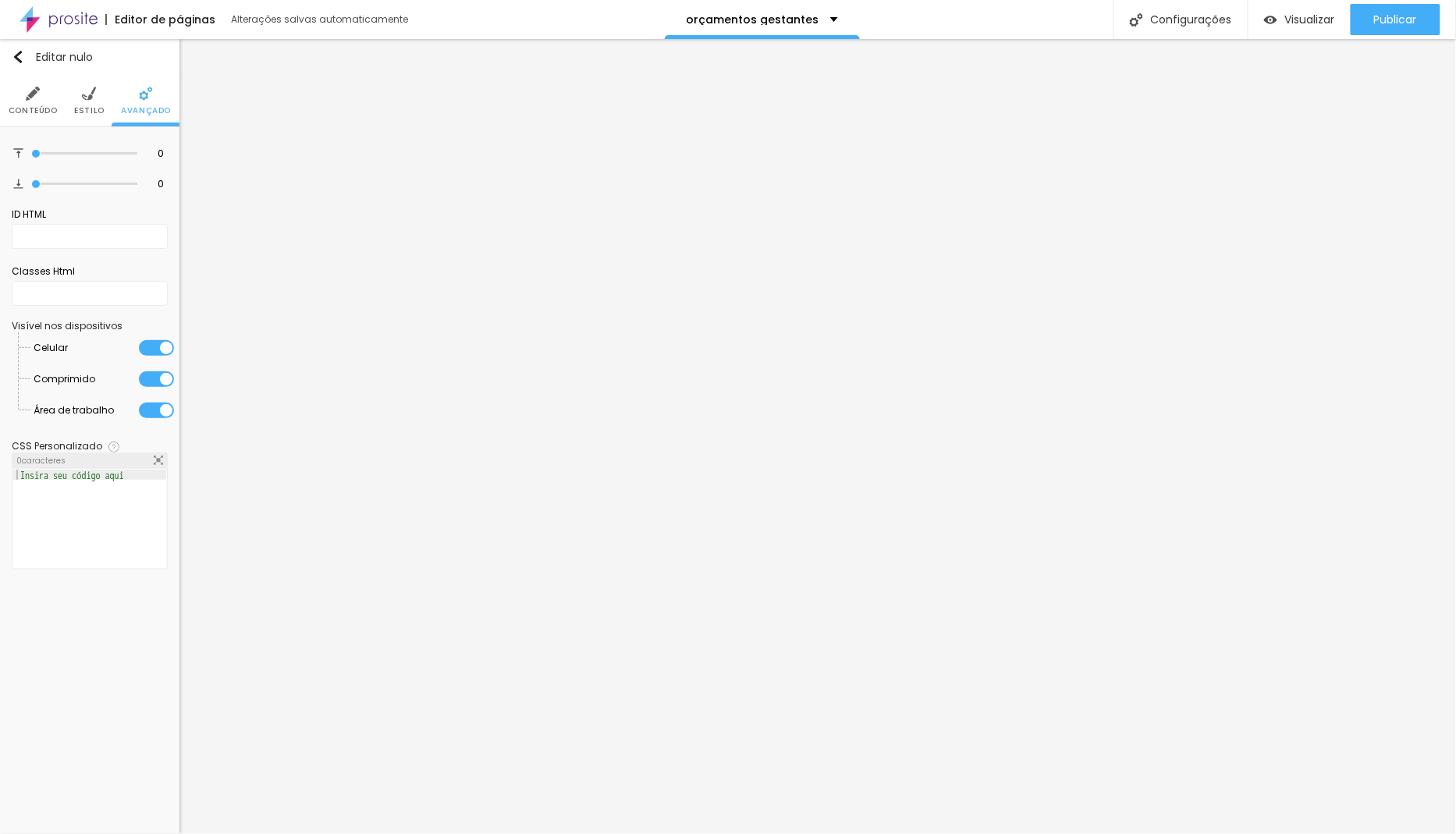 click at bounding box center (89, 94) 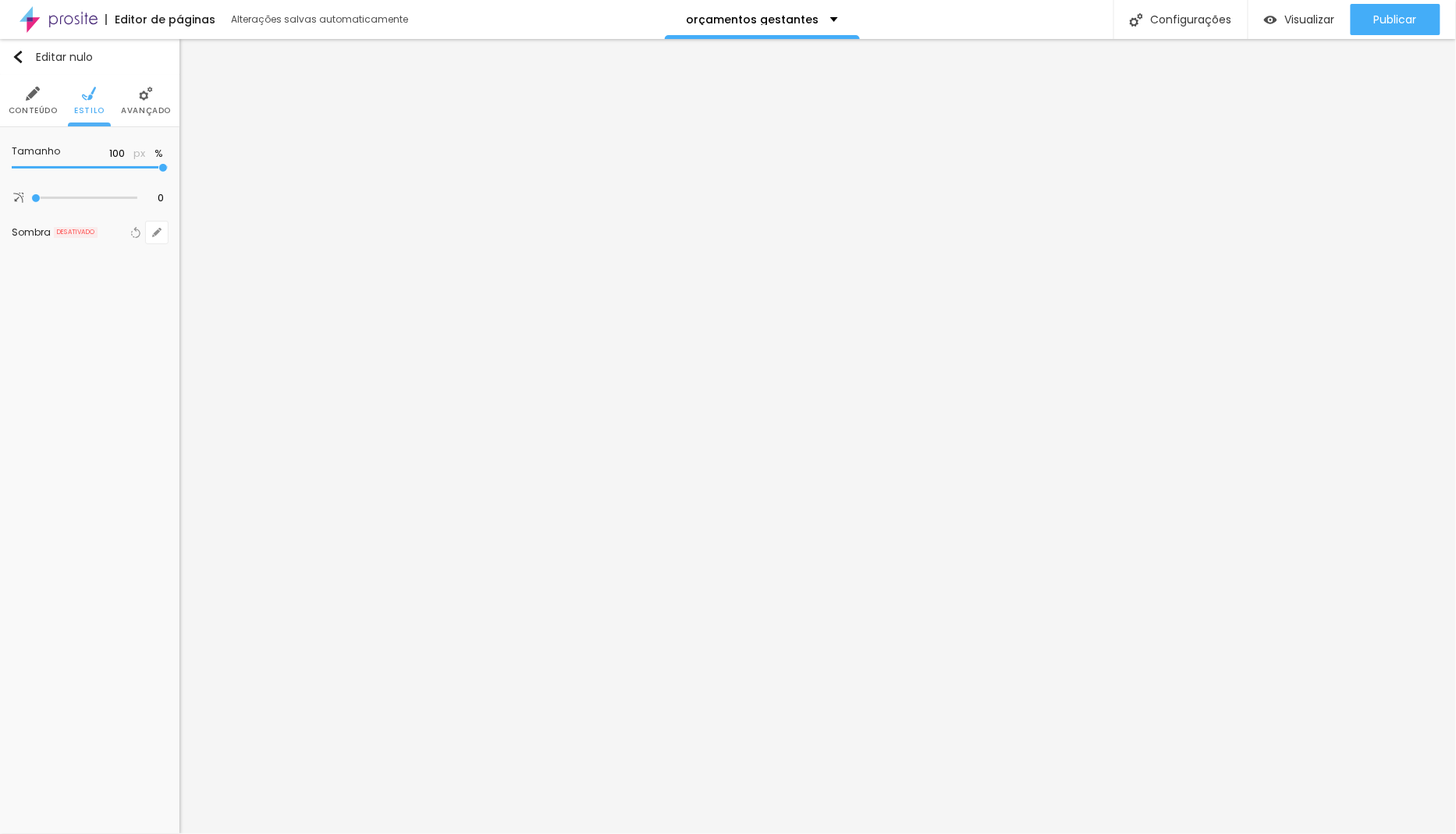 click at bounding box center (33, 94) 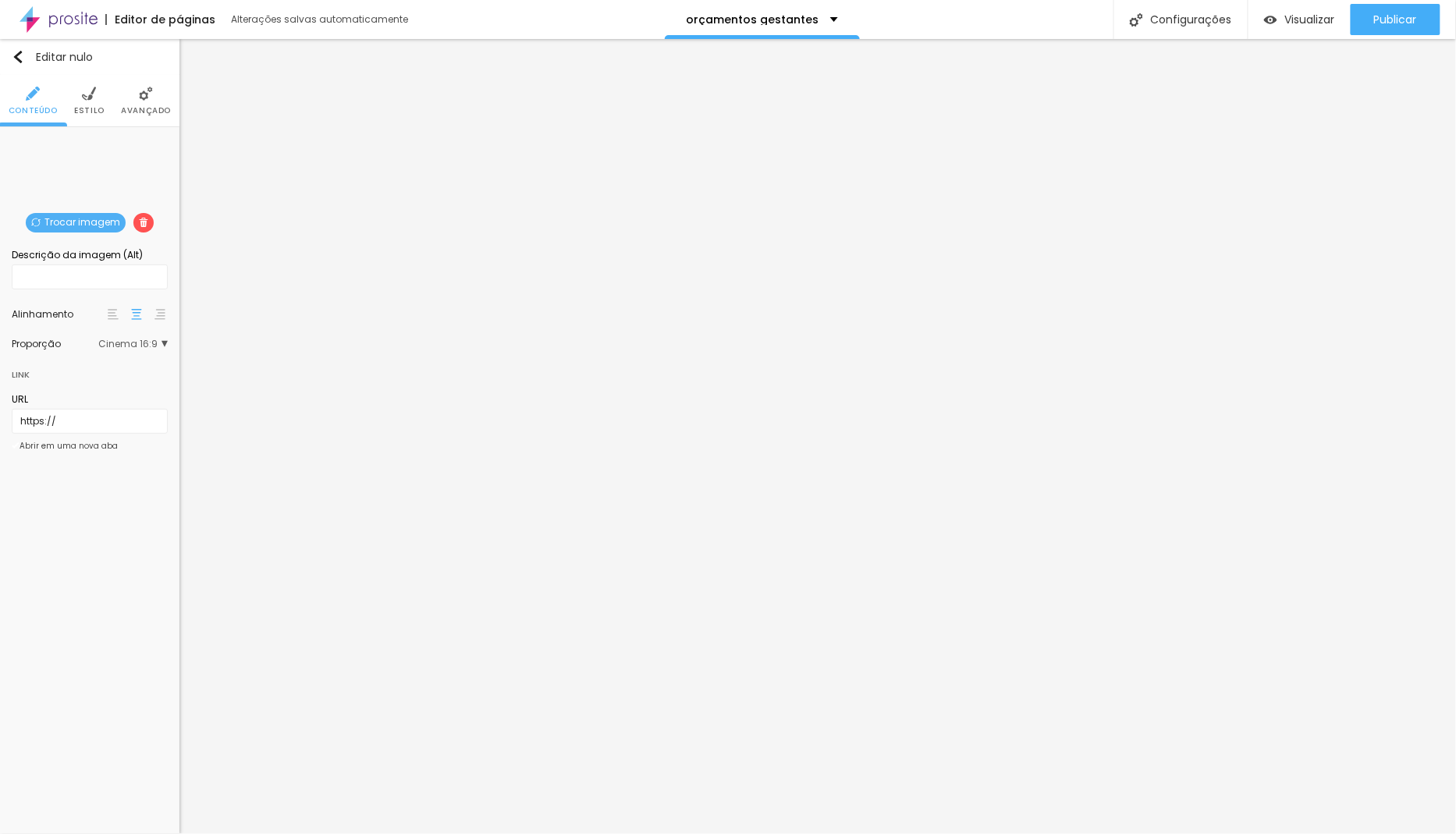 click on "Descrição da imagem (Alt)" at bounding box center [77, 254] 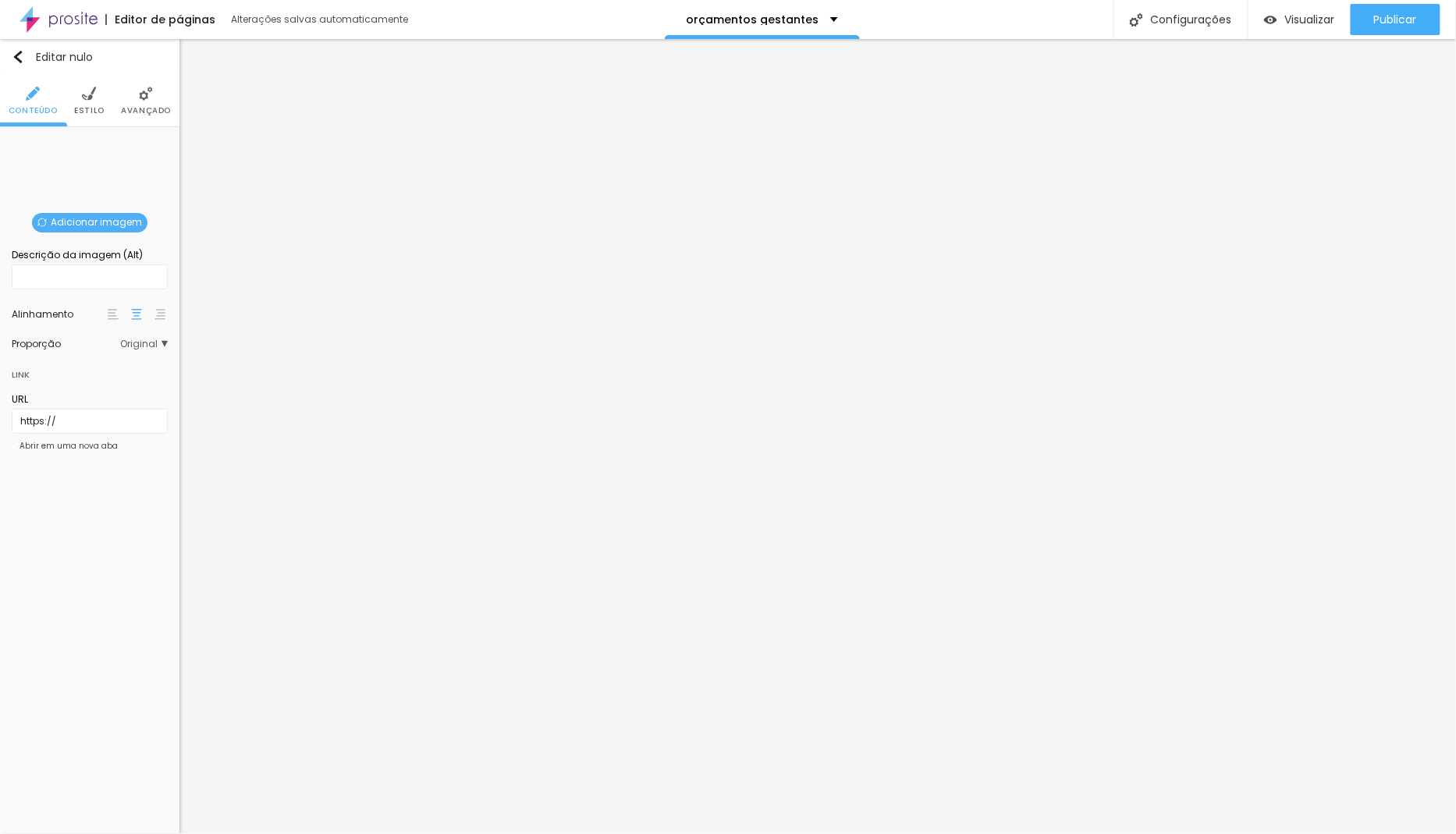 click on "Adicionar imagem" at bounding box center (96, 222) 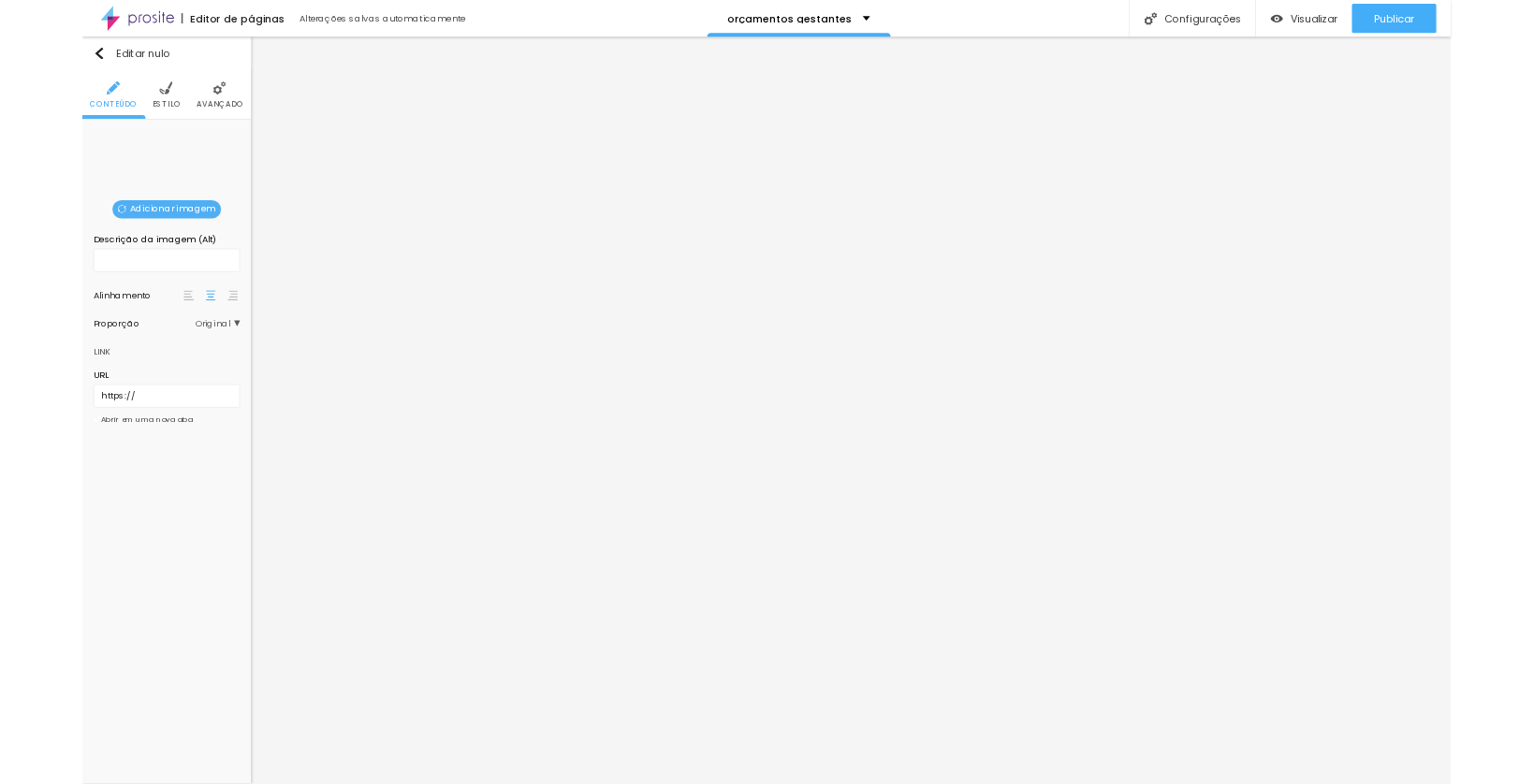 scroll, scrollTop: 0, scrollLeft: 0, axis: both 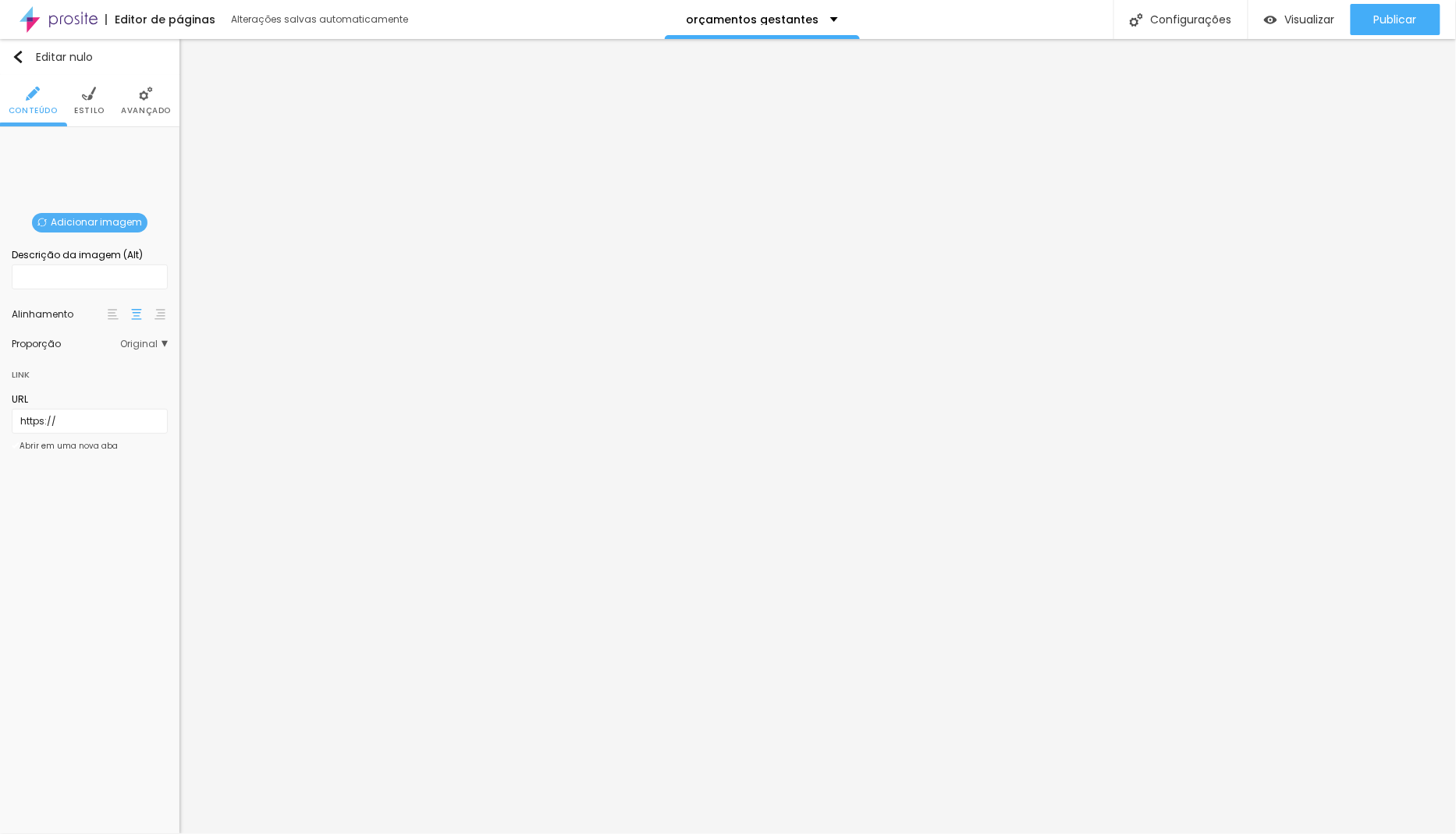 click at bounding box center [728, 999] 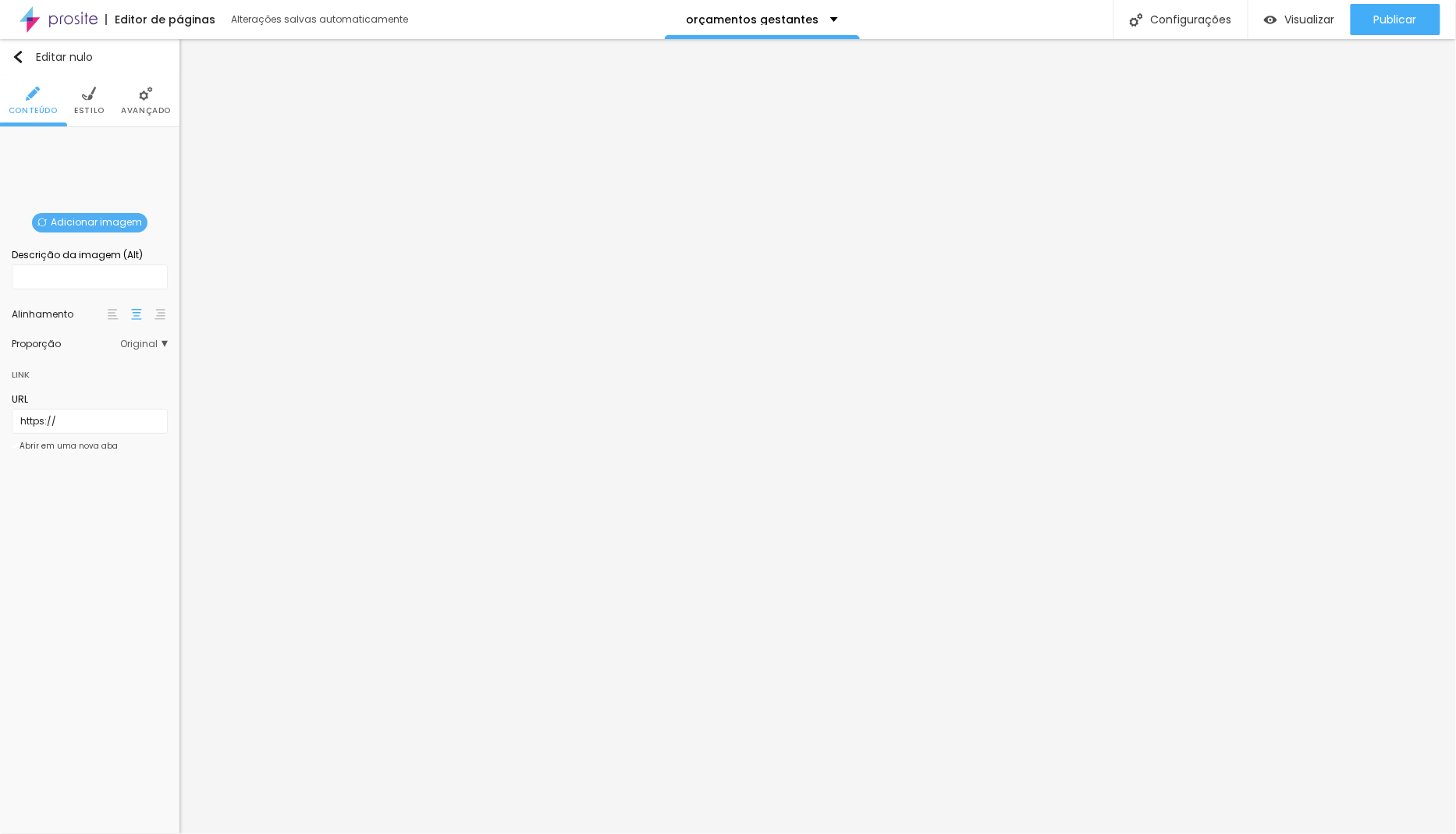 click on "Adicionar imagem" at bounding box center (96, 222) 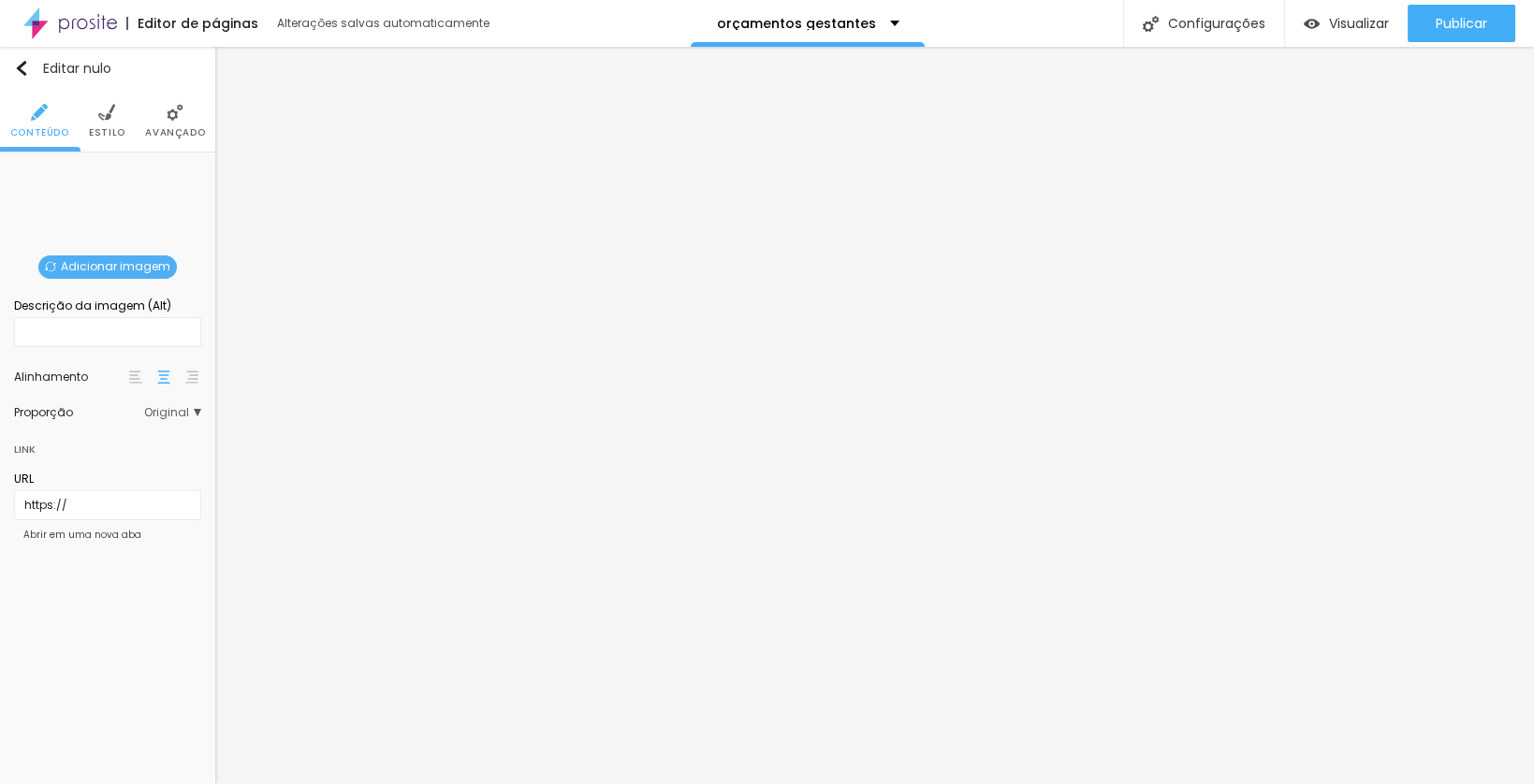 click at bounding box center (767, 965) 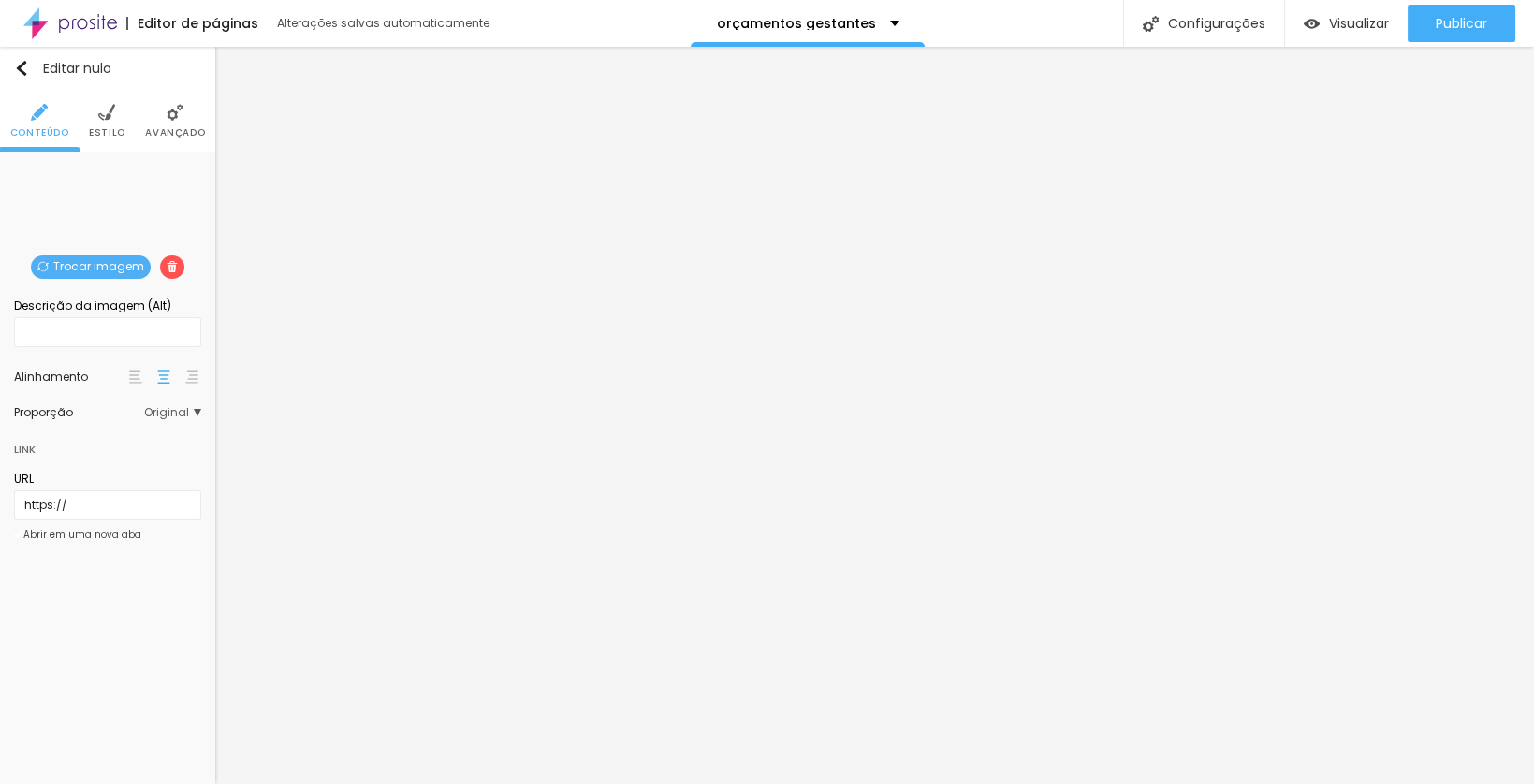 click on "Original" at bounding box center [167, 412] 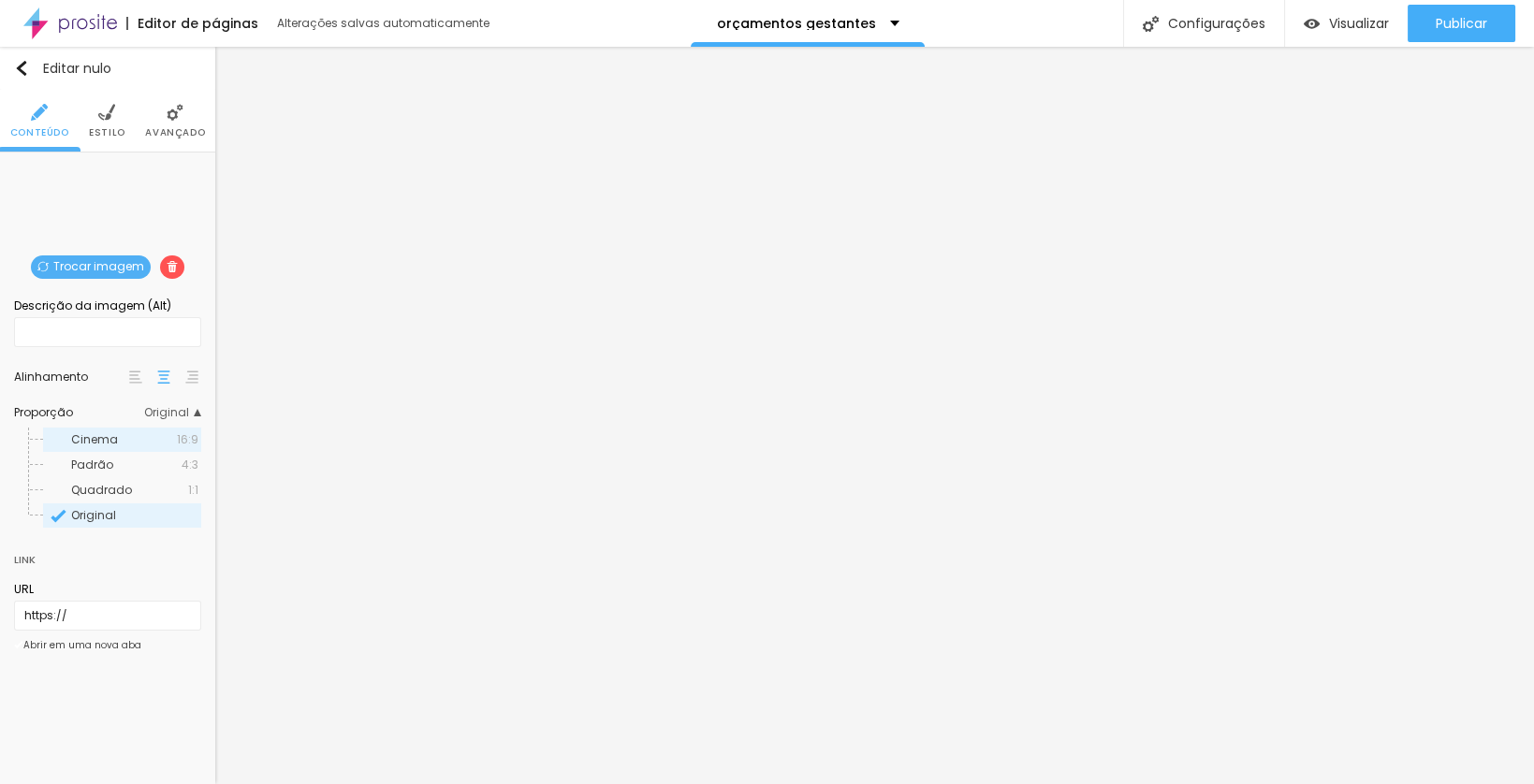 click on "Cinema" at bounding box center (124, 440) 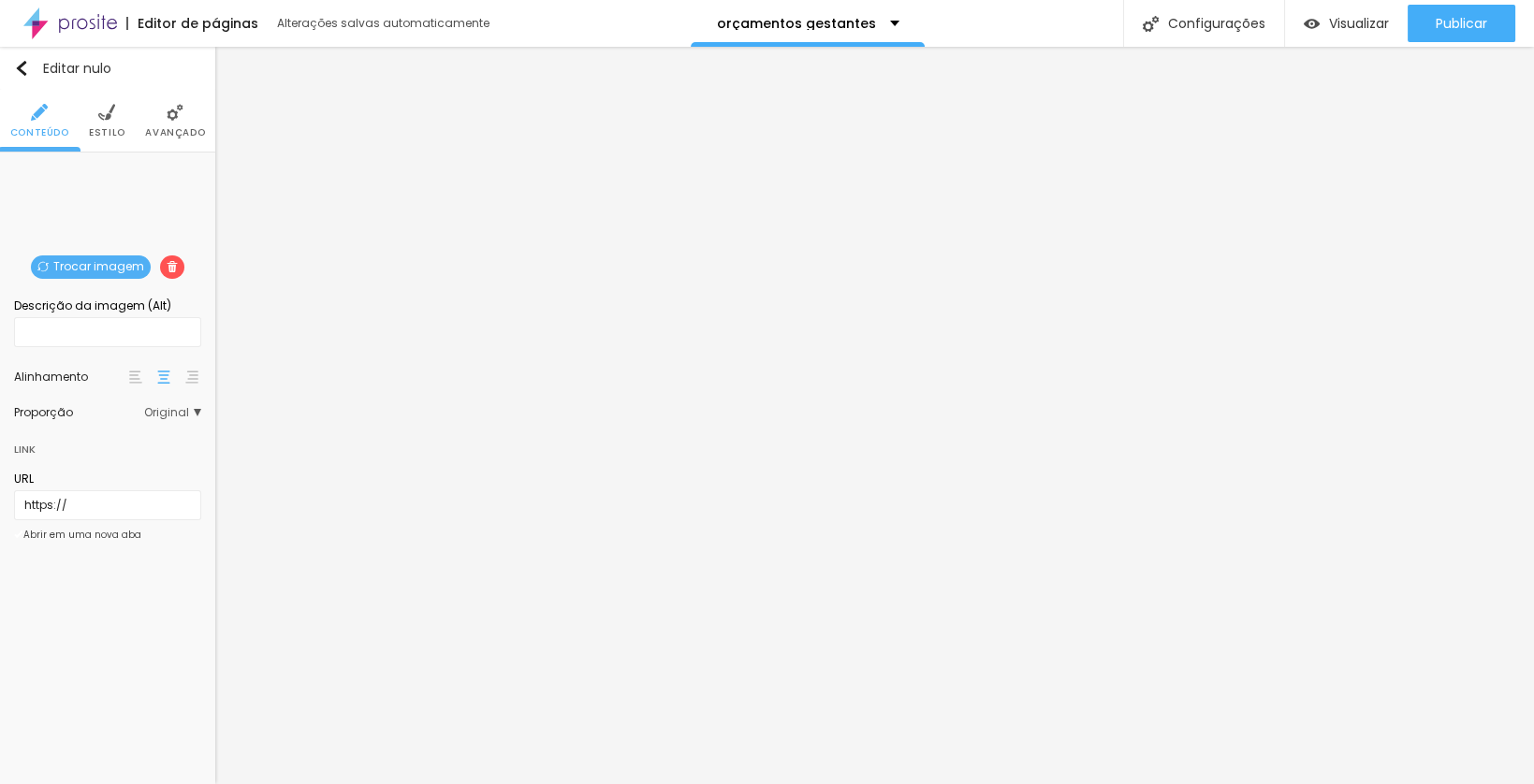 click on "Original" at bounding box center (167, 412) 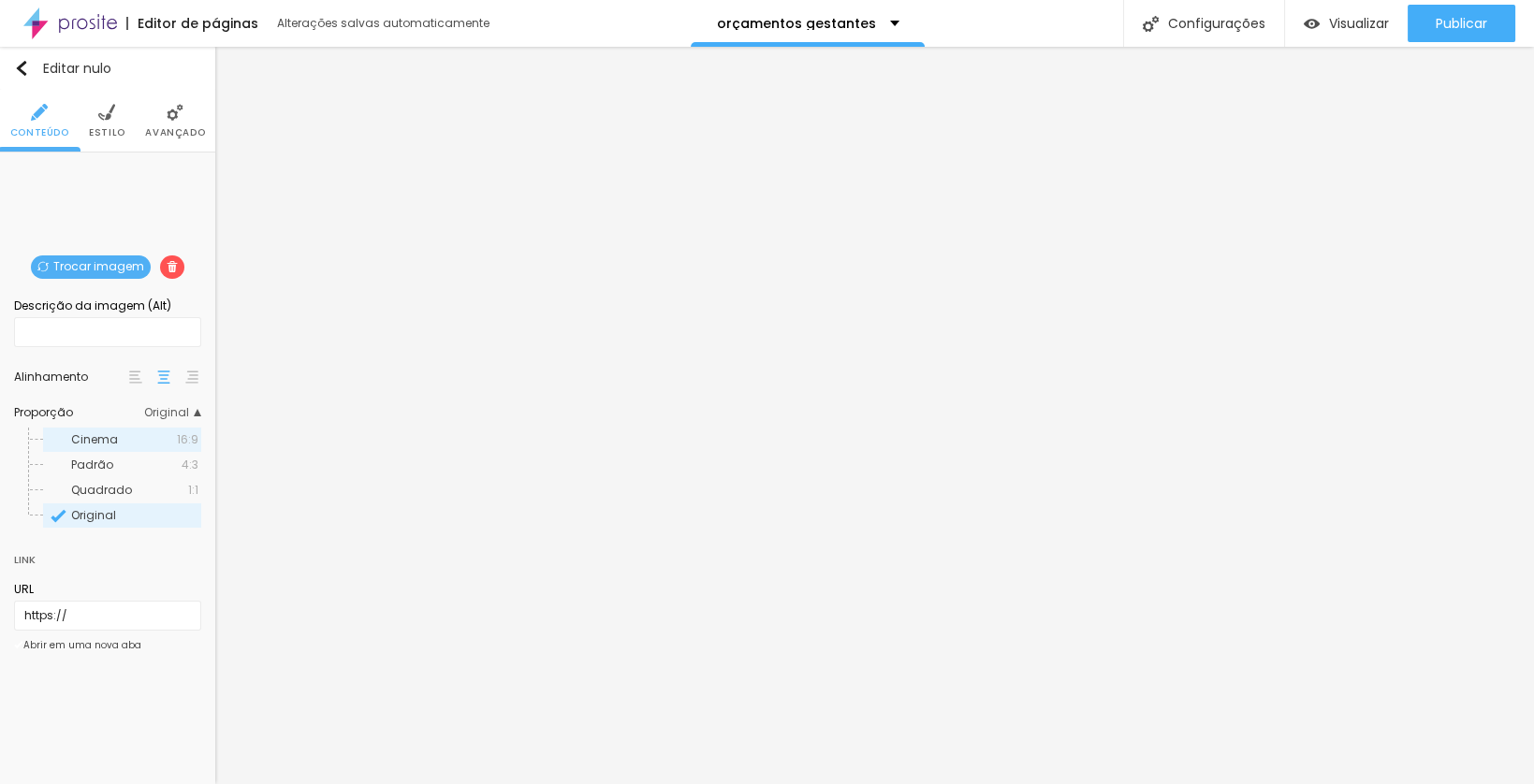click on "Cinema" at bounding box center [124, 440] 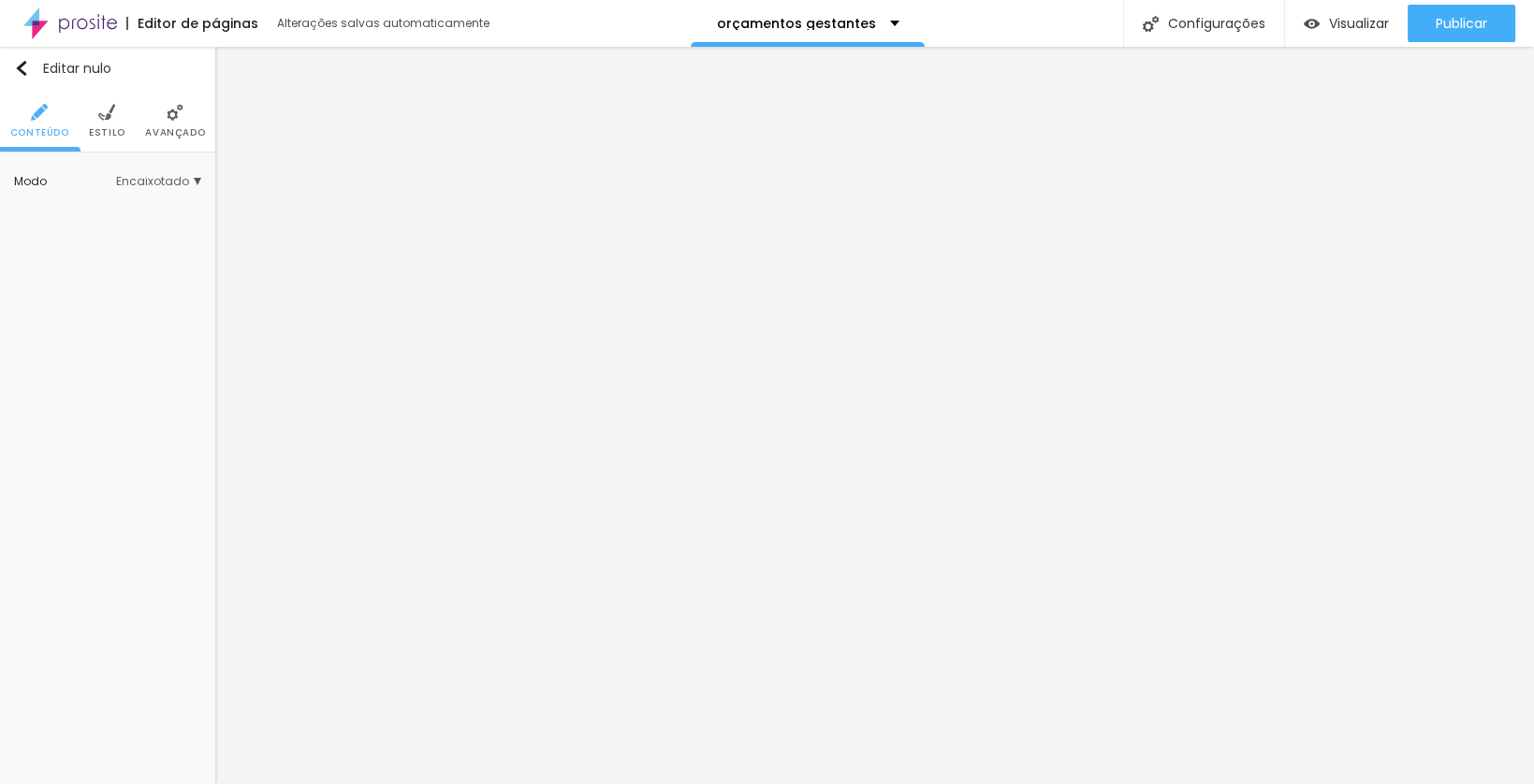 click on "Encaixotado" at bounding box center (153, 181) 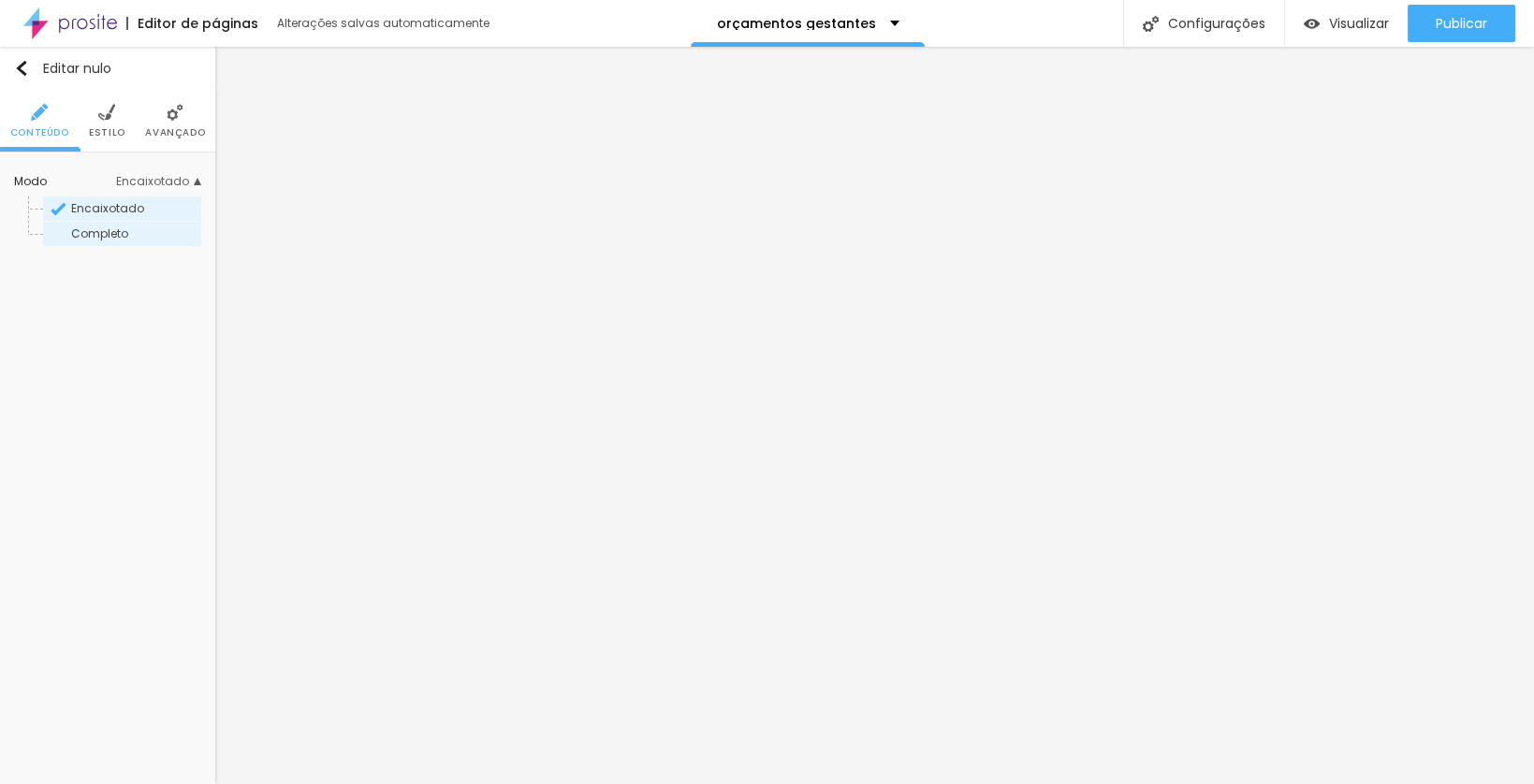 click on "Completo" at bounding box center (135, 234) 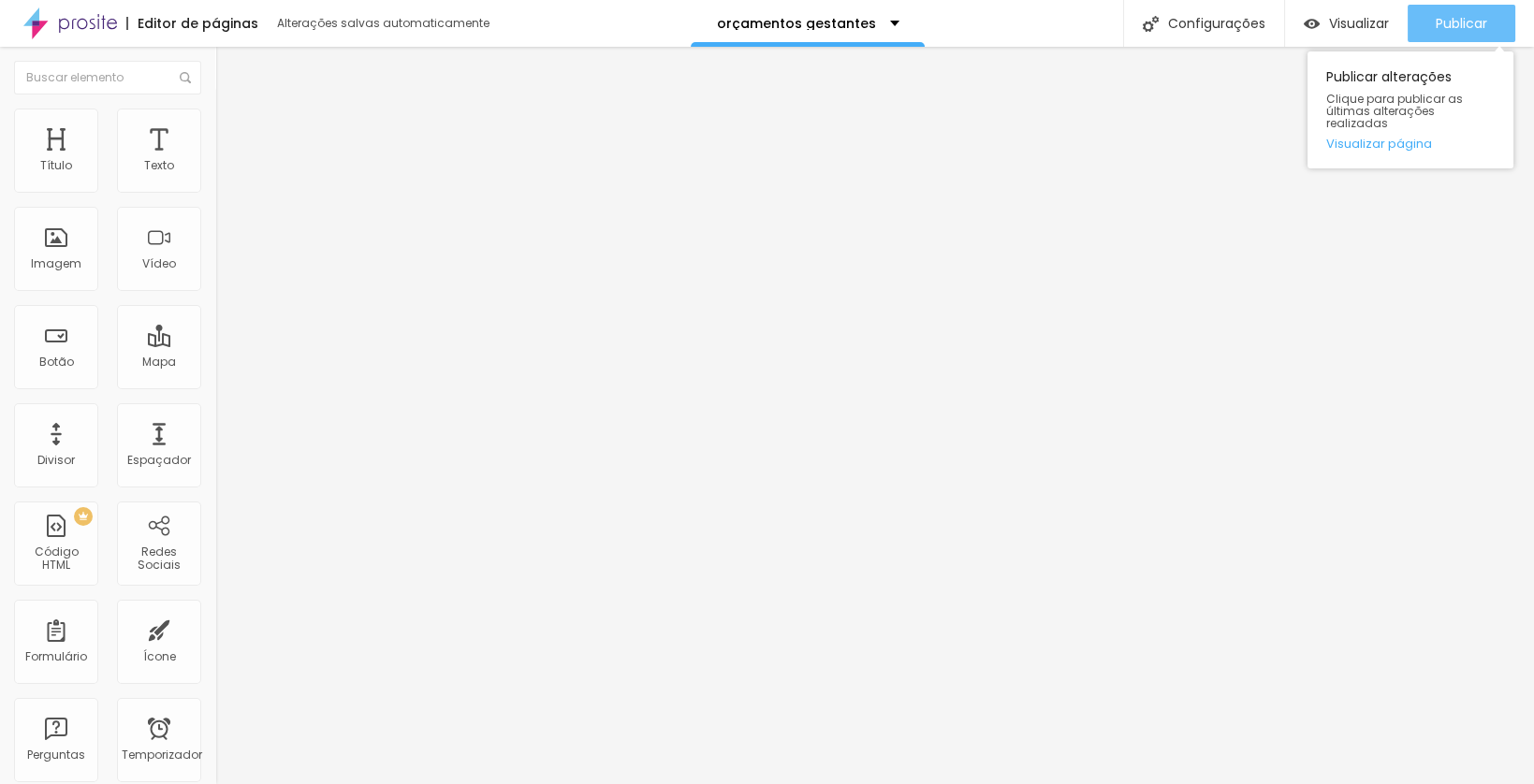 click on "Publicar" at bounding box center (1461, 23) 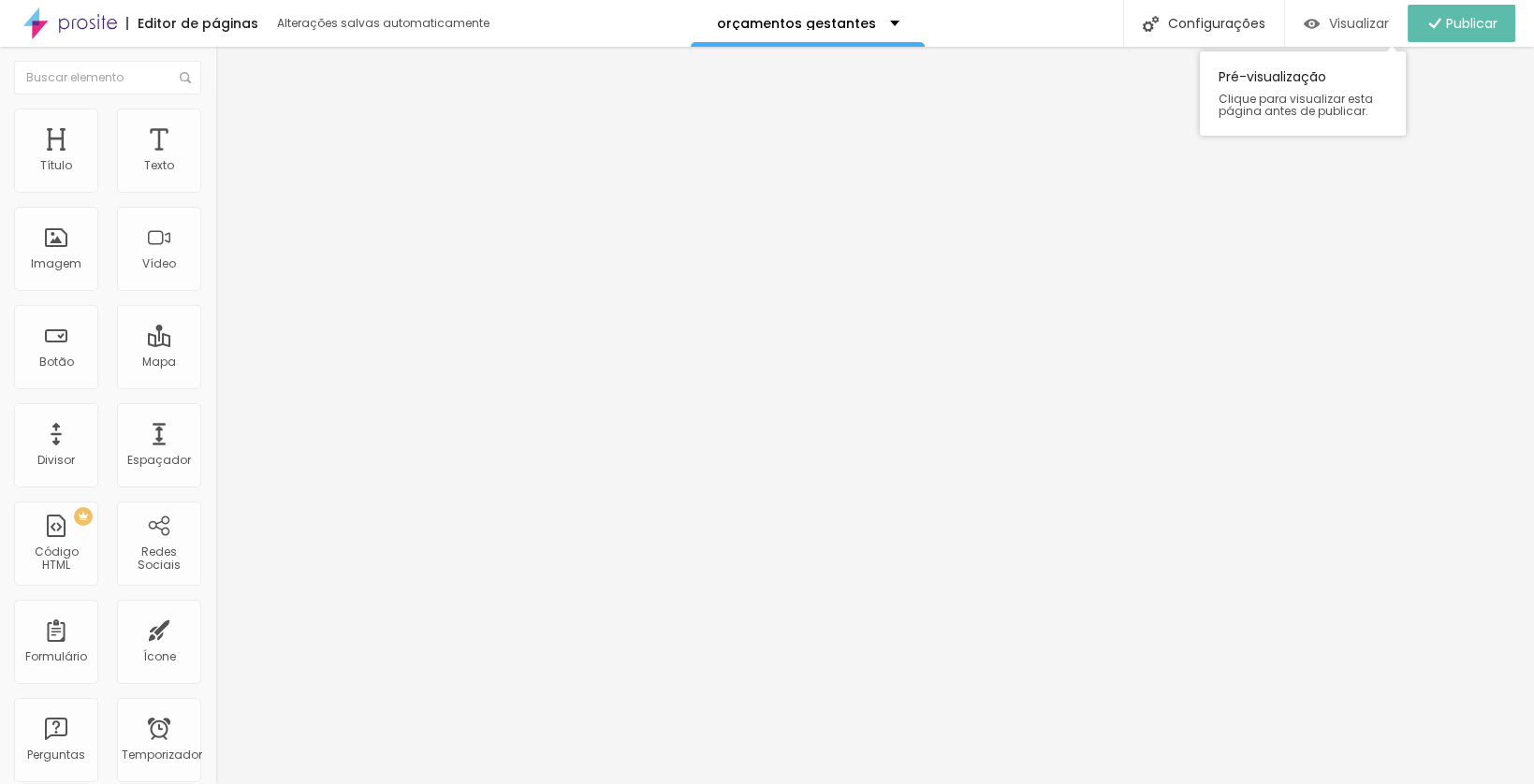 click on "Visualizar" at bounding box center (1359, 23) 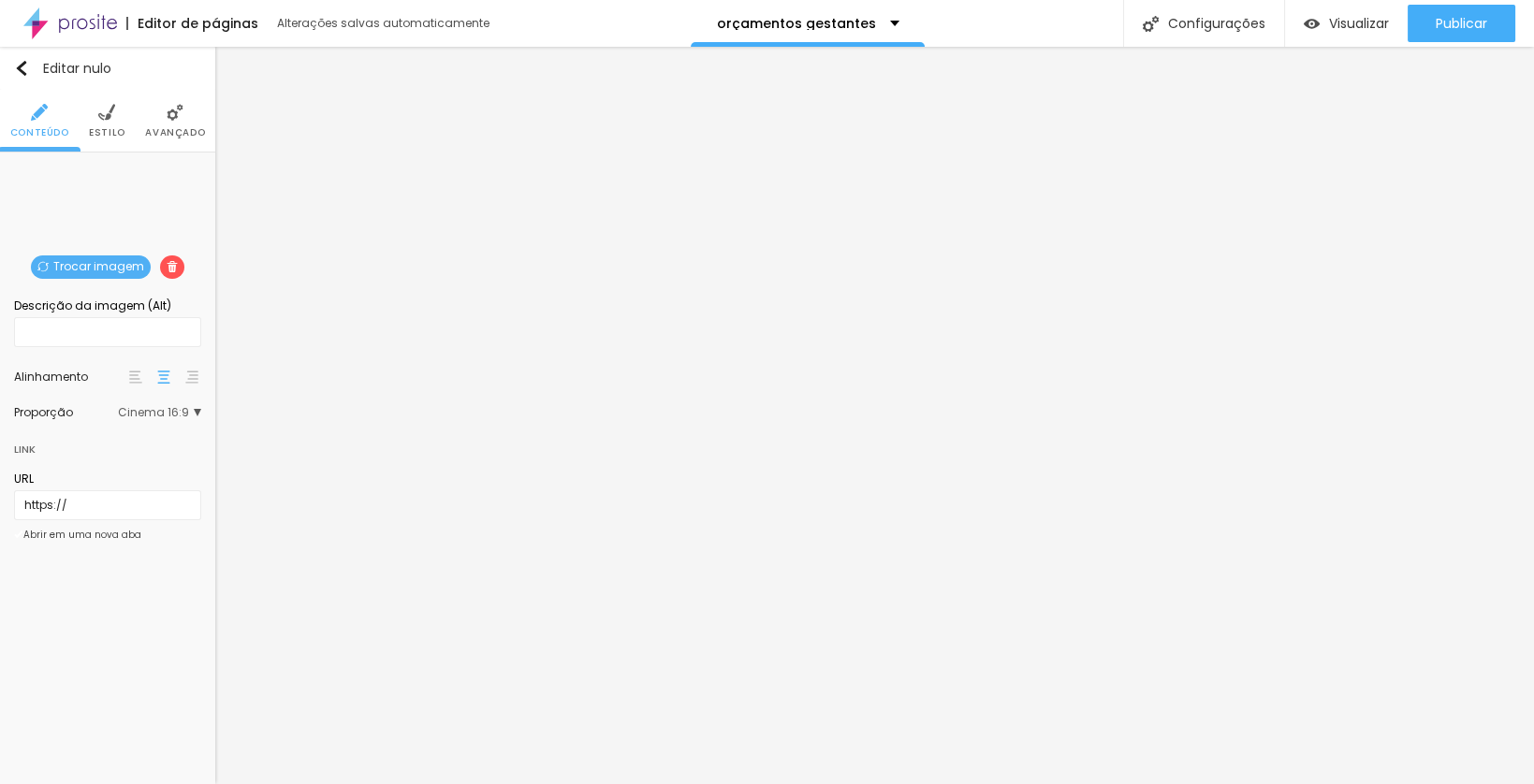 click on "Estilo" at bounding box center (107, 132) 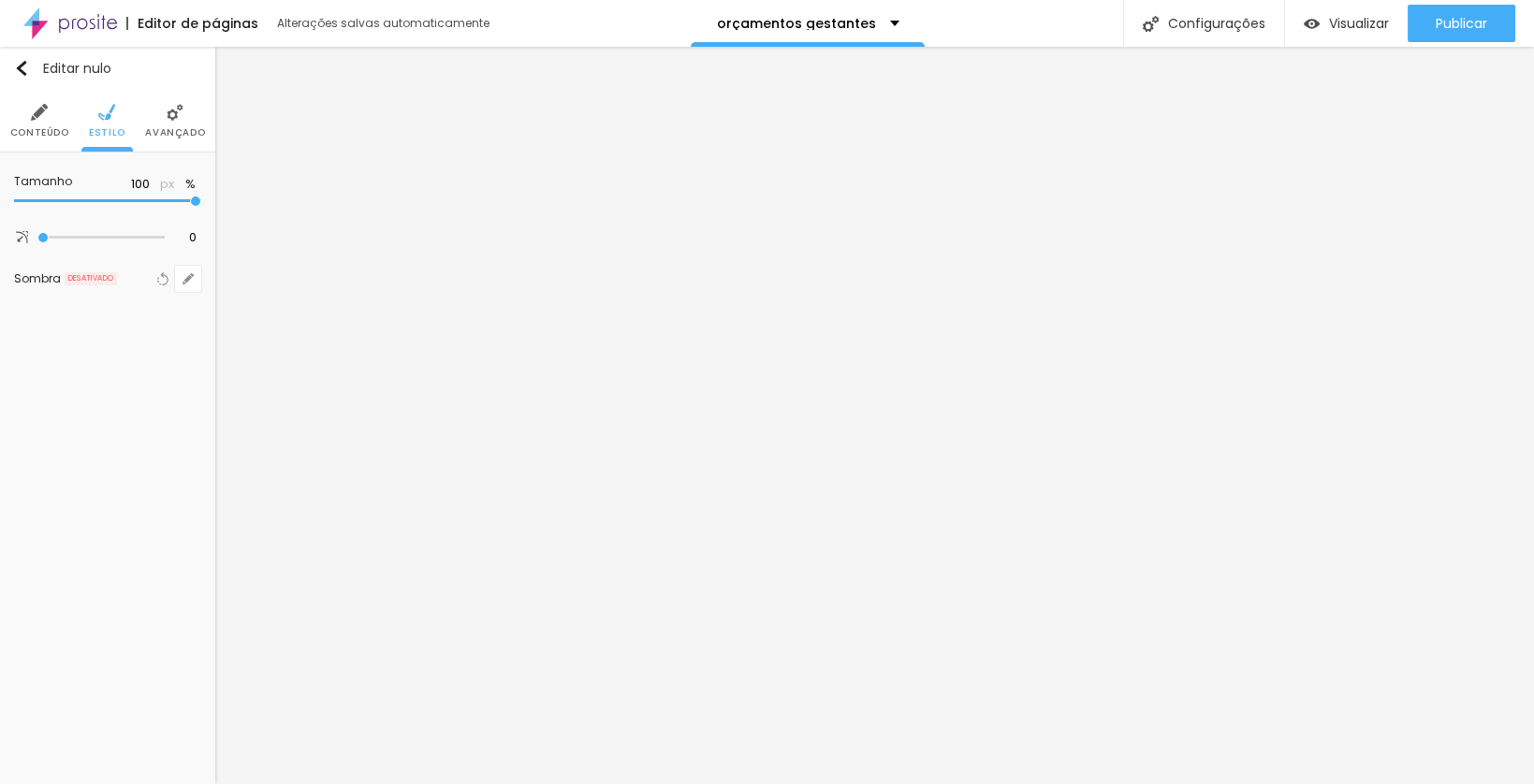type on "95" 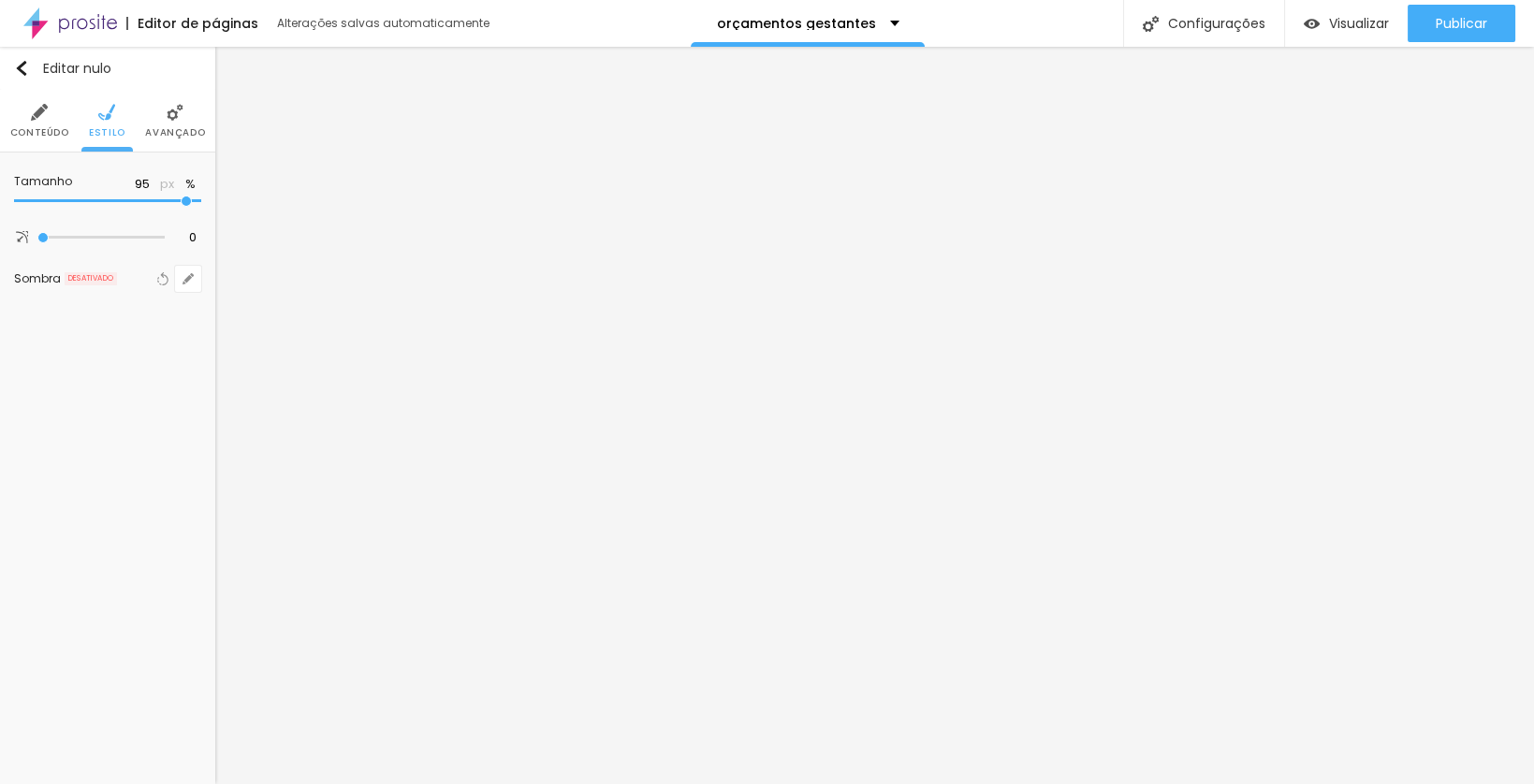 type on "40" 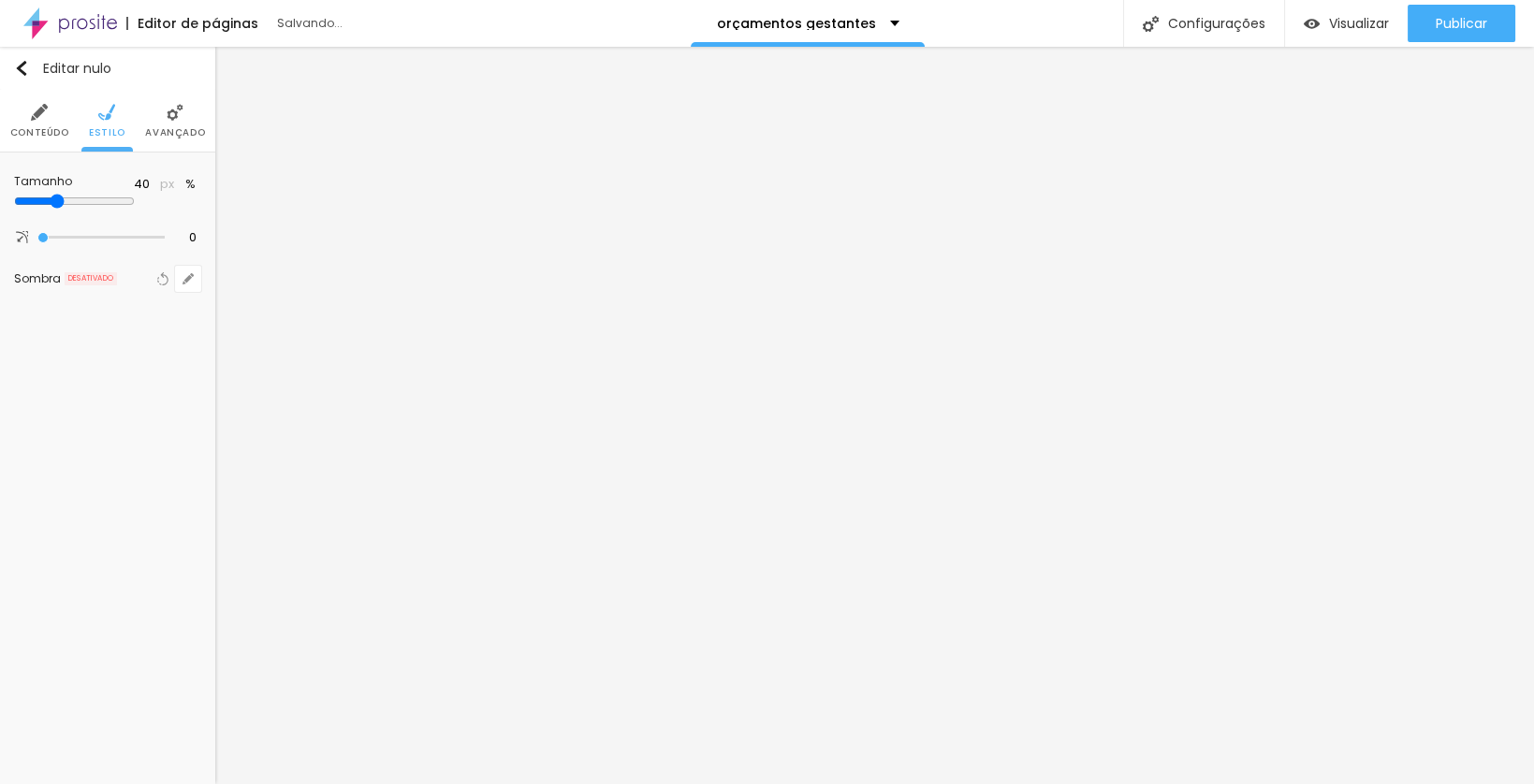 type on "30" 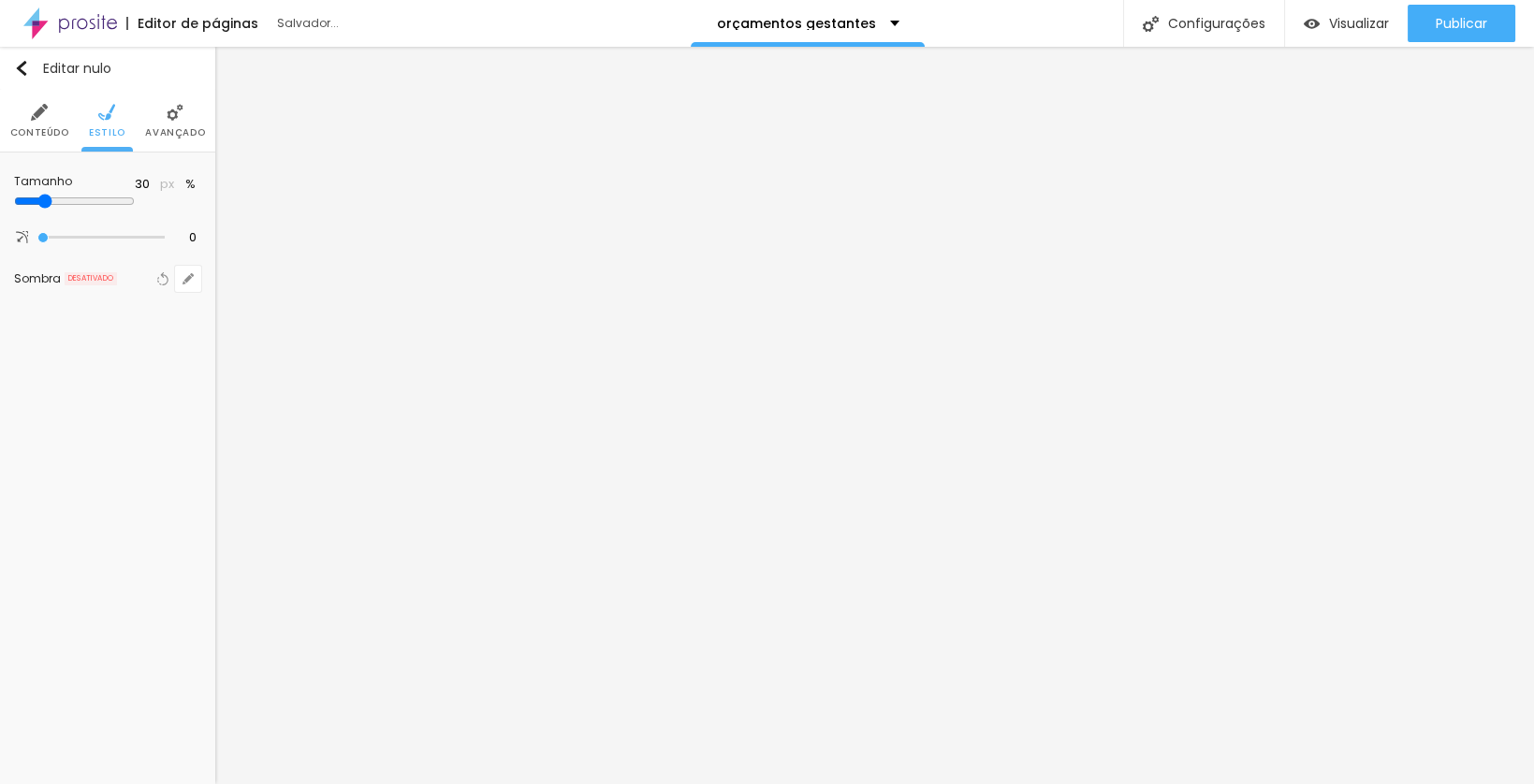 type on "40" 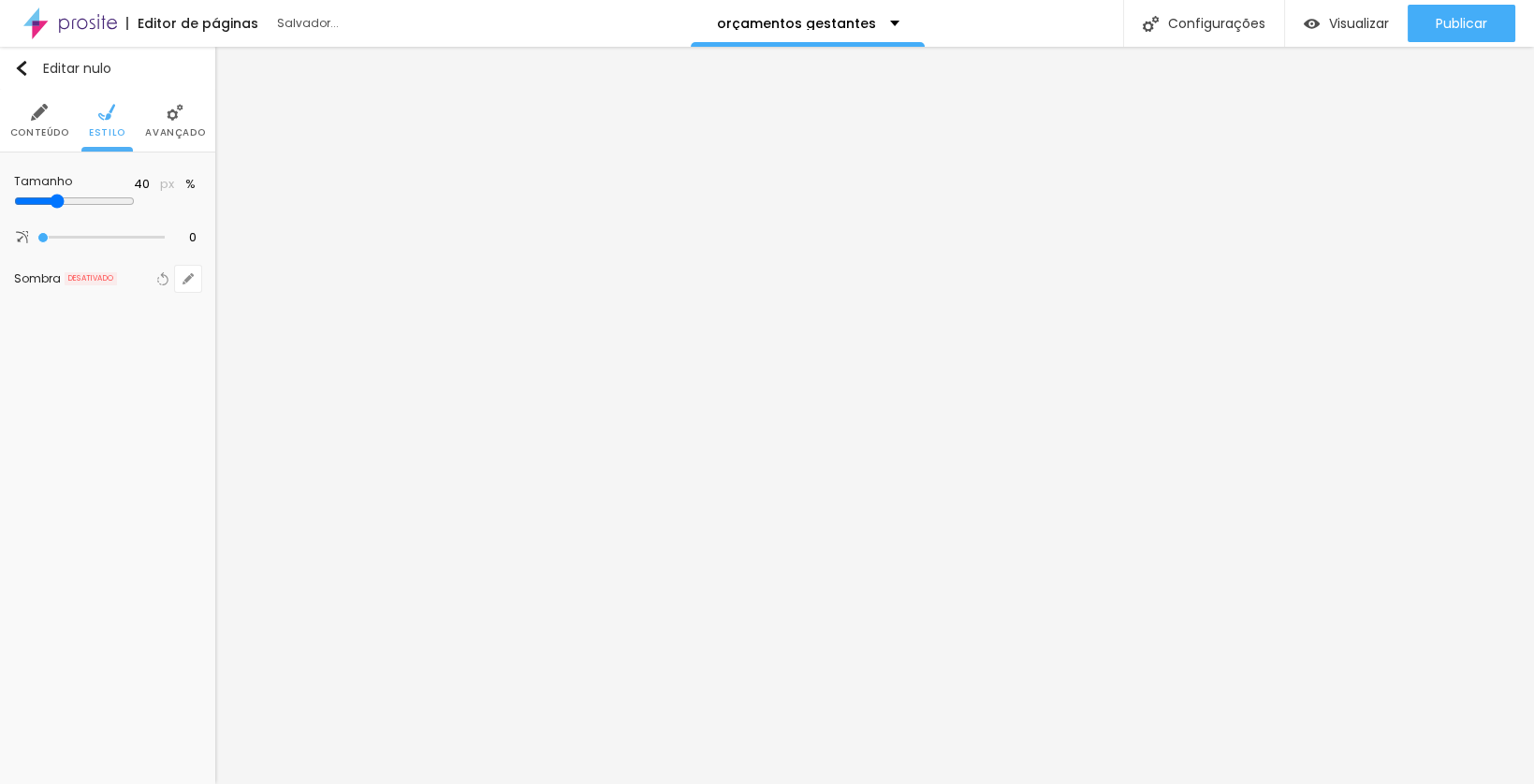 type on "90" 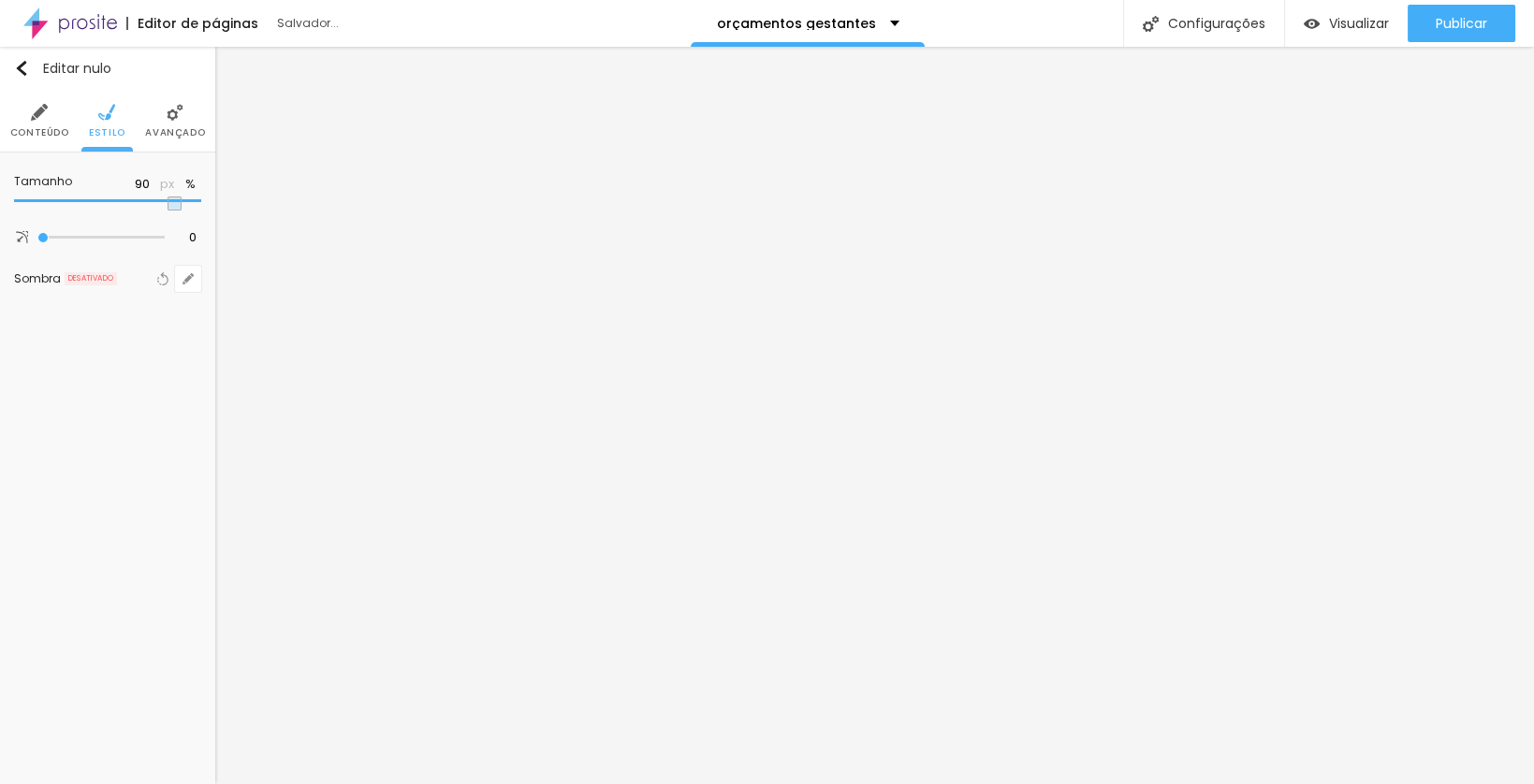 type on "100" 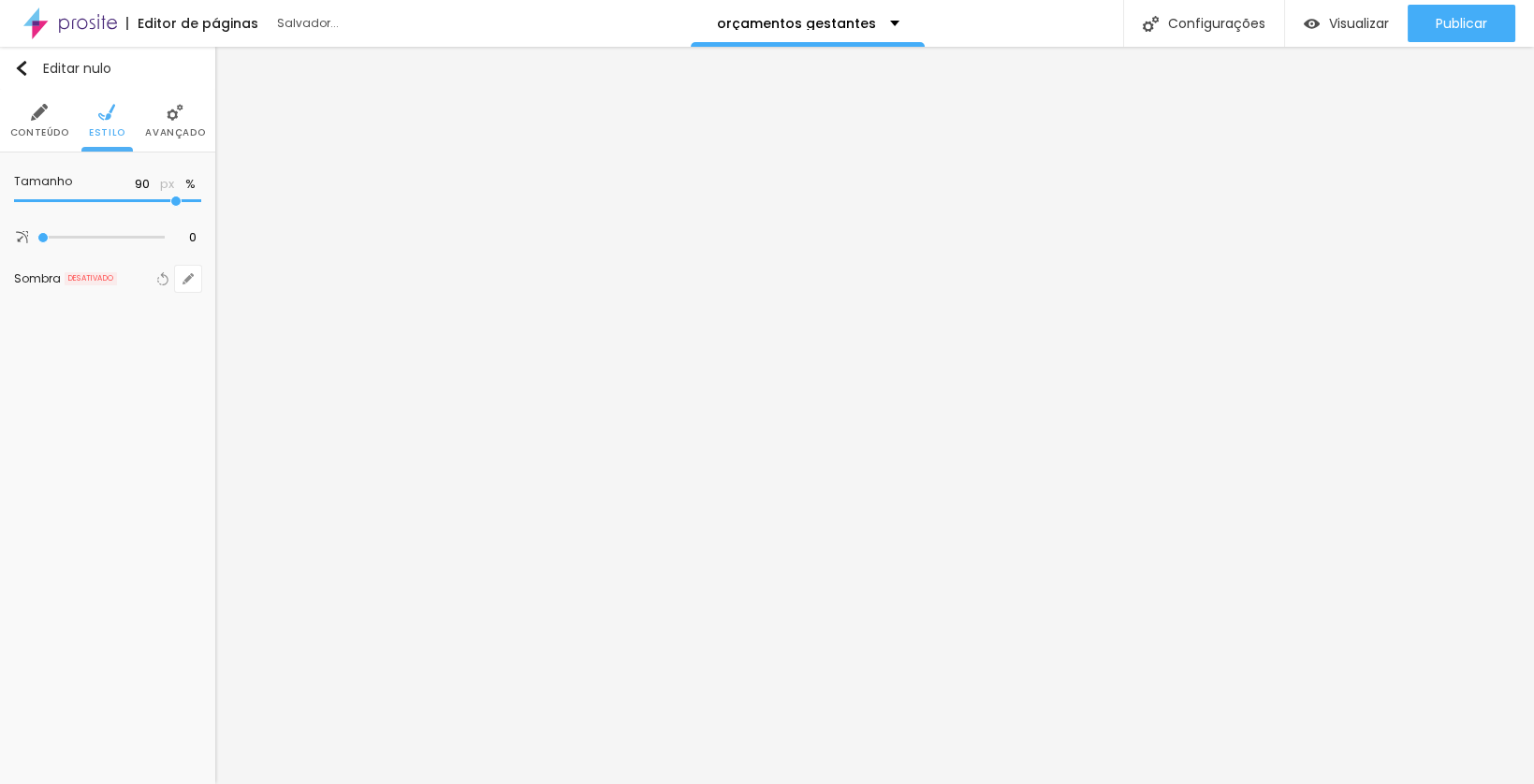 type on "100" 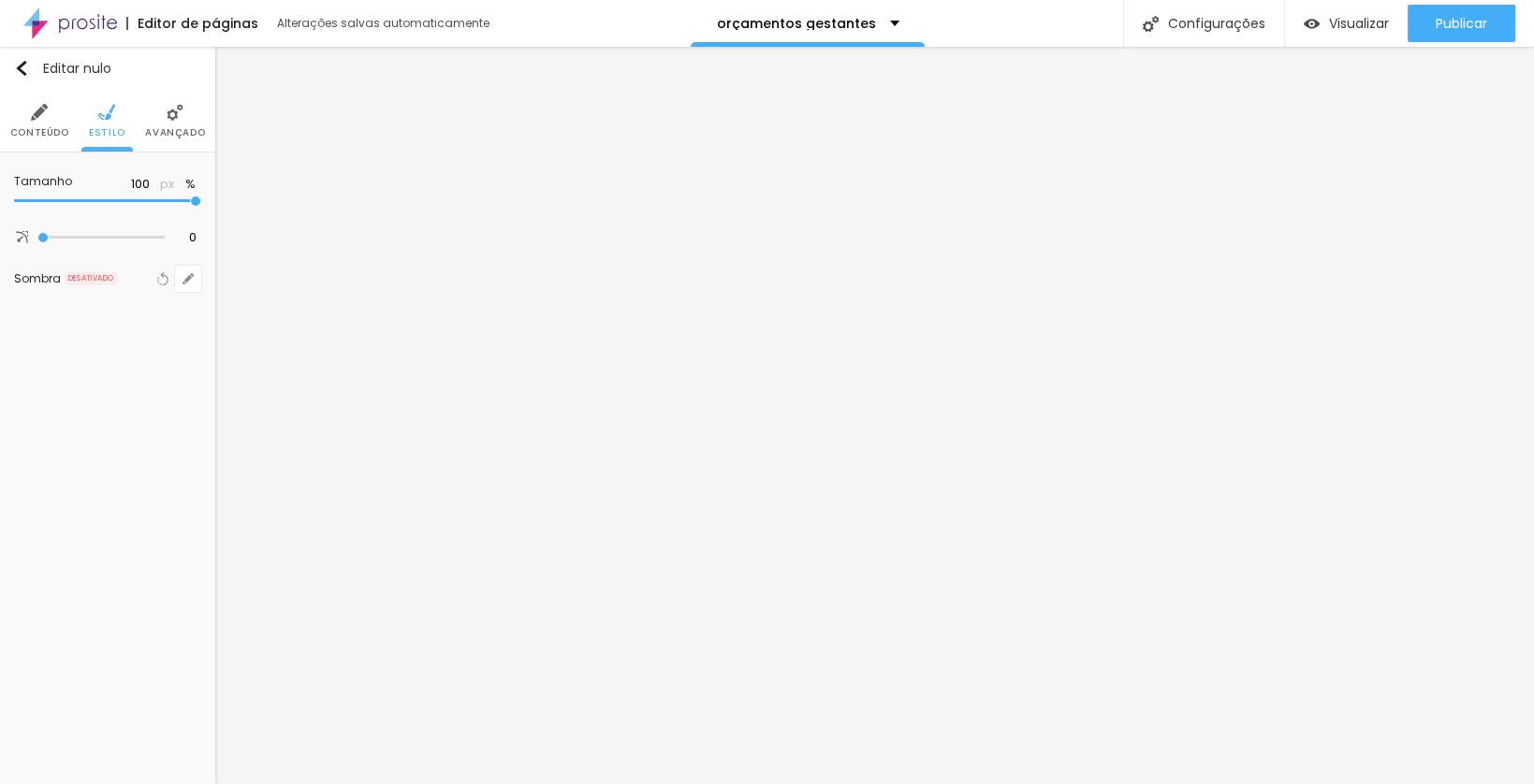 drag, startPoint x: 194, startPoint y: 196, endPoint x: 287, endPoint y: 250, distance: 107.5407 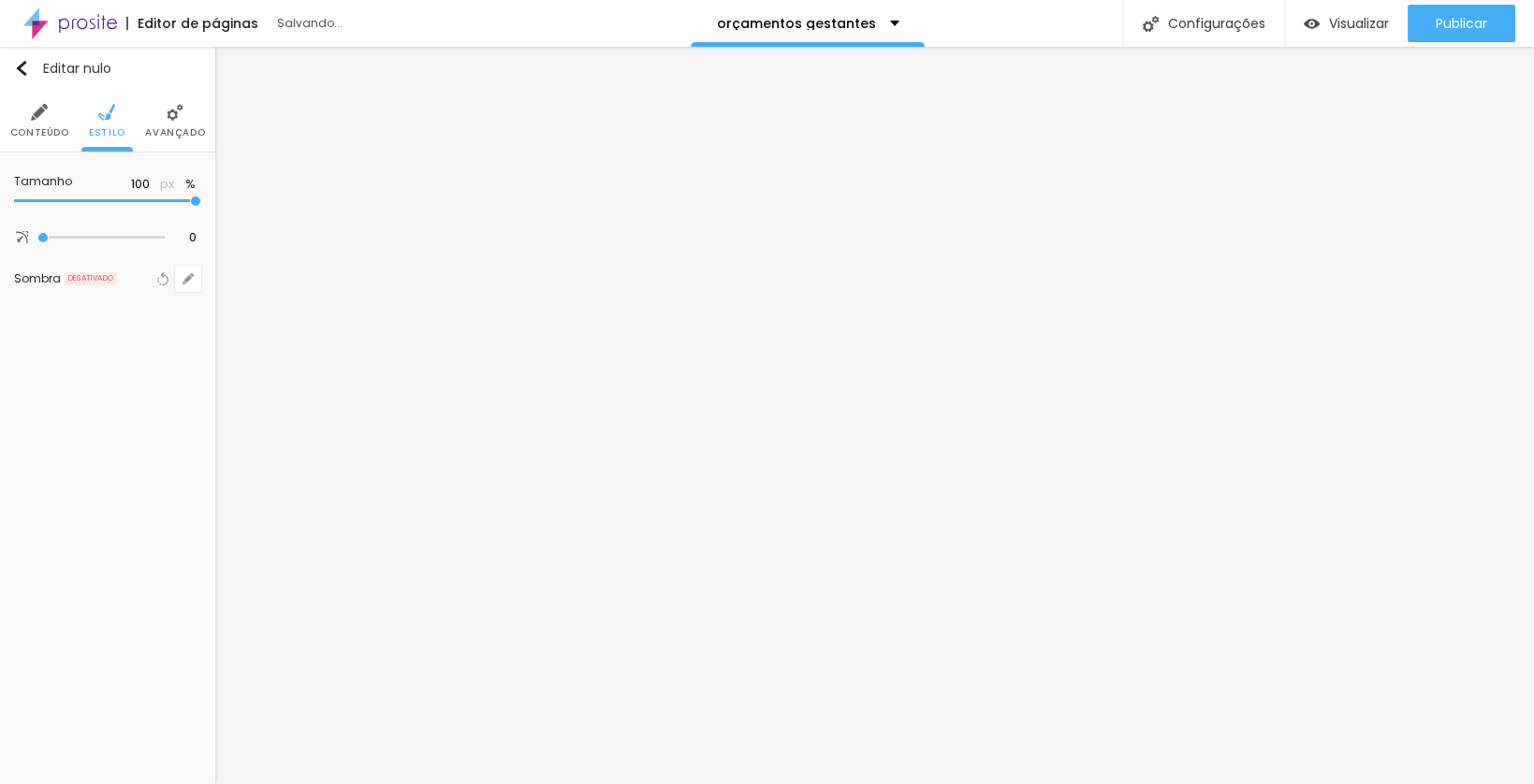 click at bounding box center [175, 112] 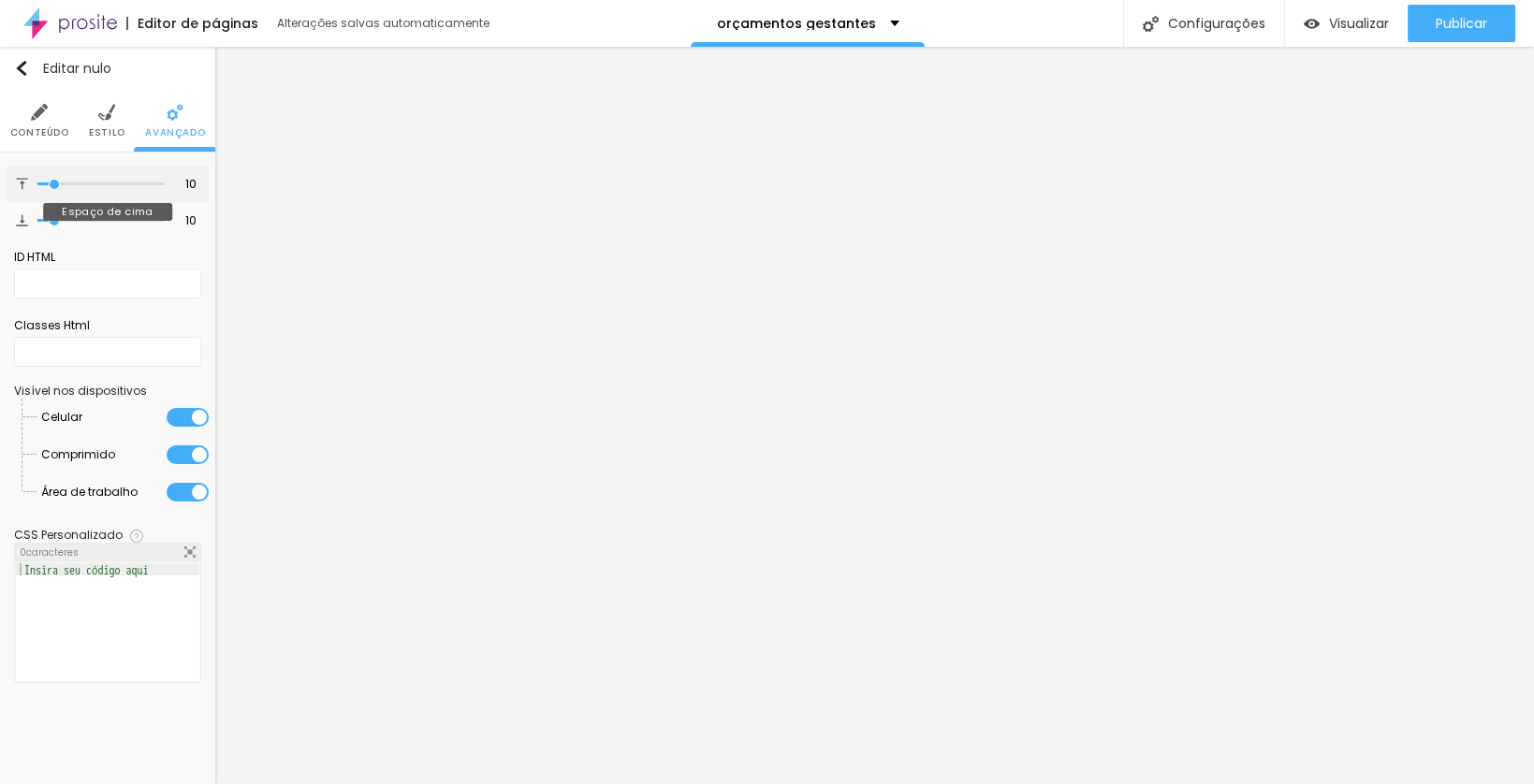 type on "8" 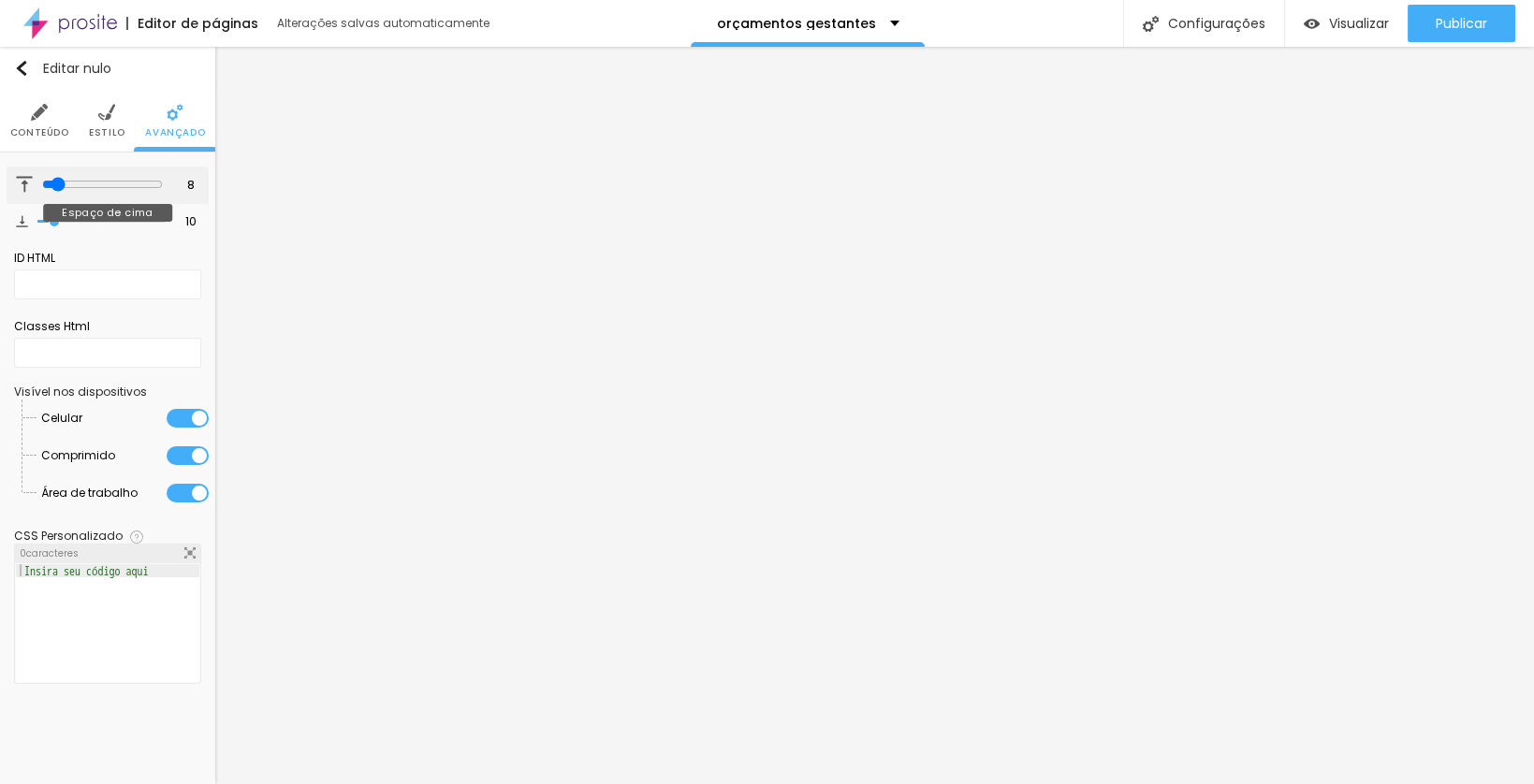 type on "12" 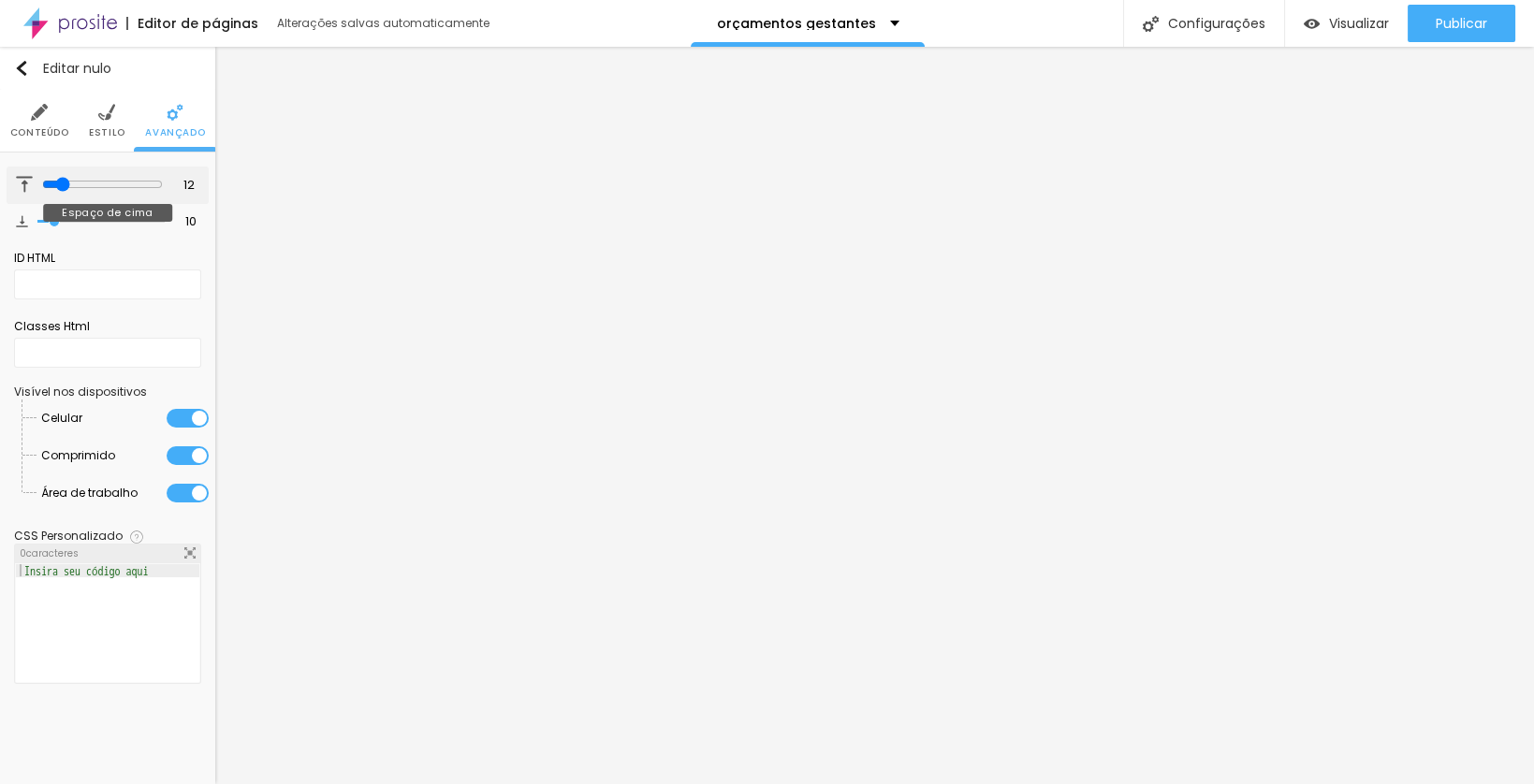 type on "42" 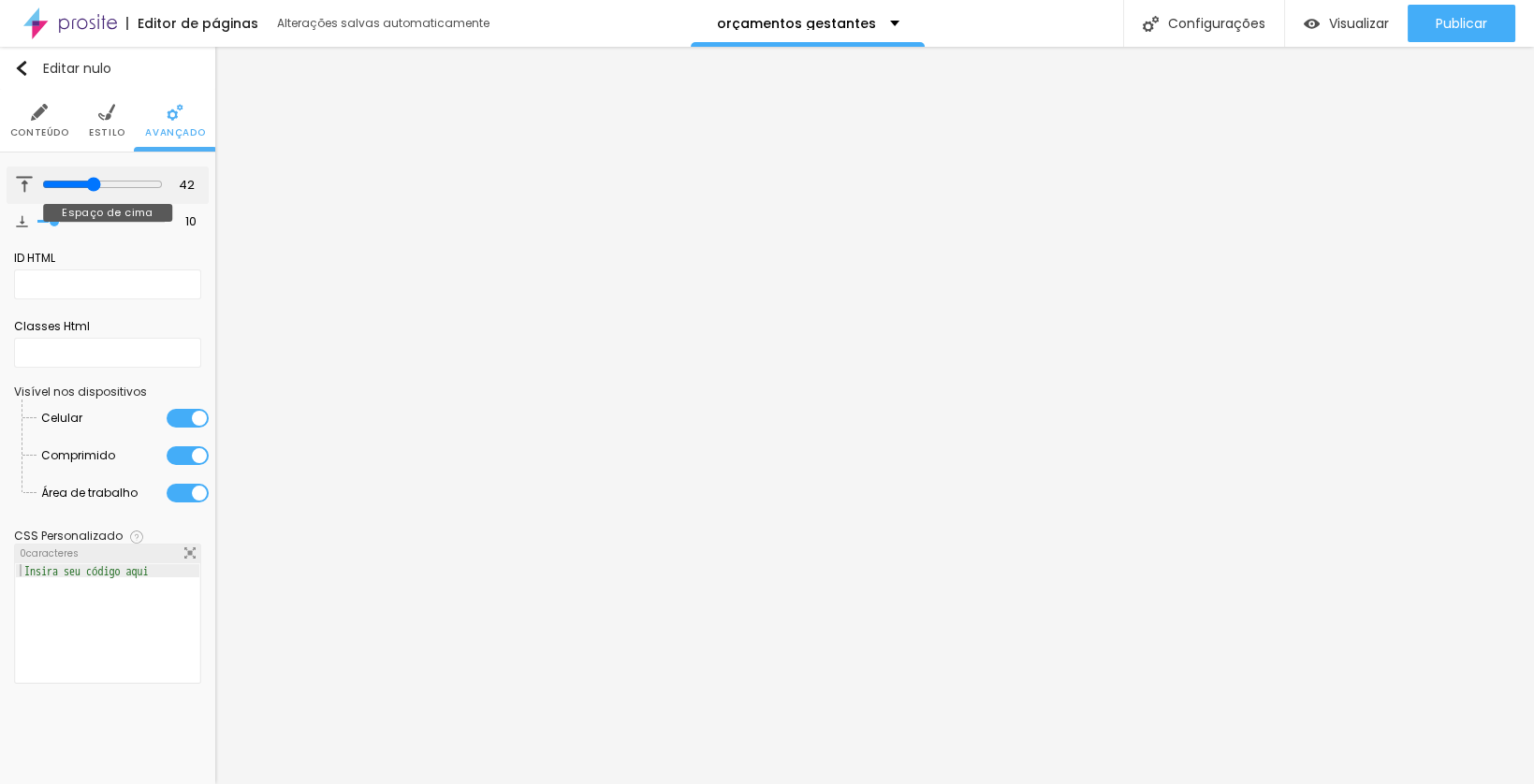 type on "65" 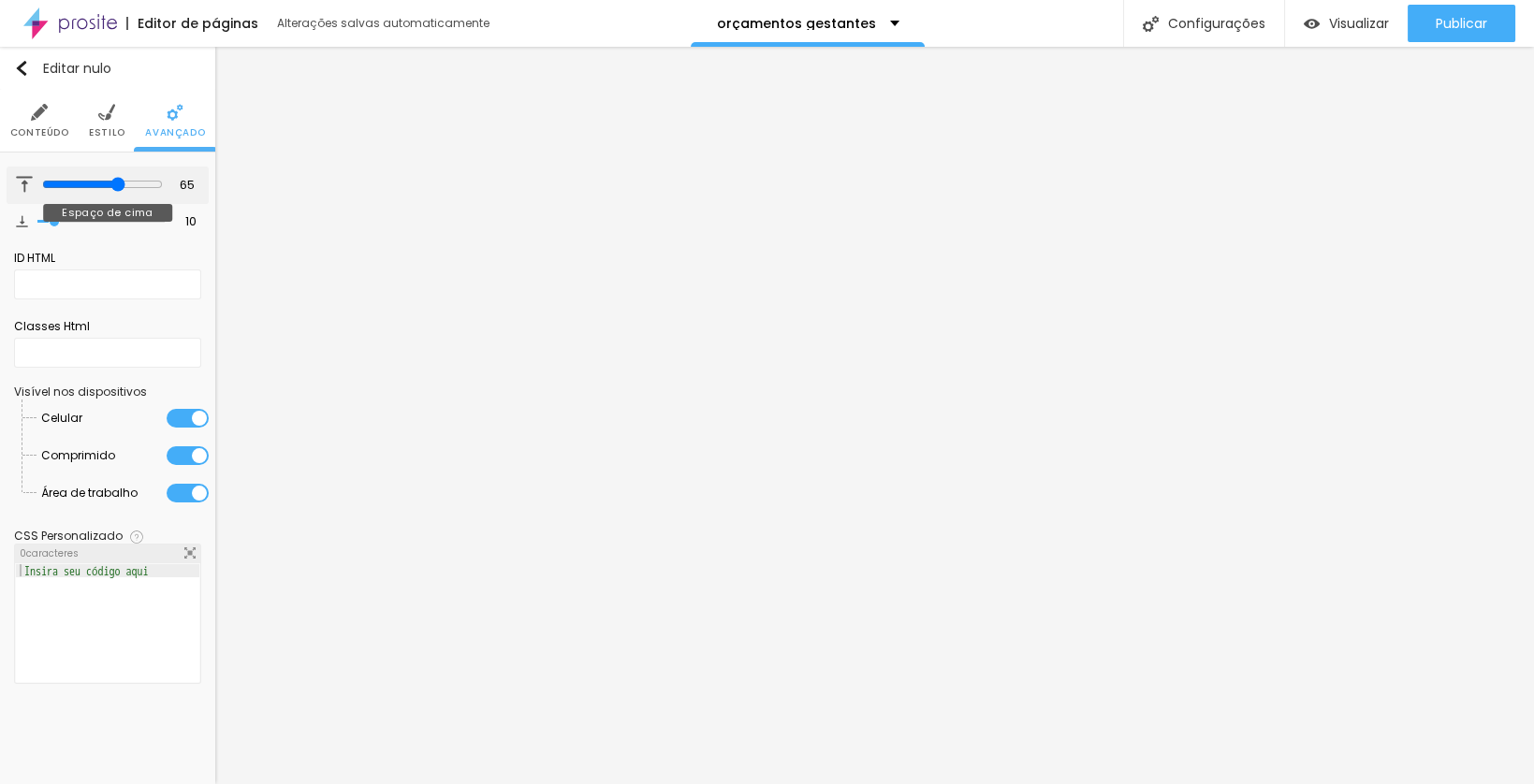 type on "72" 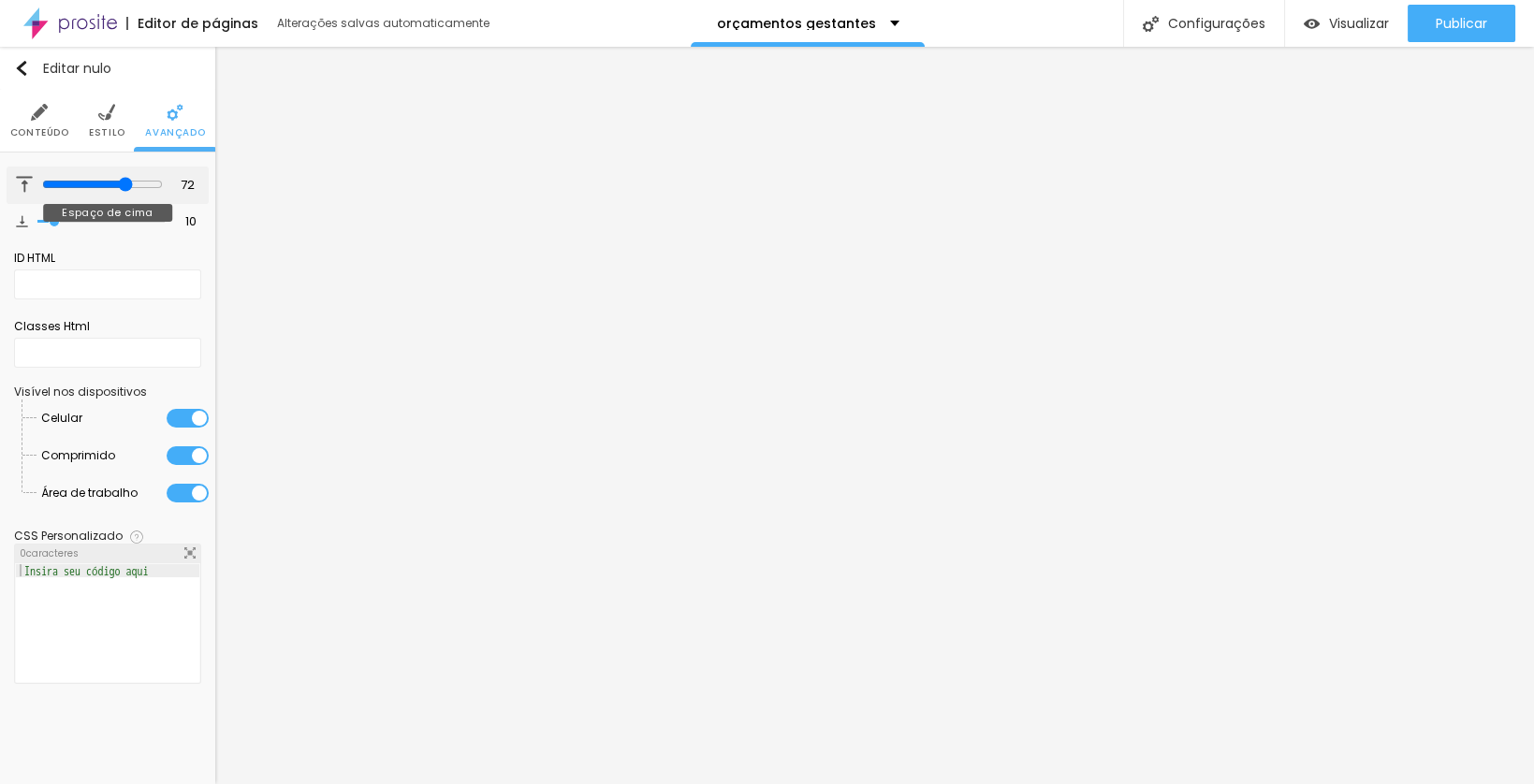 type on "76" 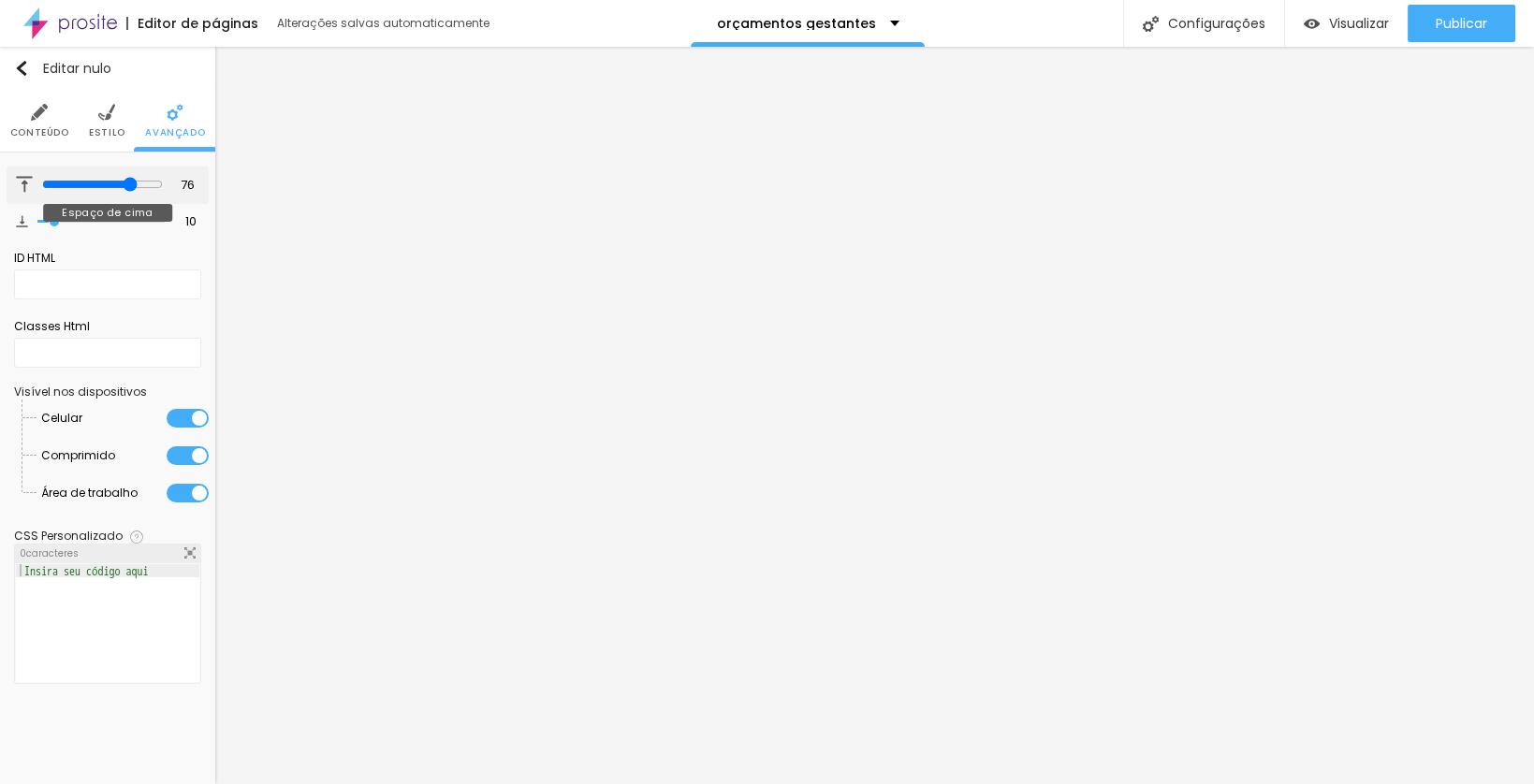 type on "80" 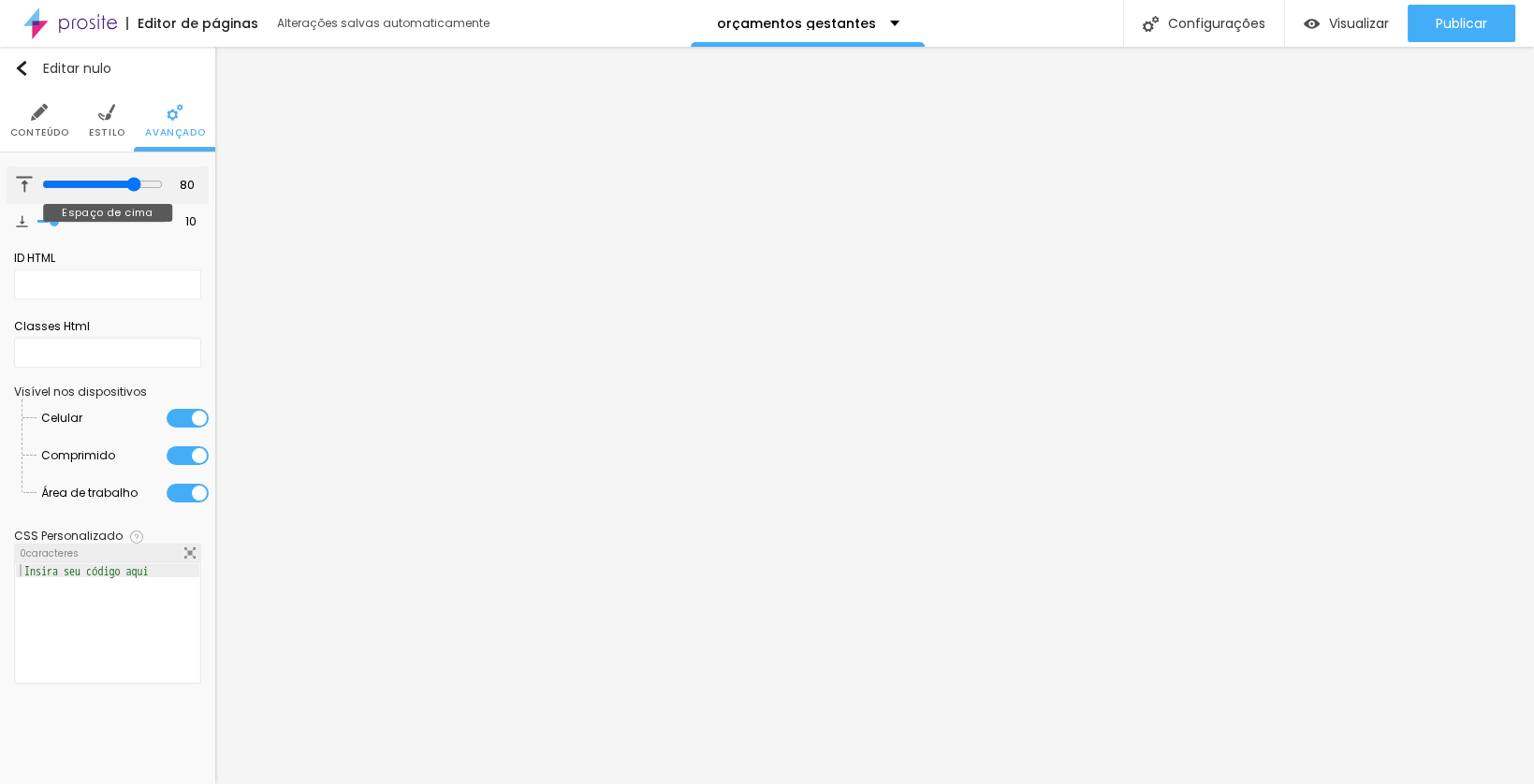 type on "81" 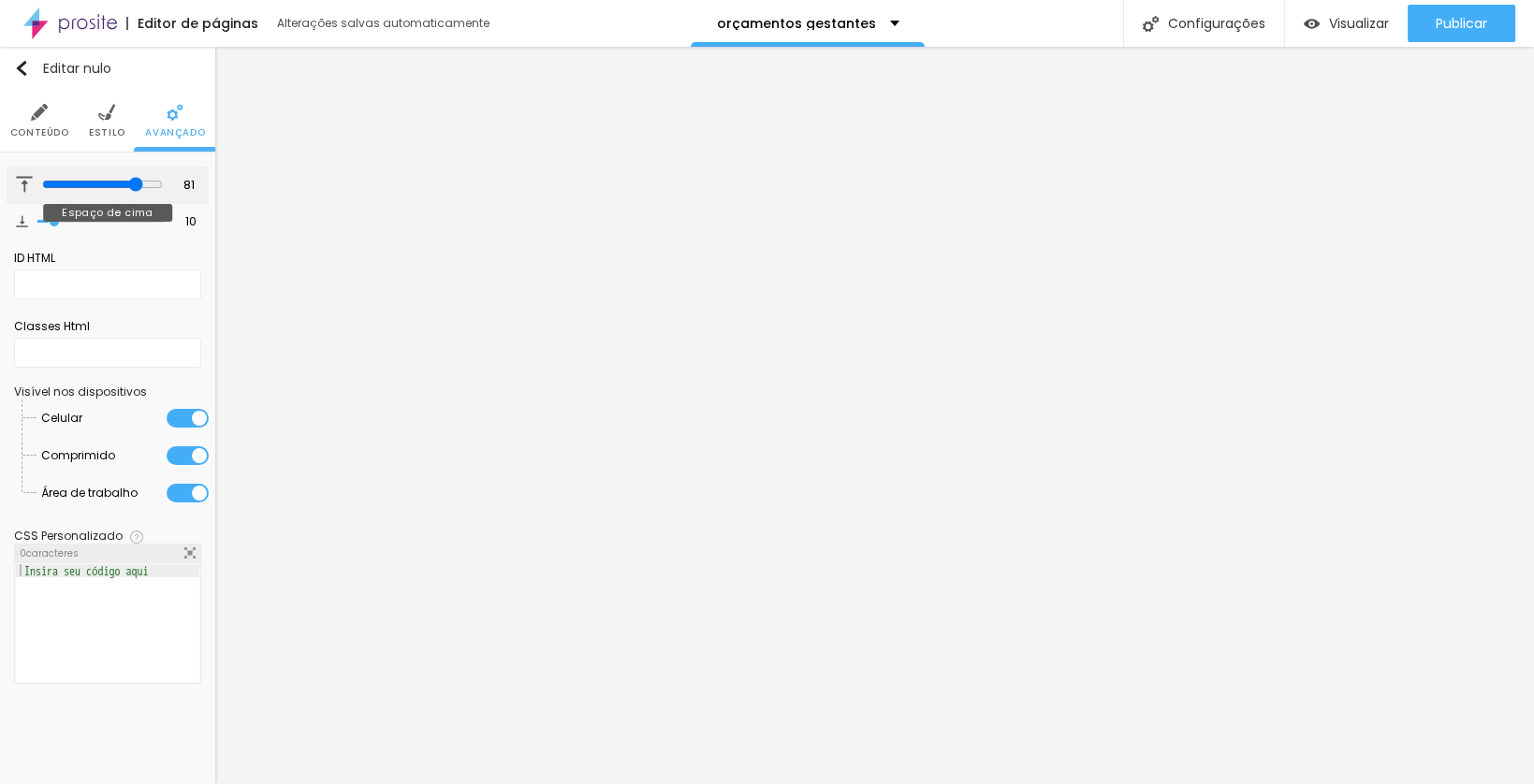 type on "80" 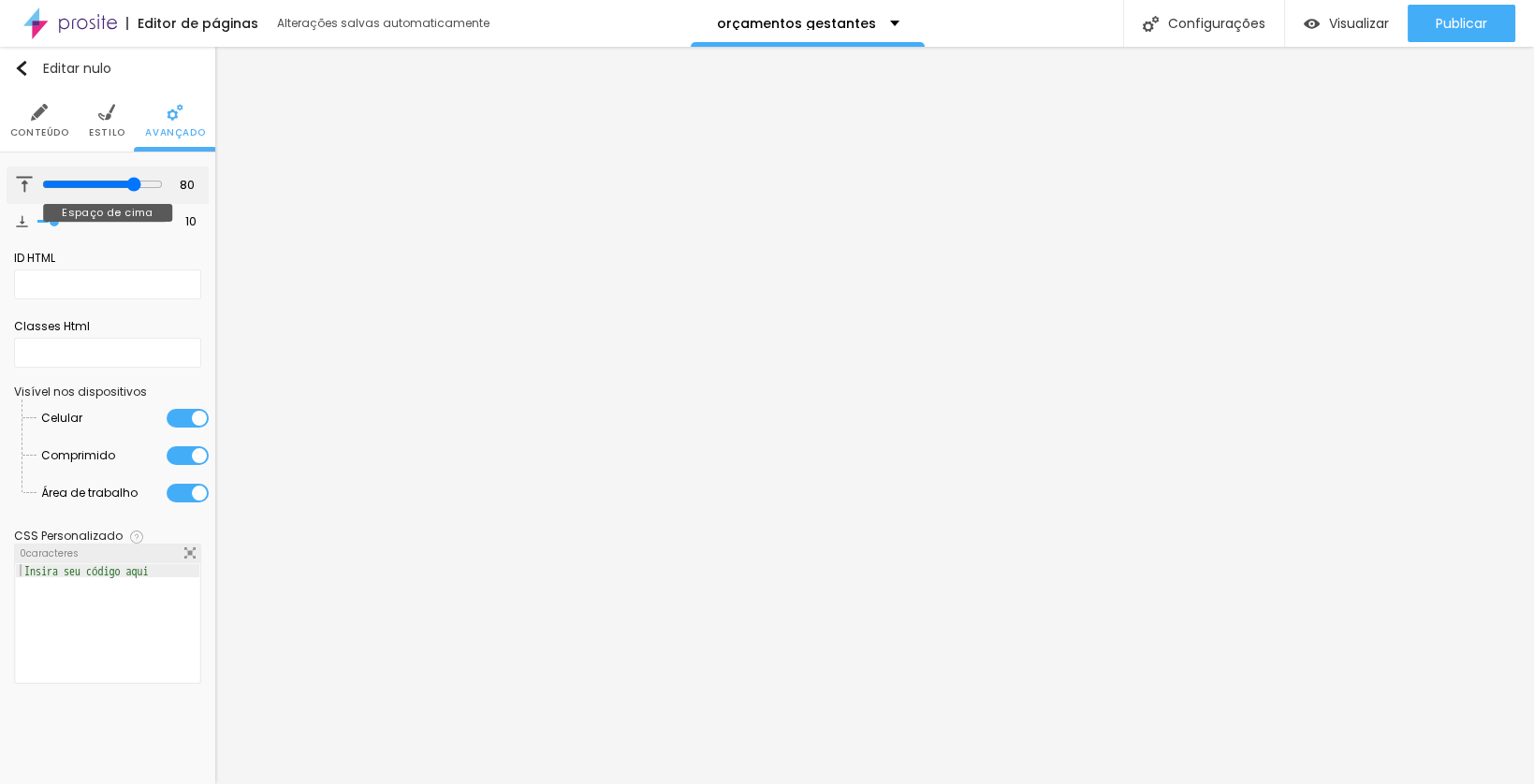 type on "79" 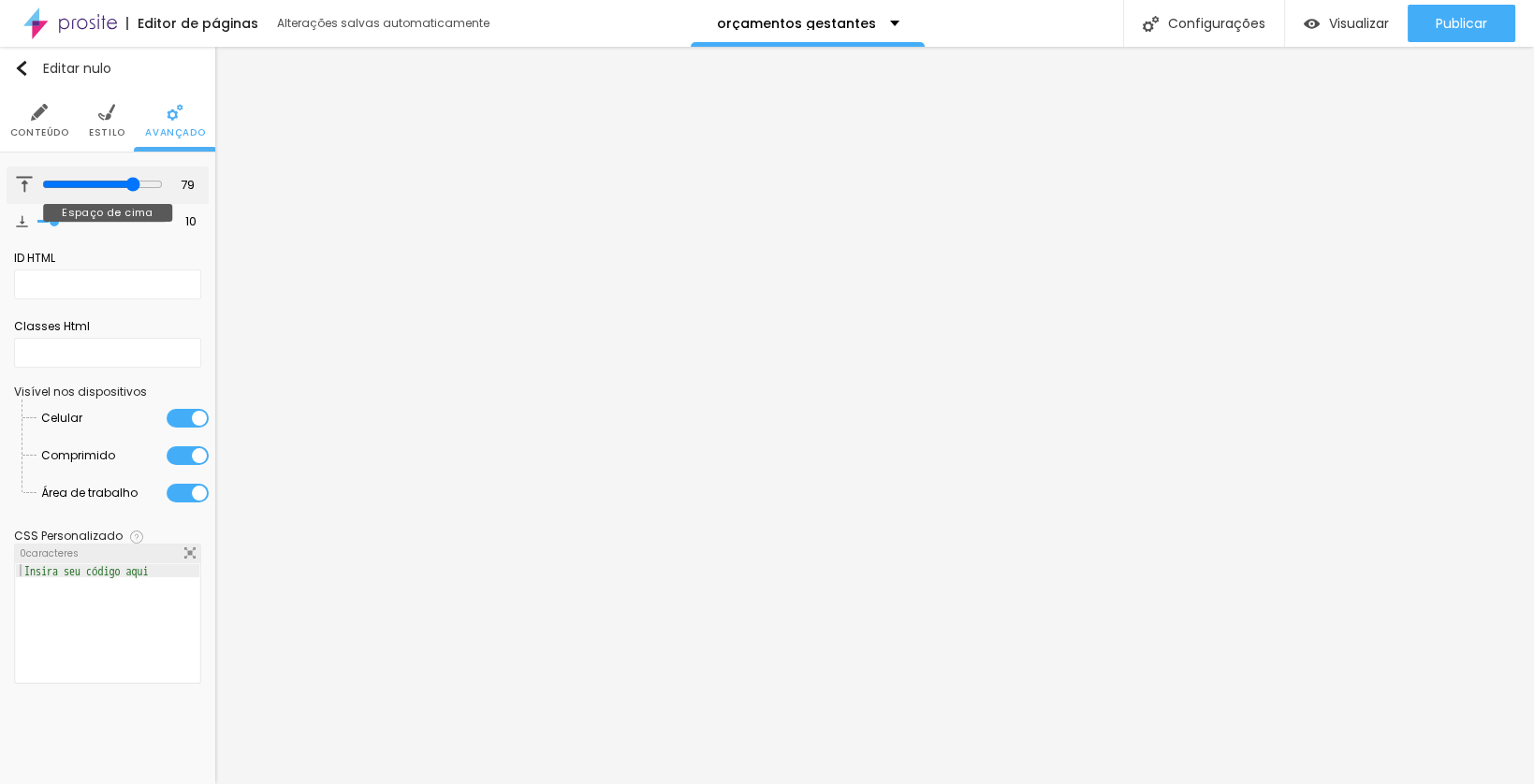type on "59" 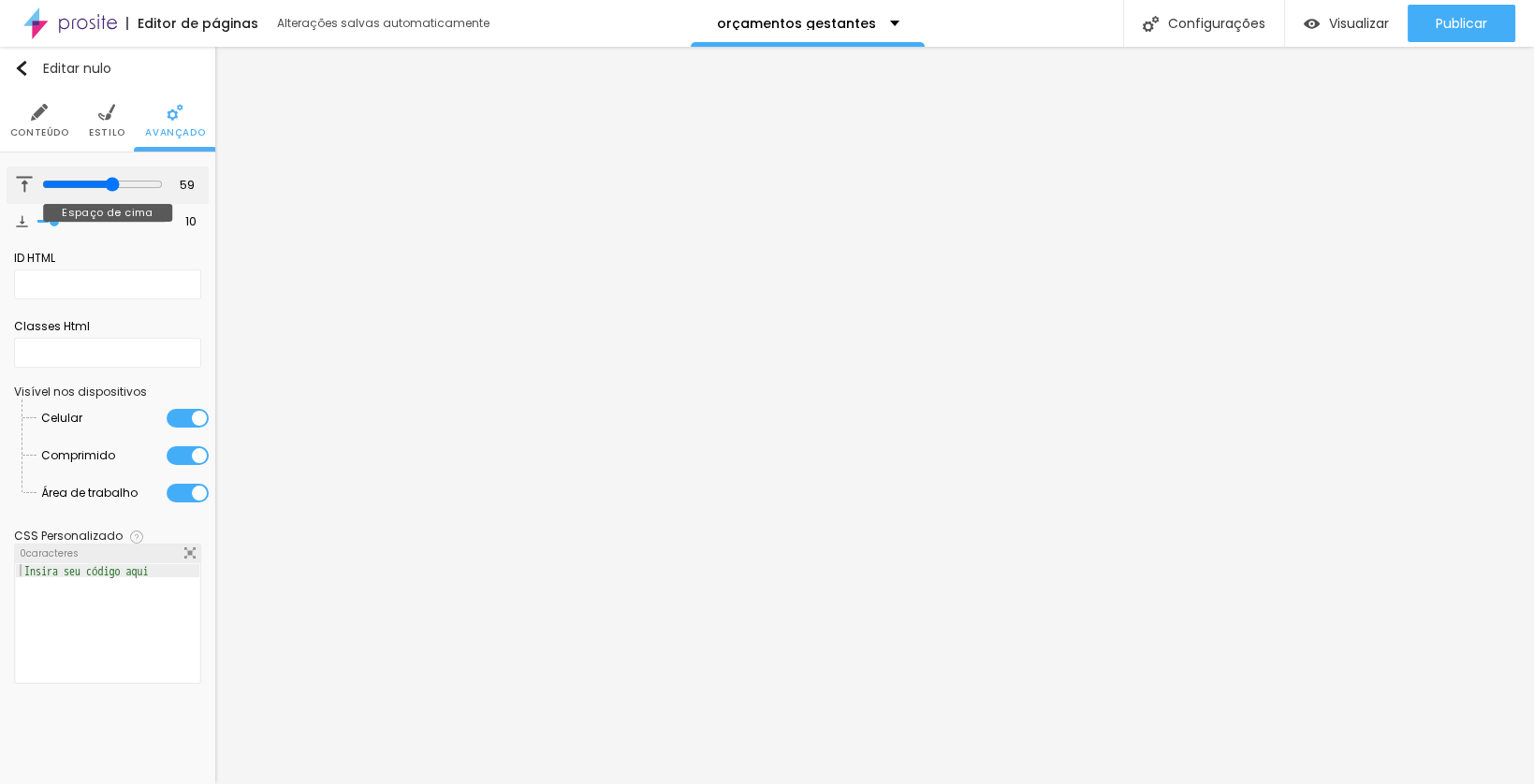 type on "56" 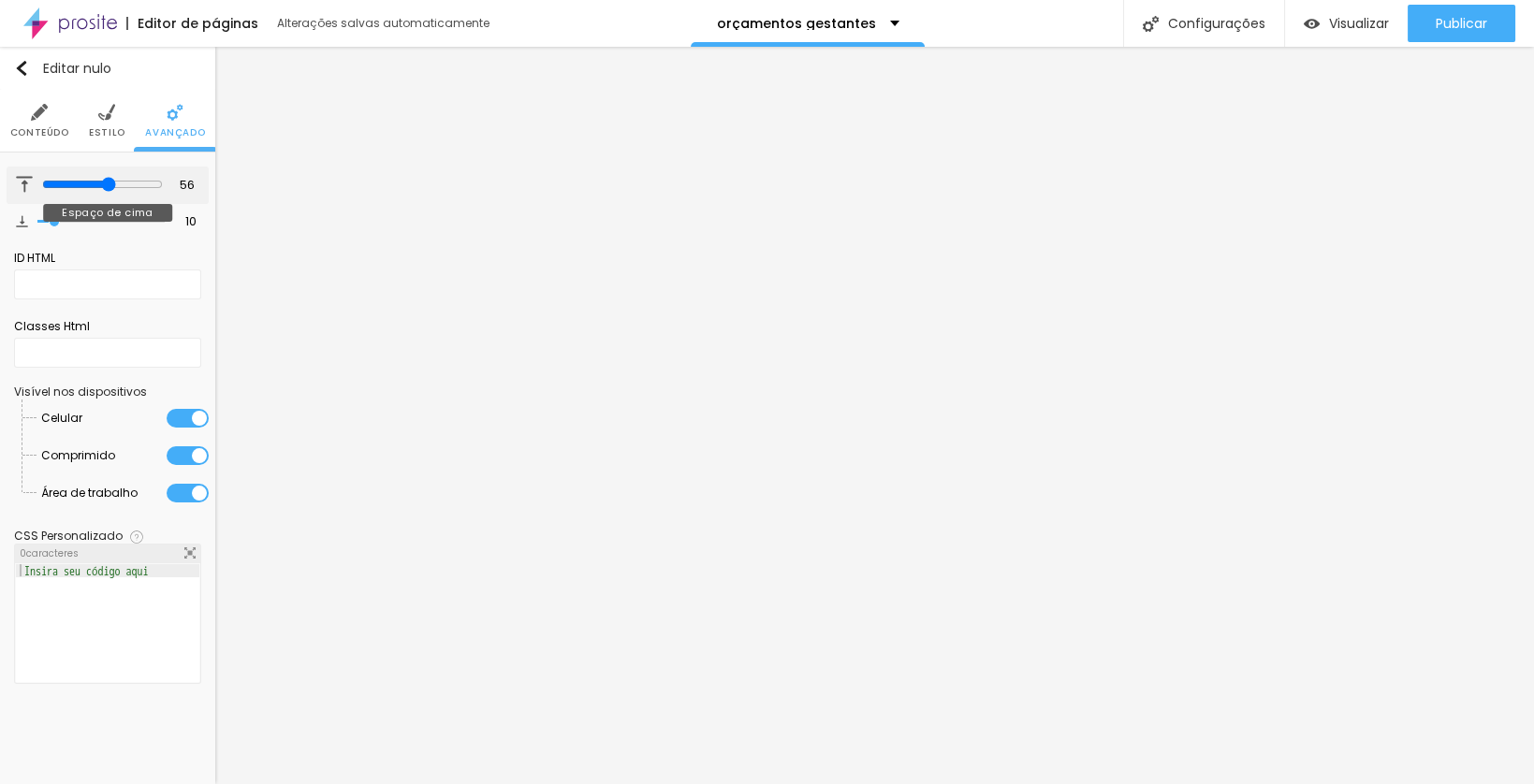 type on "55" 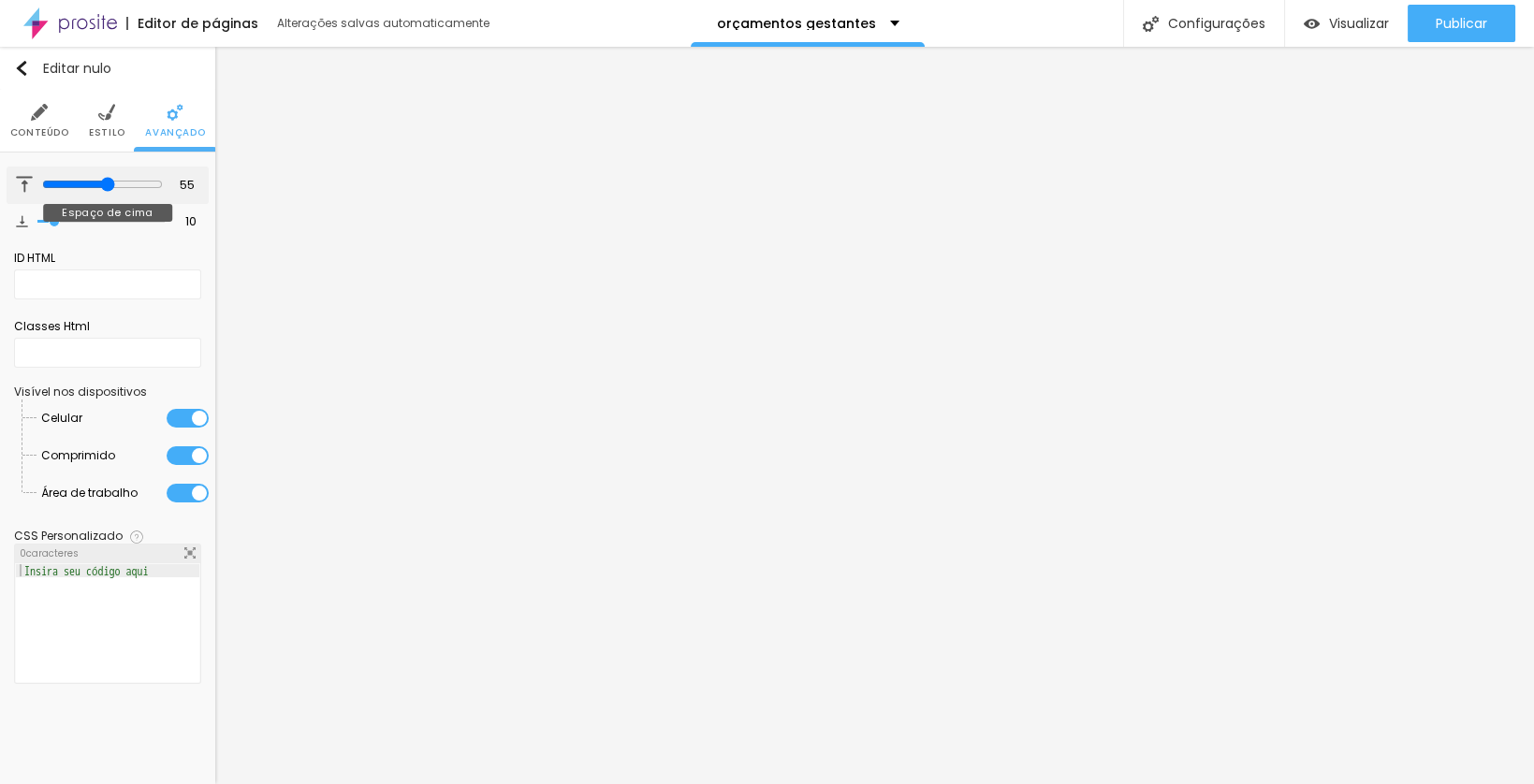 type on "54" 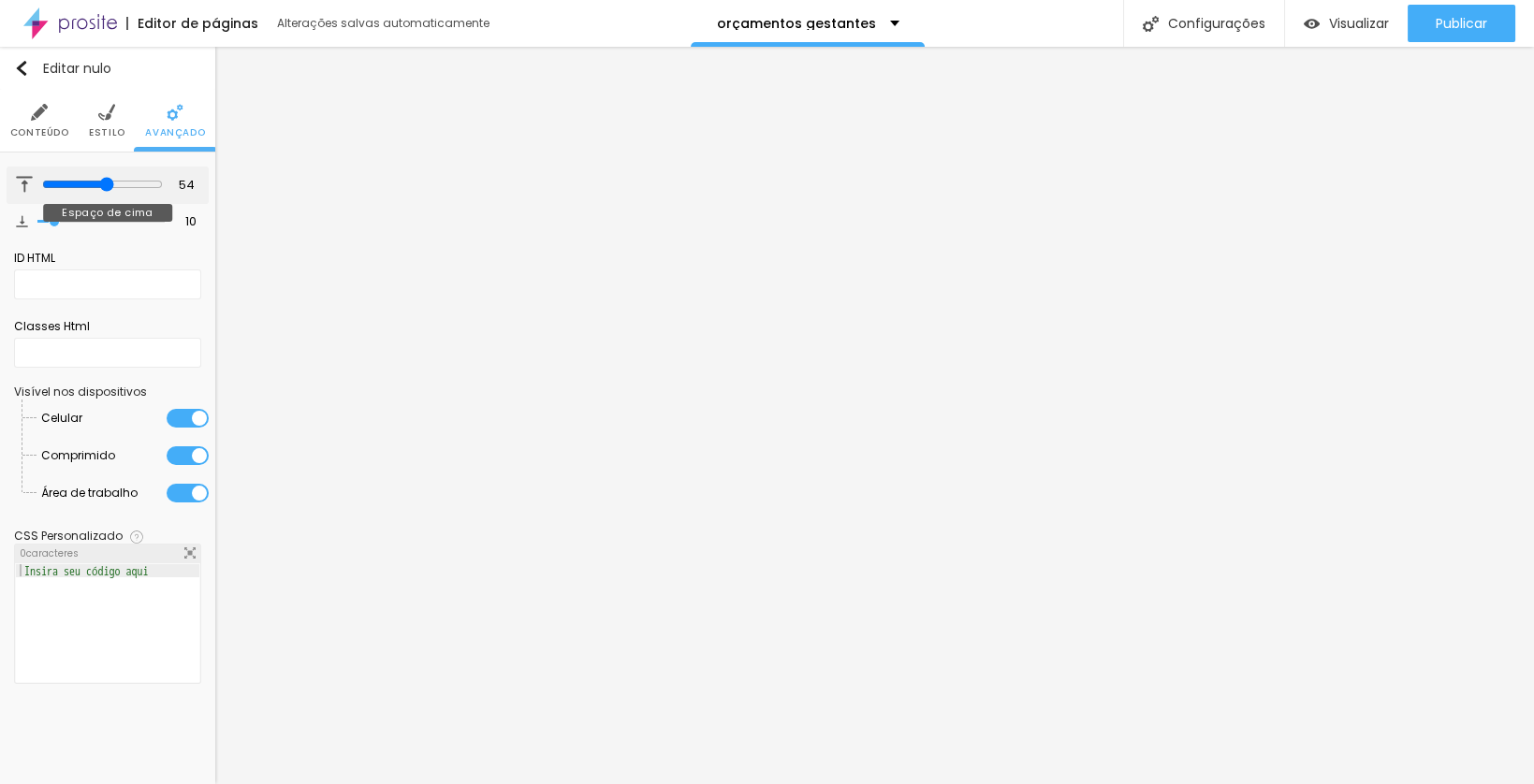 type on "52" 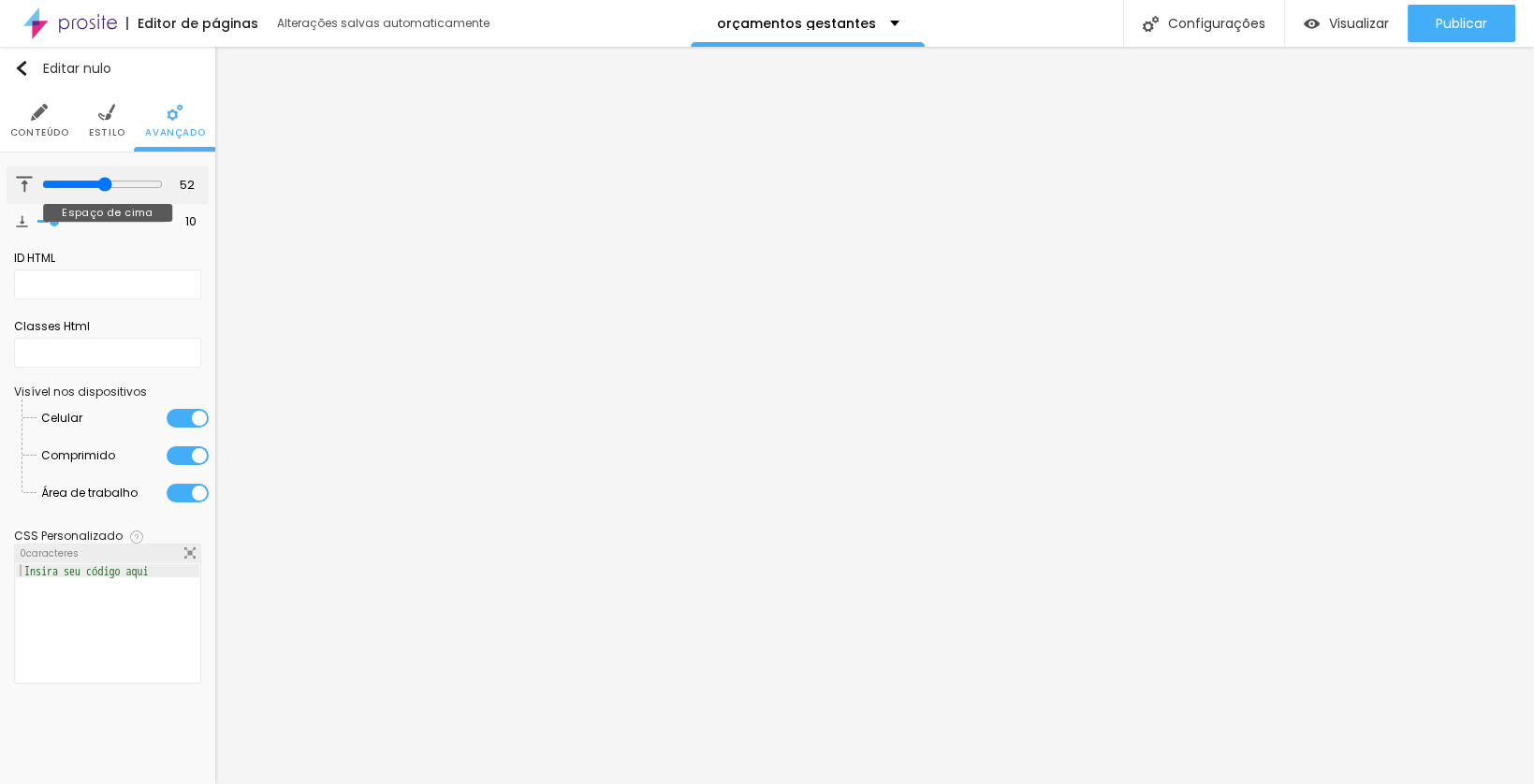 type on "50" 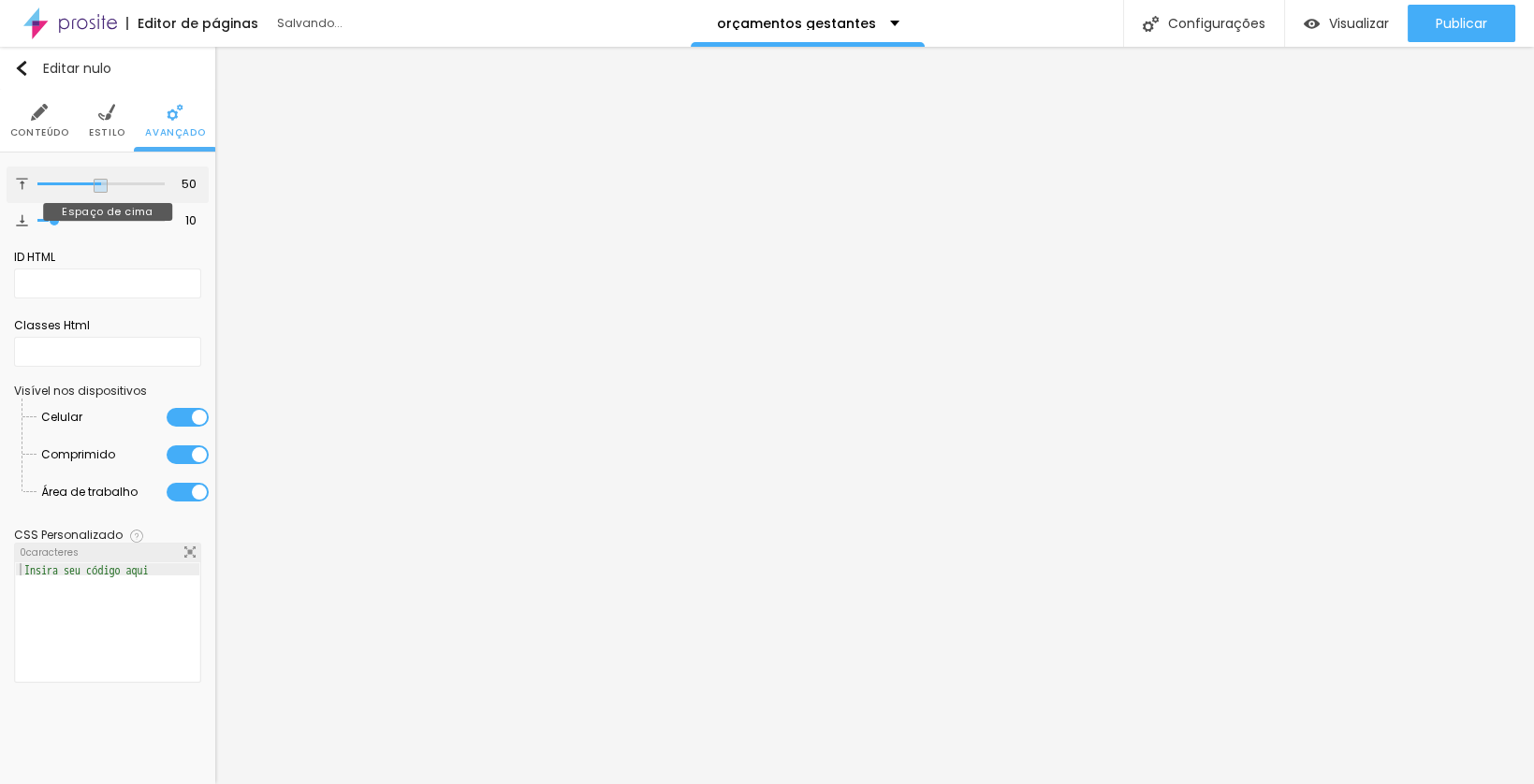 type on "48" 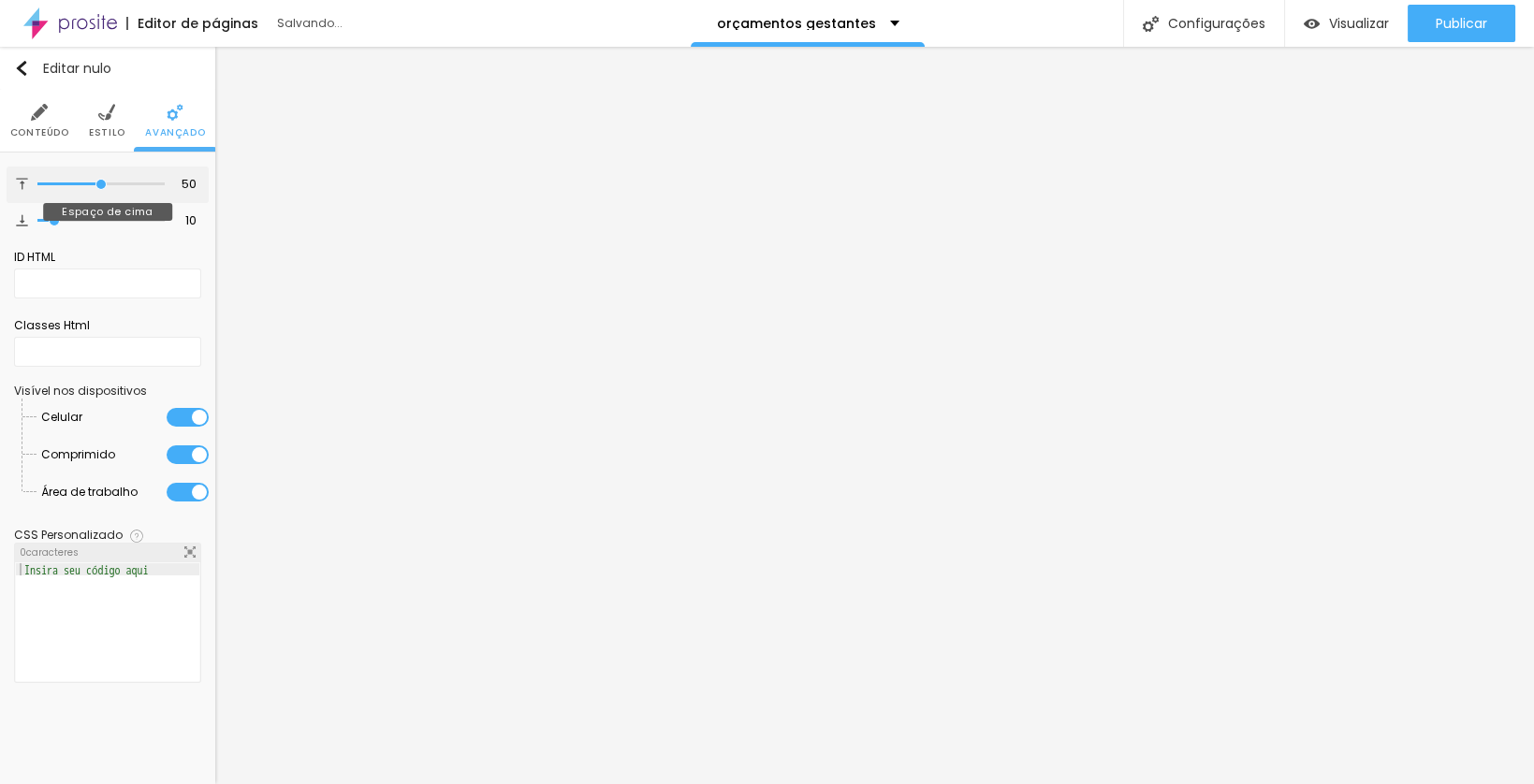 type on "48" 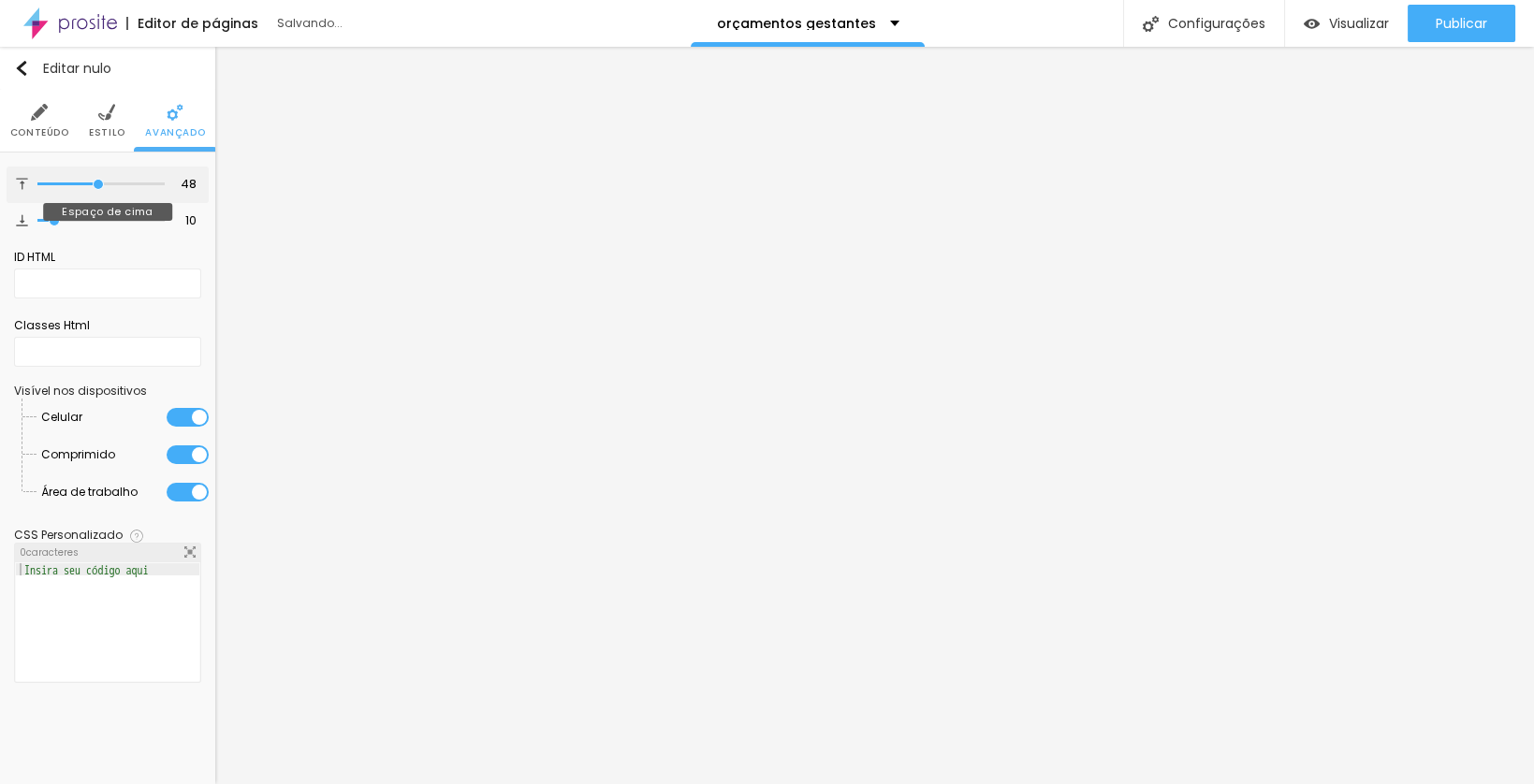 type on "47" 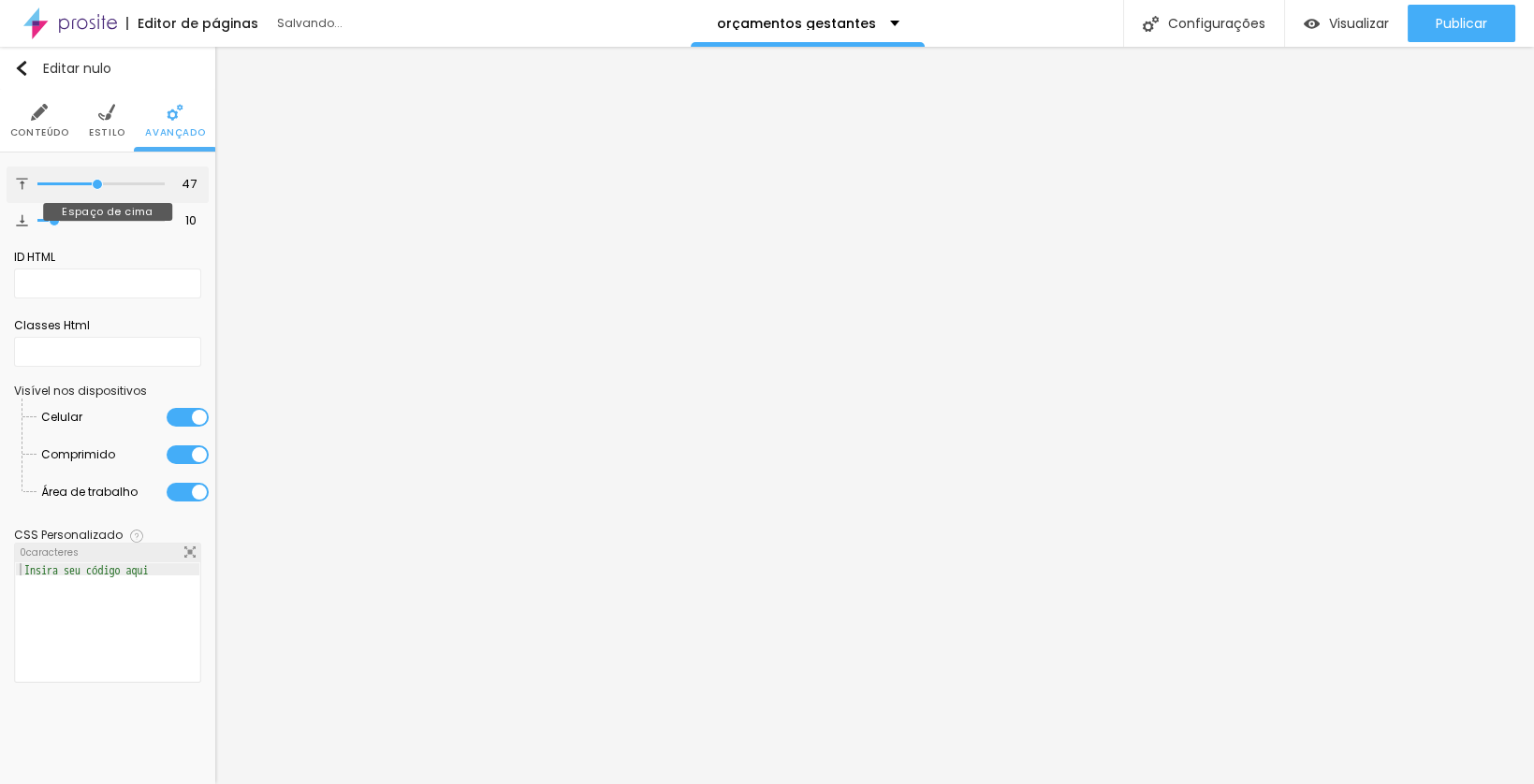 type on "46" 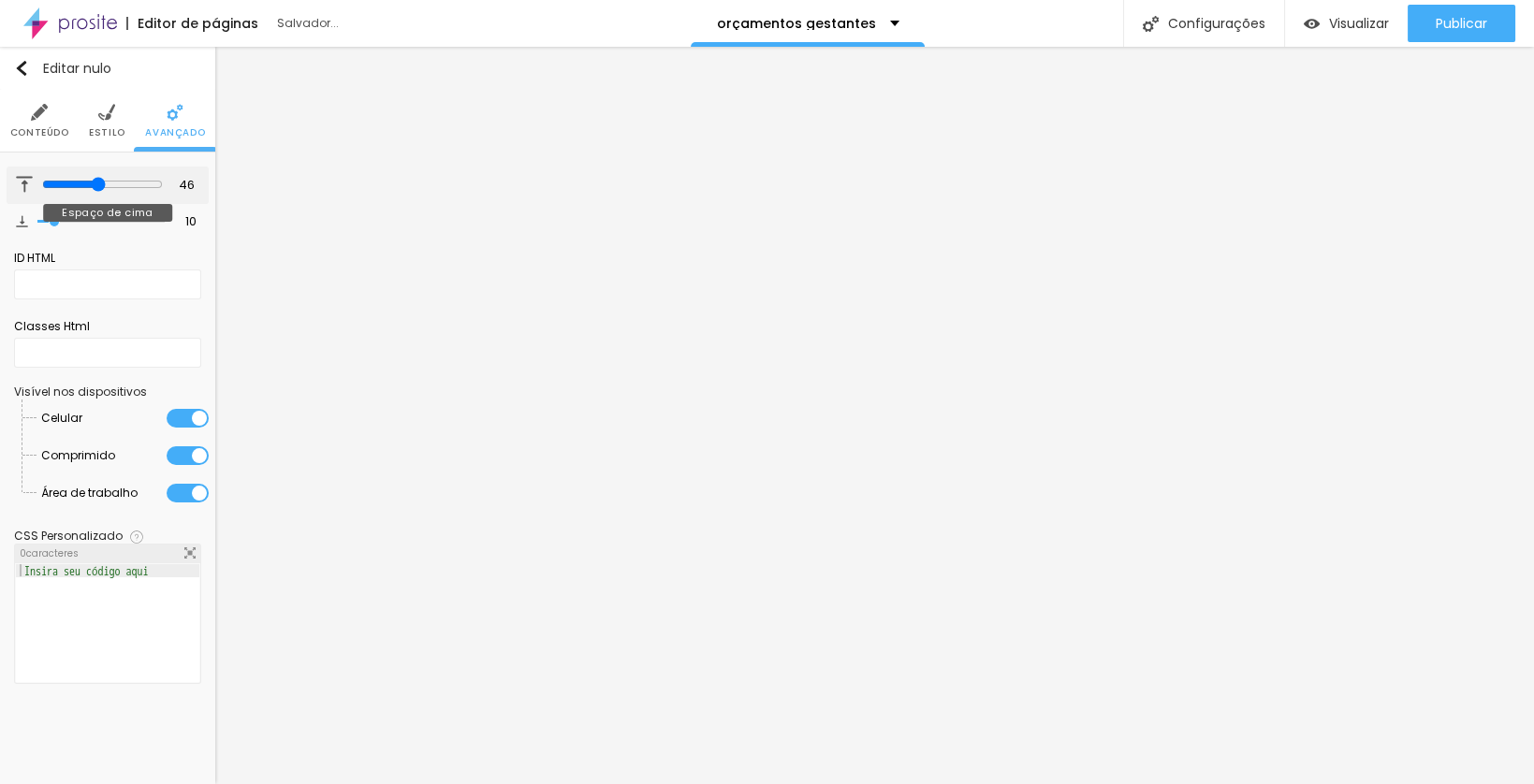 type on "45" 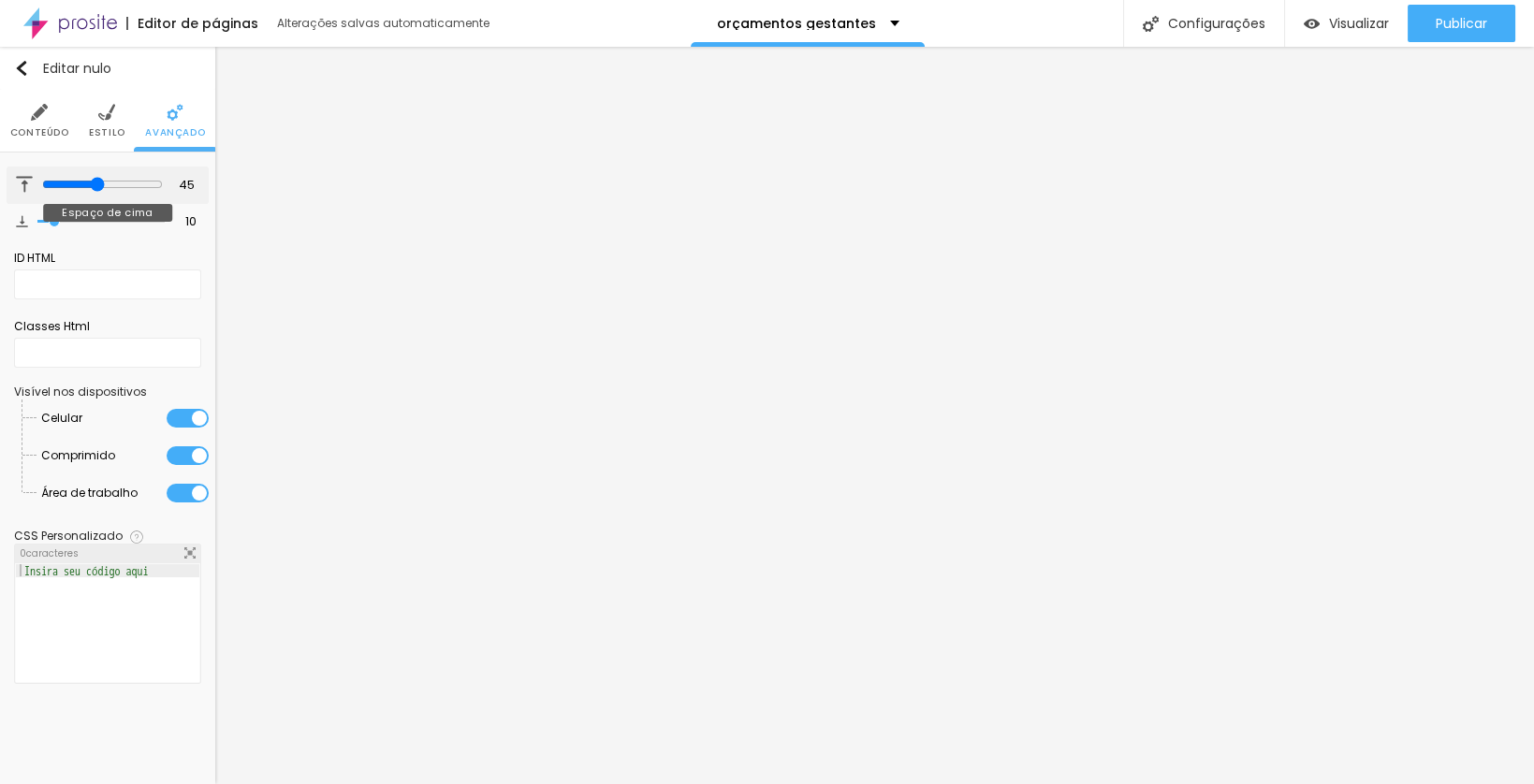 type on "44" 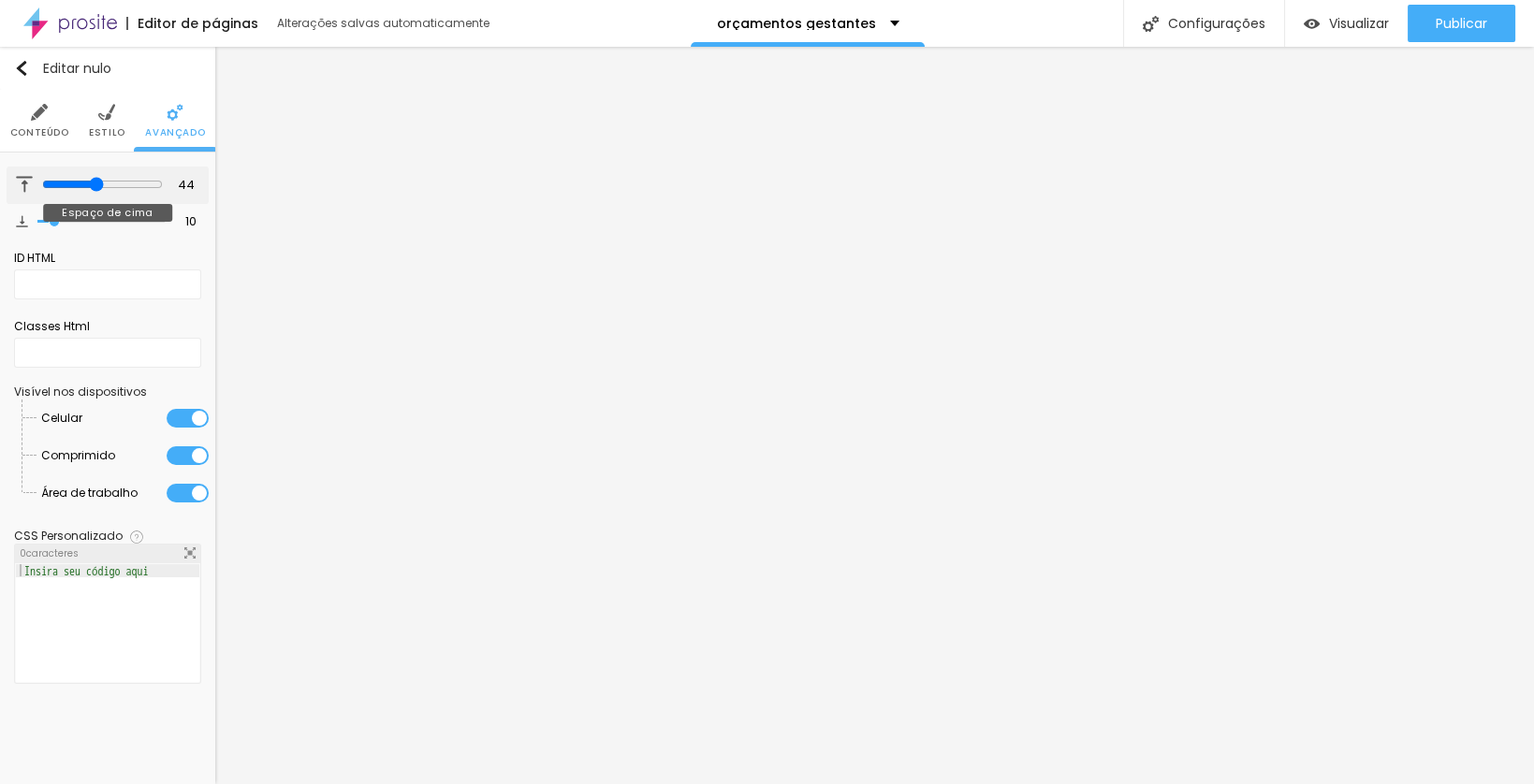 type on "43" 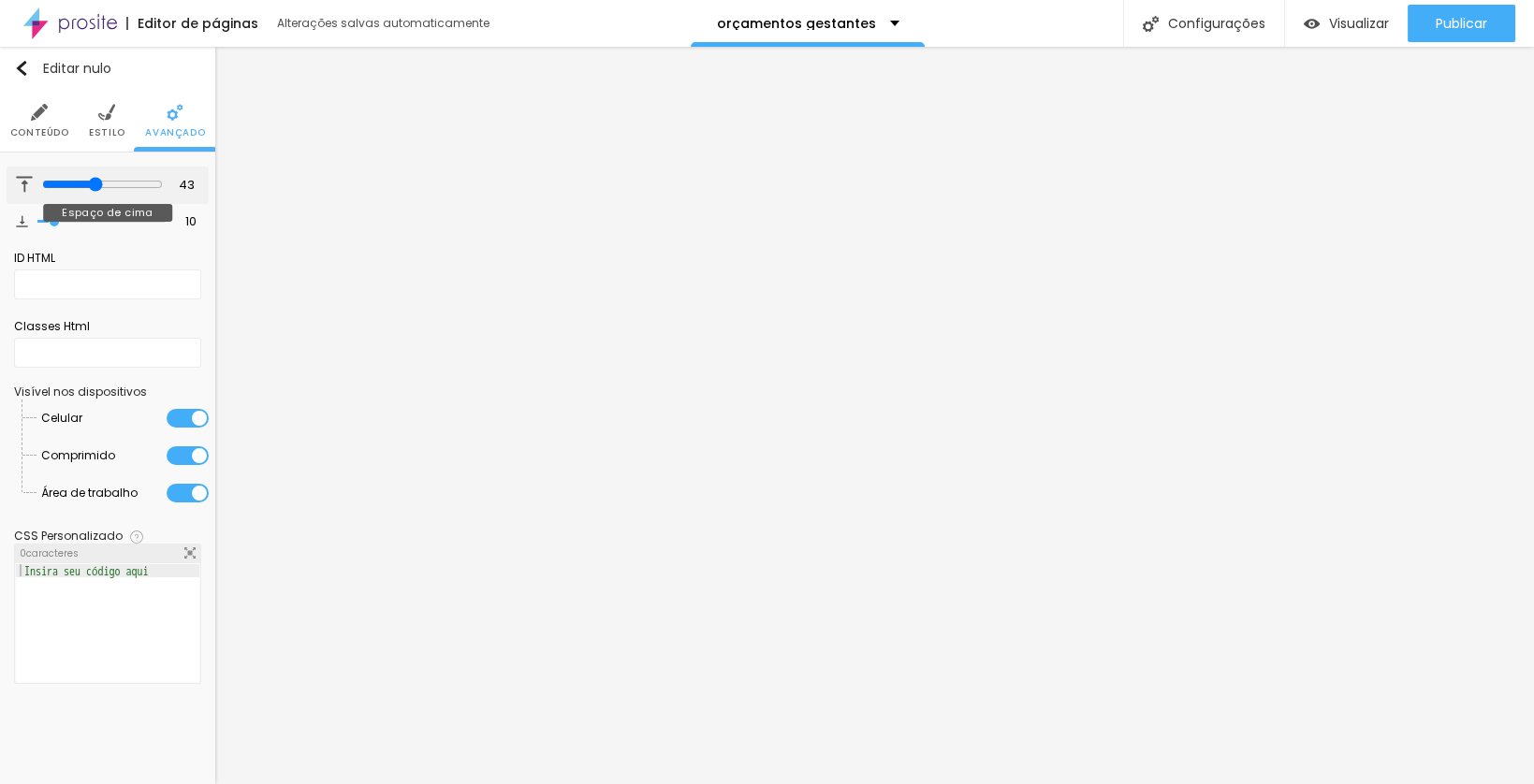 type on "42" 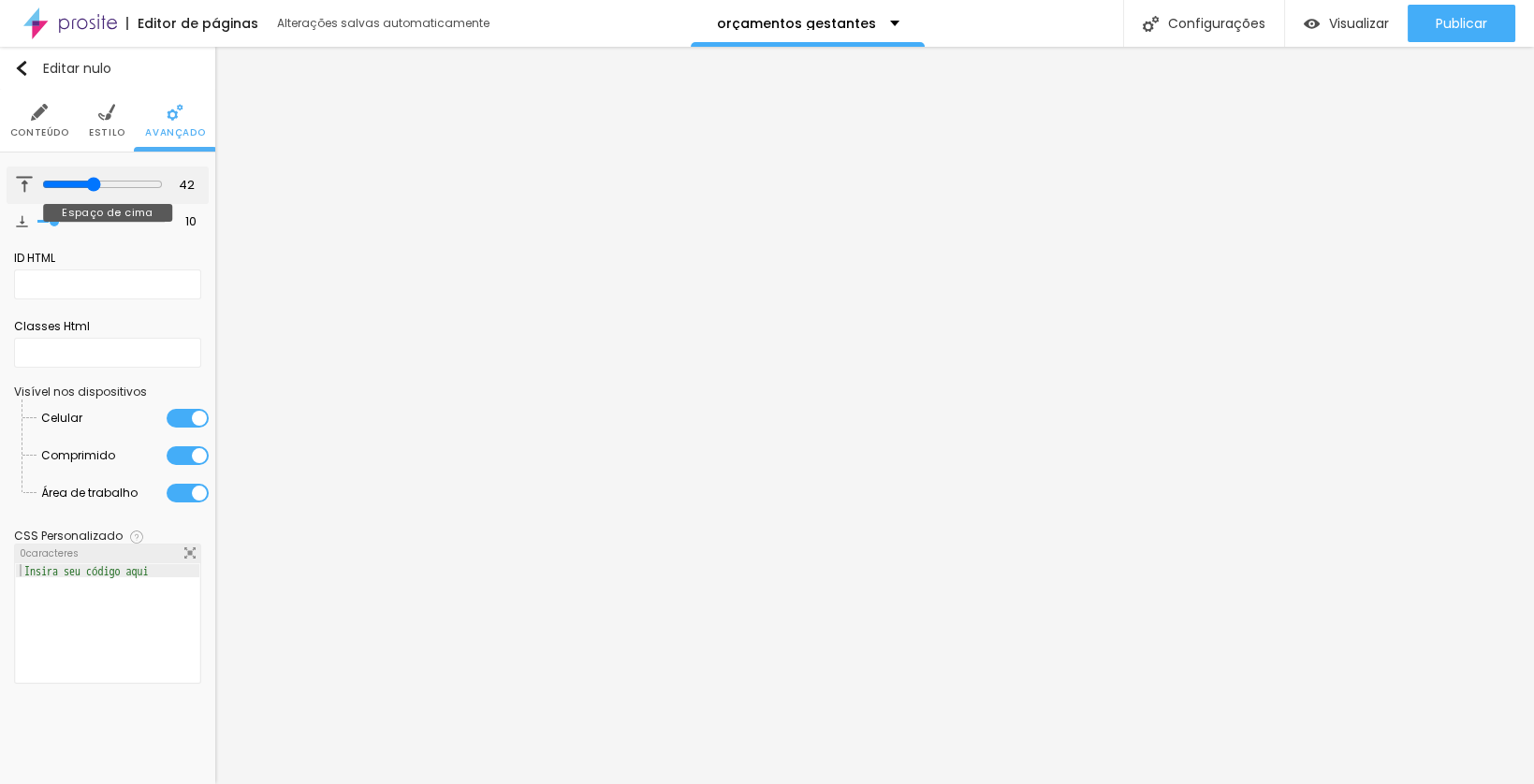 type on "41" 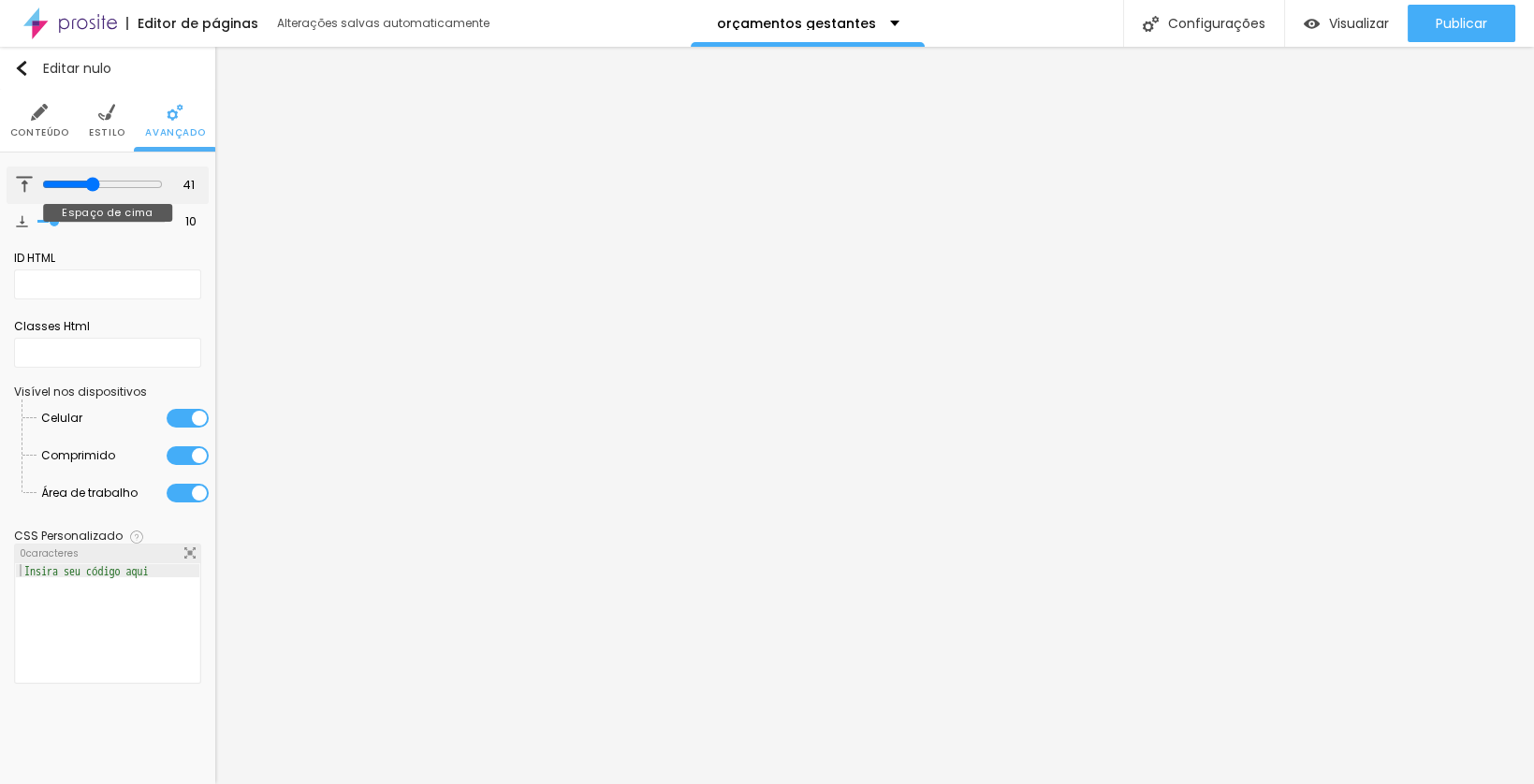 type on "40" 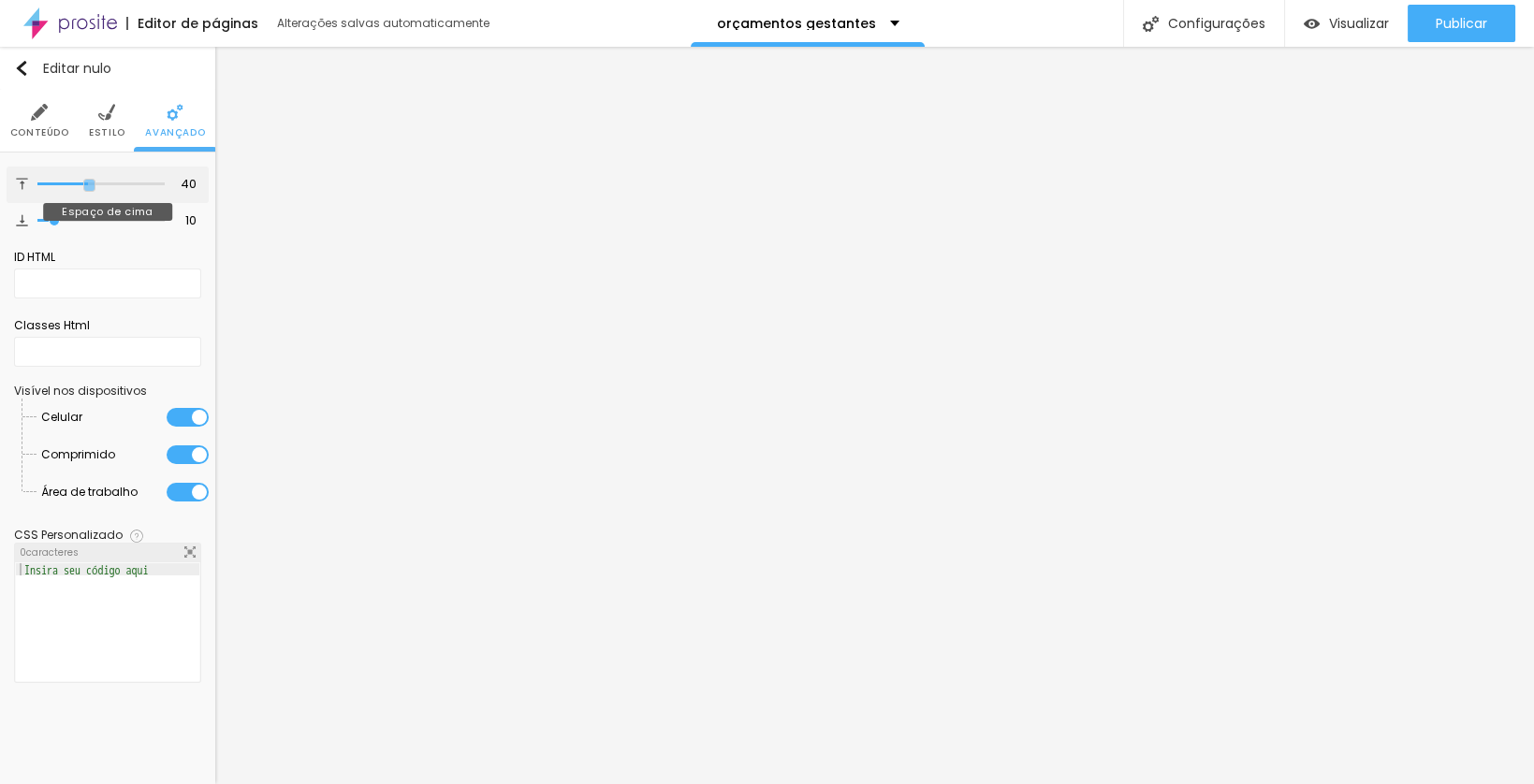 drag, startPoint x: 52, startPoint y: 182, endPoint x: 89, endPoint y: 198, distance: 40.311289 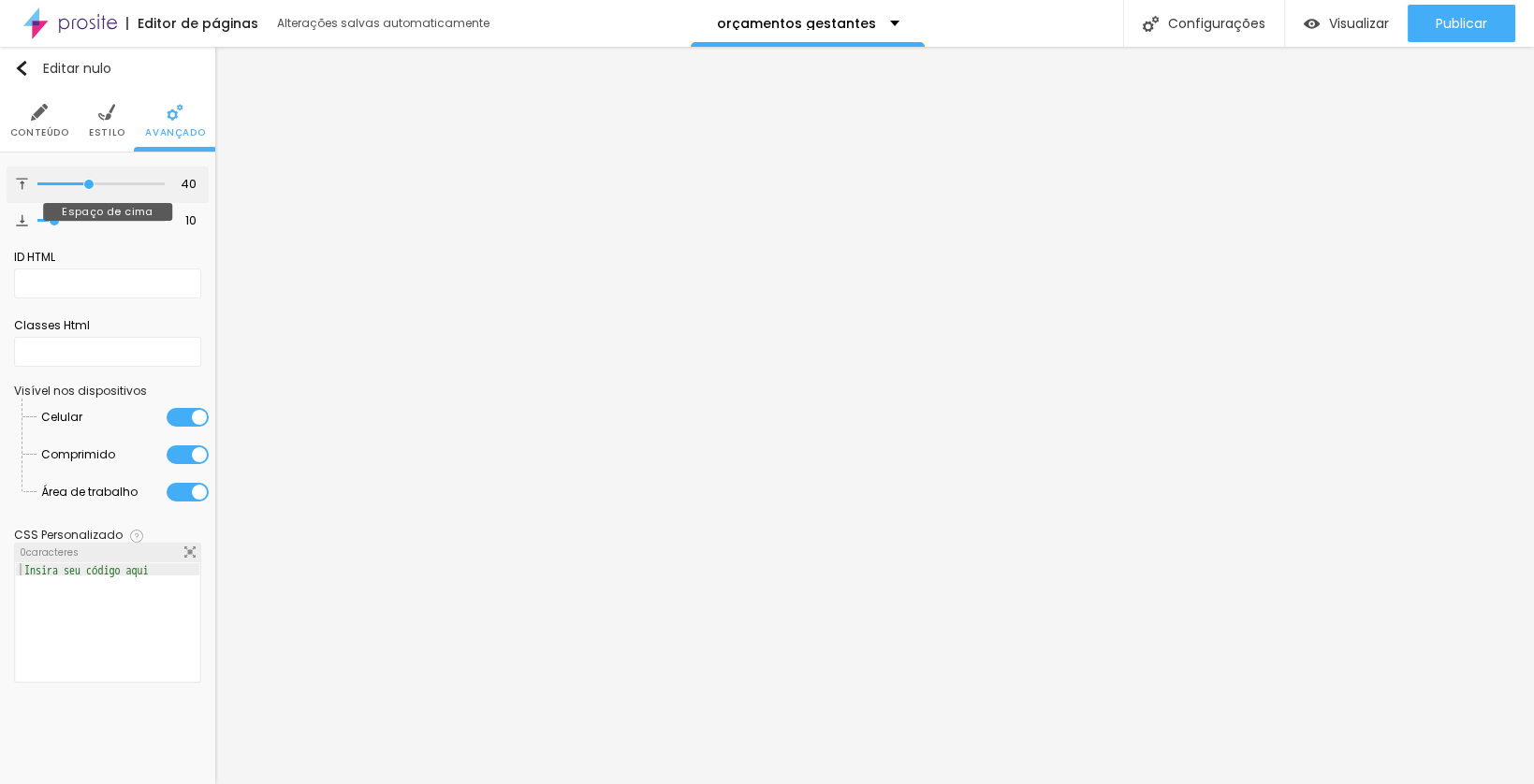 type on "40" 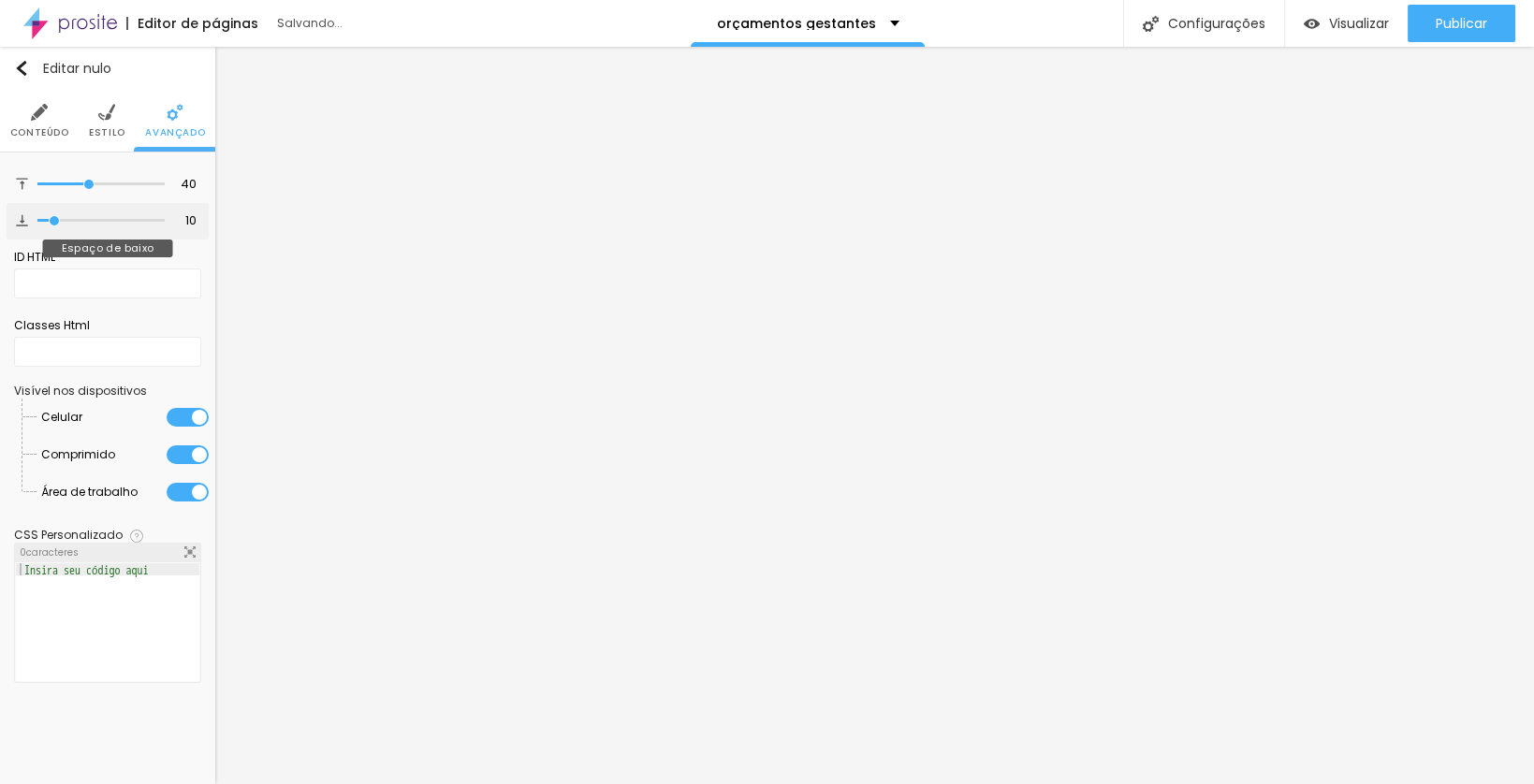 type on "26" 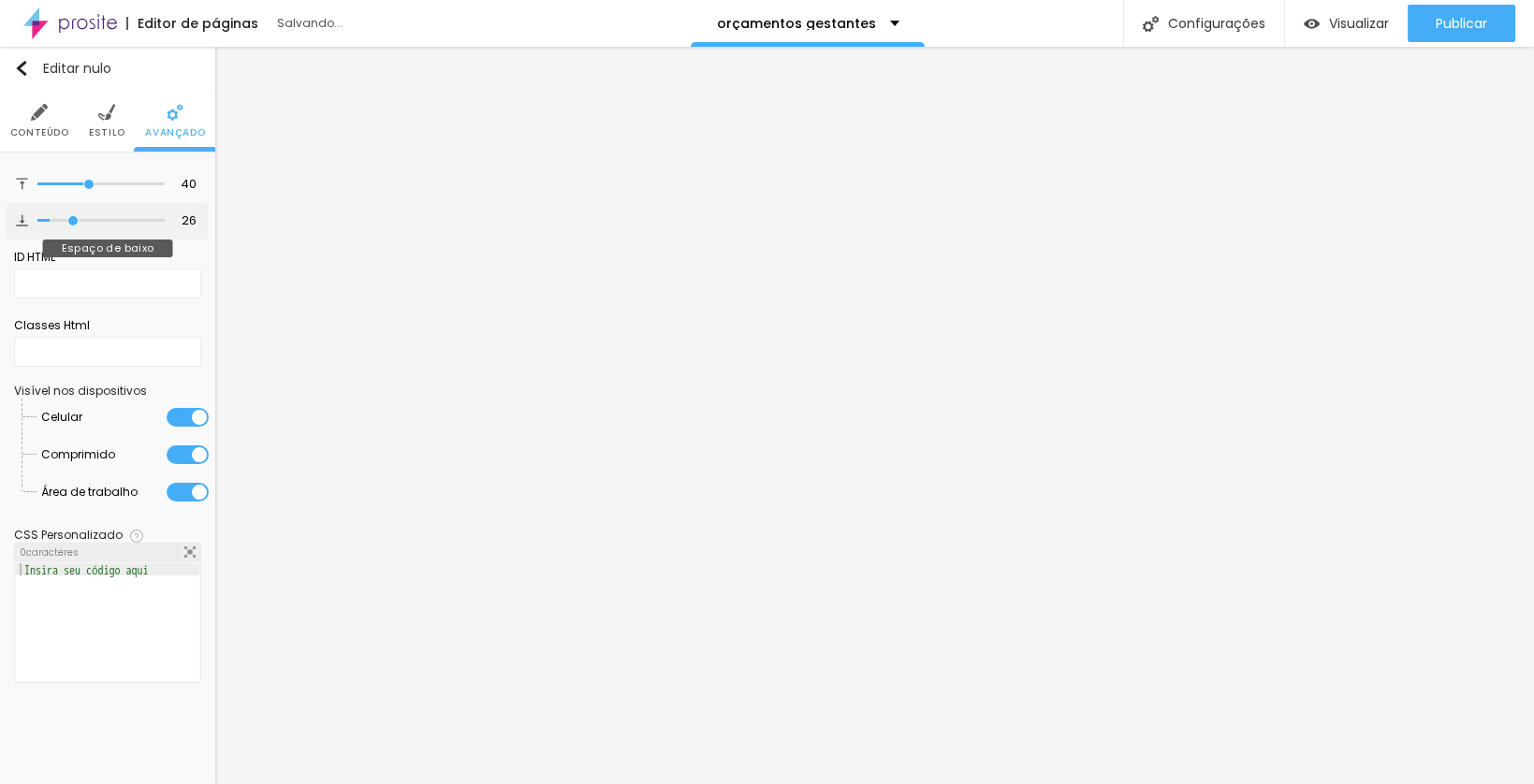 type on "54" 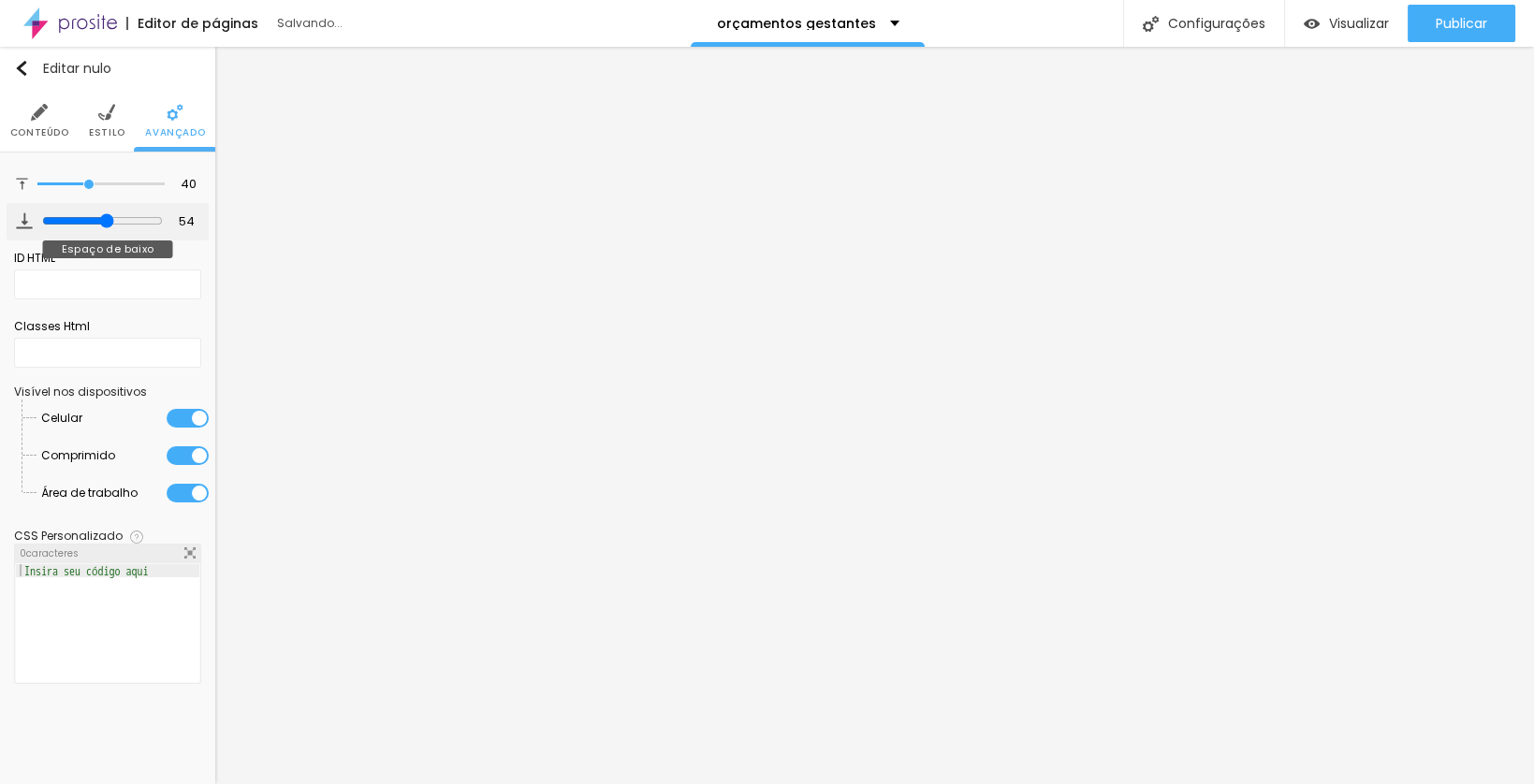 type on "66" 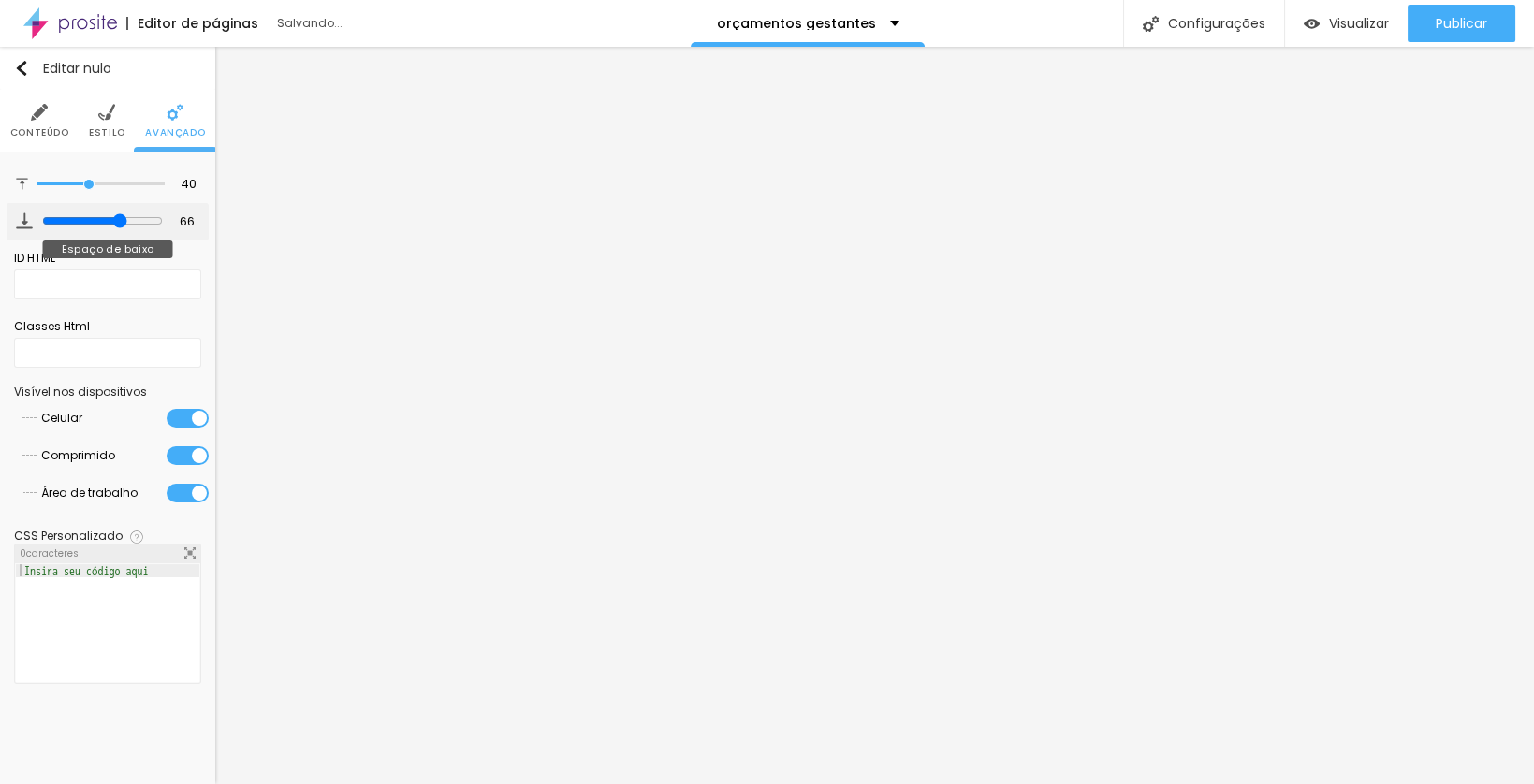 type on "77" 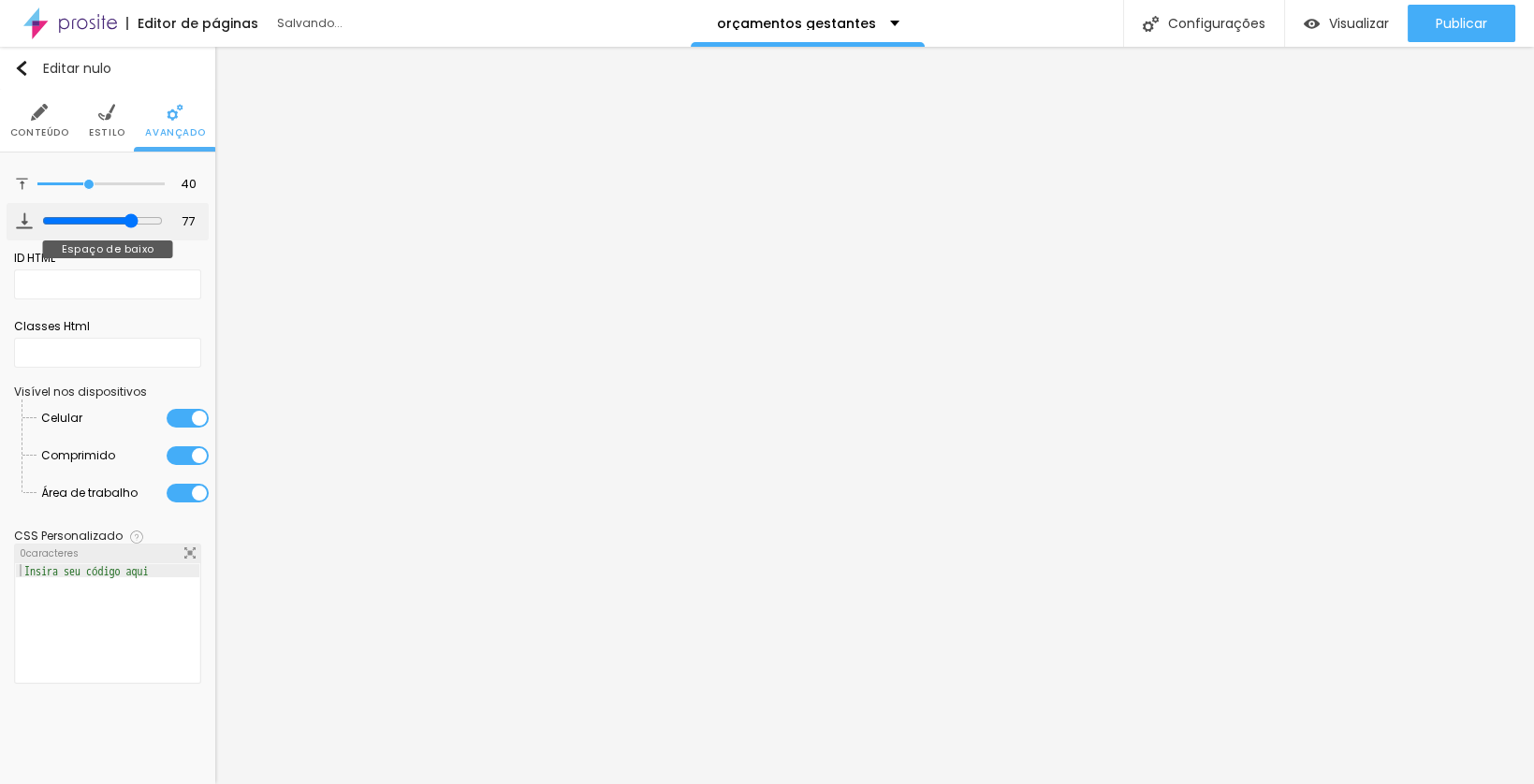 type on "78" 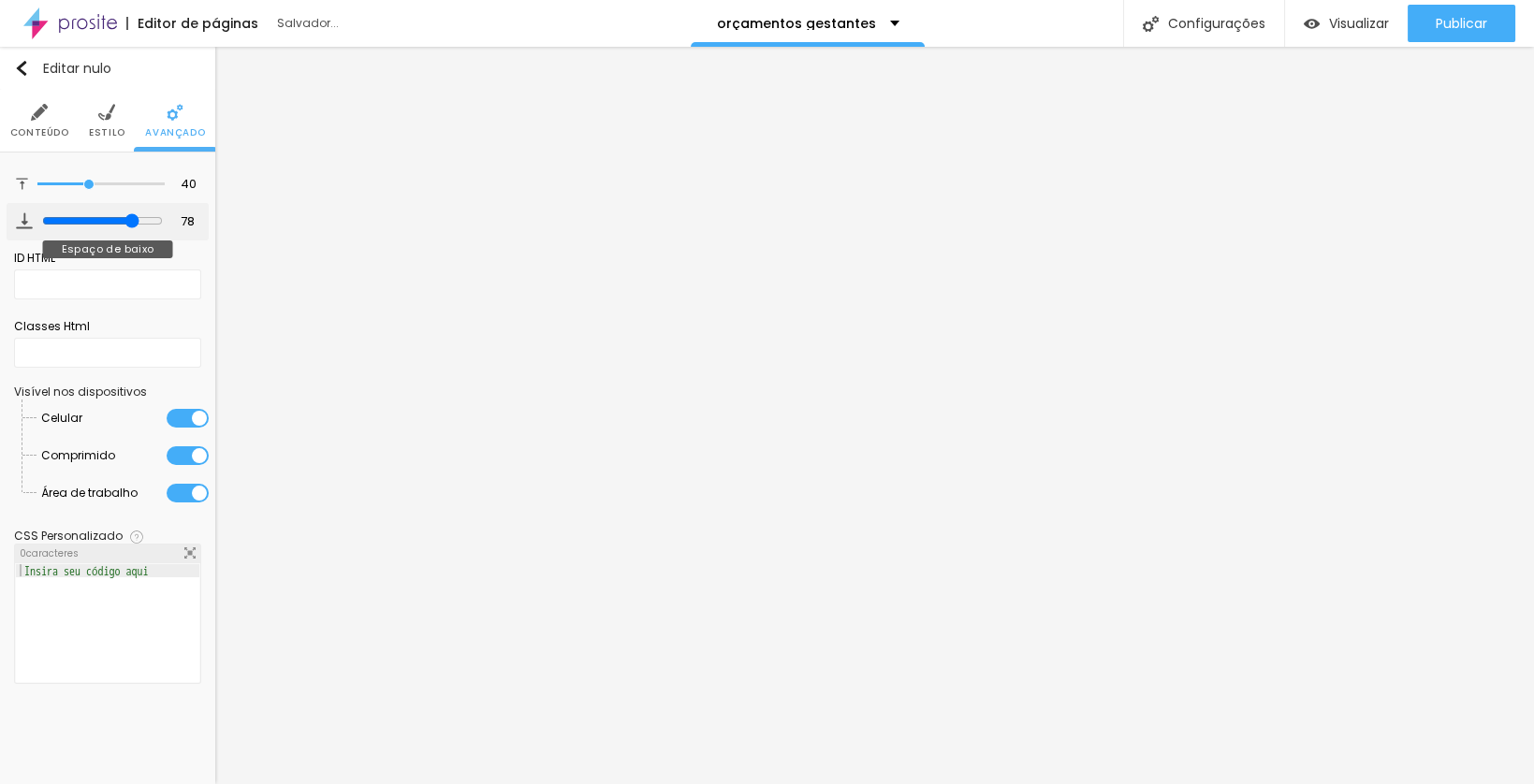 type on "79" 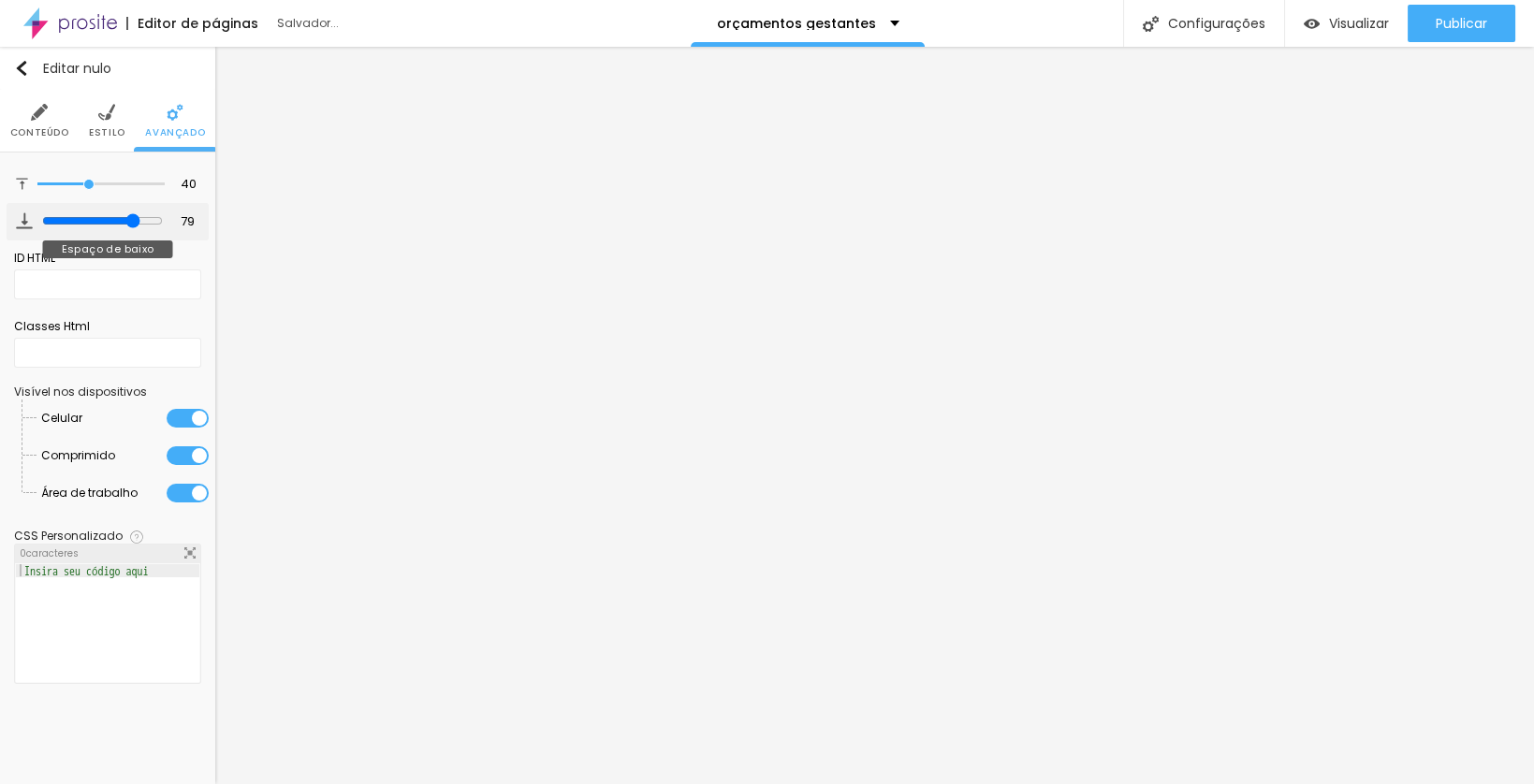 type on "80" 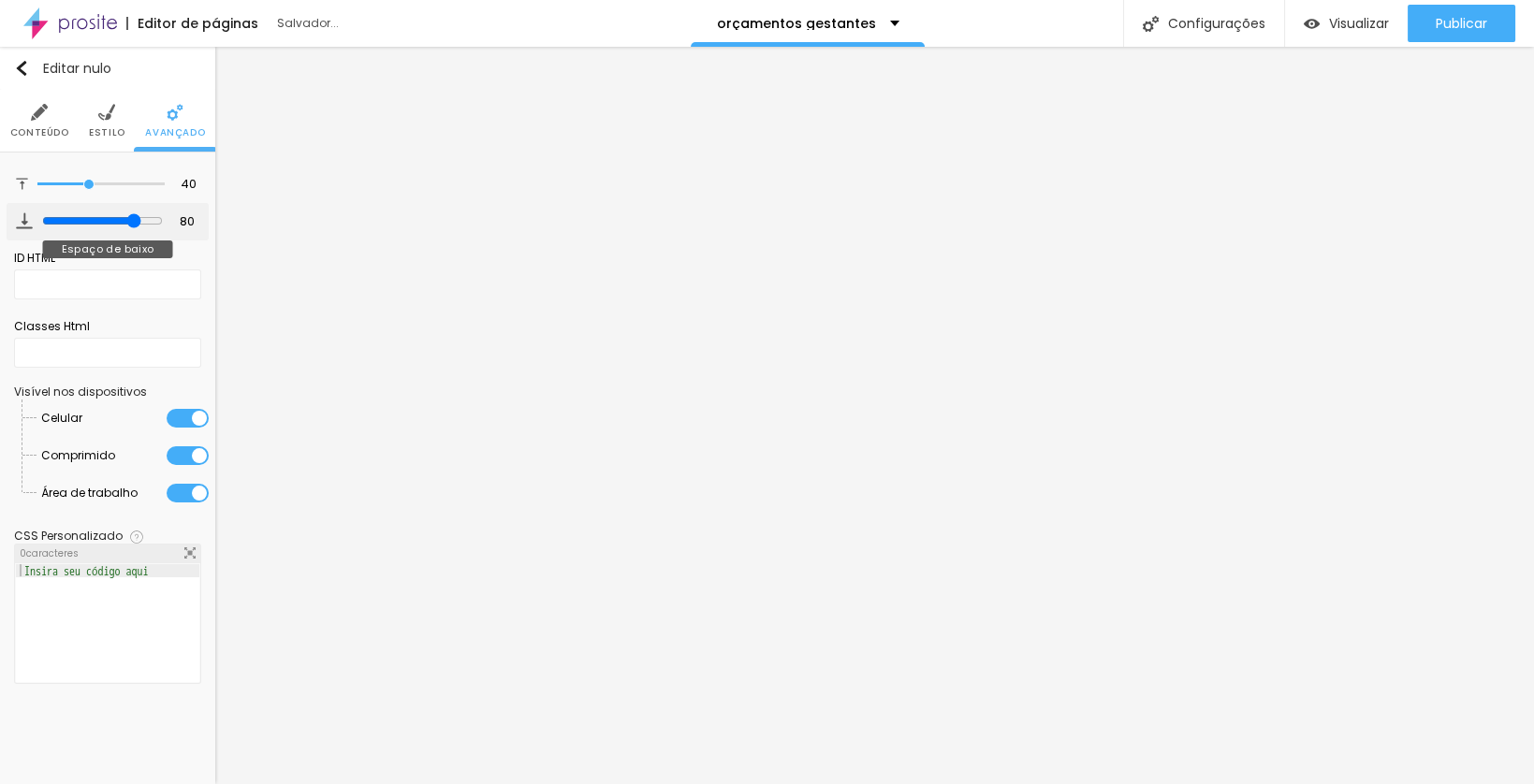 type on "81" 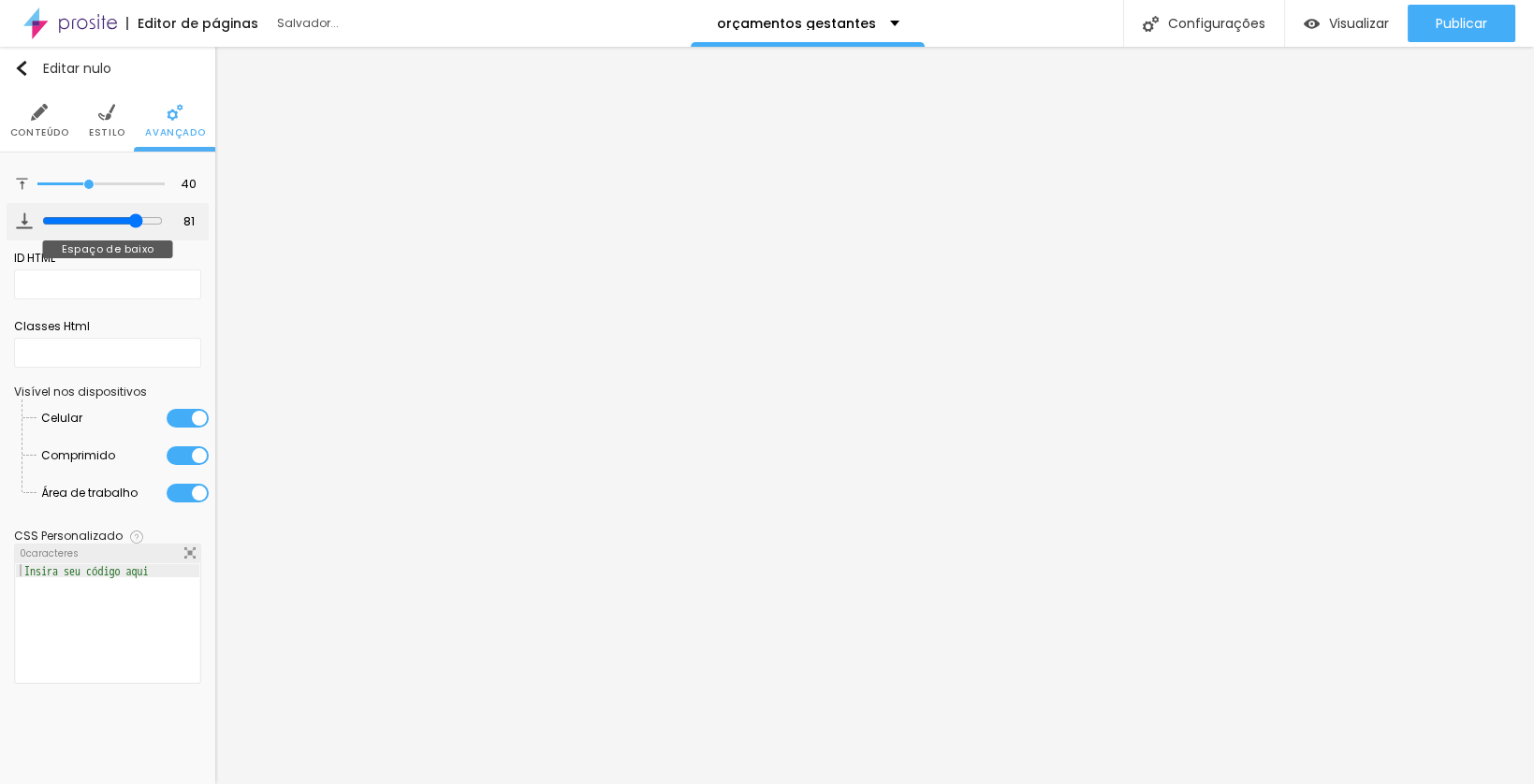 type on "70" 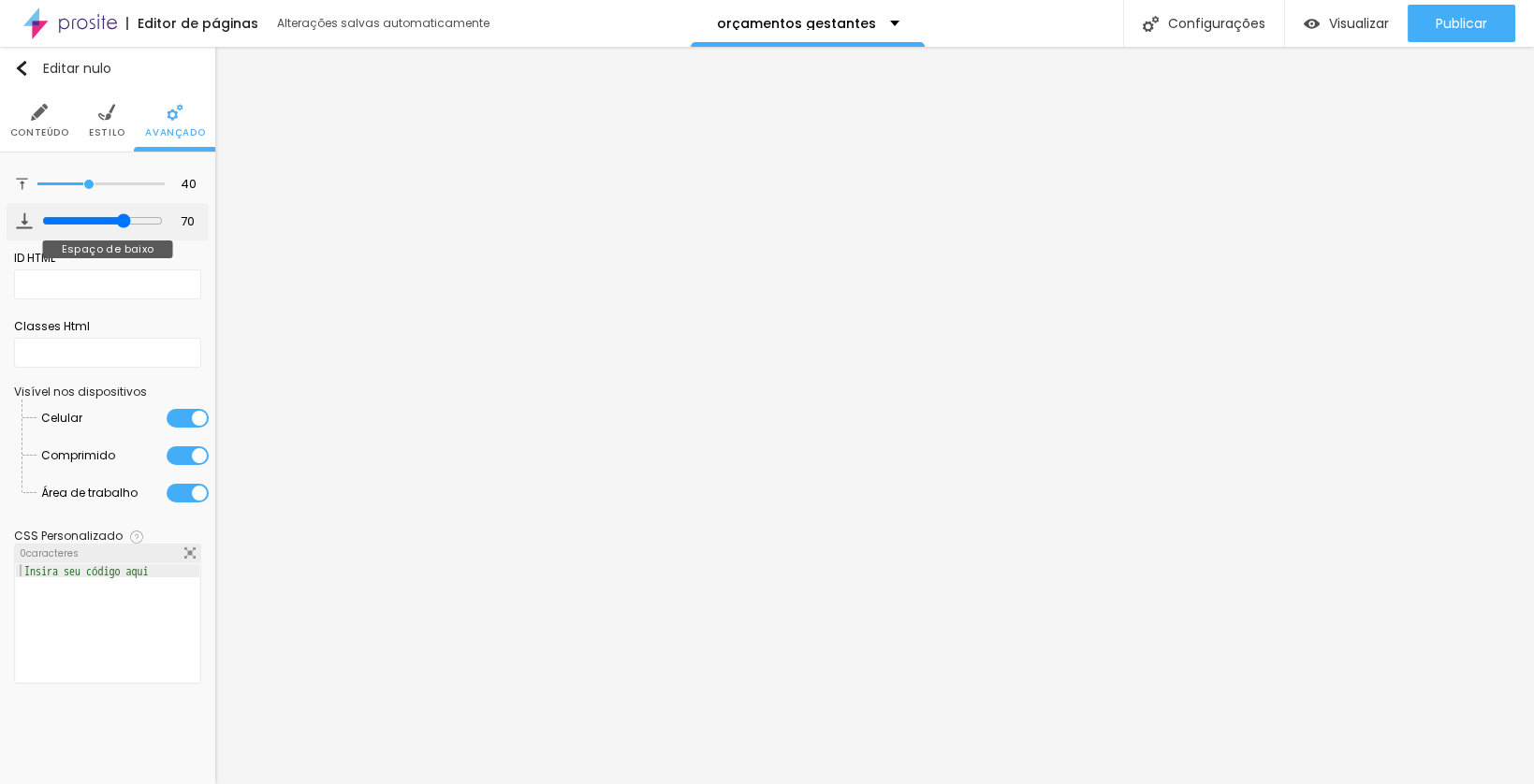 type on "66" 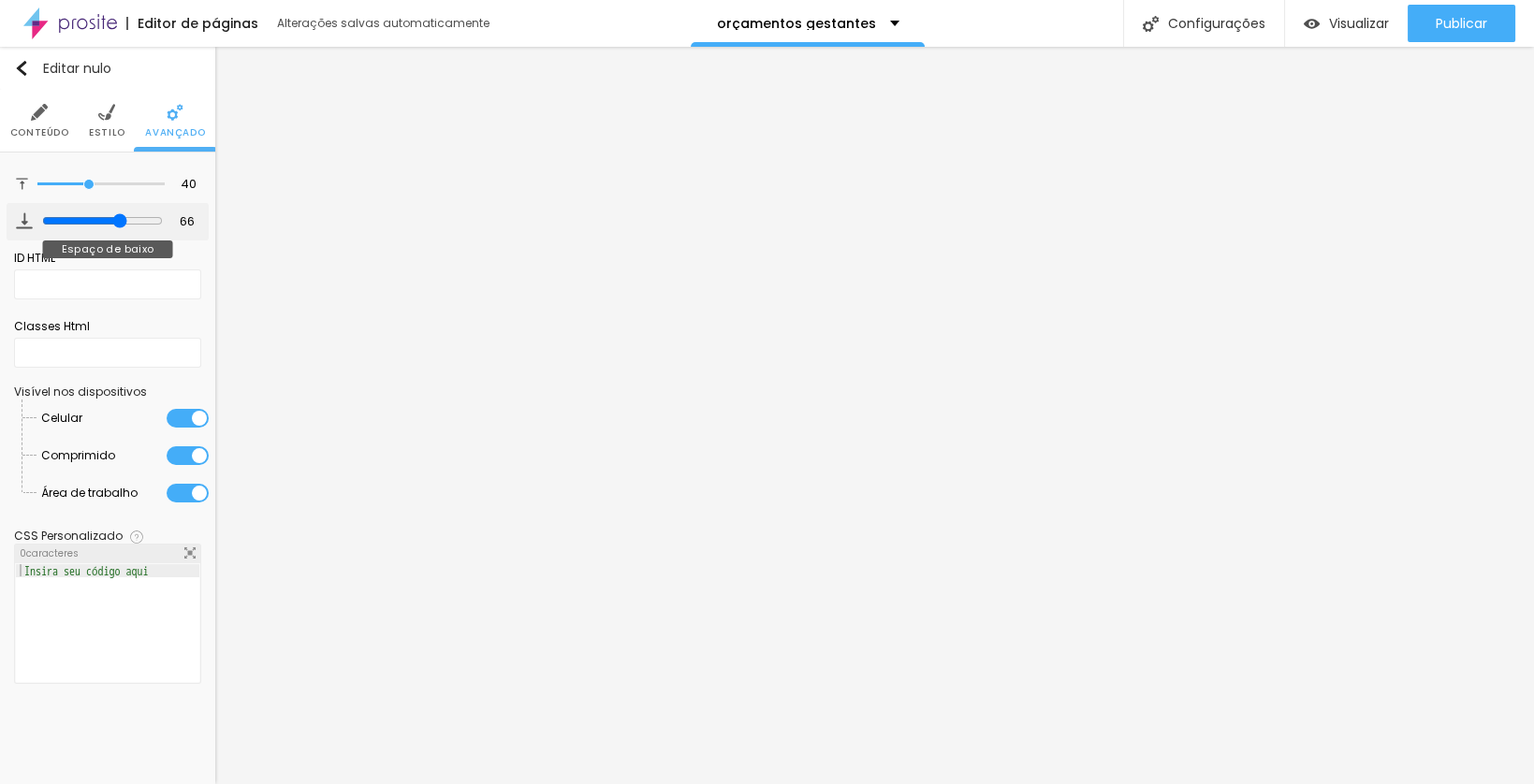 type on "55" 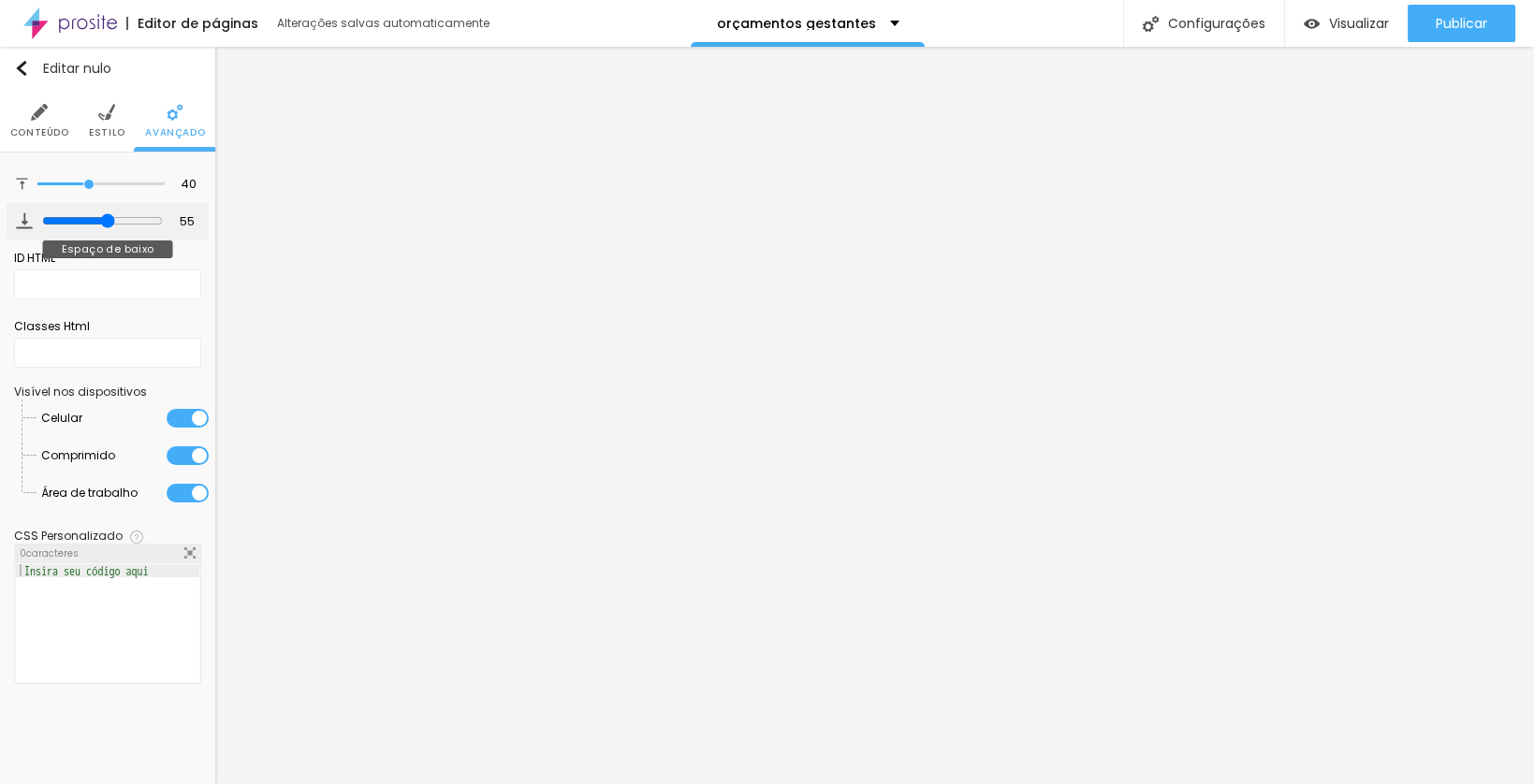 type on "51" 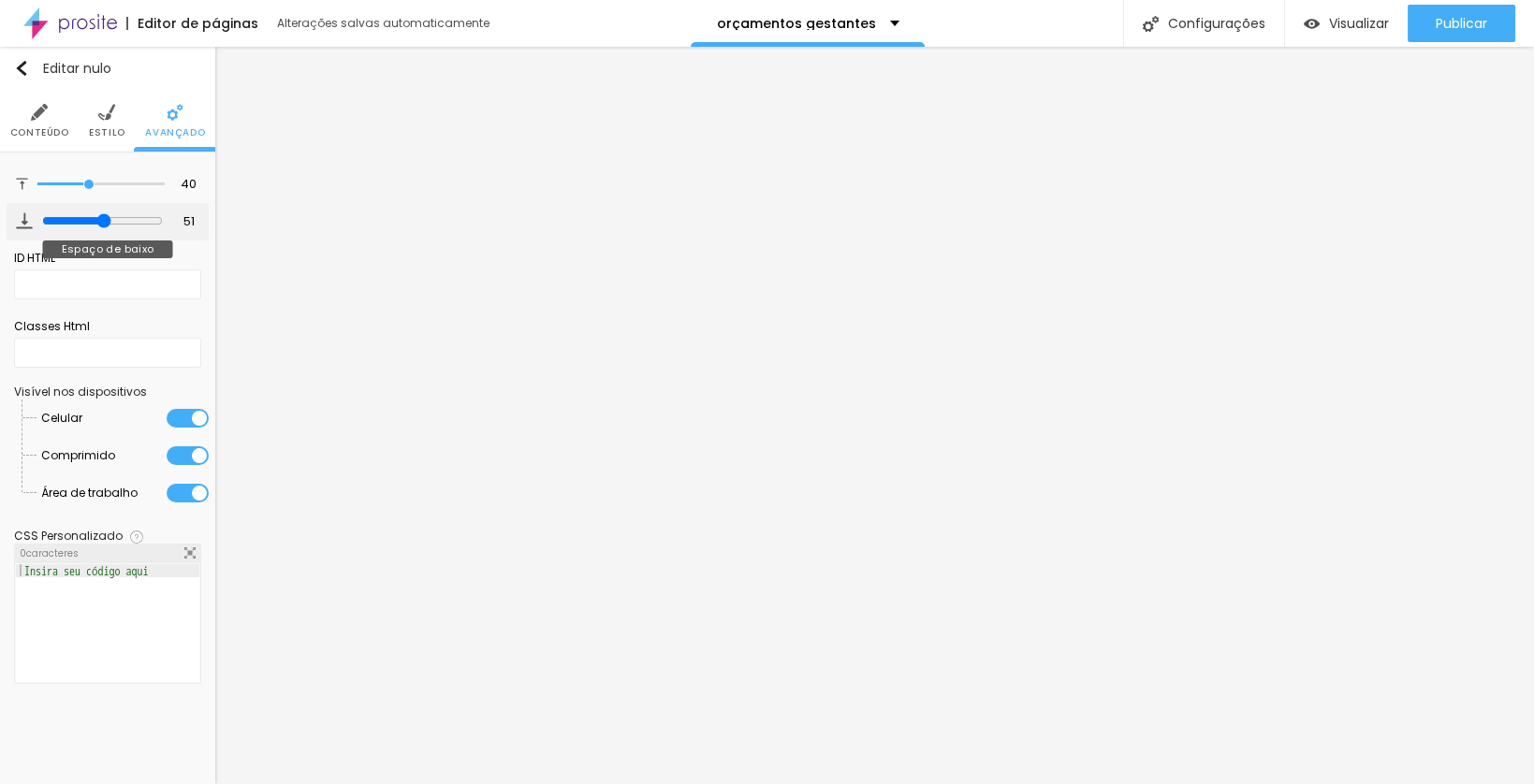 type on "46" 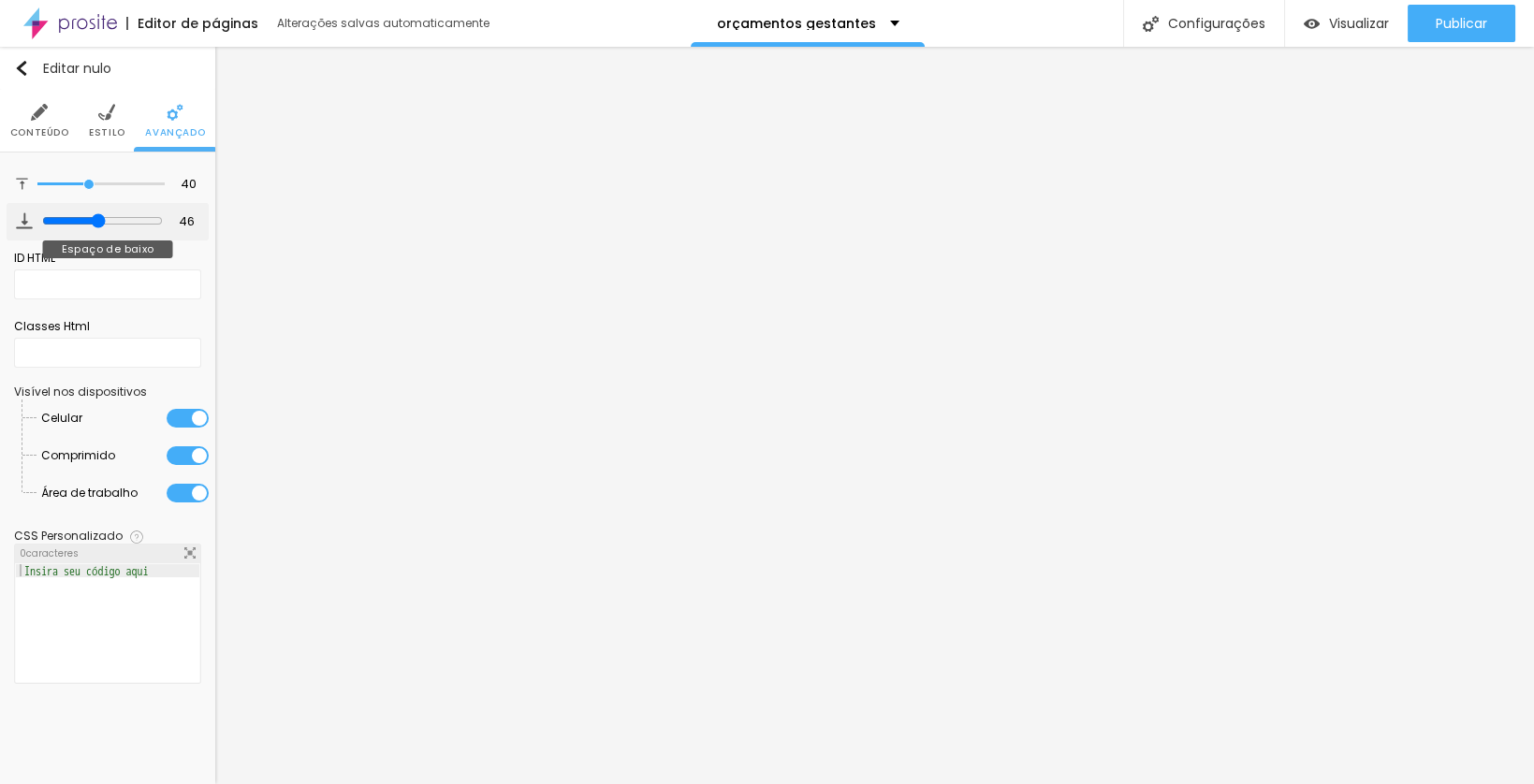 type on "41" 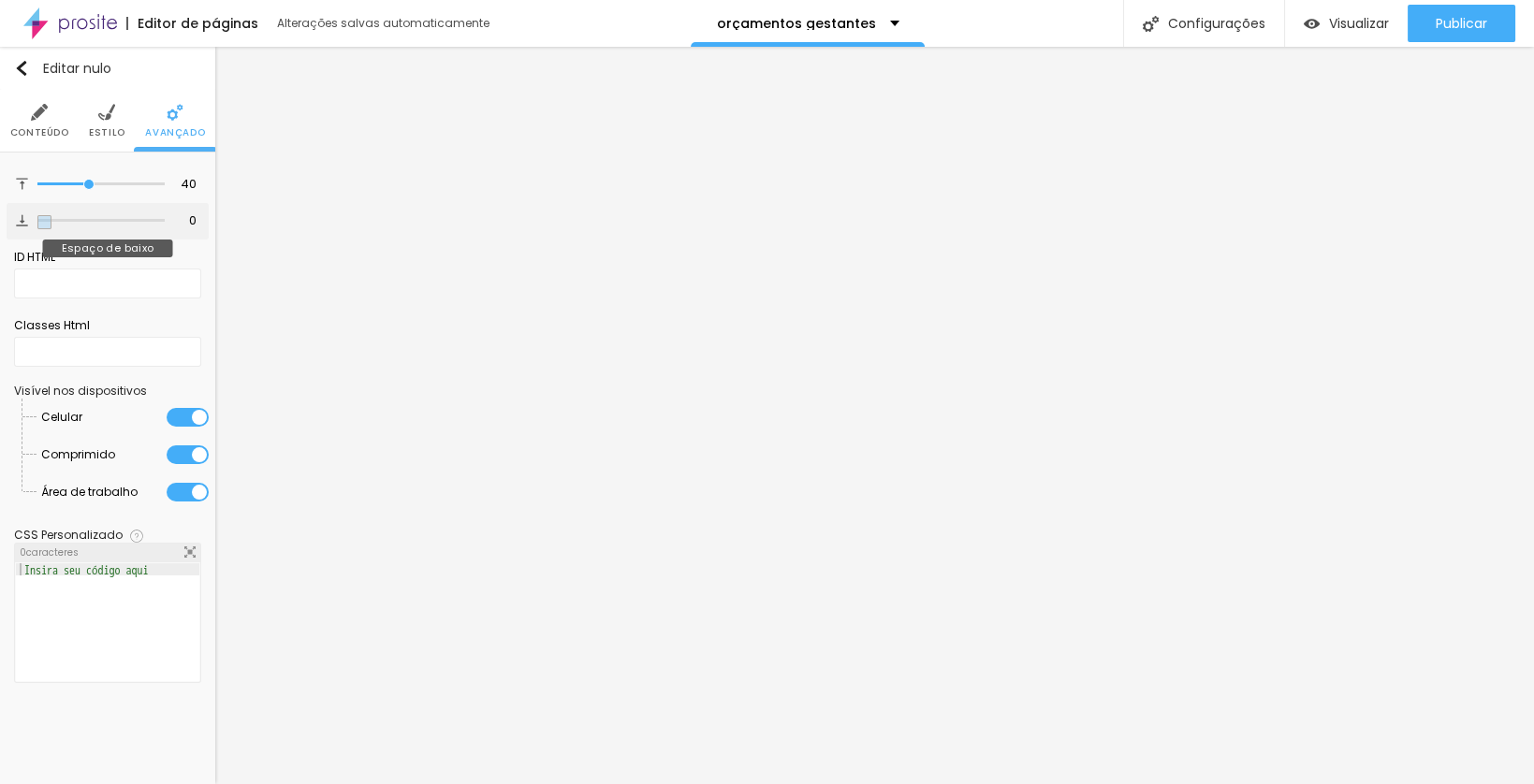 drag, startPoint x: 51, startPoint y: 214, endPoint x: 28, endPoint y: 221, distance: 24 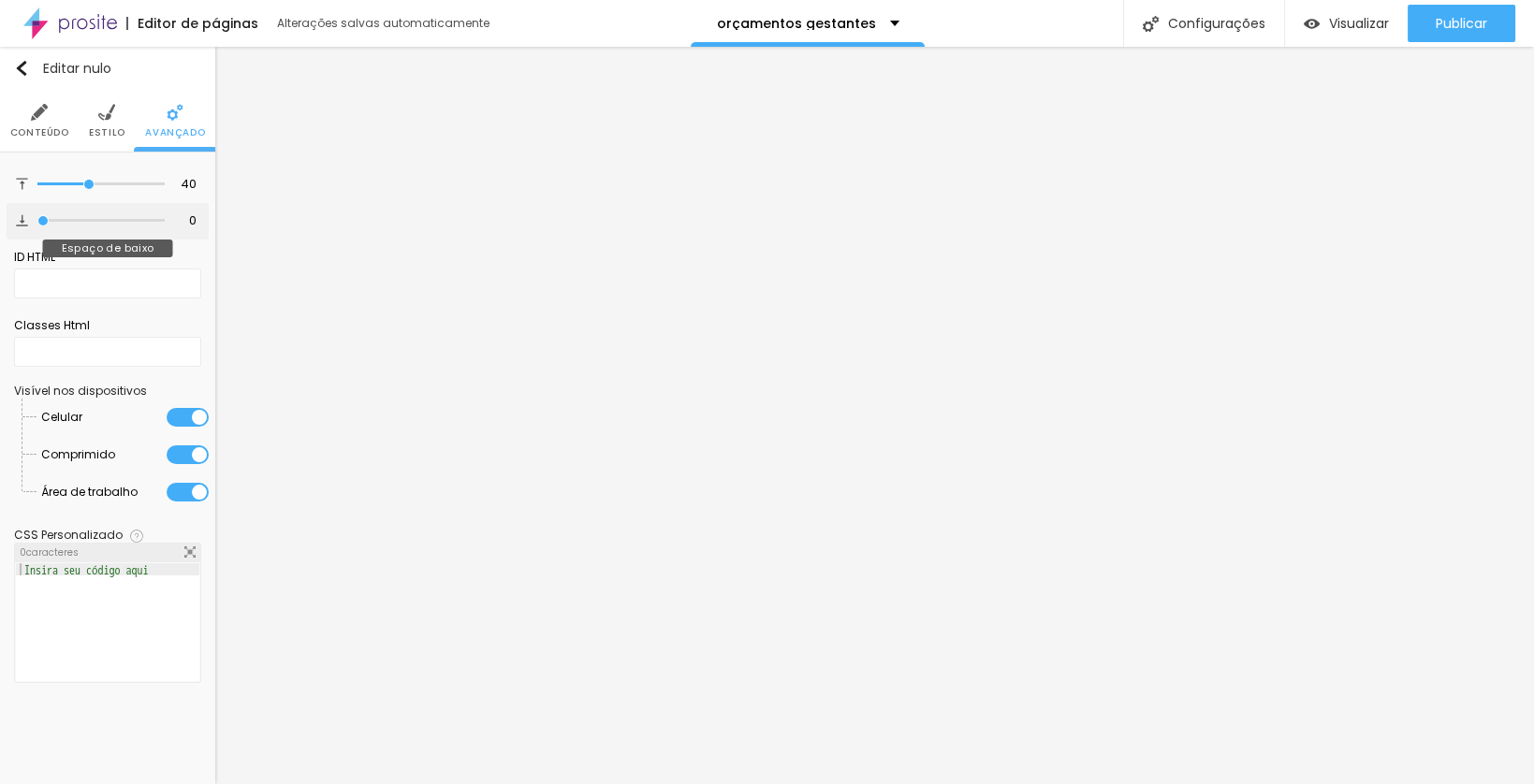 click at bounding box center [101, 221] 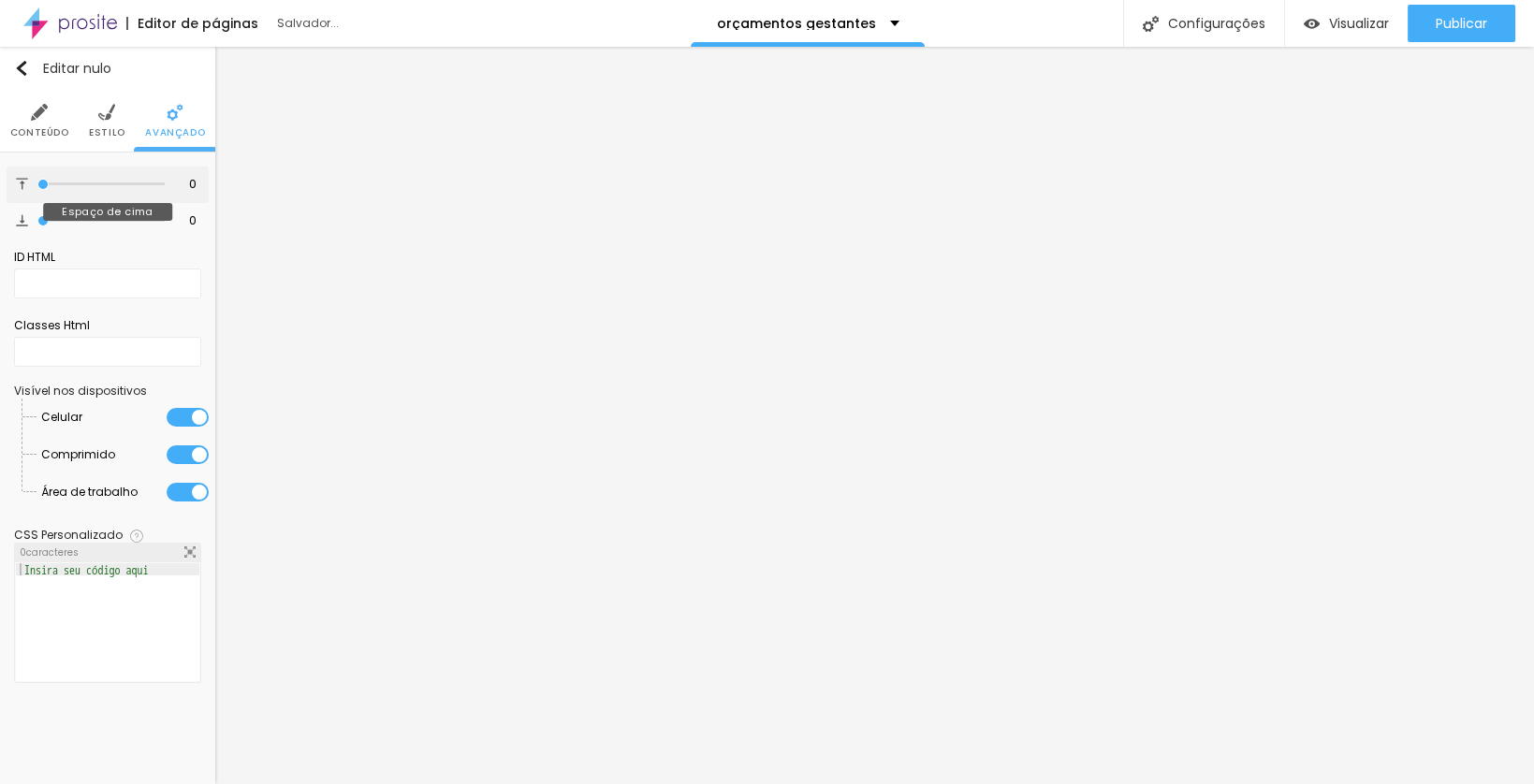 drag, startPoint x: 85, startPoint y: 180, endPoint x: -22, endPoint y: 181, distance: 107.00467 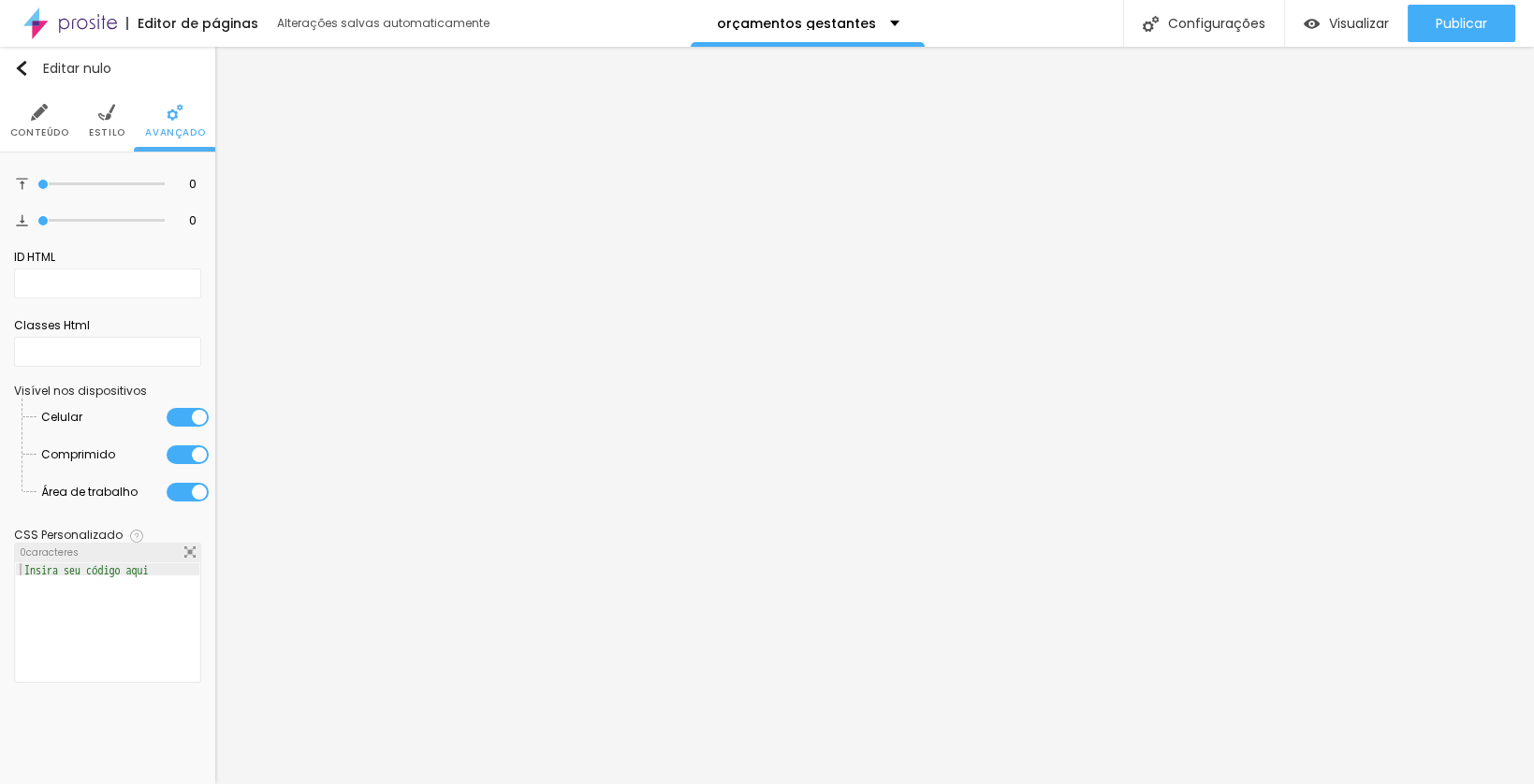 click on "Conteúdo" at bounding box center (39, 121) 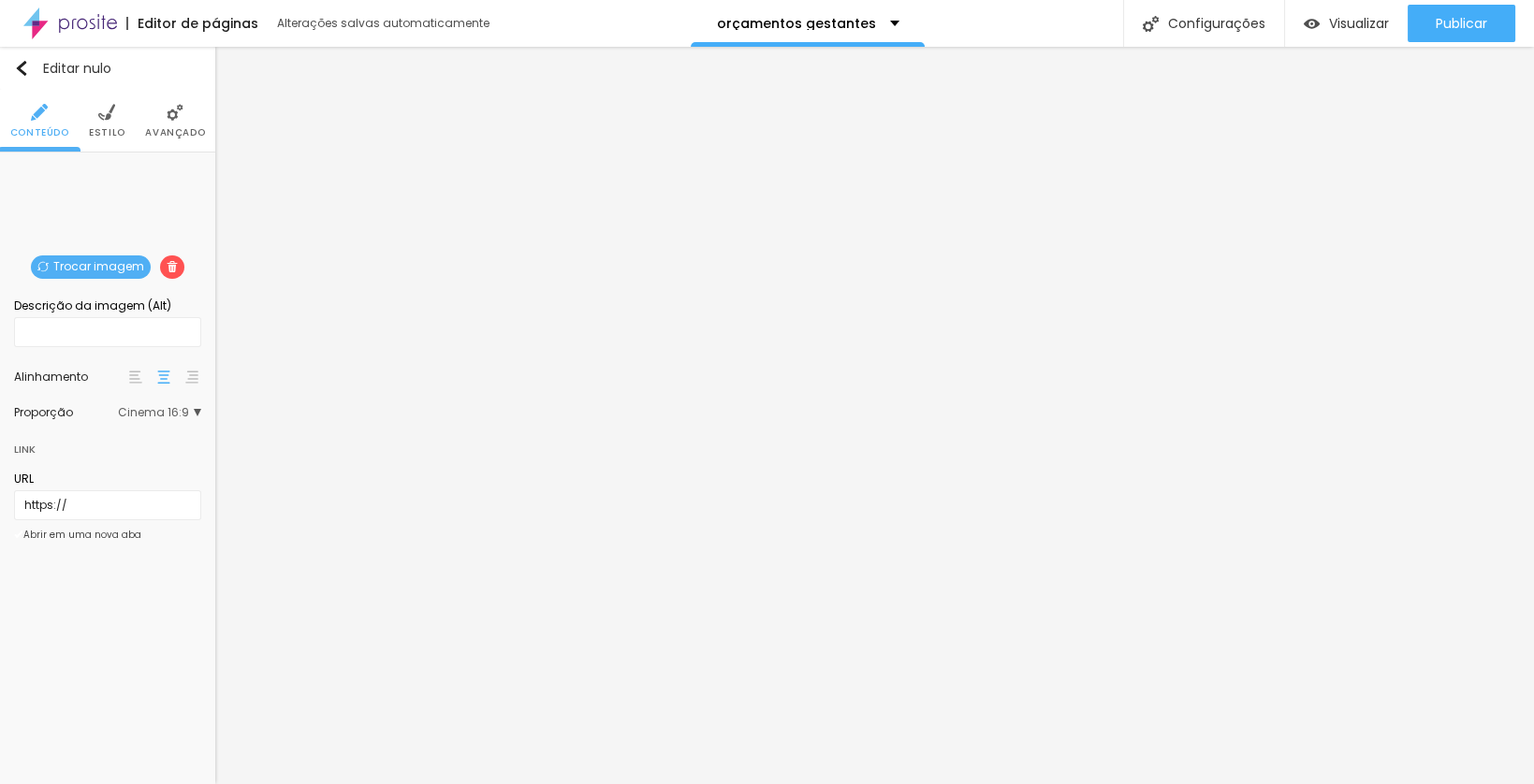 click on "Cinema 16:9" at bounding box center (153, 412) 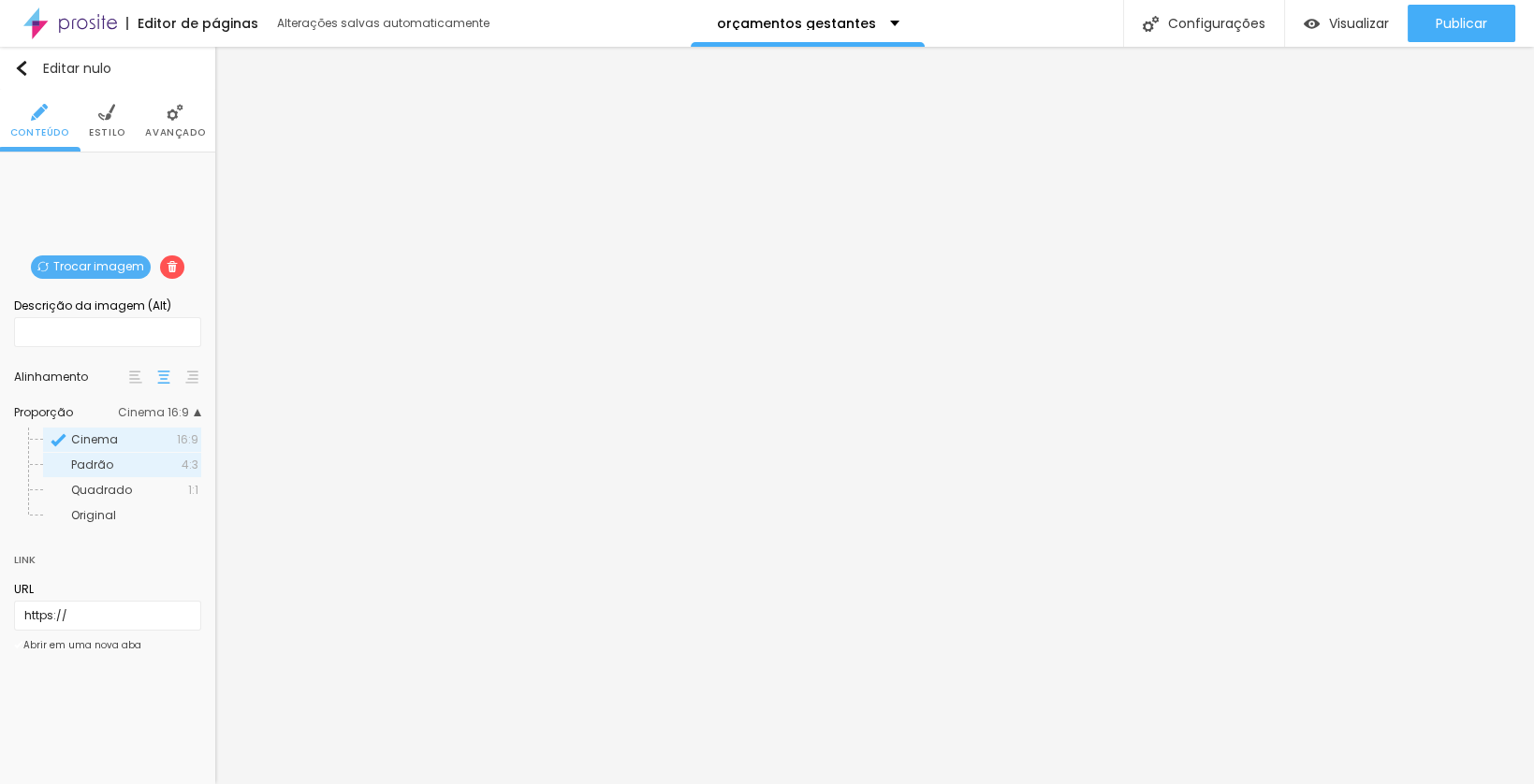 click on "Padrão" at bounding box center [126, 465] 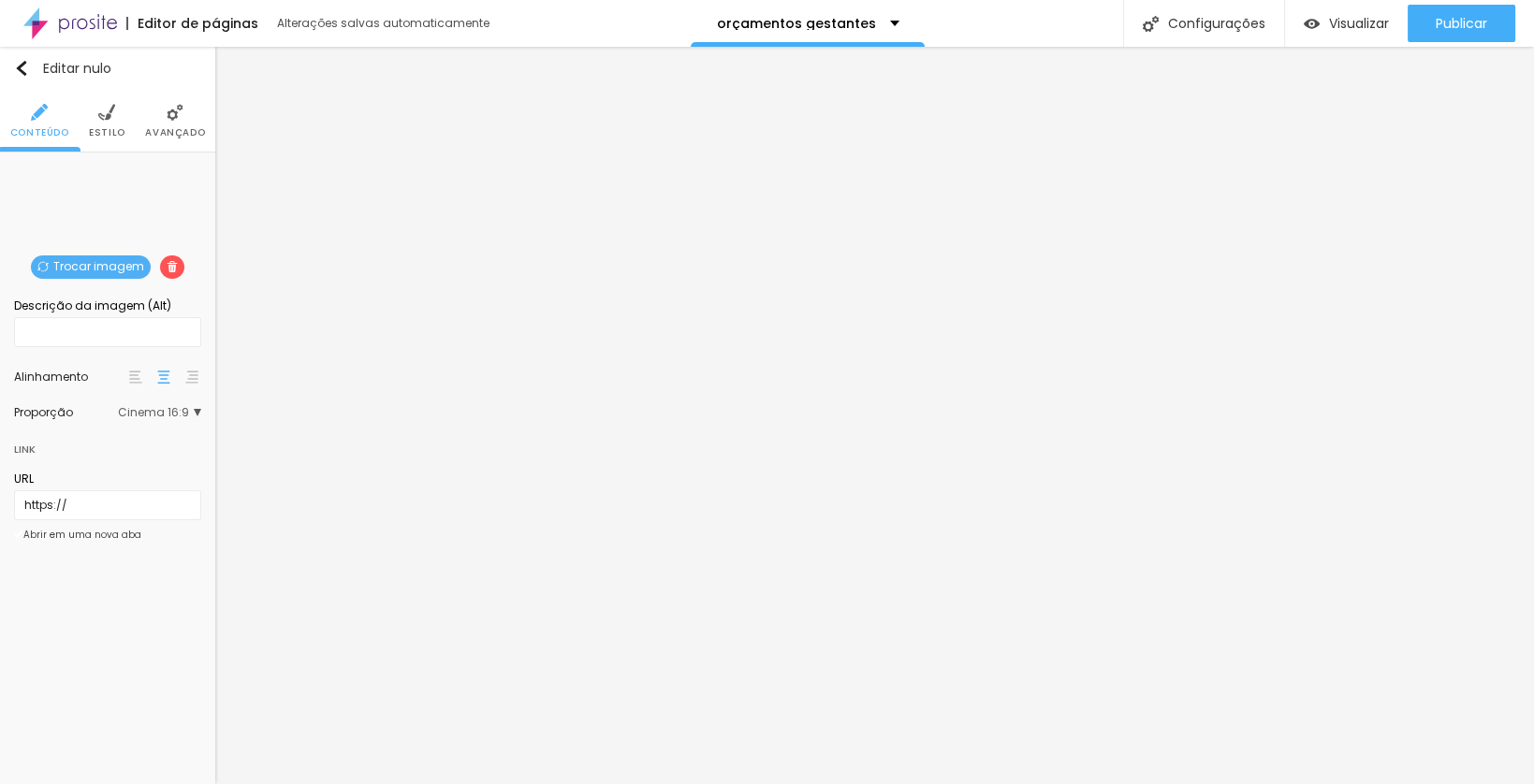 click on "Cinema 16:9" at bounding box center (159, 413) 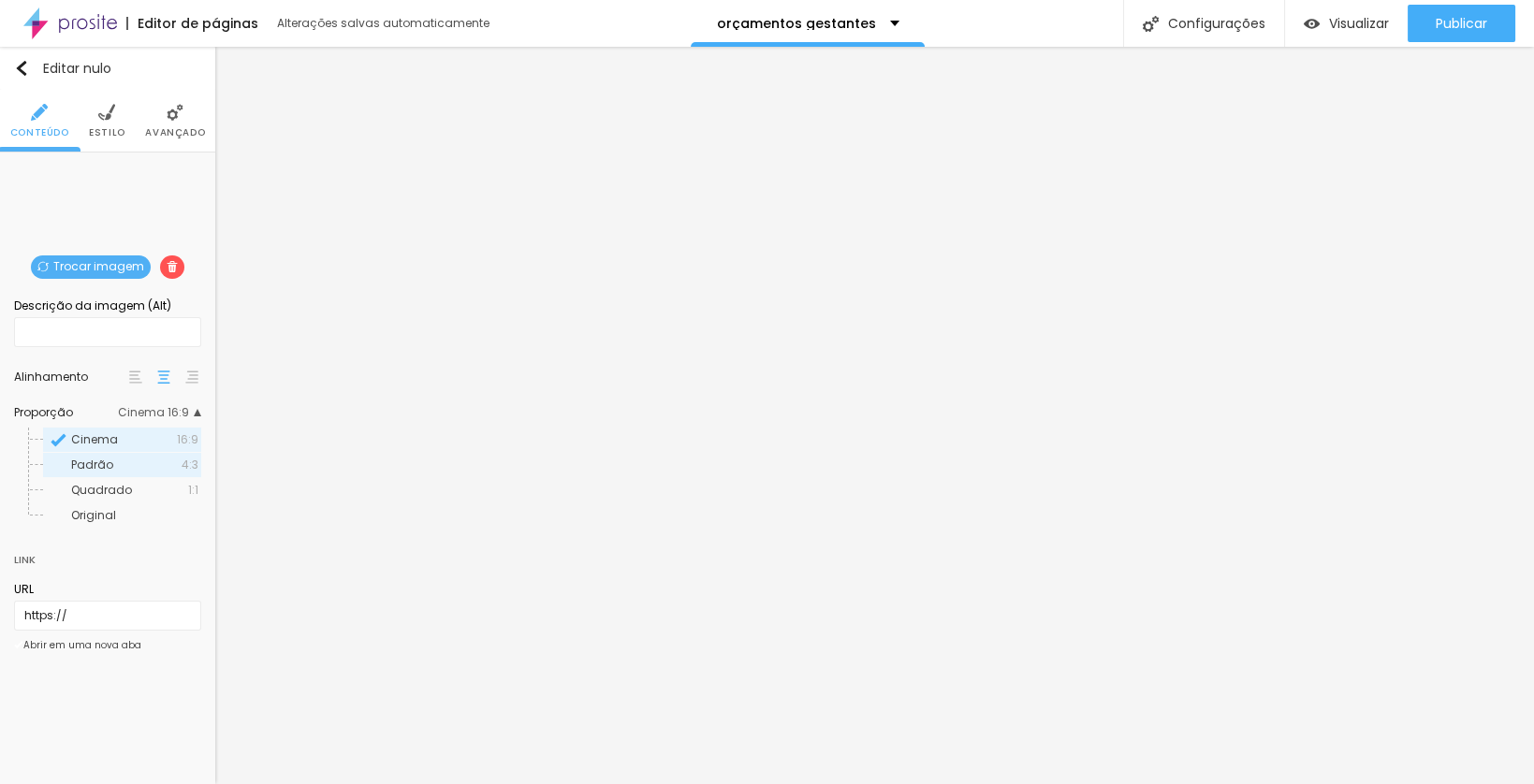 click on "Padrão" at bounding box center (126, 465) 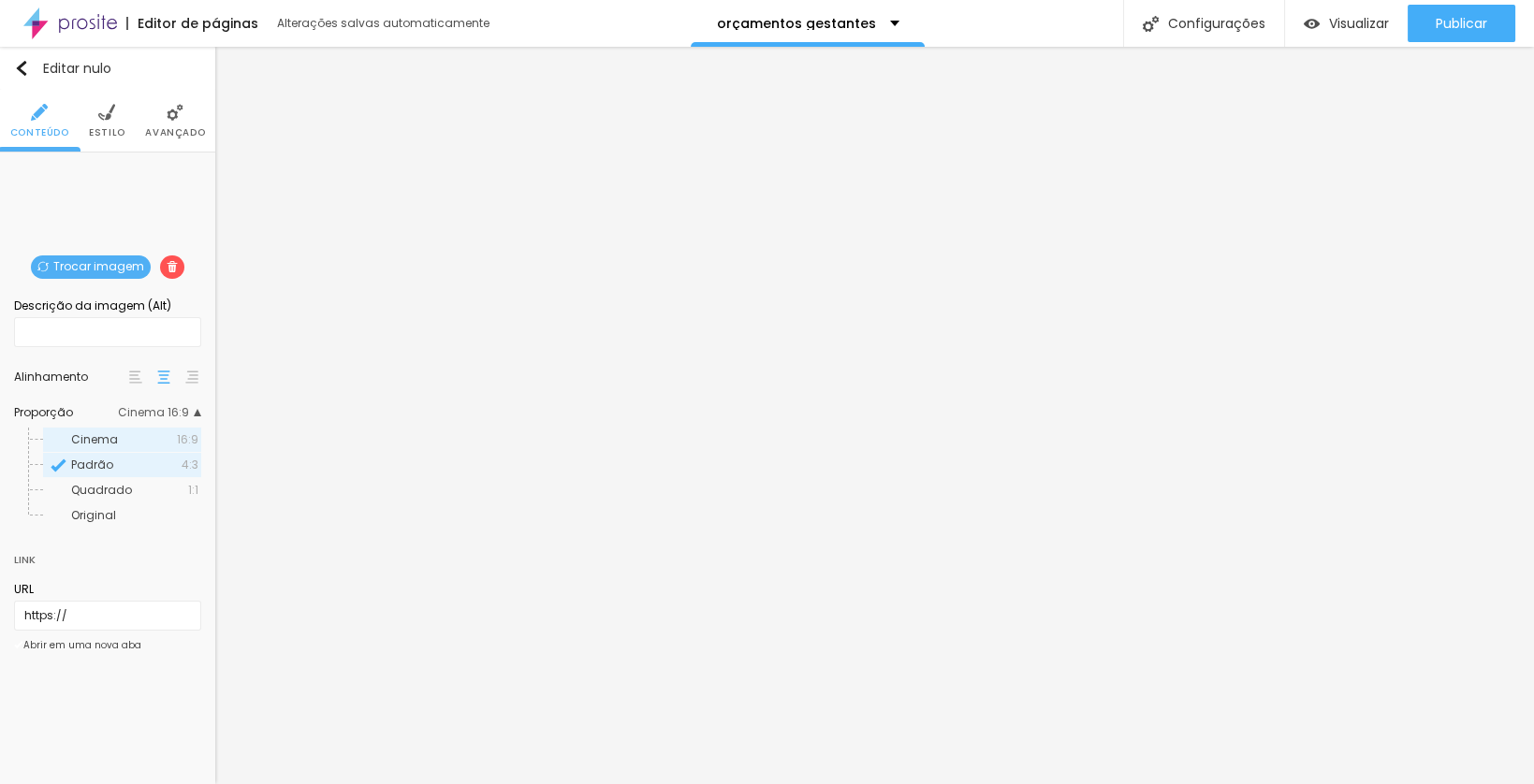 click on "16:9" at bounding box center [187, 439] 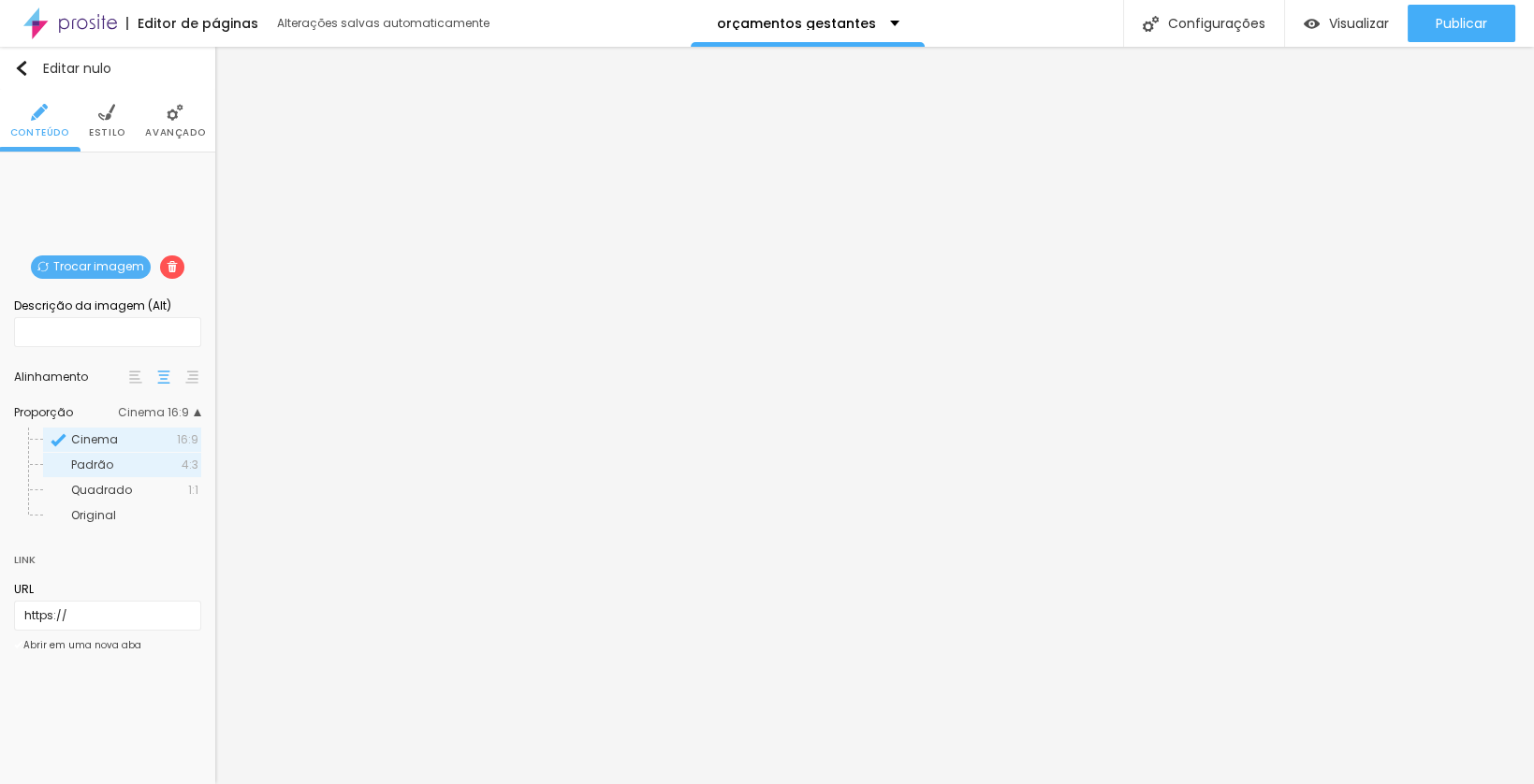 click on "4:3" at bounding box center [190, 464] 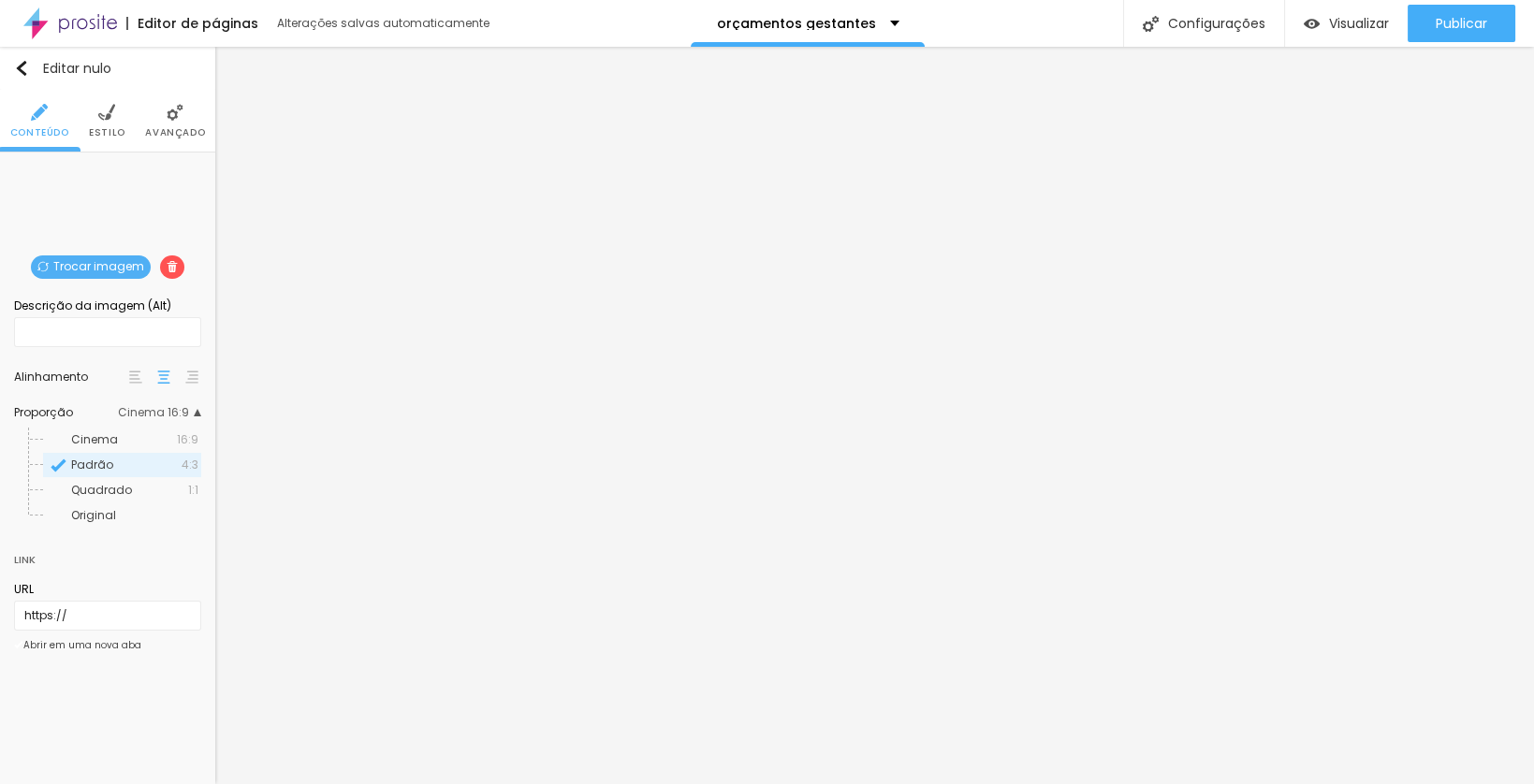 click on "Trocar imagem" at bounding box center [98, 266] 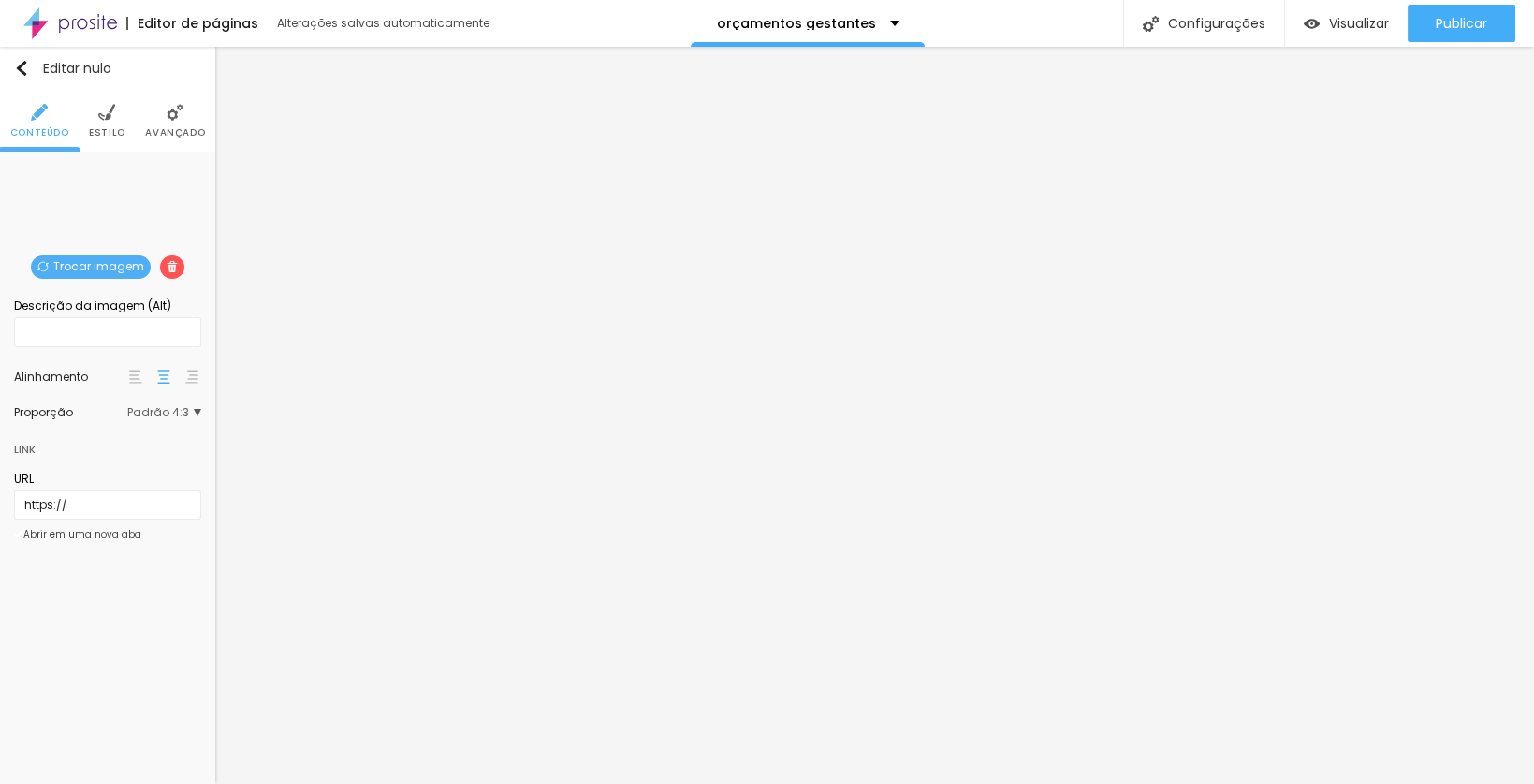 click on "Trocar imagem" at bounding box center (98, 266) 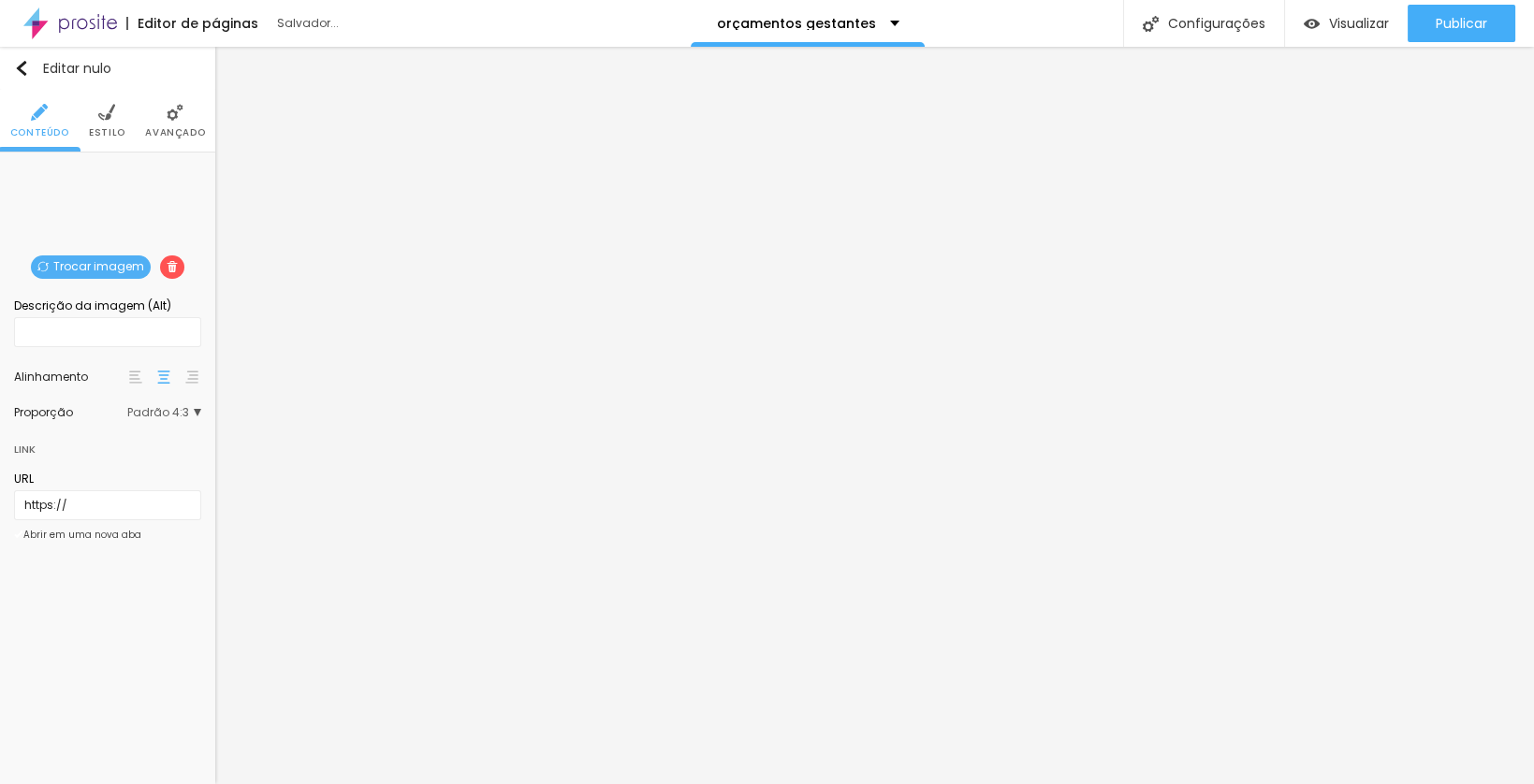 click on "Padrão 4:3" at bounding box center [164, 413] 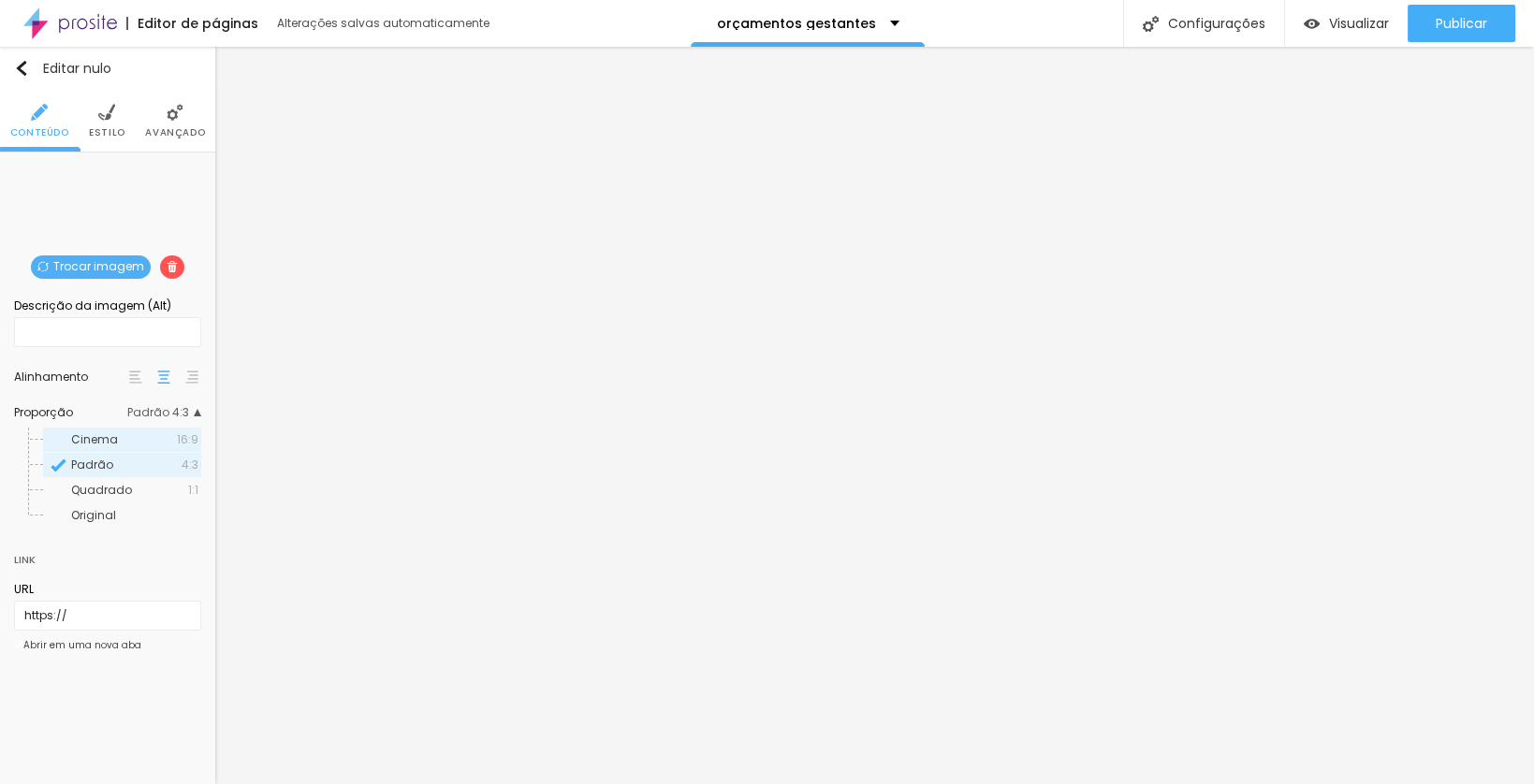 click on "Cinema 16:9" at bounding box center (122, 440) 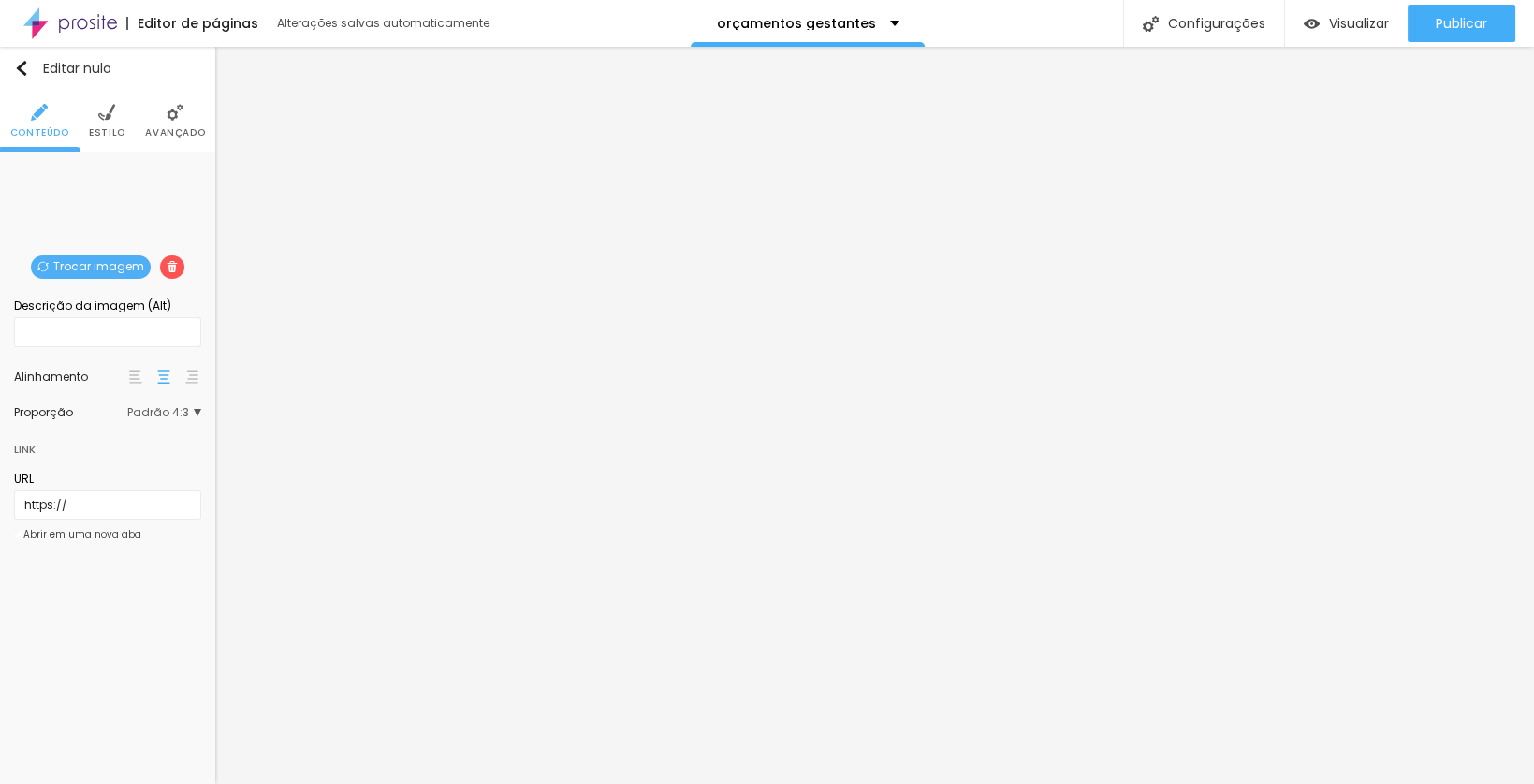 click on "Padrão 4:3" at bounding box center [164, 413] 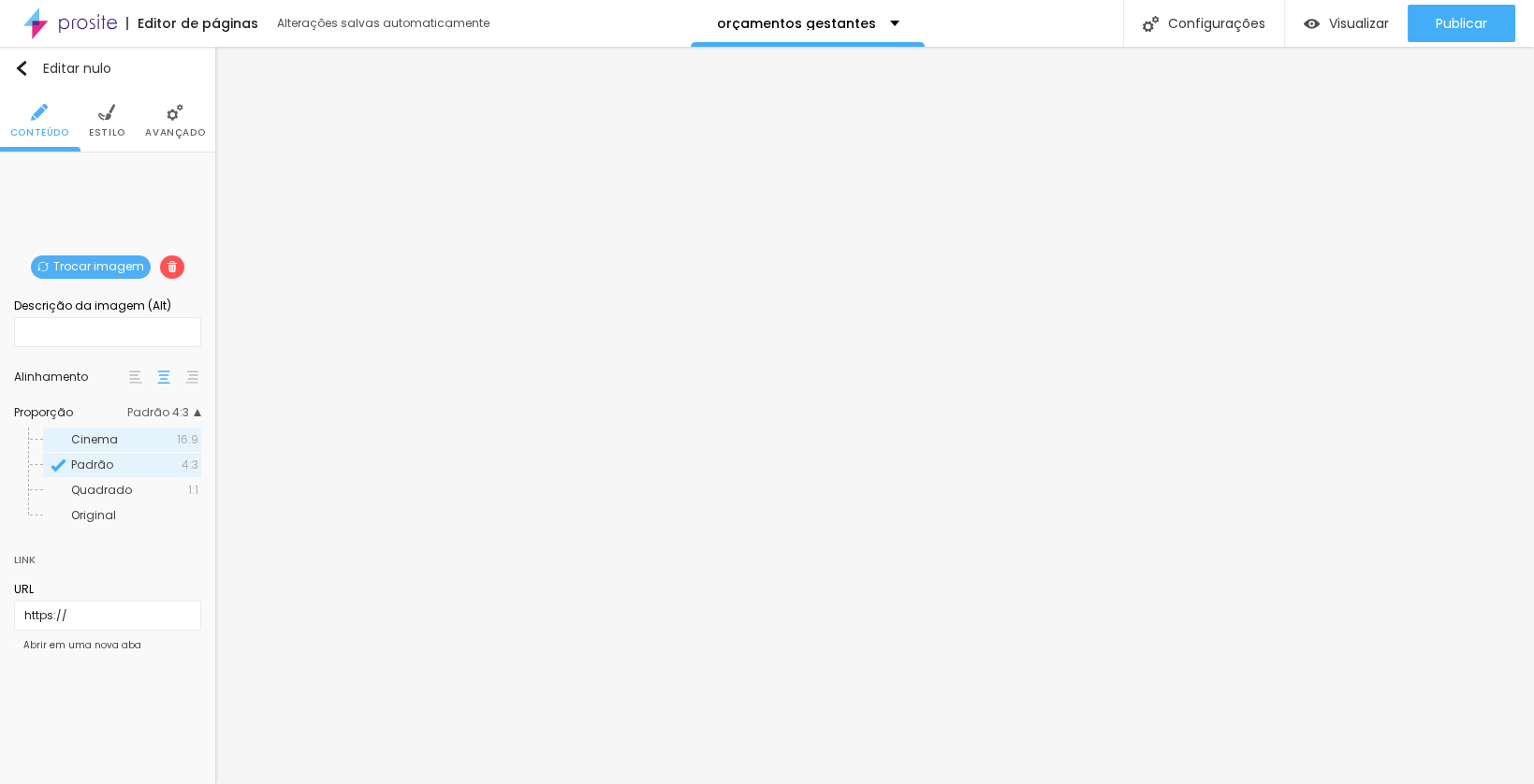 click on "Cinema" at bounding box center [124, 440] 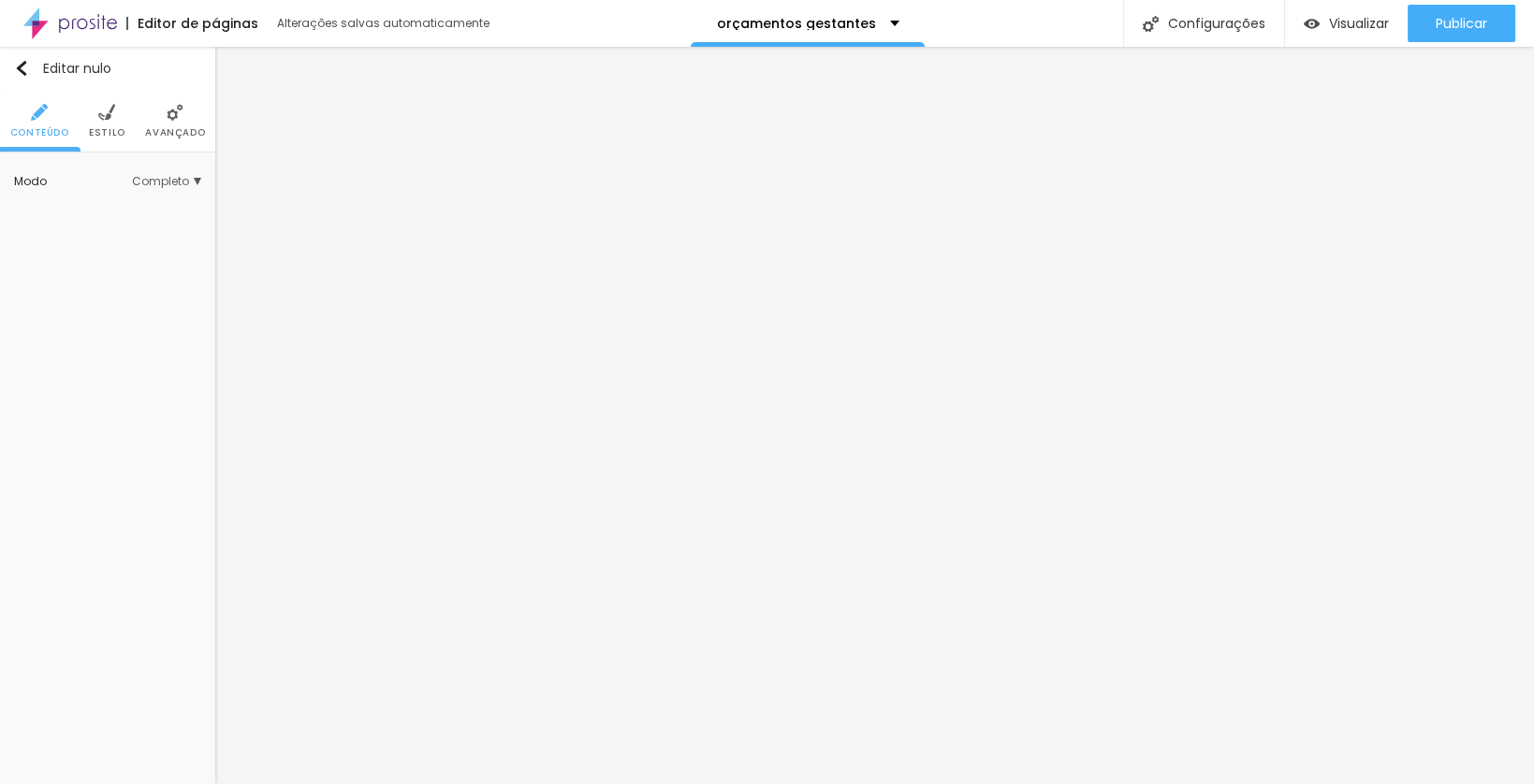 click on "Completo" at bounding box center [160, 181] 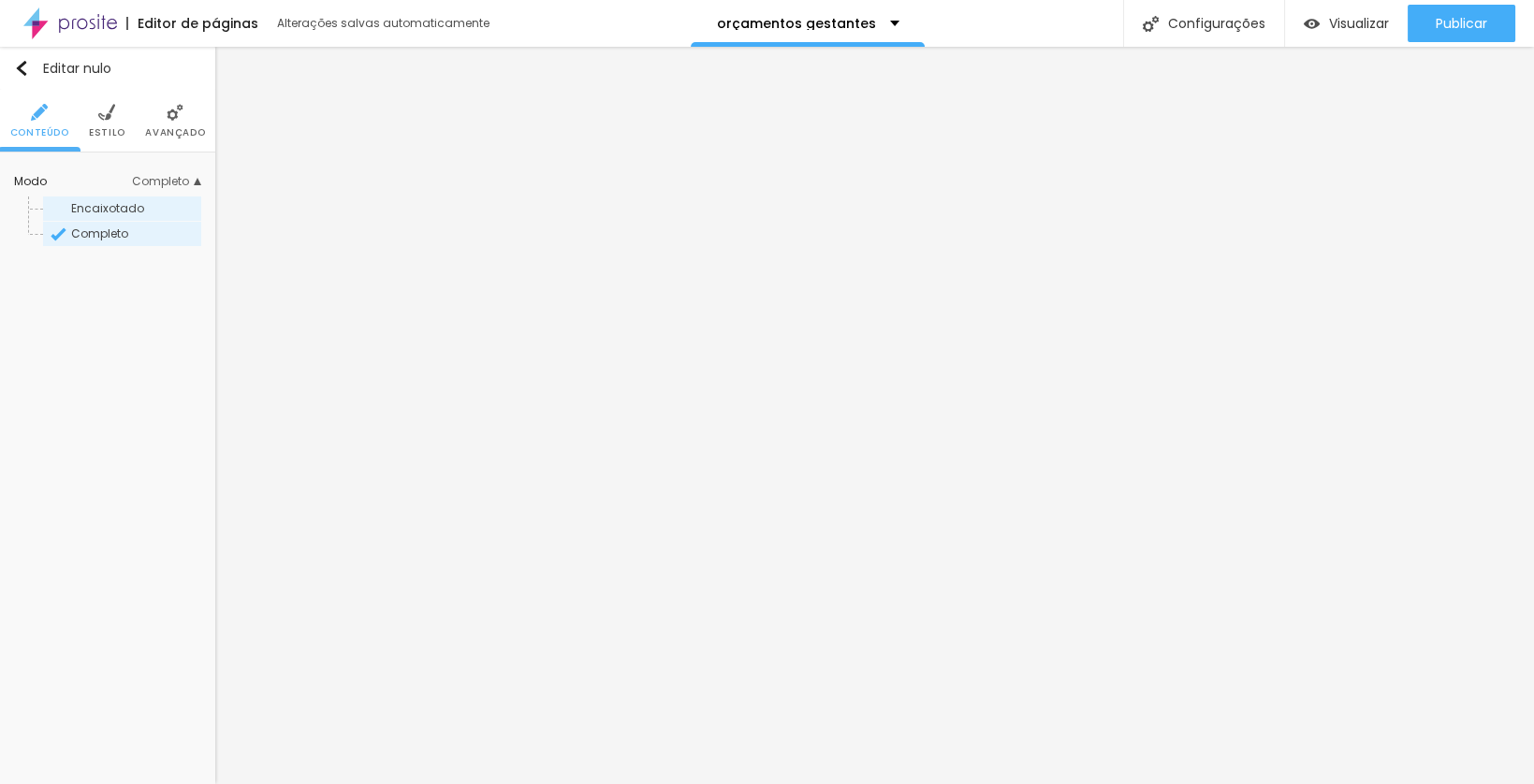 click on "Encaixotado" at bounding box center (108, 208) 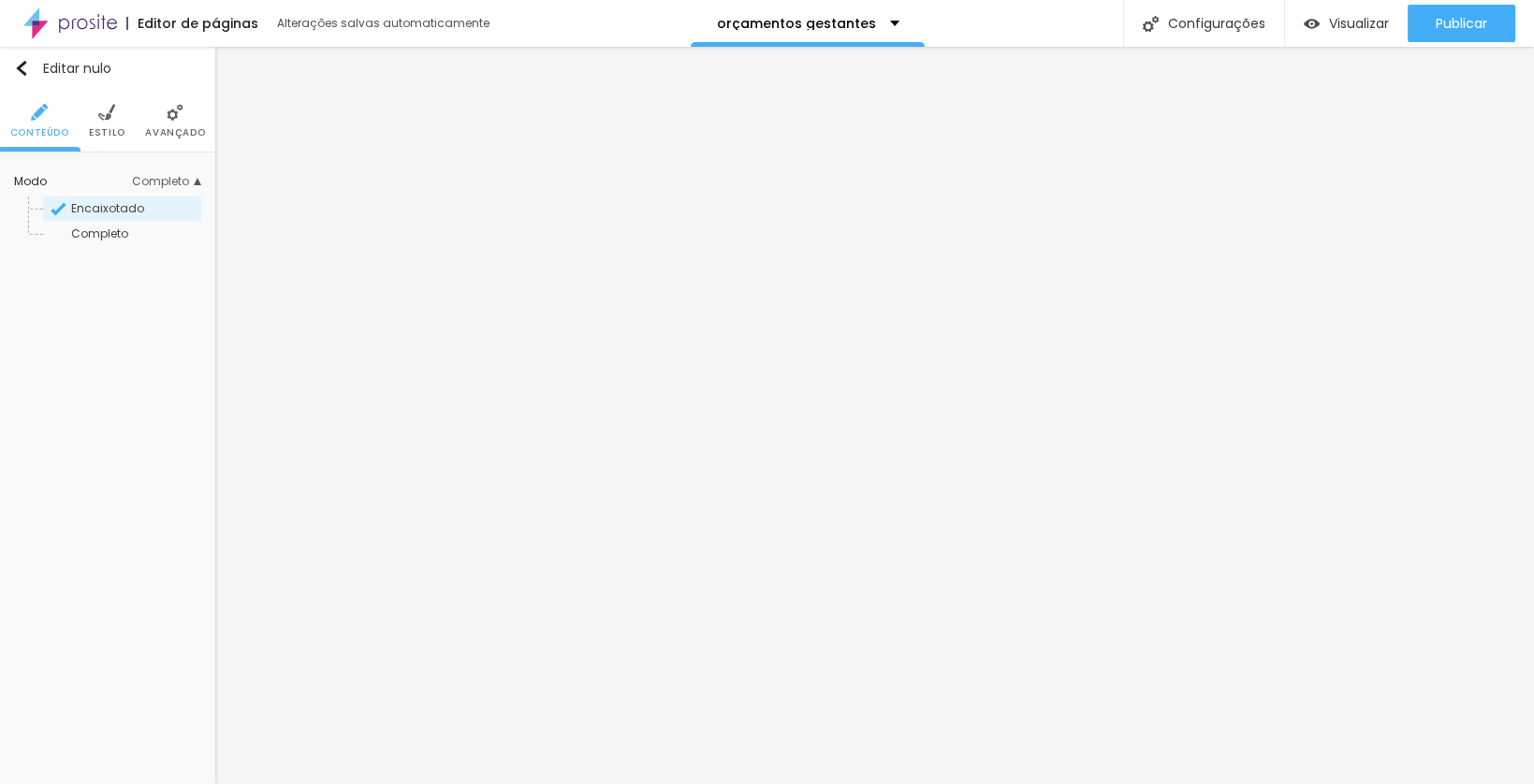 click on "Completo" at bounding box center [135, 234] 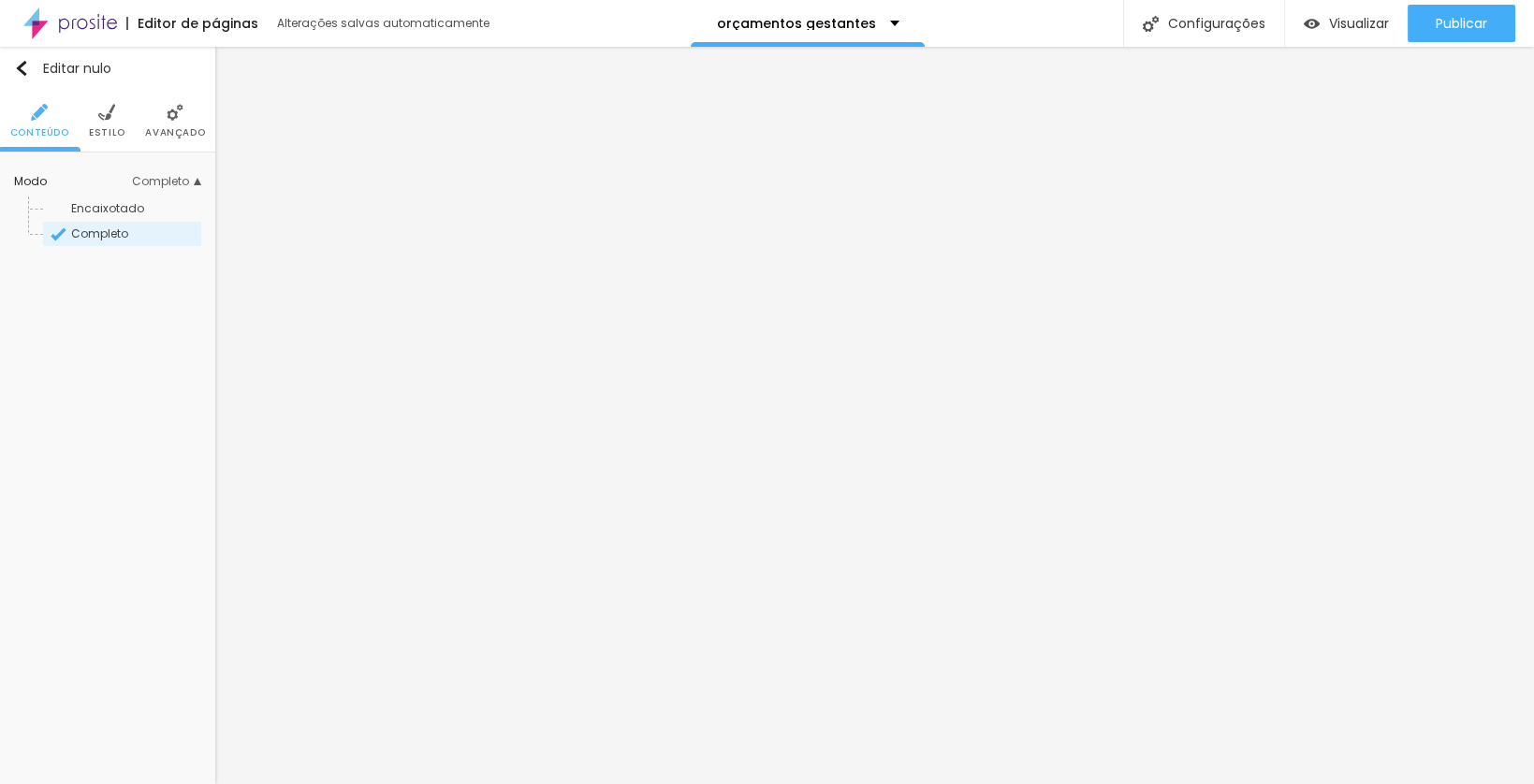click on "Estilo" at bounding box center [107, 121] 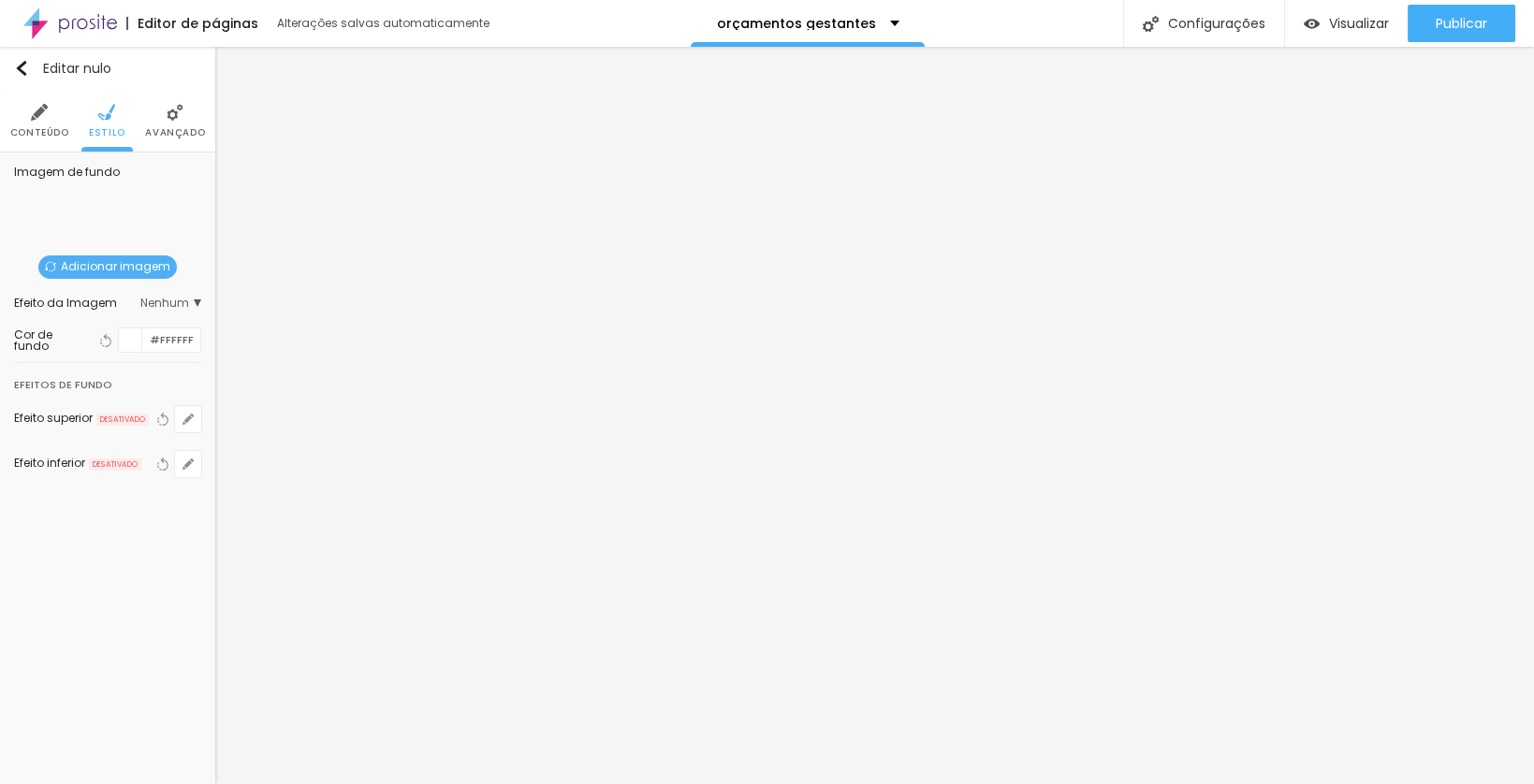 click on "Avançado" at bounding box center (175, 121) 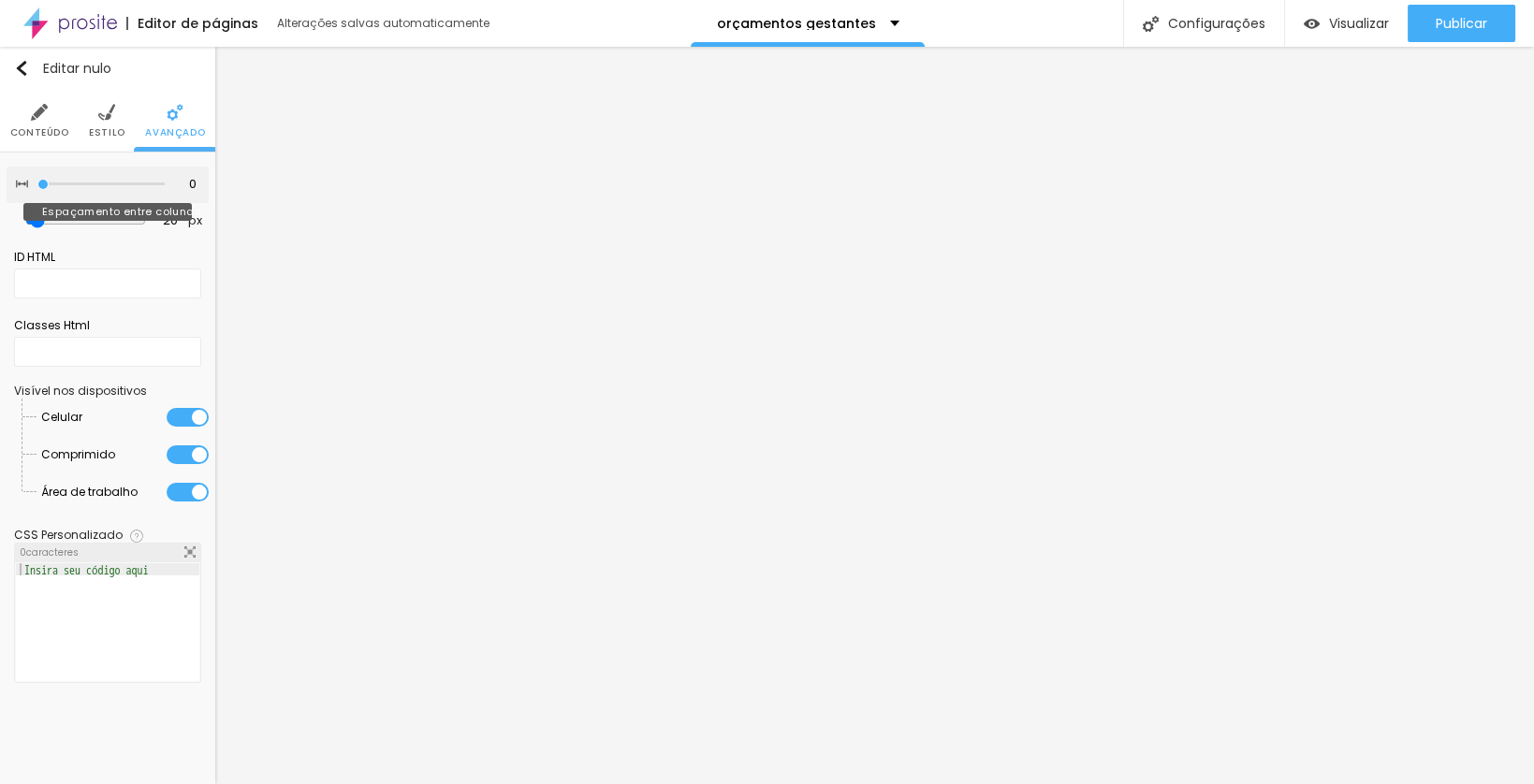 drag, startPoint x: 117, startPoint y: 183, endPoint x: -36, endPoint y: 198, distance: 153.73354 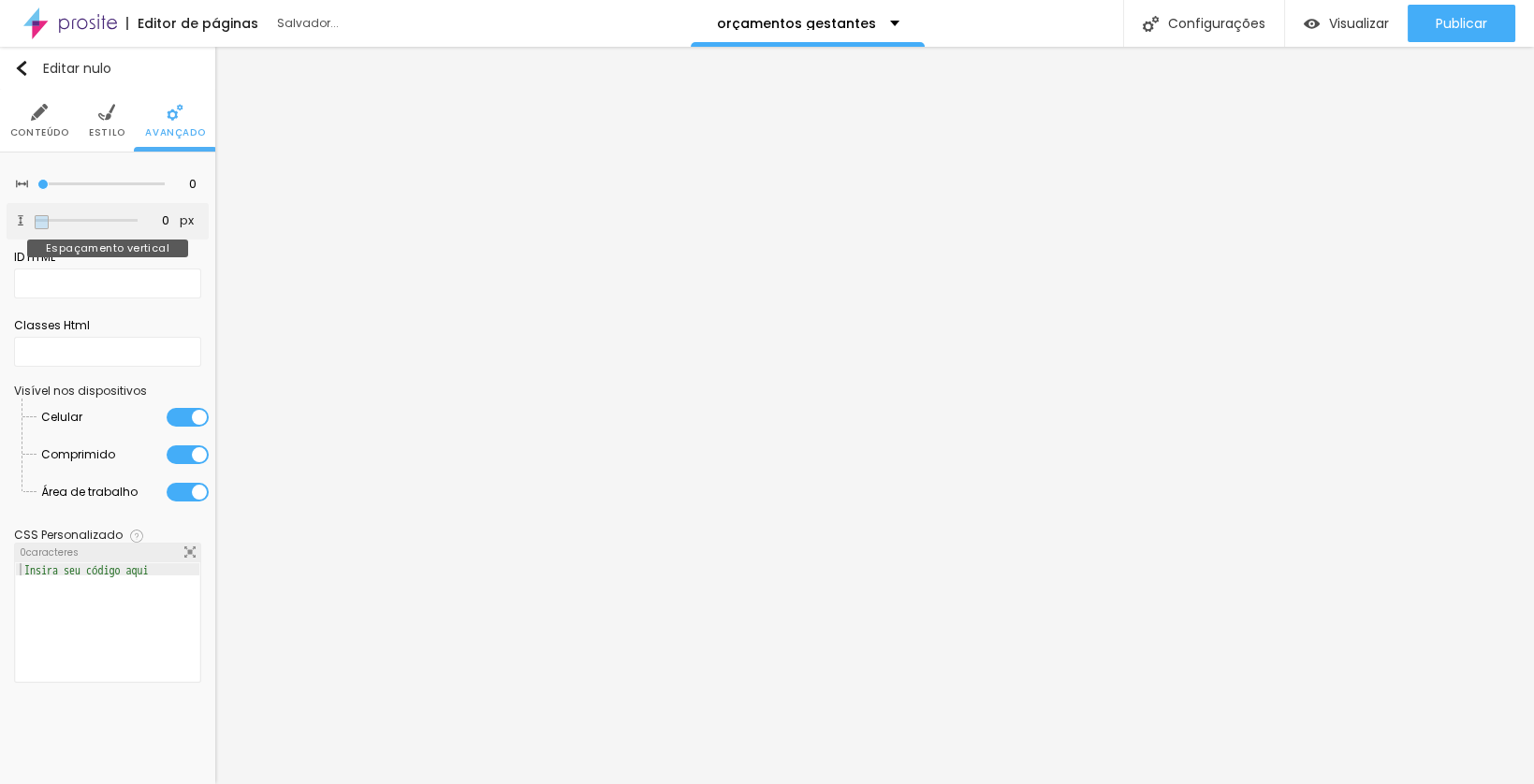drag, startPoint x: 44, startPoint y: 214, endPoint x: -102, endPoint y: 237, distance: 147.80054 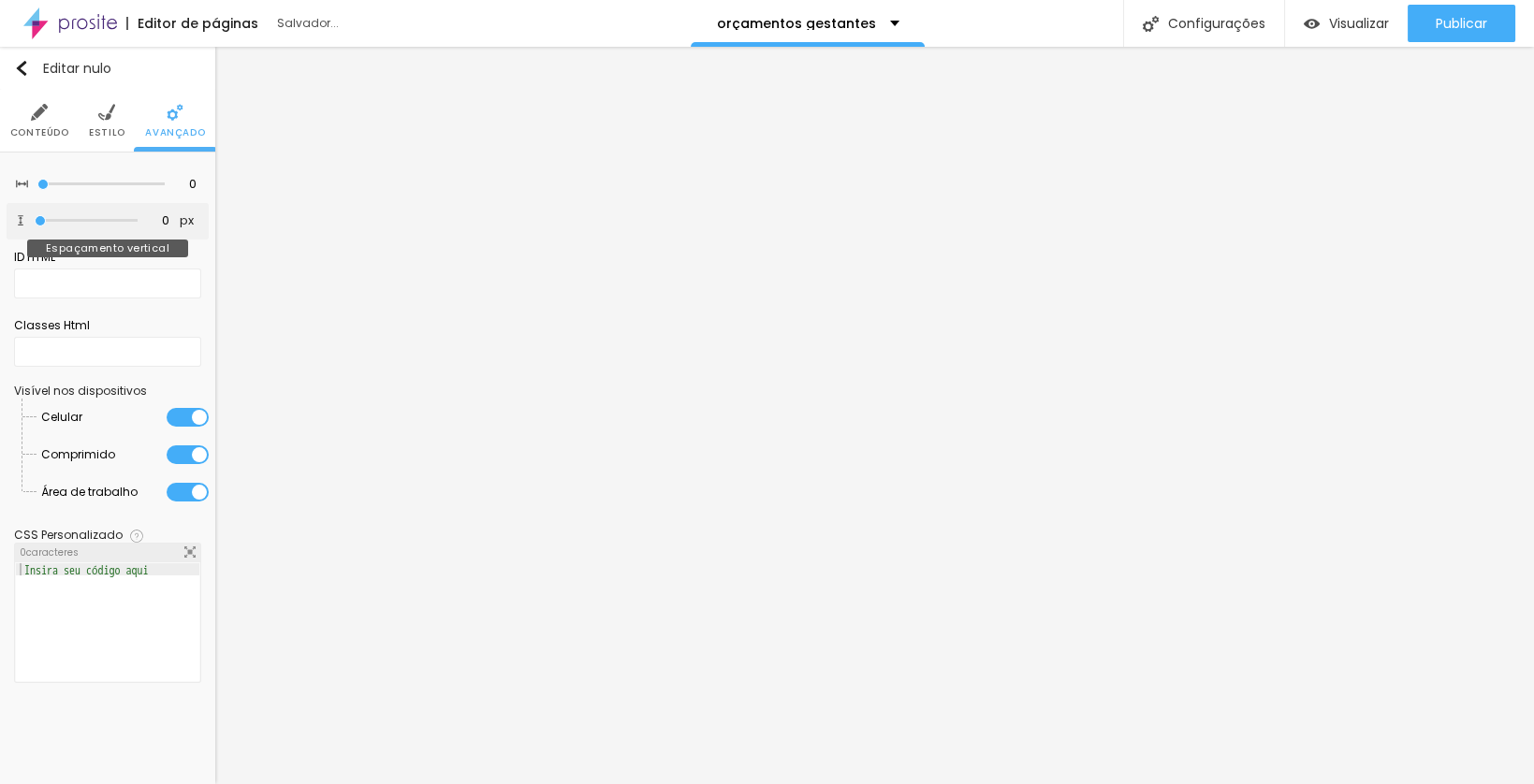 click at bounding box center [86, 221] 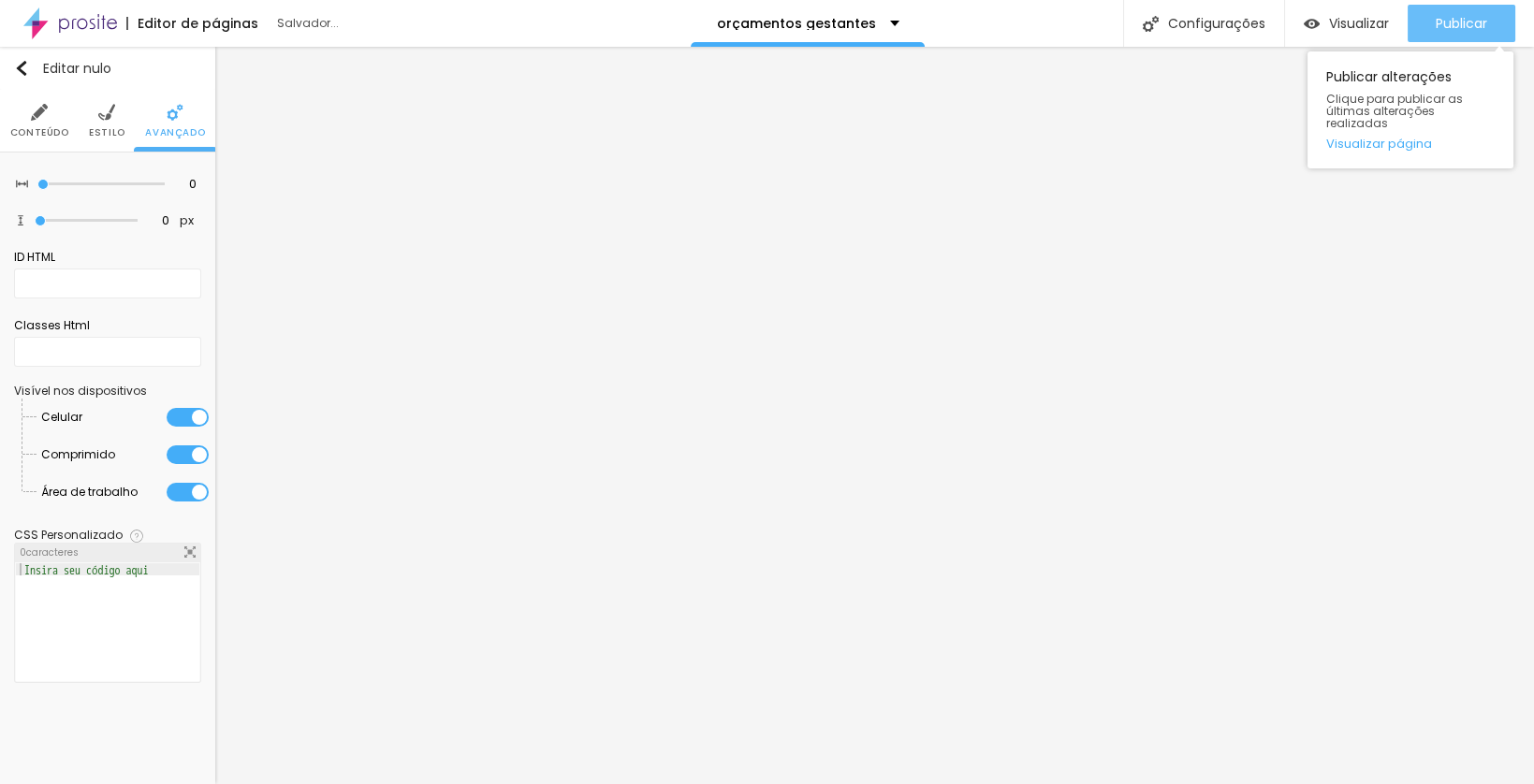 click on "Publicar" at bounding box center (1461, 23) 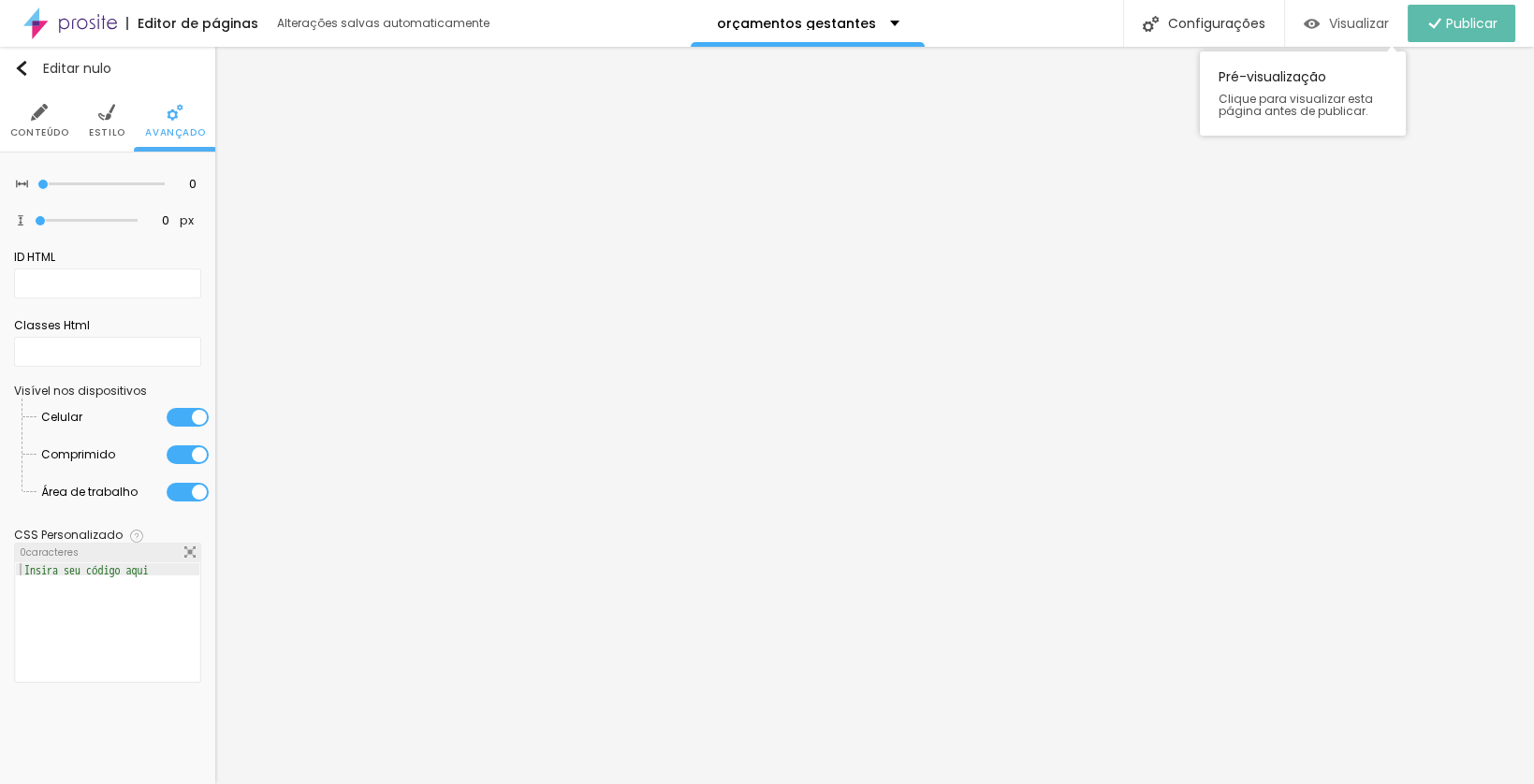click on "Visualizar" at bounding box center [1359, 23] 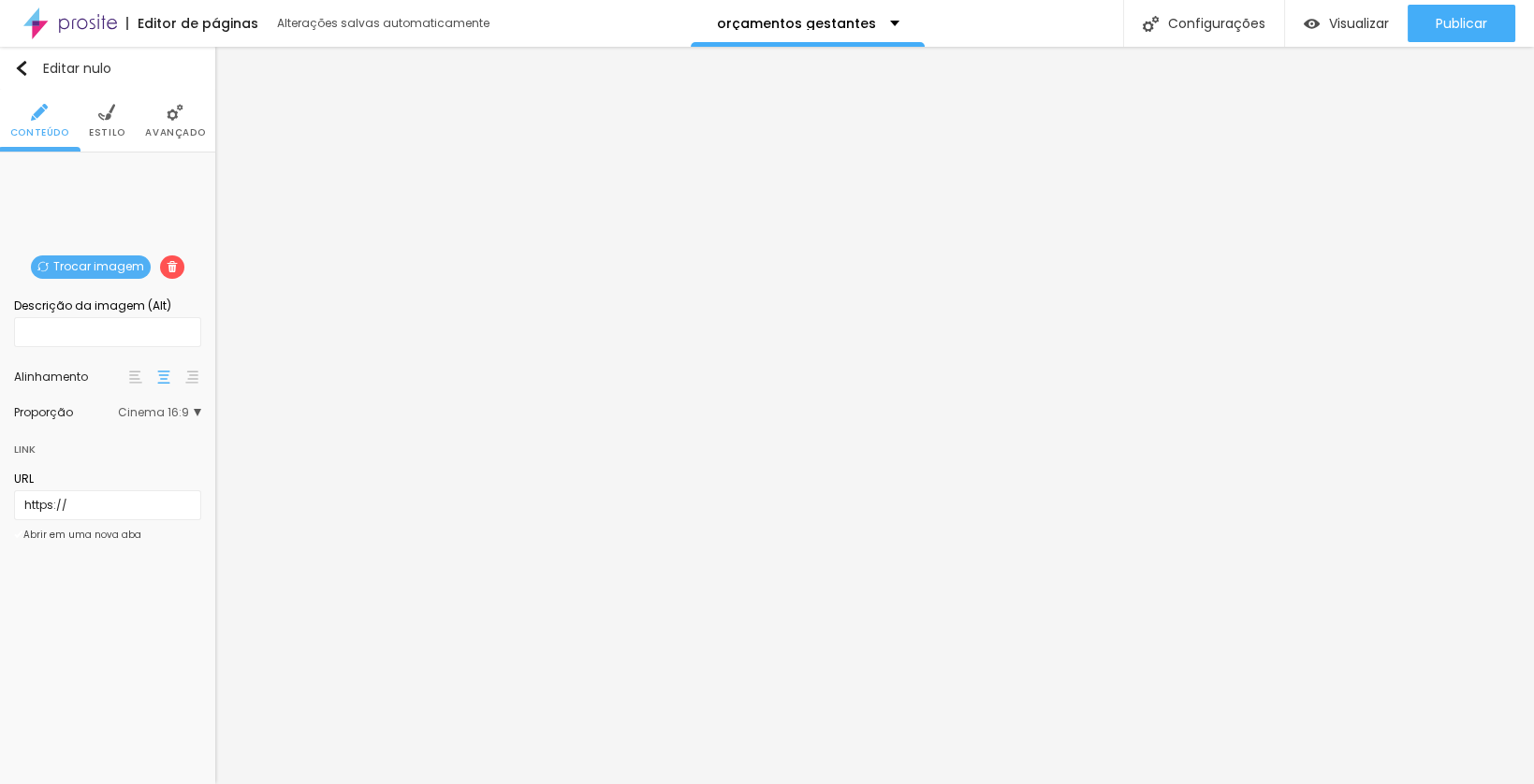 click on "Trocar imagem" at bounding box center (98, 266) 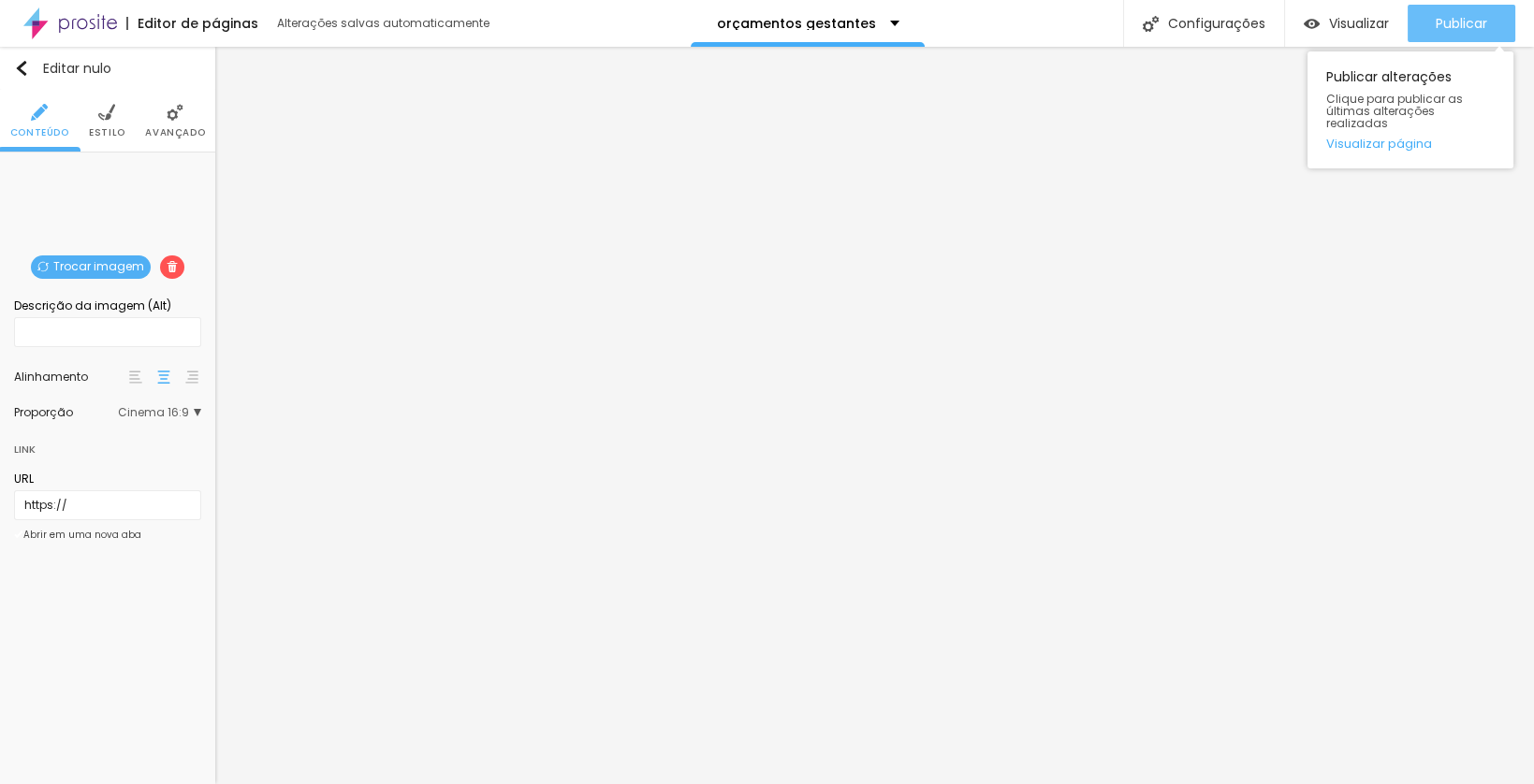 click on "Publicar" at bounding box center (1461, 23) 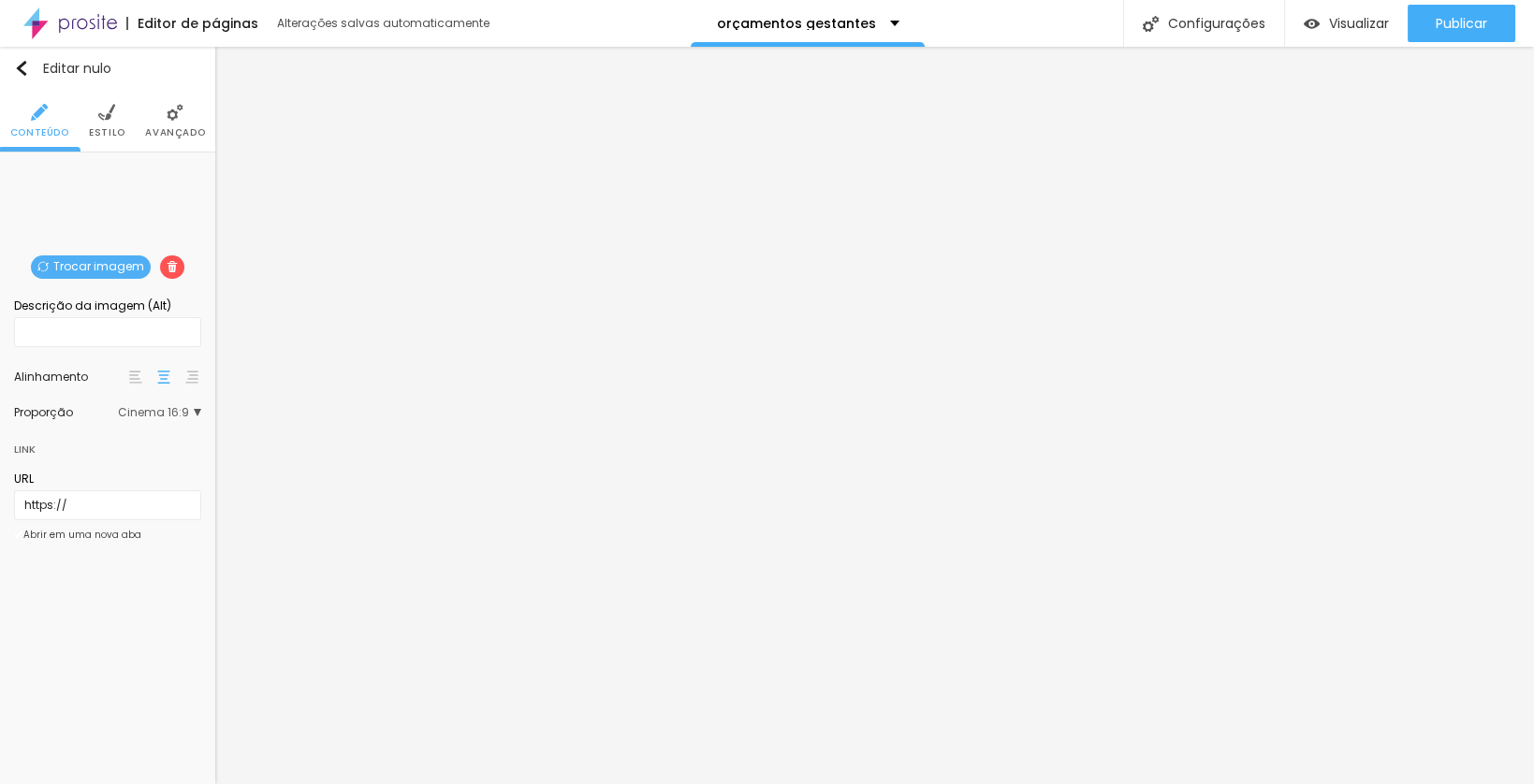 click on "Trocar imagem" at bounding box center [98, 266] 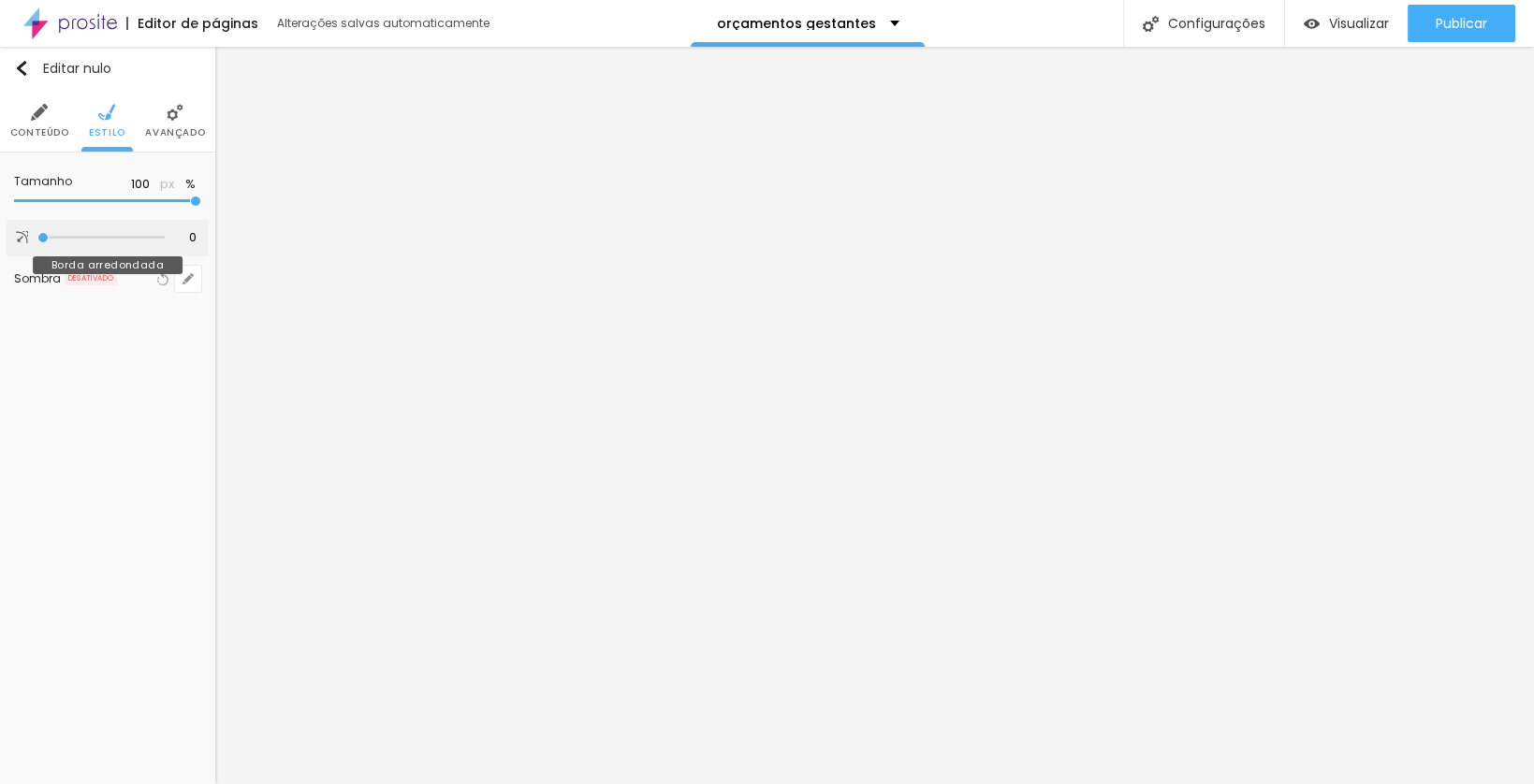 drag, startPoint x: 42, startPoint y: 227, endPoint x: 41, endPoint y: 246, distance: 19.026298 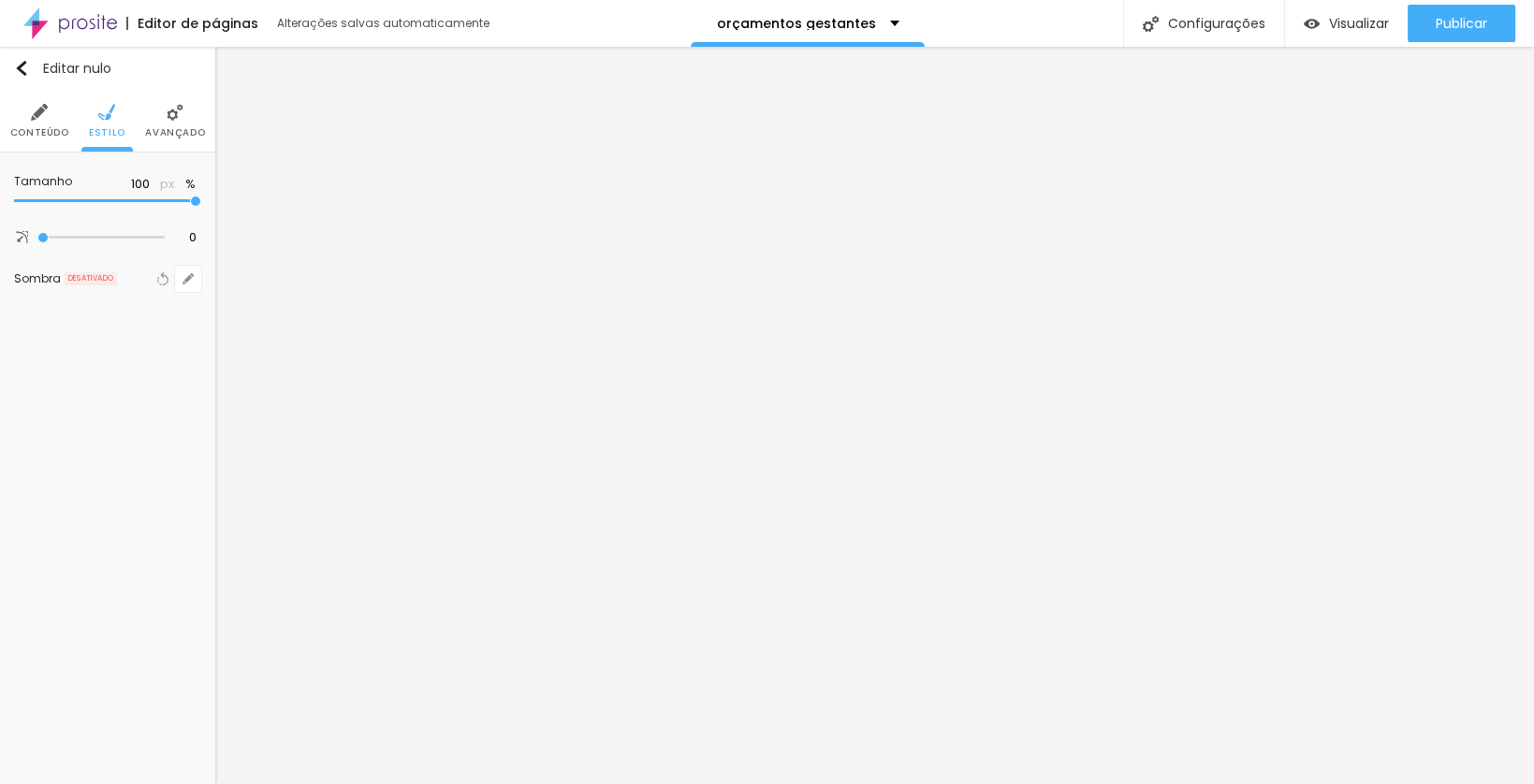 drag, startPoint x: 95, startPoint y: 197, endPoint x: 347, endPoint y: 240, distance: 255.6423 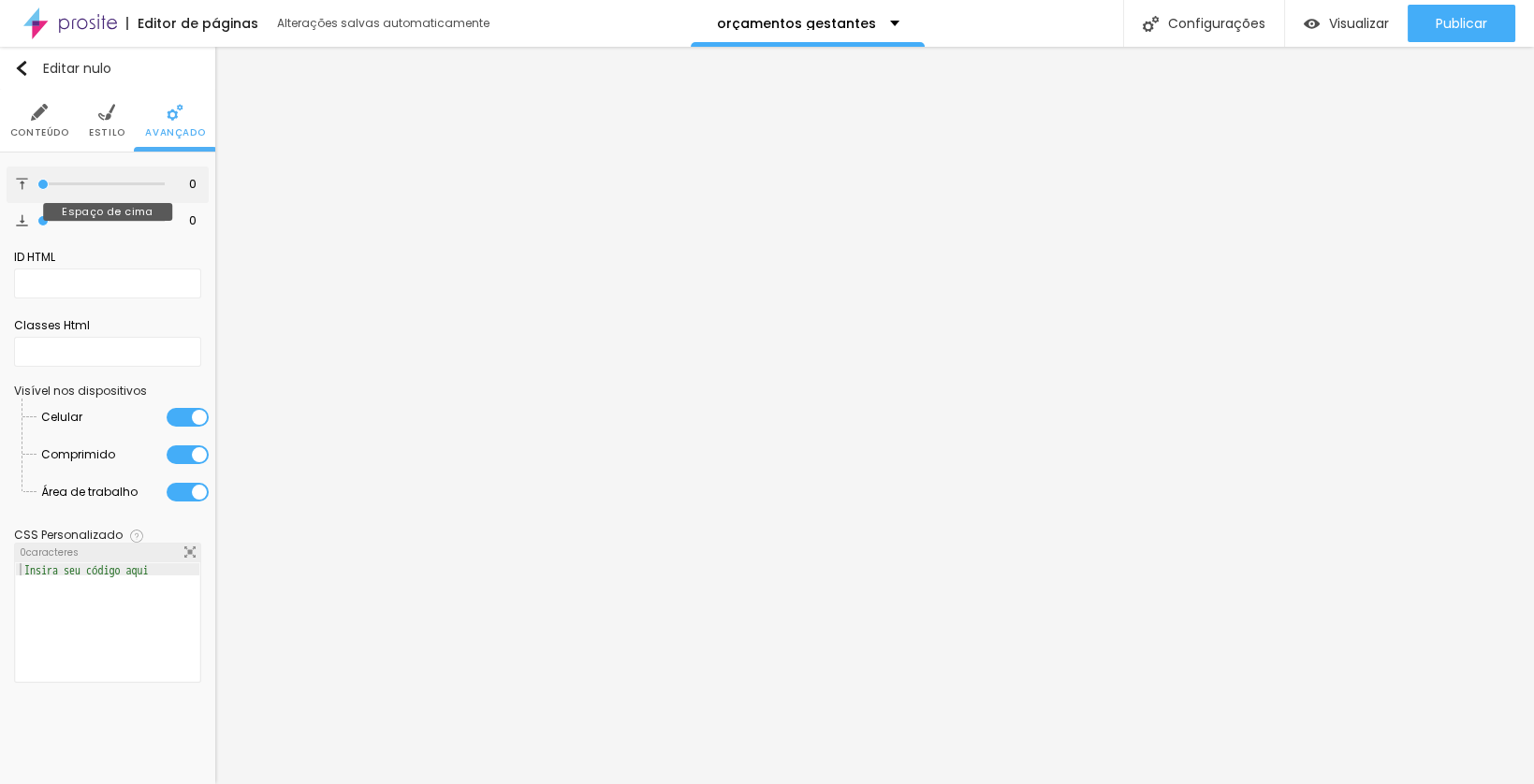 drag, startPoint x: 38, startPoint y: 180, endPoint x: 28, endPoint y: 199, distance: 21.47091 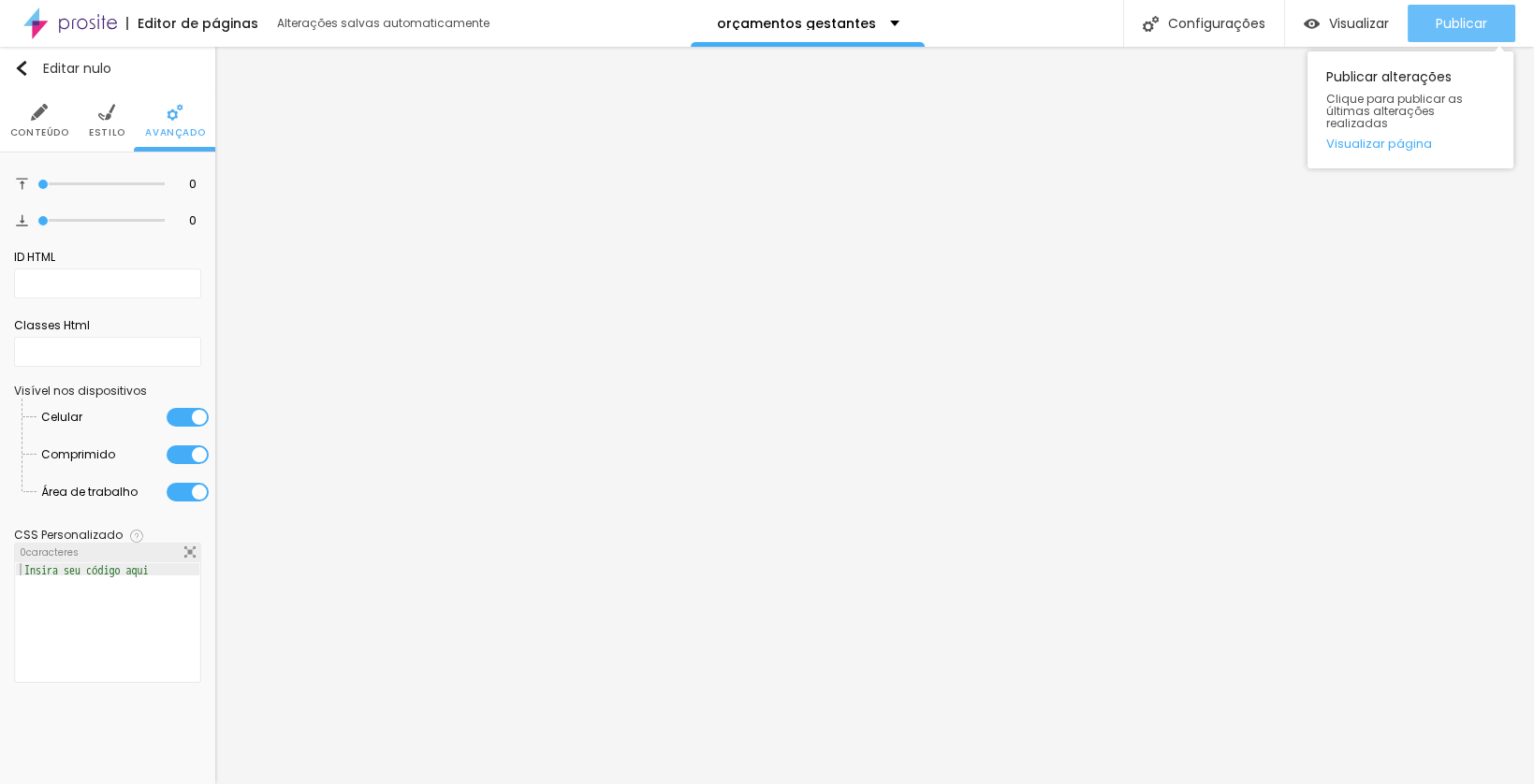 click on "Publicar" at bounding box center [1461, 23] 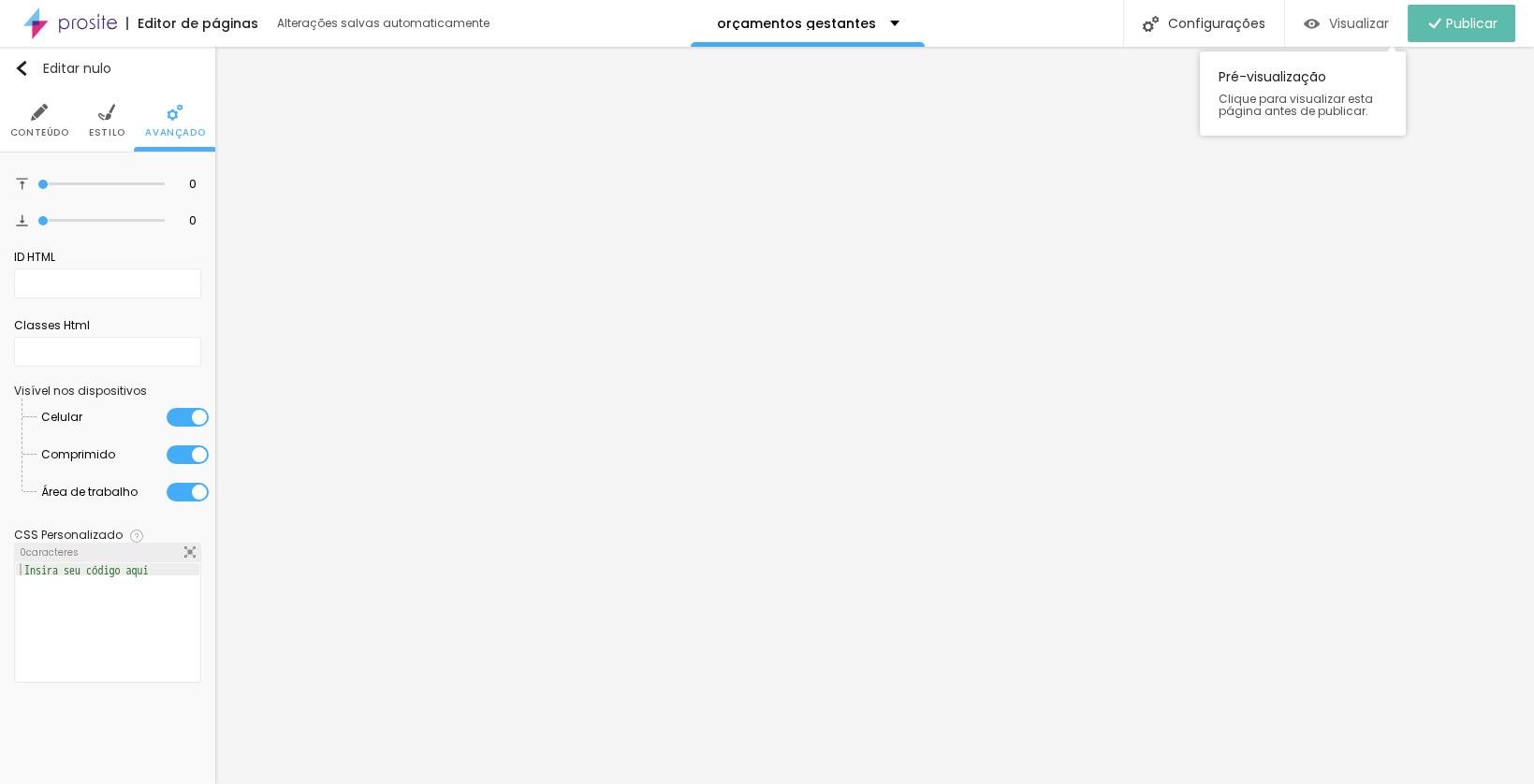 click on "Visualizar" at bounding box center [1359, 23] 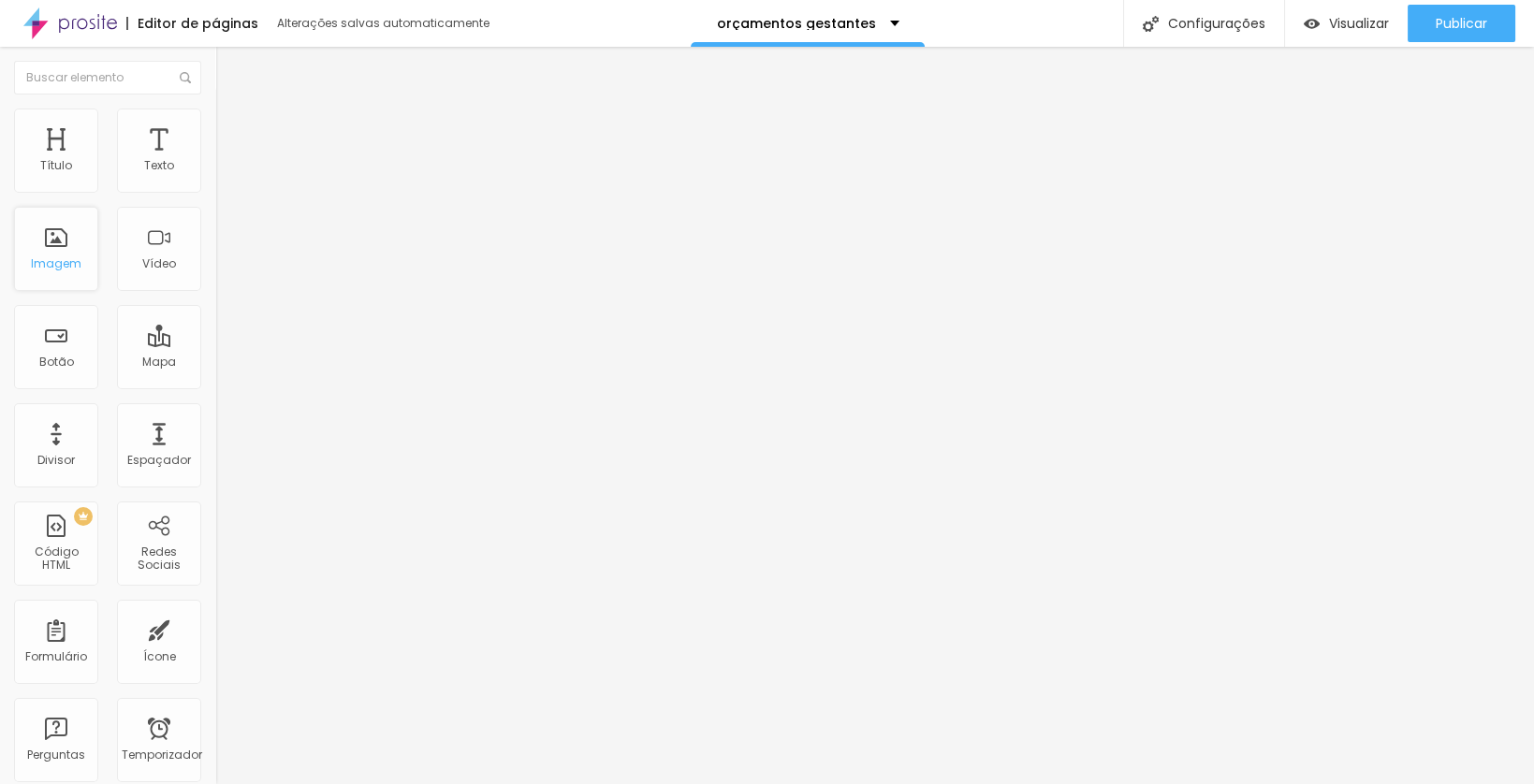 click on "Imagem" at bounding box center (56, 249) 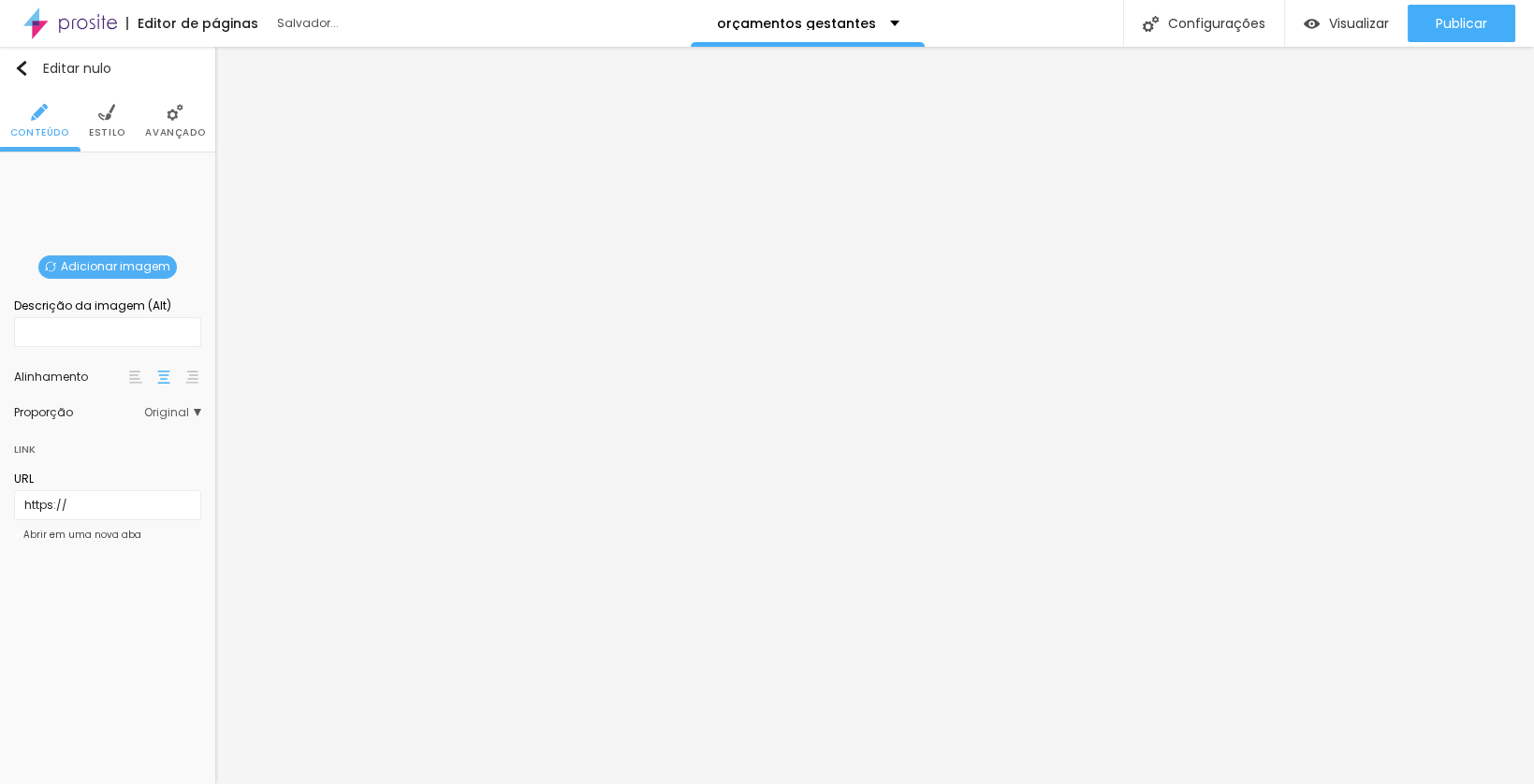 click on "Adicionar imagem" at bounding box center (115, 266) 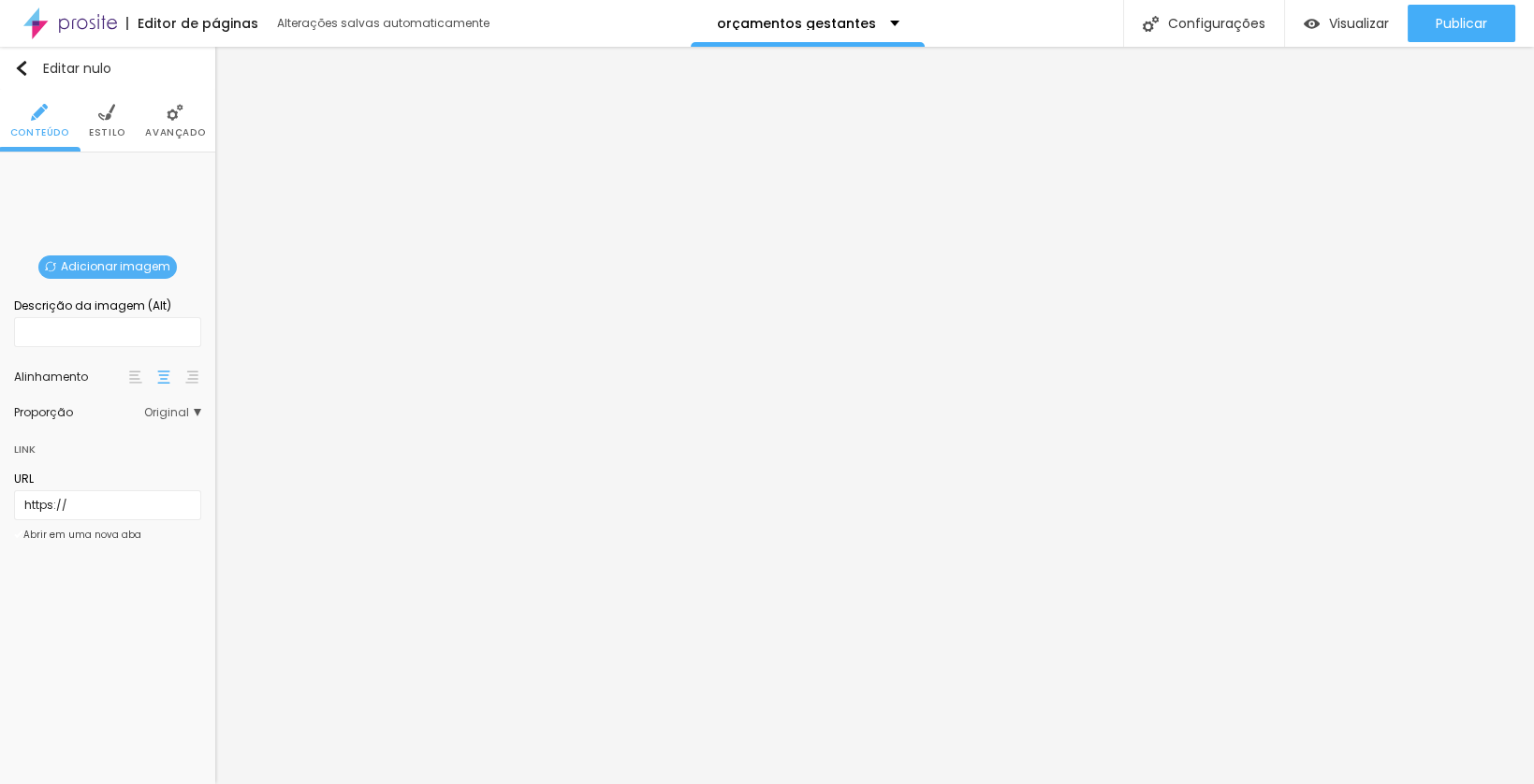 click at bounding box center [767, 981] 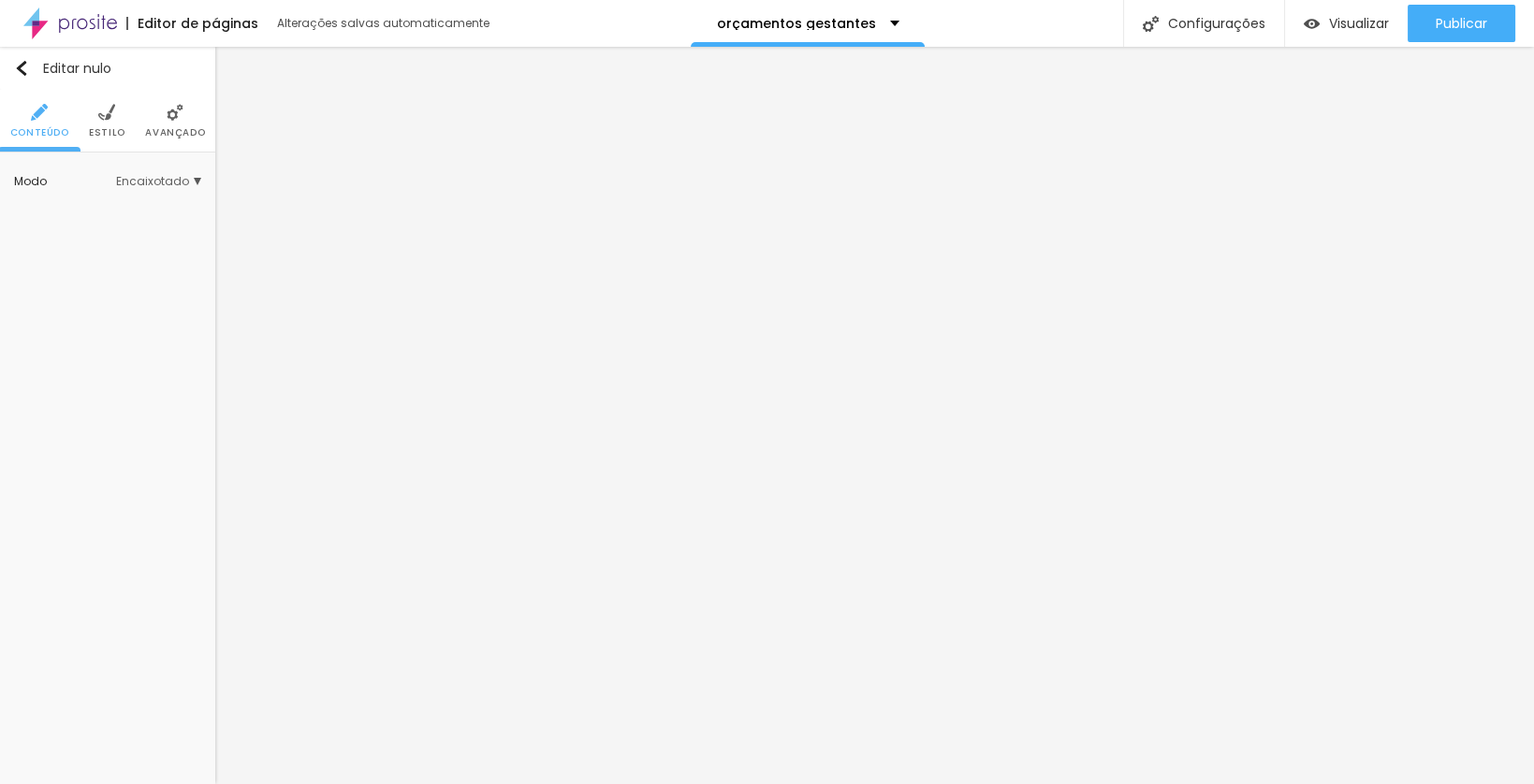 click on "Encaixotado" at bounding box center (153, 181) 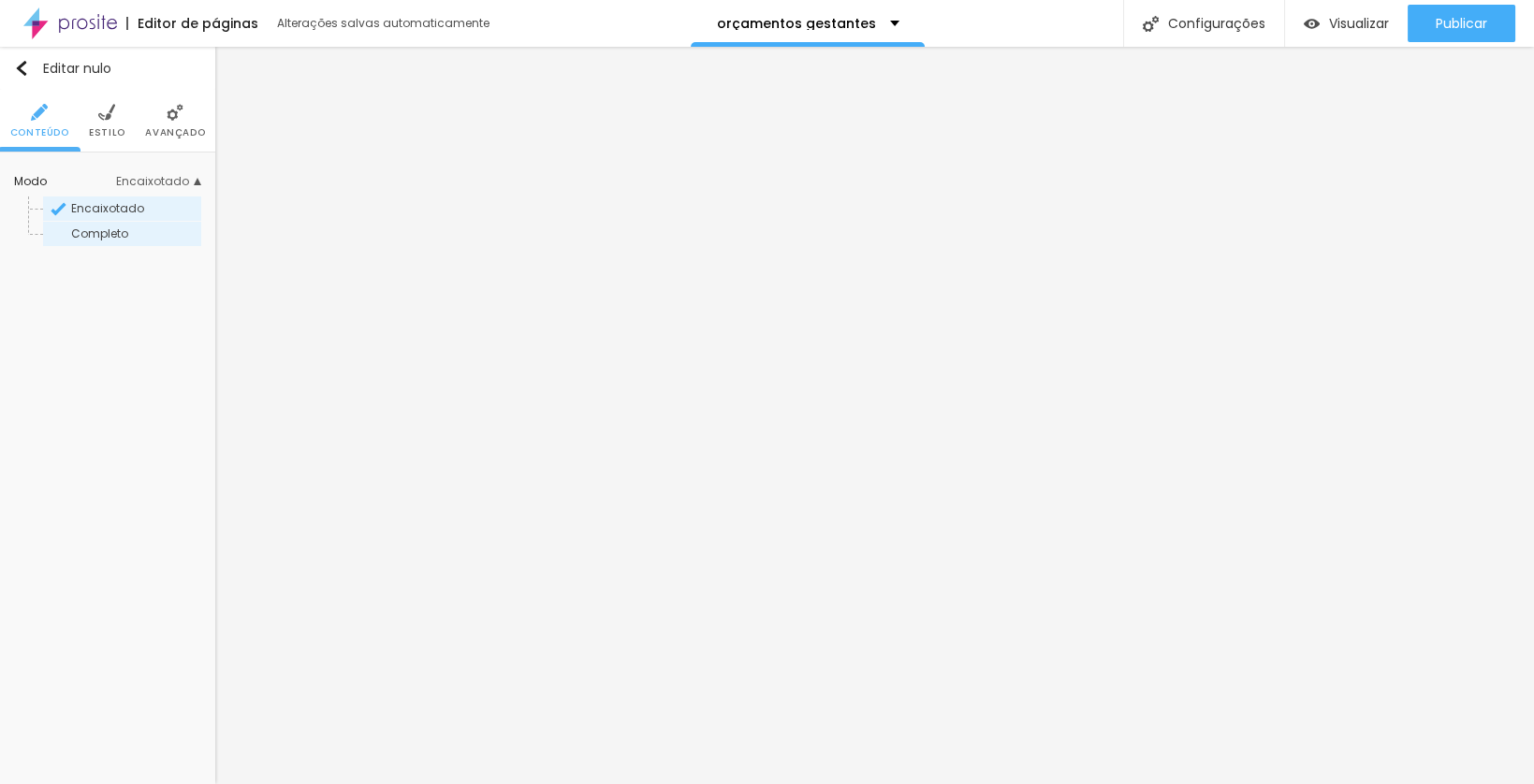 click on "Completo" at bounding box center (135, 234) 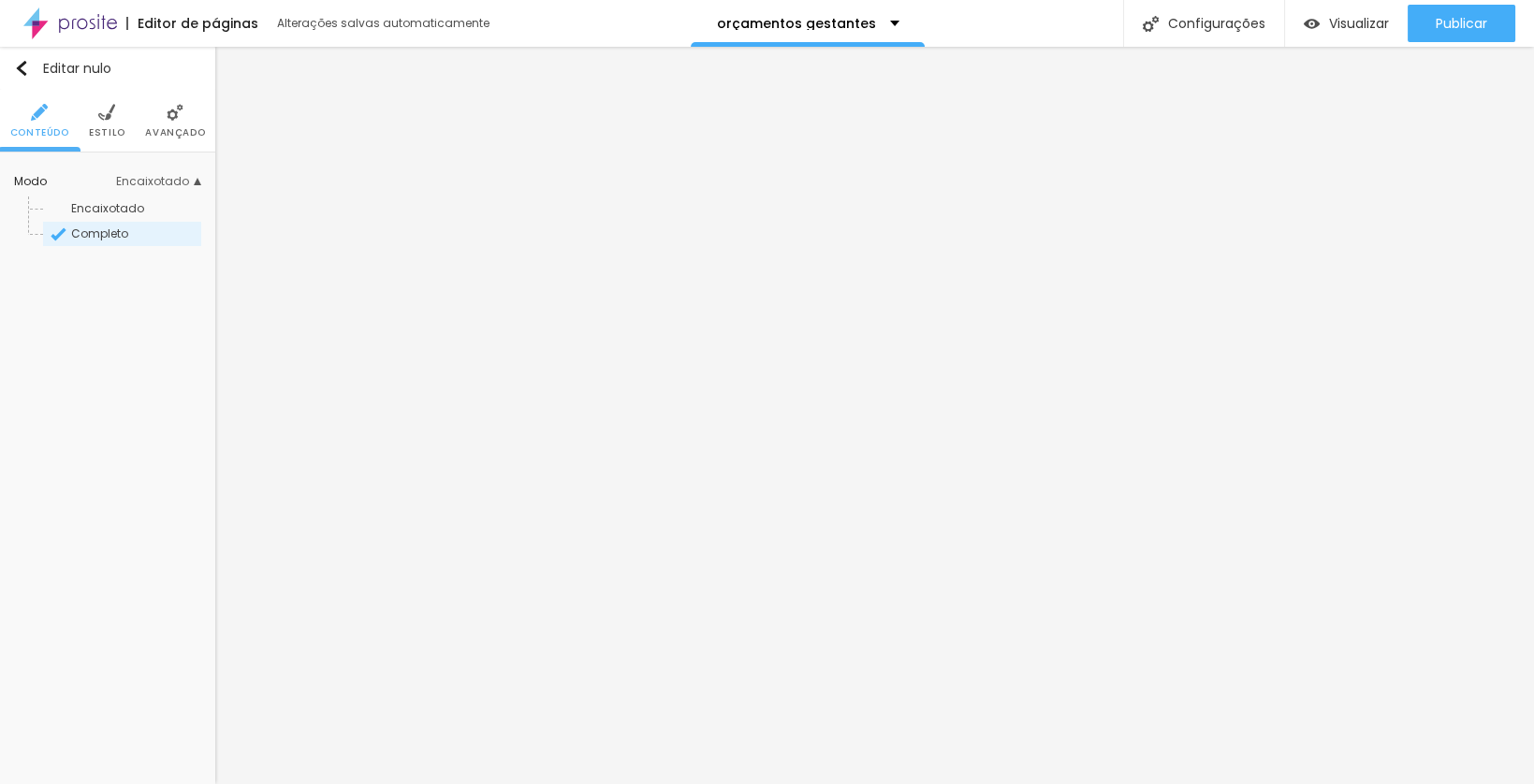 click at bounding box center (107, 112) 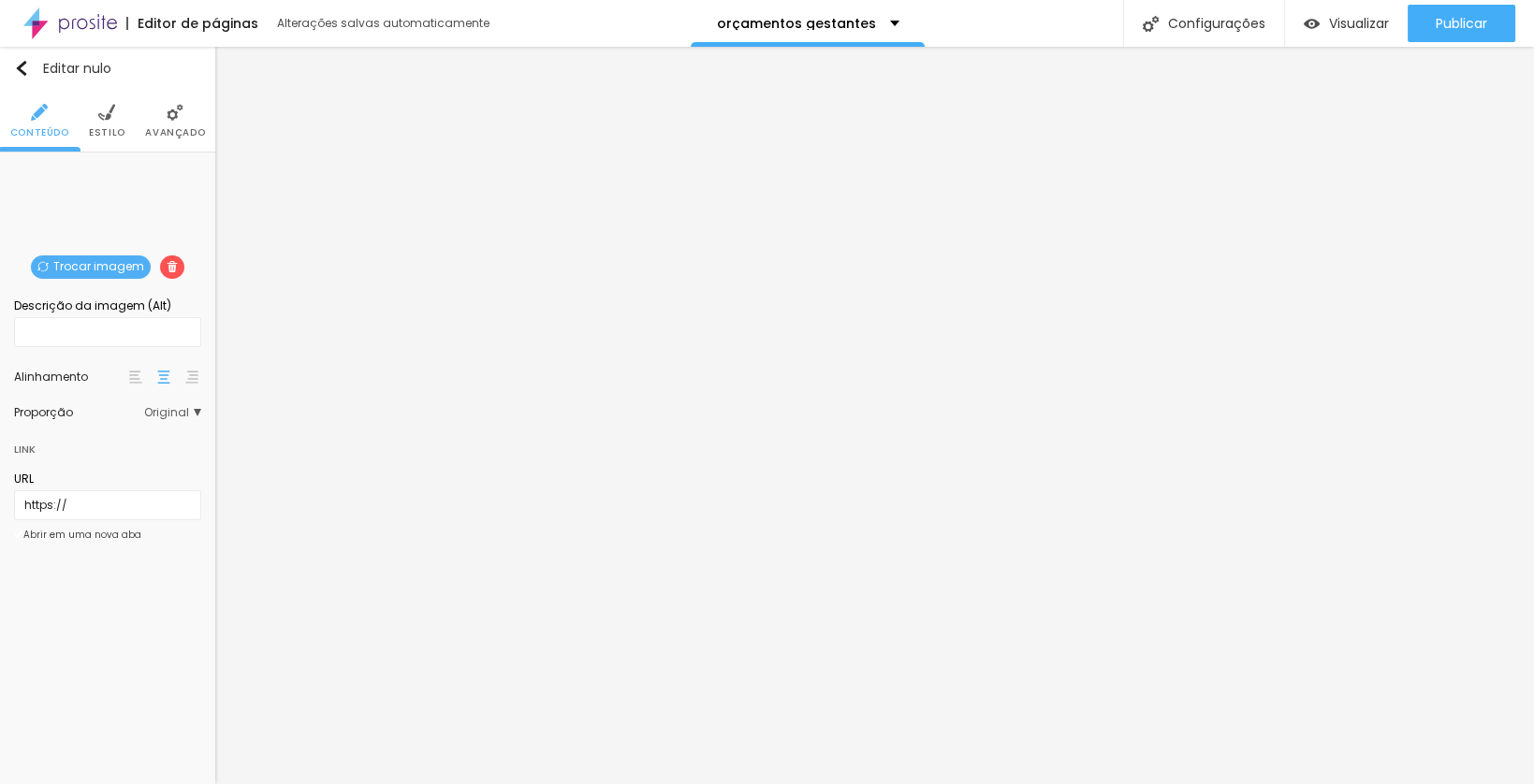 click on "Original" at bounding box center (172, 413) 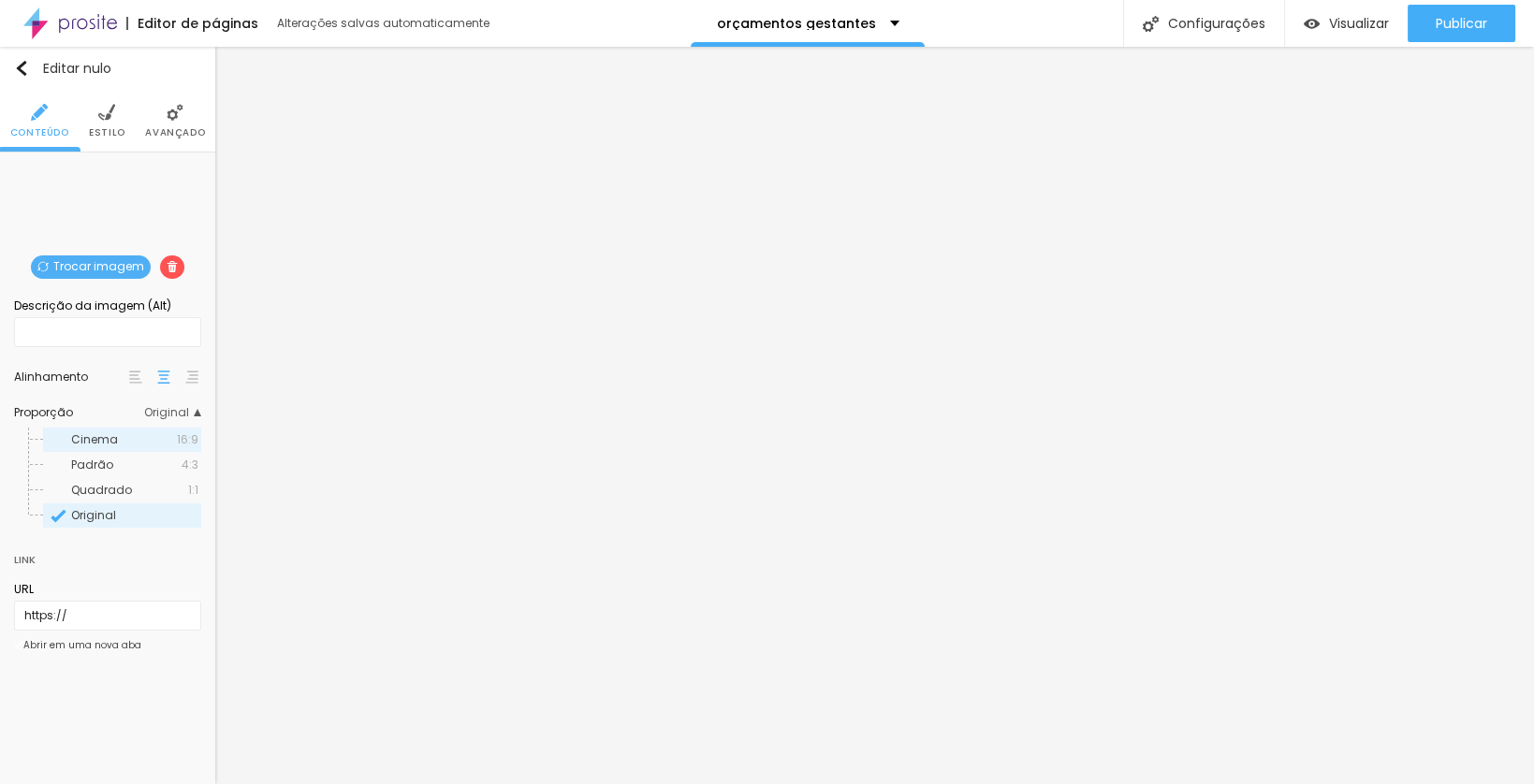 click on "Cinema 16:9" at bounding box center (122, 440) 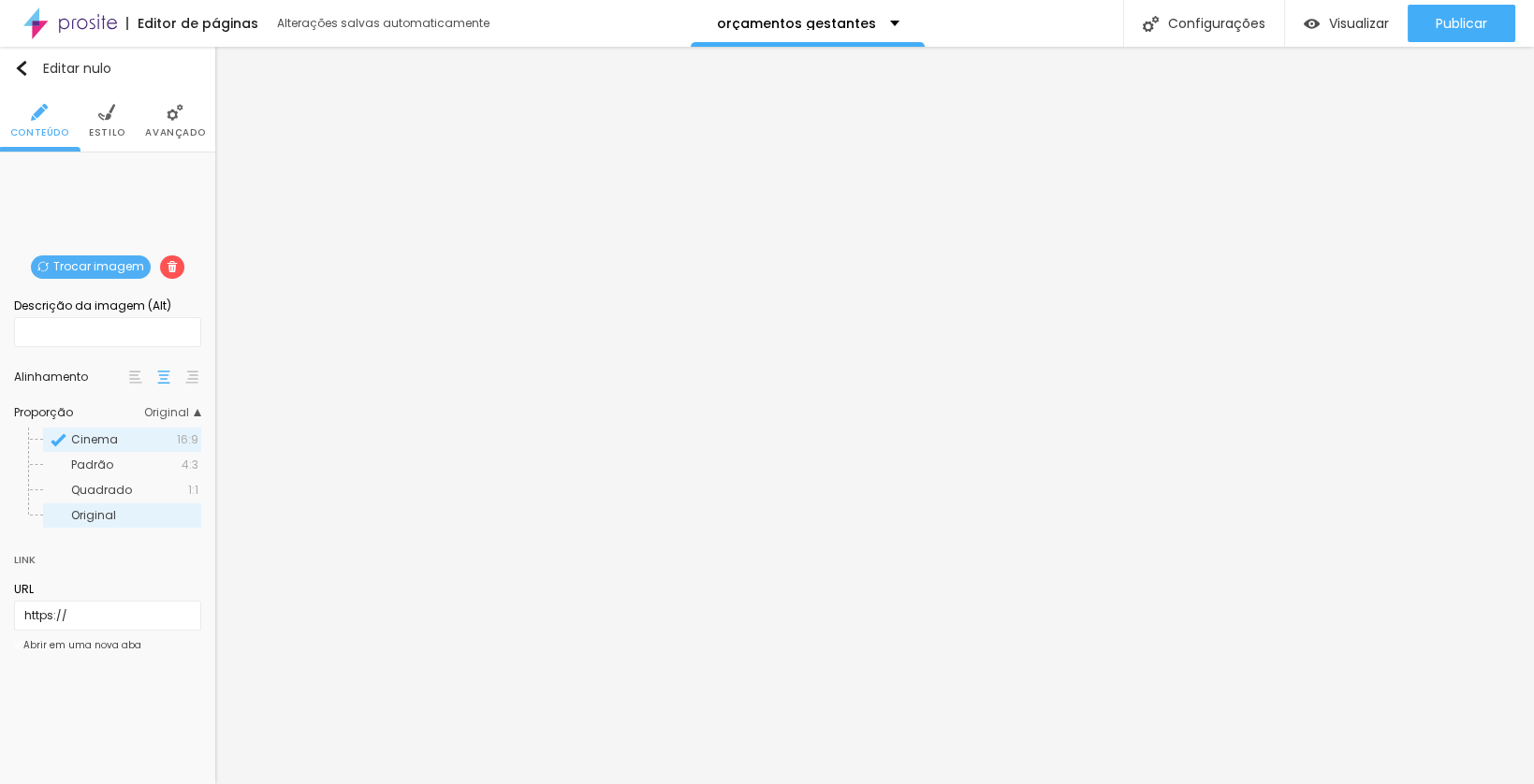 click on "Original" at bounding box center (135, 515) 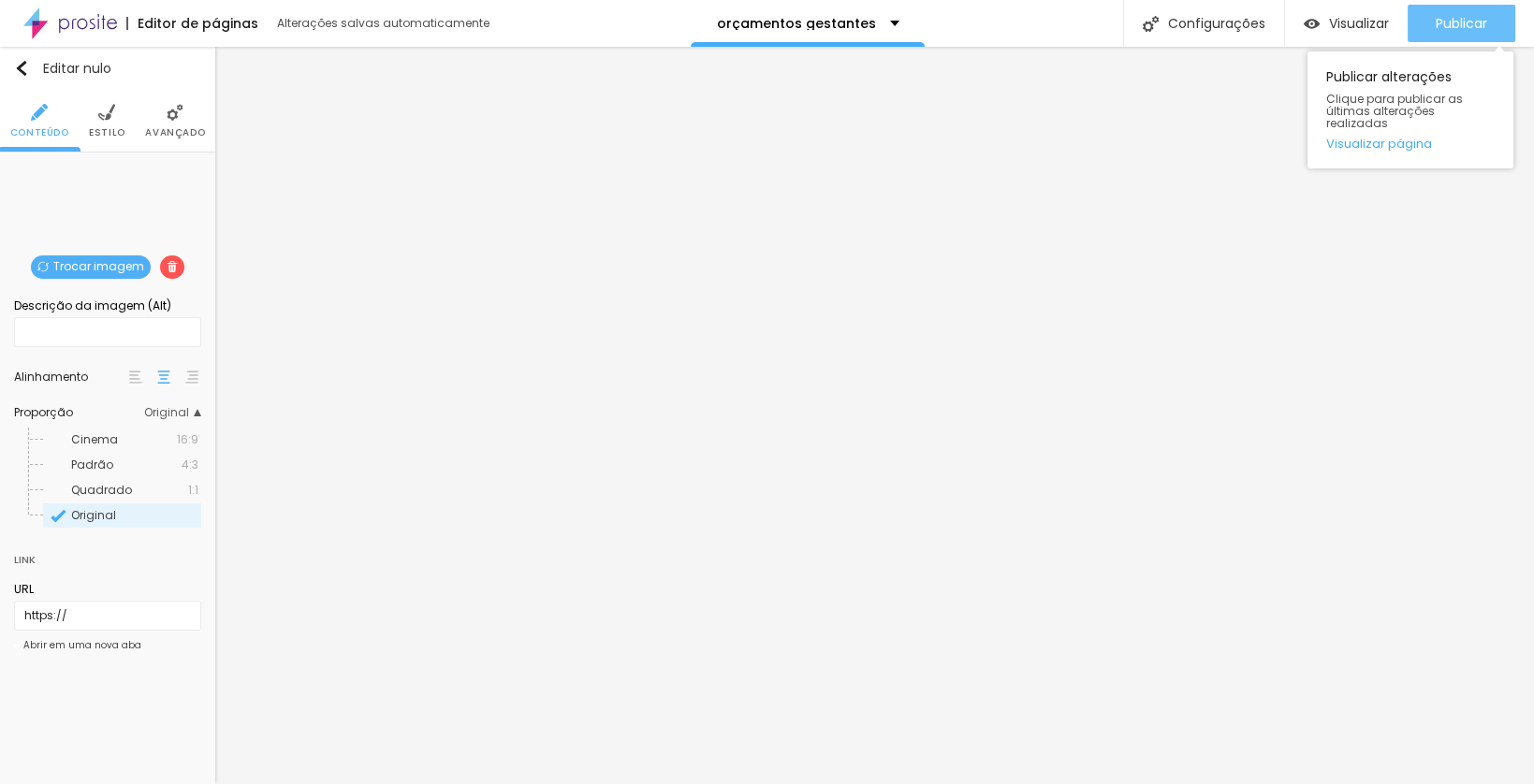 click on "Publicar" at bounding box center [1461, 23] 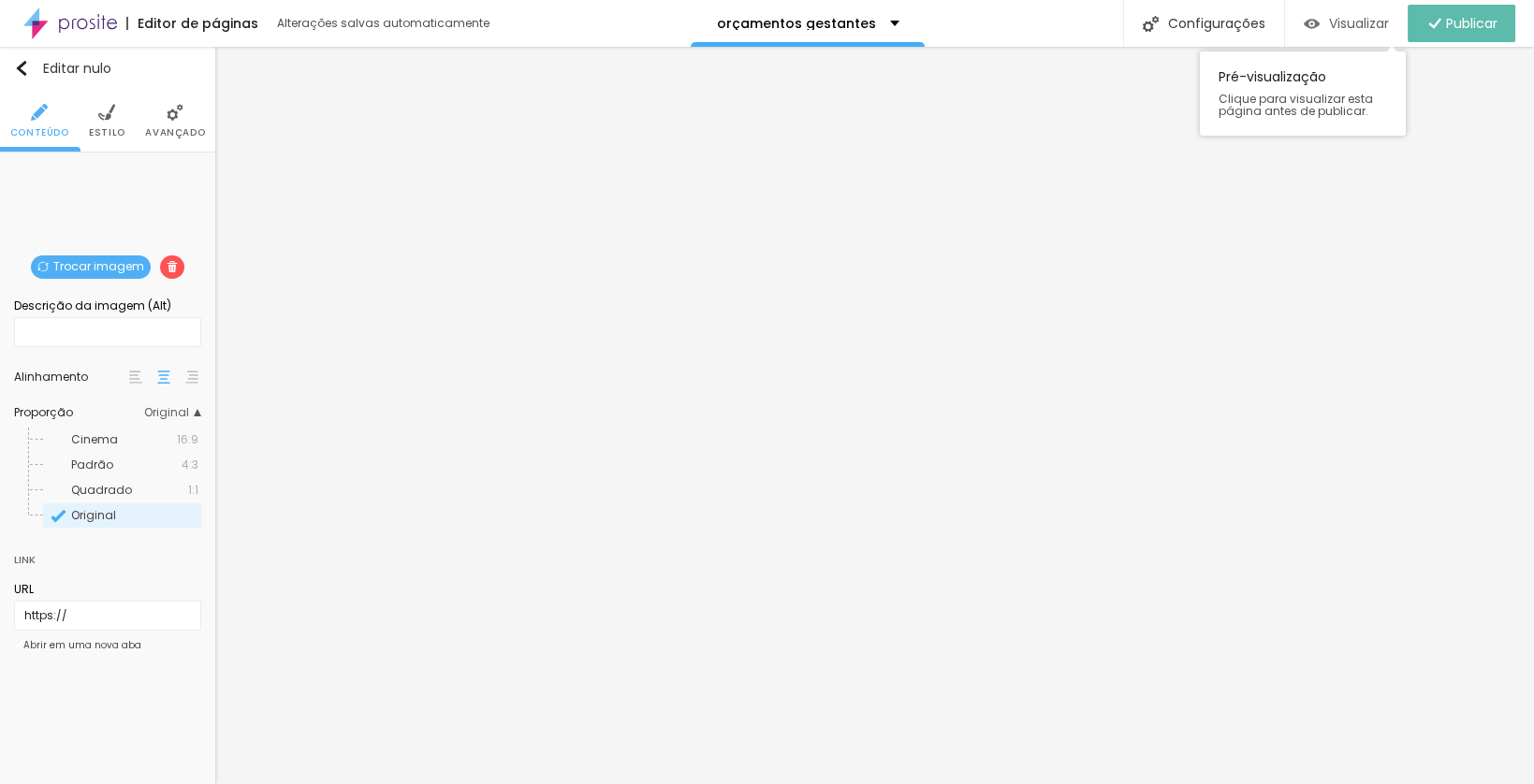 click on "Visualizar" at bounding box center (1359, 23) 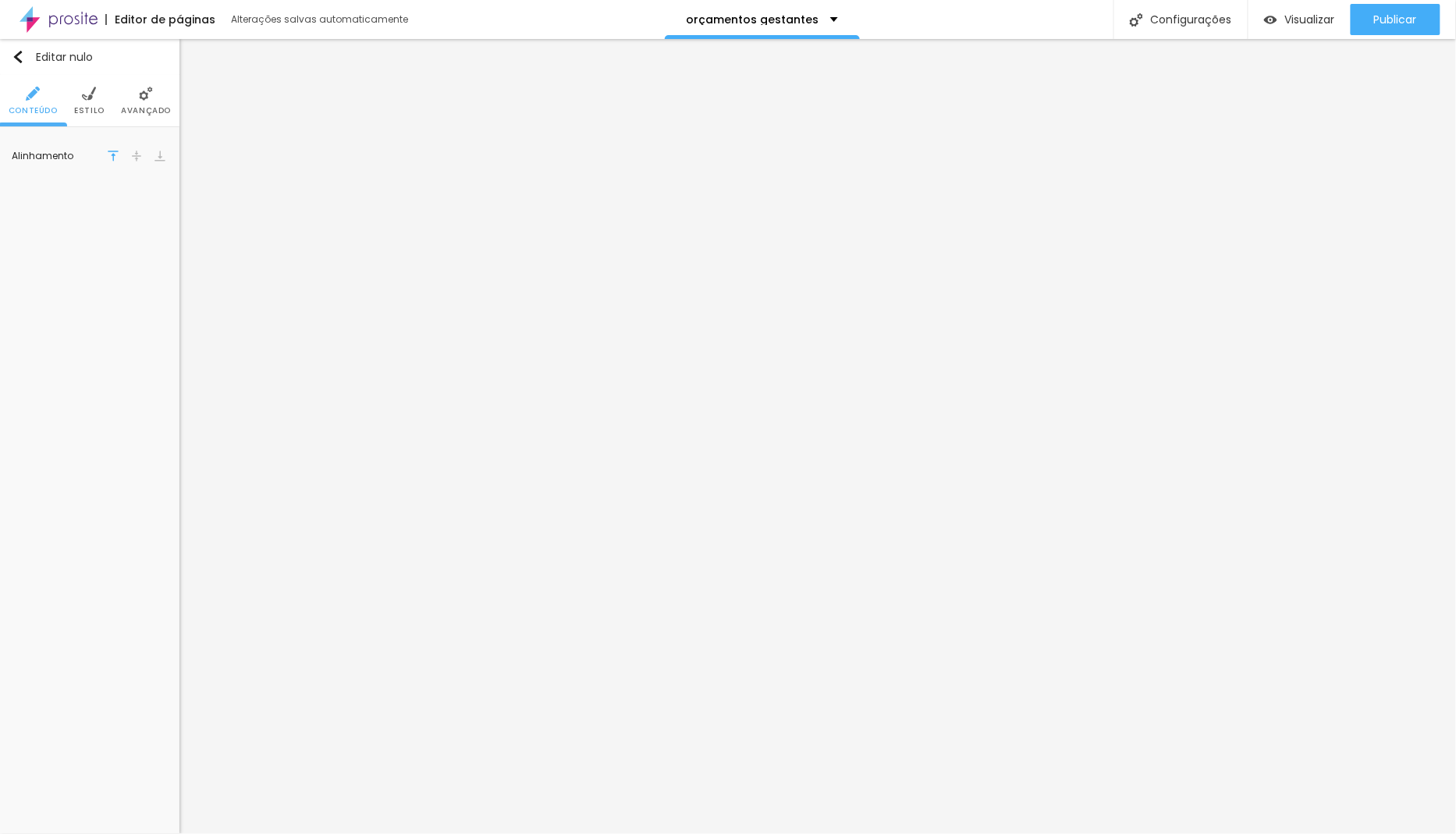 click at bounding box center [113, 156] 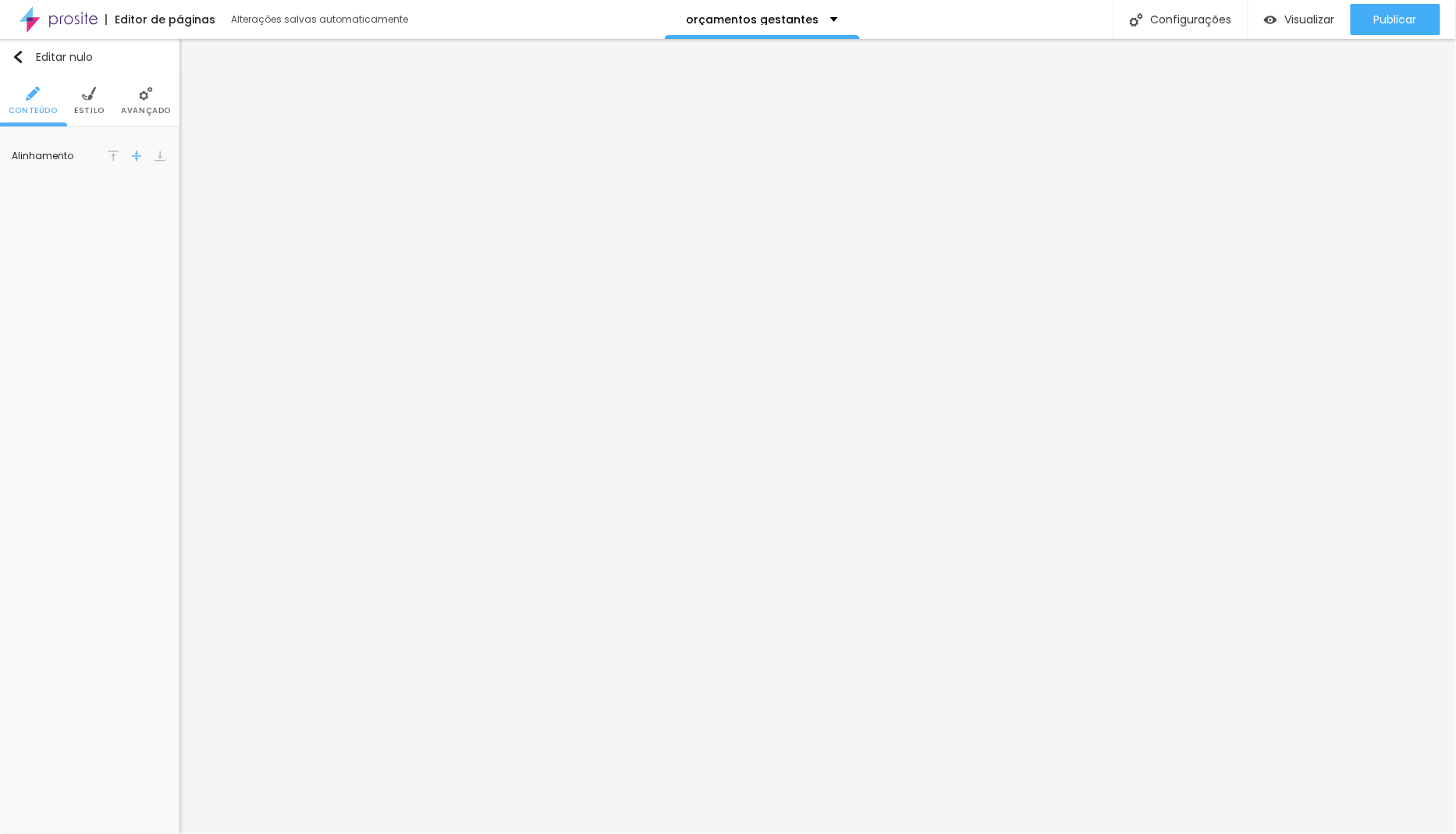 click at bounding box center [160, 156] 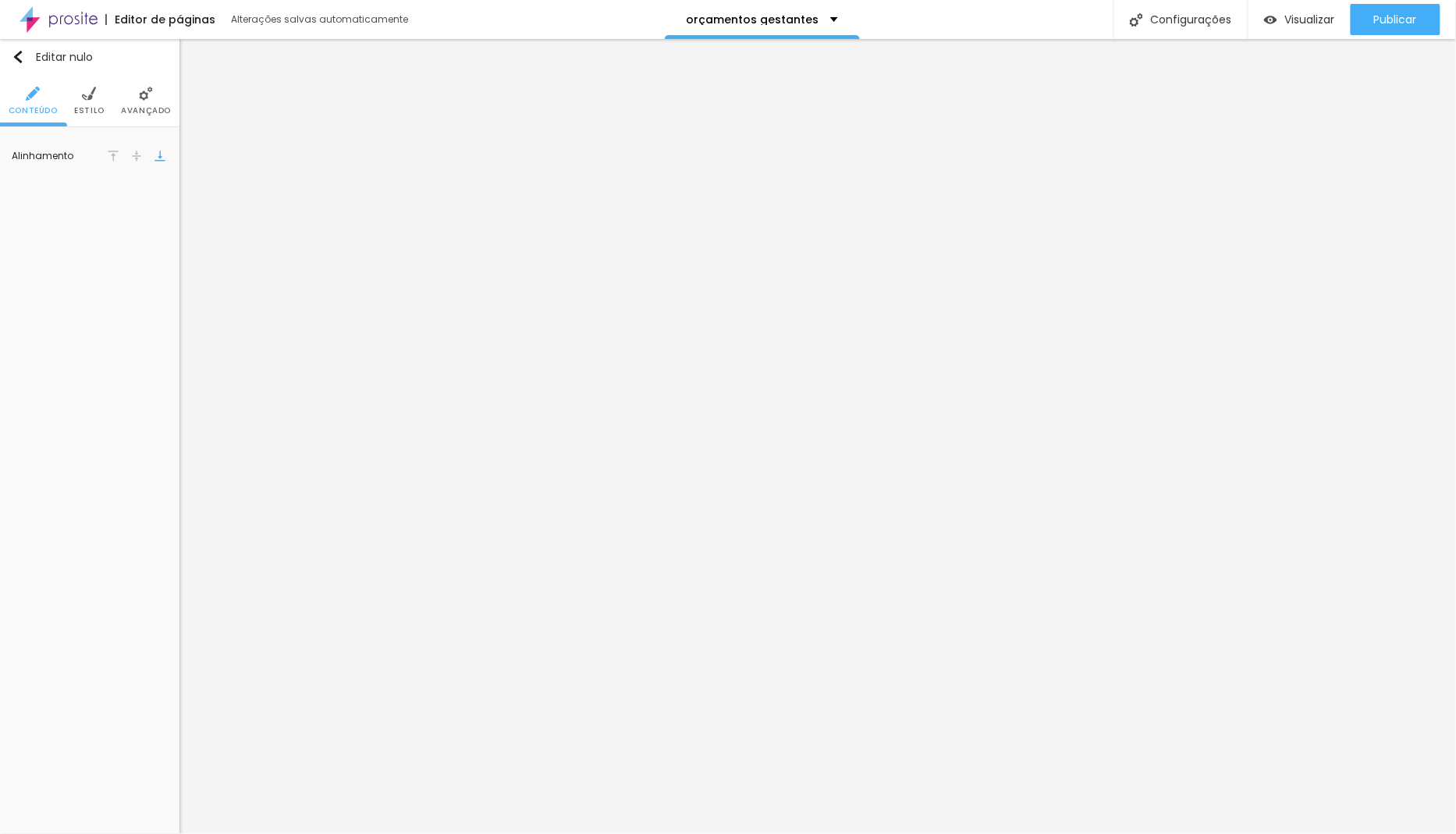 click at bounding box center [113, 156] 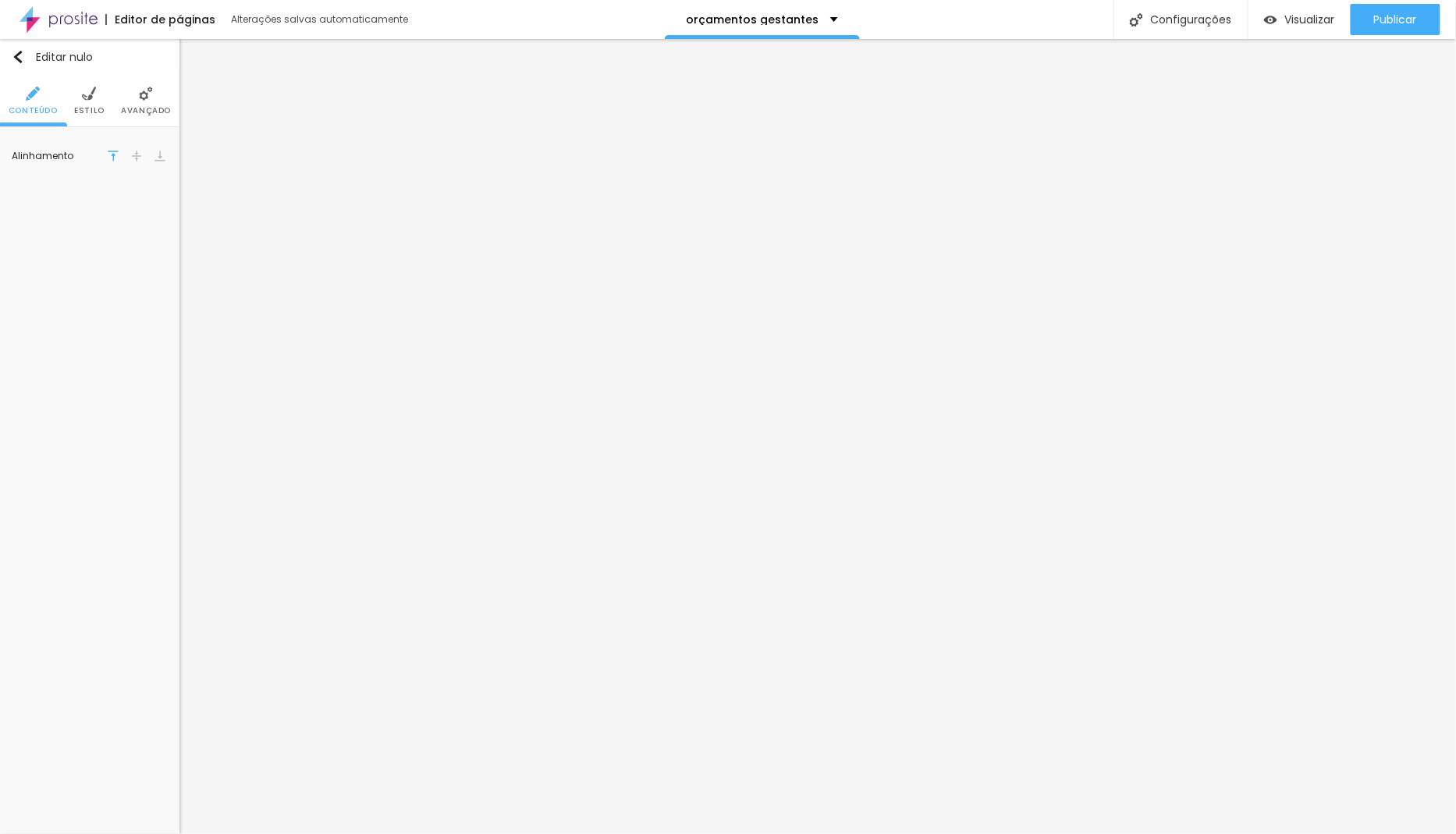click on "Estilo" at bounding box center [89, 110] 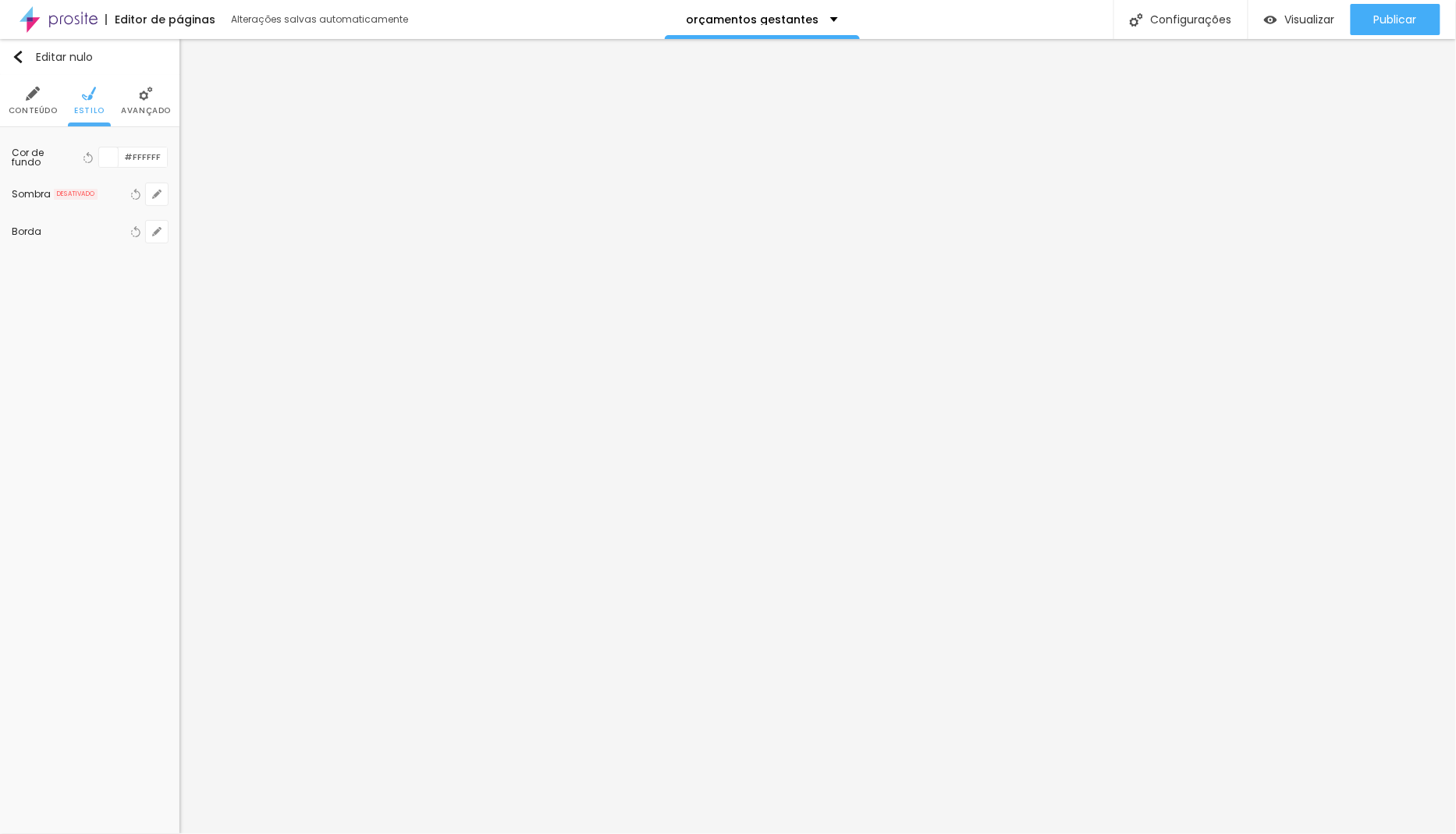 click at bounding box center (146, 94) 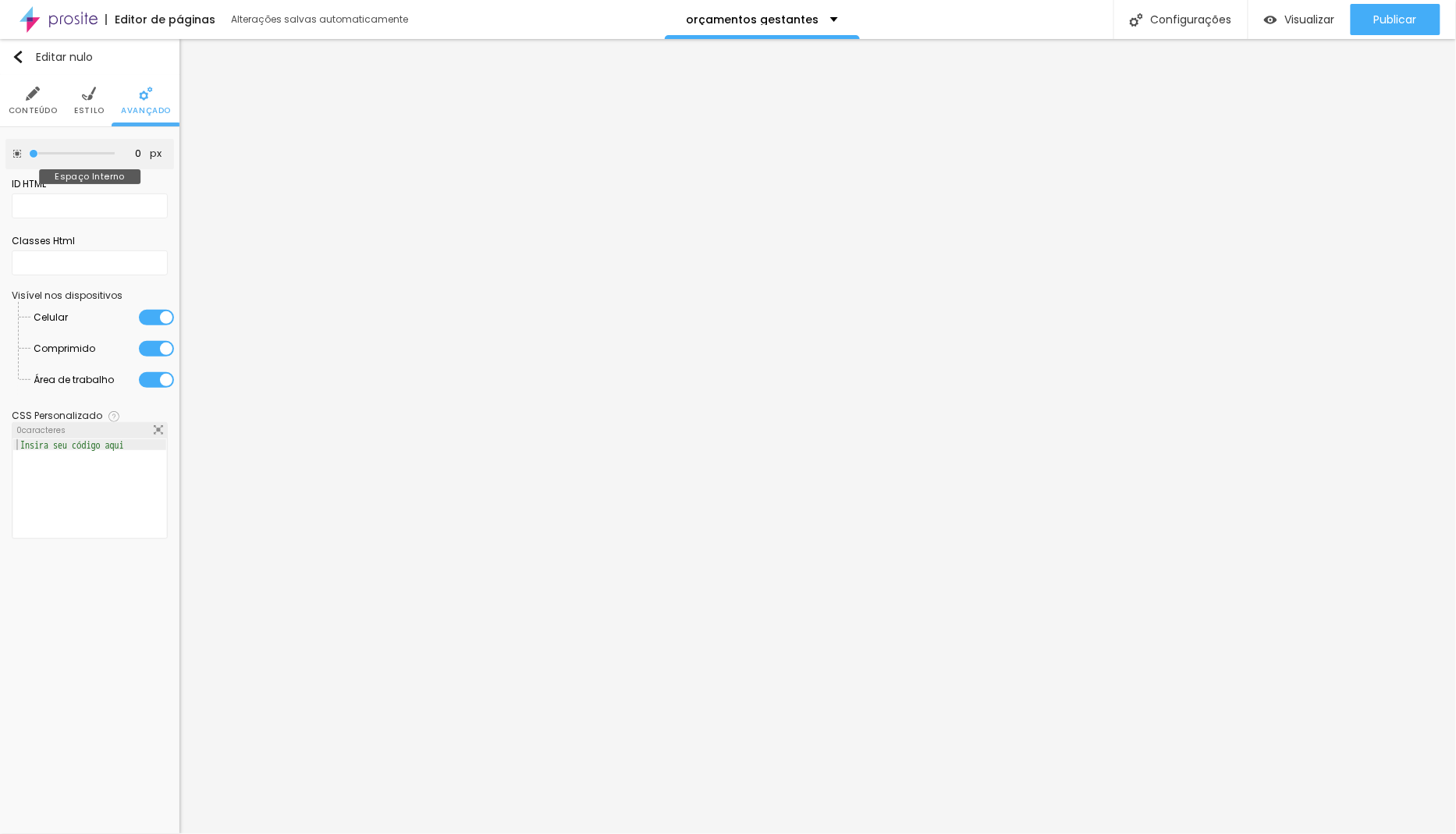 drag, startPoint x: 61, startPoint y: 151, endPoint x: 9, endPoint y: 144, distance: 52.46904 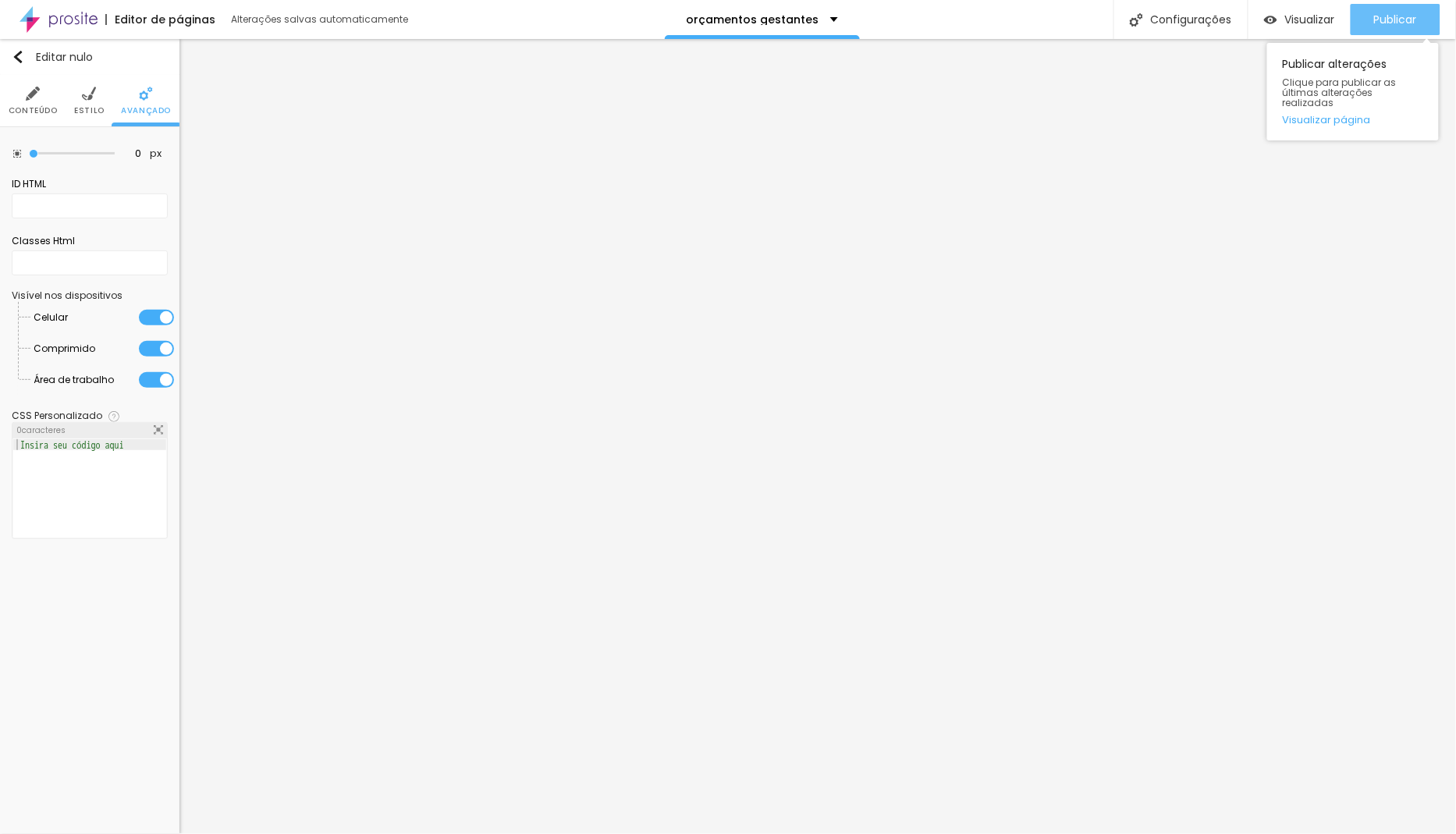 click on "Publicar" at bounding box center (1395, 20) 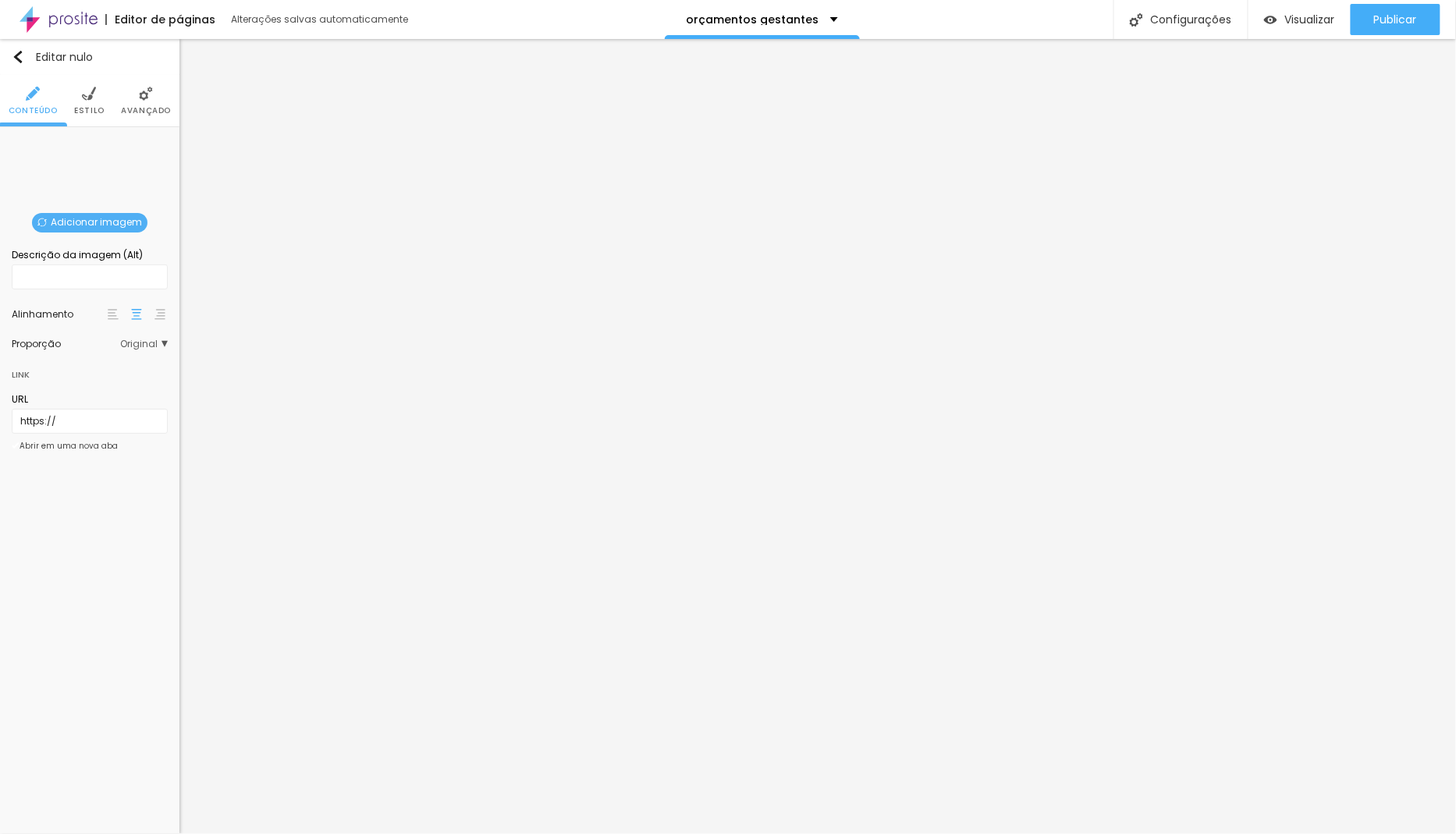 click on "Adicionar imagem" at bounding box center (96, 222) 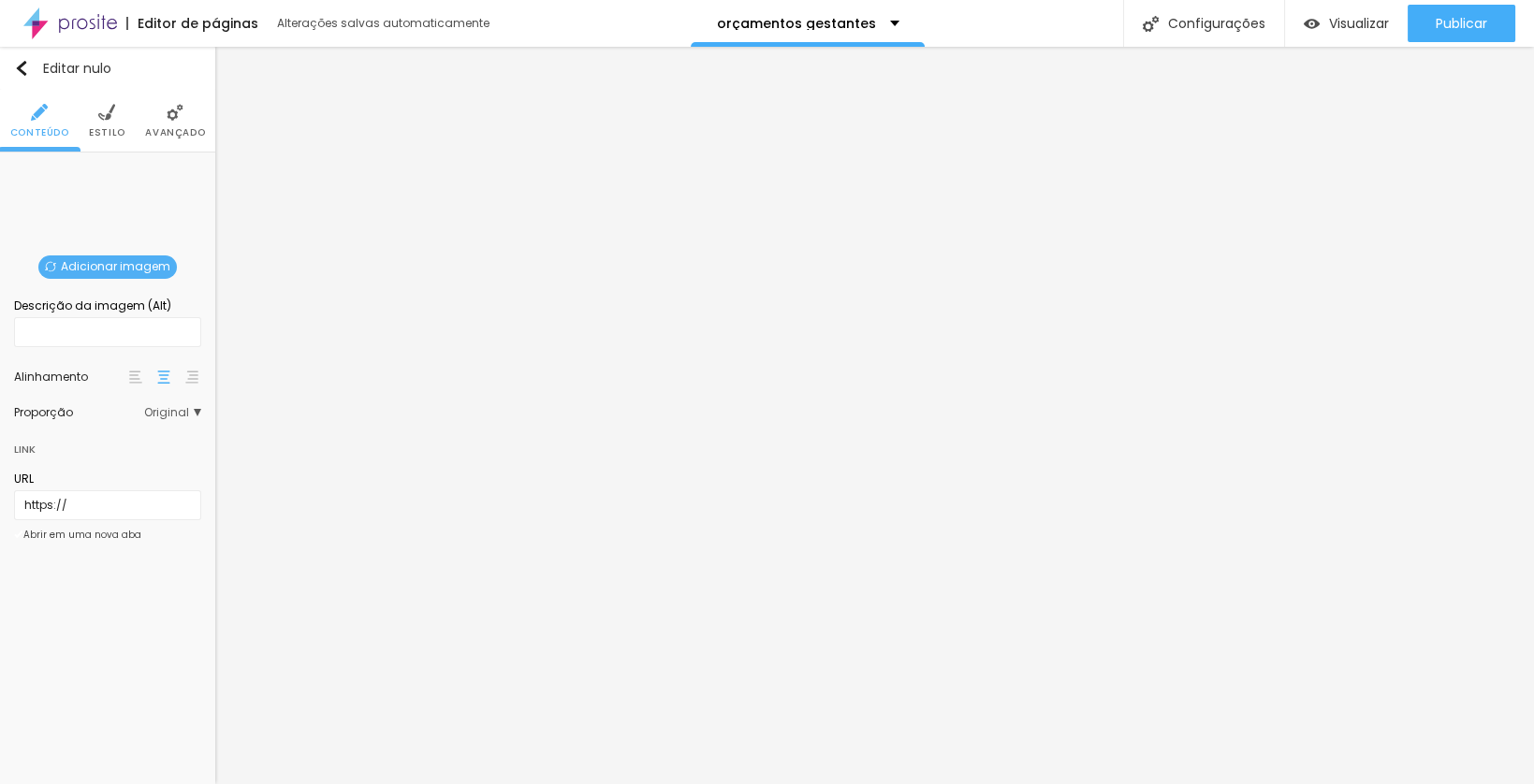 click at bounding box center (767, 1040) 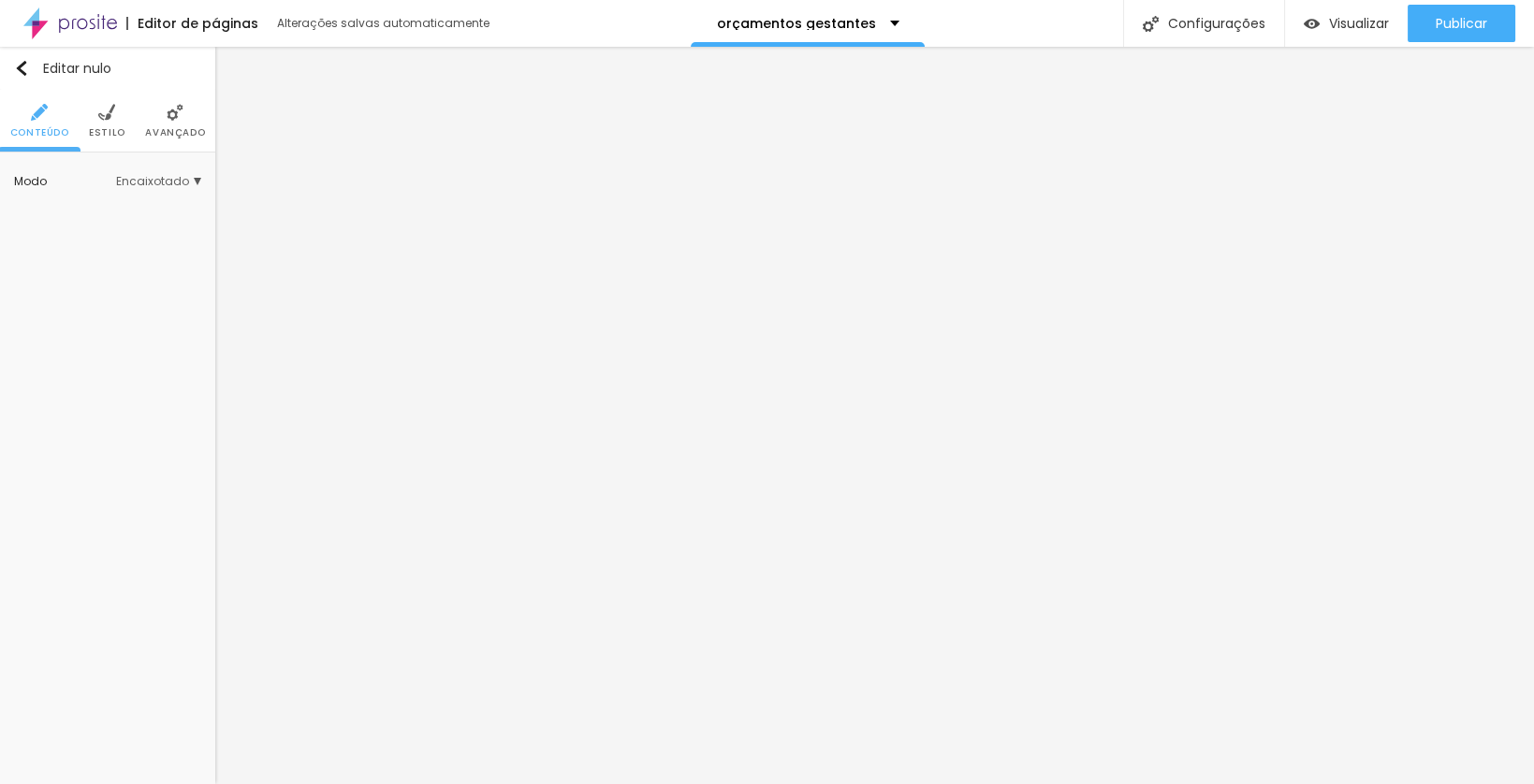 click on "Encaixotado" at bounding box center [153, 181] 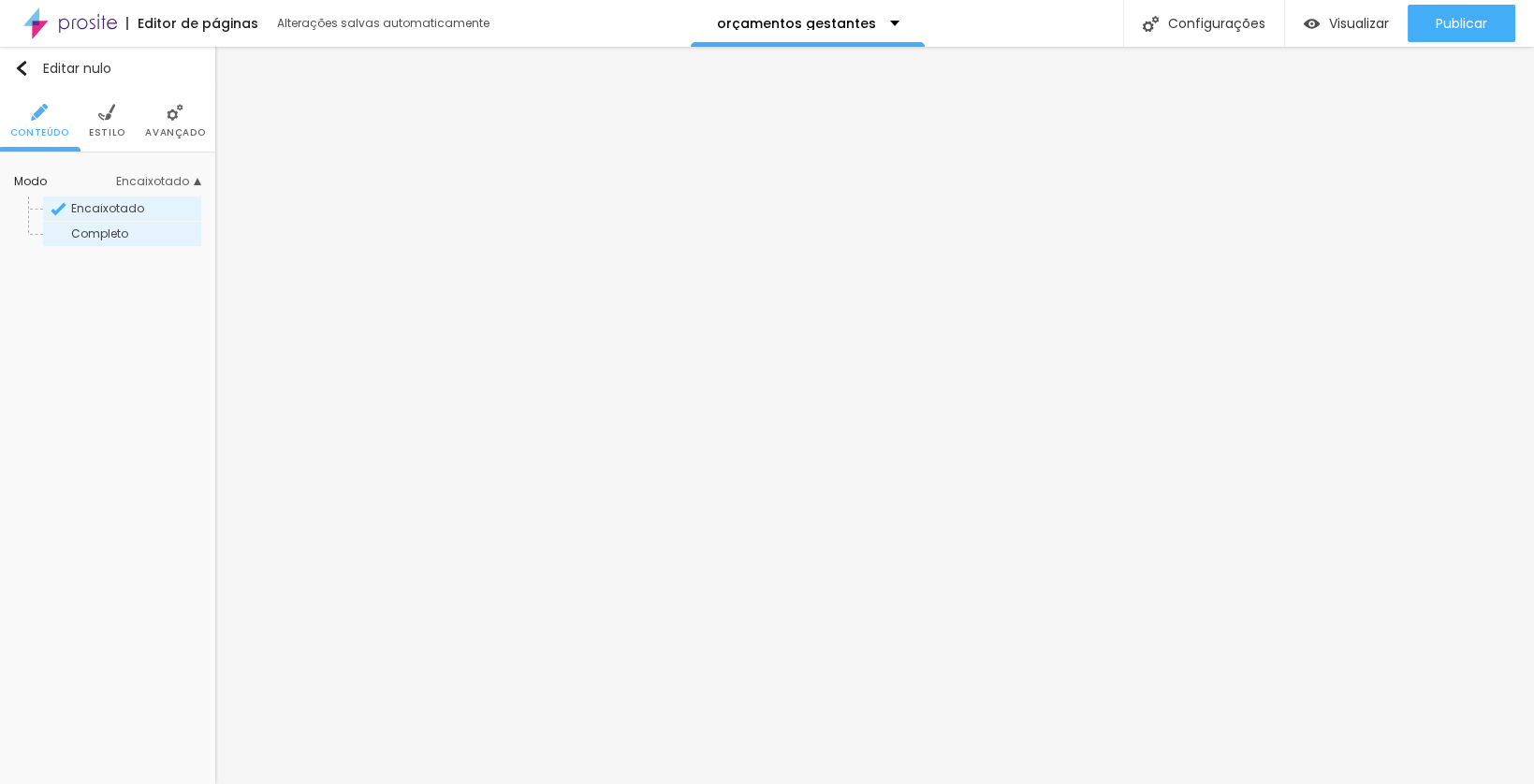 click on "Completo" at bounding box center (135, 234) 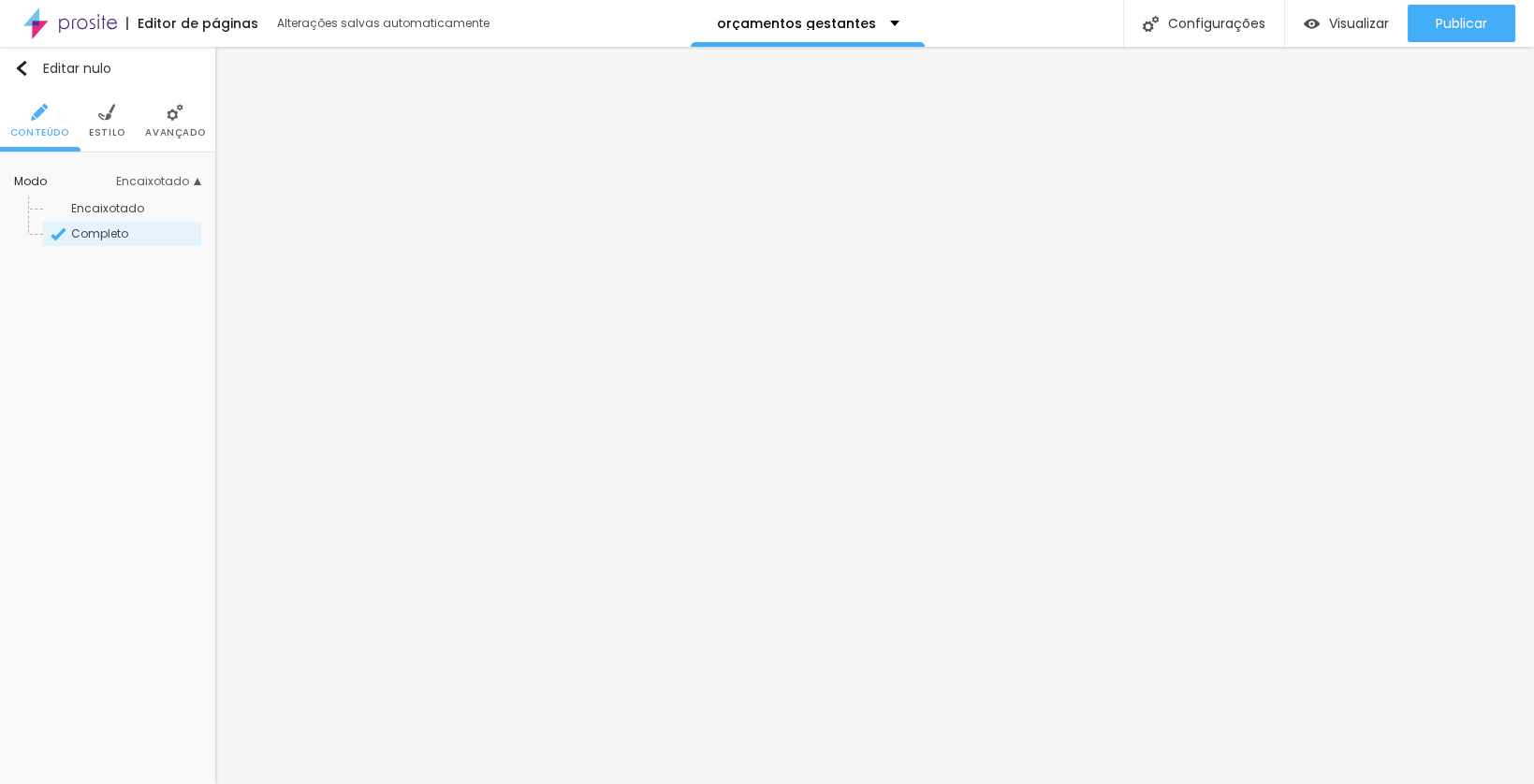 click at bounding box center [107, 112] 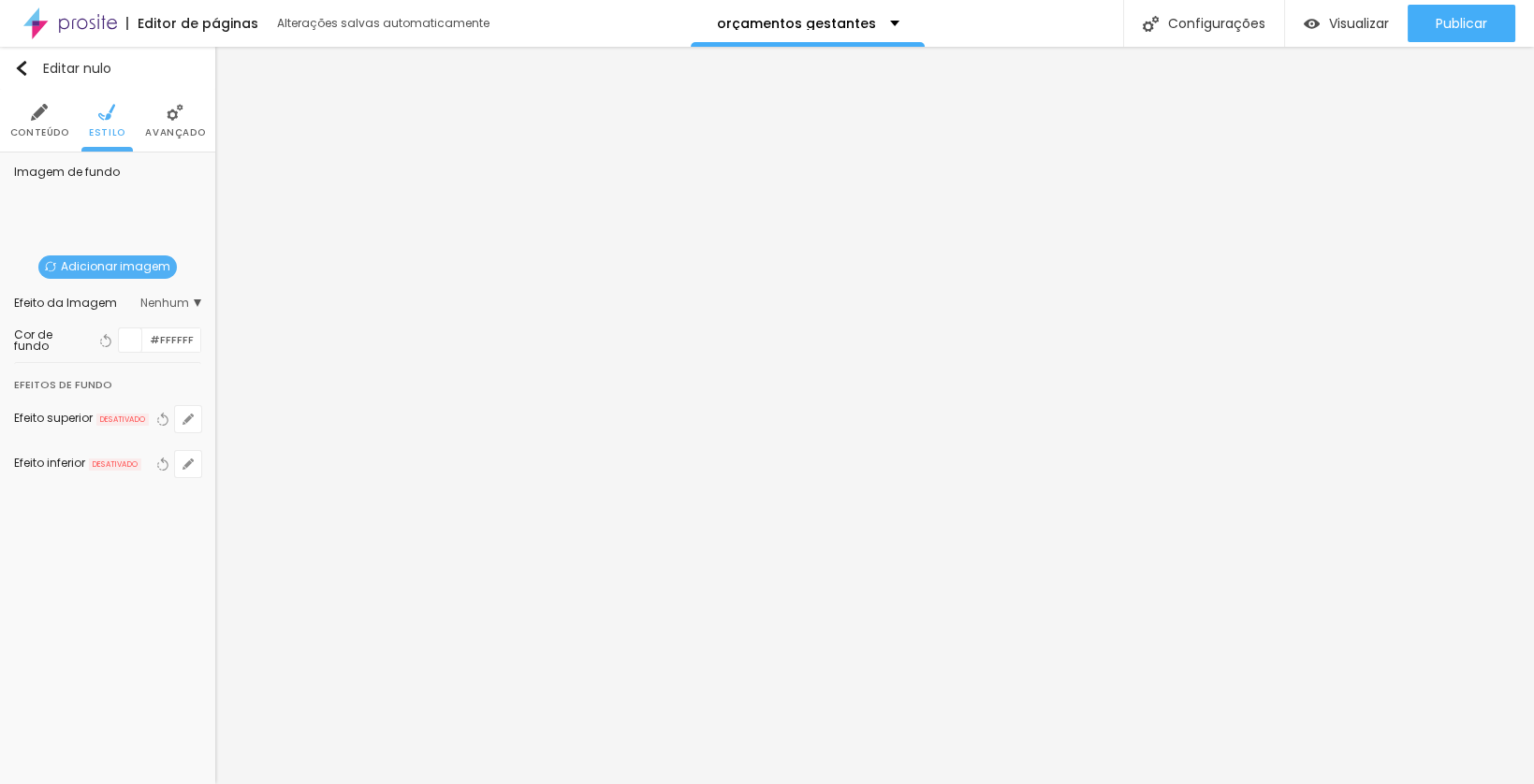 click on "Avançado" at bounding box center [175, 121] 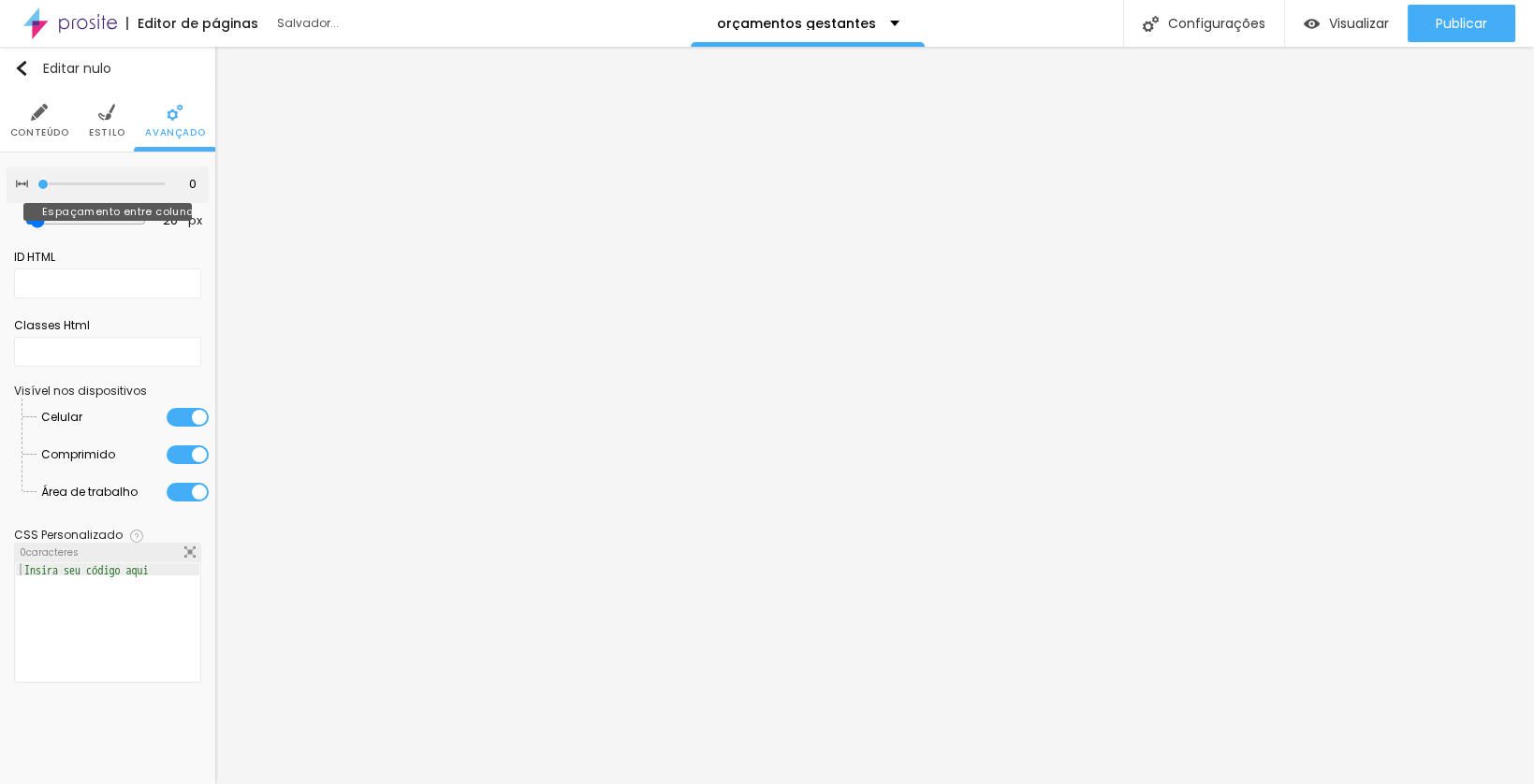 drag, startPoint x: 119, startPoint y: 183, endPoint x: -29, endPoint y: 176, distance: 148.16545 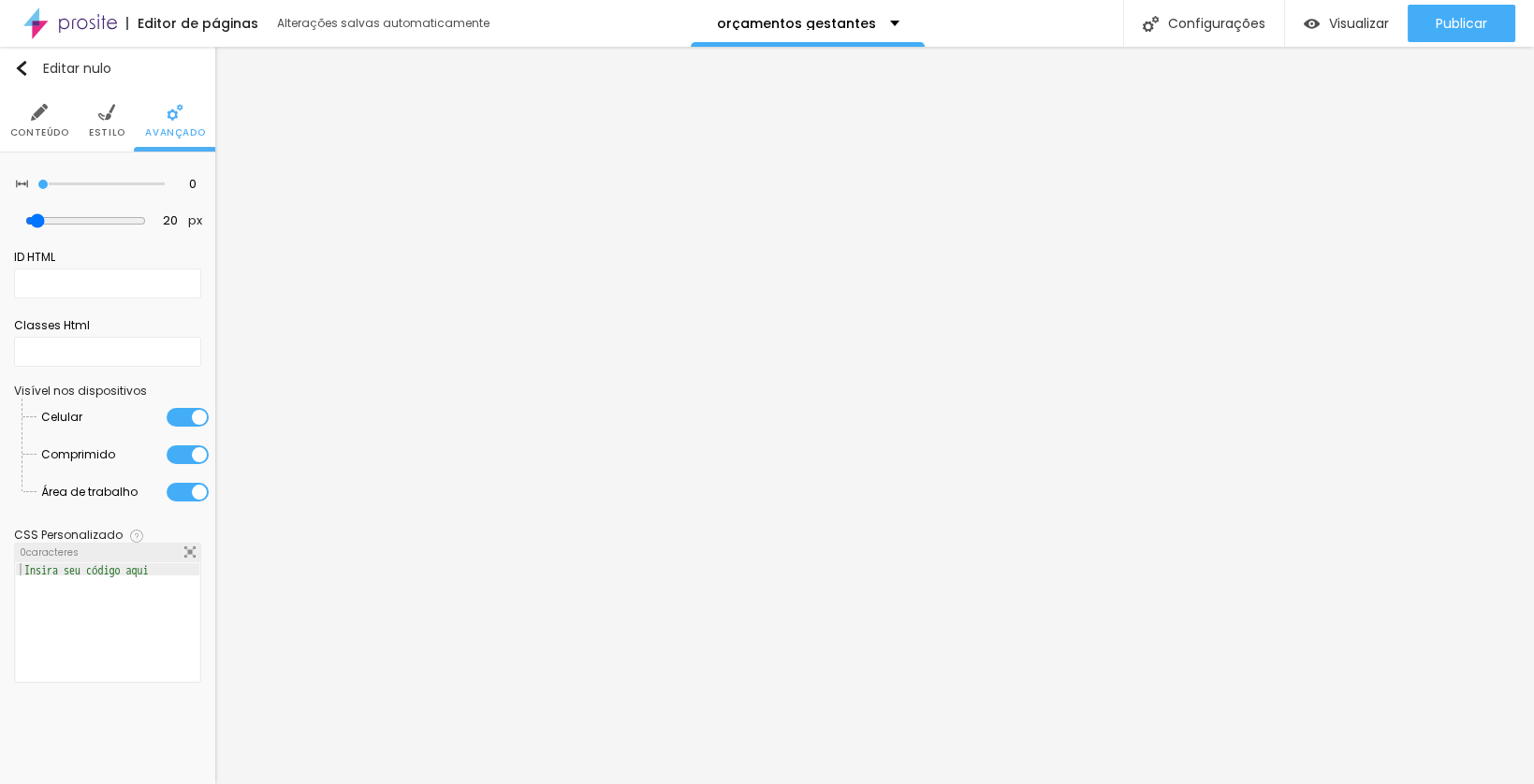 click on "Estilo" at bounding box center [107, 132] 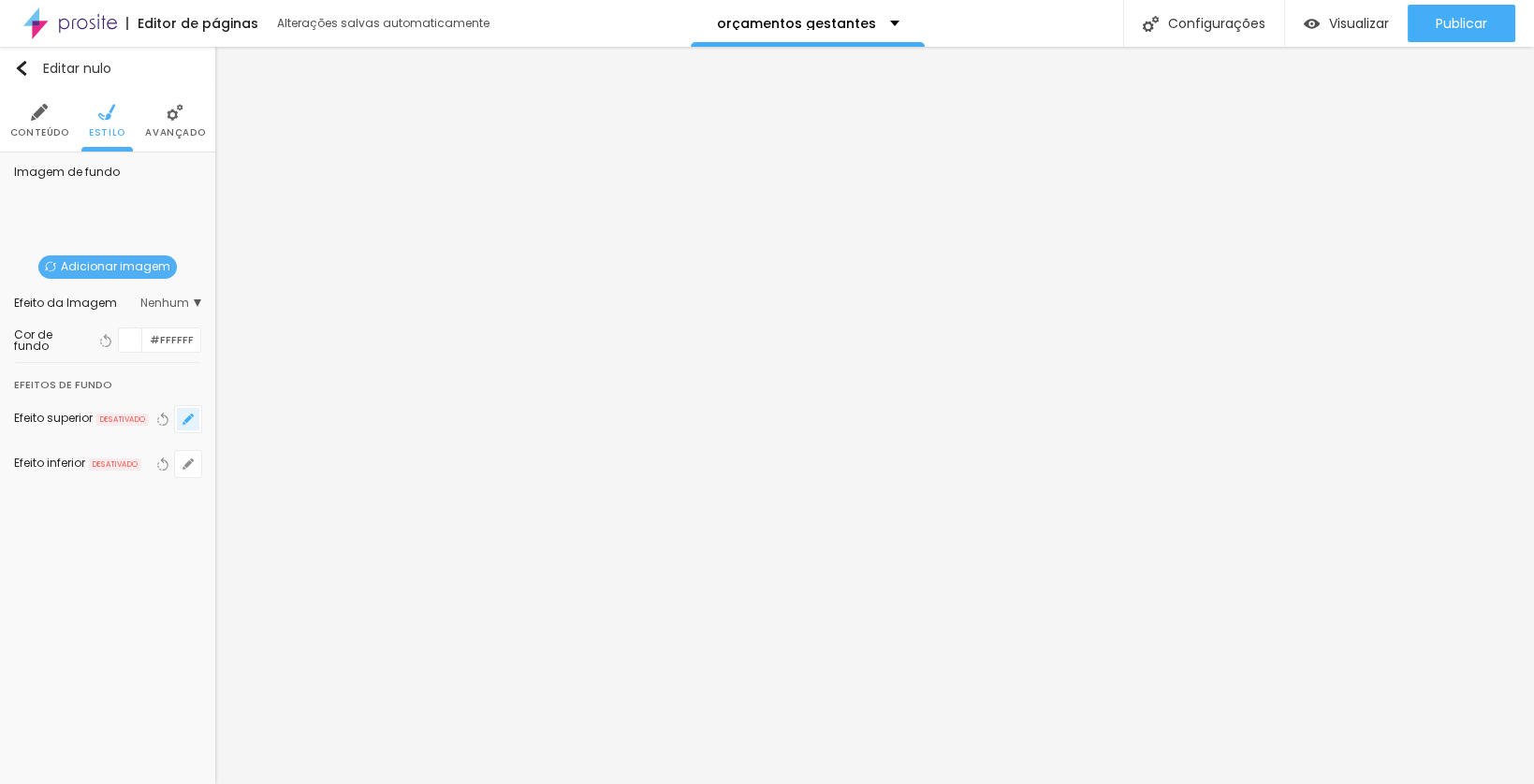 click 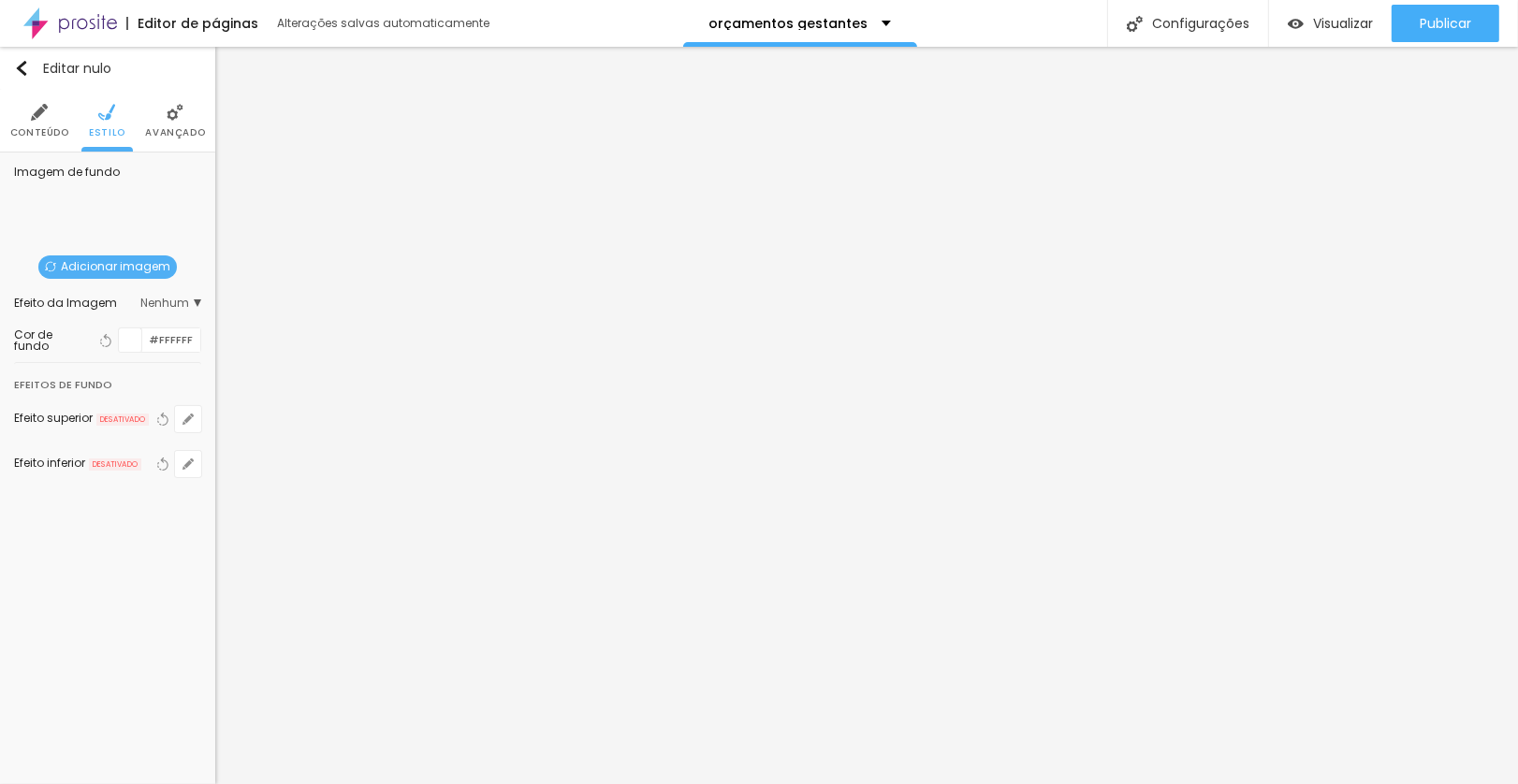 click at bounding box center (759, 784) 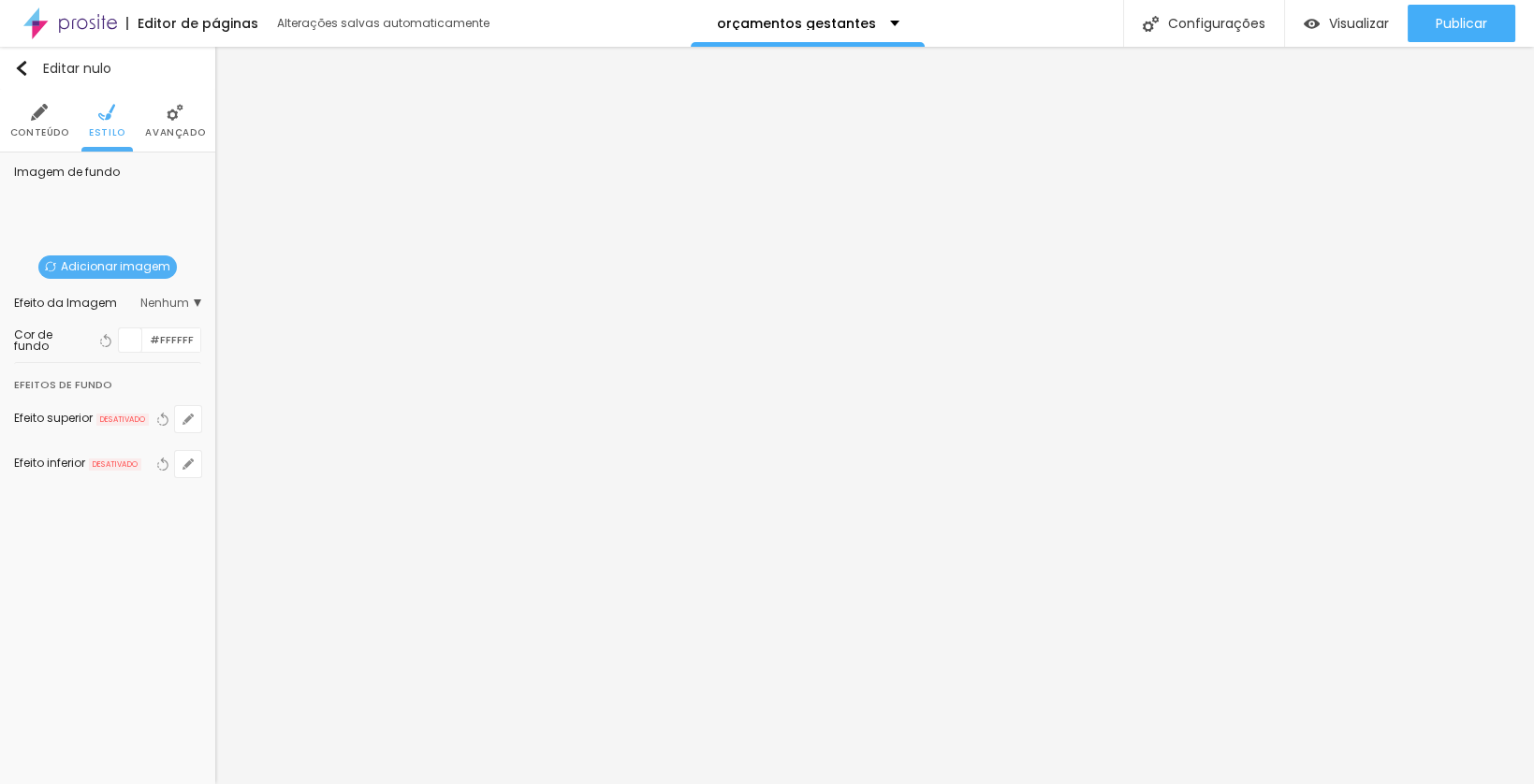 click 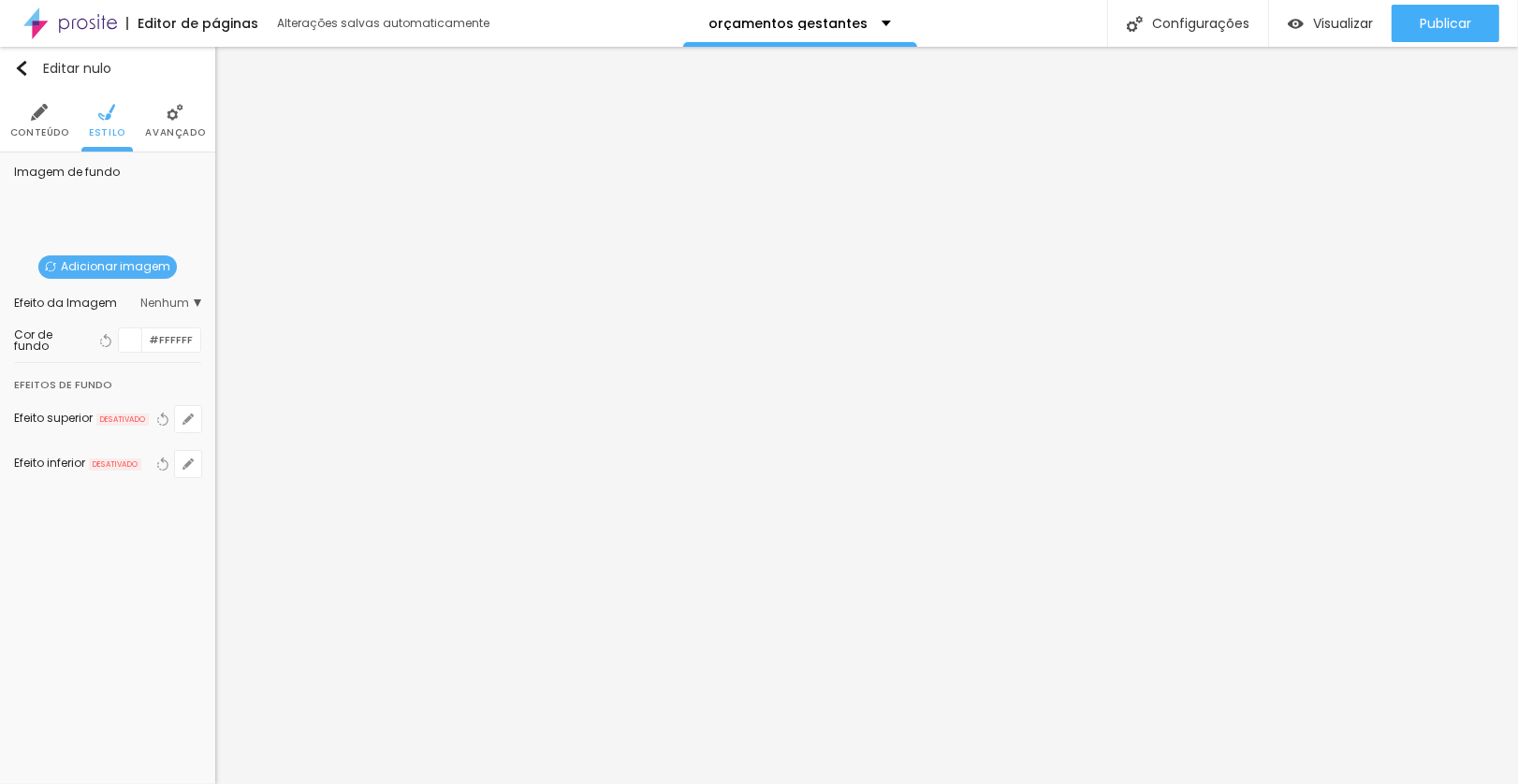 click at bounding box center (759, 784) 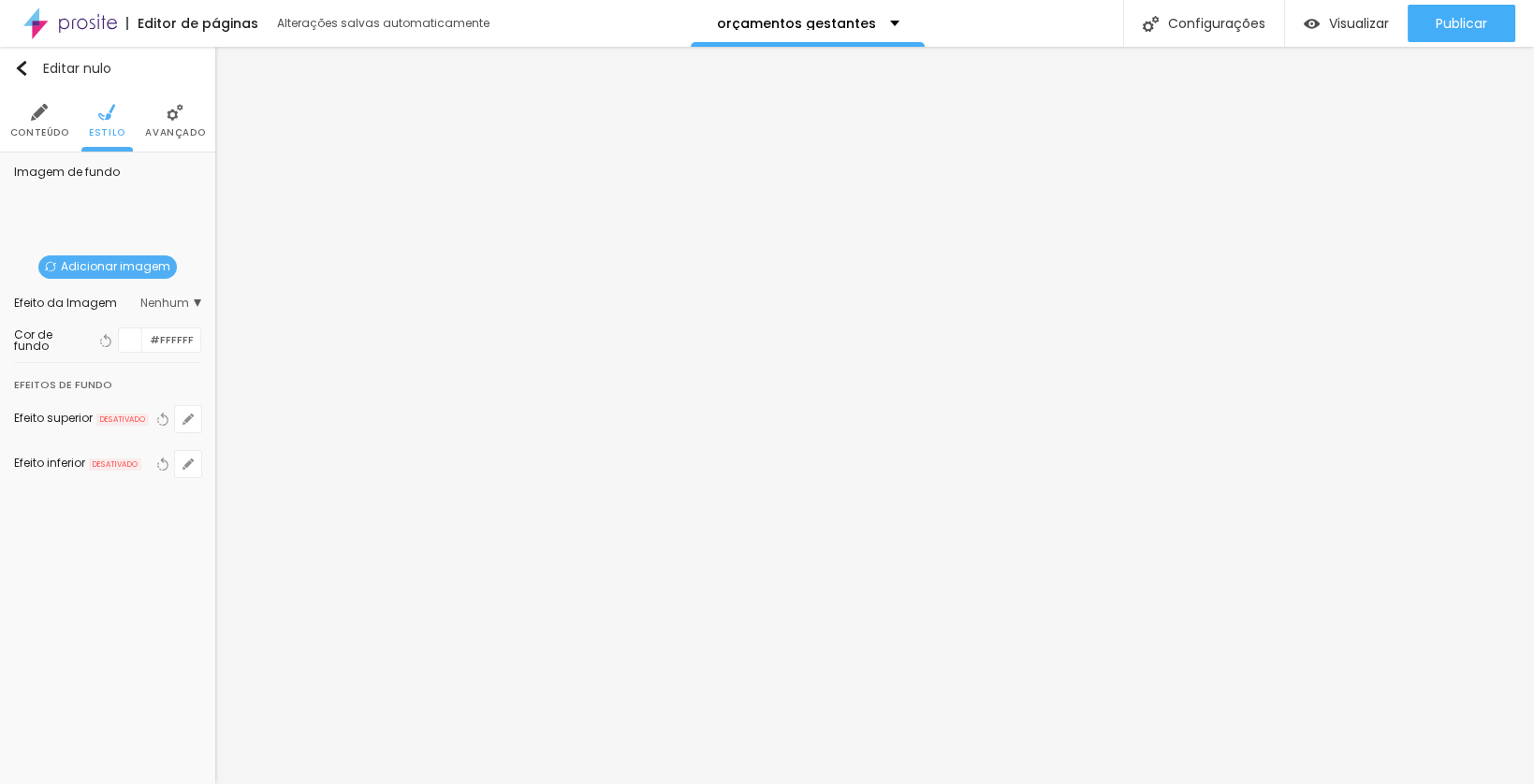click 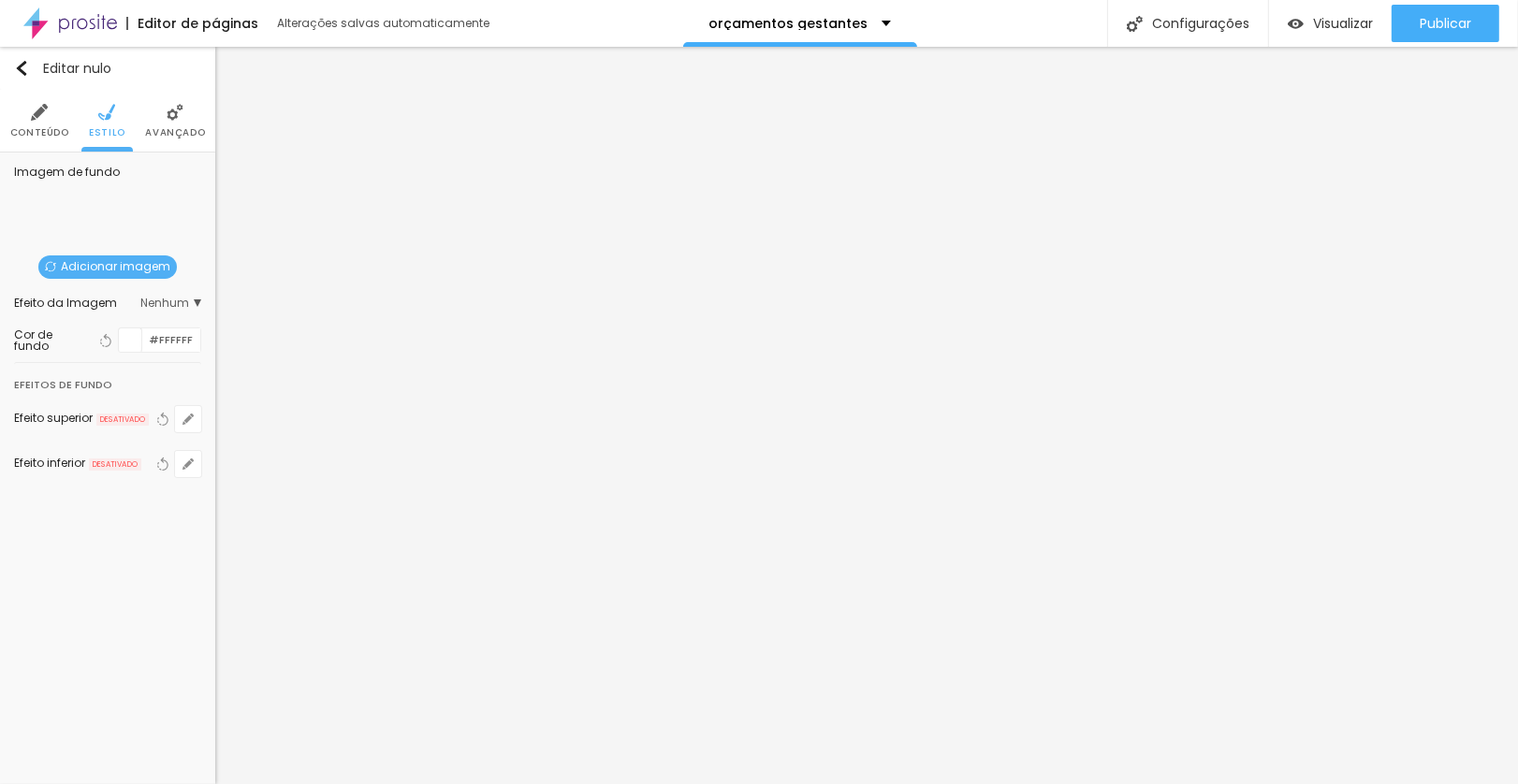 click at bounding box center [759, 784] 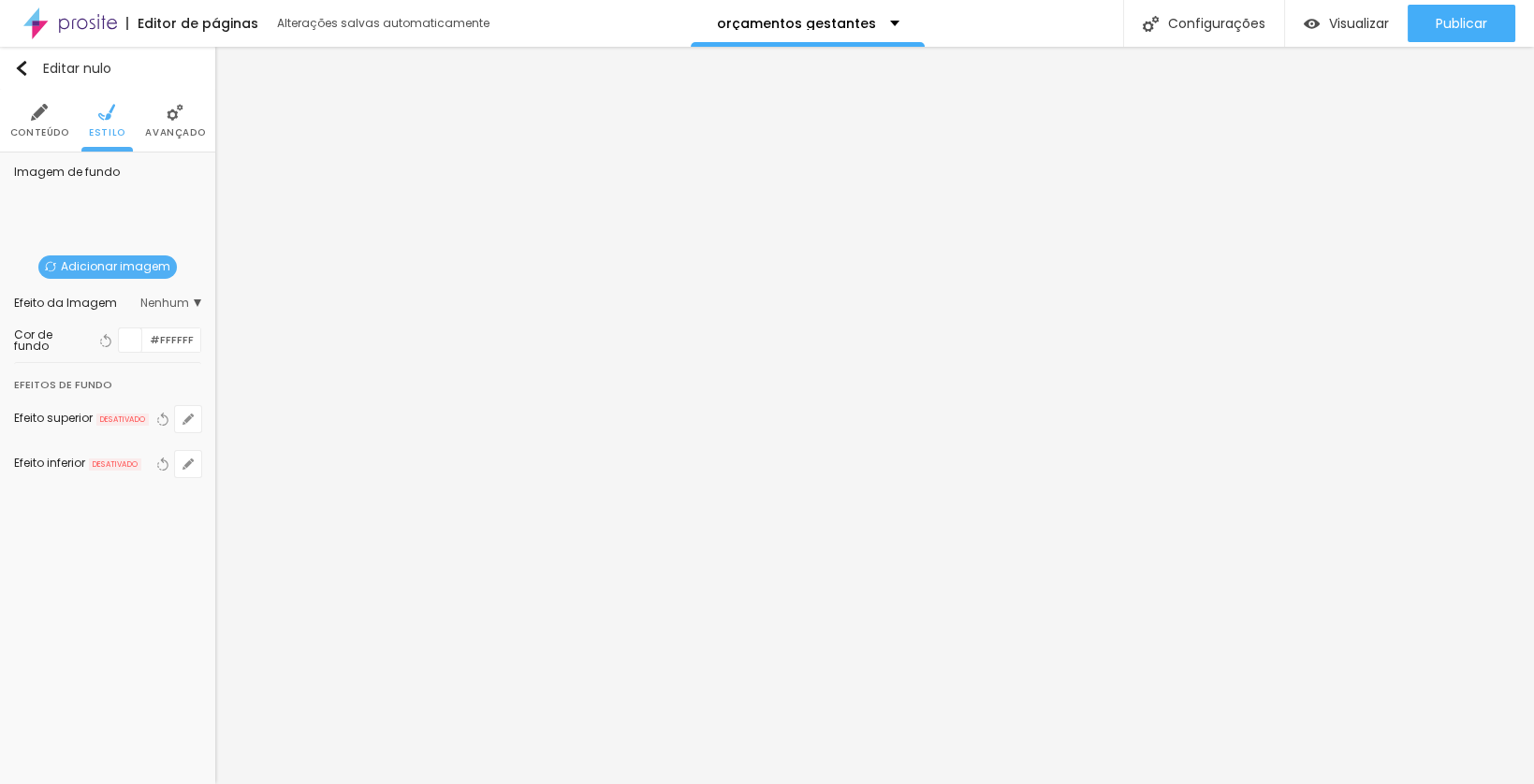 click at bounding box center (39, 112) 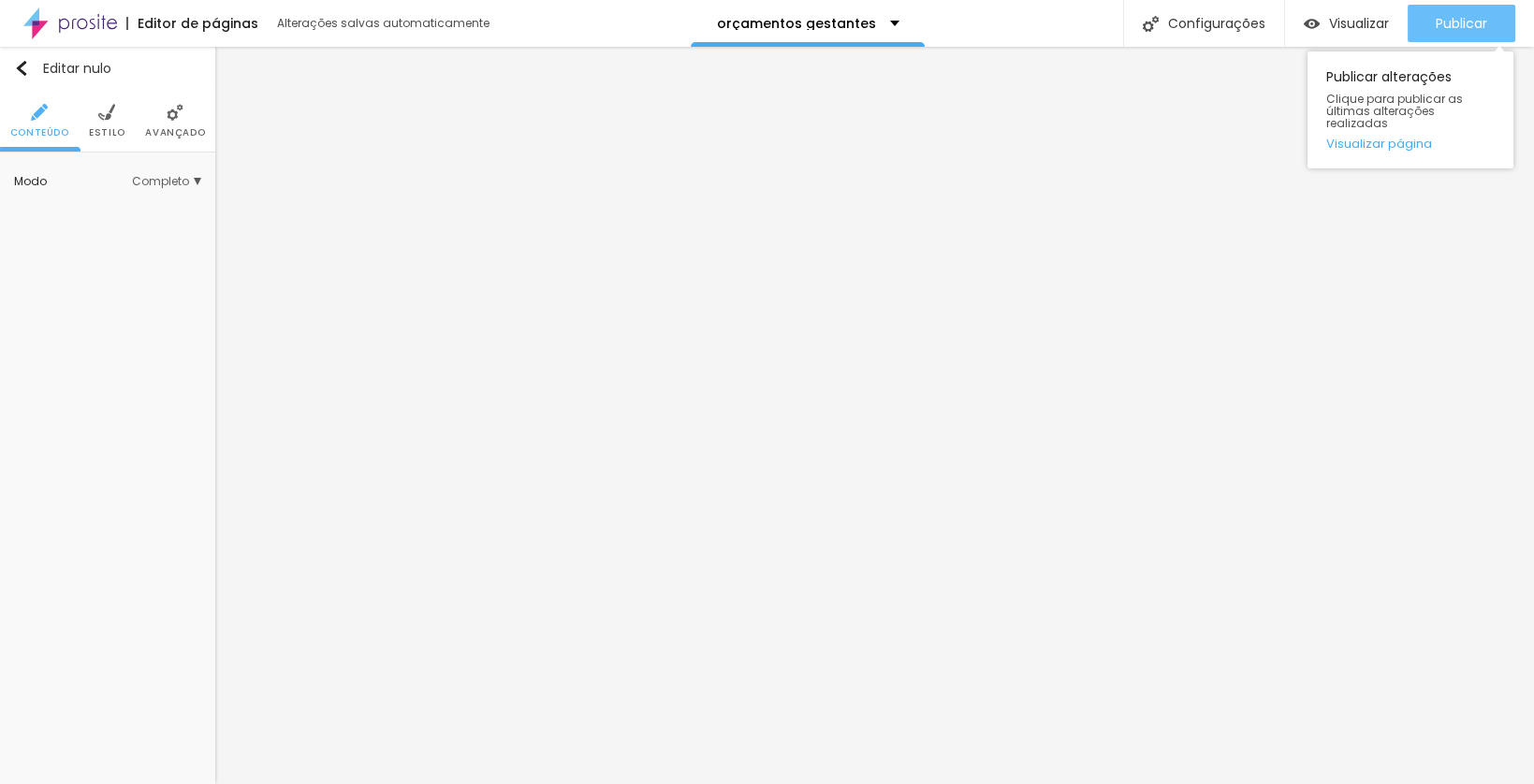 click on "Publicar" at bounding box center [1461, 23] 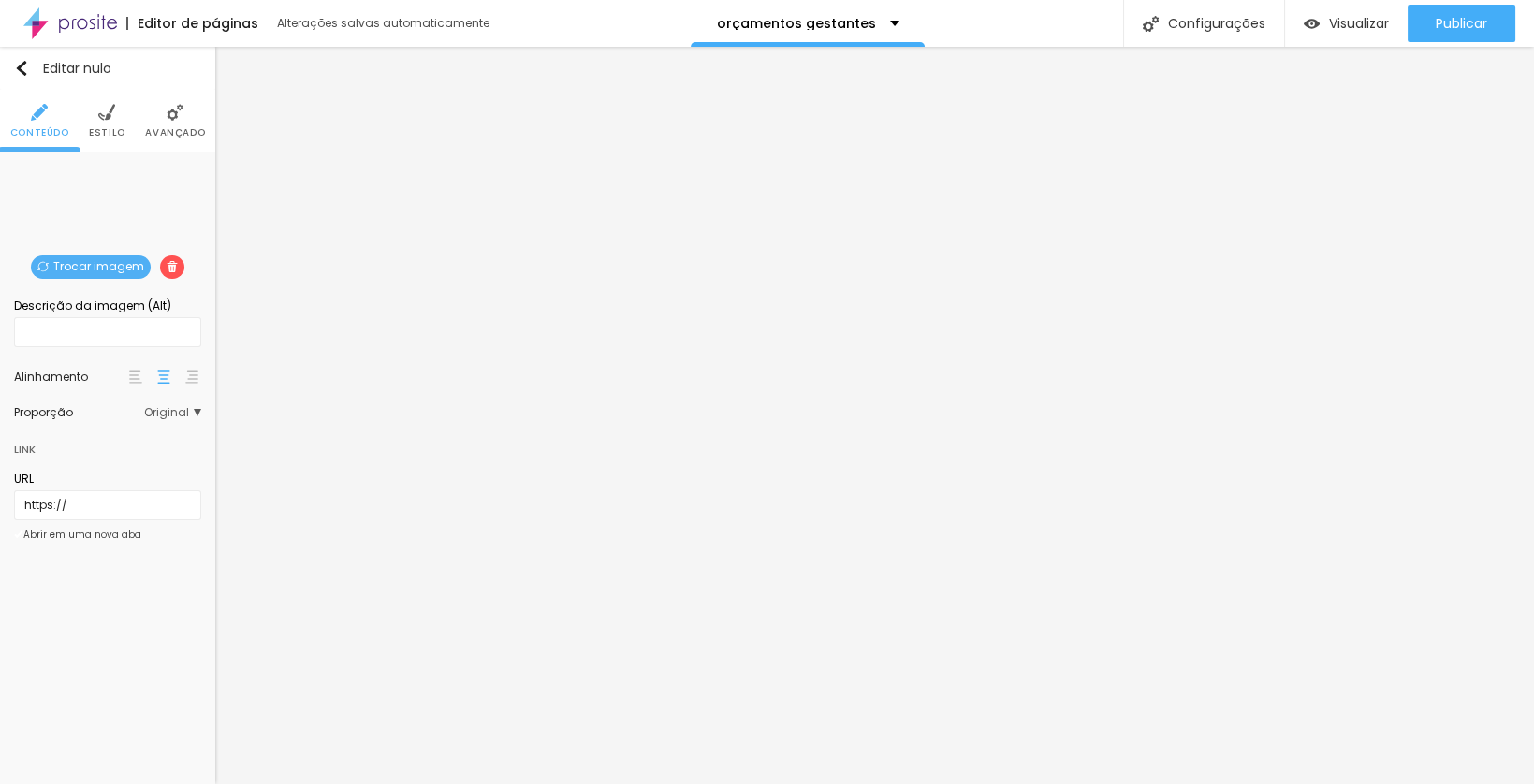 click on "Original" at bounding box center [172, 413] 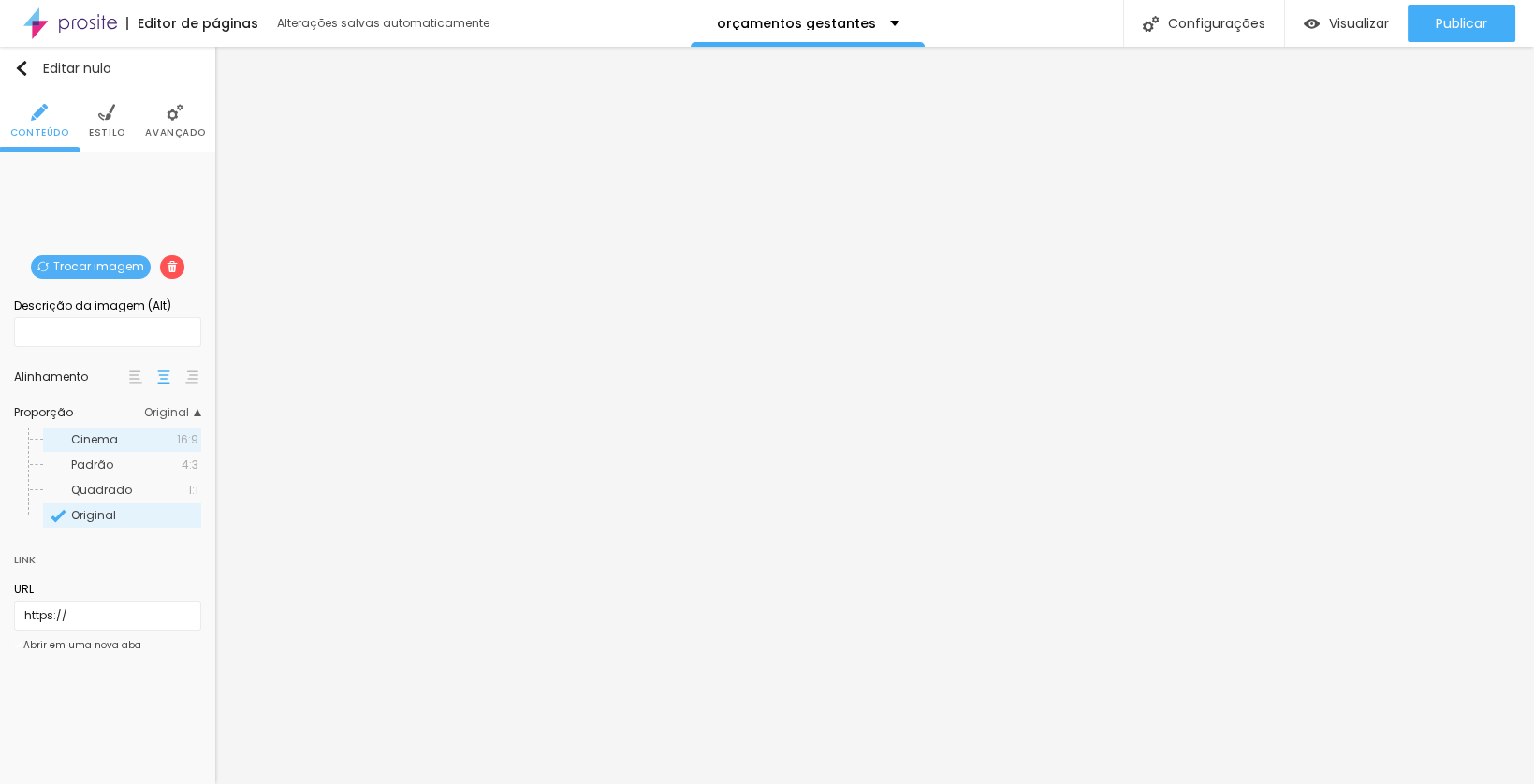 click on "Cinema" at bounding box center [124, 440] 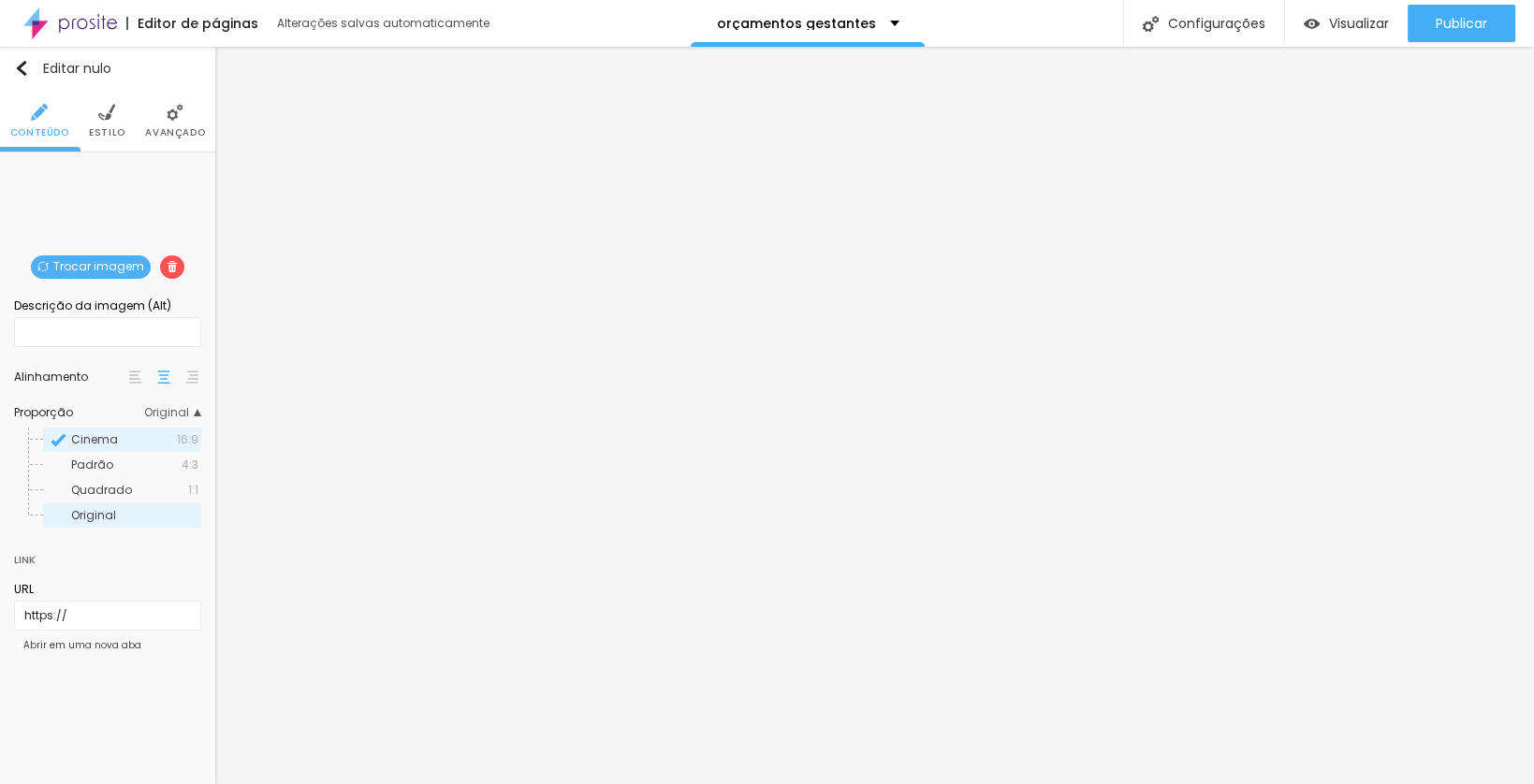 click on "Original" at bounding box center (122, 515) 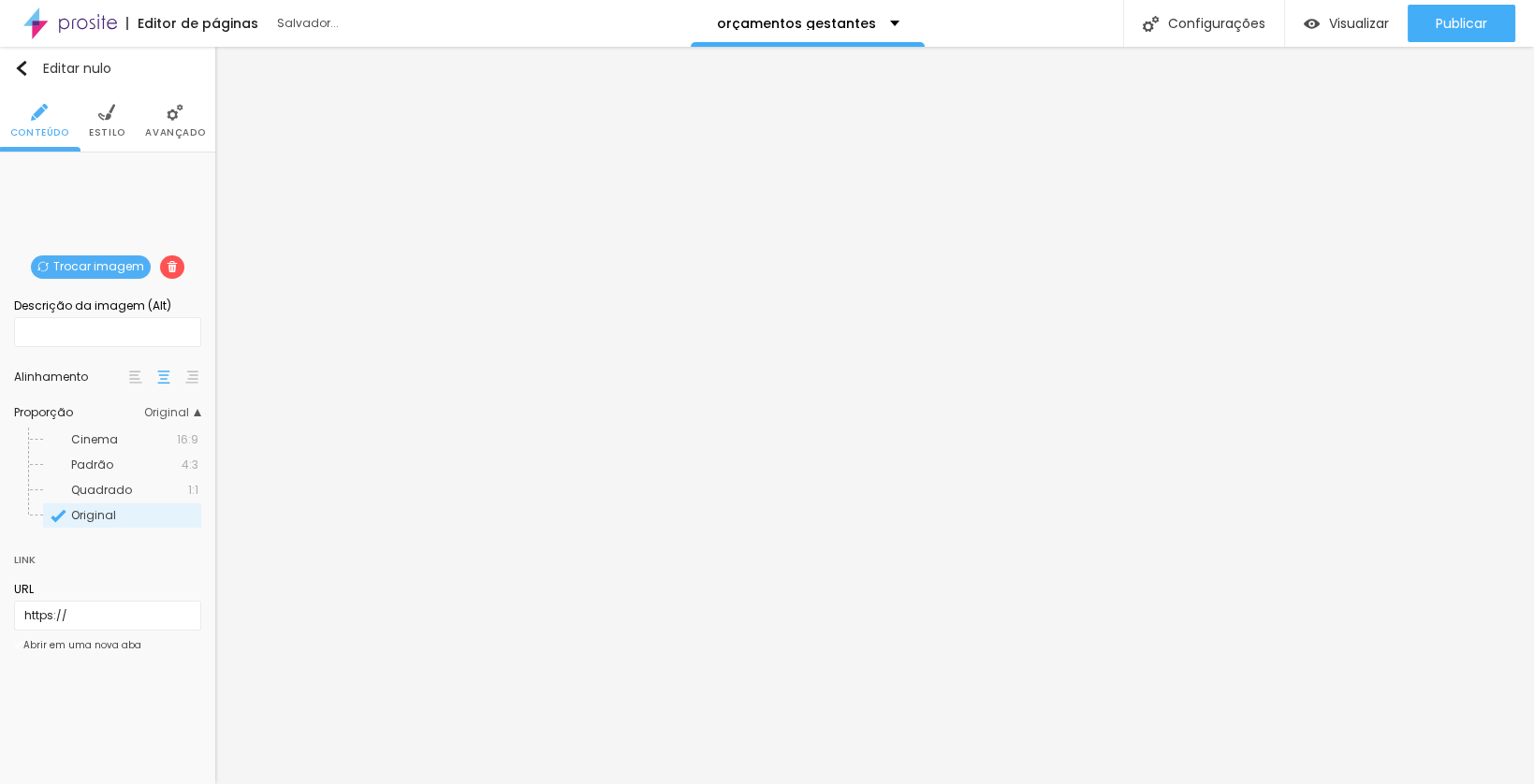 click at bounding box center [107, 112] 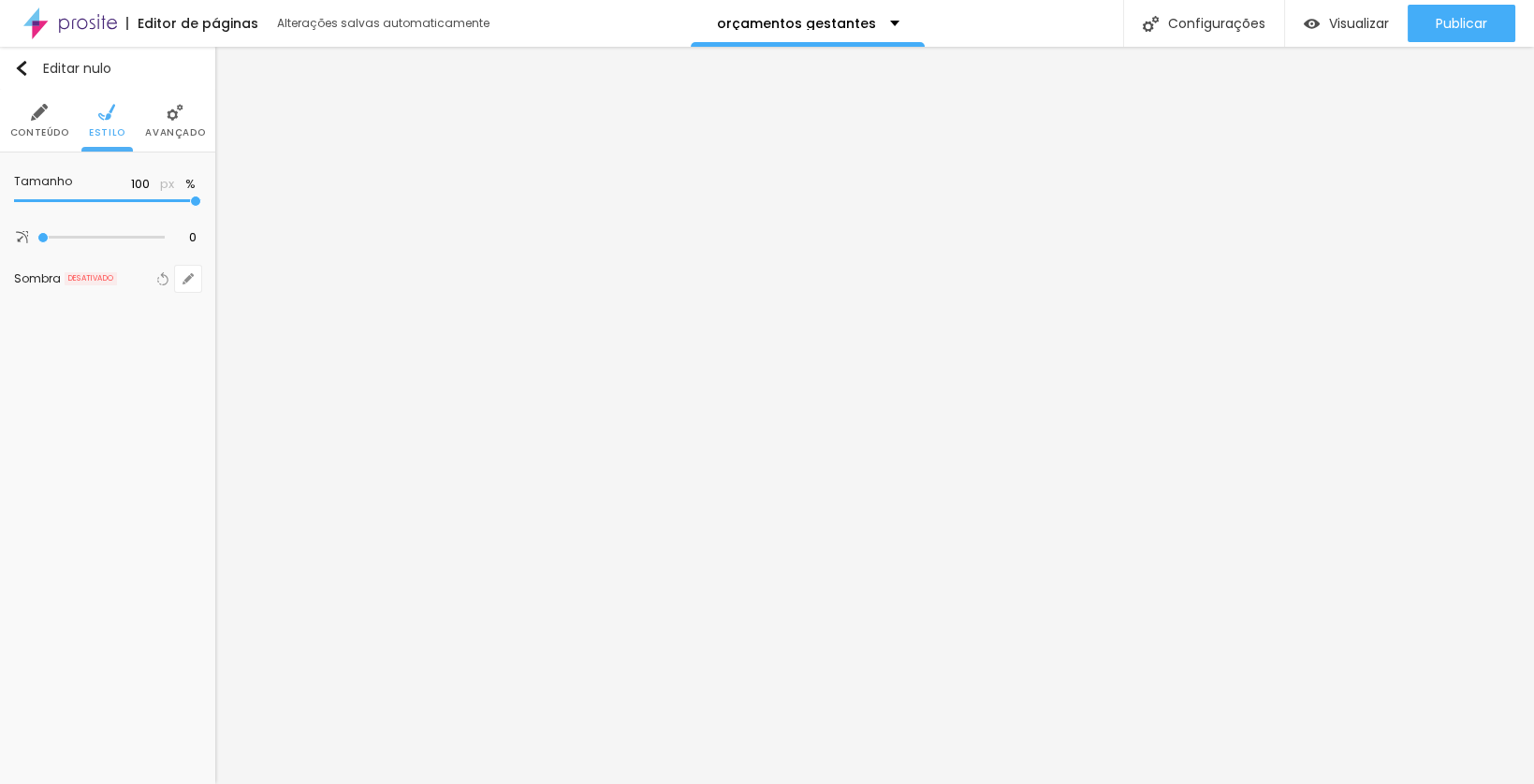 drag, startPoint x: 195, startPoint y: 199, endPoint x: 378, endPoint y: 228, distance: 185.28357 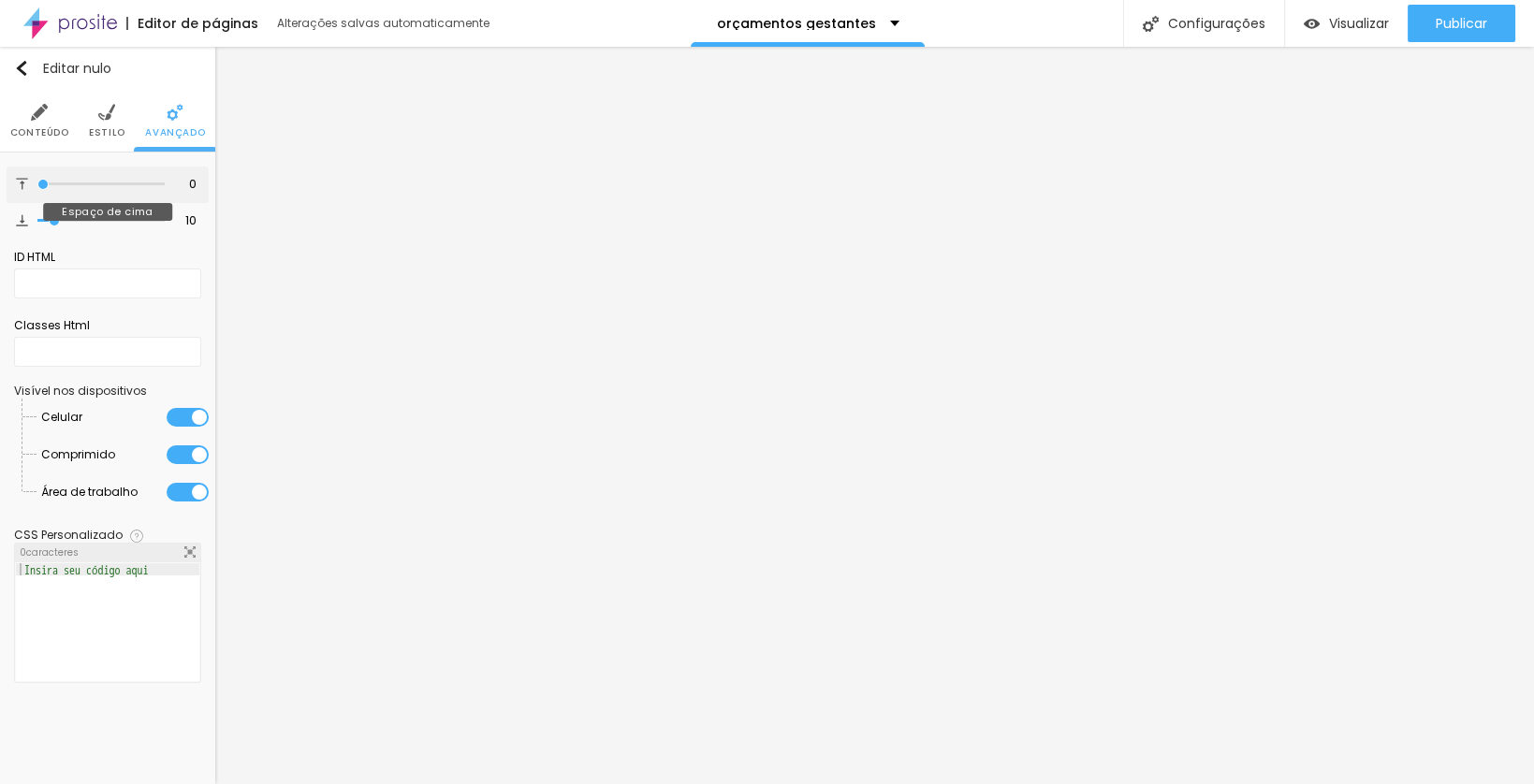 drag, startPoint x: 54, startPoint y: 180, endPoint x: 9, endPoint y: 176, distance: 45.177428 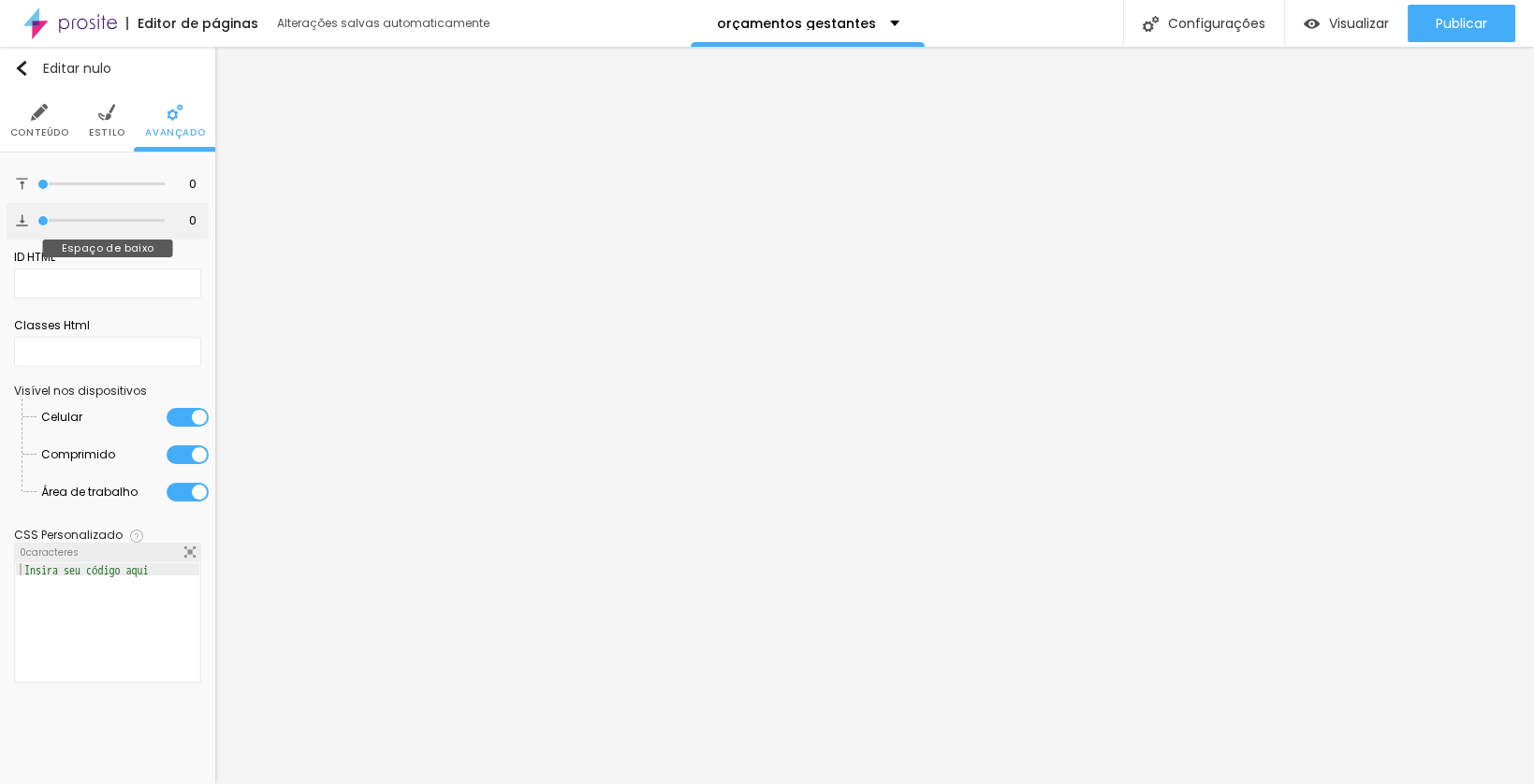 drag, startPoint x: 54, startPoint y: 217, endPoint x: -26, endPoint y: 234, distance: 81.78631 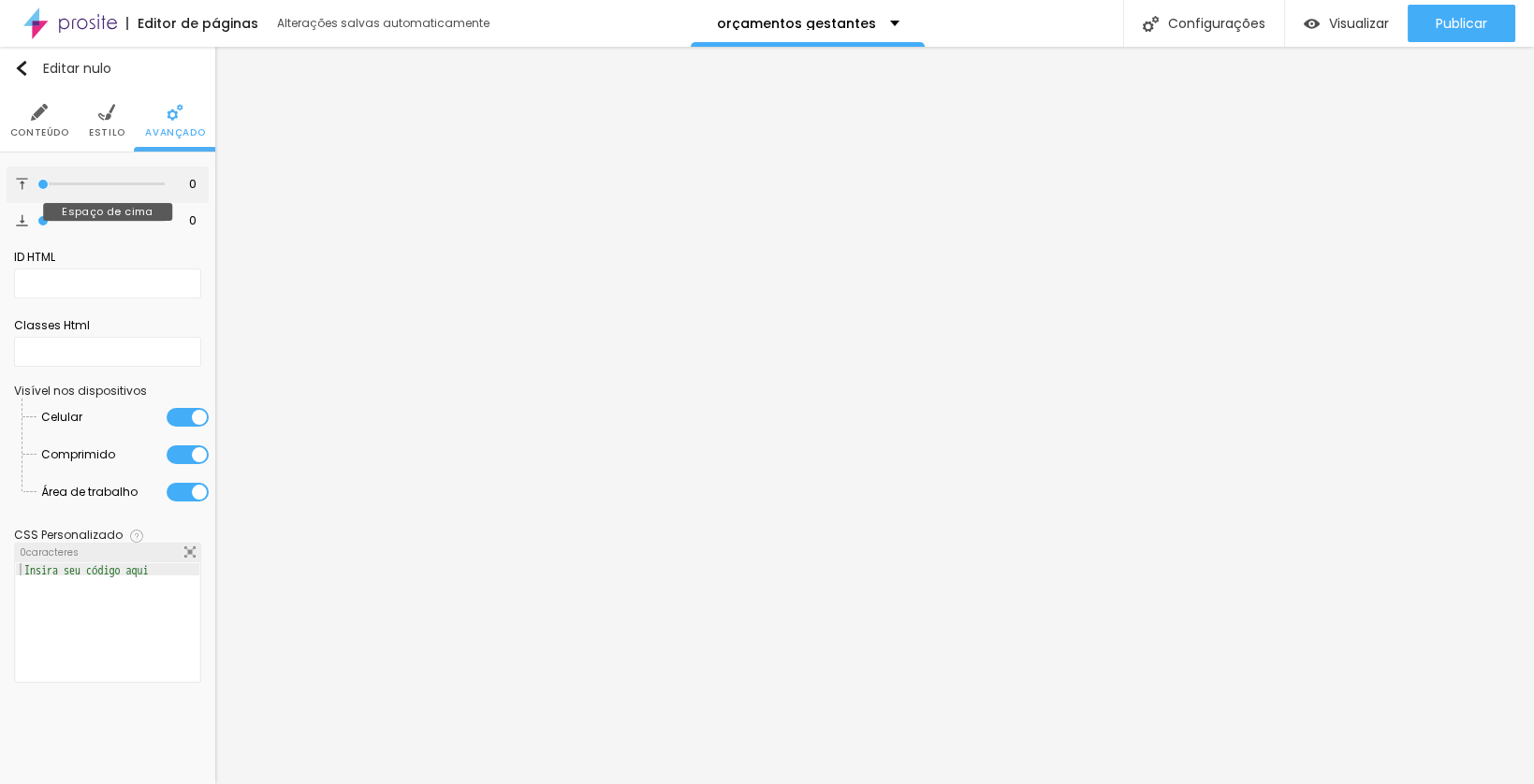 drag, startPoint x: 35, startPoint y: 181, endPoint x: 101, endPoint y: 188, distance: 66.37017 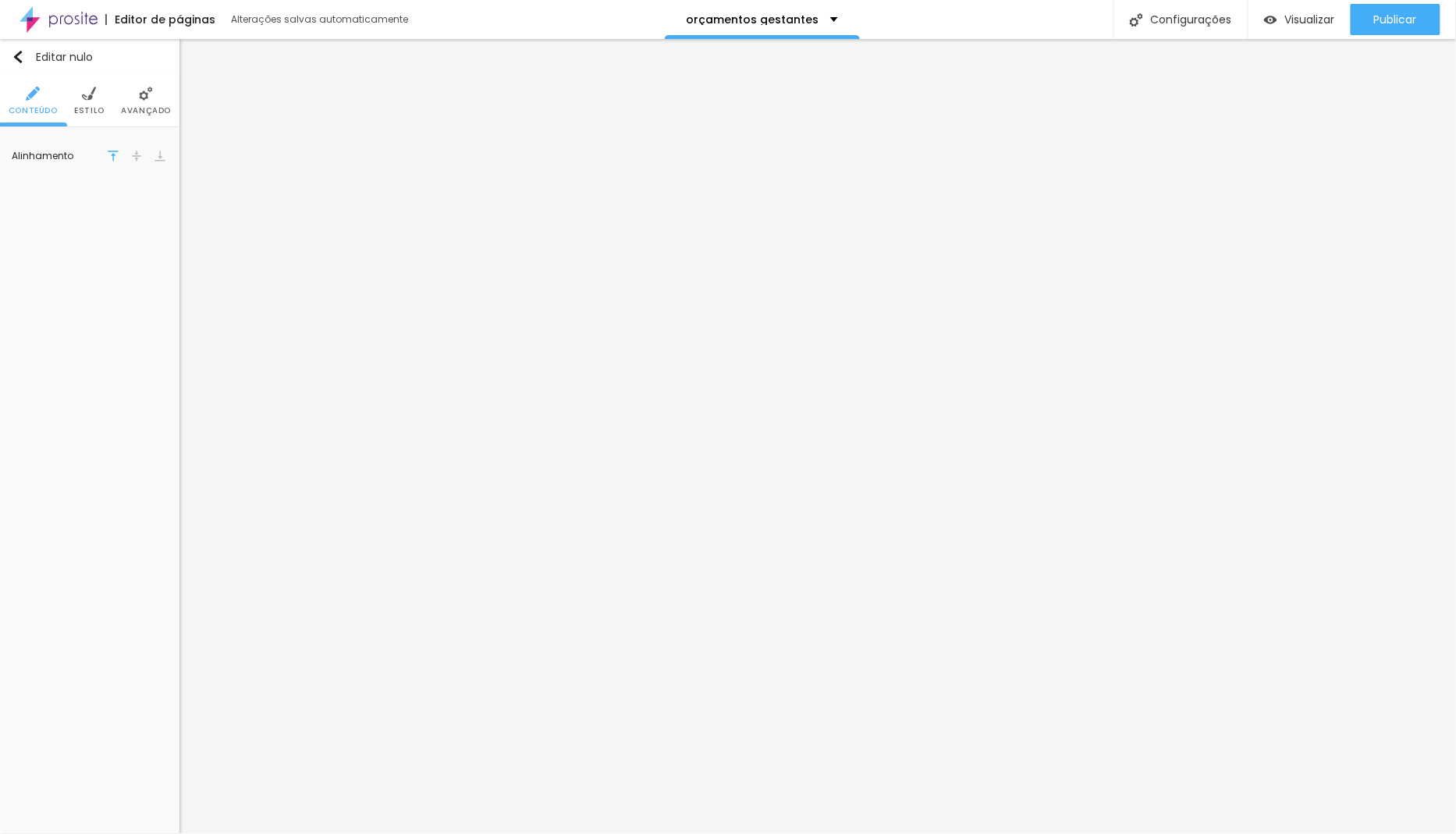 click on "Estilo" at bounding box center [89, 101] 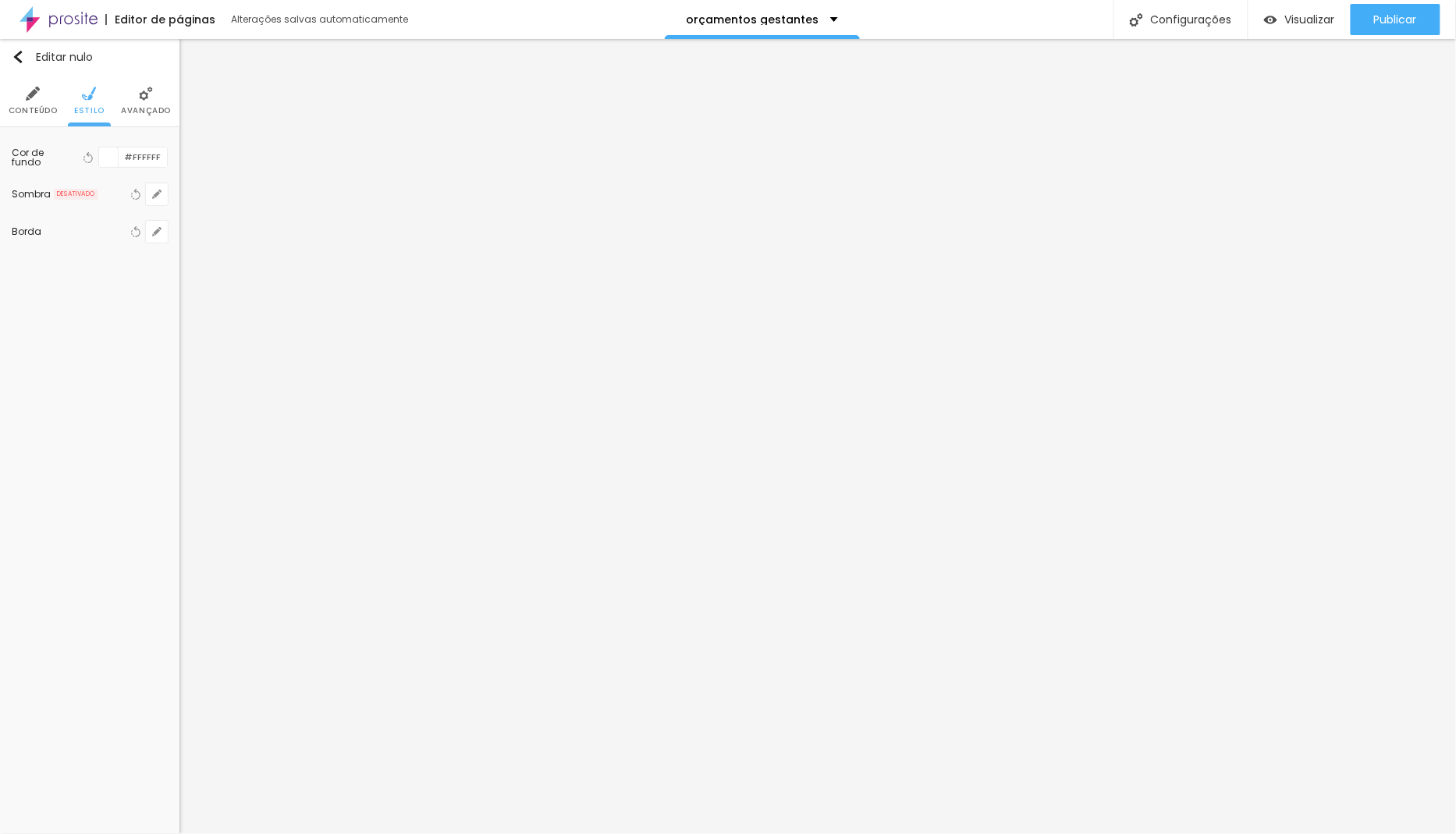 click on "Avançado" at bounding box center (146, 101) 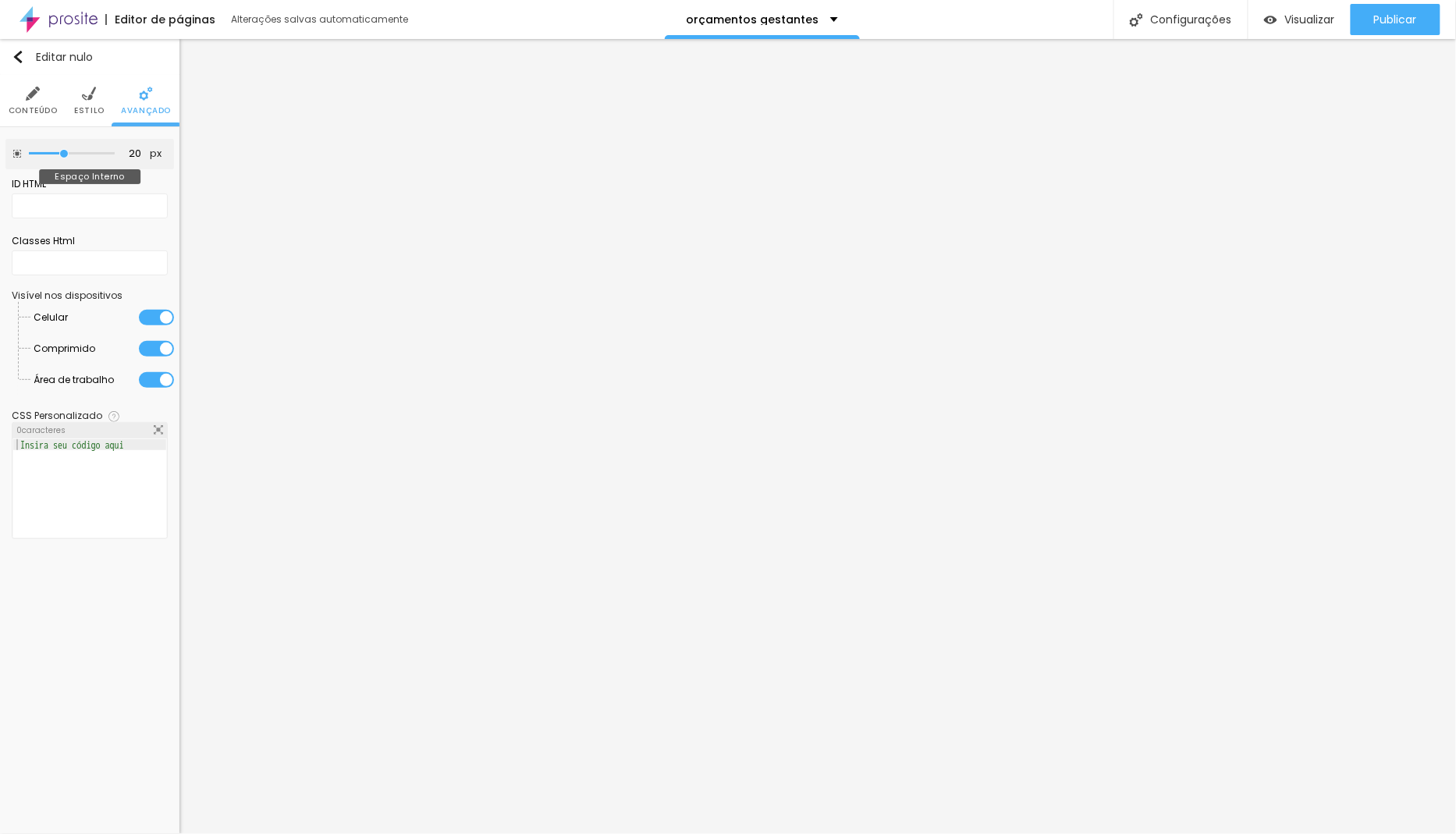 drag, startPoint x: 59, startPoint y: 147, endPoint x: 23, endPoint y: 144, distance: 36.124784 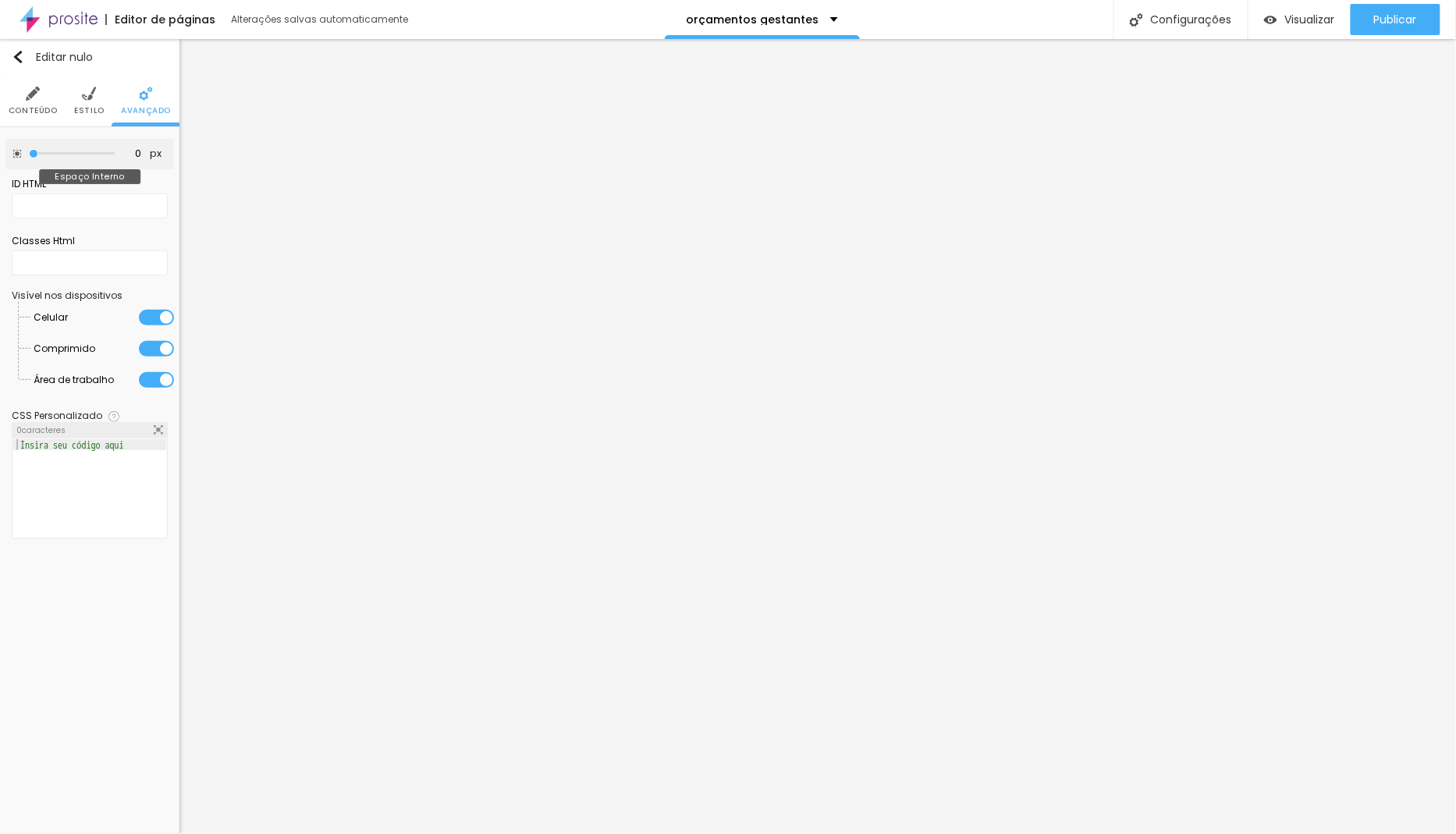 drag, startPoint x: 61, startPoint y: 152, endPoint x: 11, endPoint y: 151, distance: 50.01 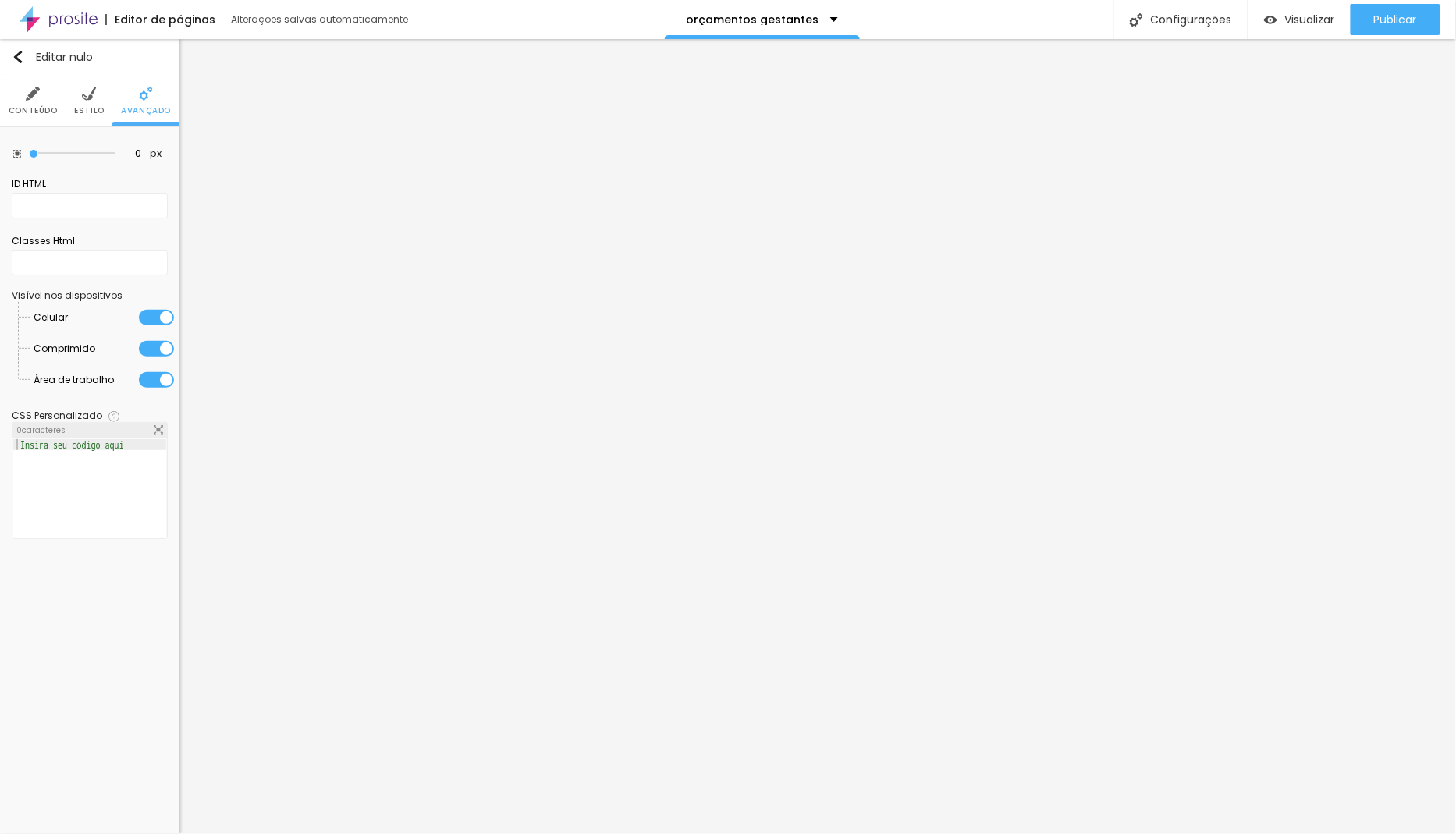 click on "Estilo" at bounding box center [89, 101] 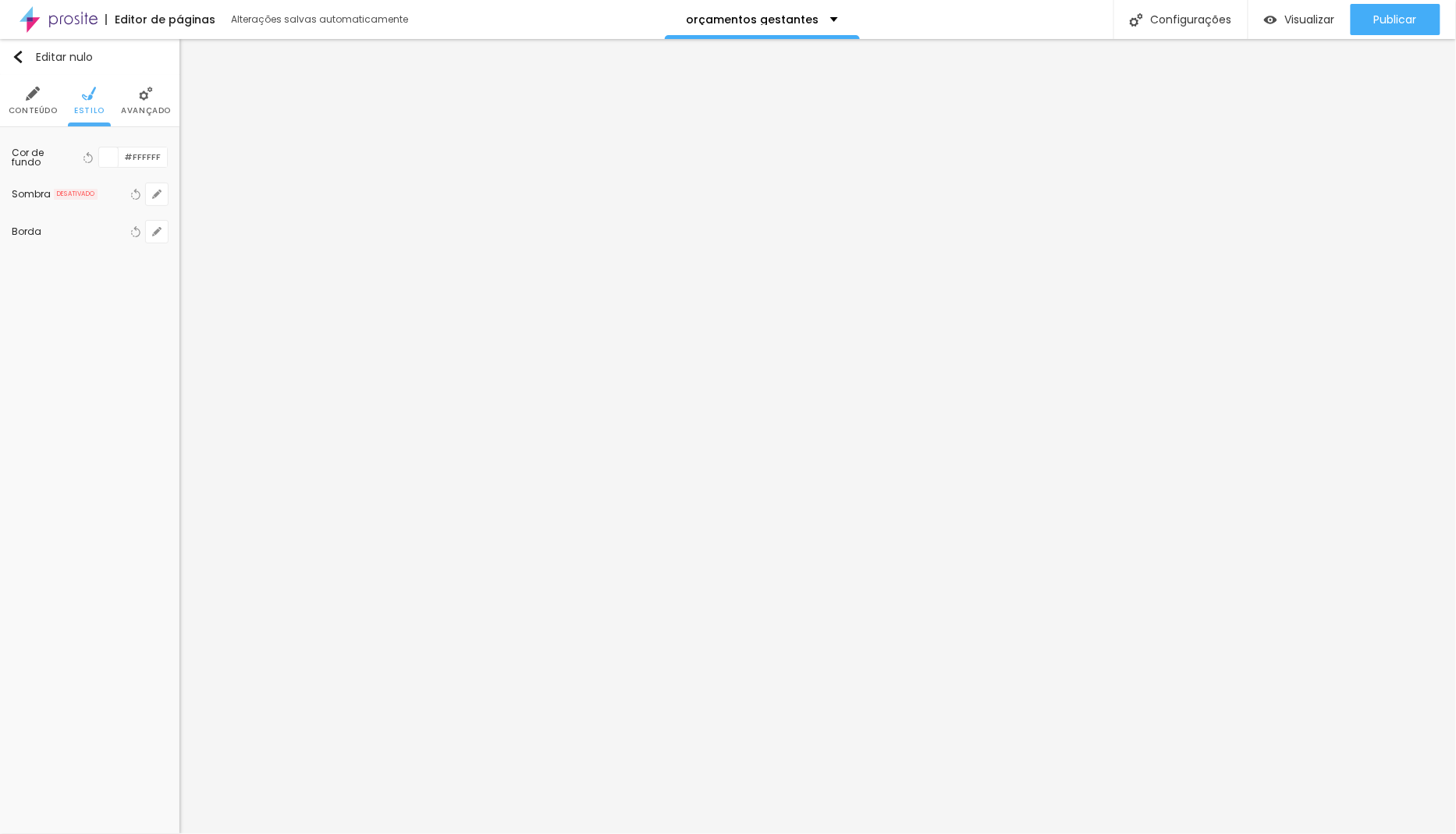 click at bounding box center (33, 94) 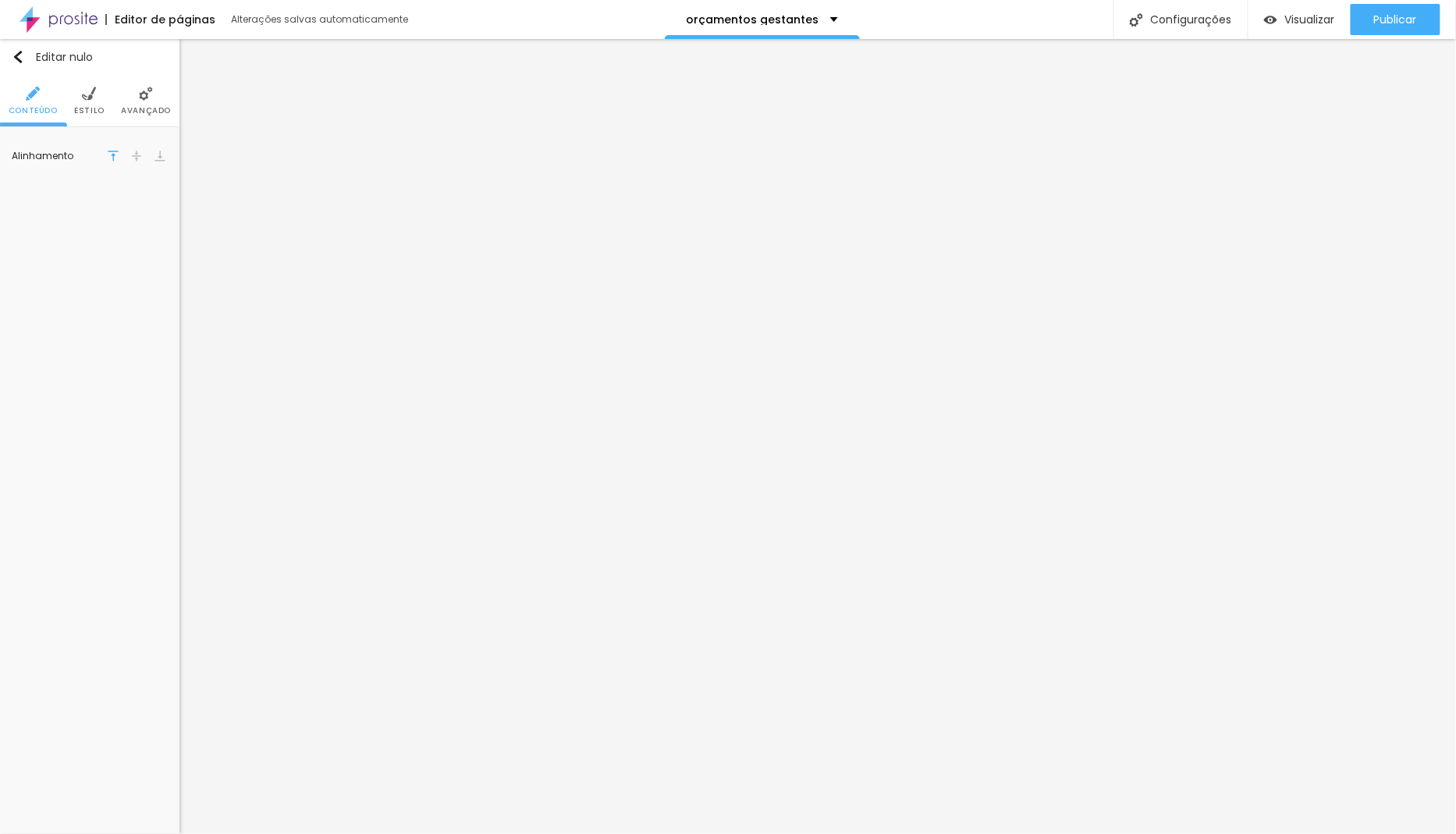click at bounding box center [89, 94] 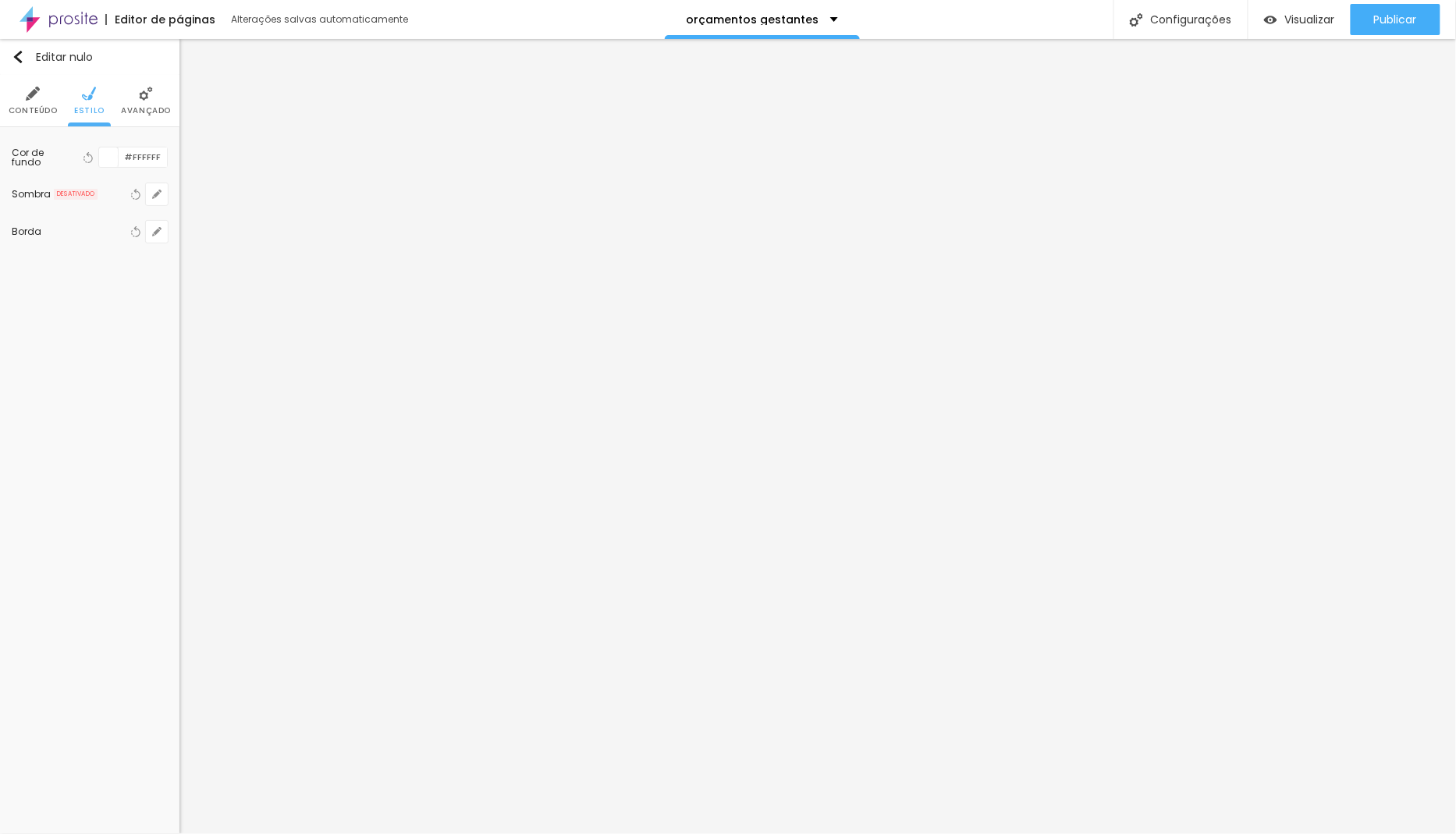 click at bounding box center (146, 94) 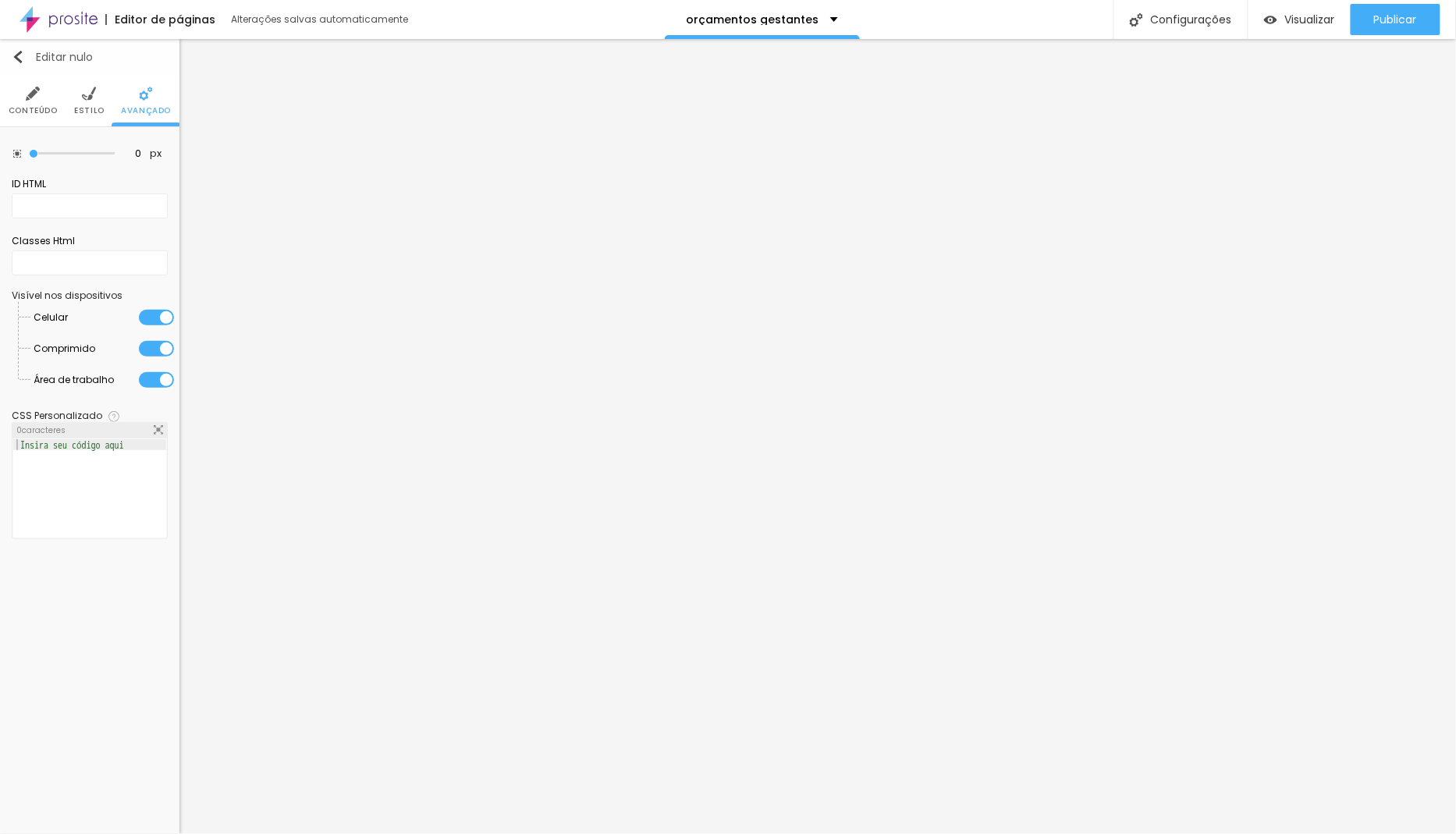 click at bounding box center [18, 57] 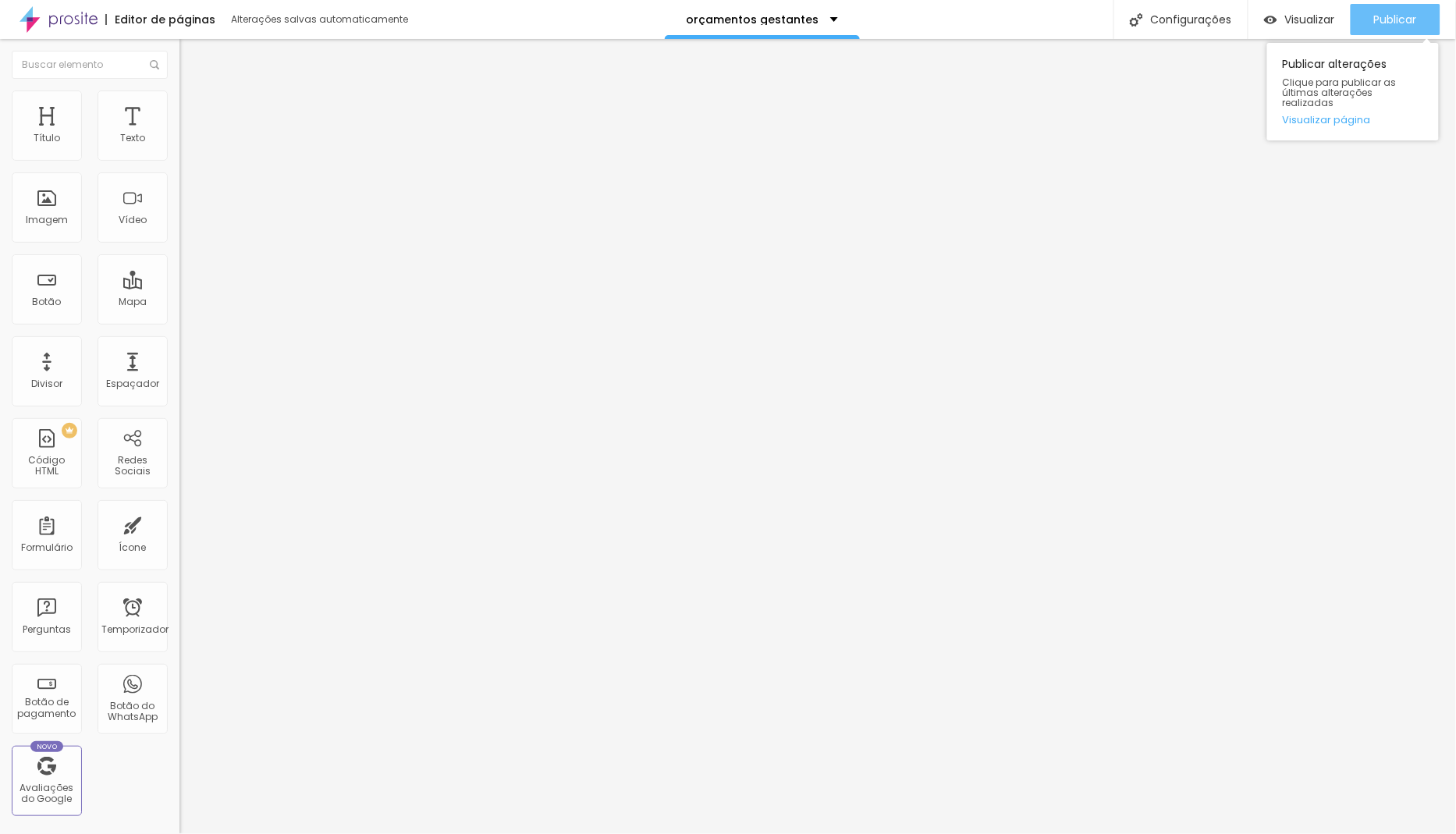 click on "Publicar" at bounding box center (1395, 20) 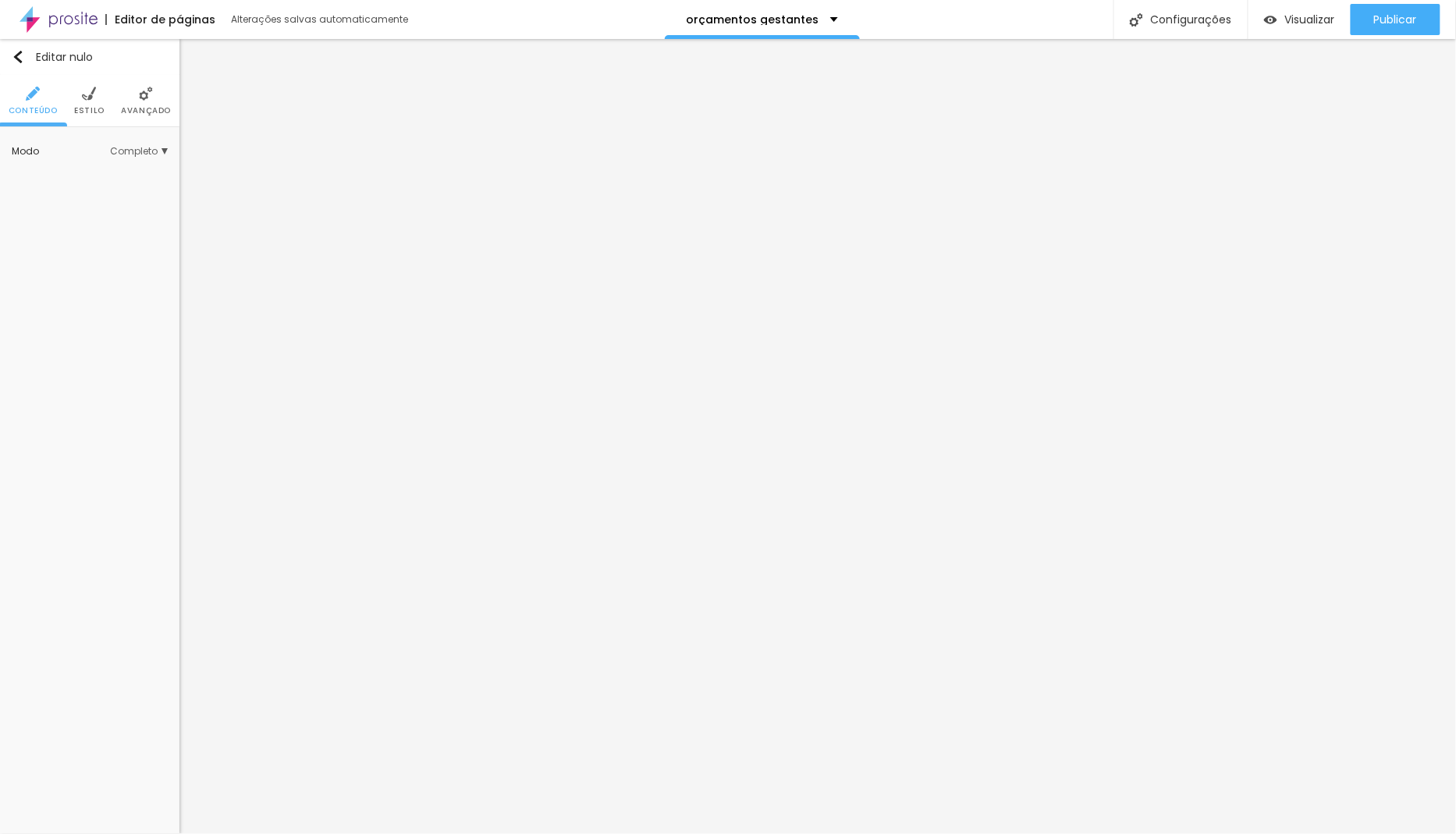 click on "Completo" at bounding box center (133, 151) 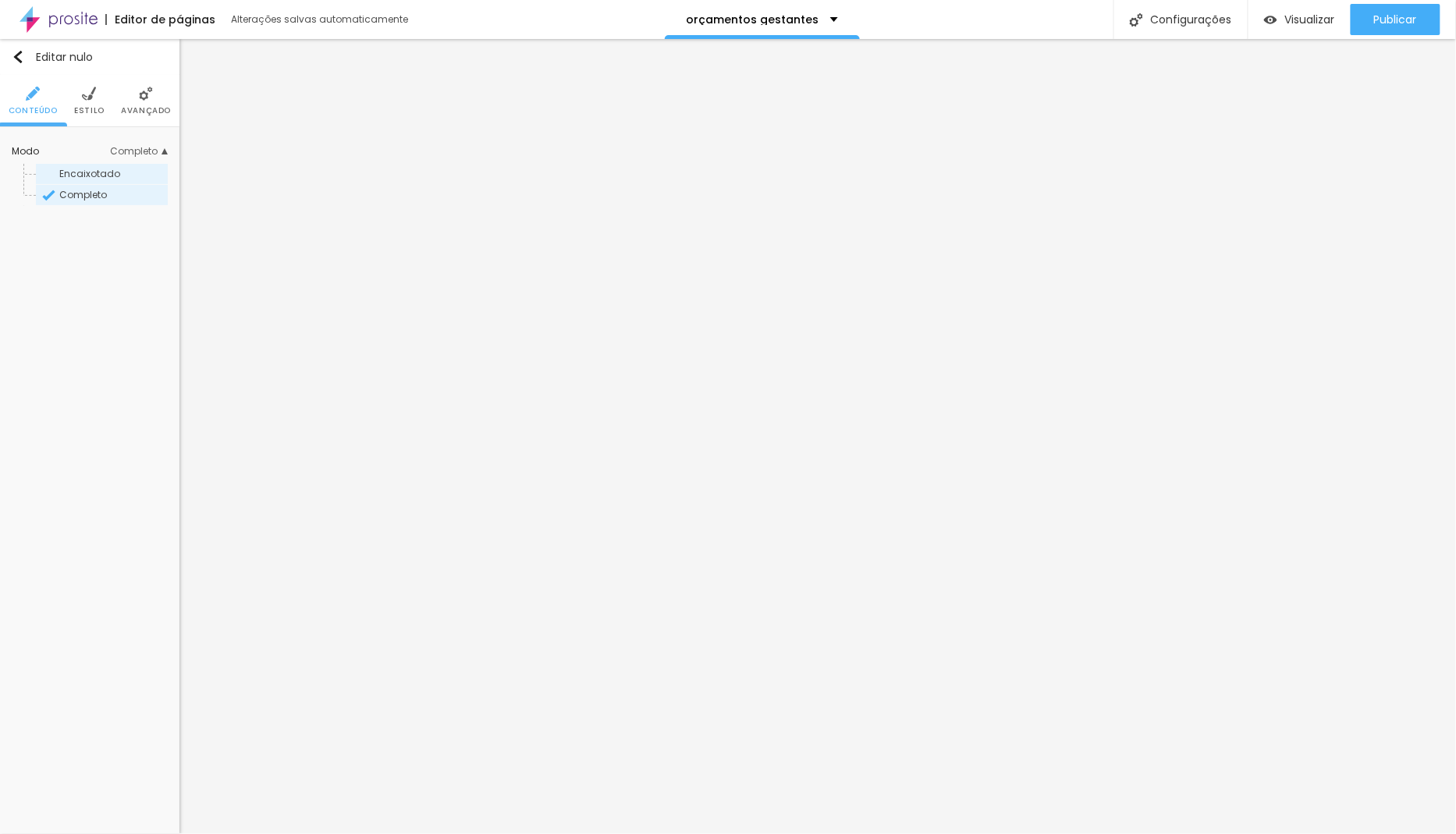 click on "Encaixotado" at bounding box center [112, 174] 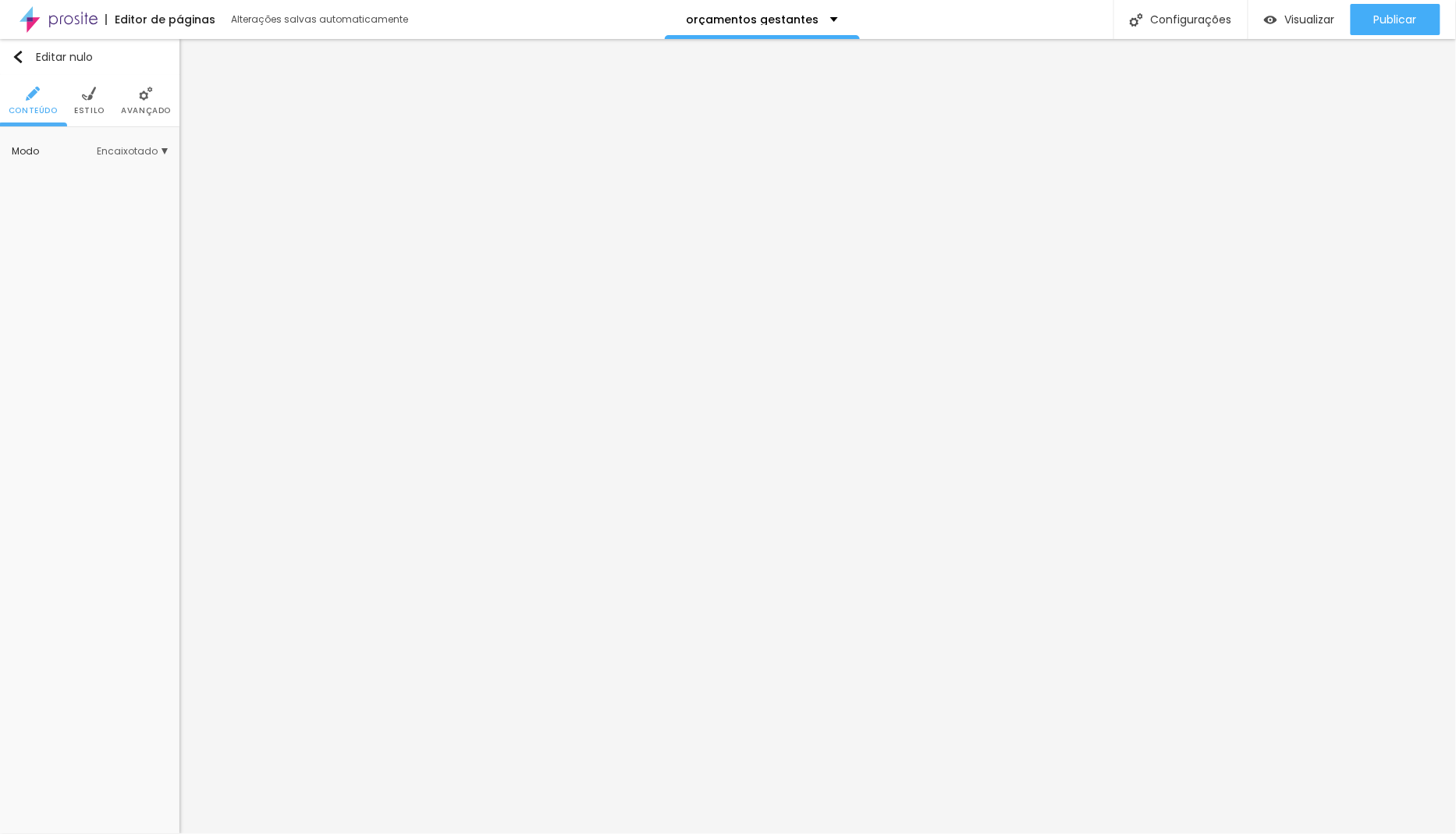 click on "Encaixotado" at bounding box center (127, 151) 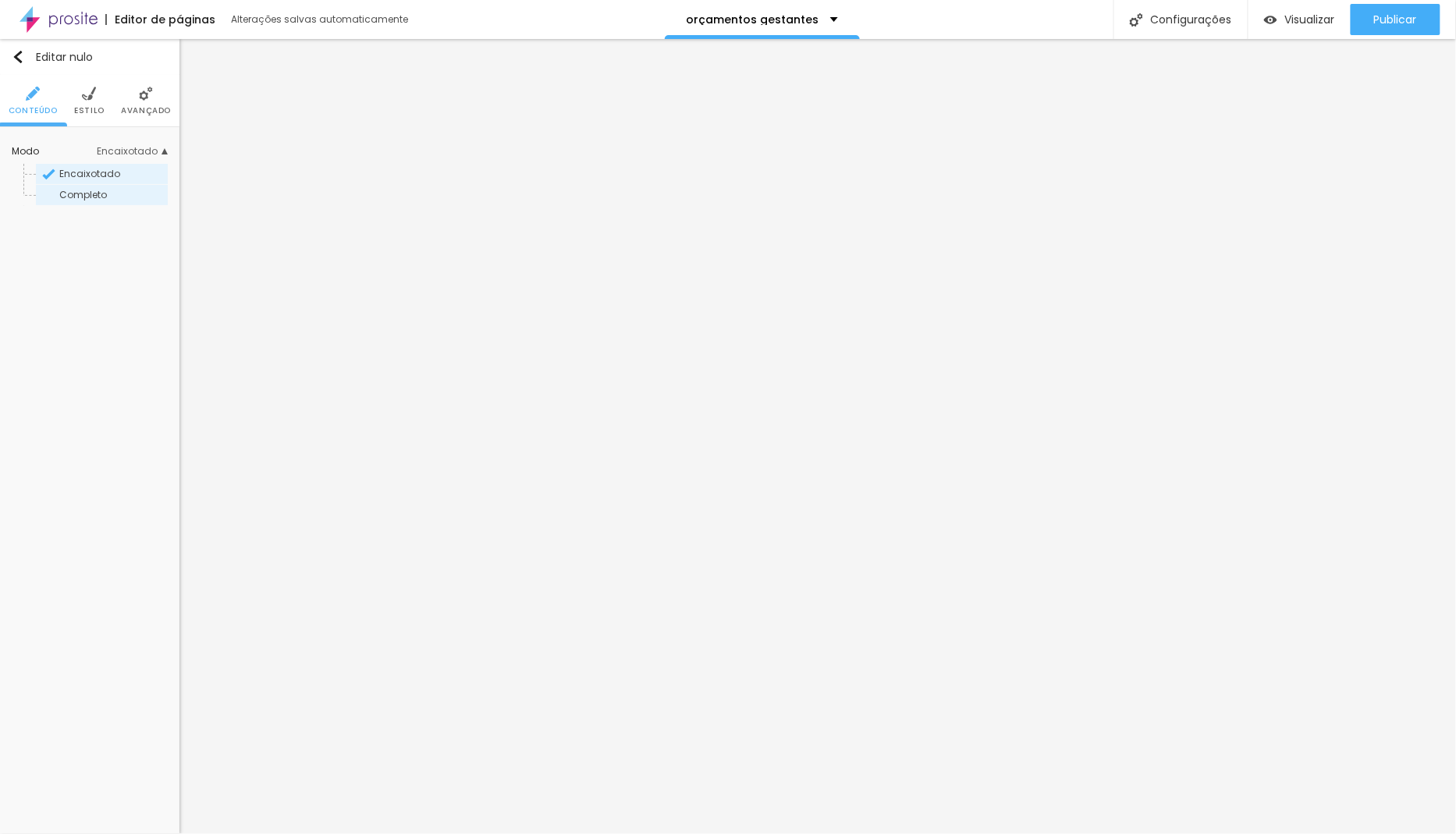click on "Completo" at bounding box center (112, 195) 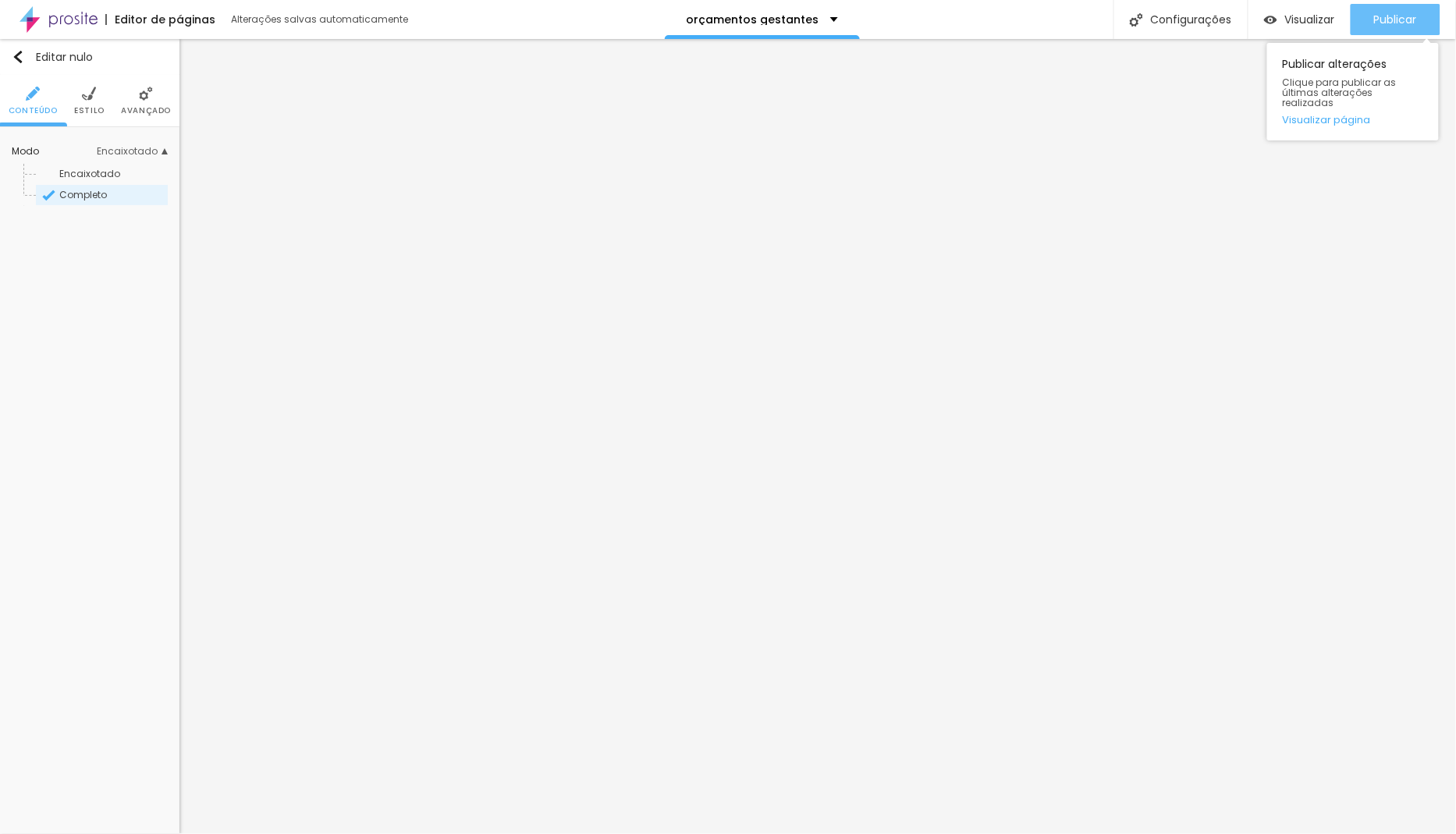 click on "Publicar" at bounding box center [1395, 20] 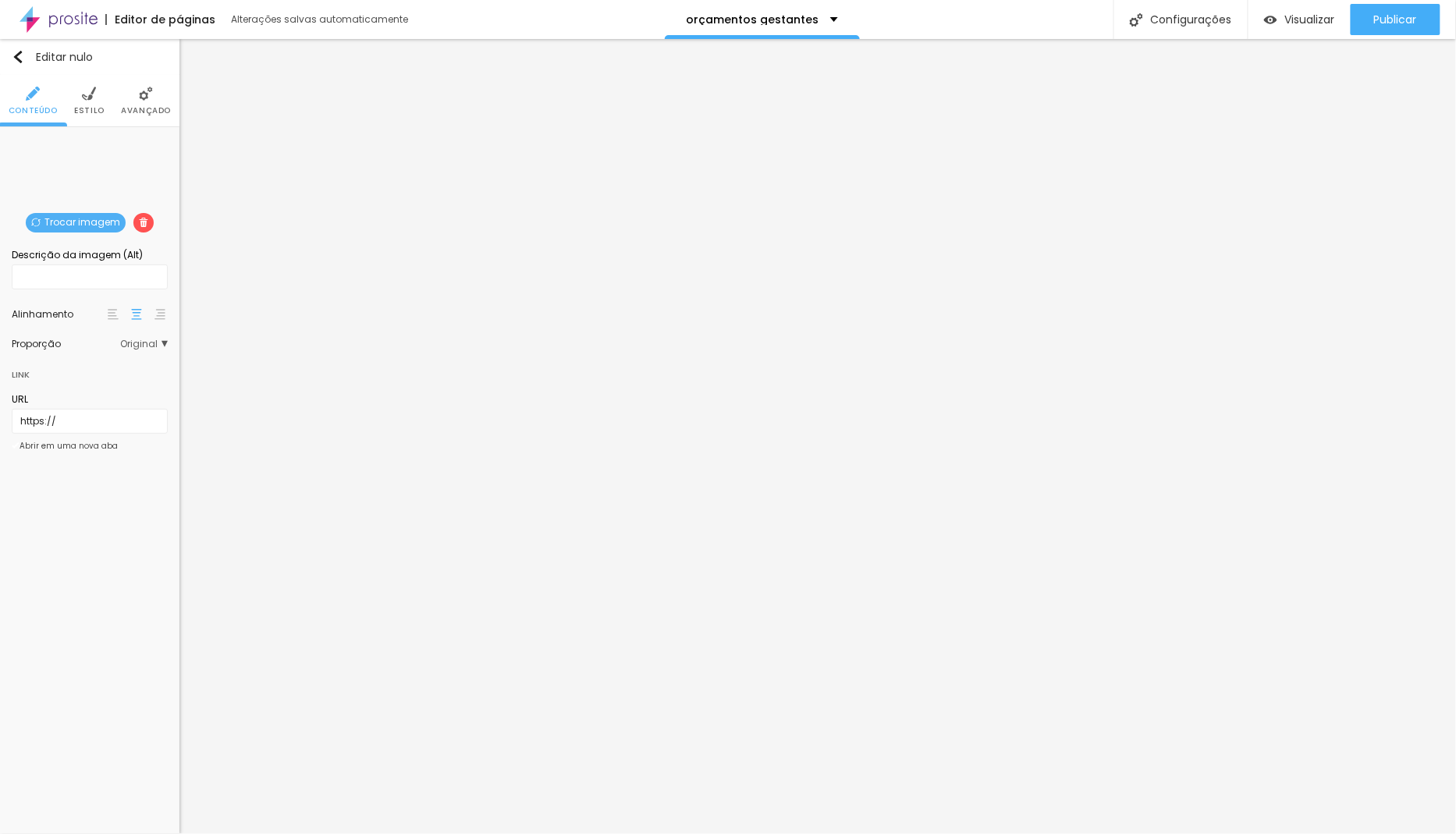 click at bounding box center (146, 94) 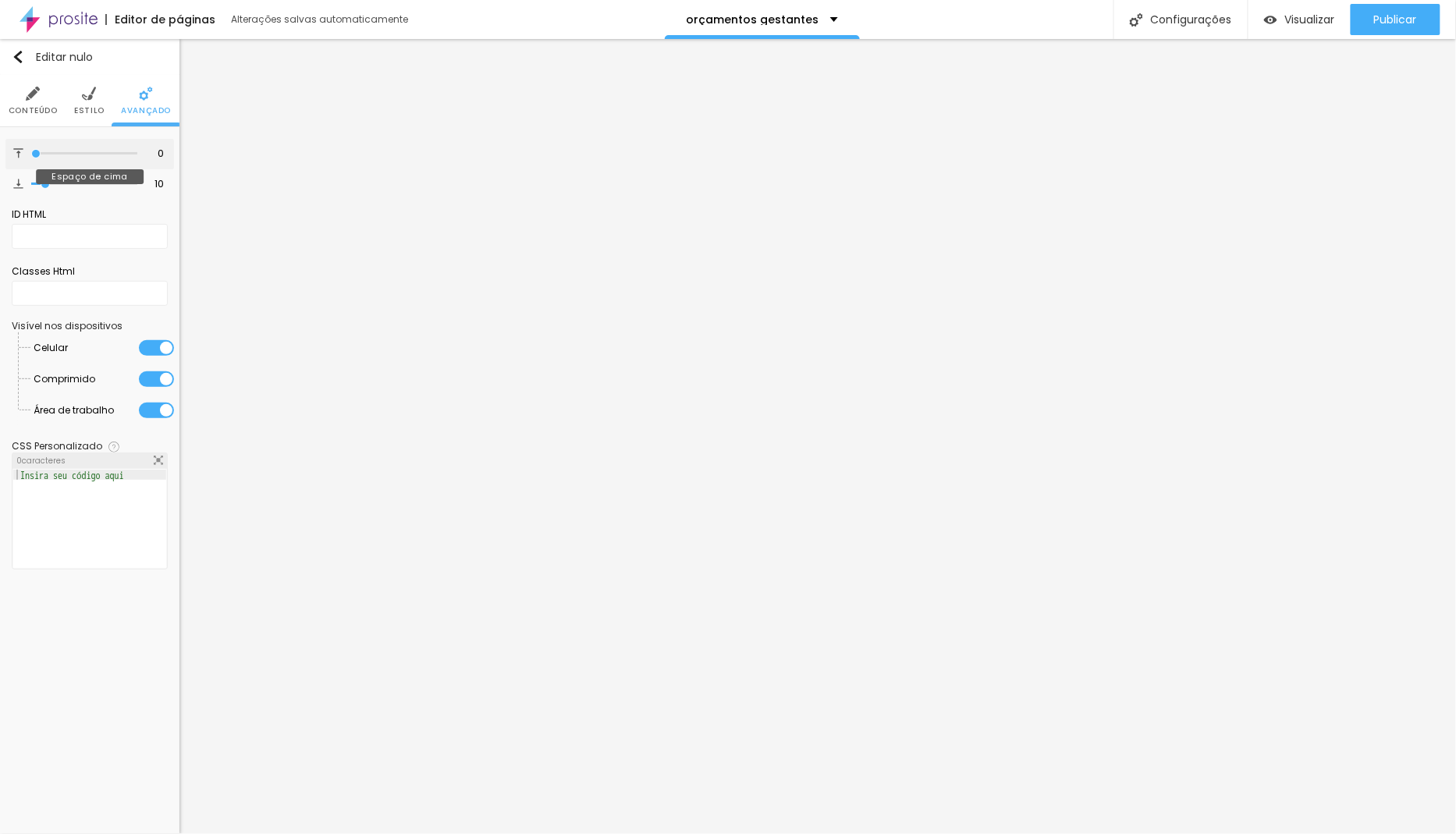 drag, startPoint x: 44, startPoint y: 149, endPoint x: 7, endPoint y: 167, distance: 41.146081 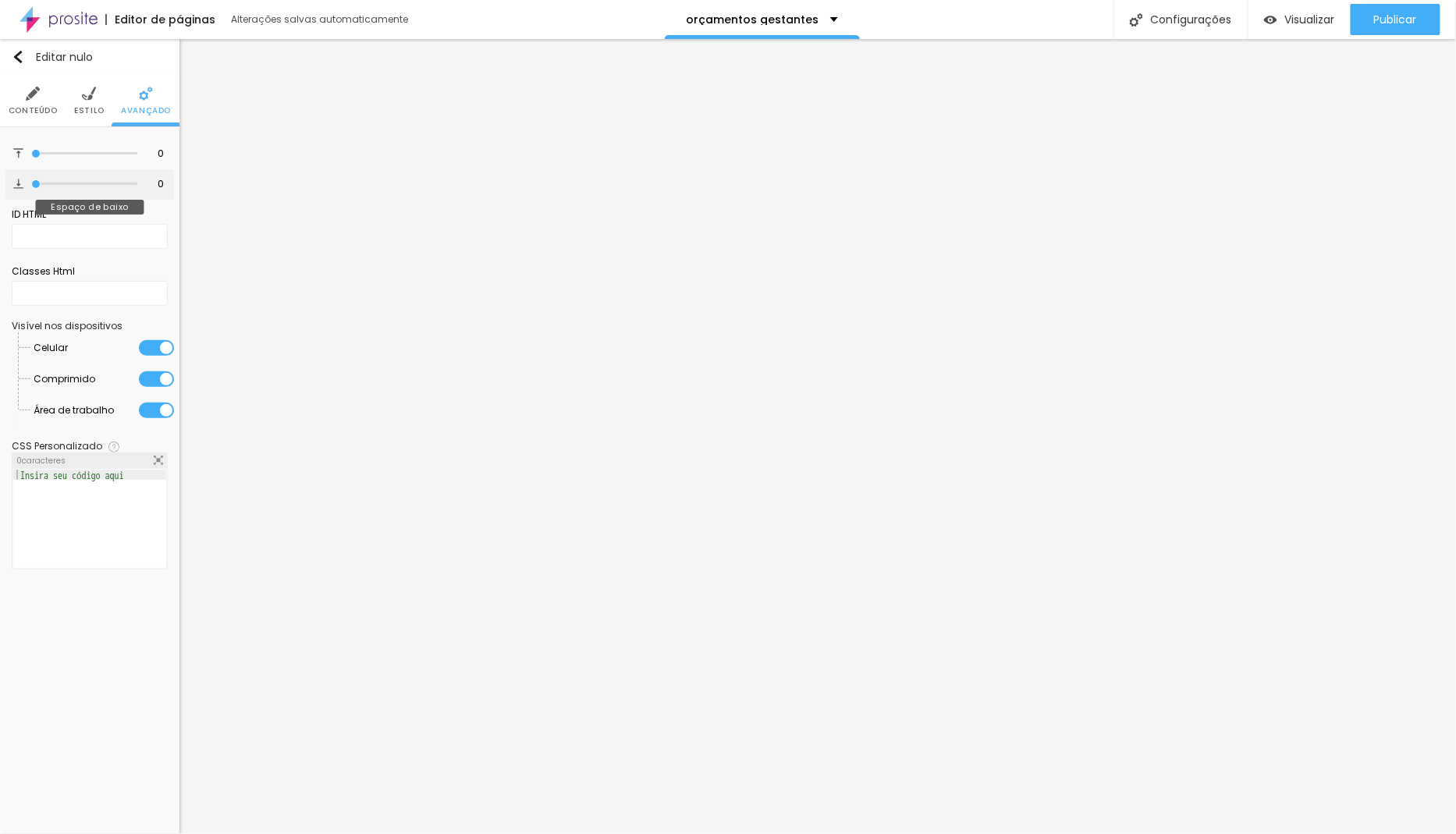 drag, startPoint x: 45, startPoint y: 180, endPoint x: 0, endPoint y: 181, distance: 45.01111 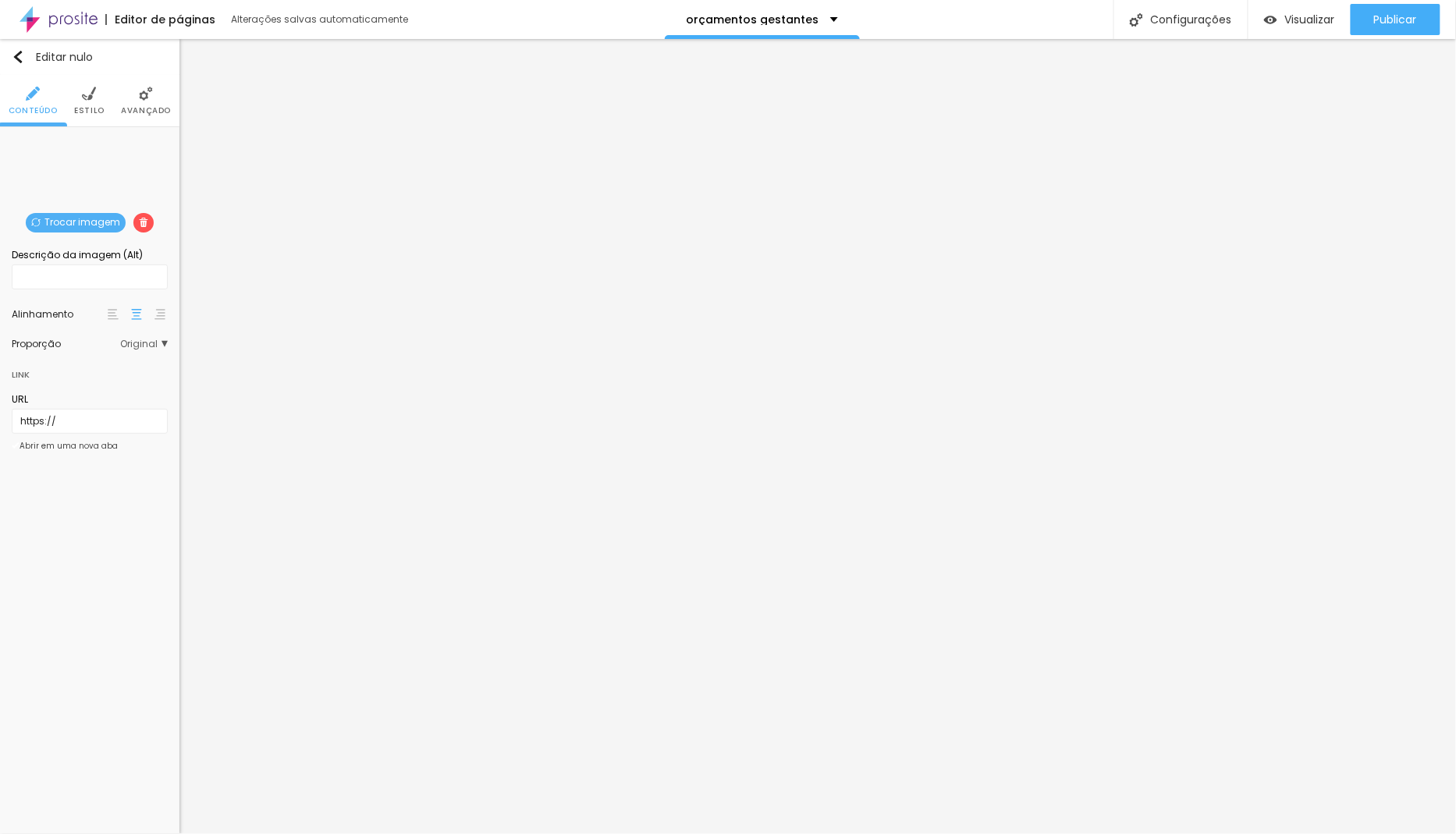 click on "Avançado" at bounding box center [146, 101] 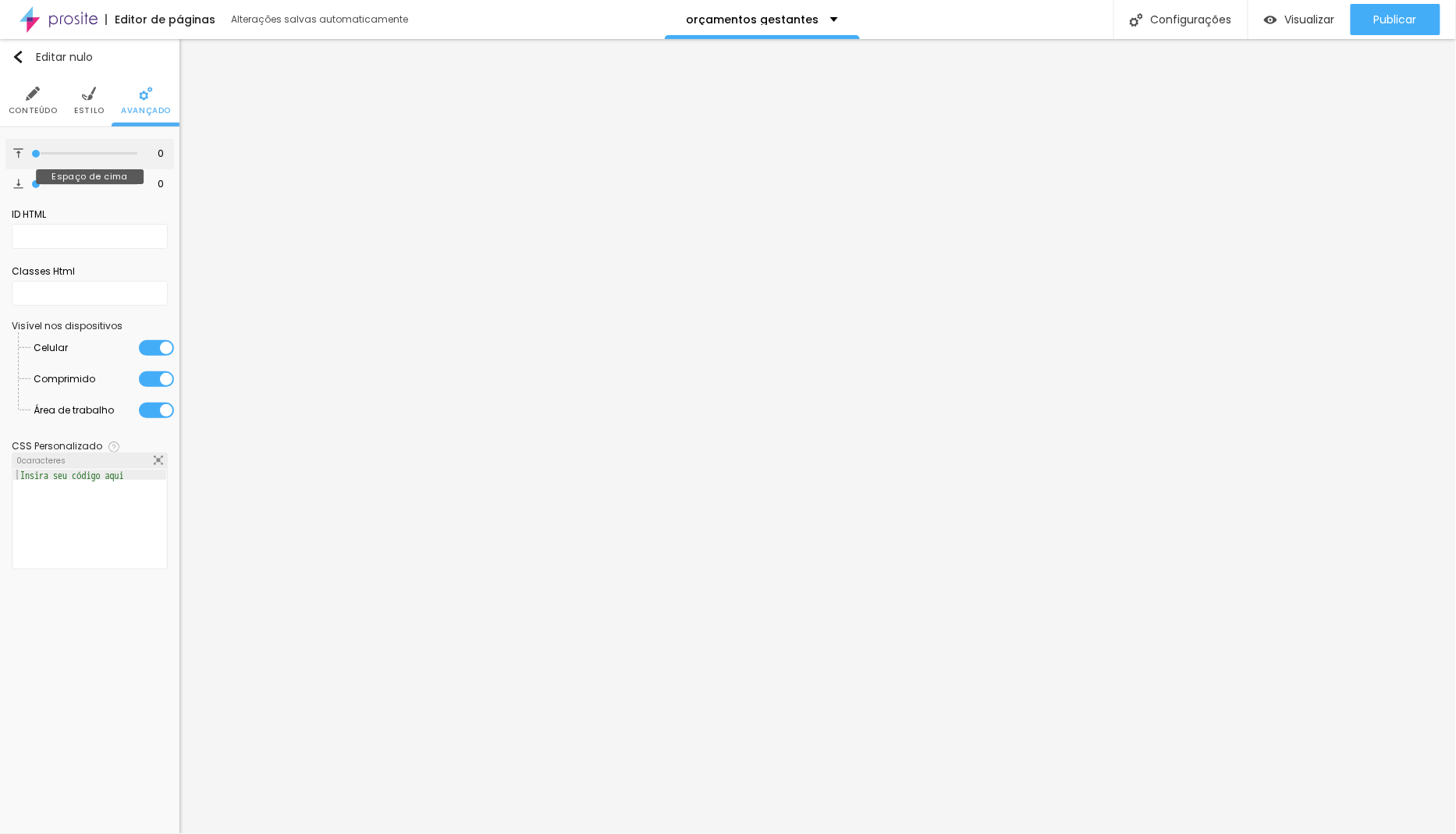 drag, startPoint x: 34, startPoint y: 151, endPoint x: 0, endPoint y: 149, distance: 34.058773 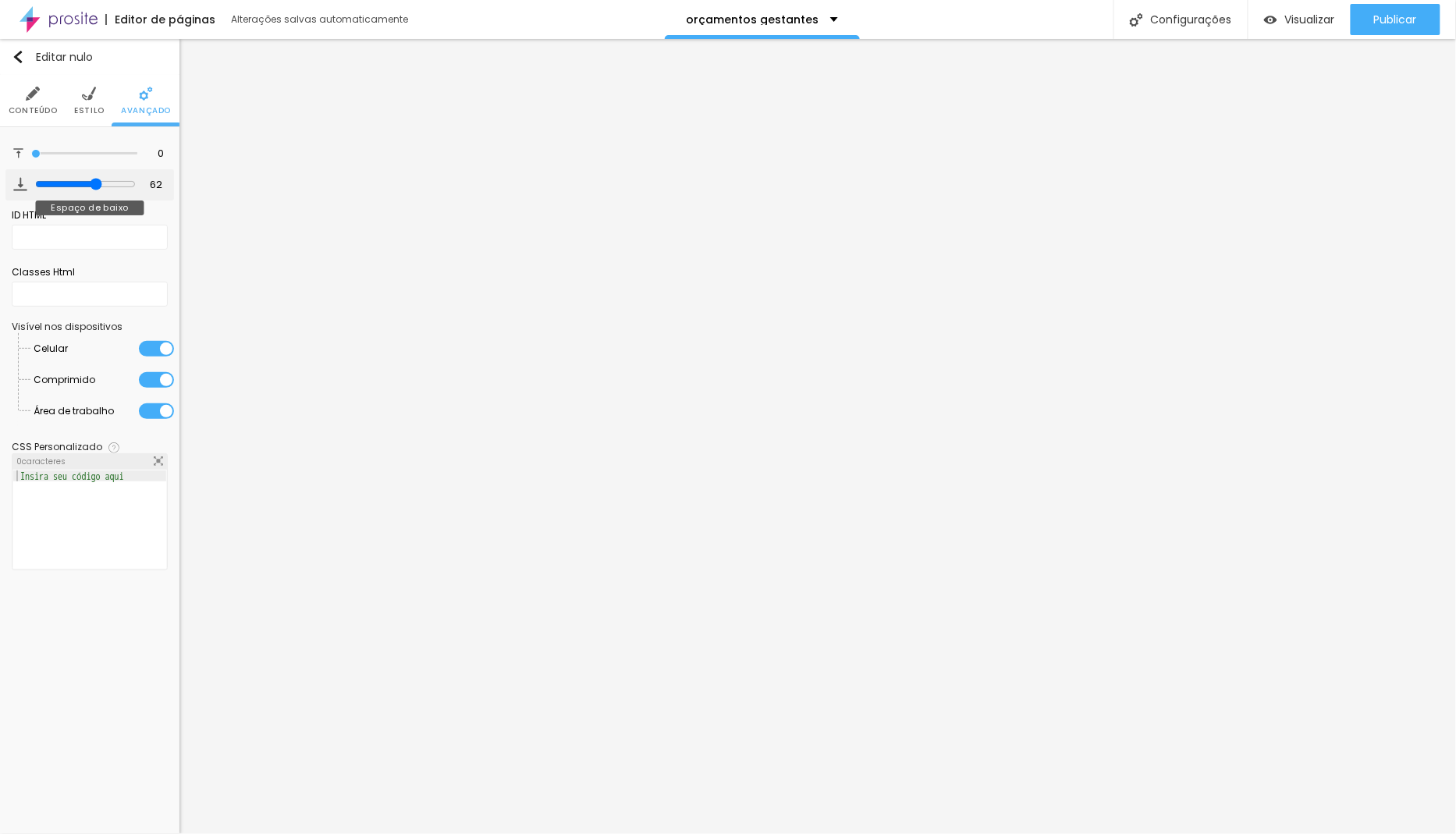 drag, startPoint x: 33, startPoint y: 181, endPoint x: 95, endPoint y: 186, distance: 62.201286 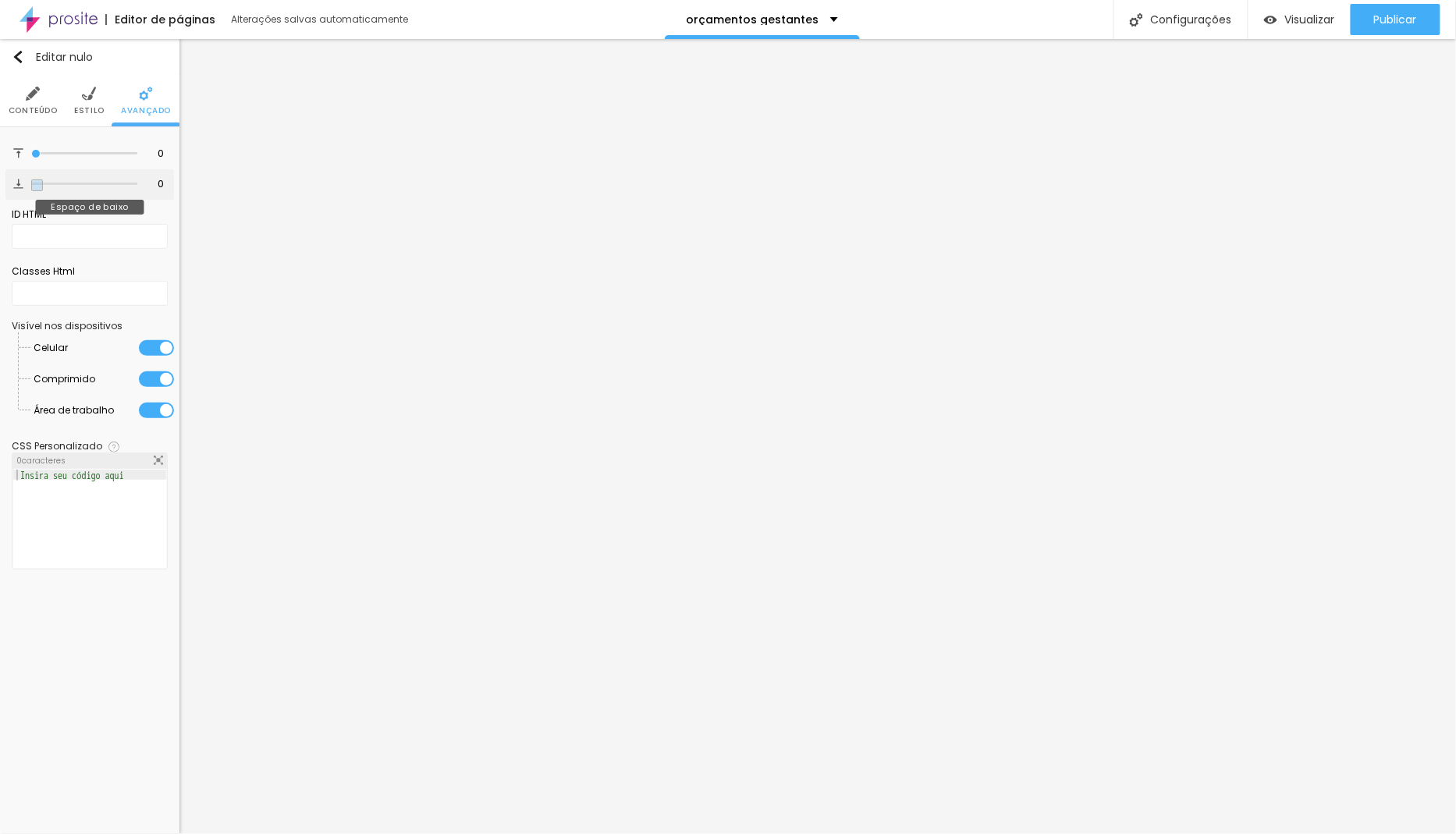 drag, startPoint x: 95, startPoint y: 186, endPoint x: 70, endPoint y: 214, distance: 37.536649 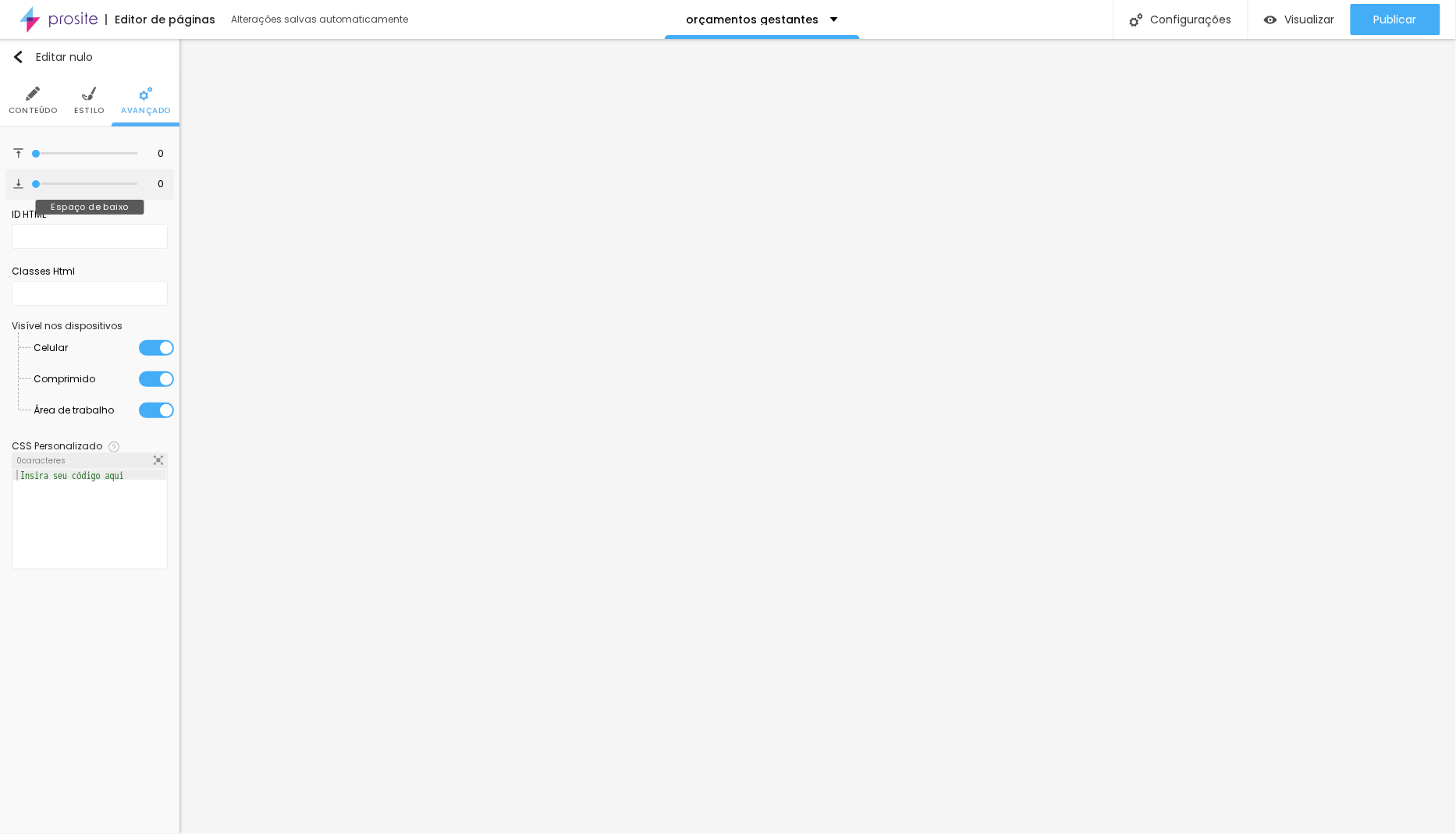 click on "0 Espaço de baixo" at bounding box center (90, 184) 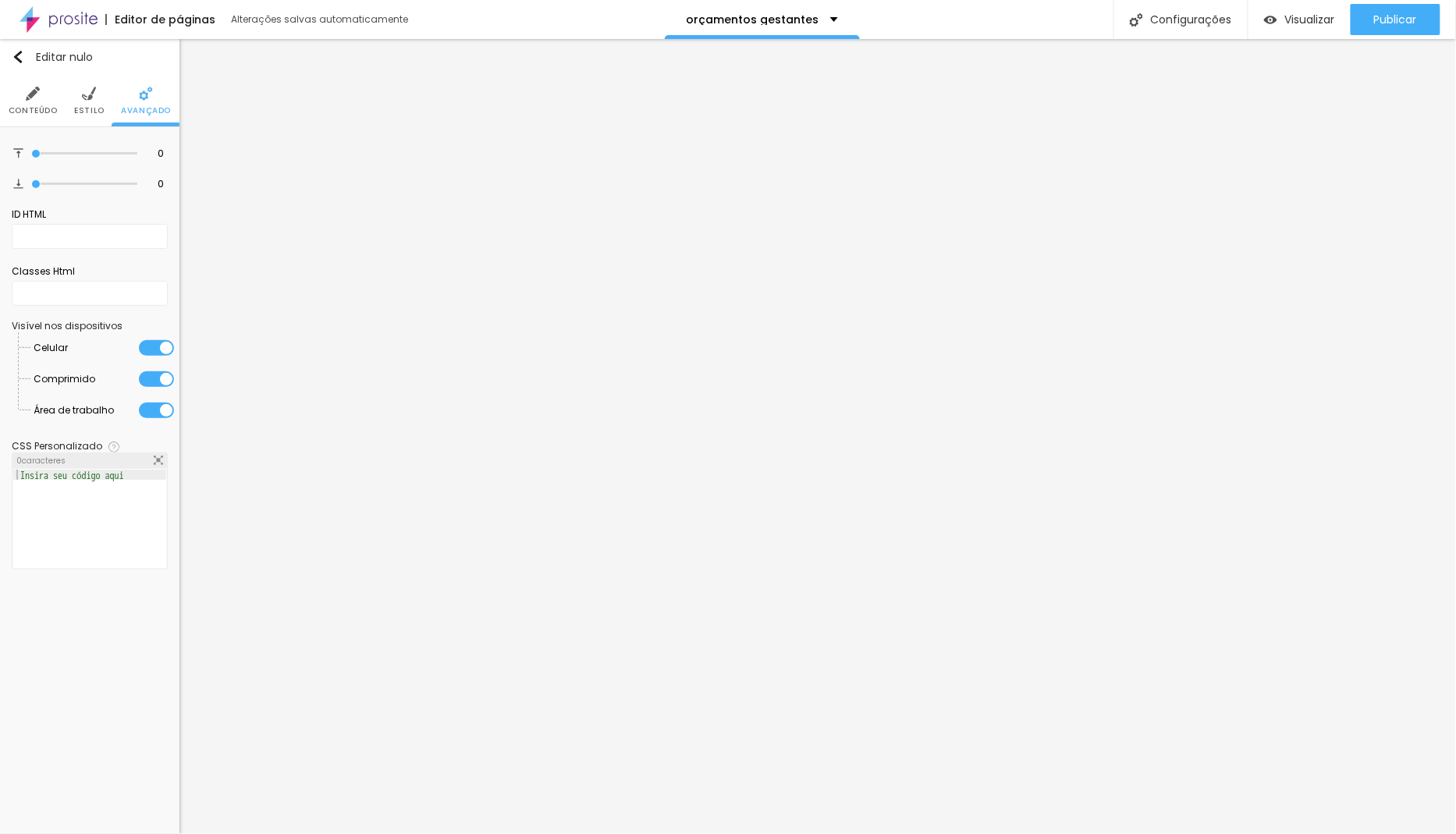 click on "Estilo" at bounding box center [89, 101] 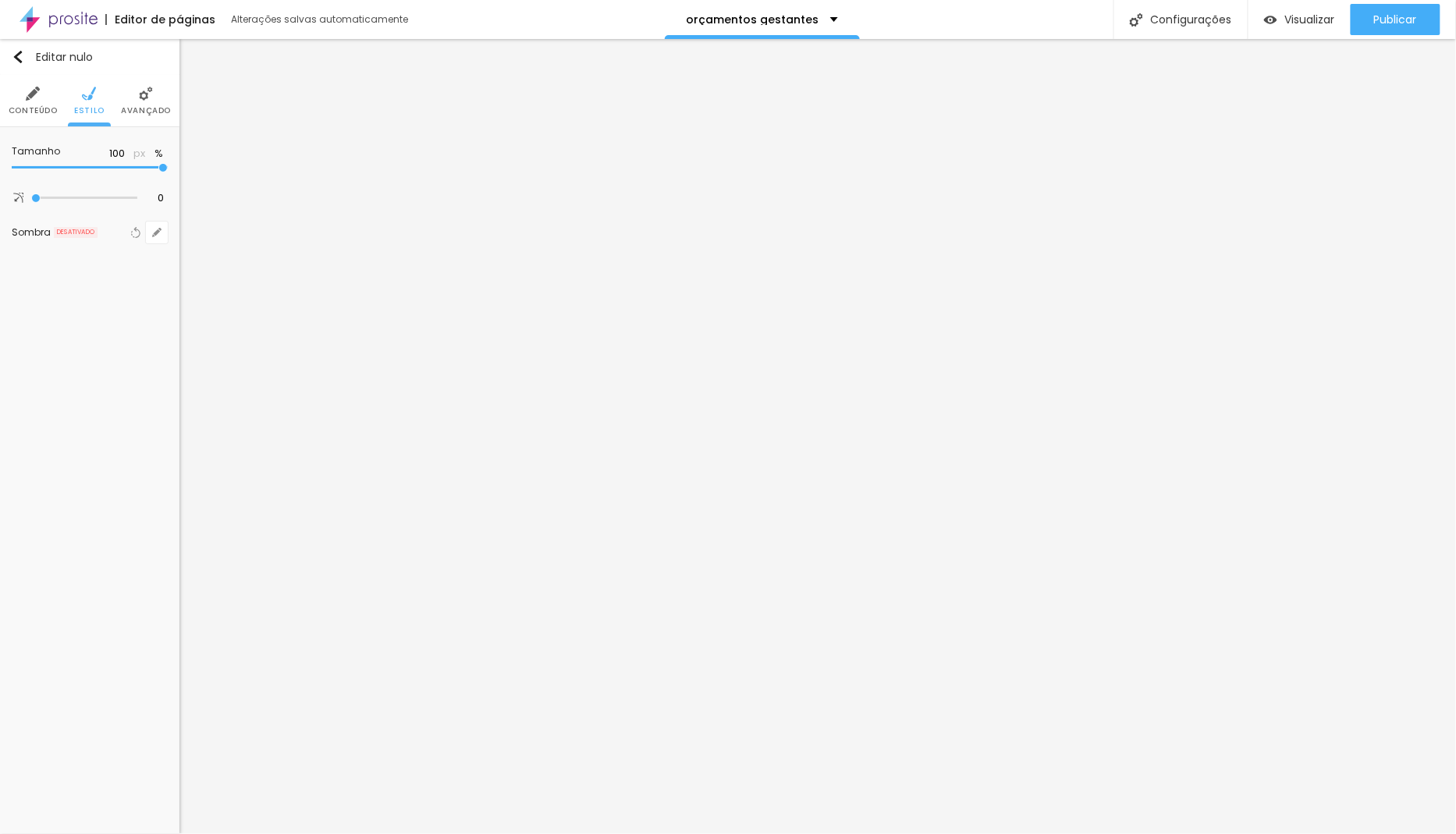 drag, startPoint x: 158, startPoint y: 165, endPoint x: 229, endPoint y: 176, distance: 71.84706 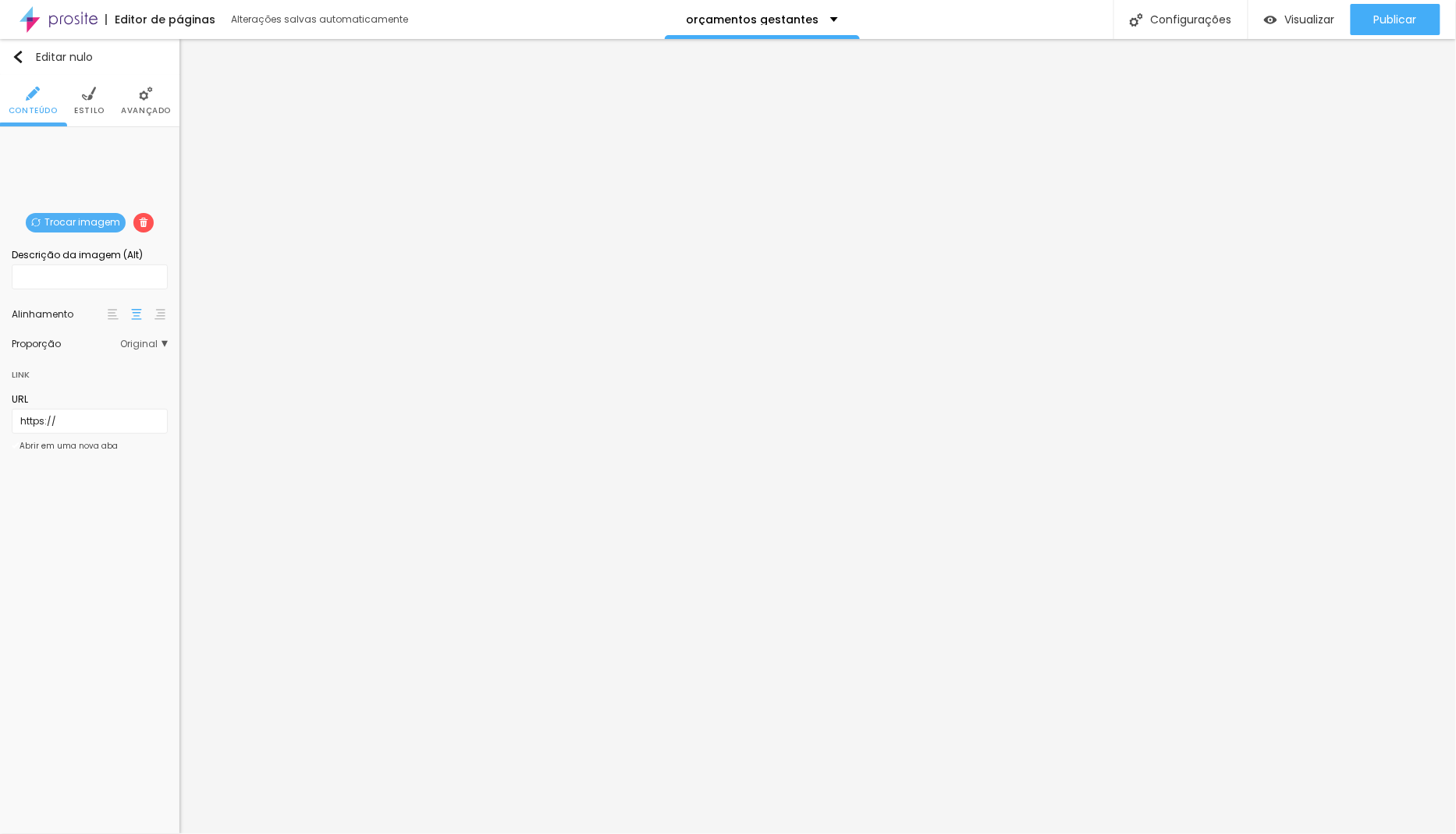 click at bounding box center (113, 314) 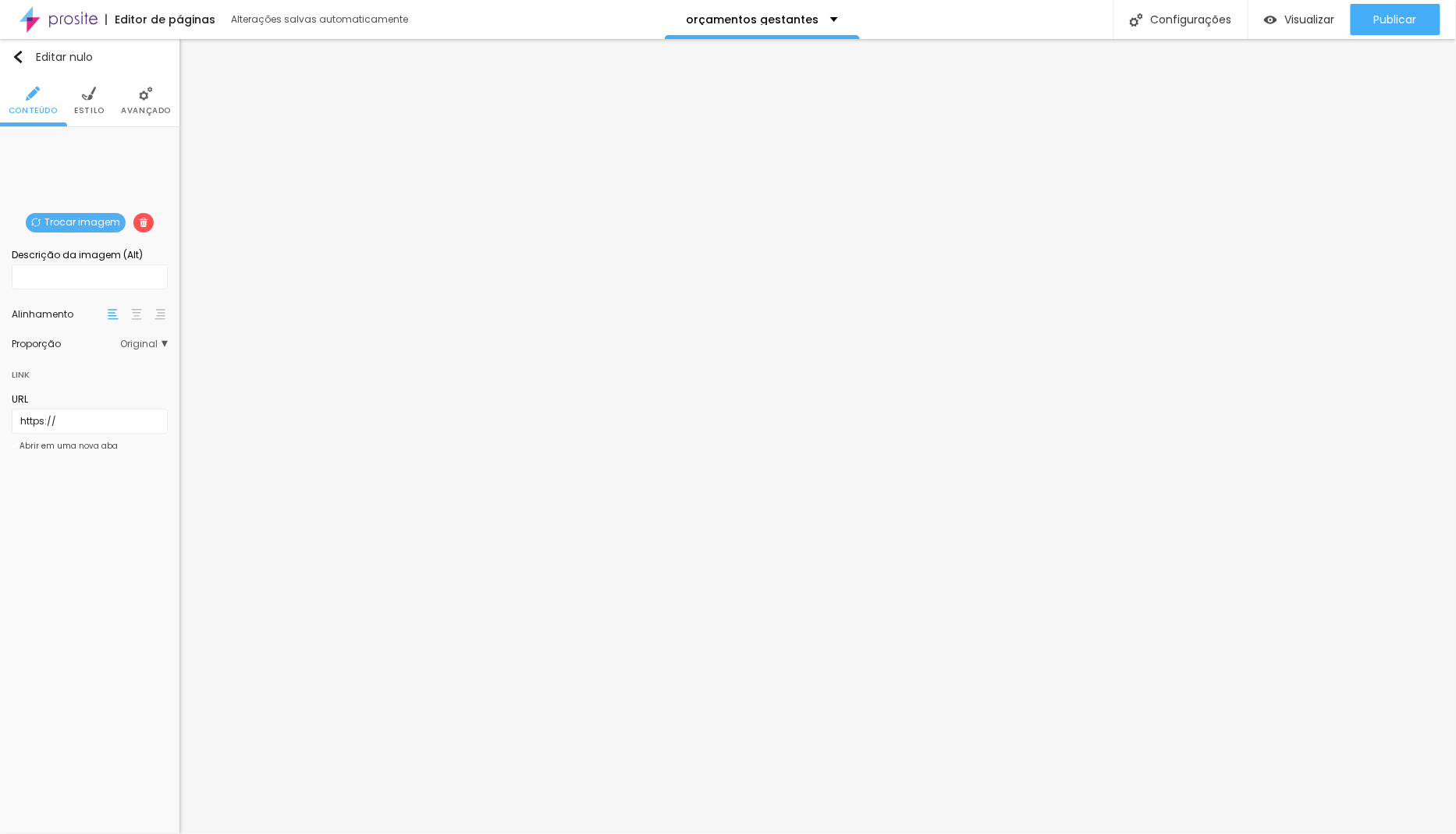 click at bounding box center [137, 314] 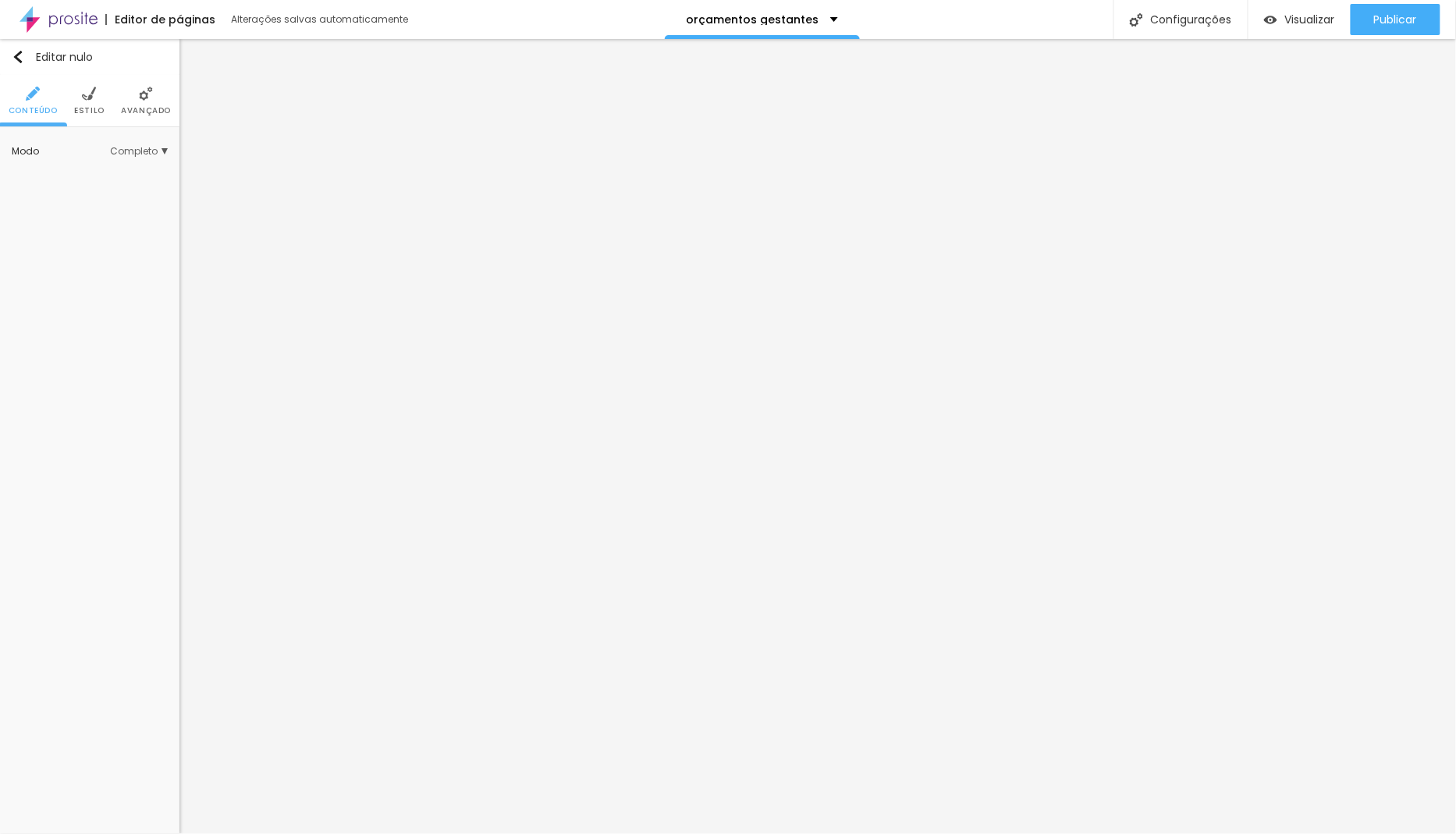 click on "Completo" at bounding box center [133, 151] 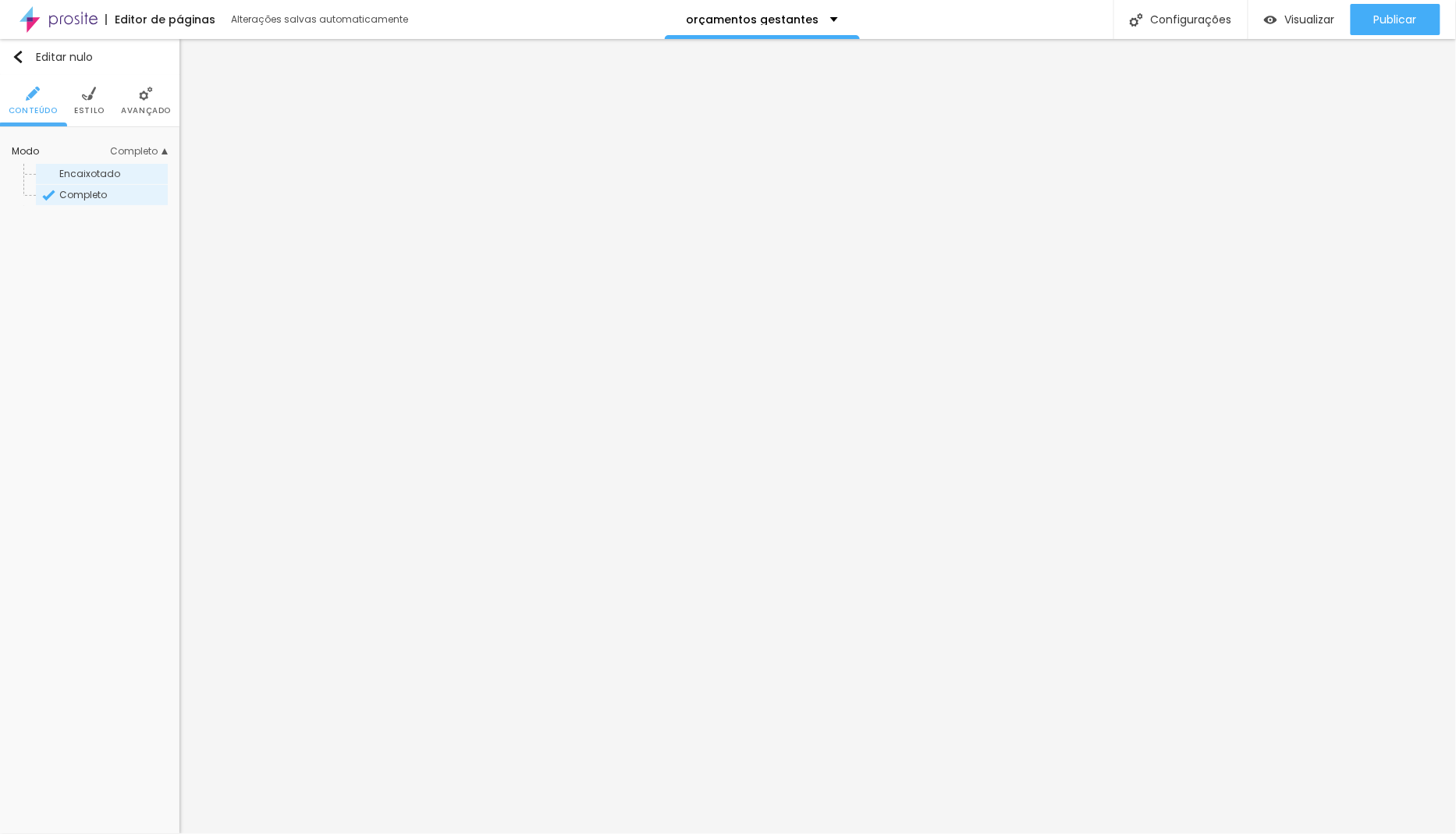 click on "Encaixotado" at bounding box center (112, 174) 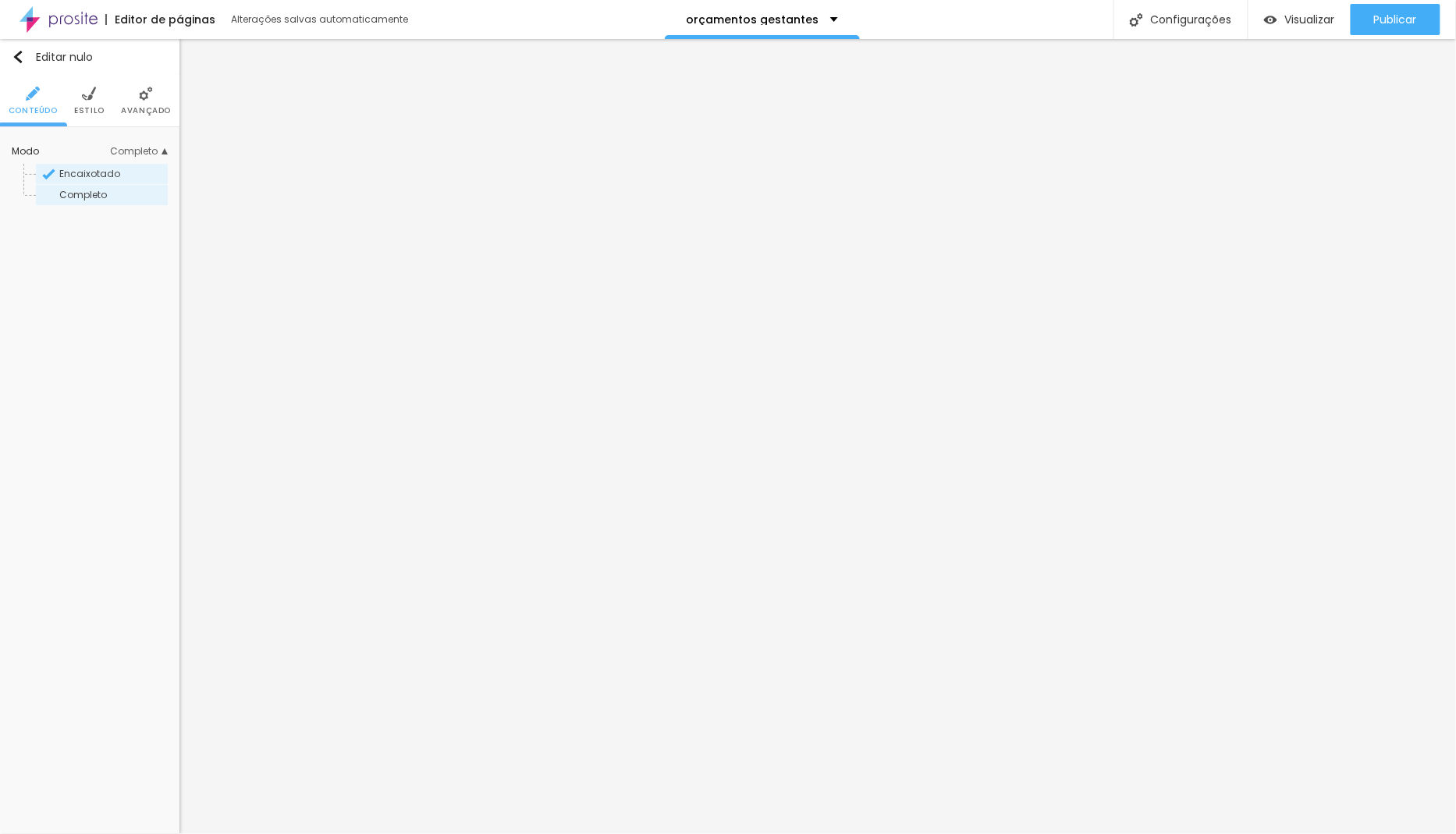 click on "Completo" at bounding box center (112, 195) 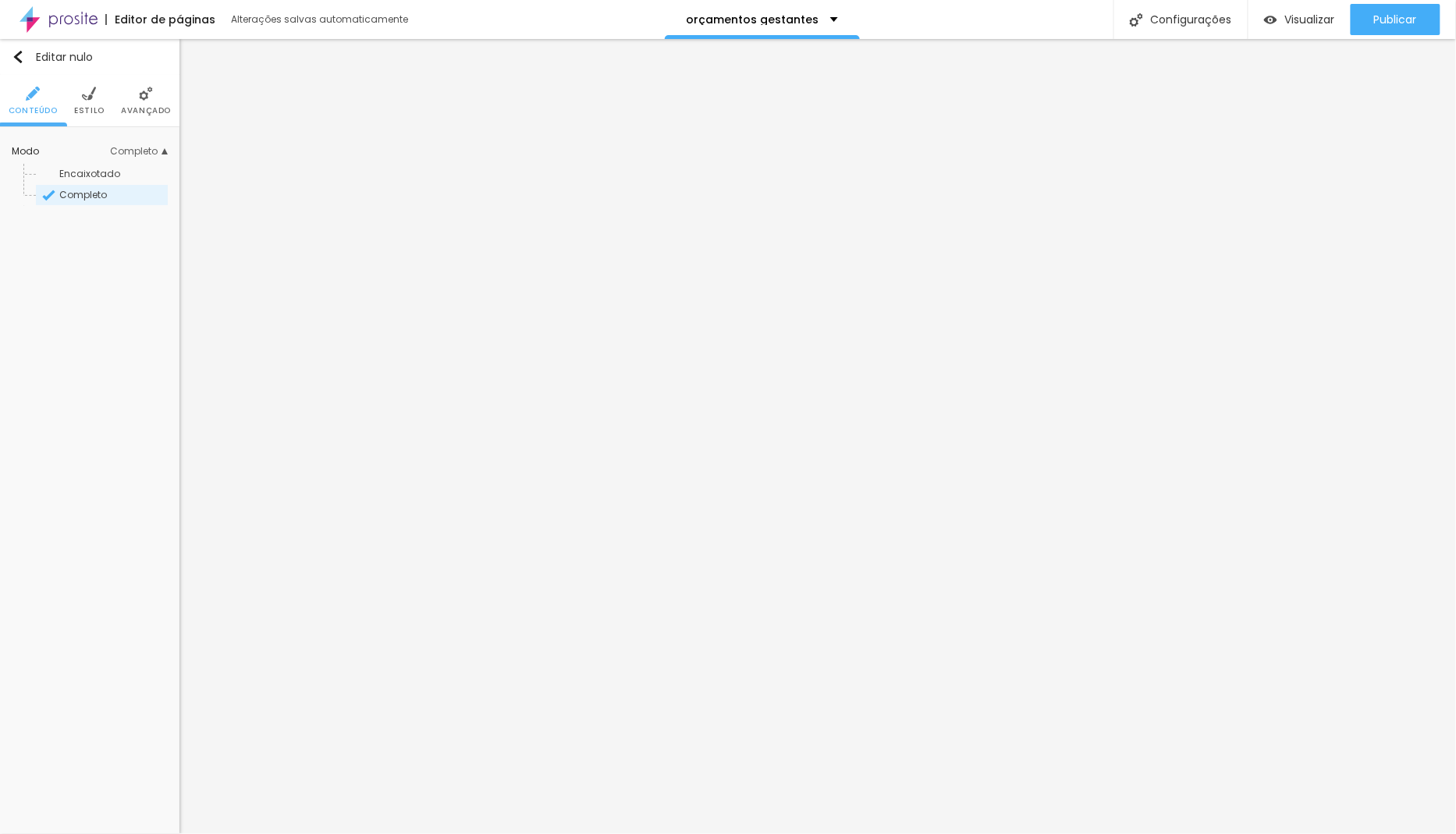 click at bounding box center [89, 94] 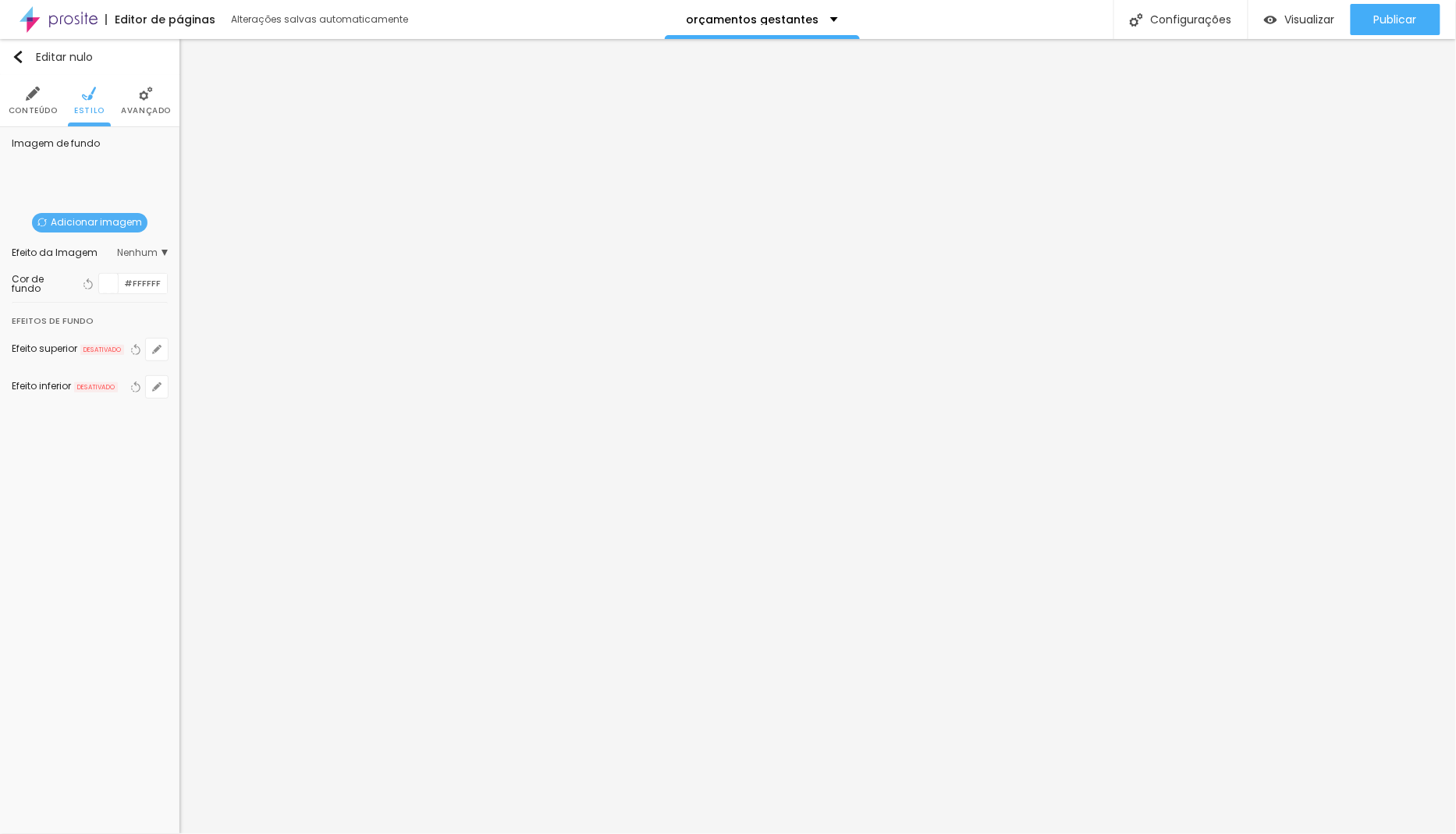 click at bounding box center [146, 94] 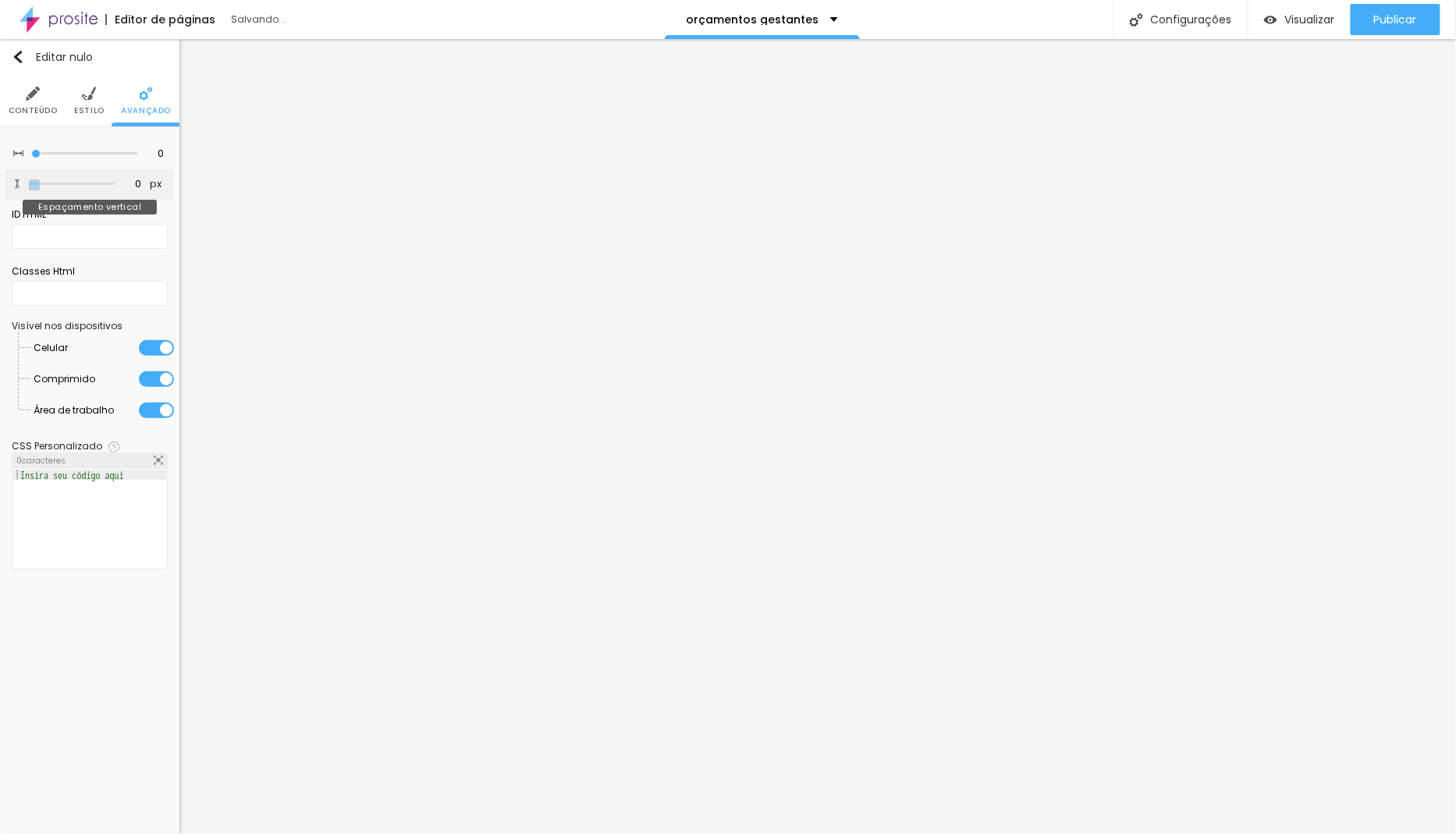 drag, startPoint x: 38, startPoint y: 182, endPoint x: 7, endPoint y: 176, distance: 31.575307 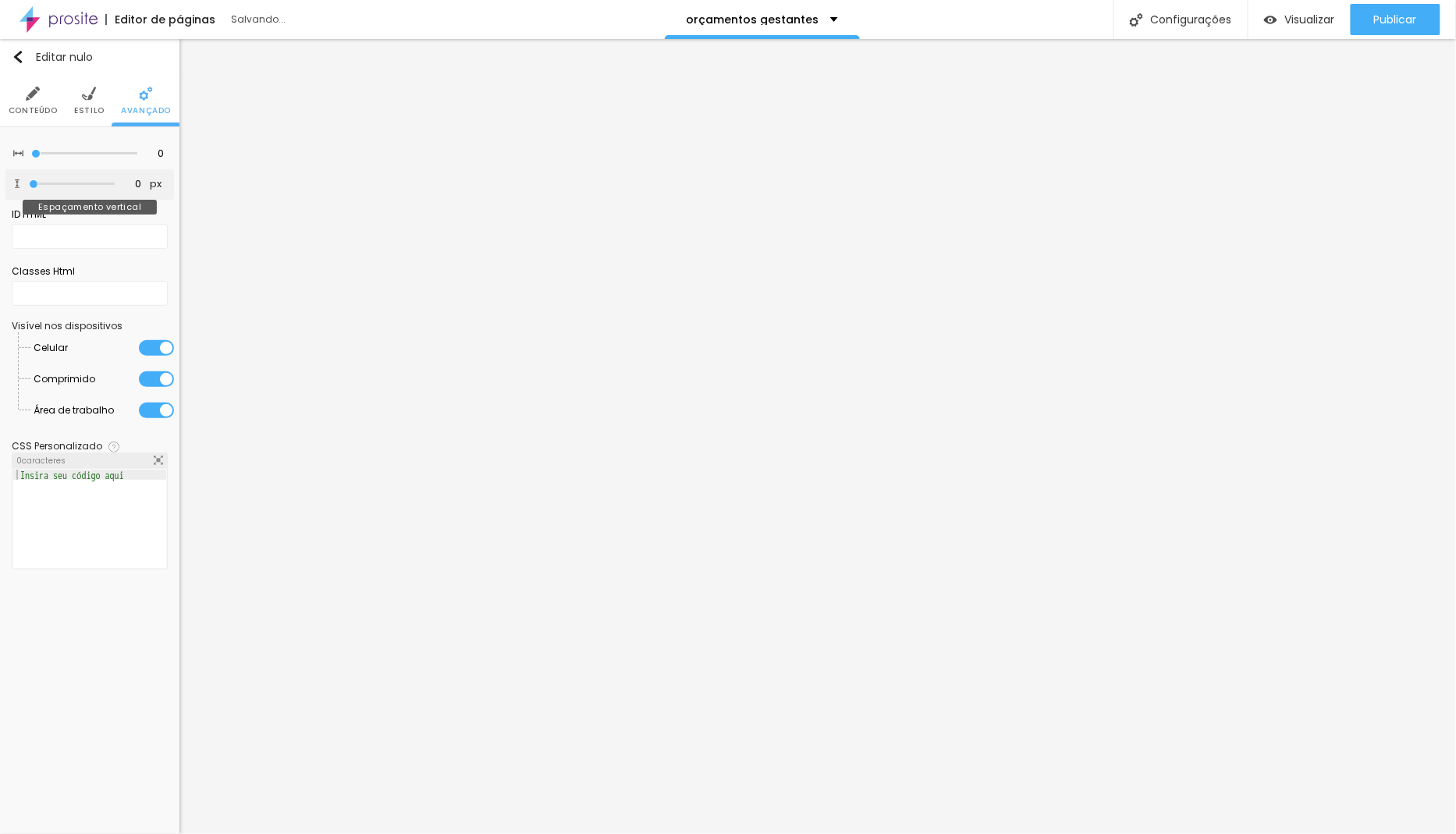 click at bounding box center [72, 184] 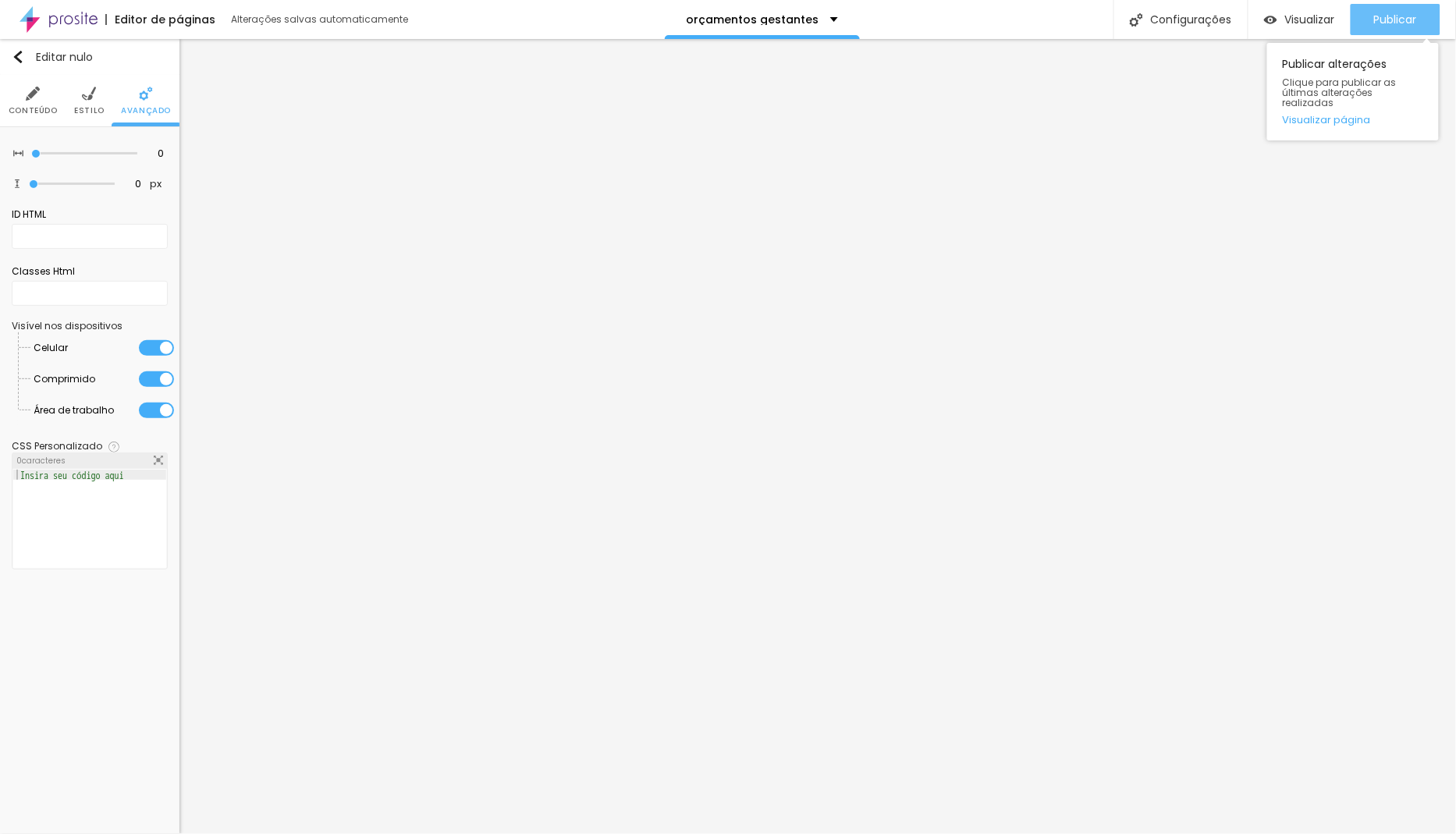 click on "Publicar" at bounding box center (1395, 20) 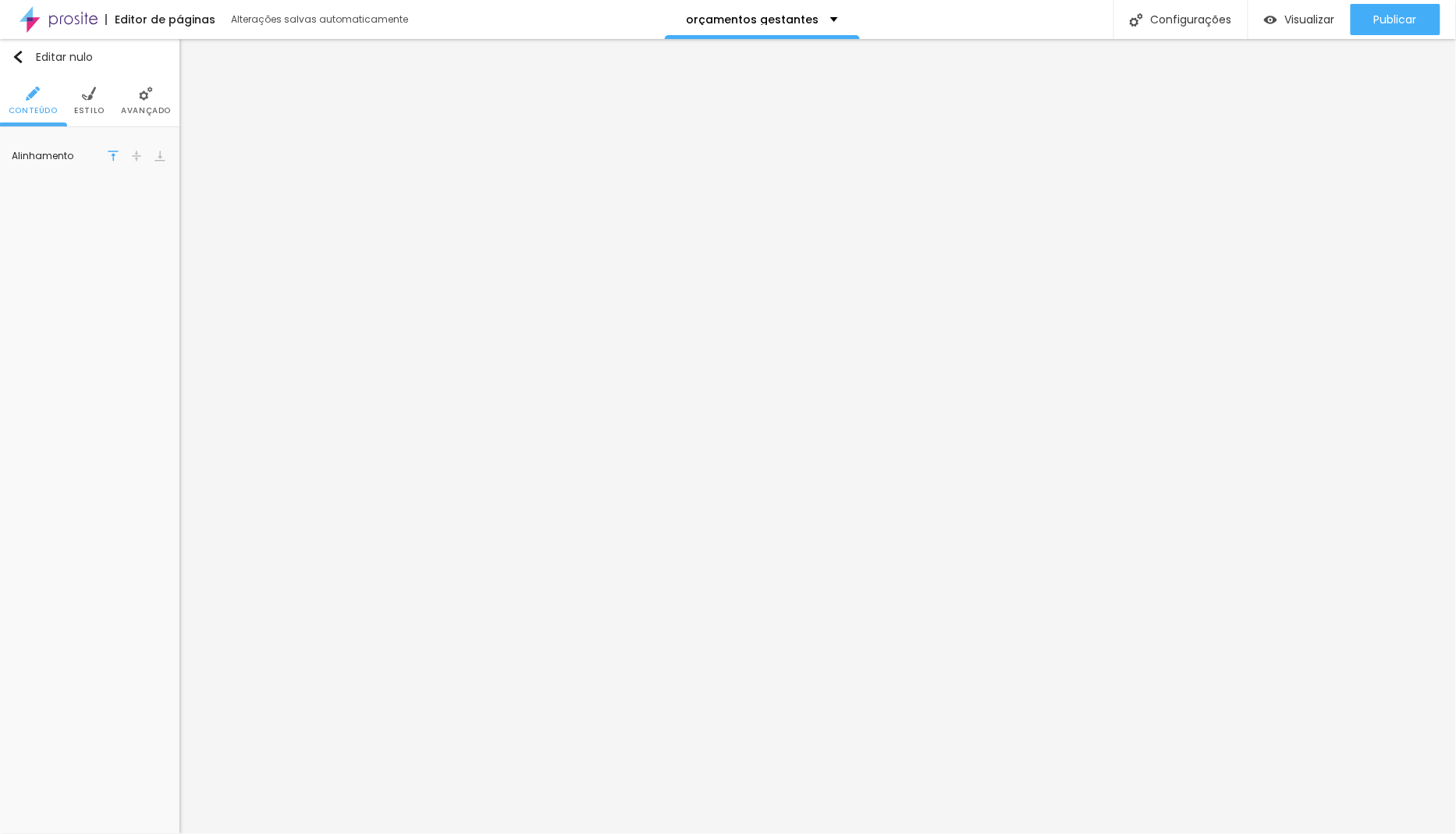 click on "Estilo" at bounding box center (89, 101) 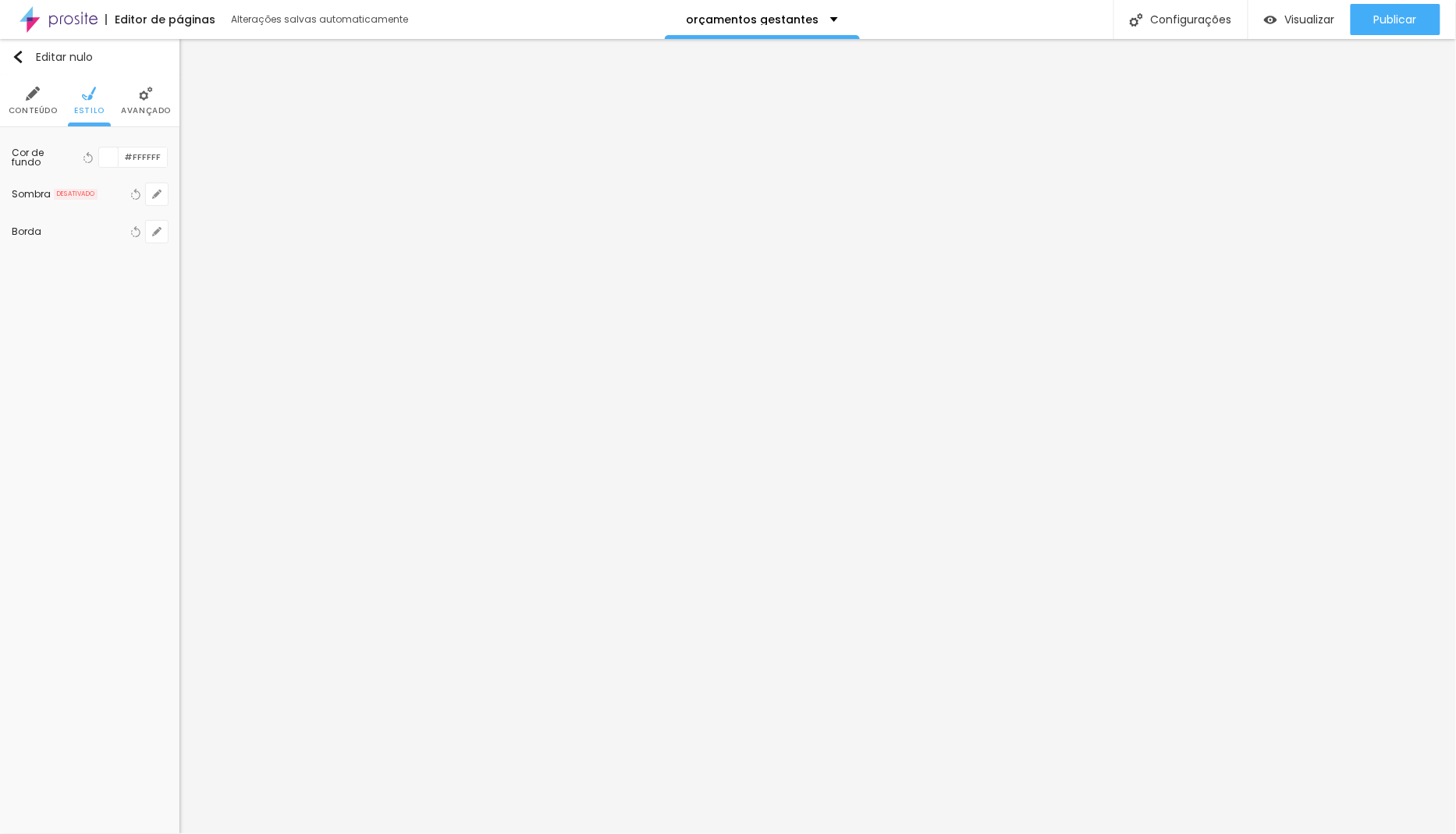 click on "Avançado" at bounding box center (146, 110) 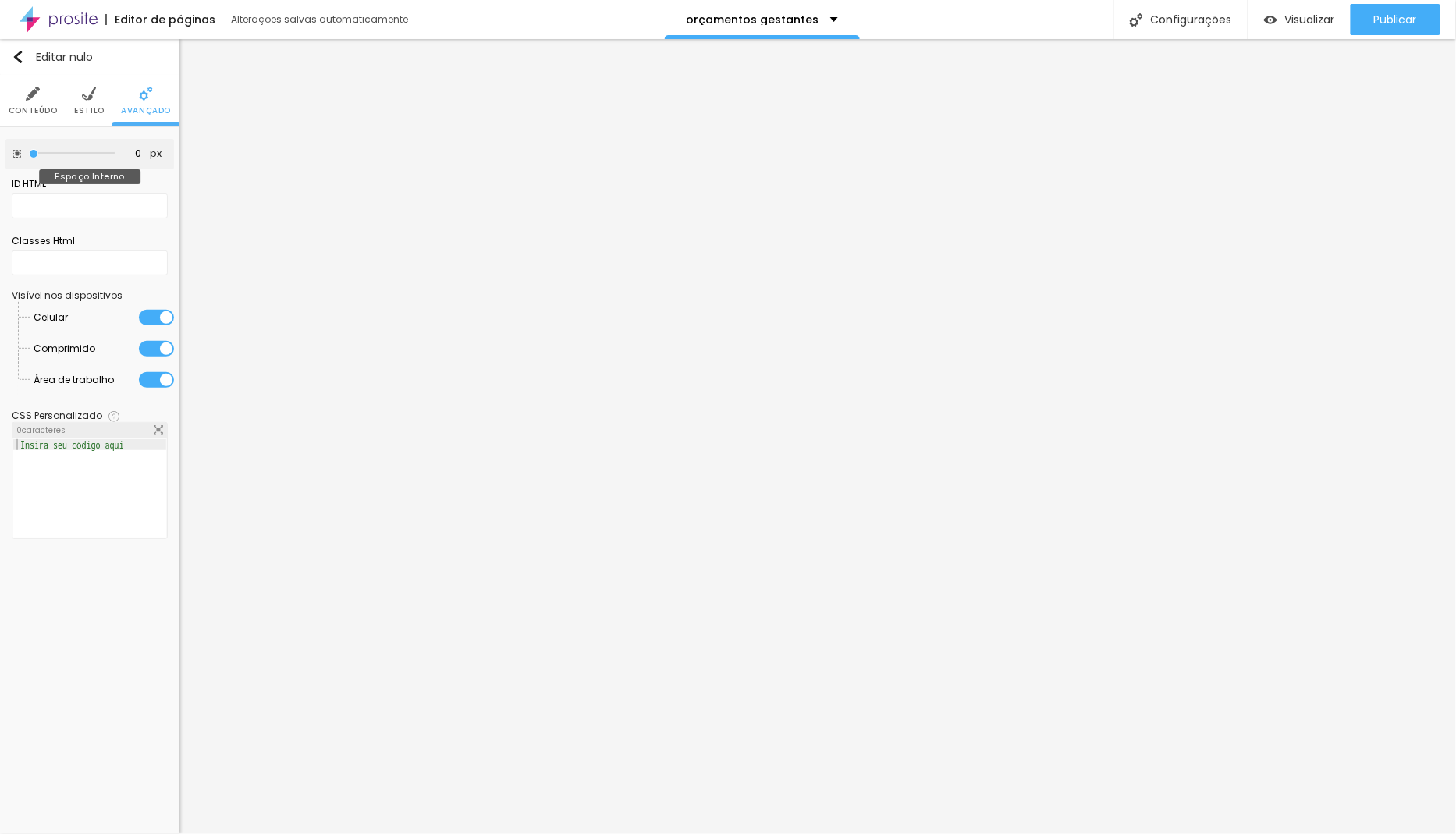 drag, startPoint x: 61, startPoint y: 151, endPoint x: 5, endPoint y: 146, distance: 56.22277 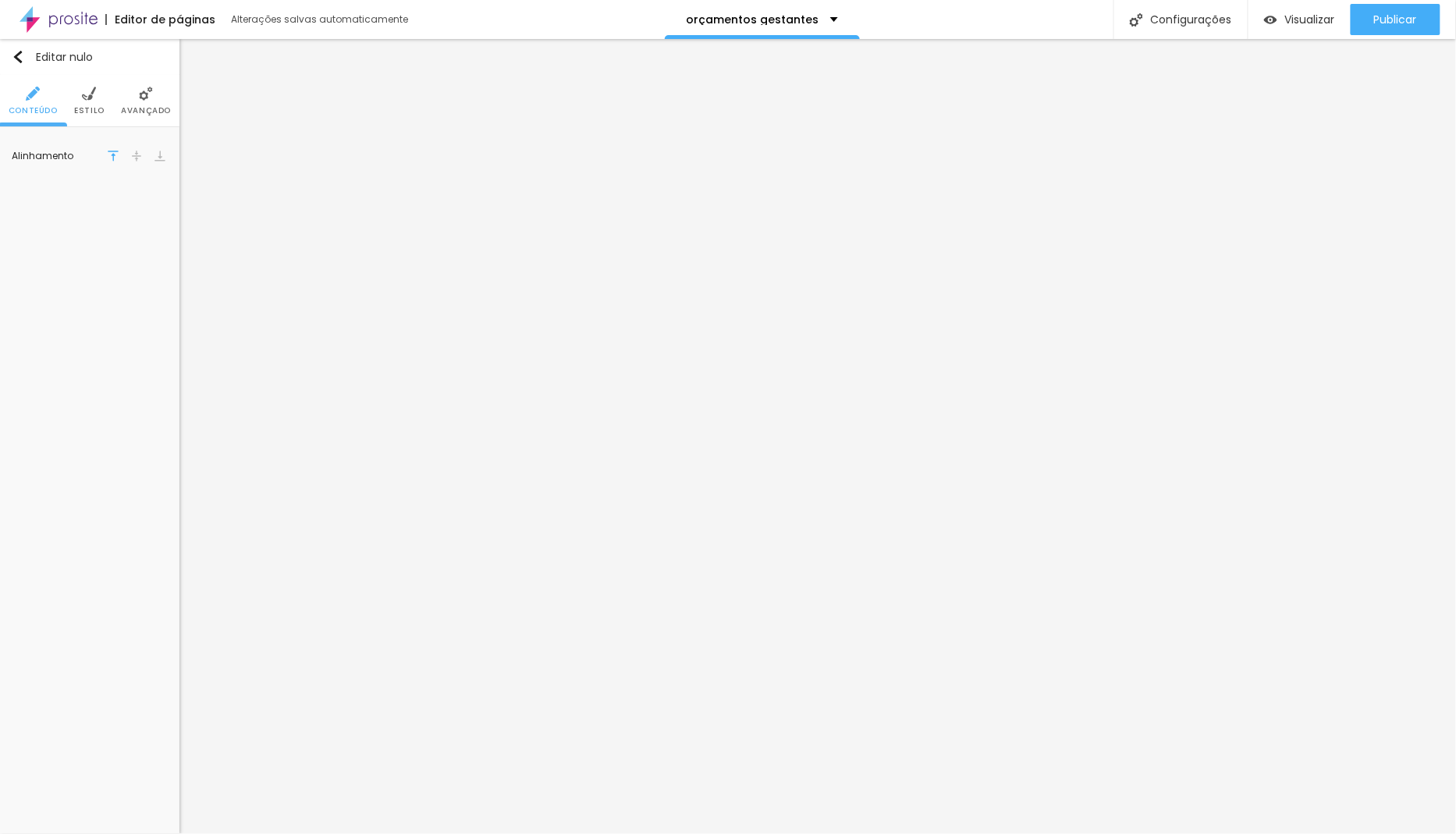 click on "Estilo" at bounding box center [89, 101] 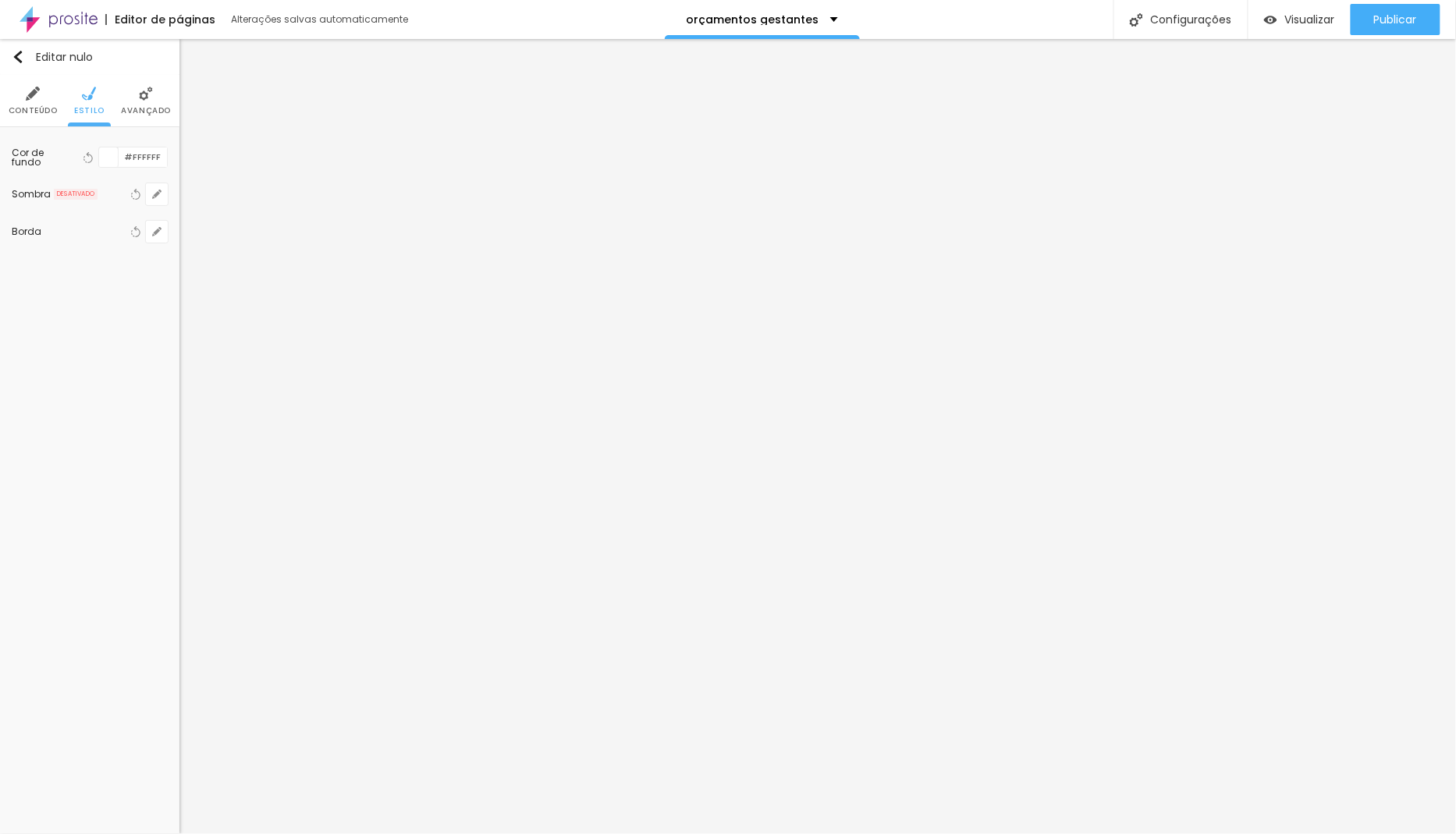click at bounding box center [146, 94] 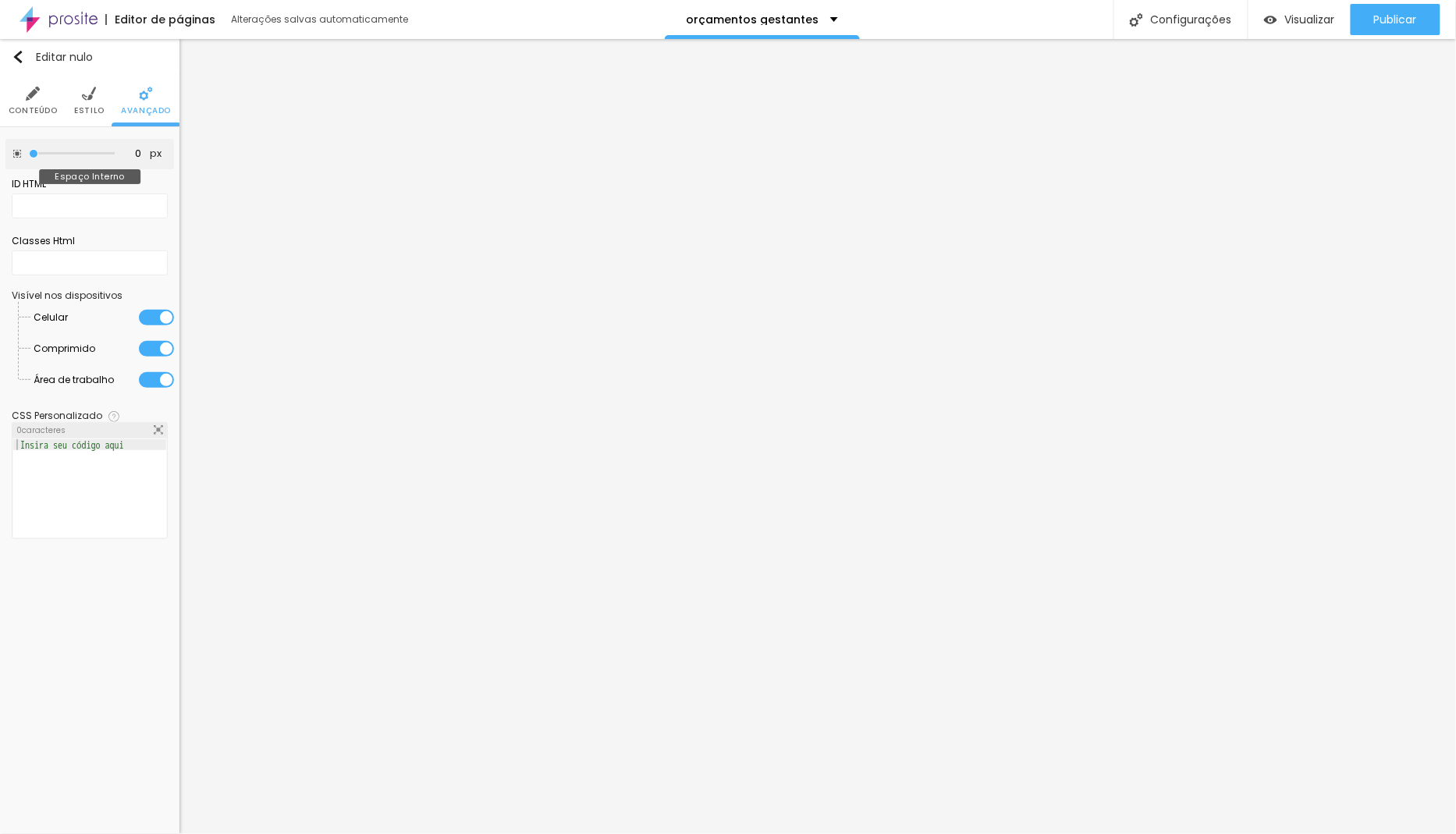 drag, startPoint x: 63, startPoint y: 150, endPoint x: 0, endPoint y: 138, distance: 64.13267 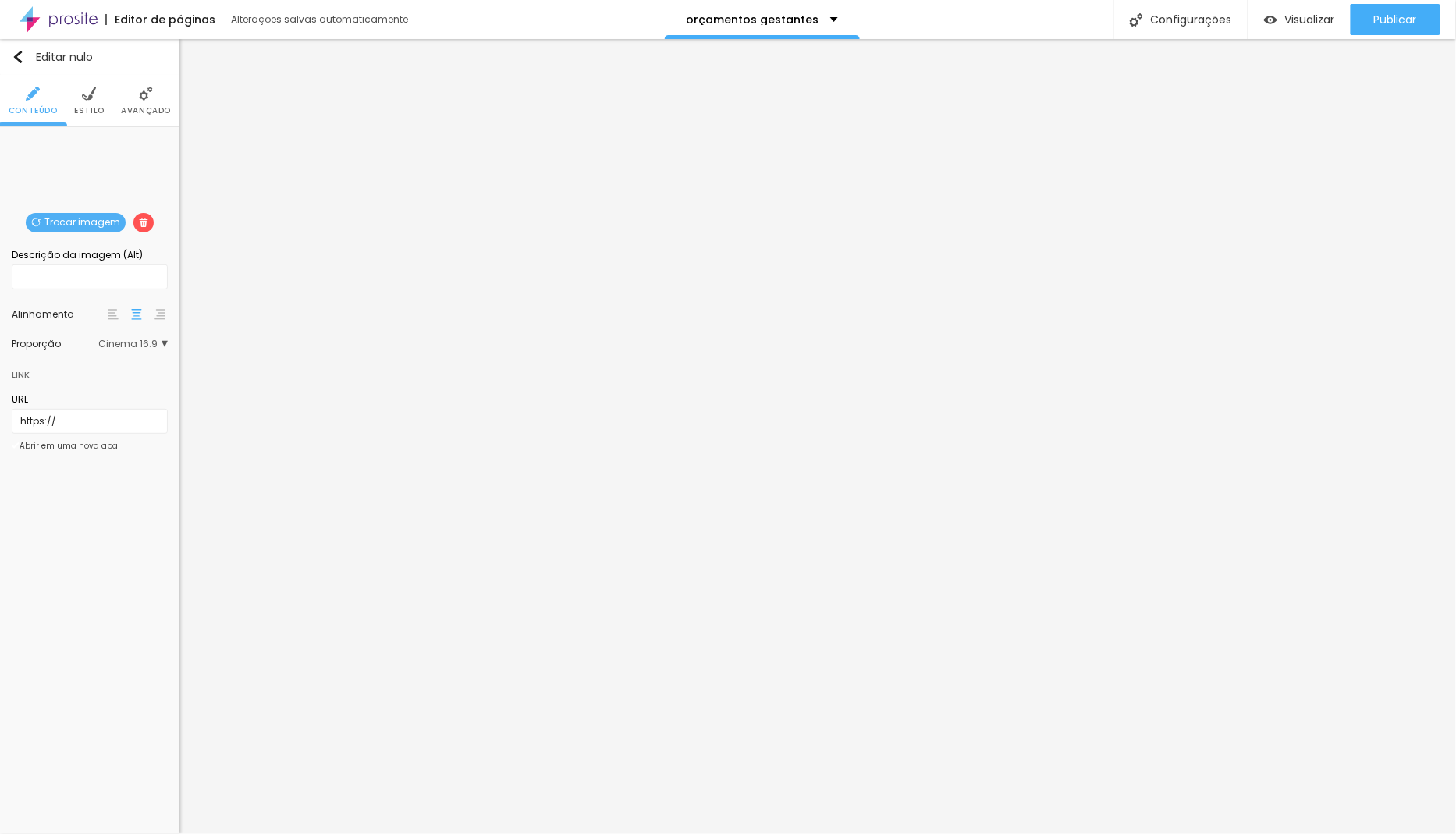 click on "Estilo" at bounding box center (89, 101) 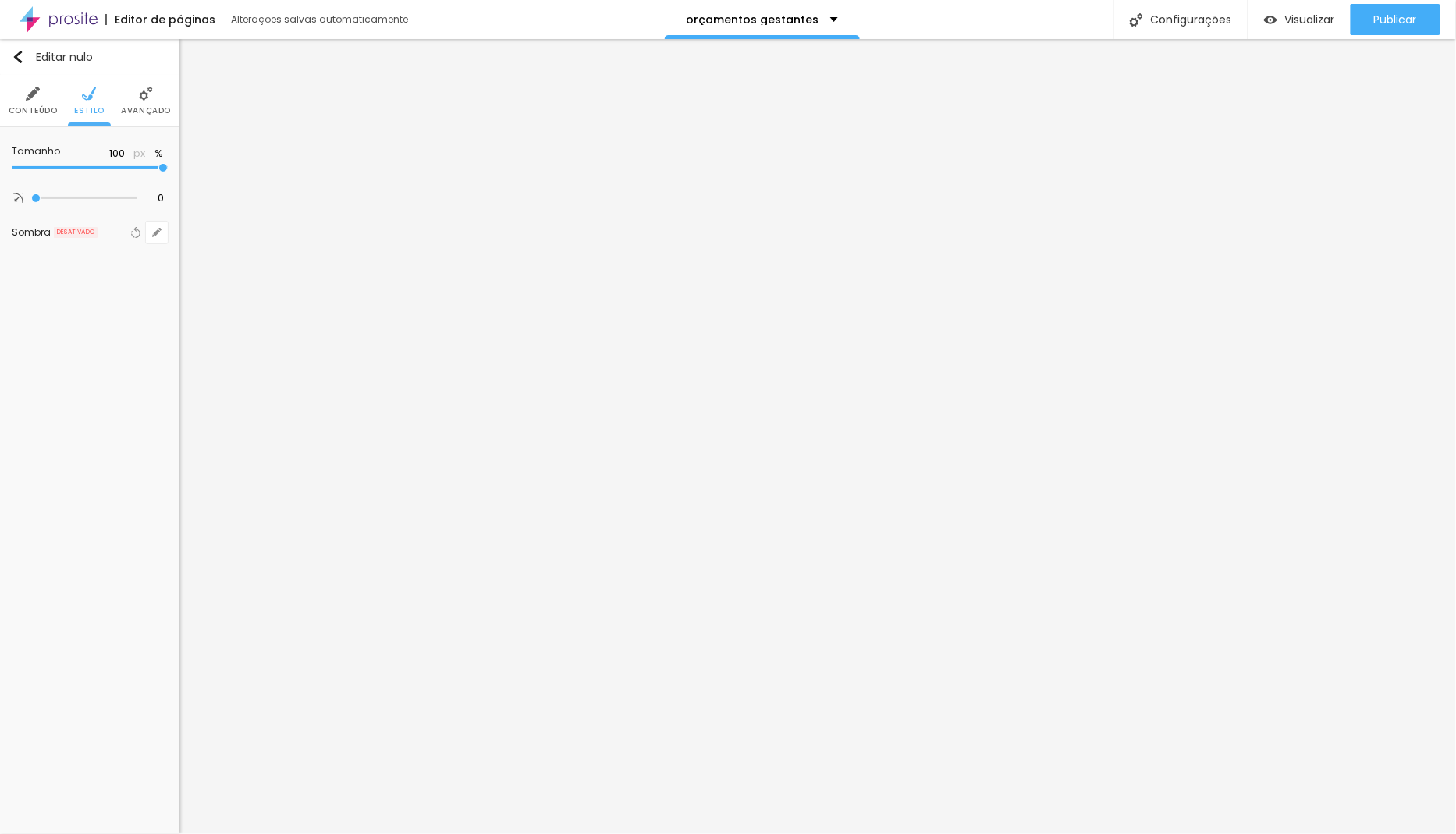 click at bounding box center (146, 94) 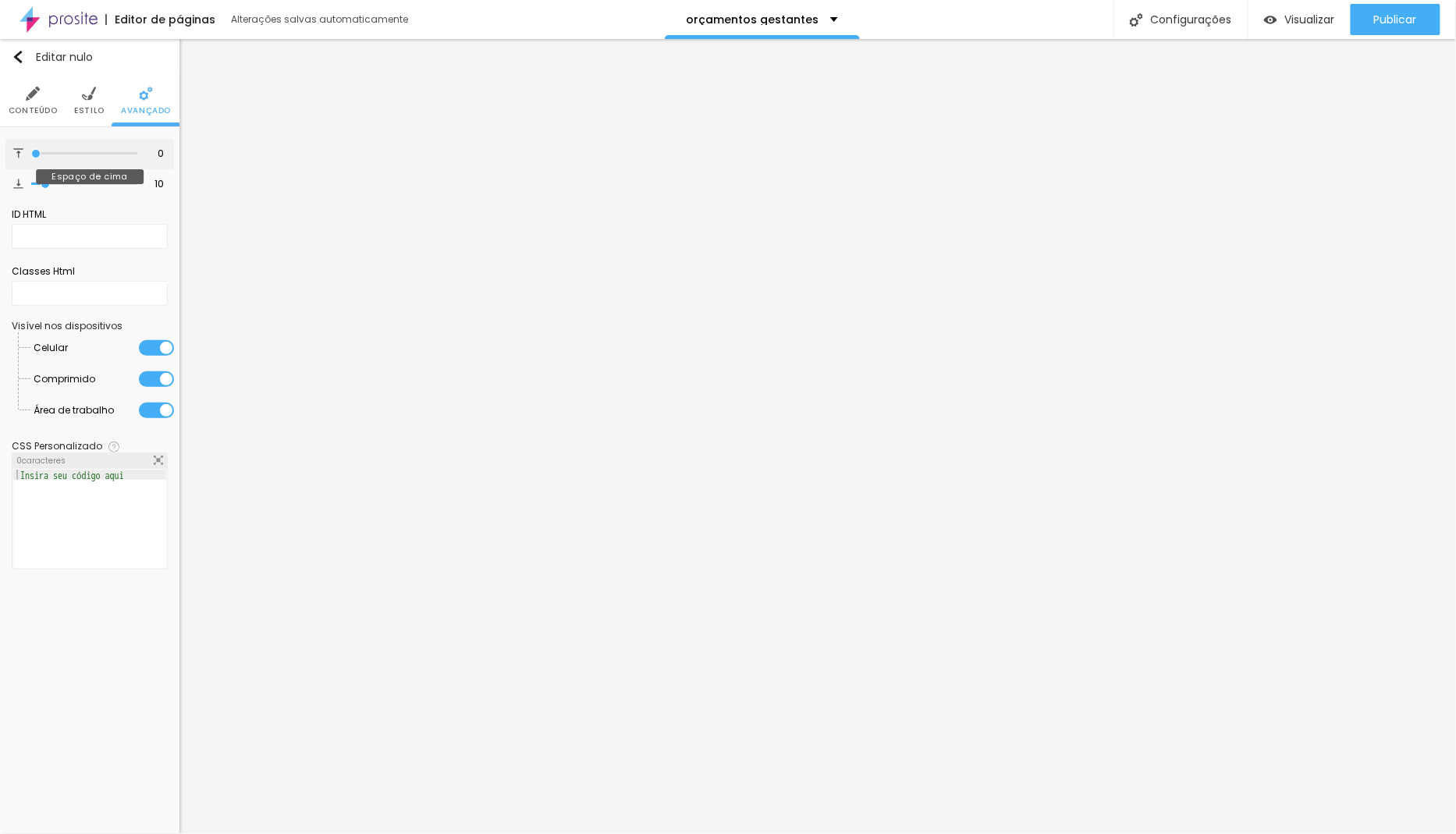 drag, startPoint x: 45, startPoint y: 151, endPoint x: 9, endPoint y: 147, distance: 36.22154 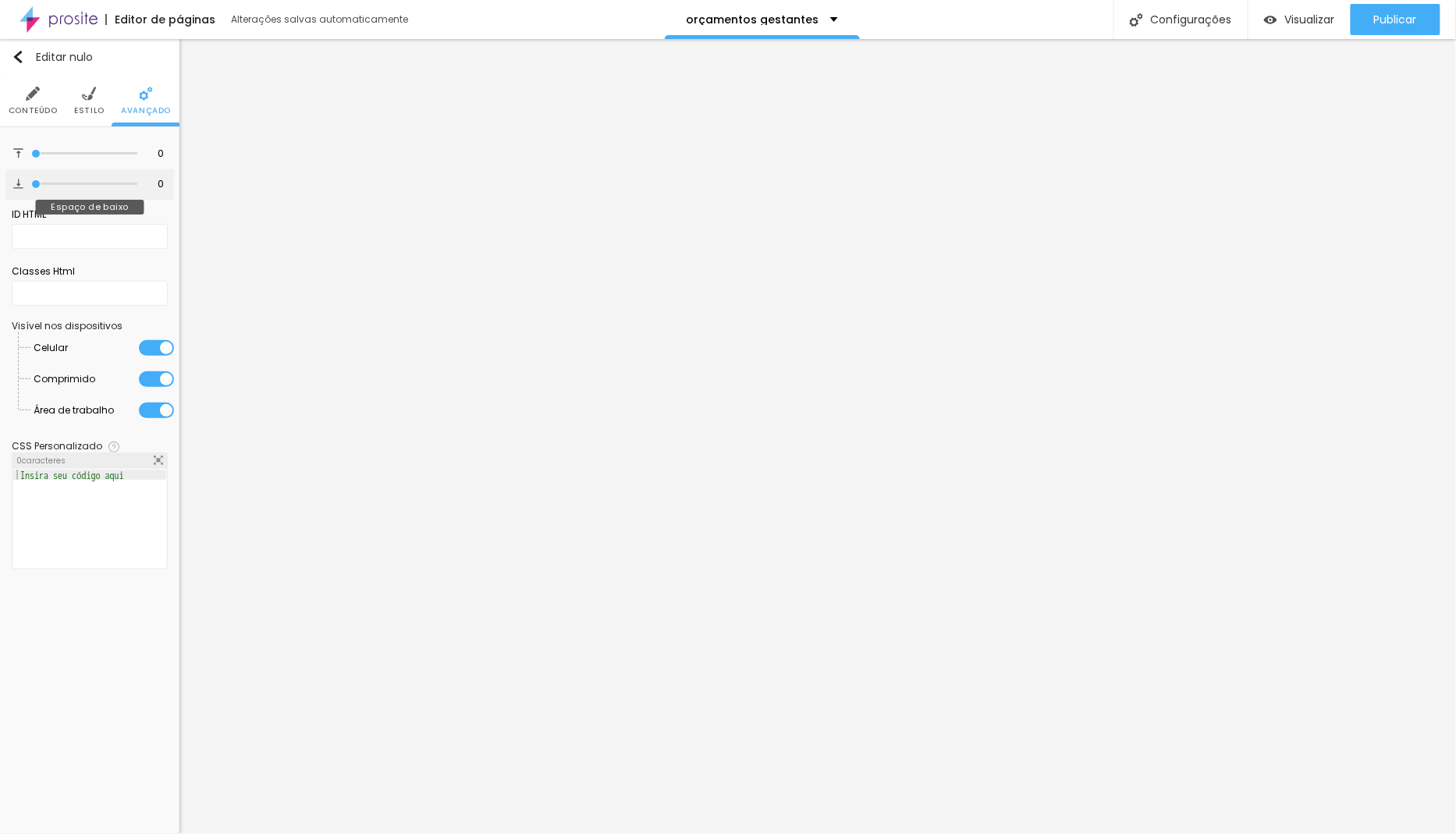 drag, startPoint x: 45, startPoint y: 180, endPoint x: 0, endPoint y: 176, distance: 45.17743 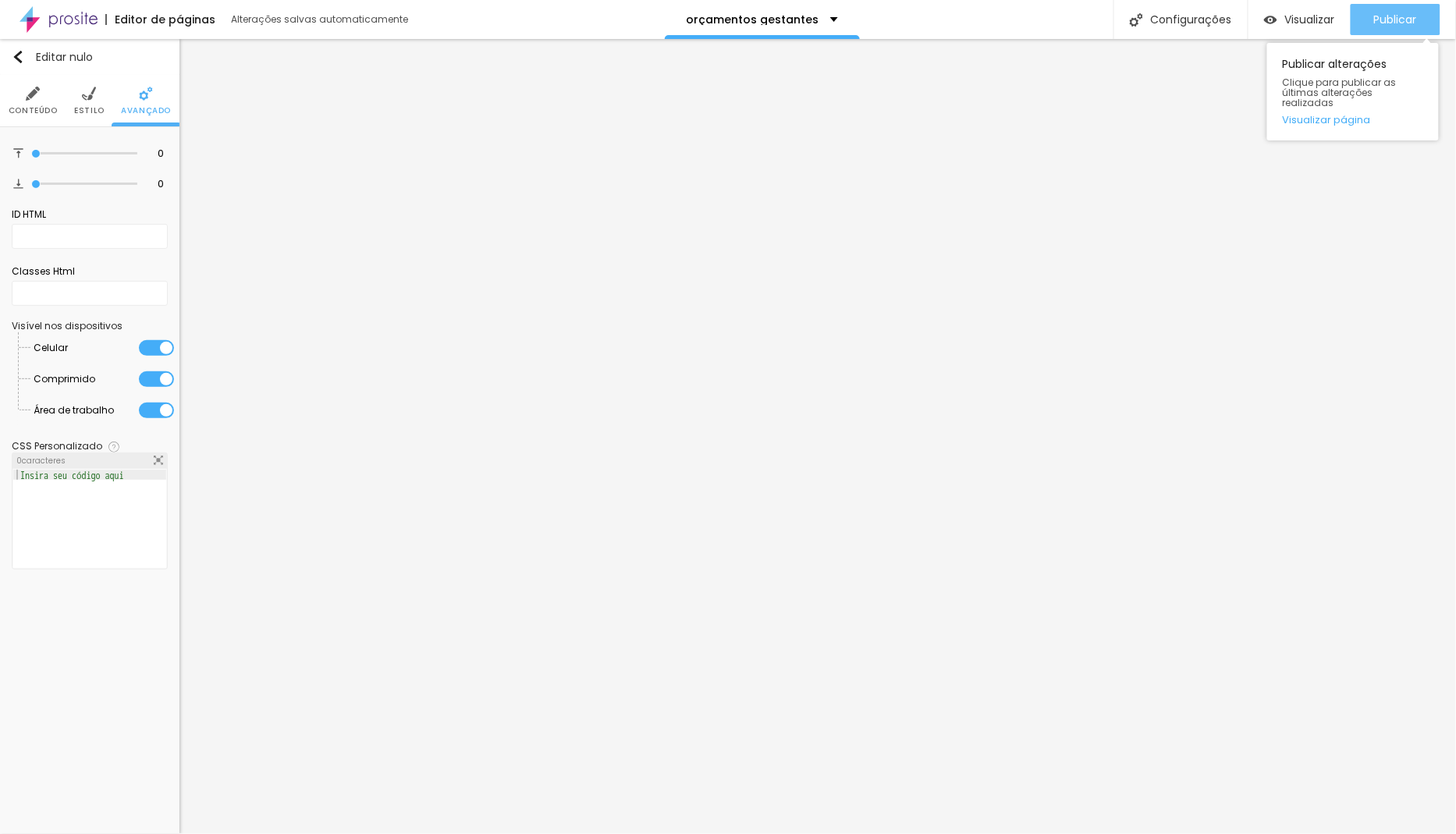 click on "Publicar" at bounding box center (1395, 20) 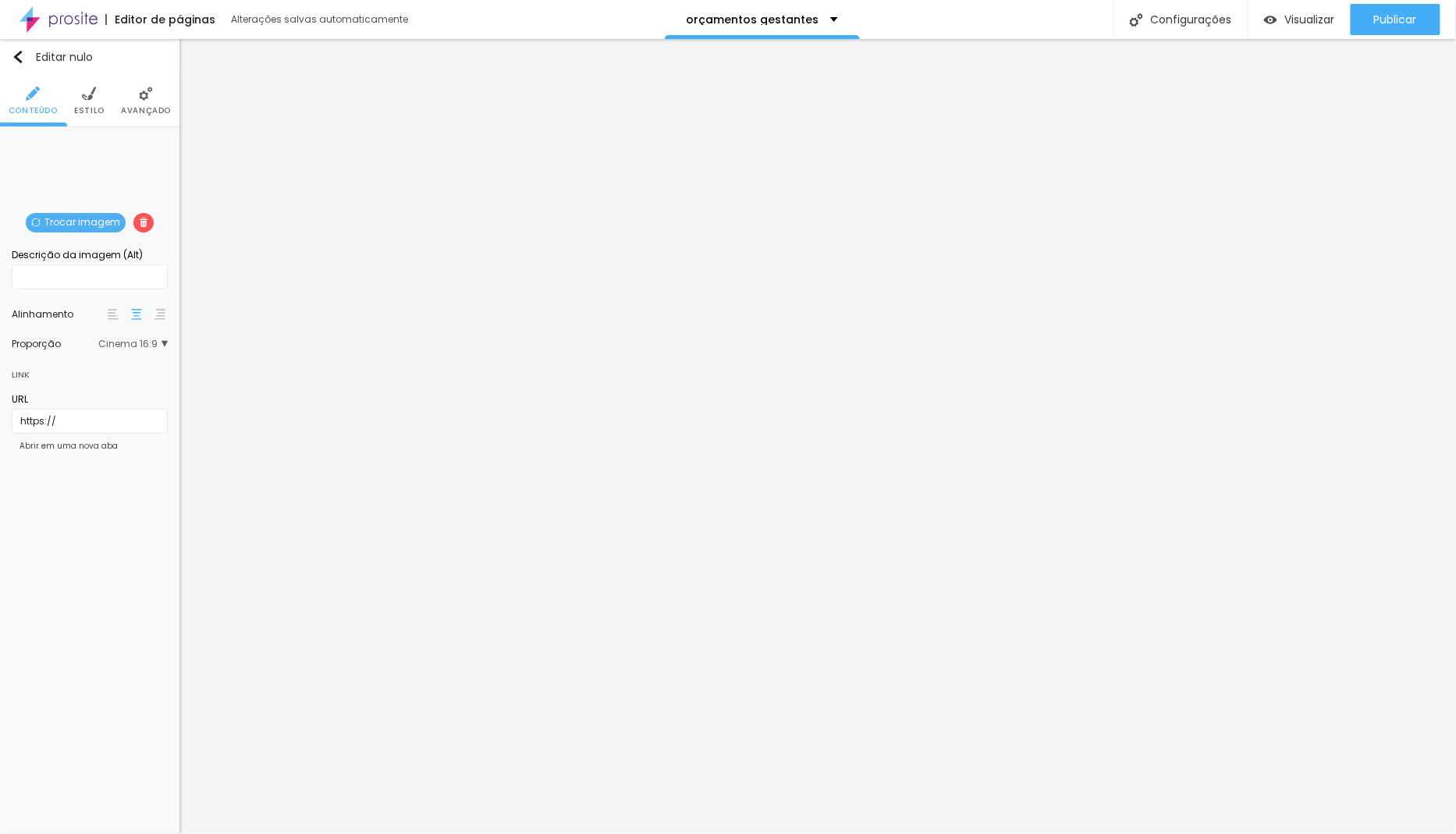 click on "Estilo" at bounding box center (89, 101) 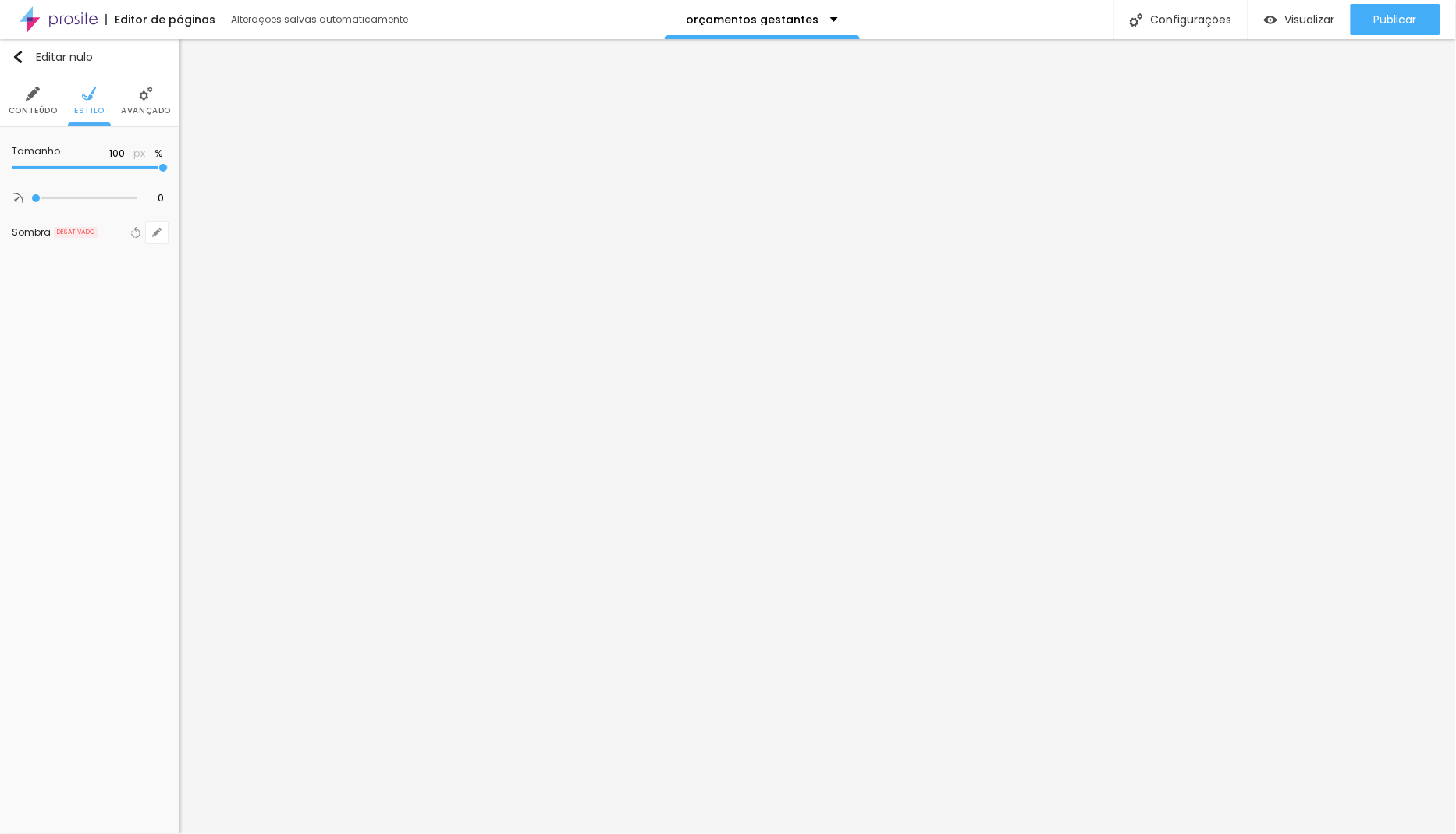 drag, startPoint x: 159, startPoint y: 164, endPoint x: 216, endPoint y: 168, distance: 57.140179 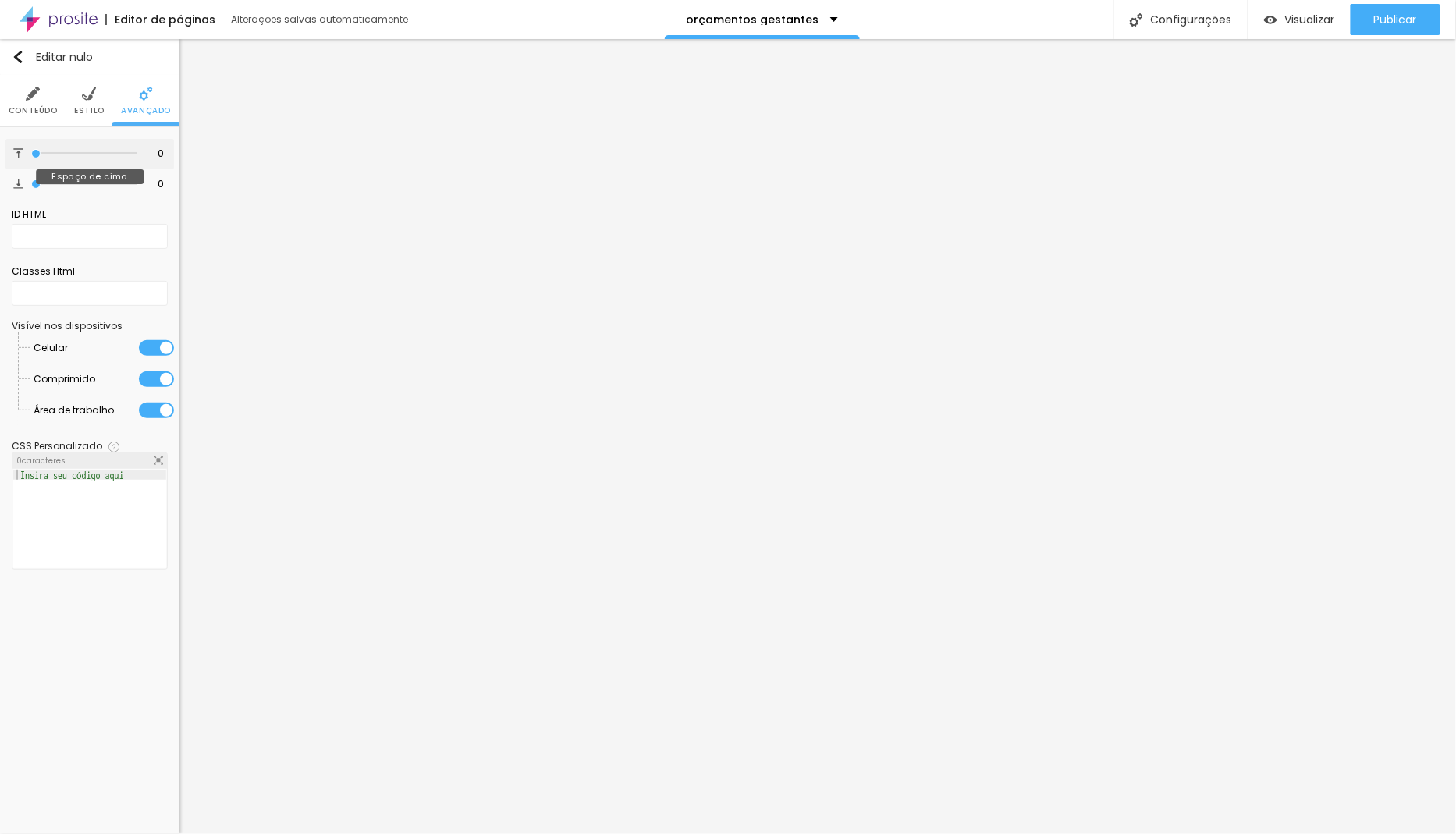 drag, startPoint x: 35, startPoint y: 150, endPoint x: 22, endPoint y: 151, distance: 13.038405 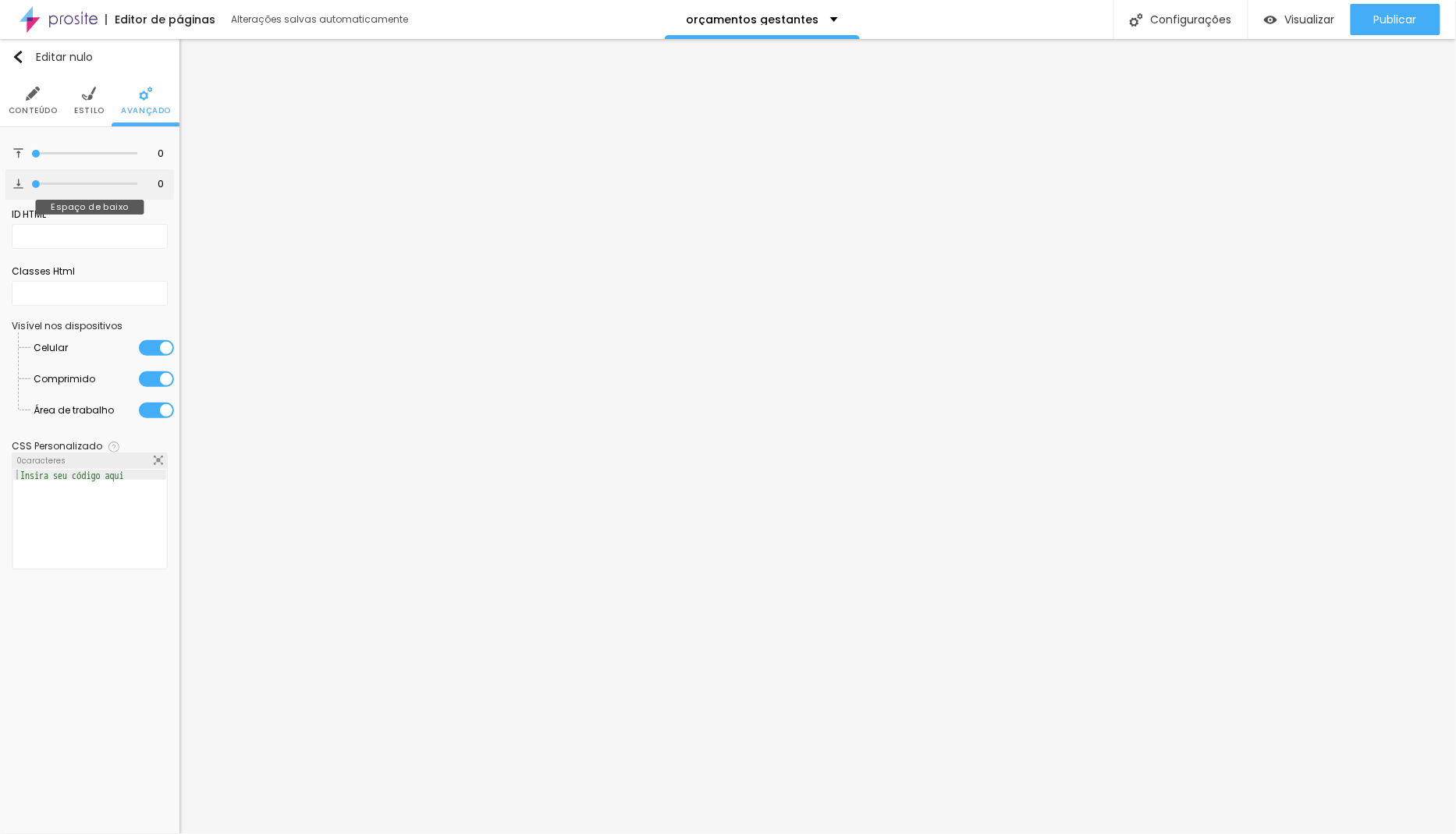 drag, startPoint x: 36, startPoint y: 179, endPoint x: 0, endPoint y: 182, distance: 36.12478 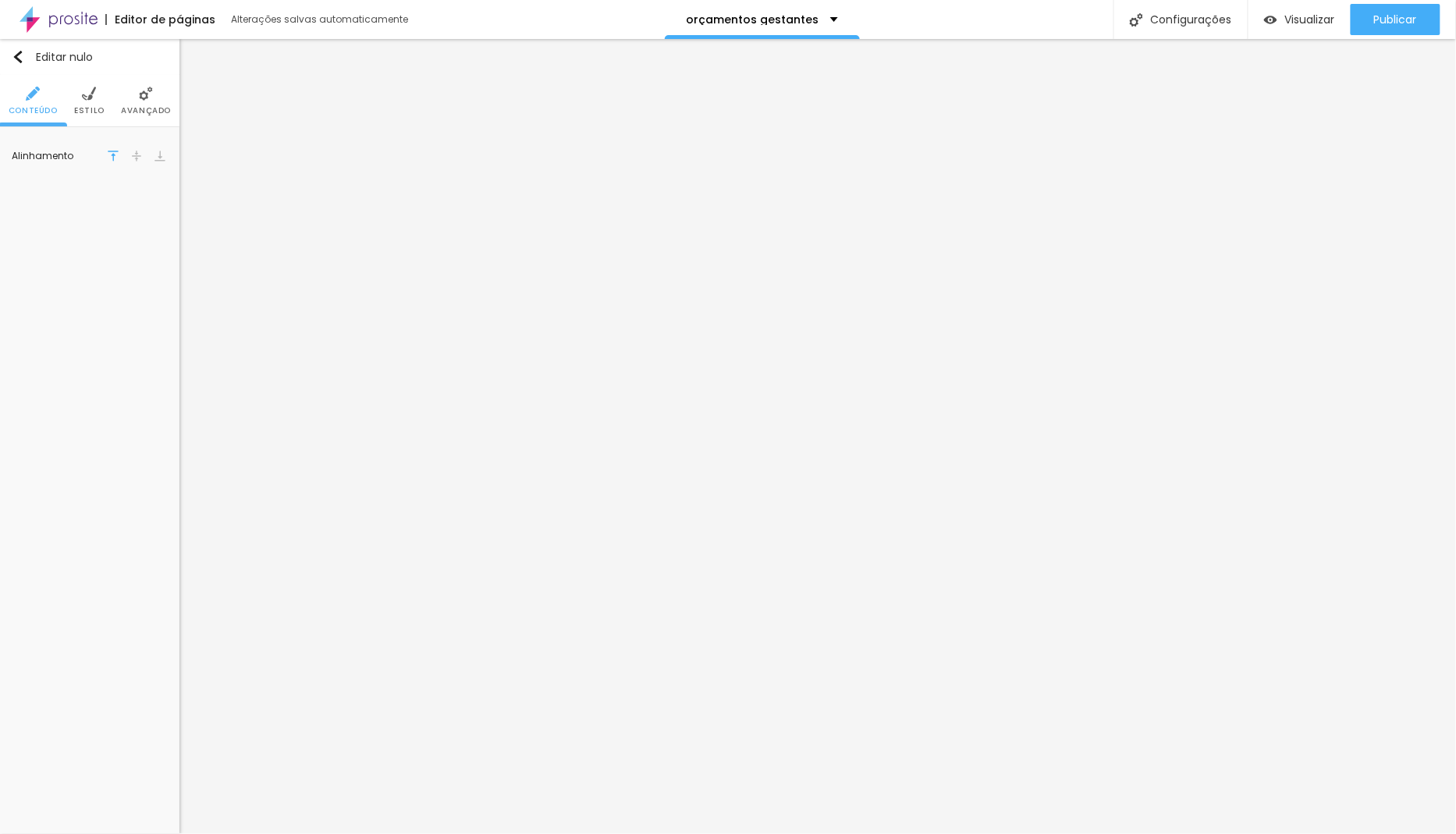 click at bounding box center [89, 94] 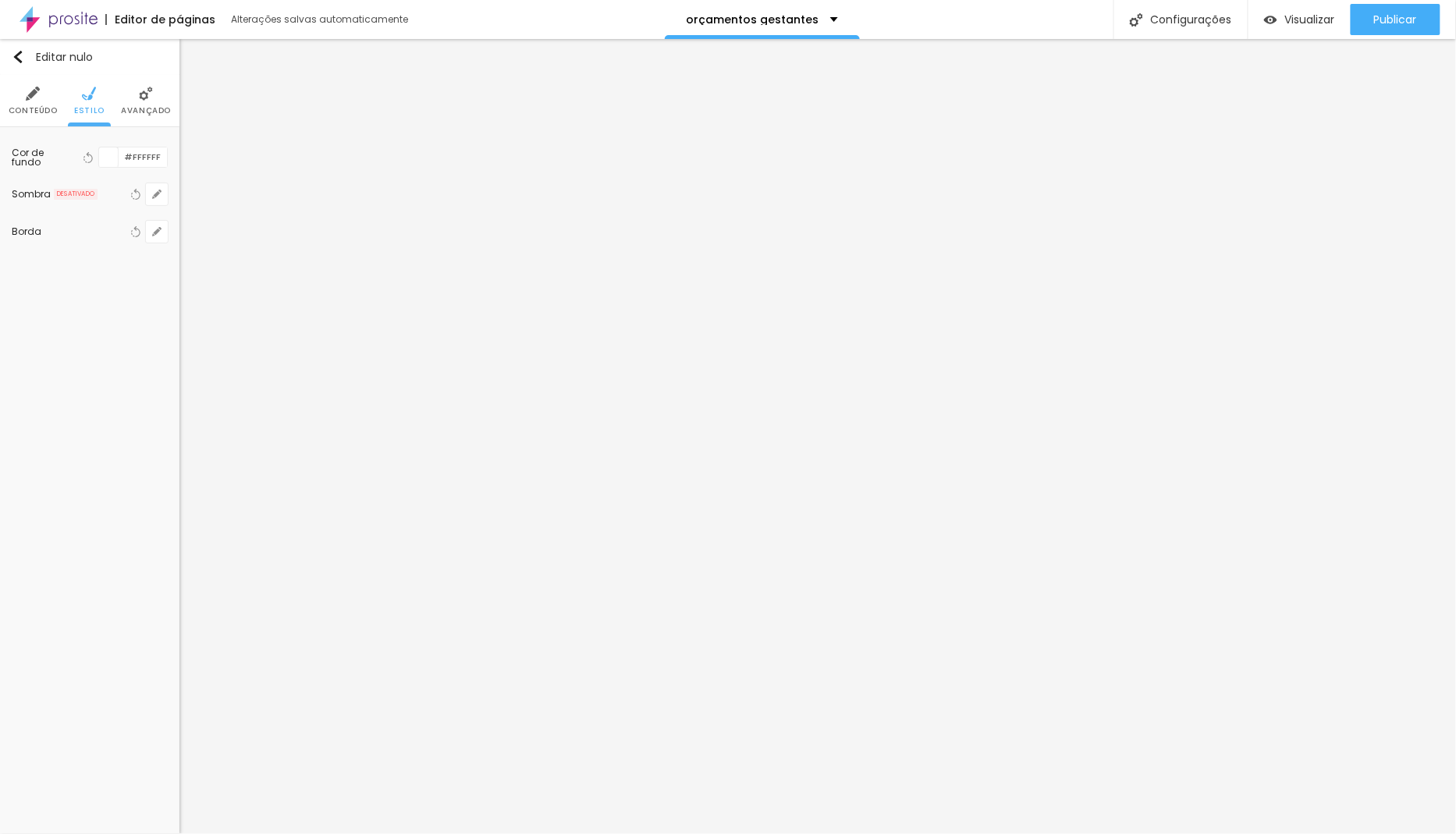 click on "Avançado" at bounding box center [146, 101] 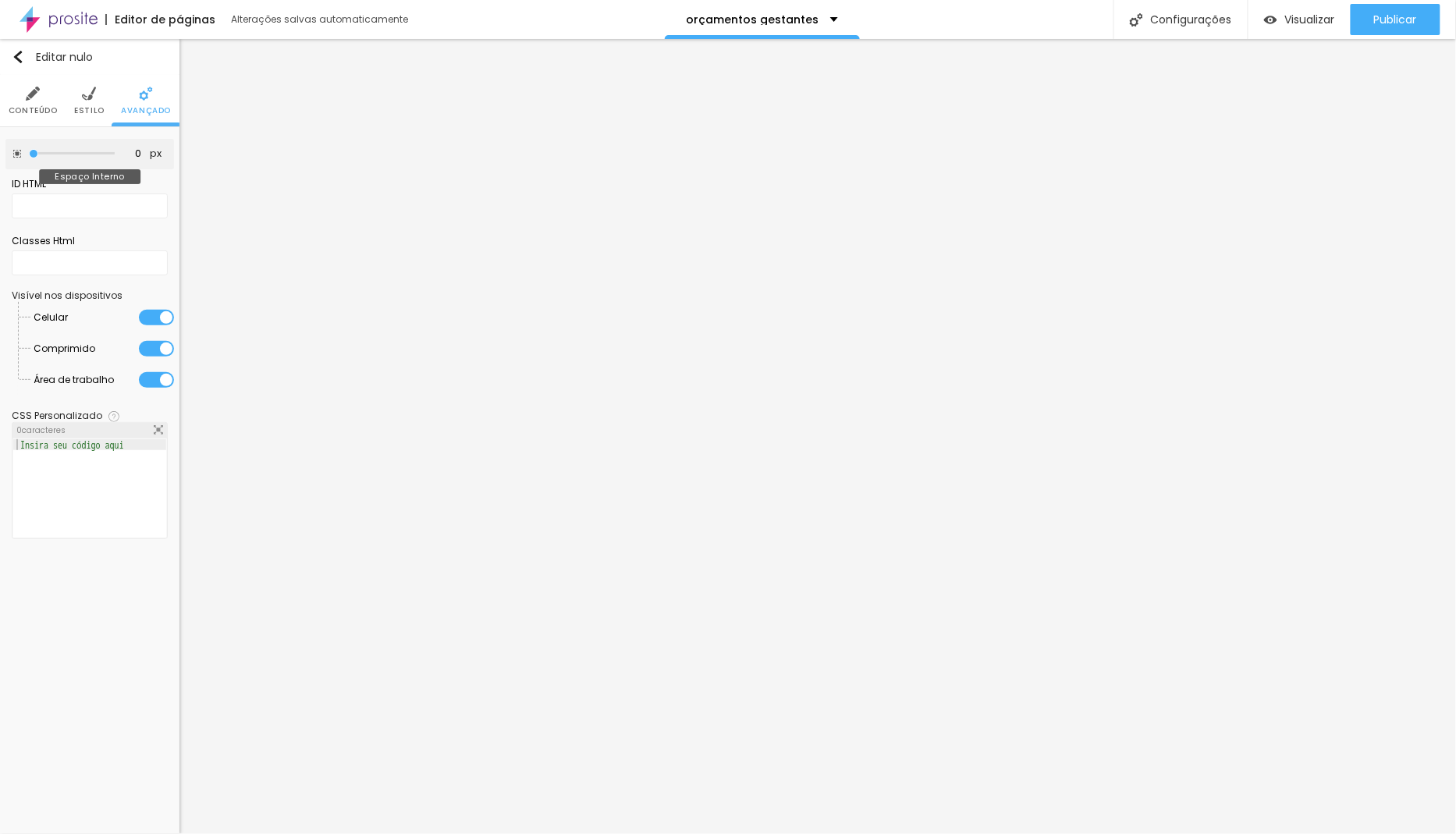 drag, startPoint x: 32, startPoint y: 151, endPoint x: 18, endPoint y: 139, distance: 18.43909 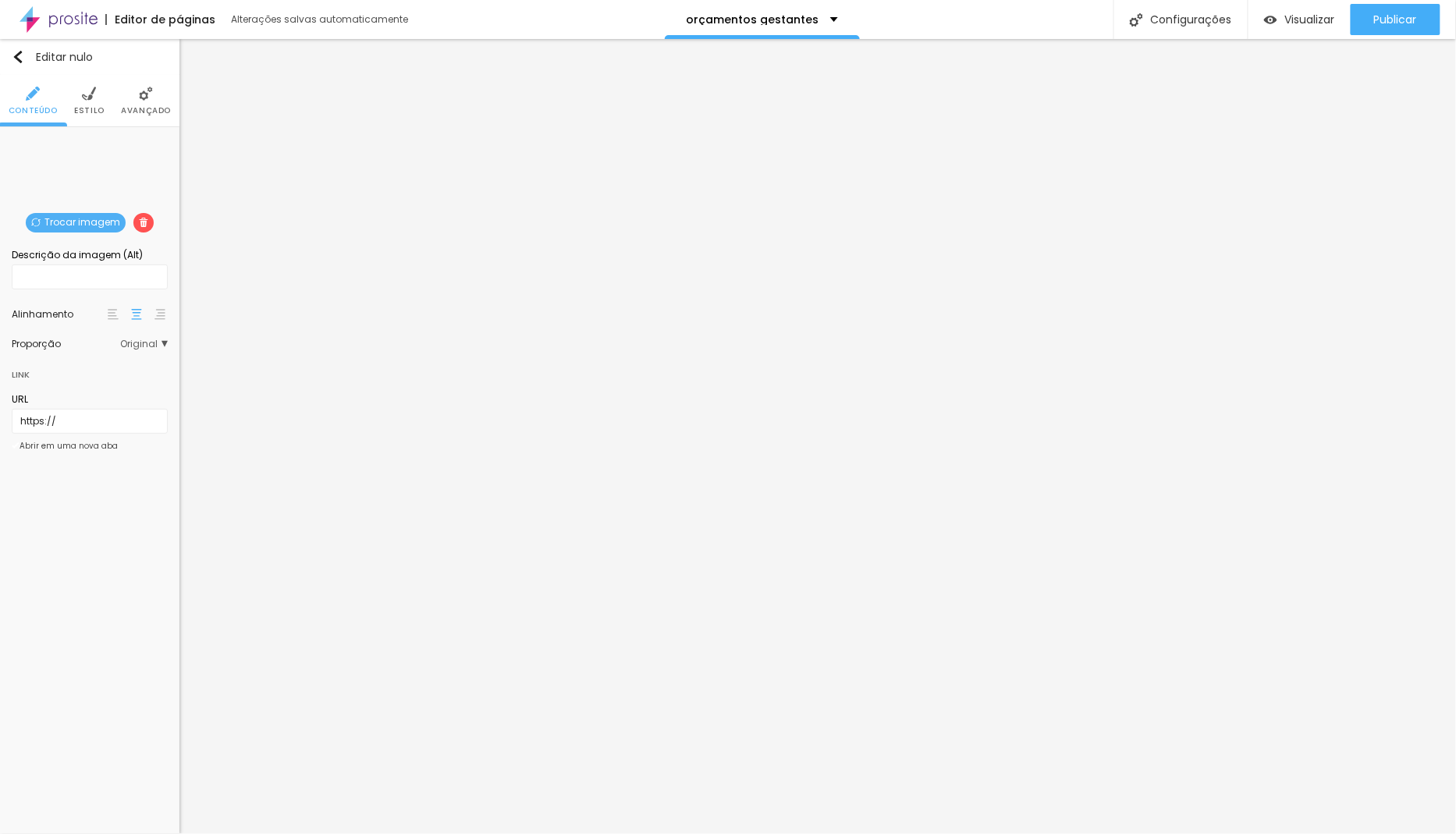 click on "Trocar imagem" at bounding box center (82, 222) 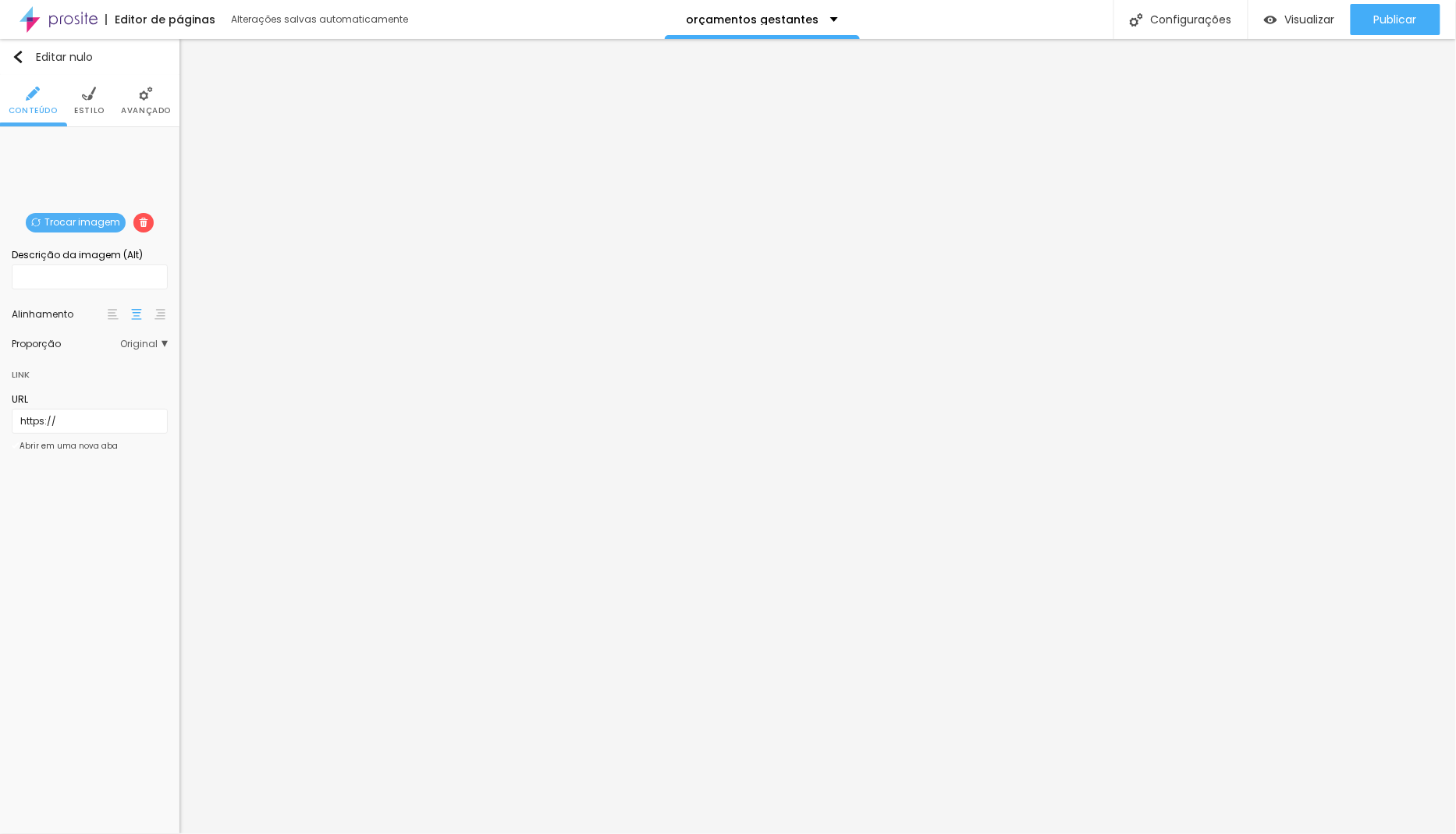 click at bounding box center (728, 933) 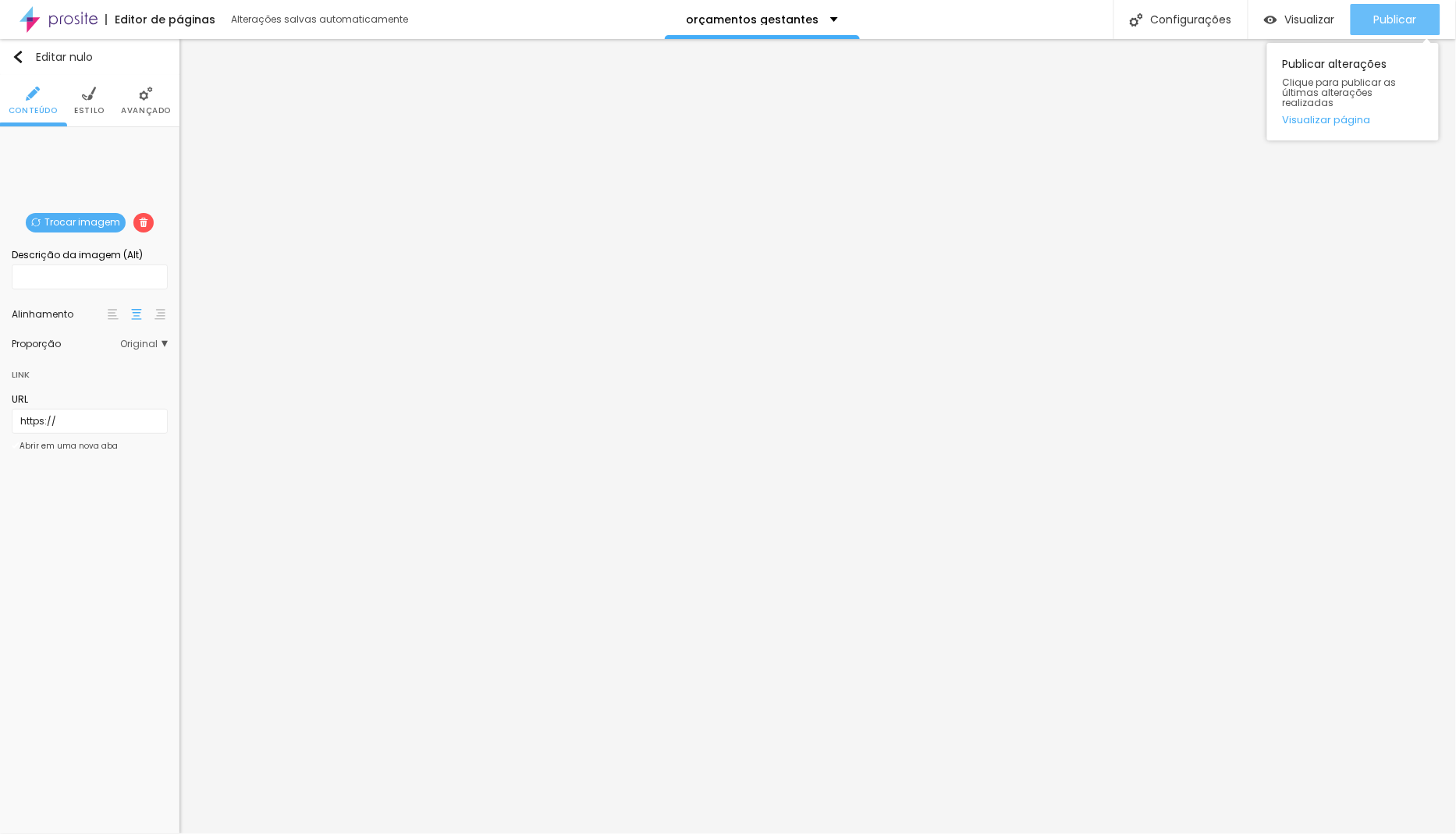 click on "Publicar" at bounding box center (1395, 20) 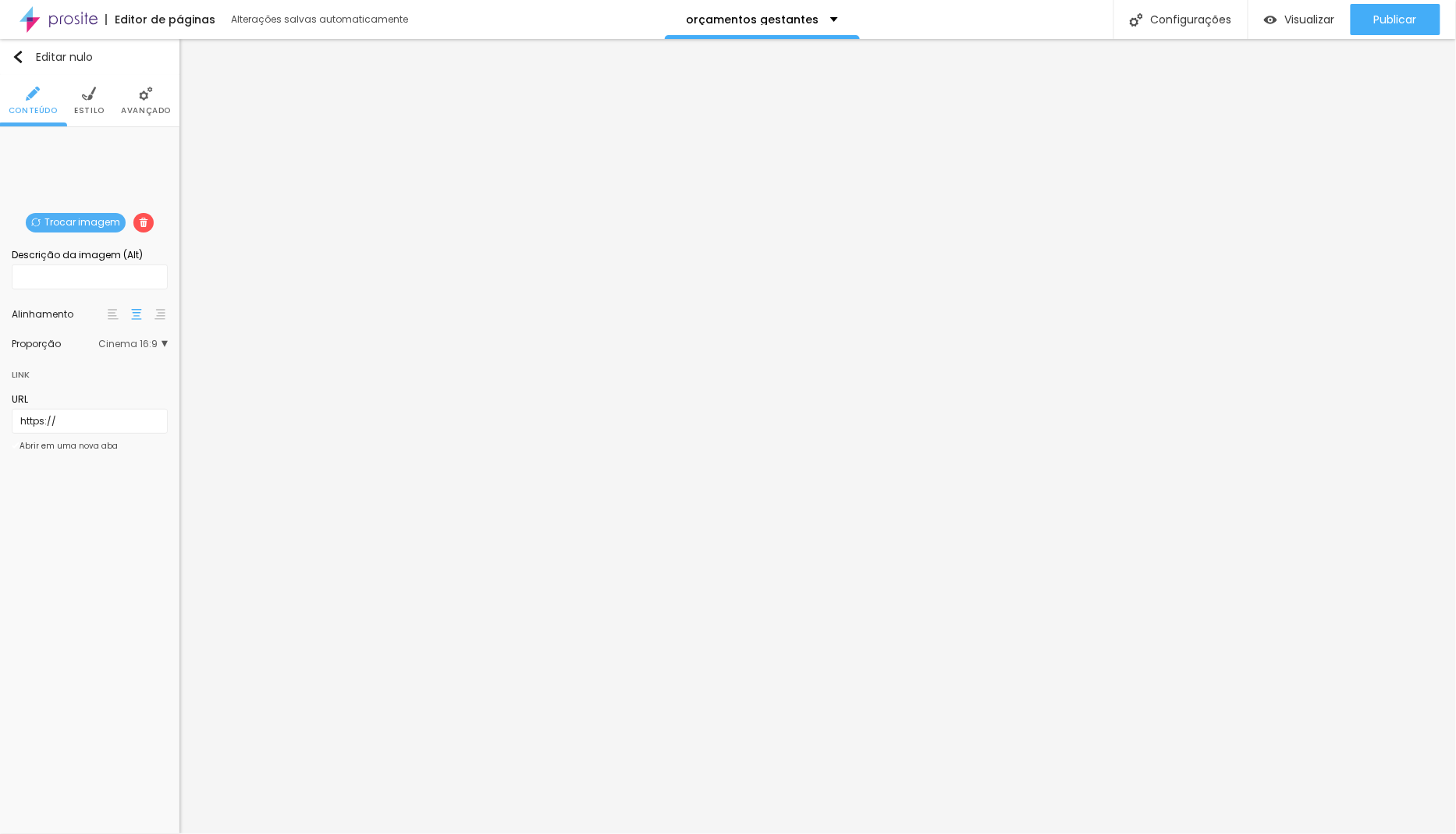 click on "Trocar imagem" at bounding box center (82, 222) 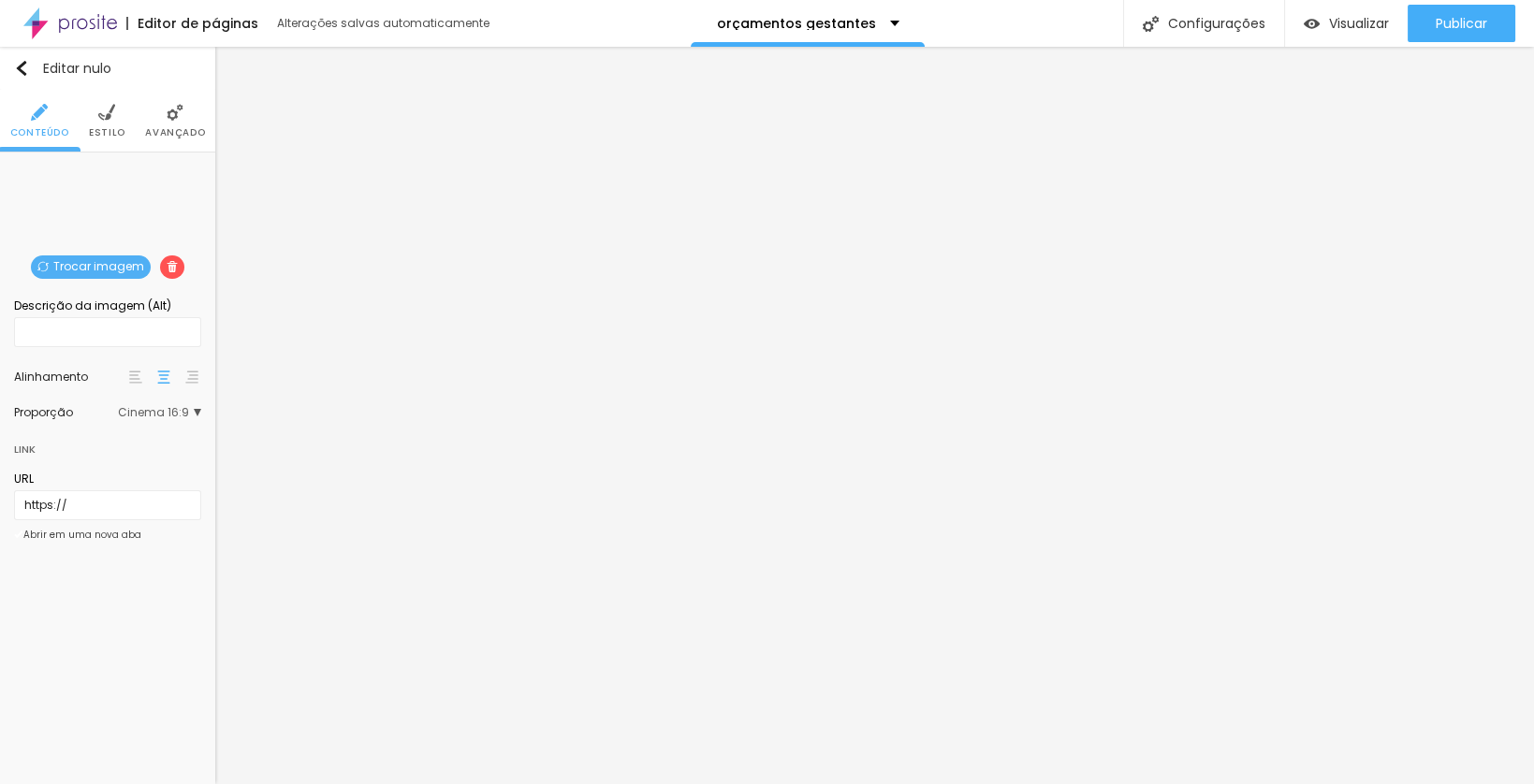 click at bounding box center (767, 984) 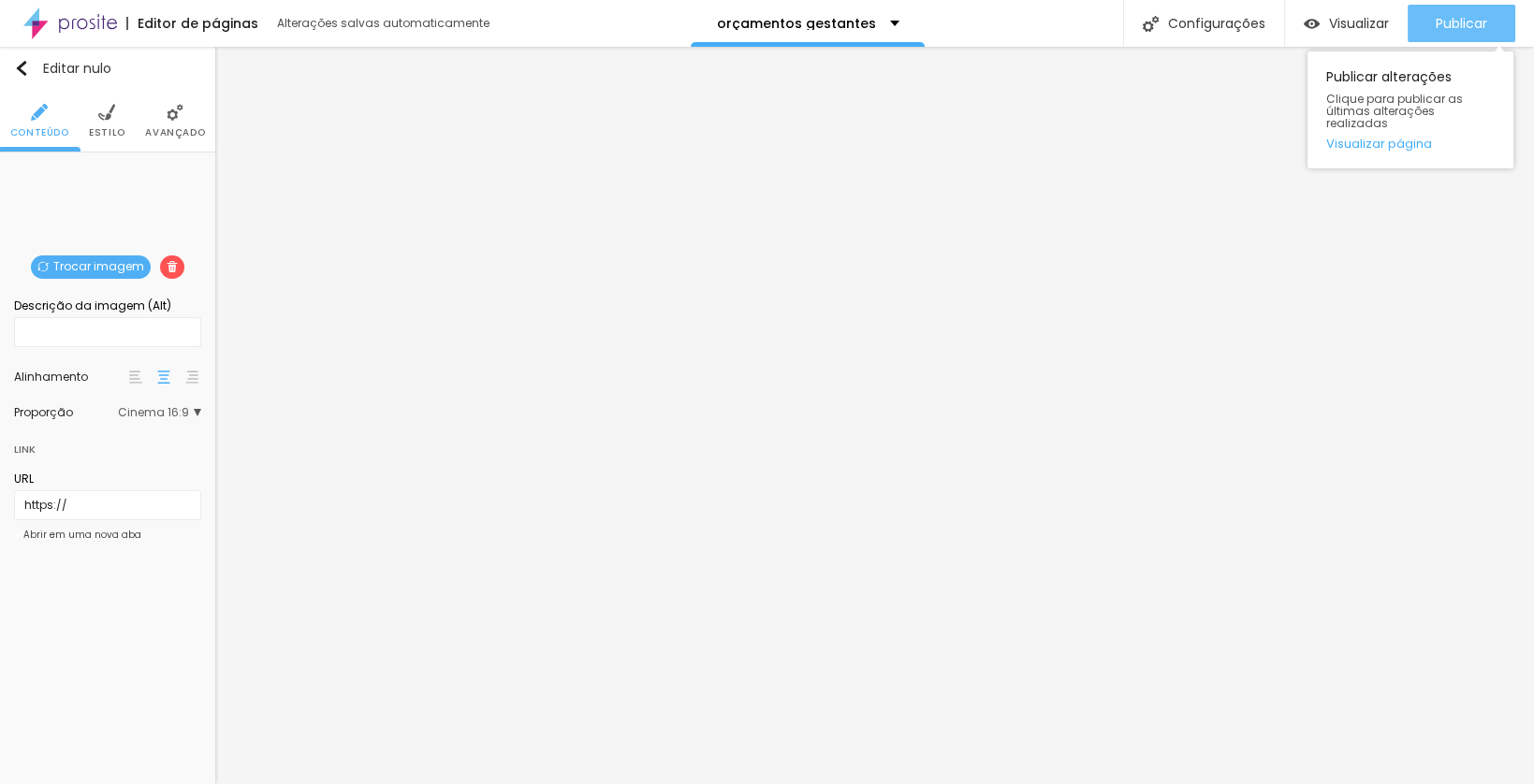 click on "Publicar" at bounding box center [1461, 23] 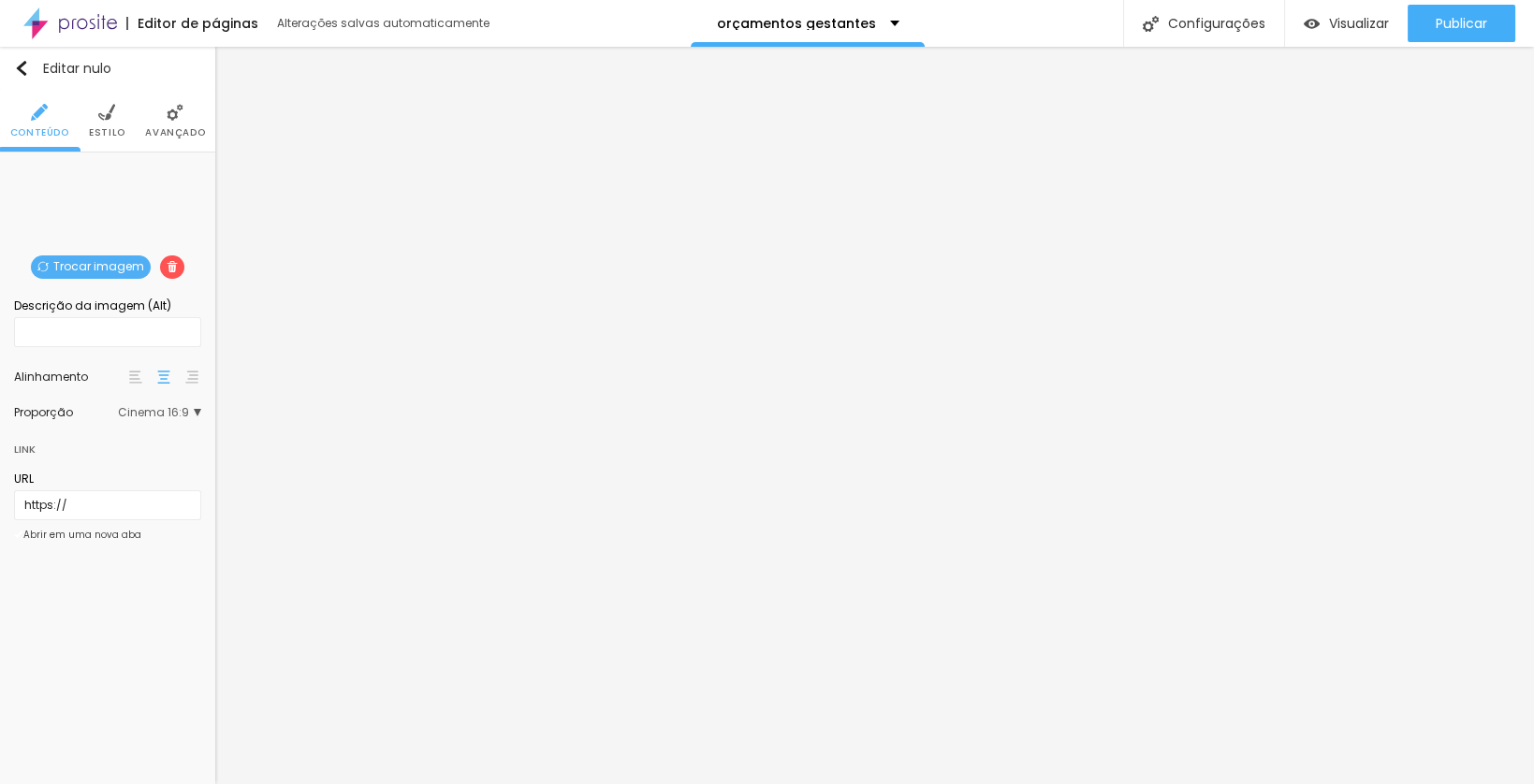 click on "Trocar imagem" at bounding box center (98, 266) 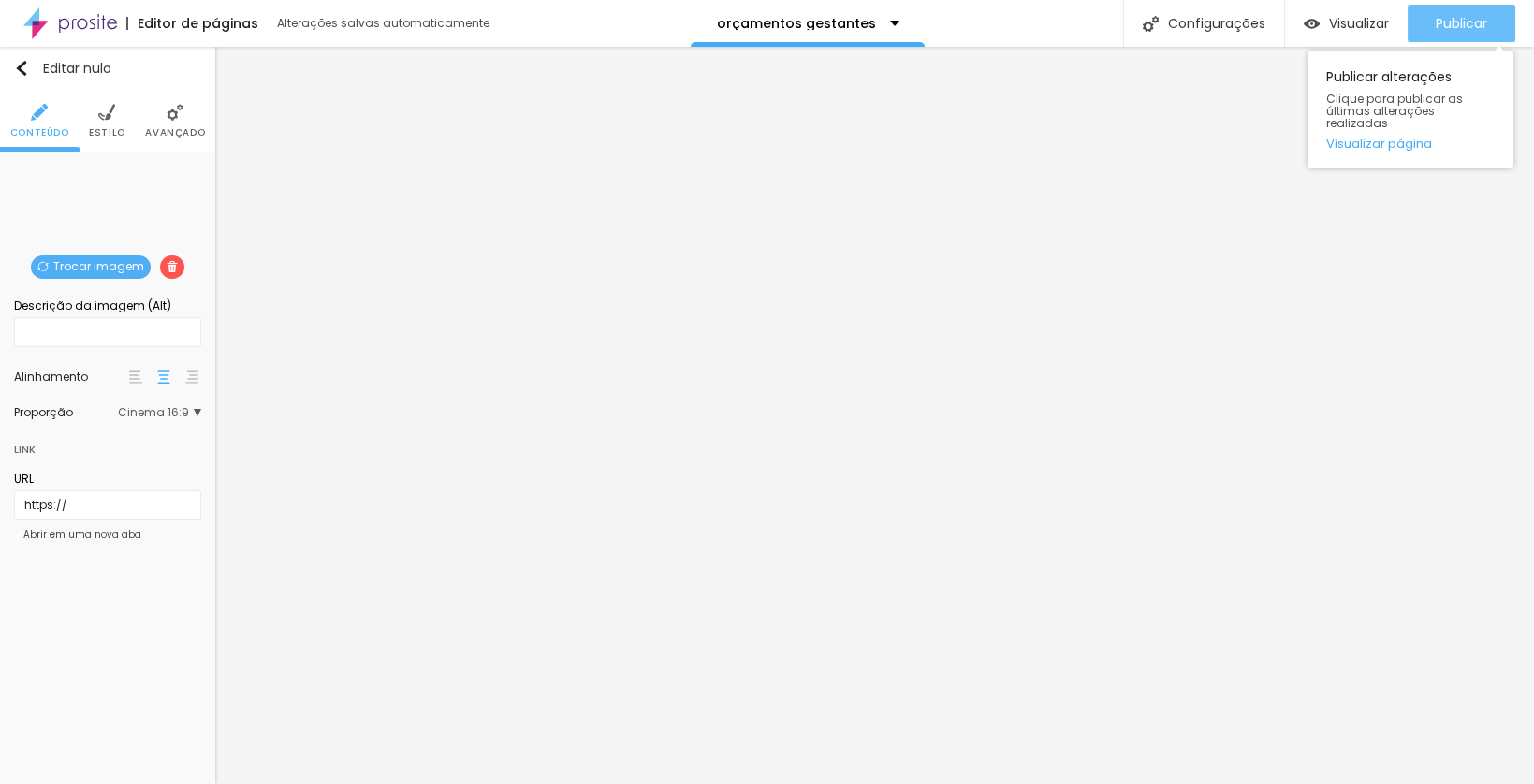 click on "Publicar" at bounding box center (1461, 23) 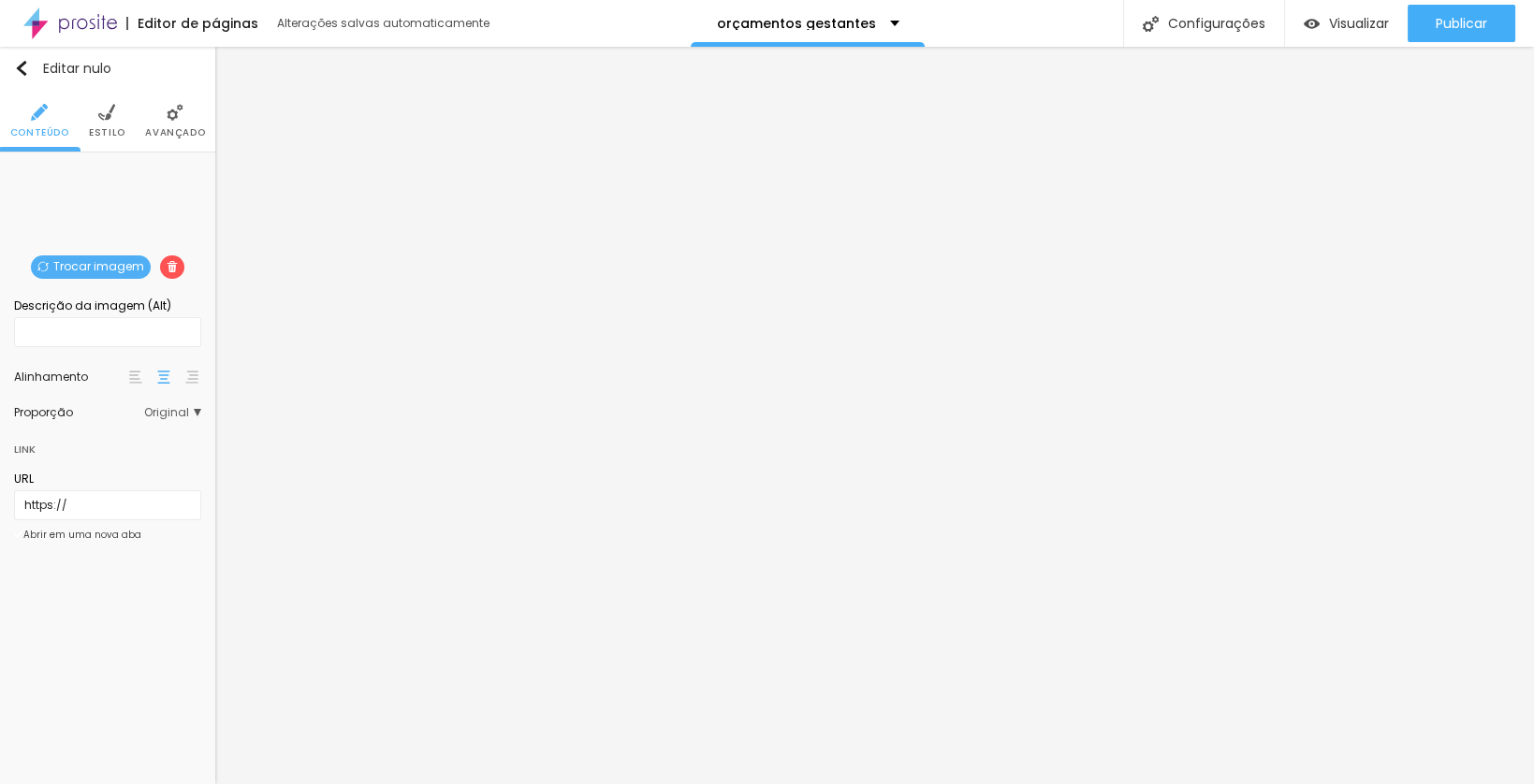 click on "Original" at bounding box center (167, 412) 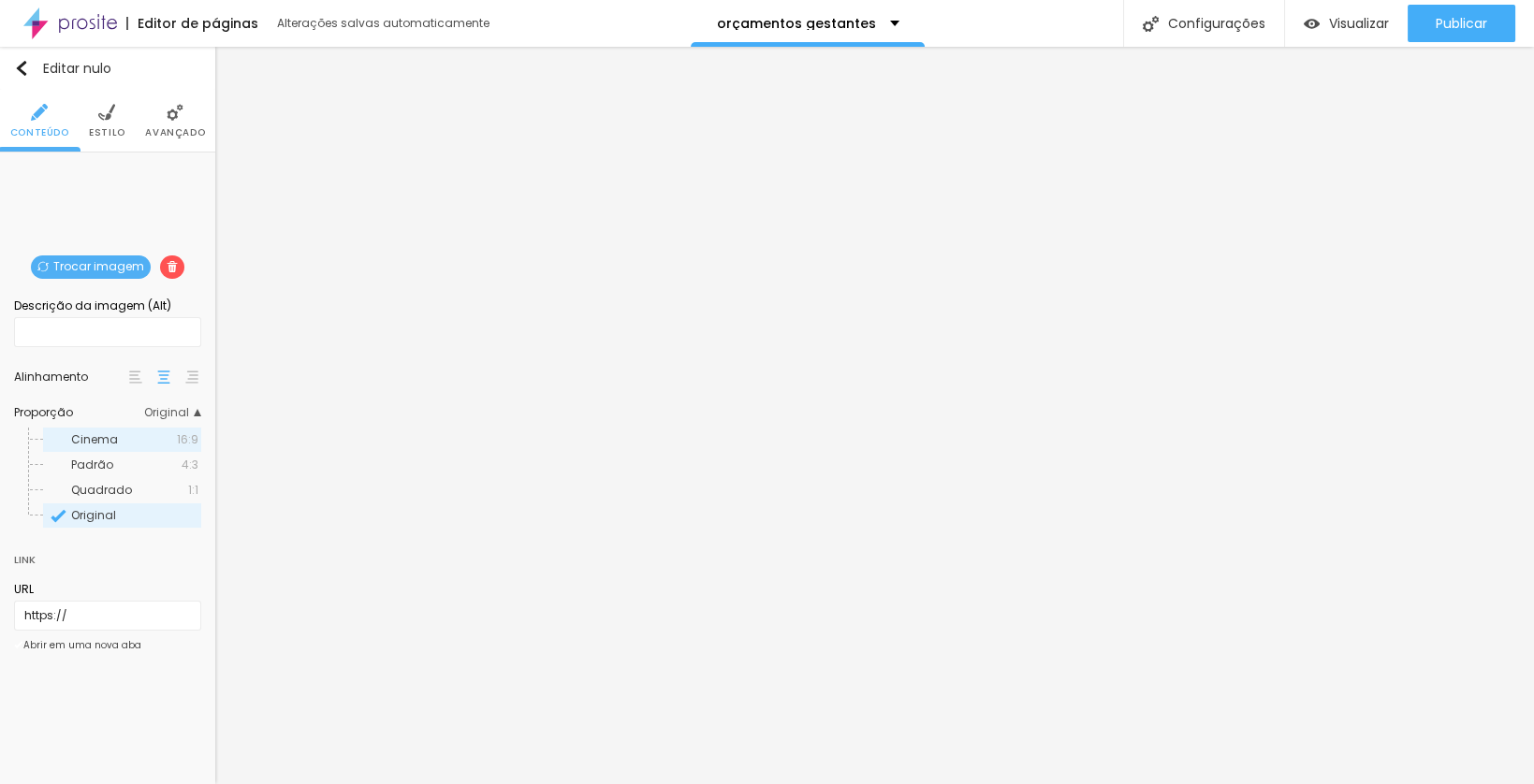 click on "Cinema" at bounding box center [124, 440] 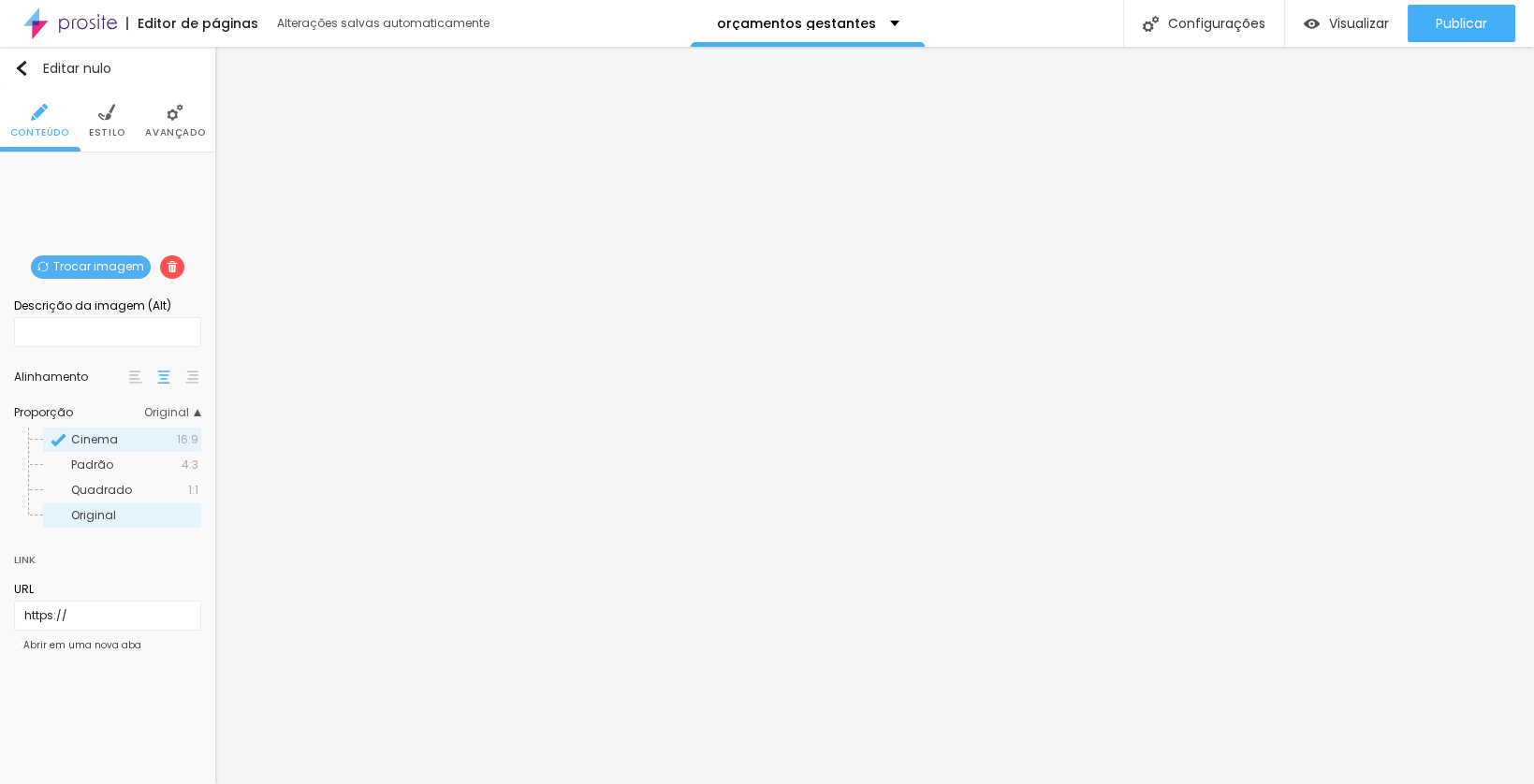 click on "Original" at bounding box center (135, 515) 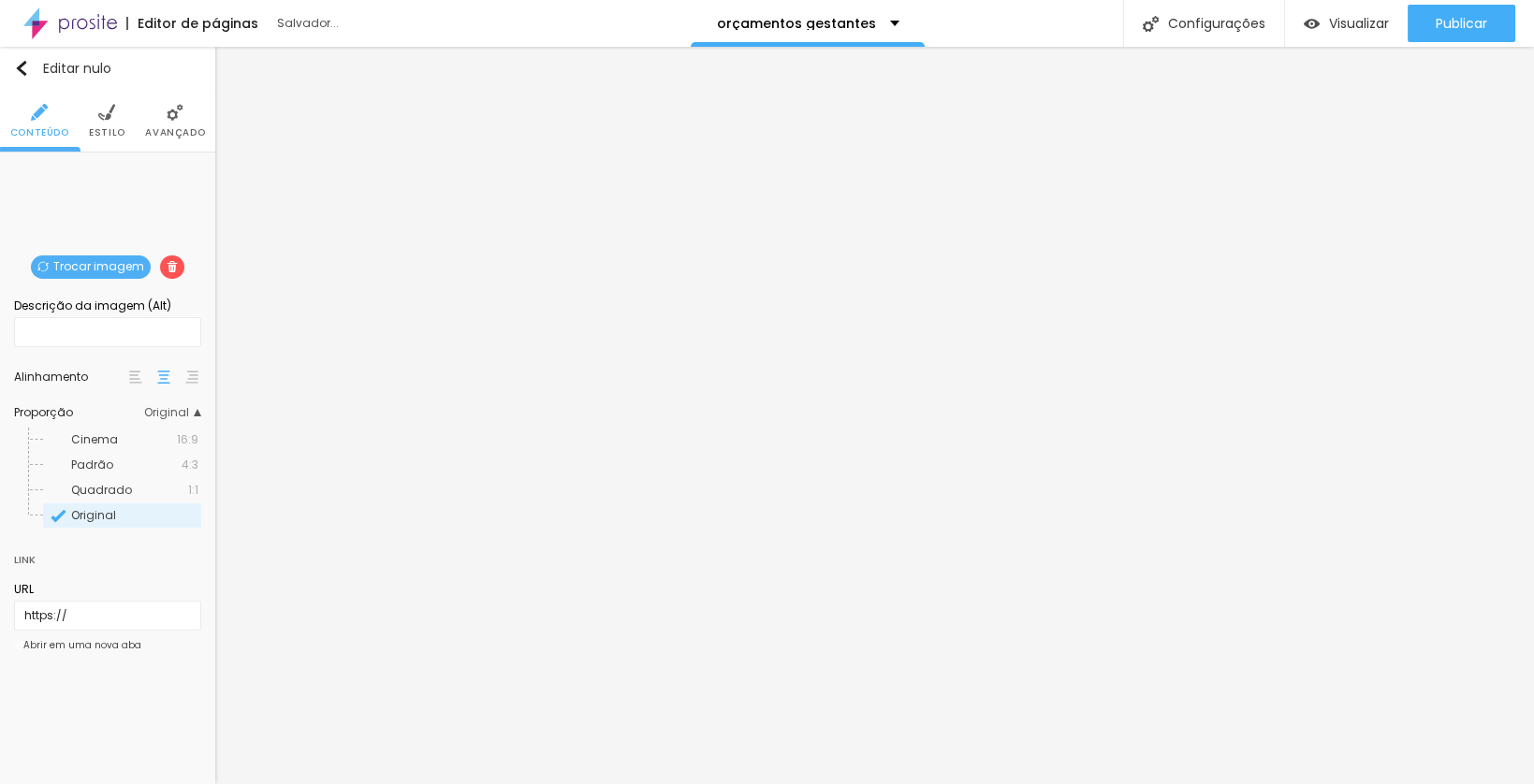 click at bounding box center (107, 112) 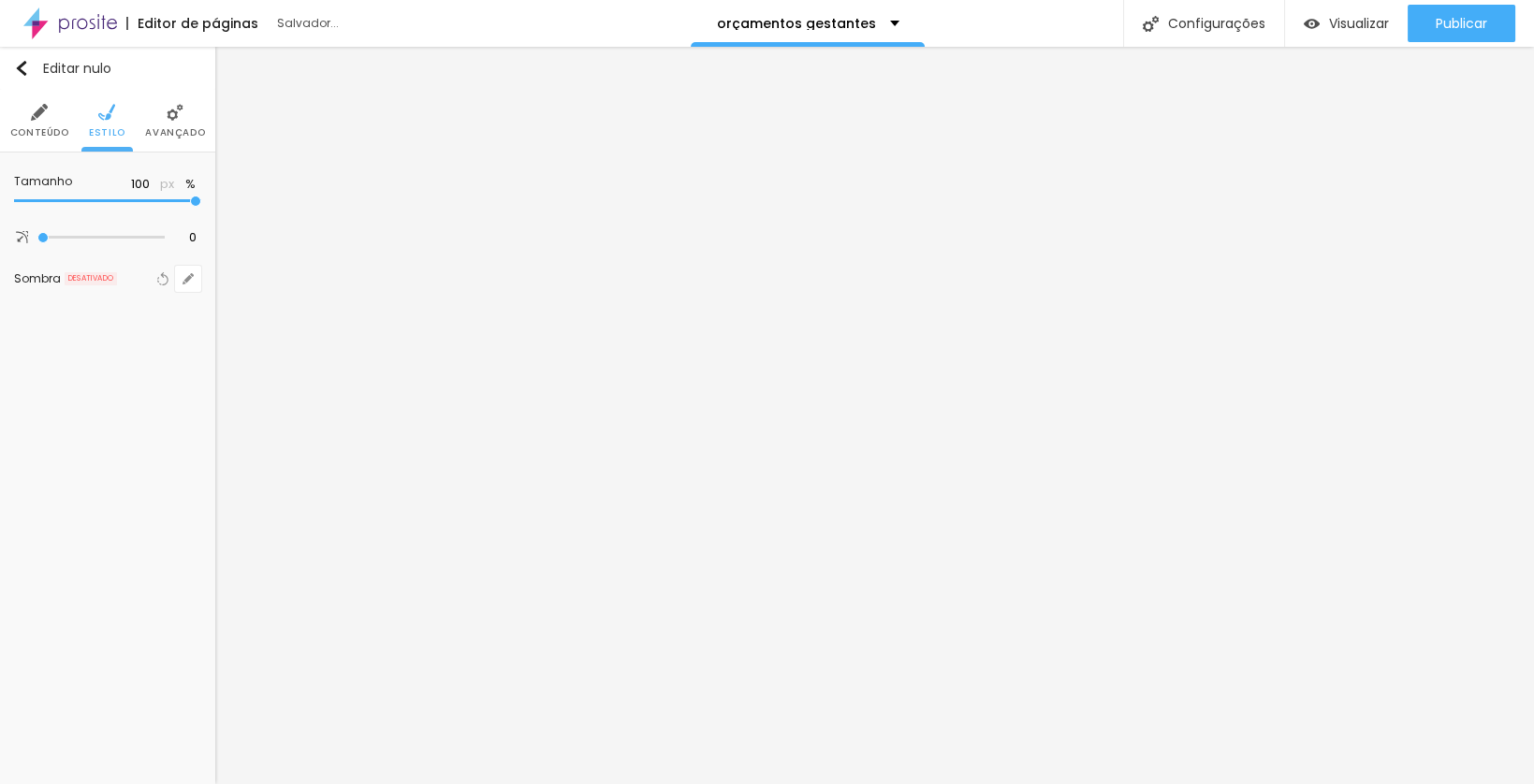 drag, startPoint x: 189, startPoint y: 196, endPoint x: 279, endPoint y: 181, distance: 91.24144 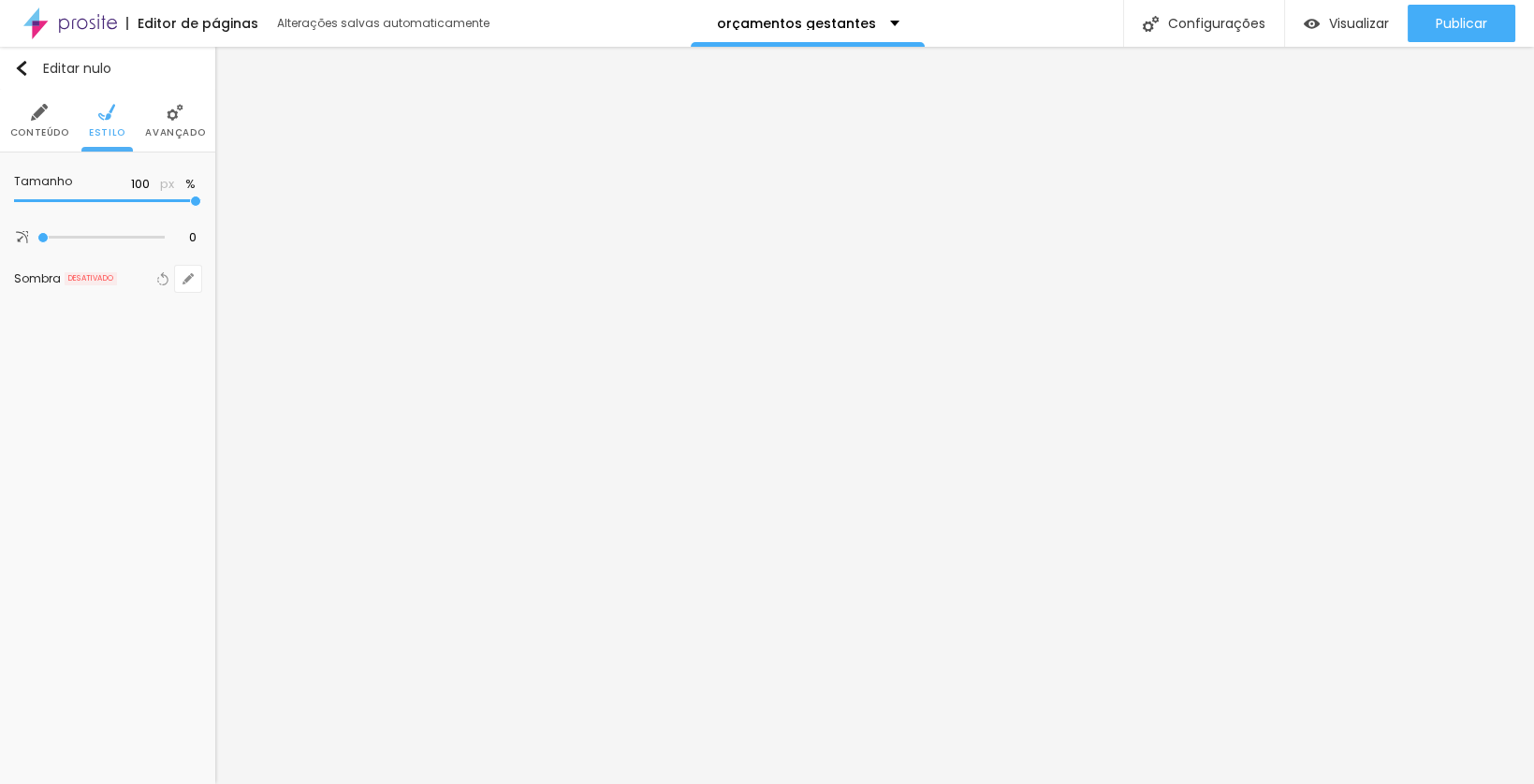 click on "Avançado" at bounding box center (175, 121) 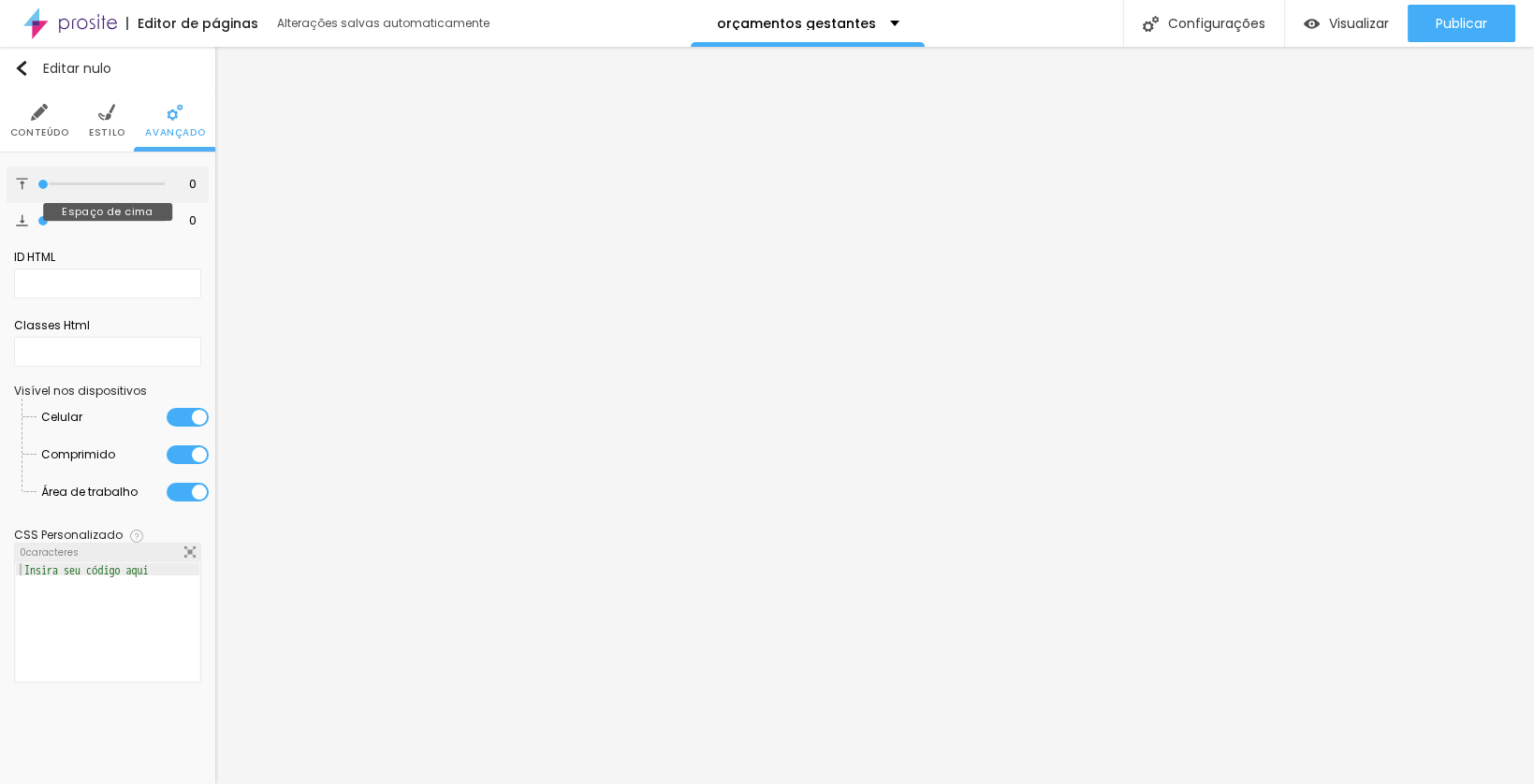 click at bounding box center (101, 184) 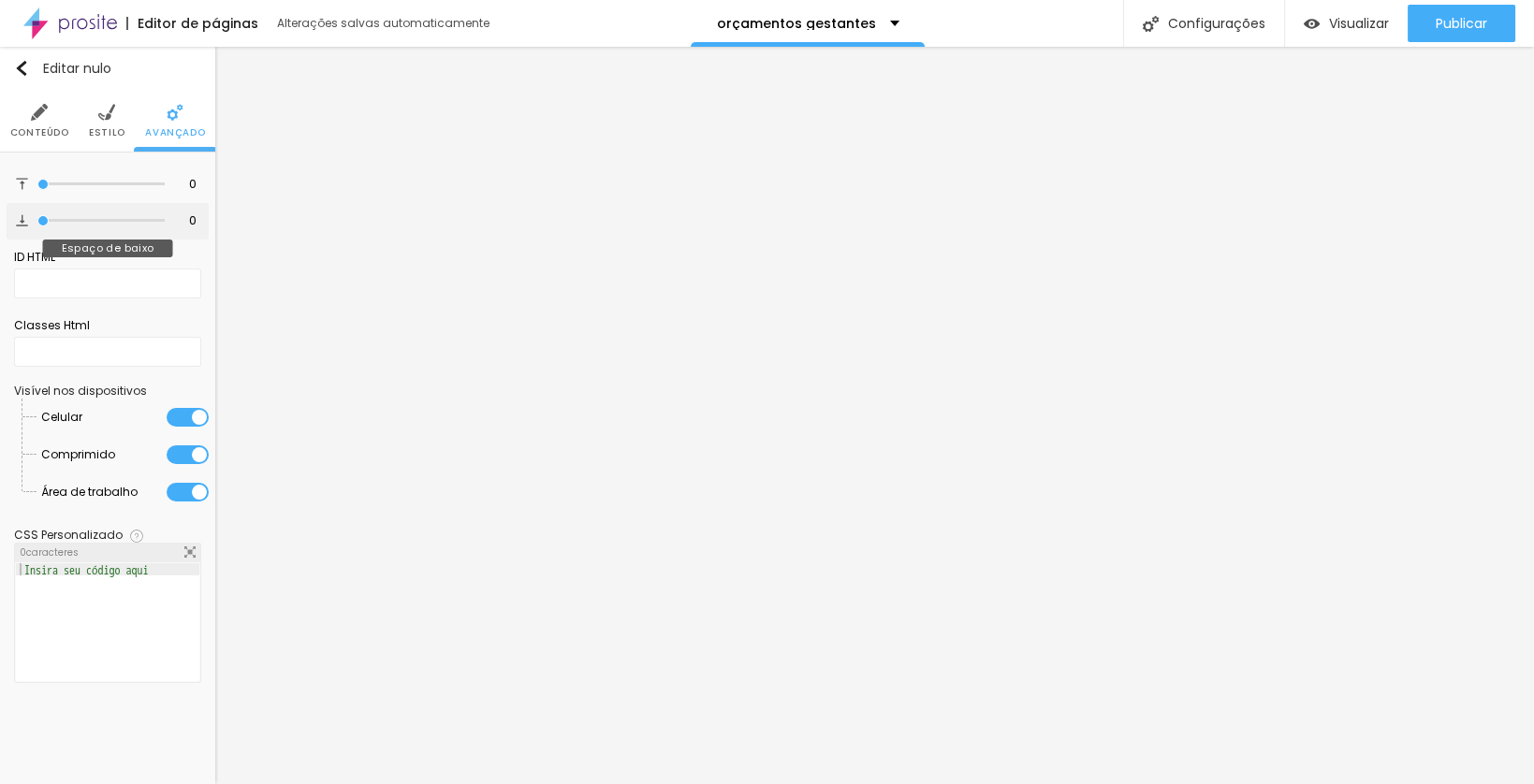 drag, startPoint x: 39, startPoint y: 219, endPoint x: -17, endPoint y: 220, distance: 56.00893 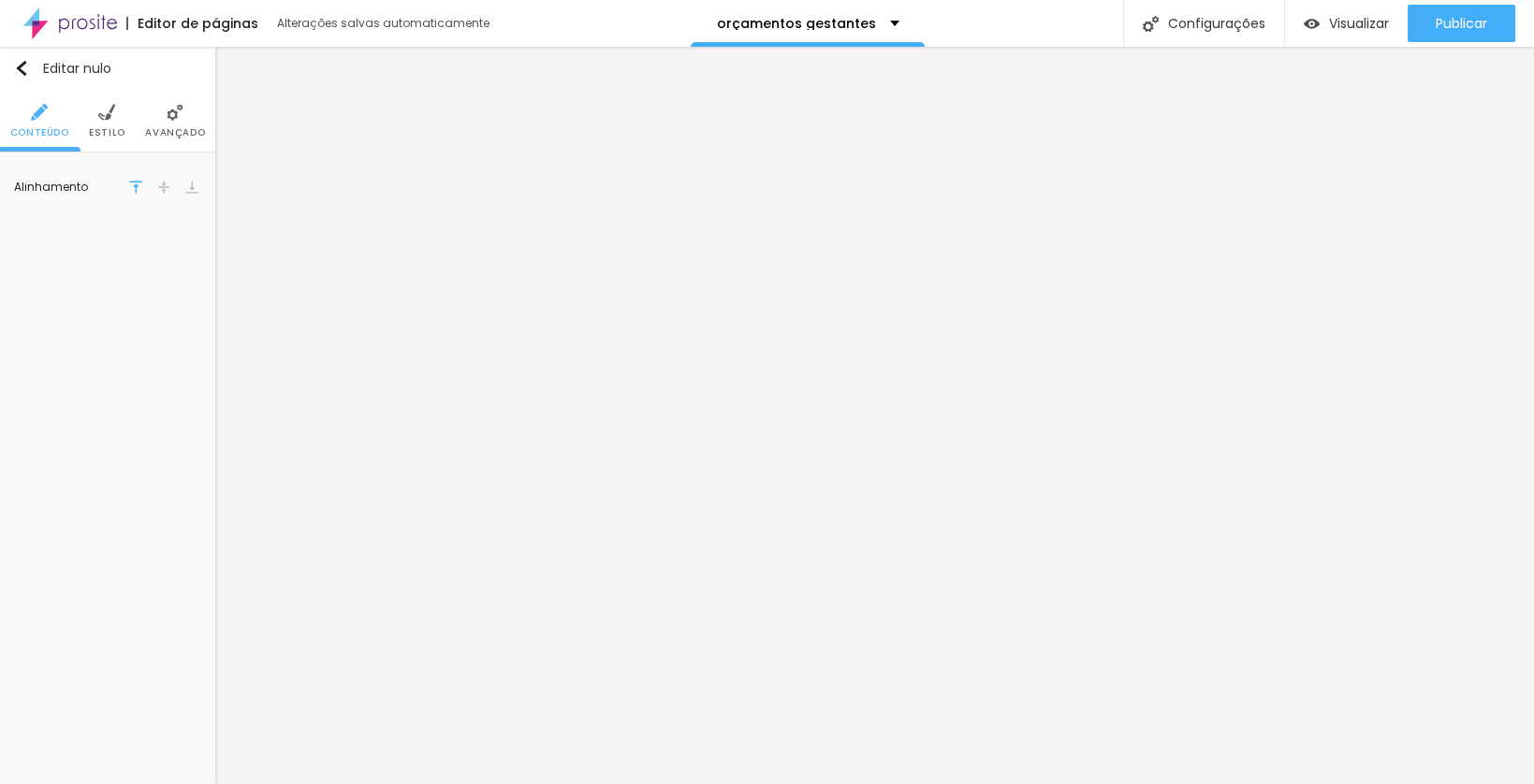 click on "Estilo" at bounding box center (107, 121) 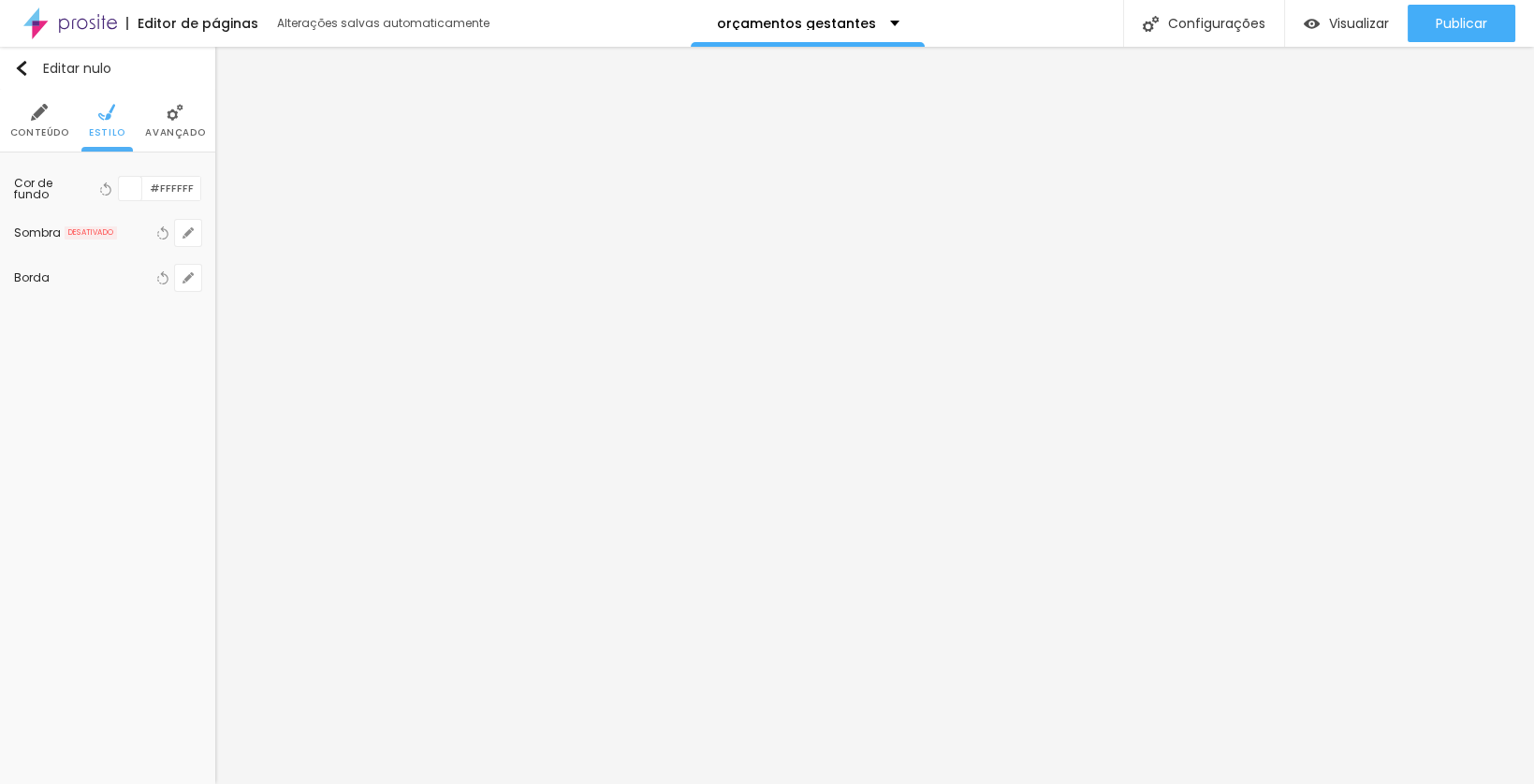 click on "Avançado" at bounding box center [175, 121] 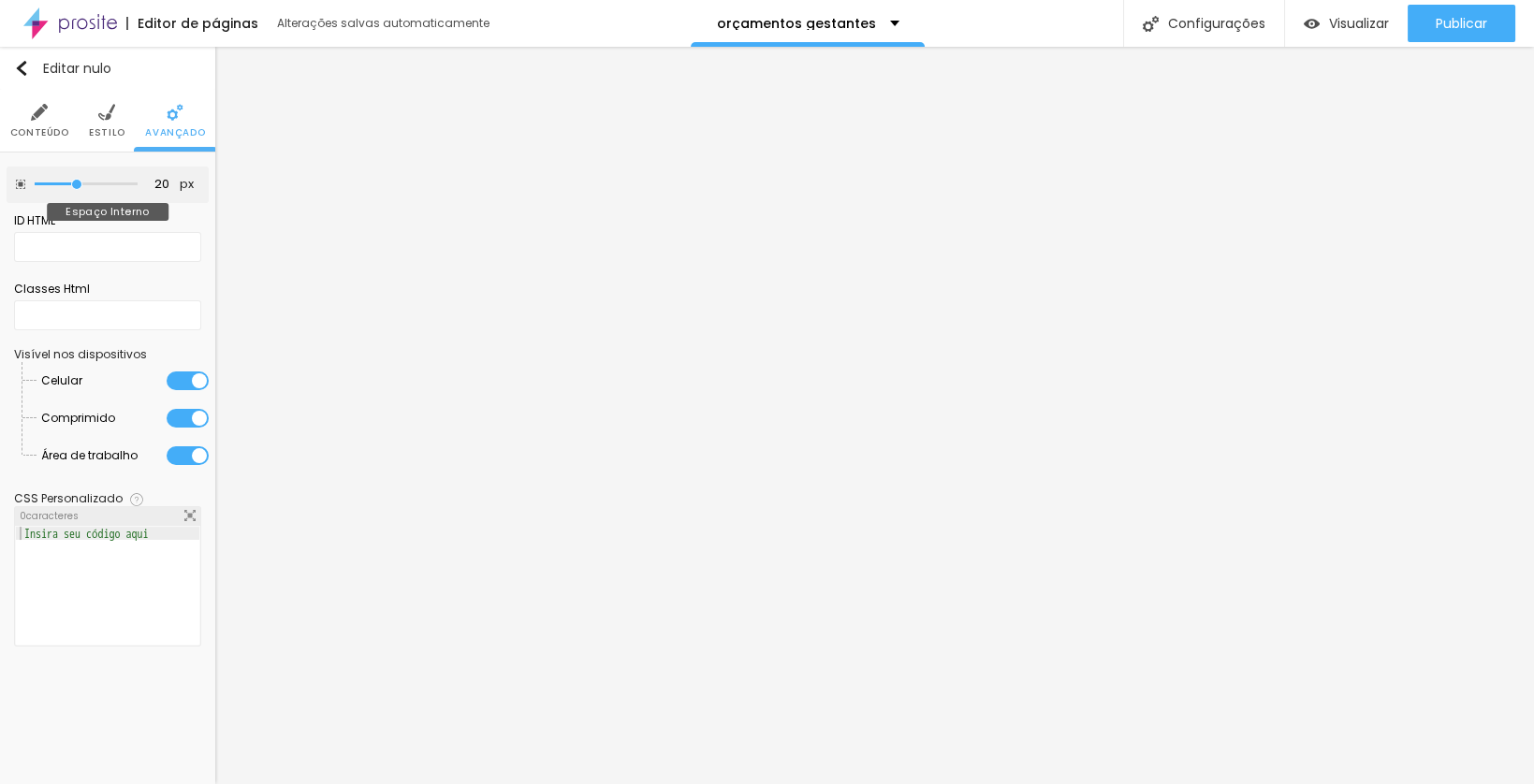 drag, startPoint x: 74, startPoint y: 173, endPoint x: 106, endPoint y: 173, distance: 32 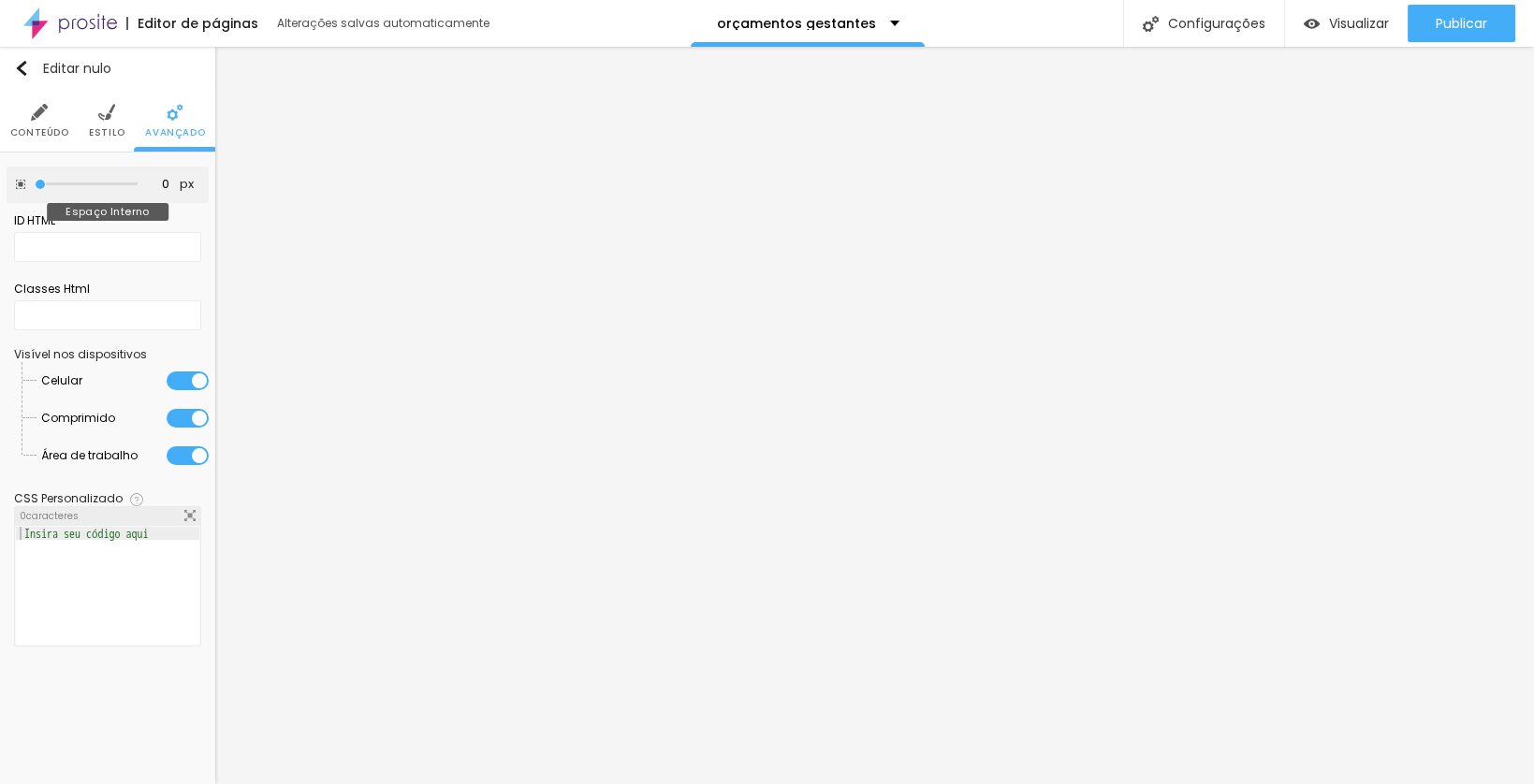 drag, startPoint x: 75, startPoint y: 180, endPoint x: 15, endPoint y: 188, distance: 60.530984 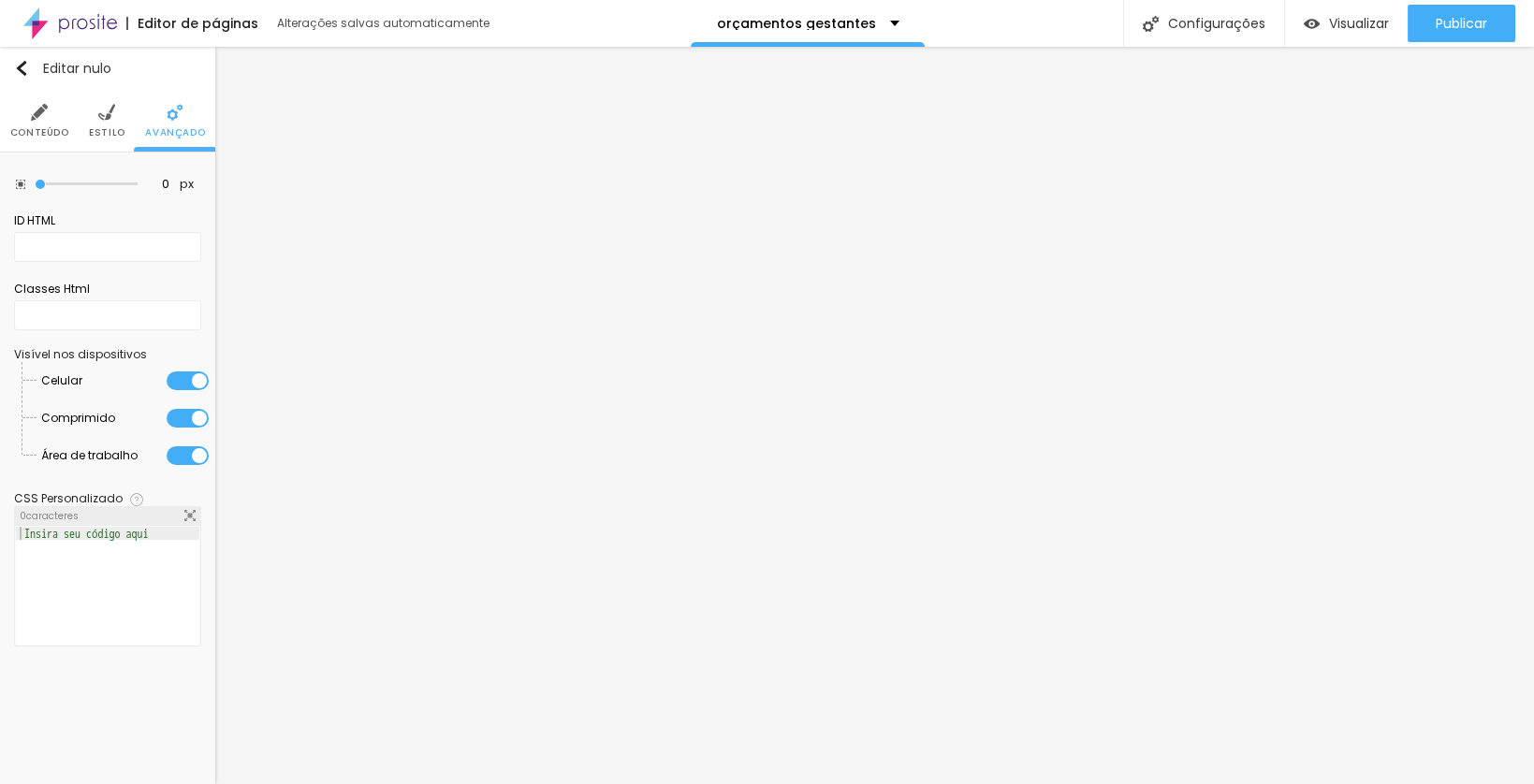 click at bounding box center (107, 112) 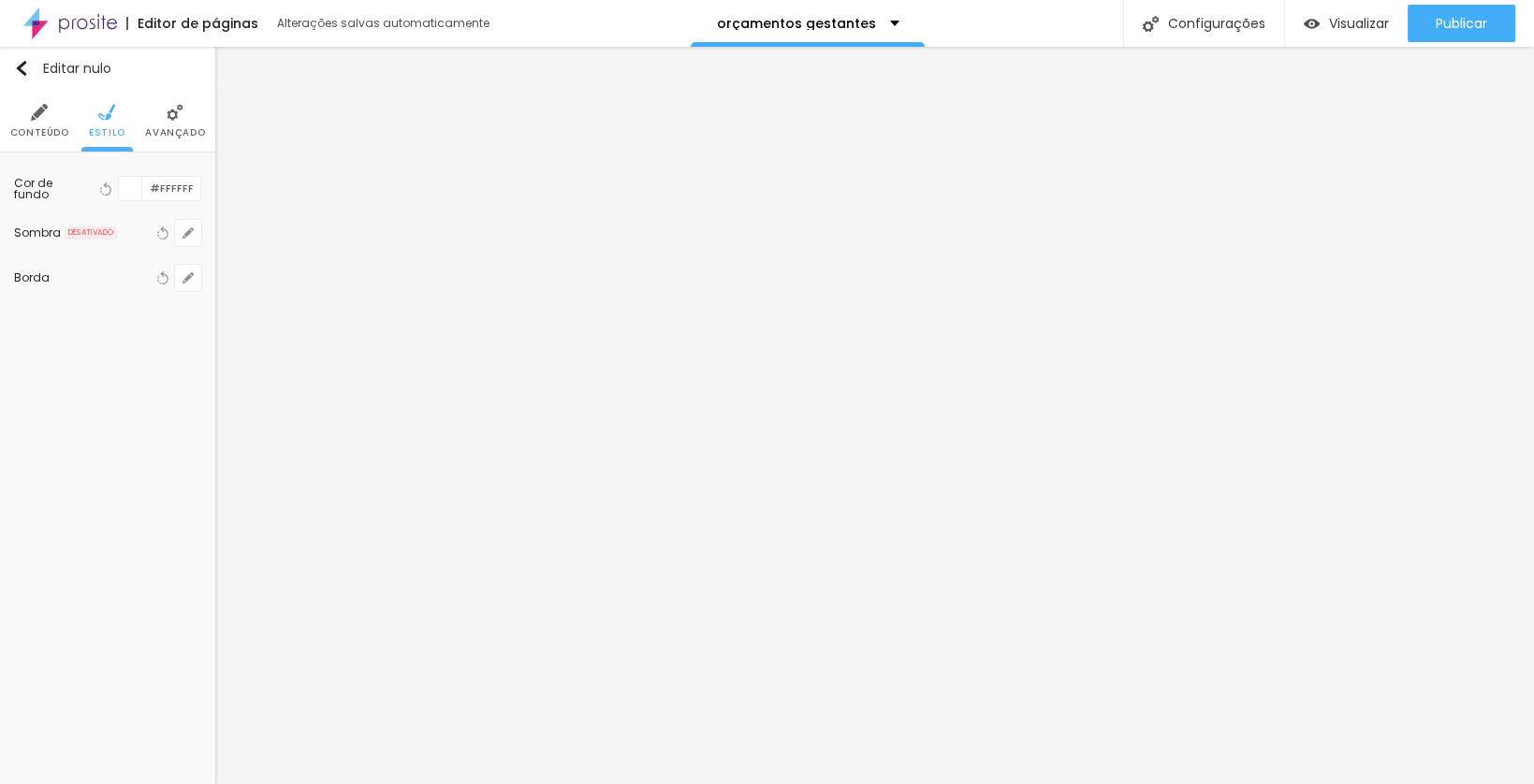 click at bounding box center [39, 112] 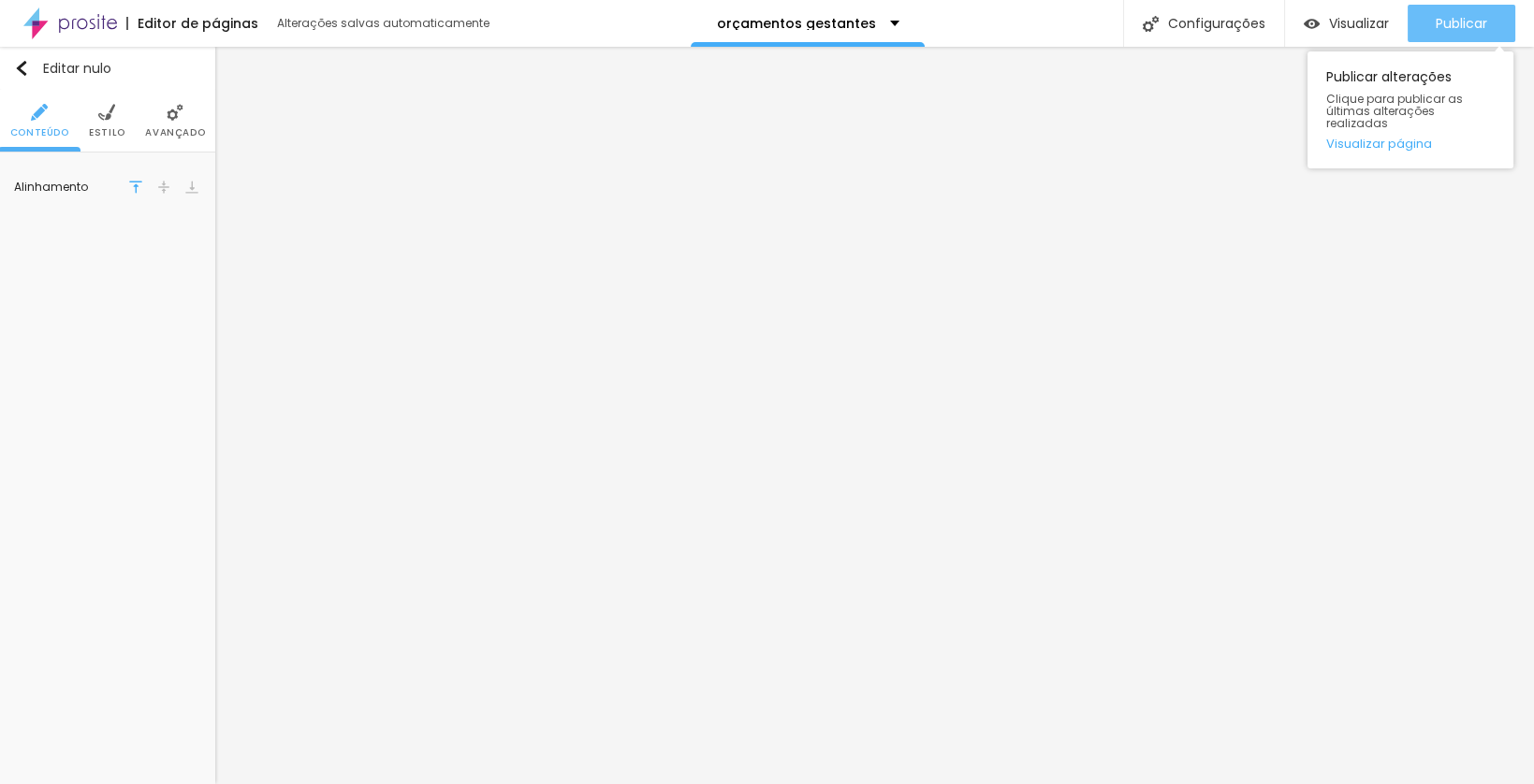 click on "Publicar" at bounding box center (1461, 23) 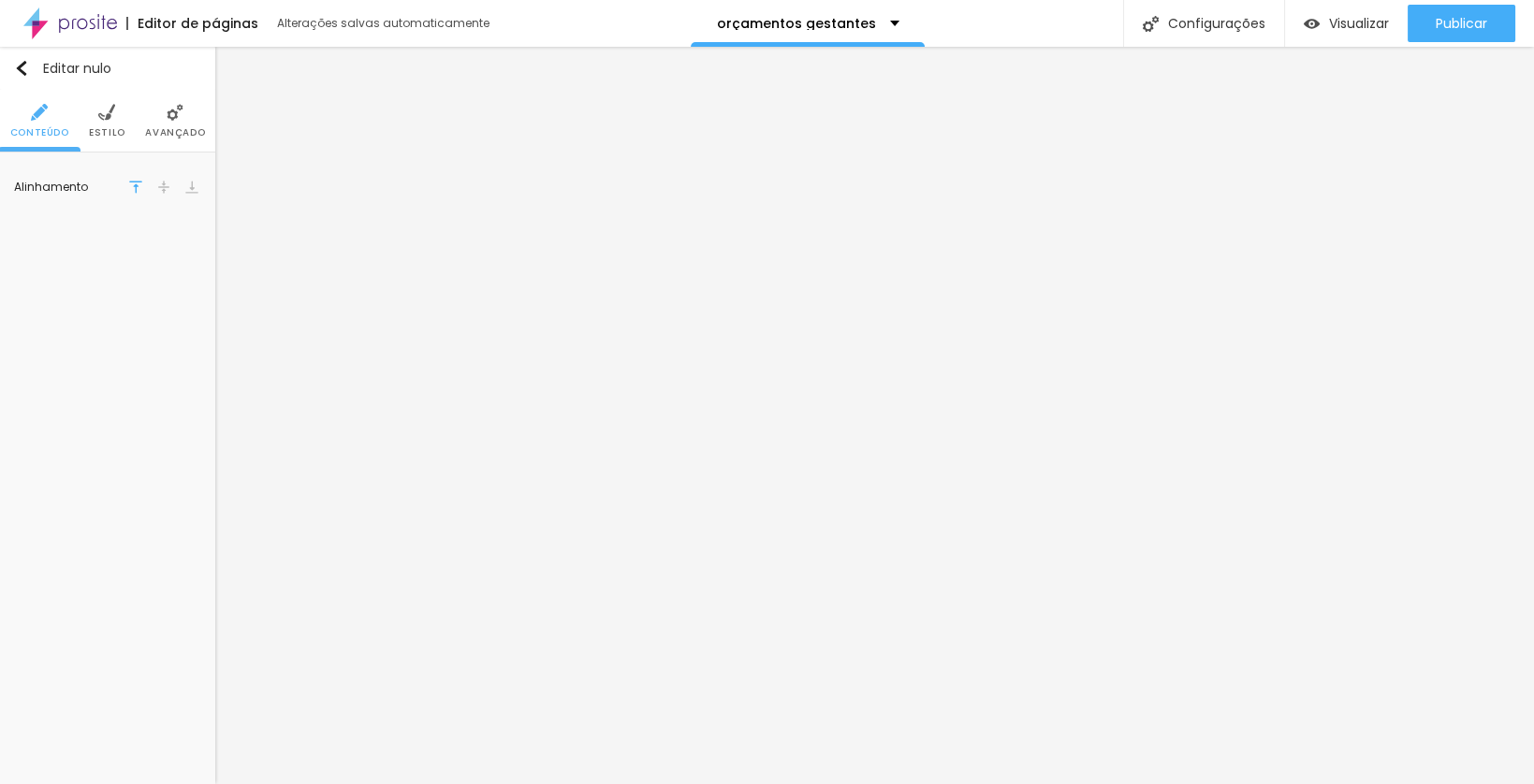 click at bounding box center [107, 112] 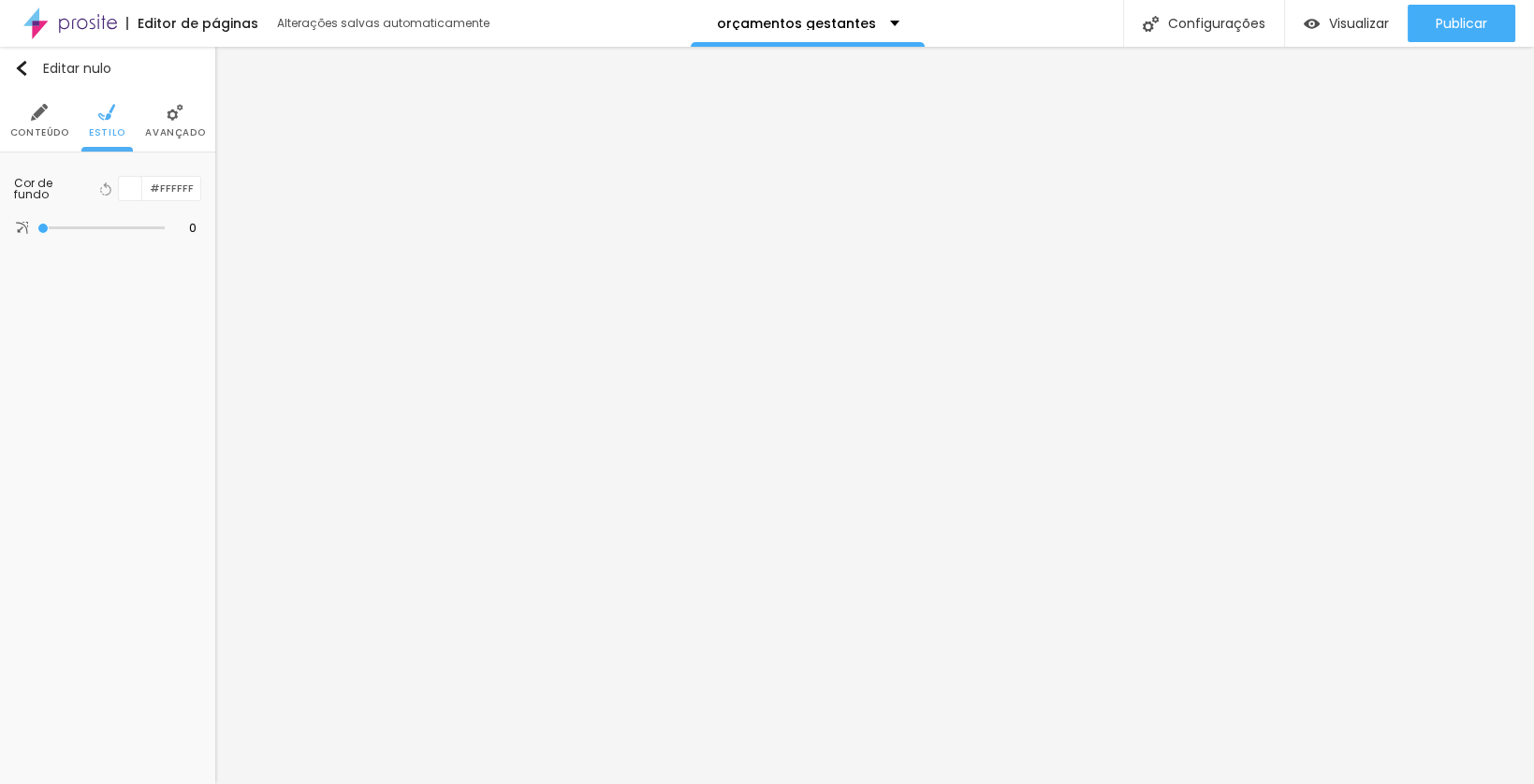 click on "Avançado" at bounding box center [175, 132] 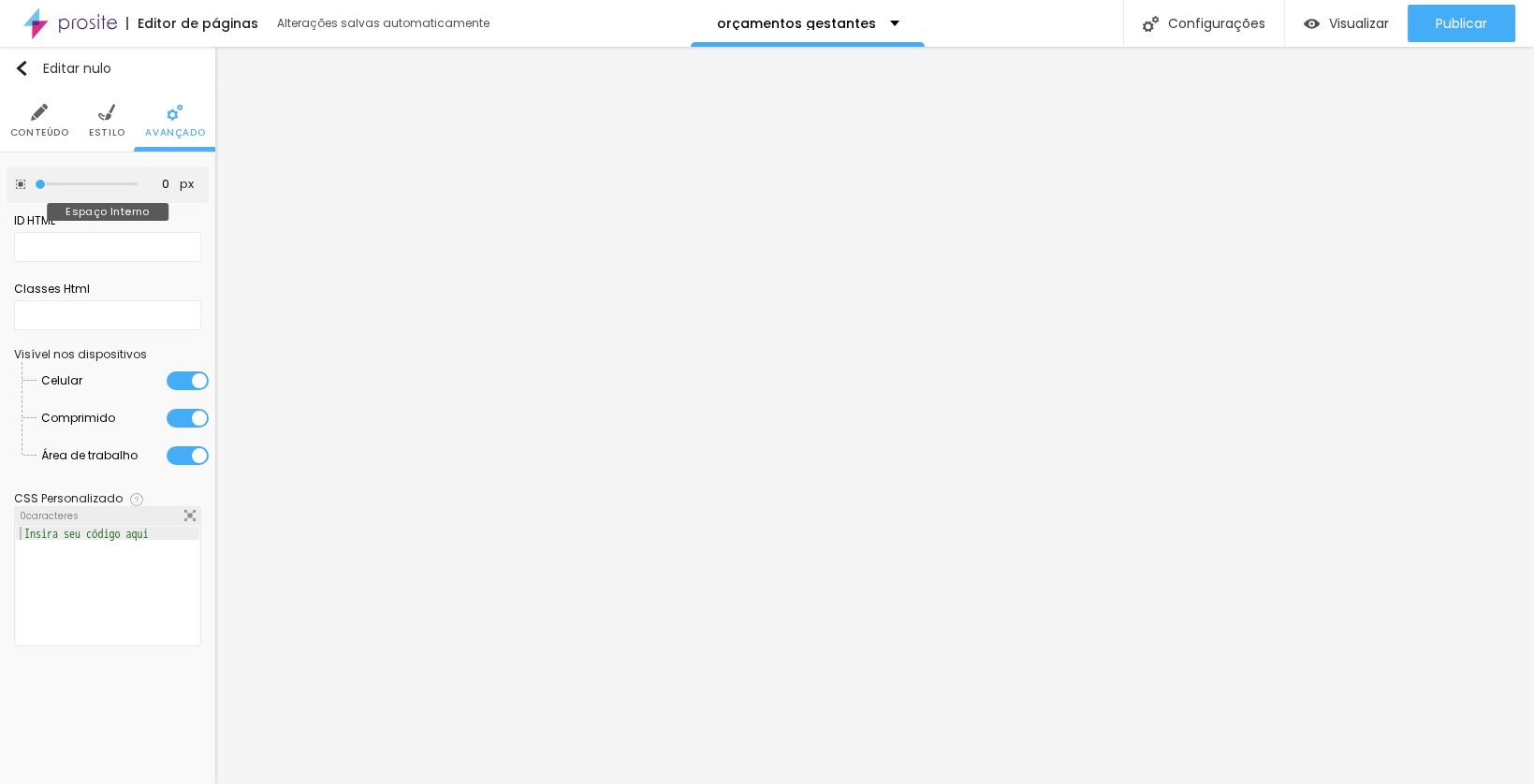 drag, startPoint x: 73, startPoint y: 181, endPoint x: 12, endPoint y: 187, distance: 61.29437 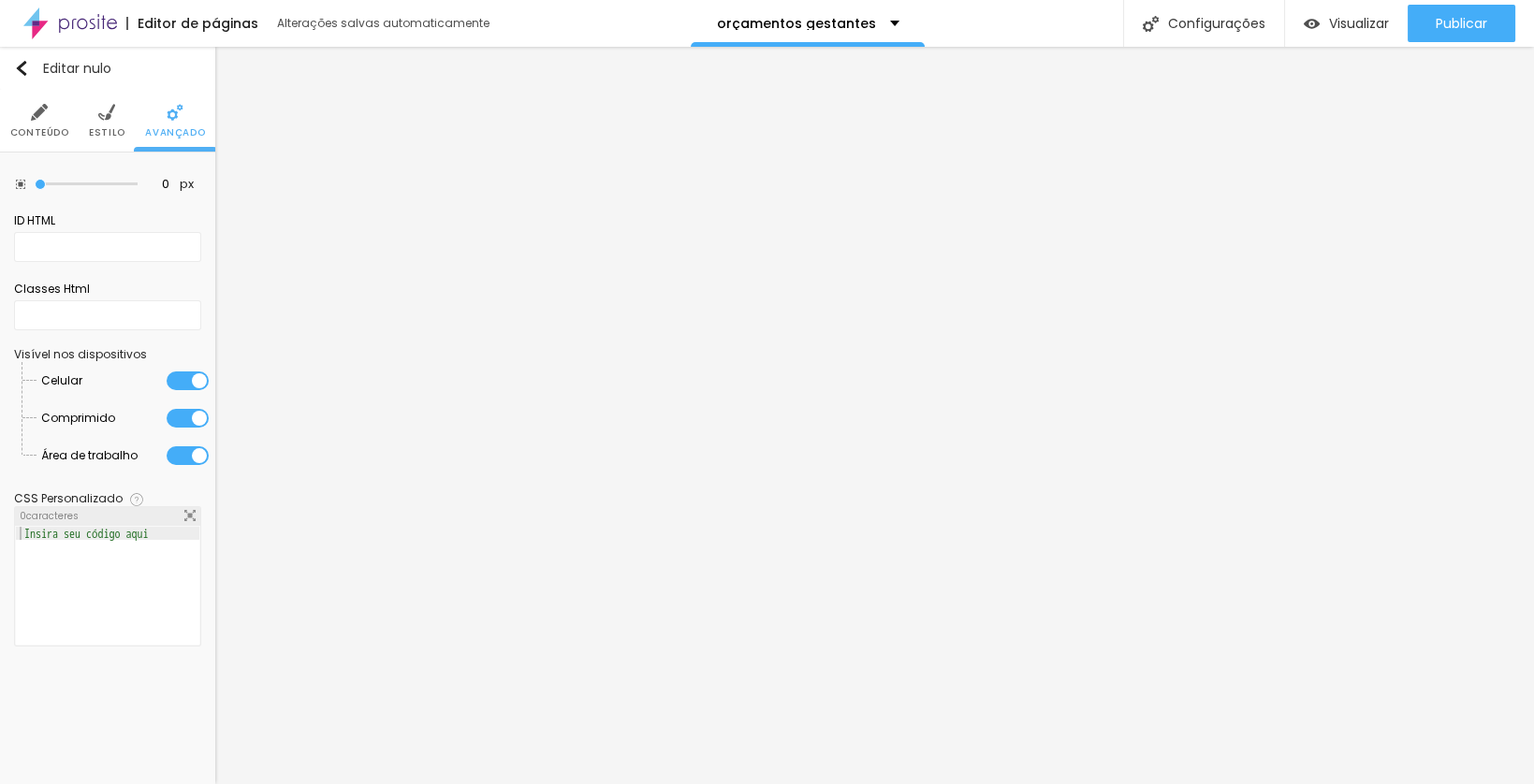 click on "Estilo" at bounding box center [107, 132] 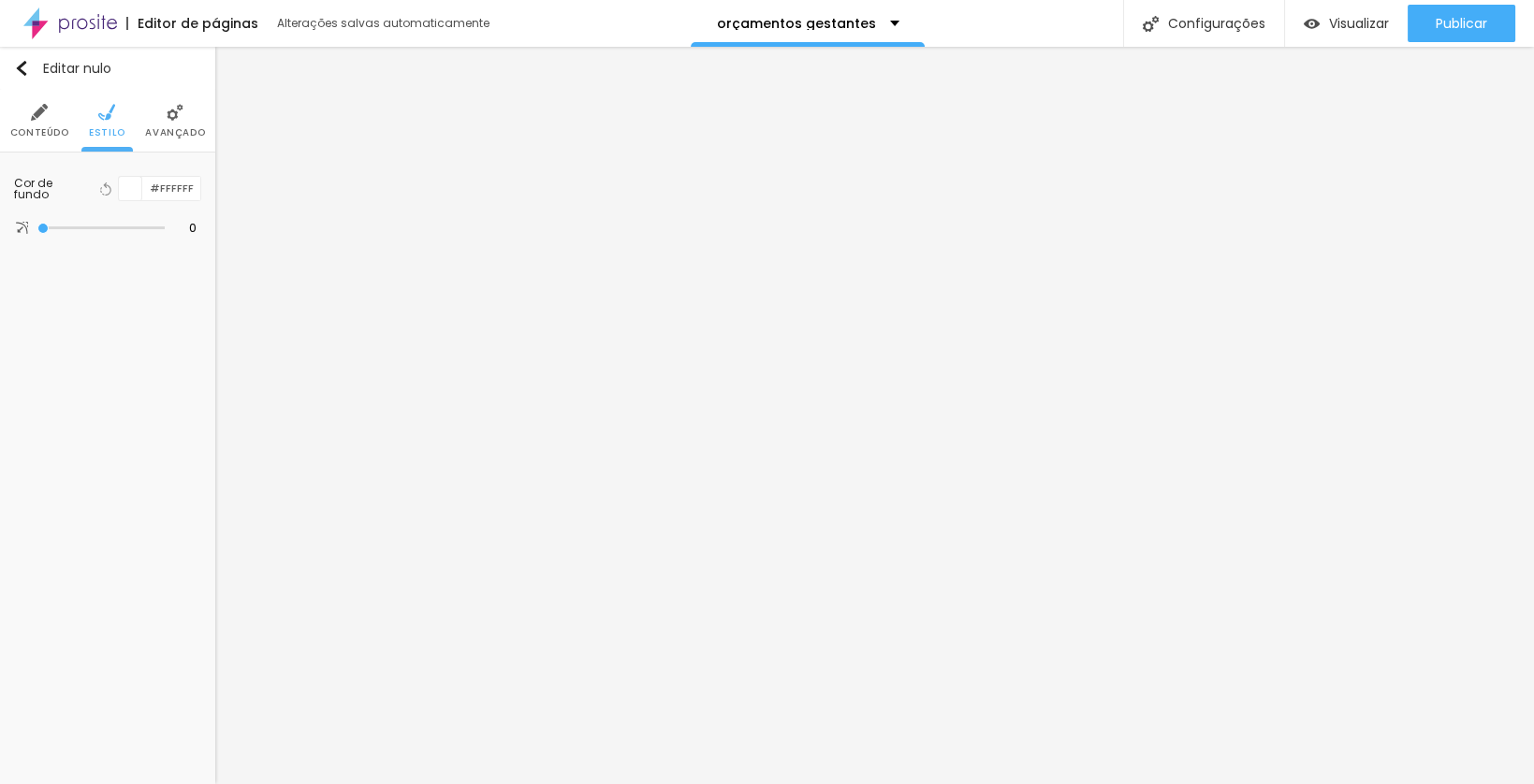 click on "Conteúdo" at bounding box center [39, 121] 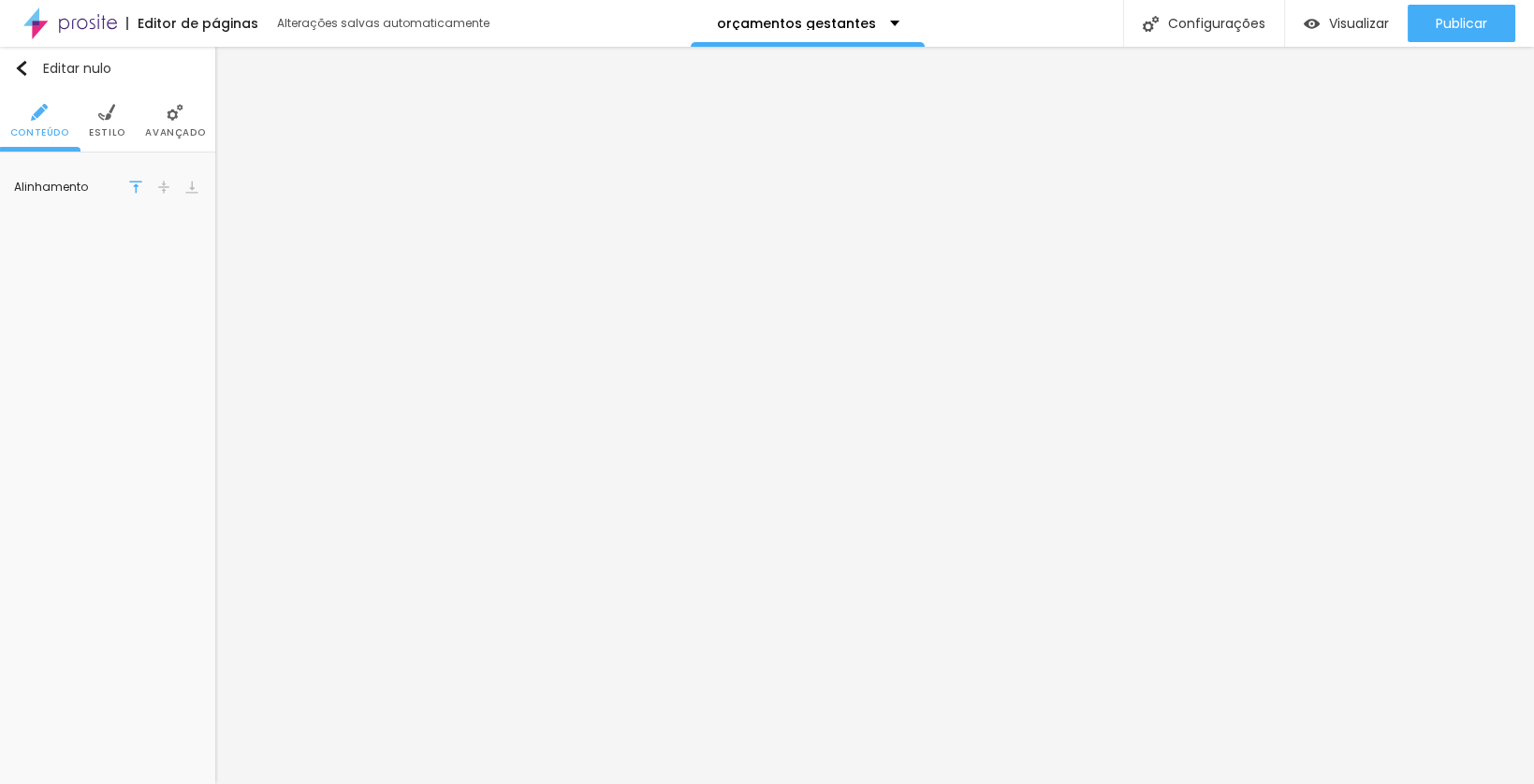 click on "Avançado" at bounding box center [175, 132] 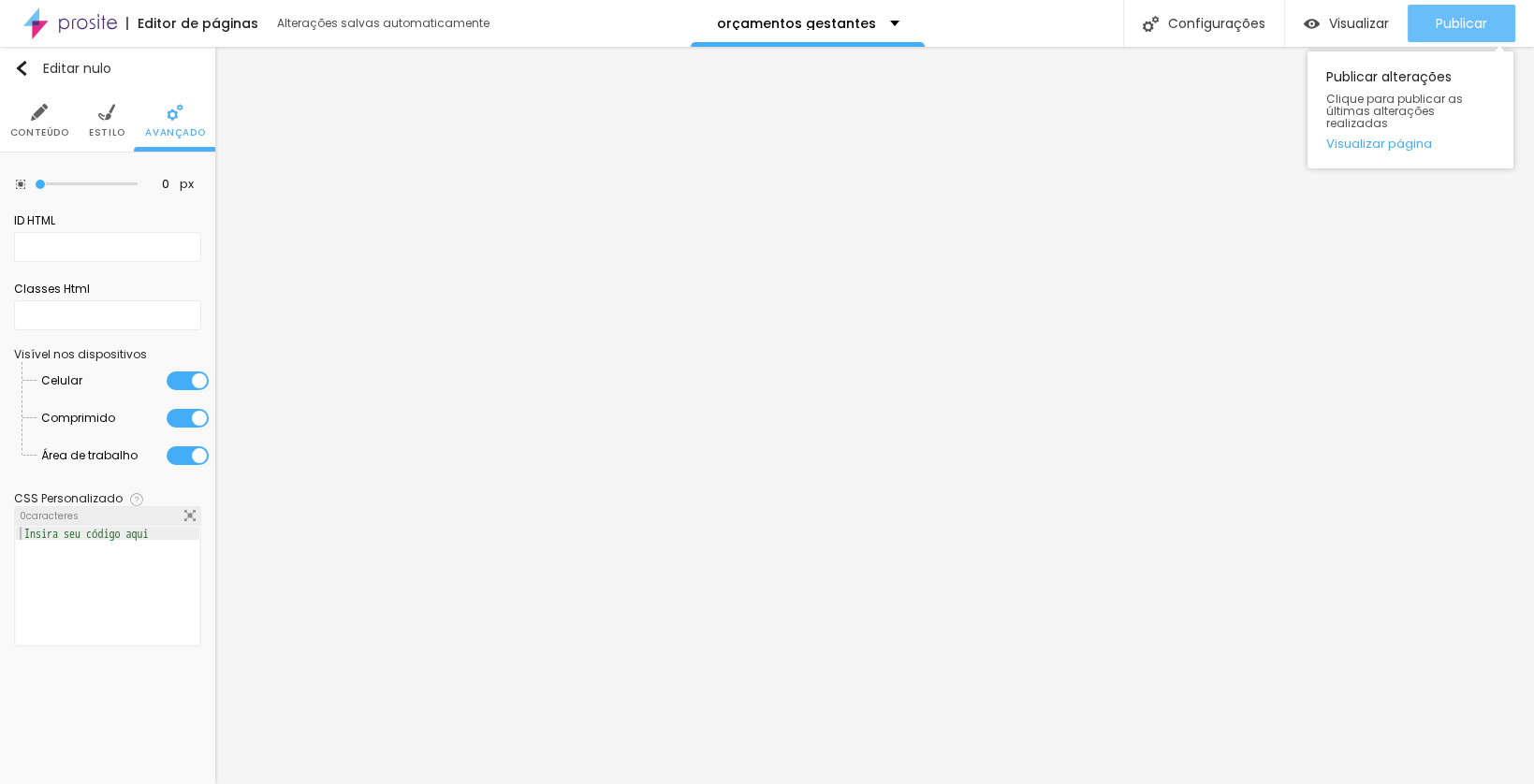 click on "Publicar" at bounding box center [1461, 23] 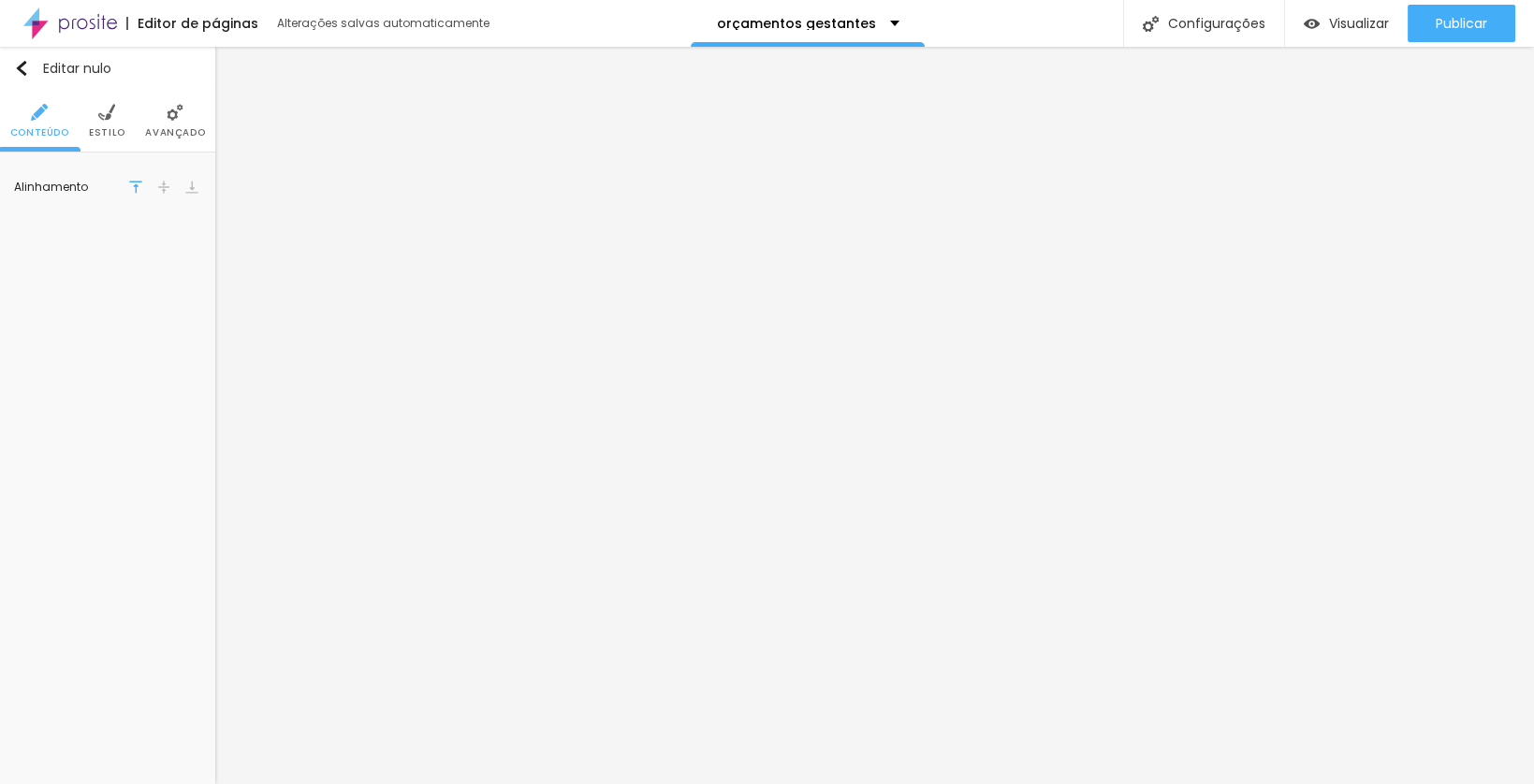 click on "Avançado" at bounding box center (175, 121) 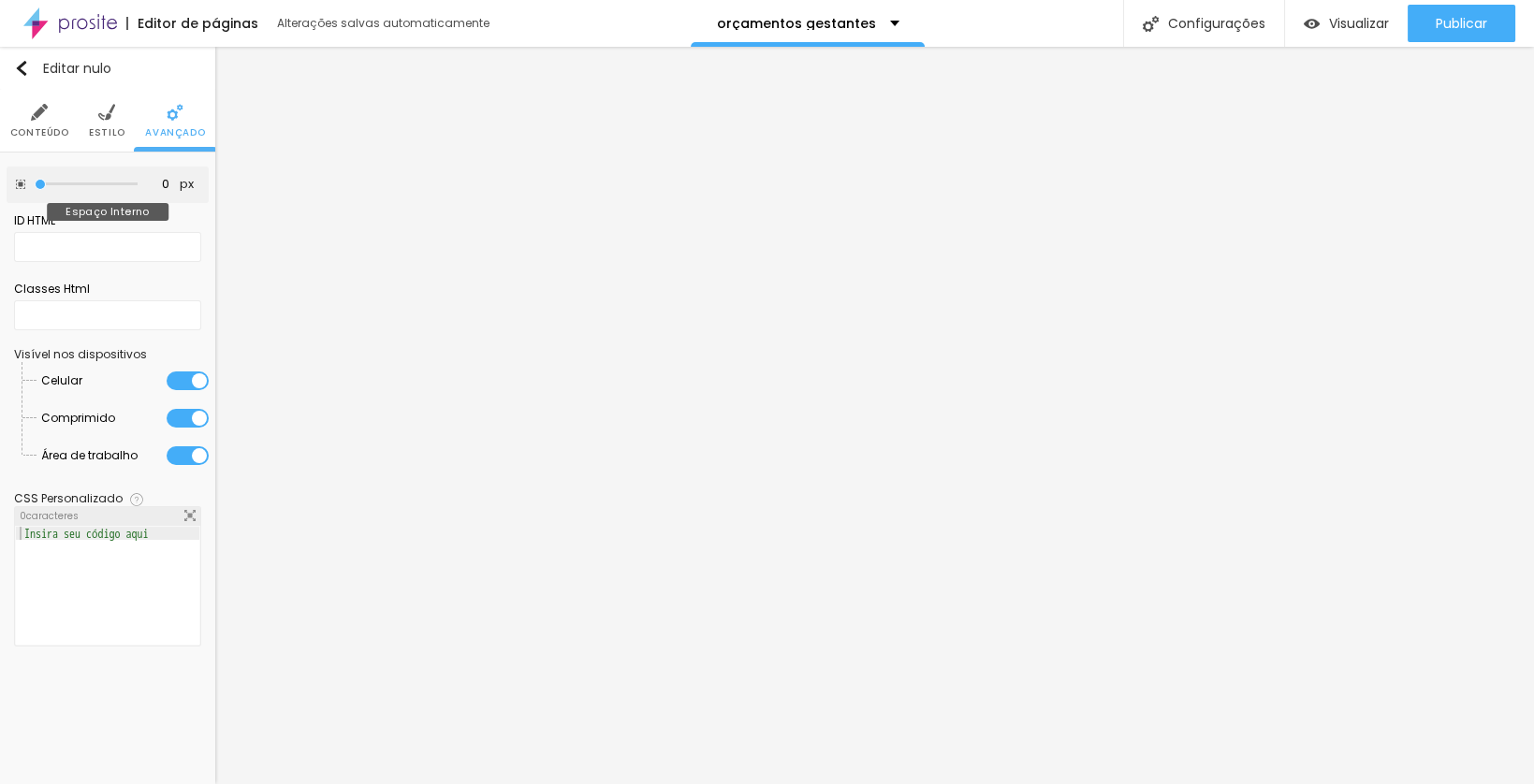 drag, startPoint x: 77, startPoint y: 181, endPoint x: 14, endPoint y: 177, distance: 63.12686 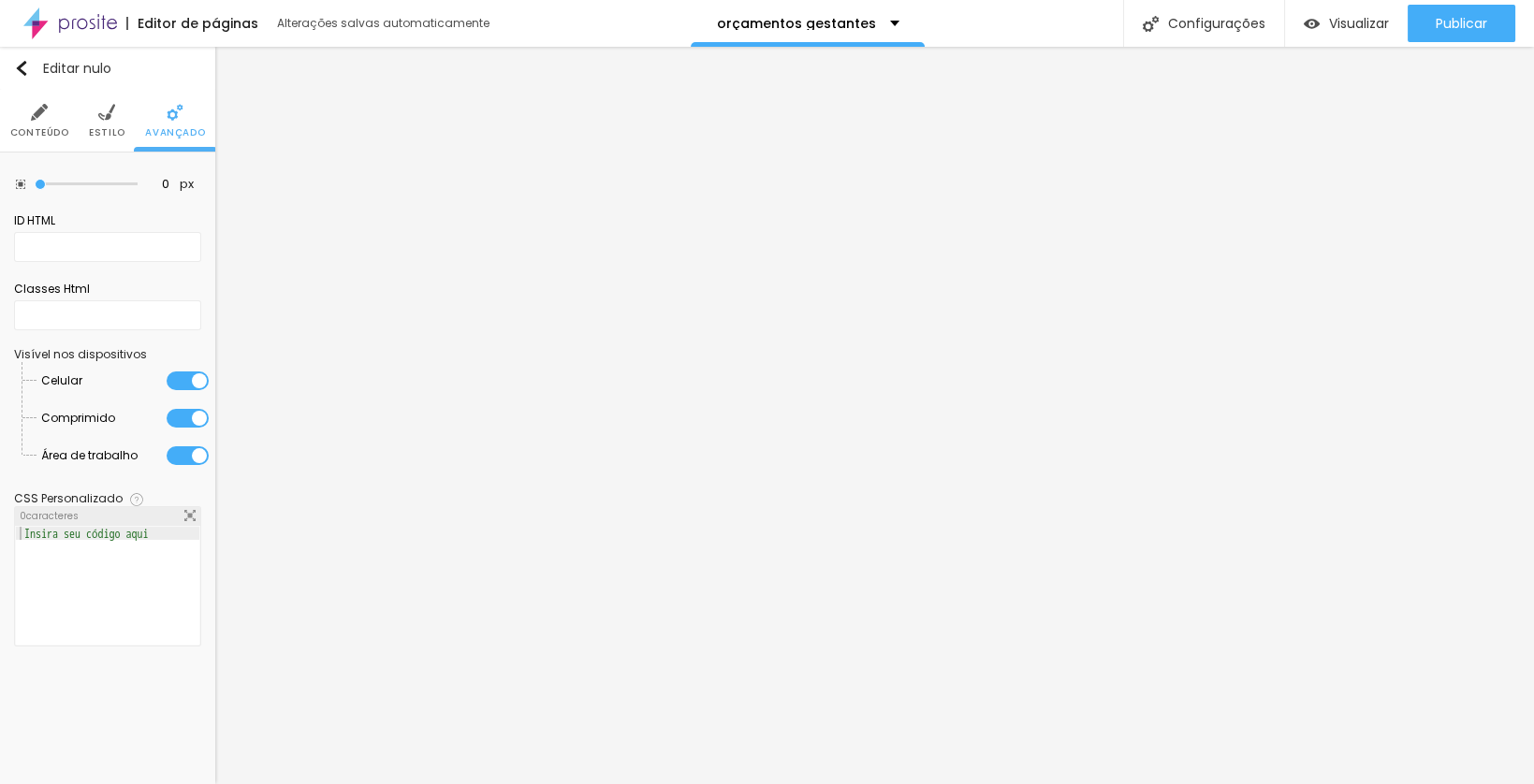 click on "Estilo" at bounding box center (107, 121) 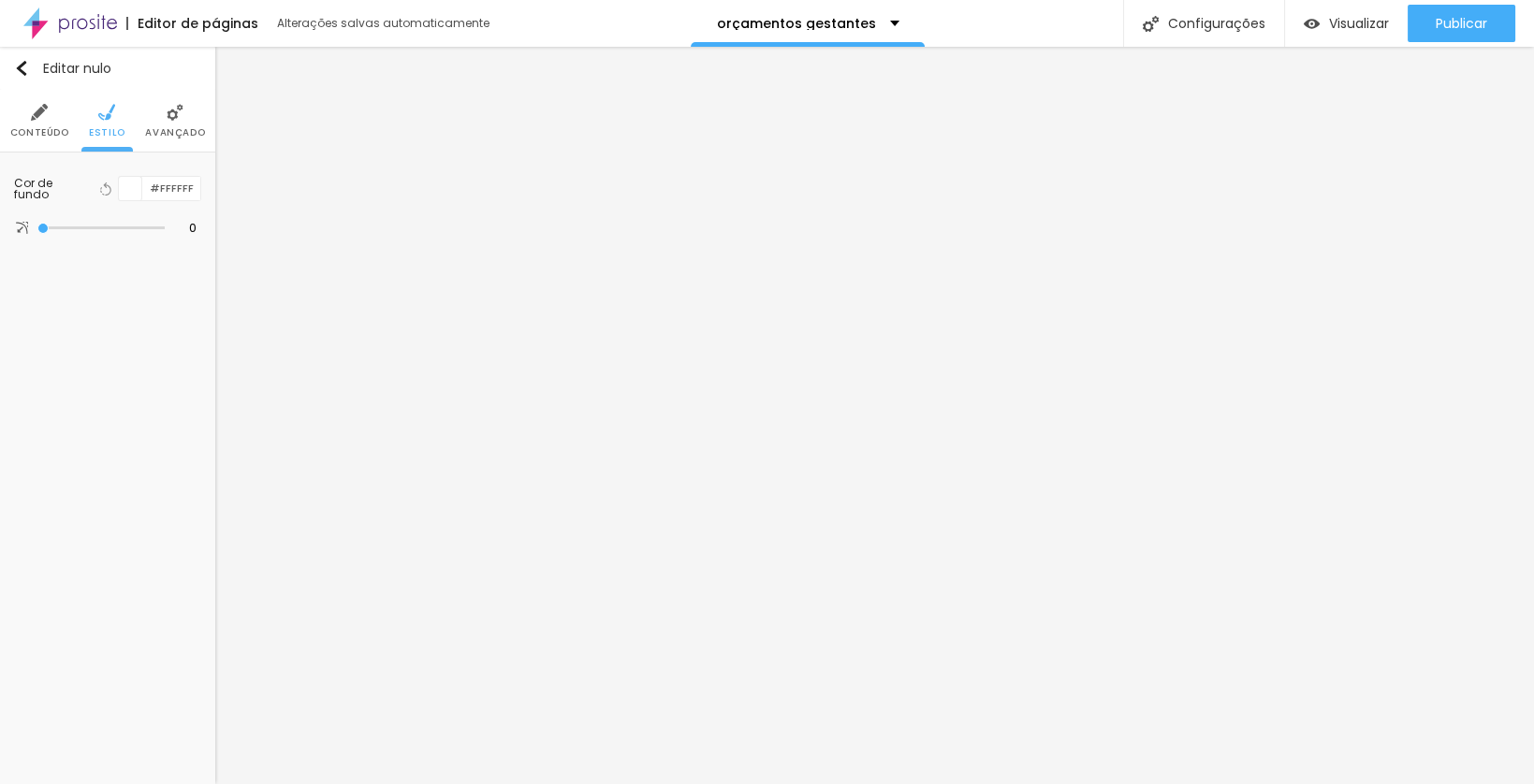 click at bounding box center (39, 112) 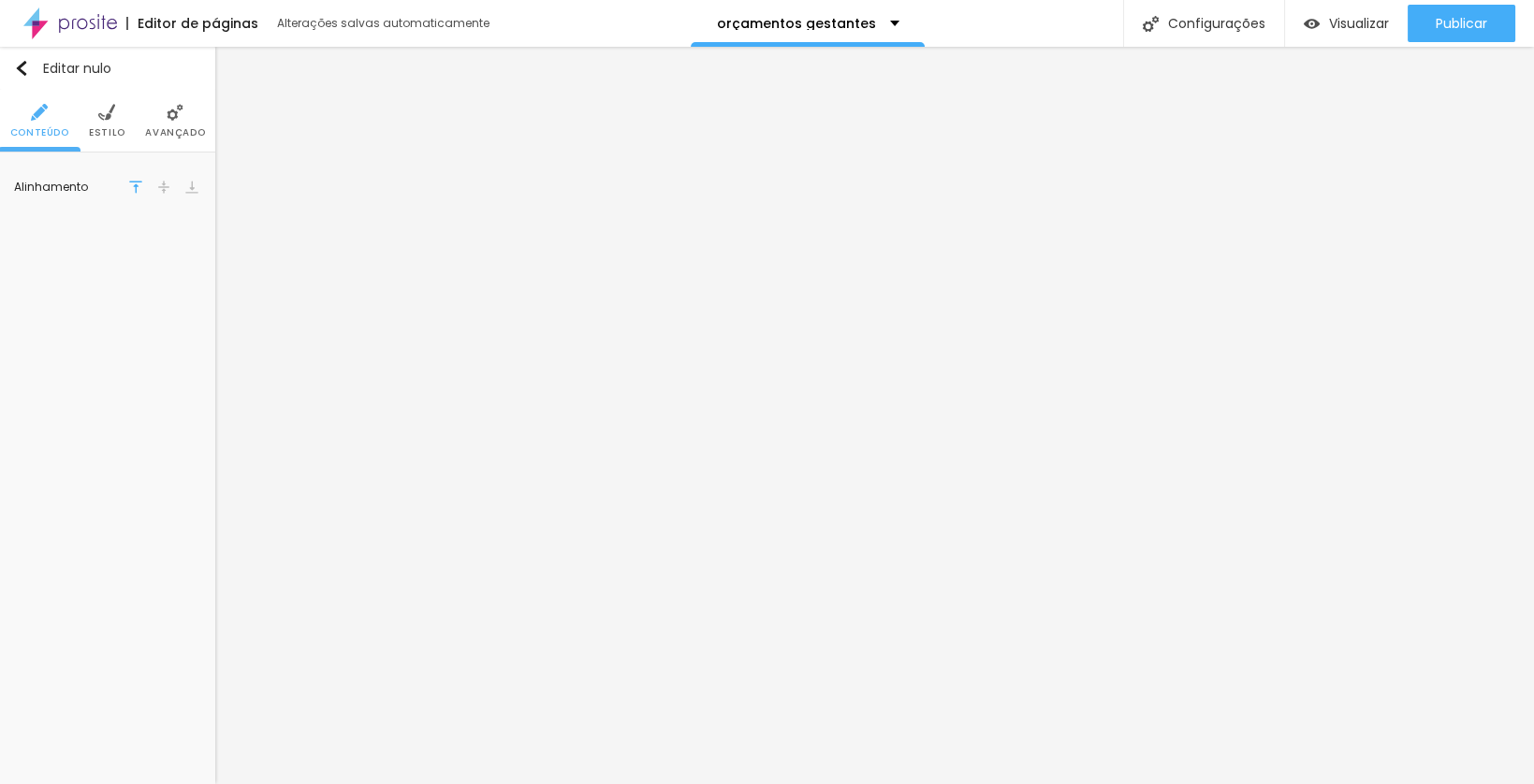 click at bounding box center [164, 187] 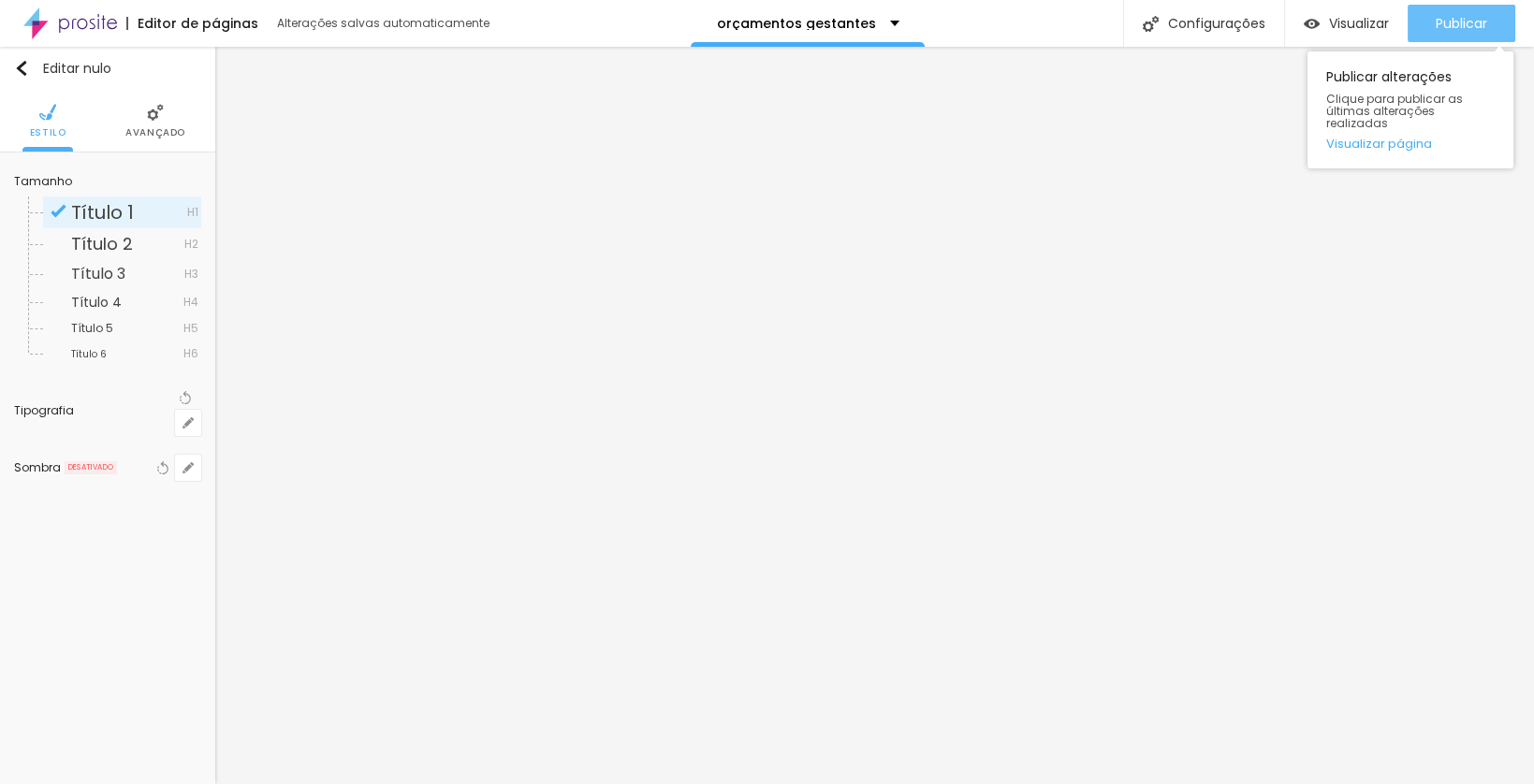 click on "Publicar" at bounding box center (1461, 23) 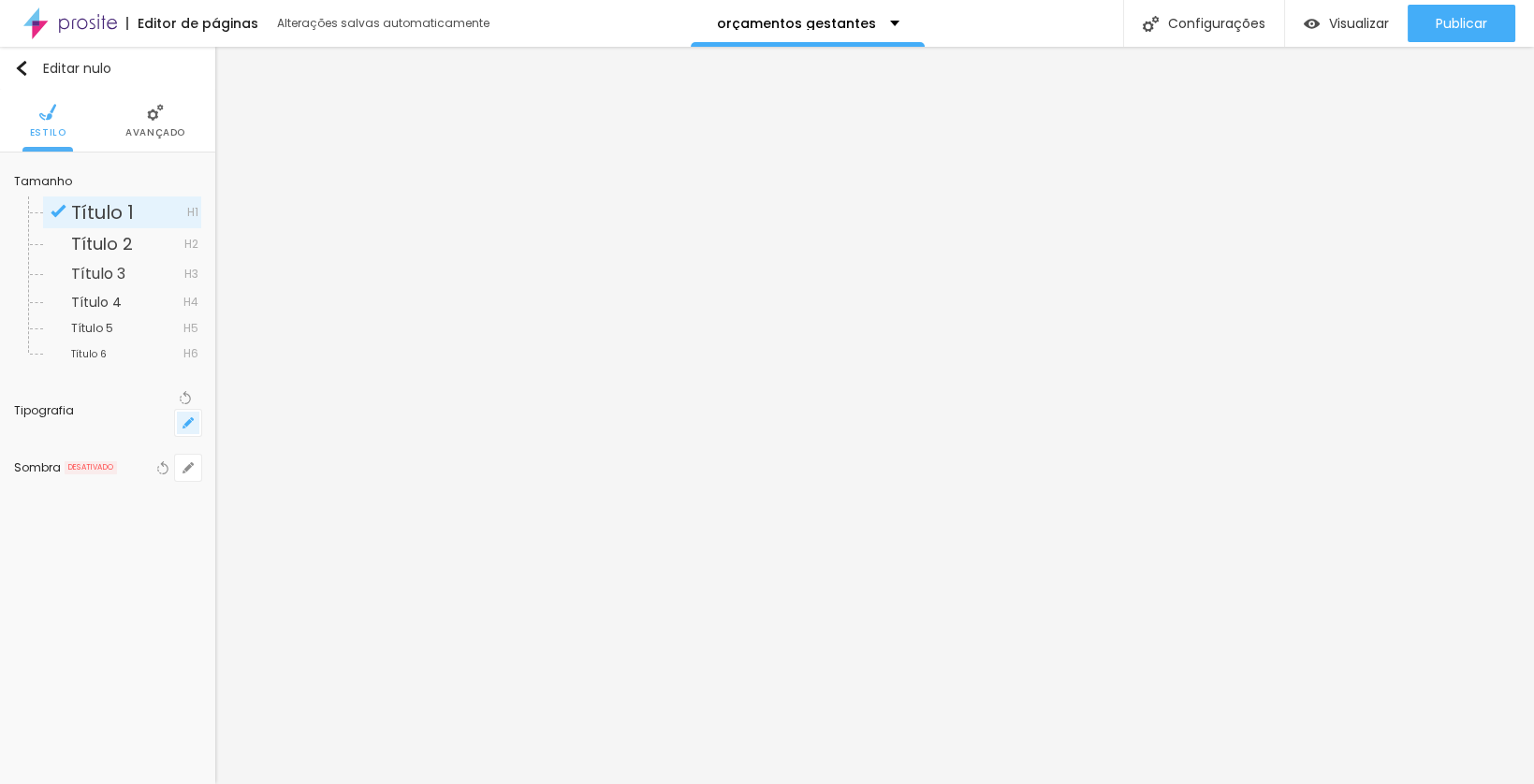 click 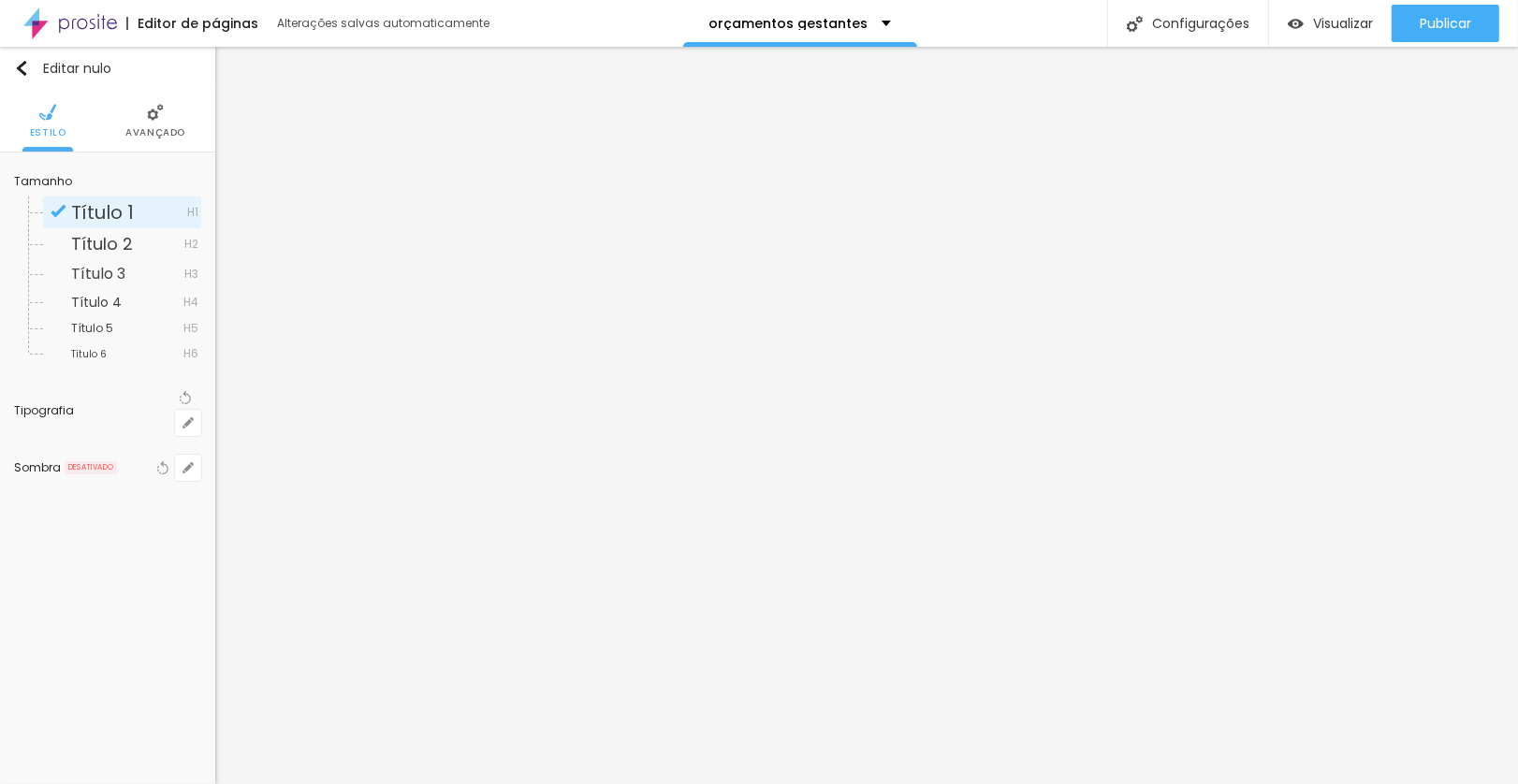 drag, startPoint x: 283, startPoint y: 525, endPoint x: 297, endPoint y: 527, distance: 14.142136 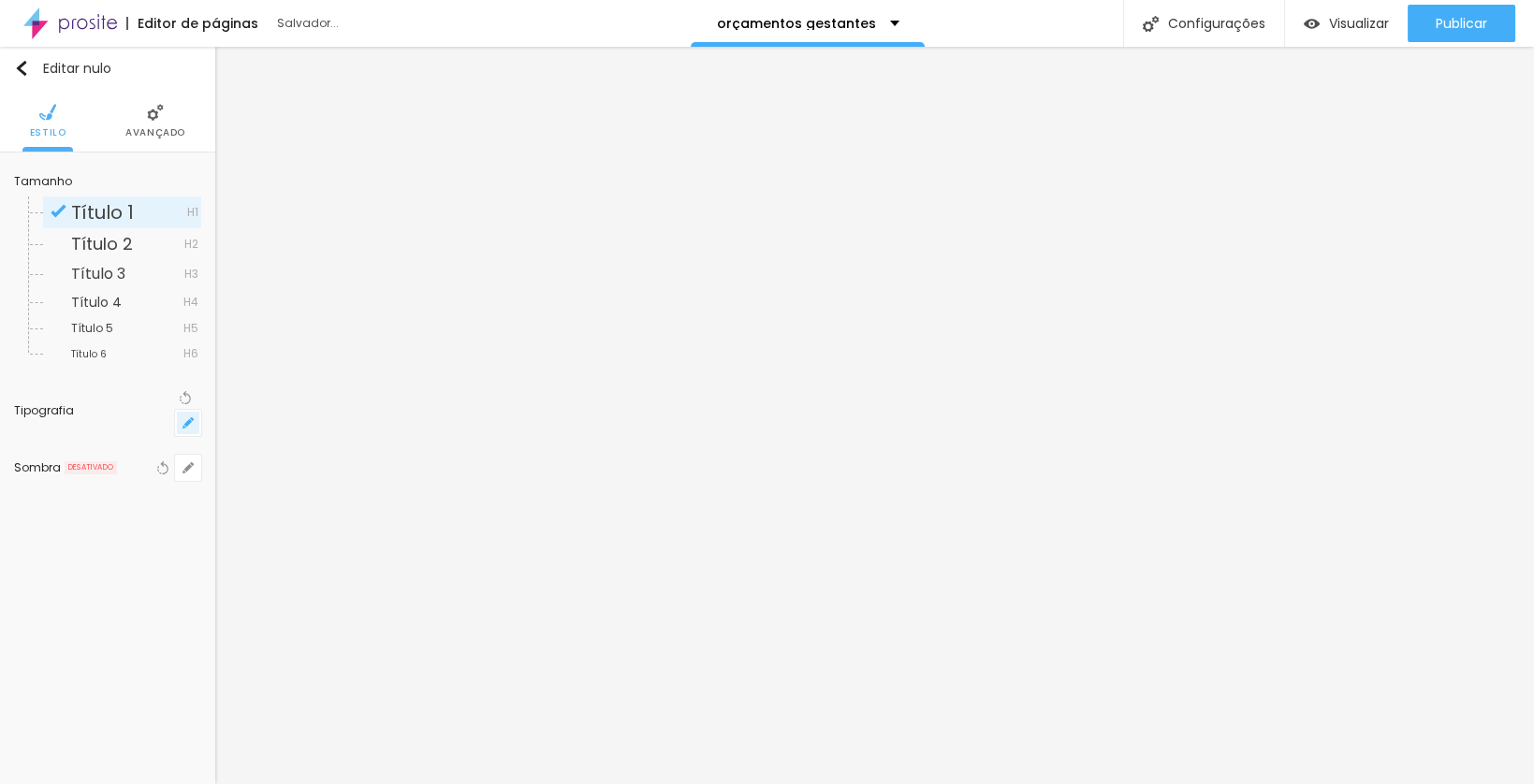 click at bounding box center (188, 423) 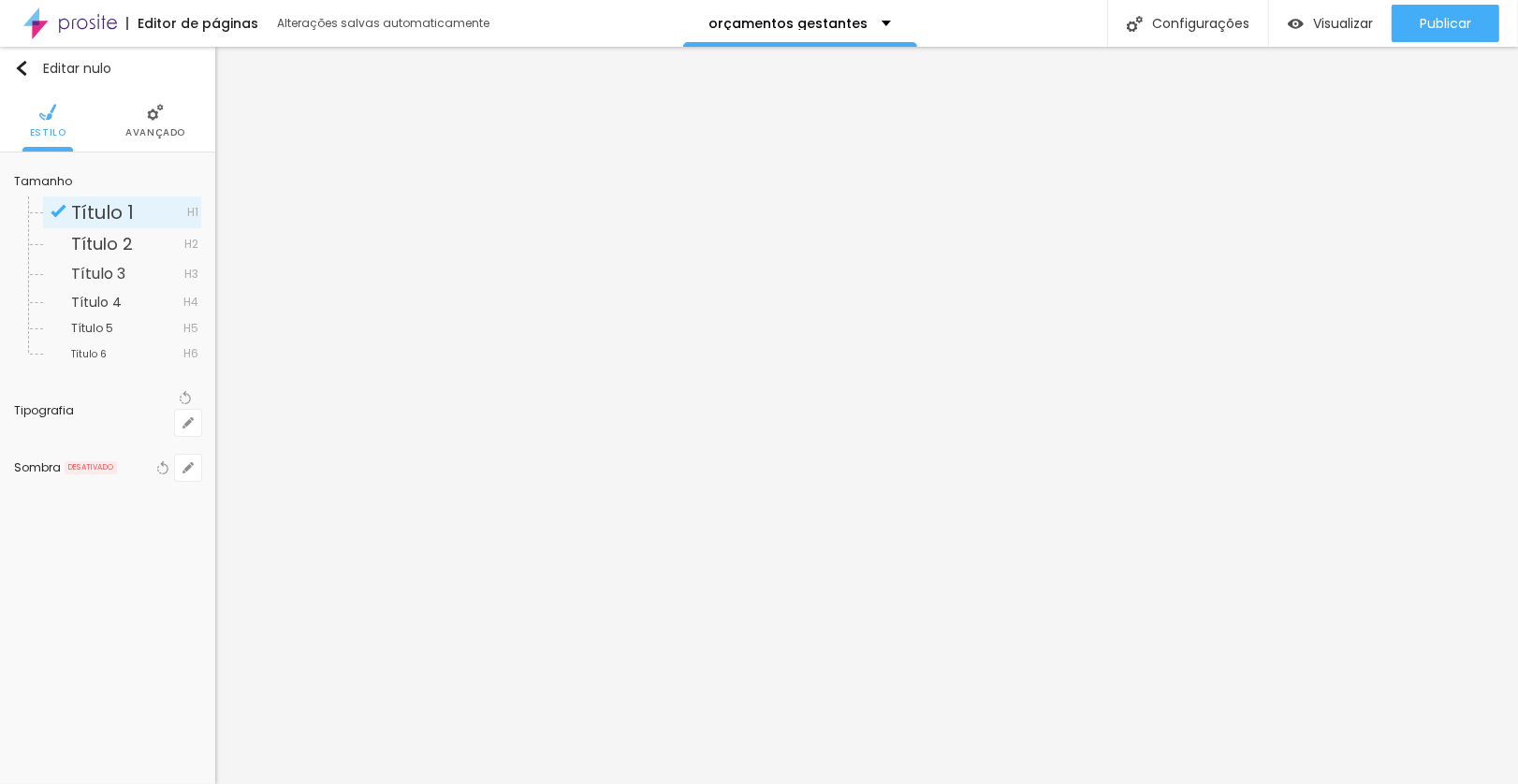 click at bounding box center [759, 784] 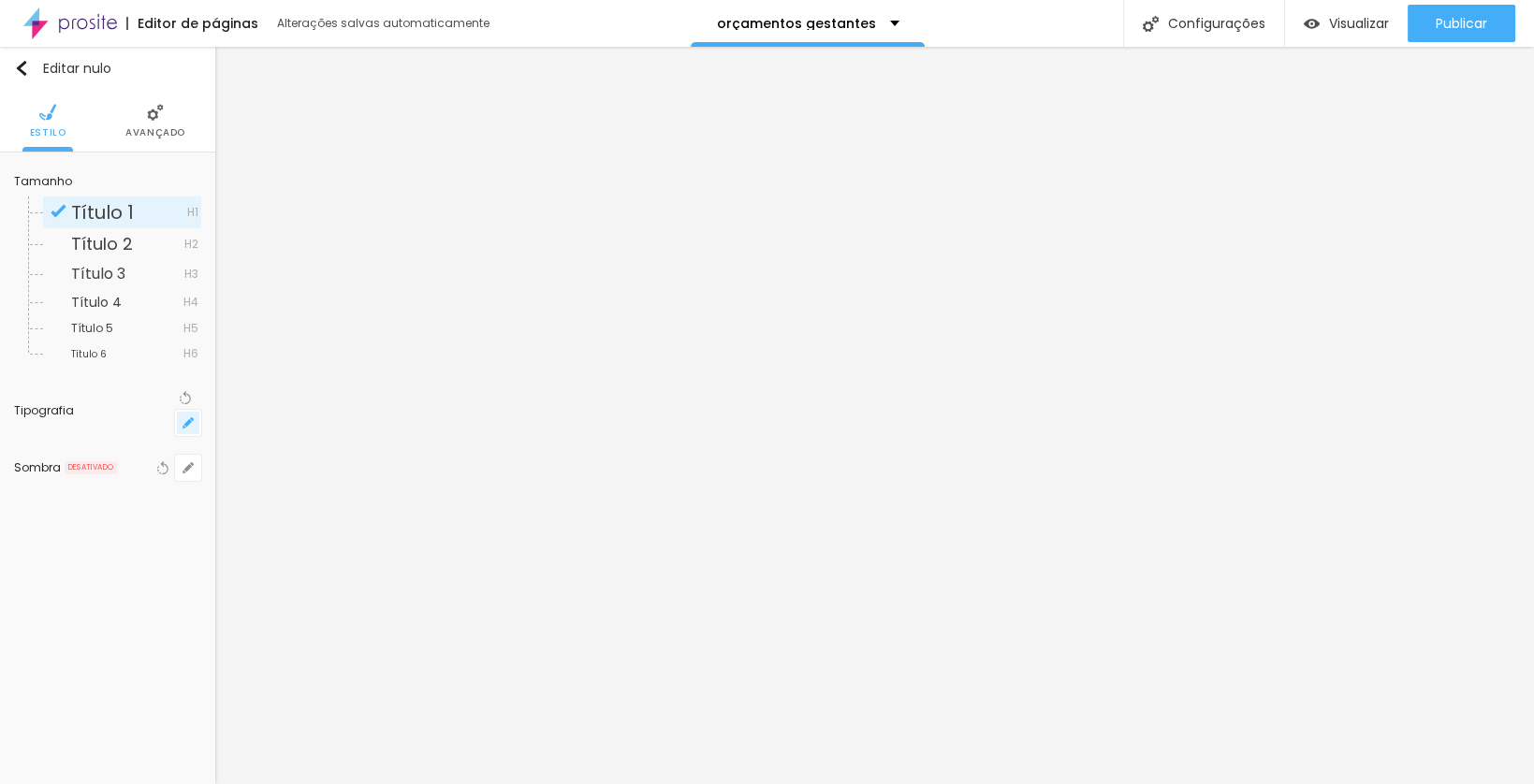 click at bounding box center (188, 423) 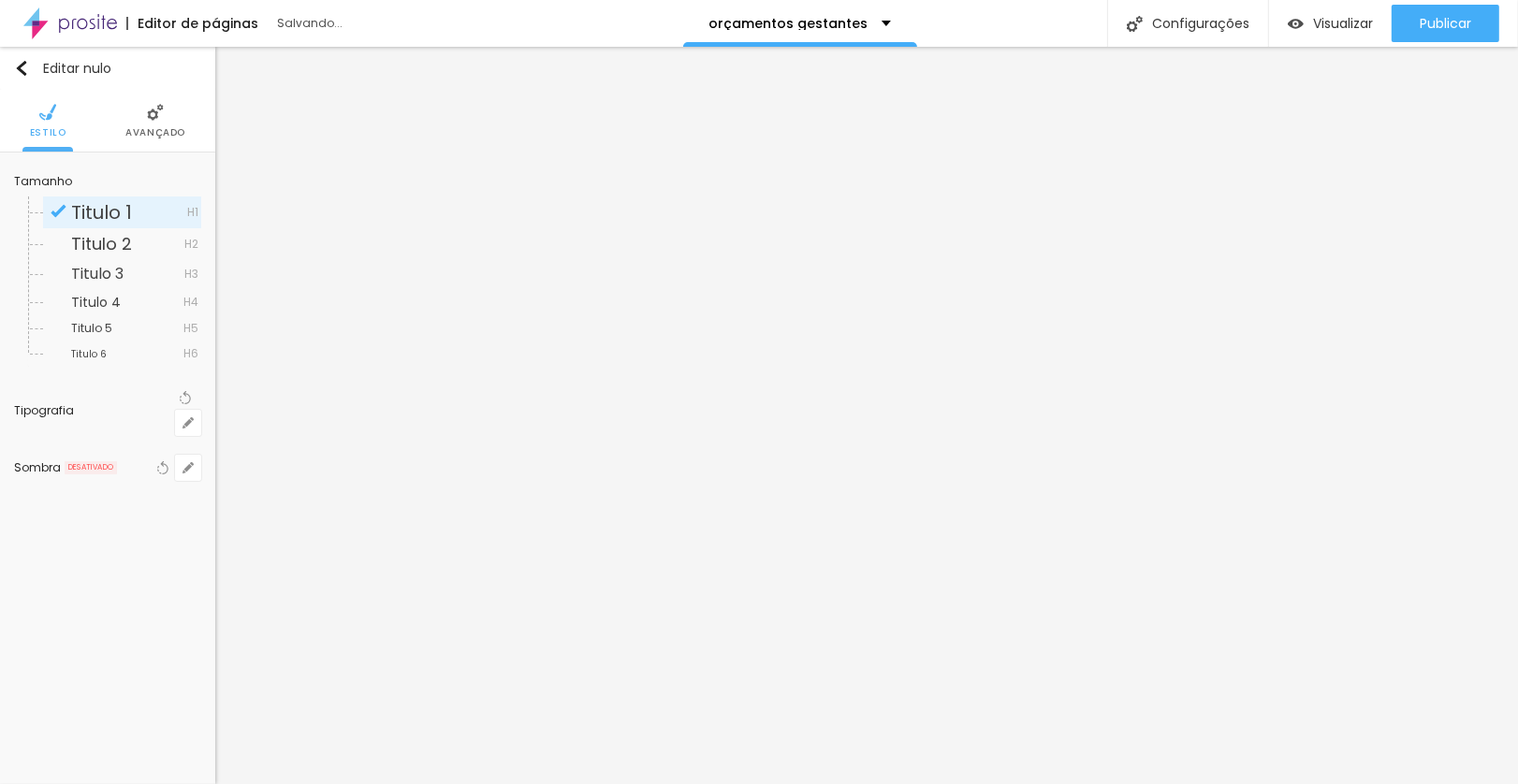 drag, startPoint x: 297, startPoint y: 525, endPoint x: 283, endPoint y: 527, distance: 14.142136 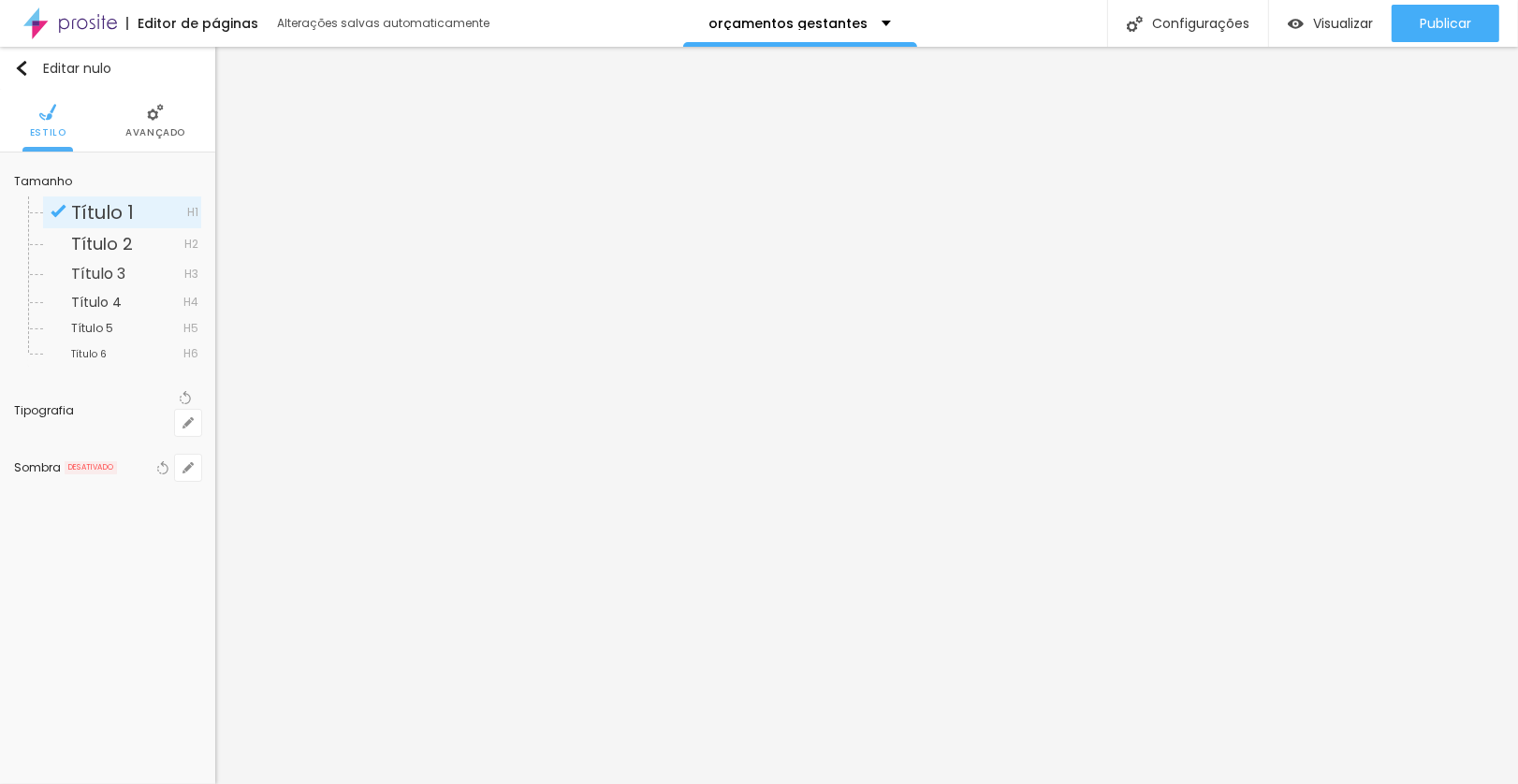 click at bounding box center (759, 784) 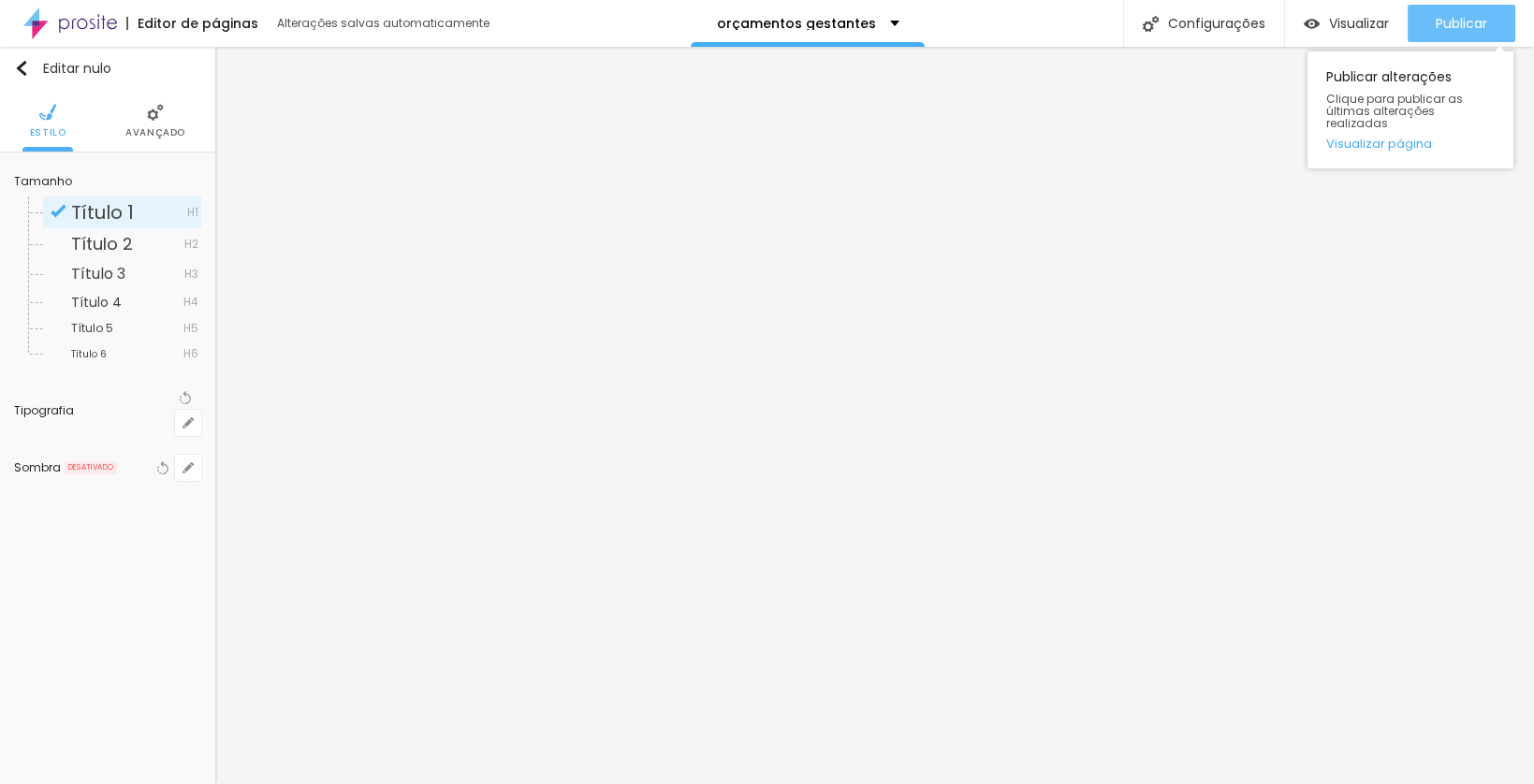 click on "Publicar" at bounding box center [1461, 23] 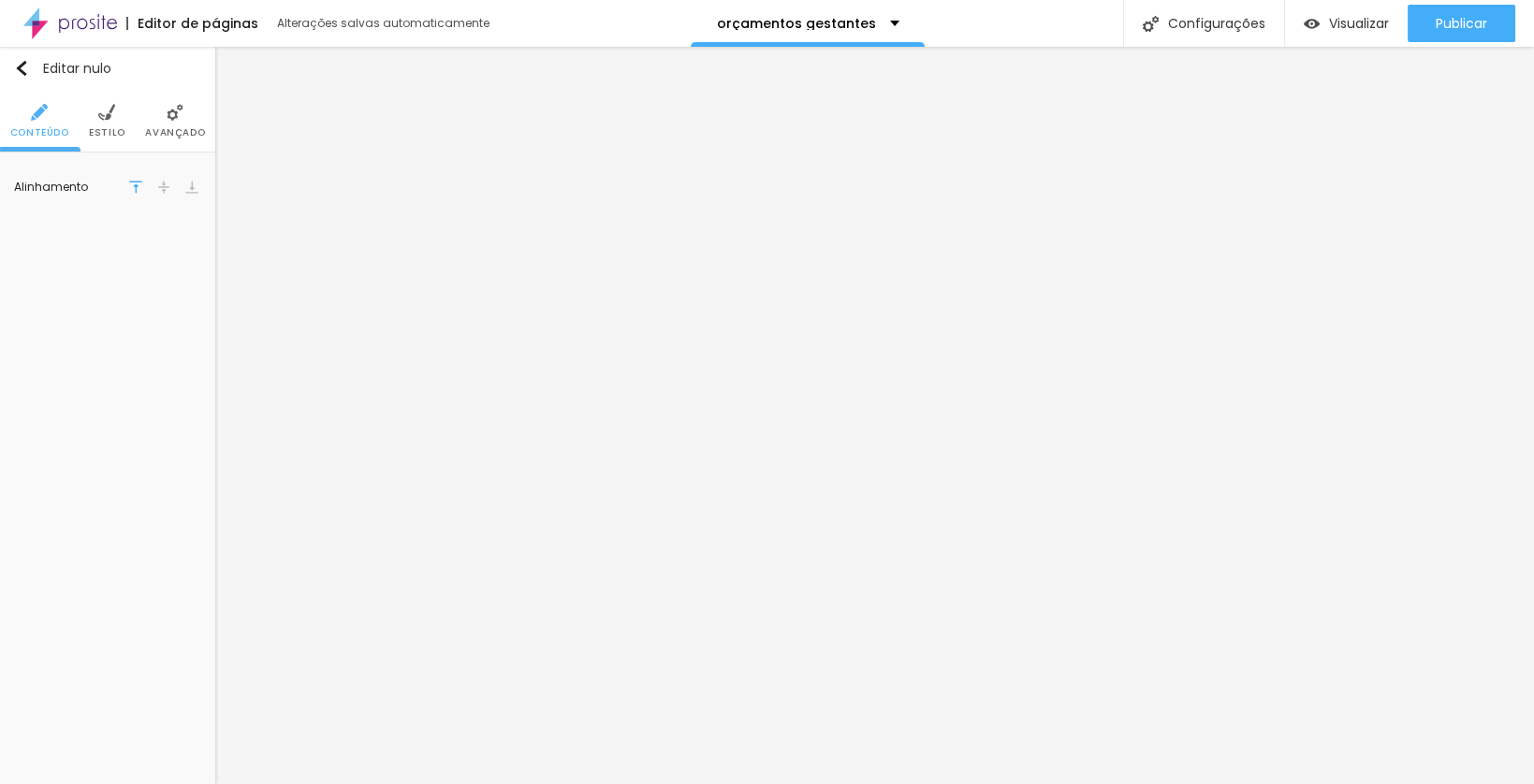 click on "Estilo" at bounding box center (107, 121) 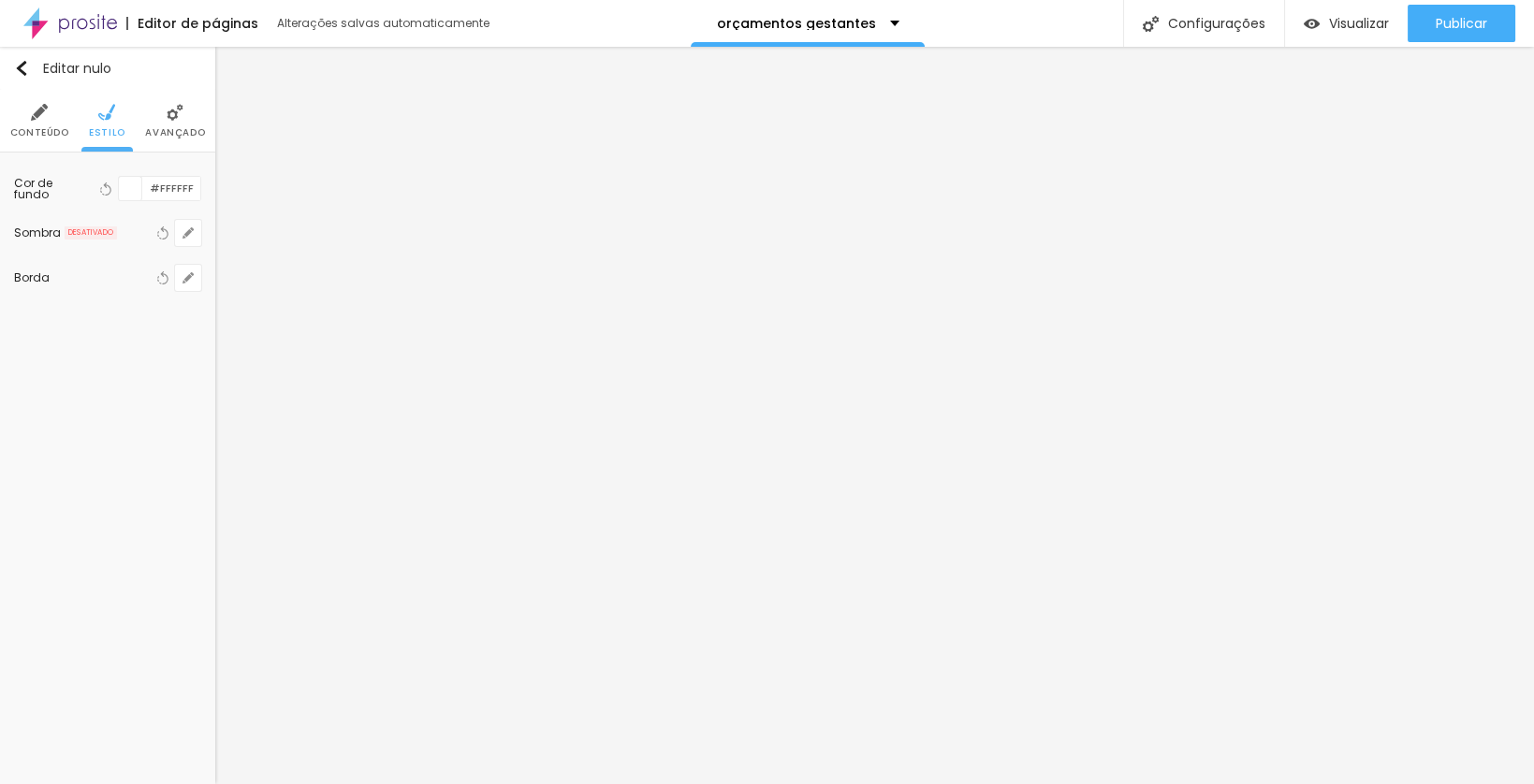 click at bounding box center [175, 112] 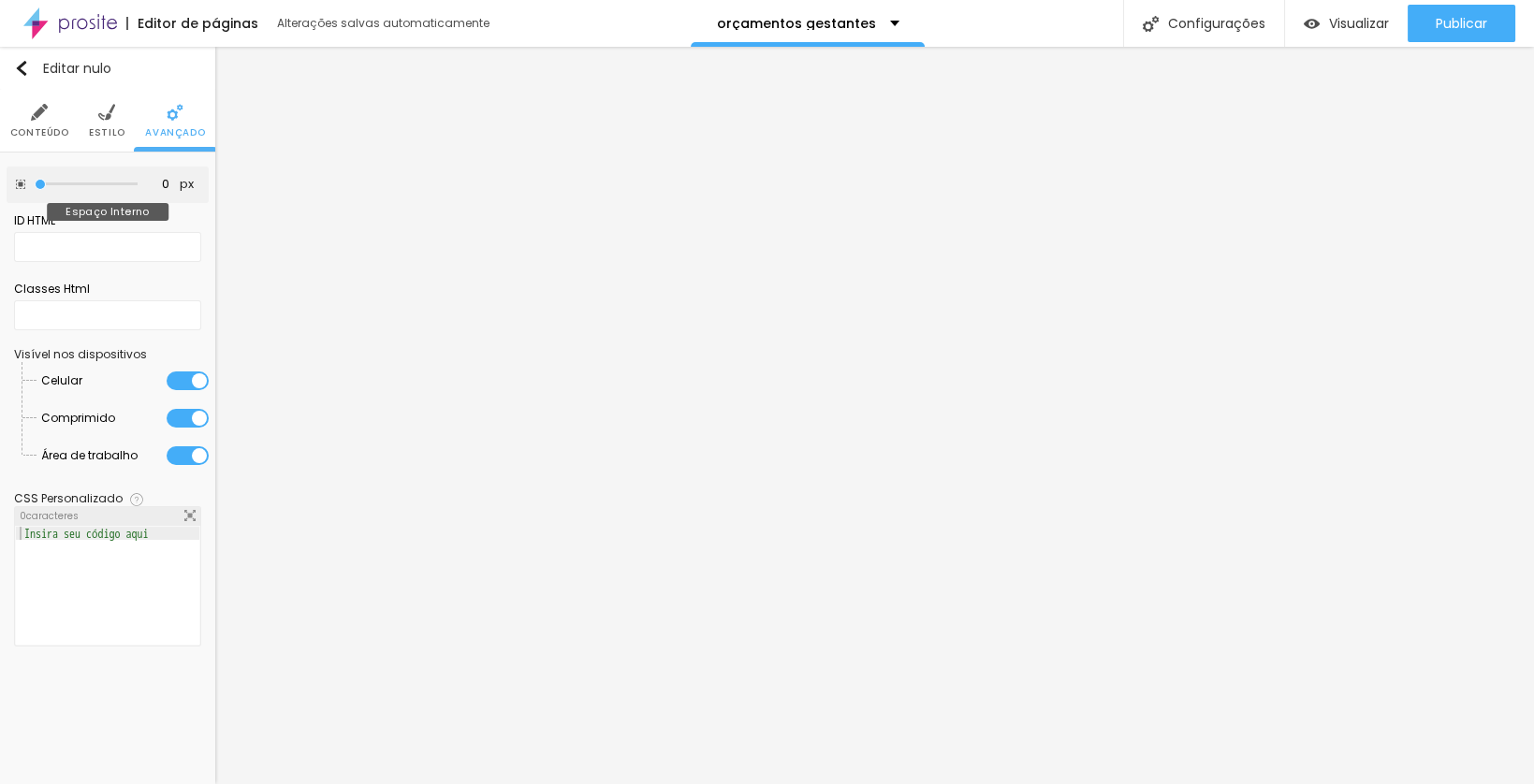drag, startPoint x: 74, startPoint y: 181, endPoint x: 25, endPoint y: 179, distance: 49.0408 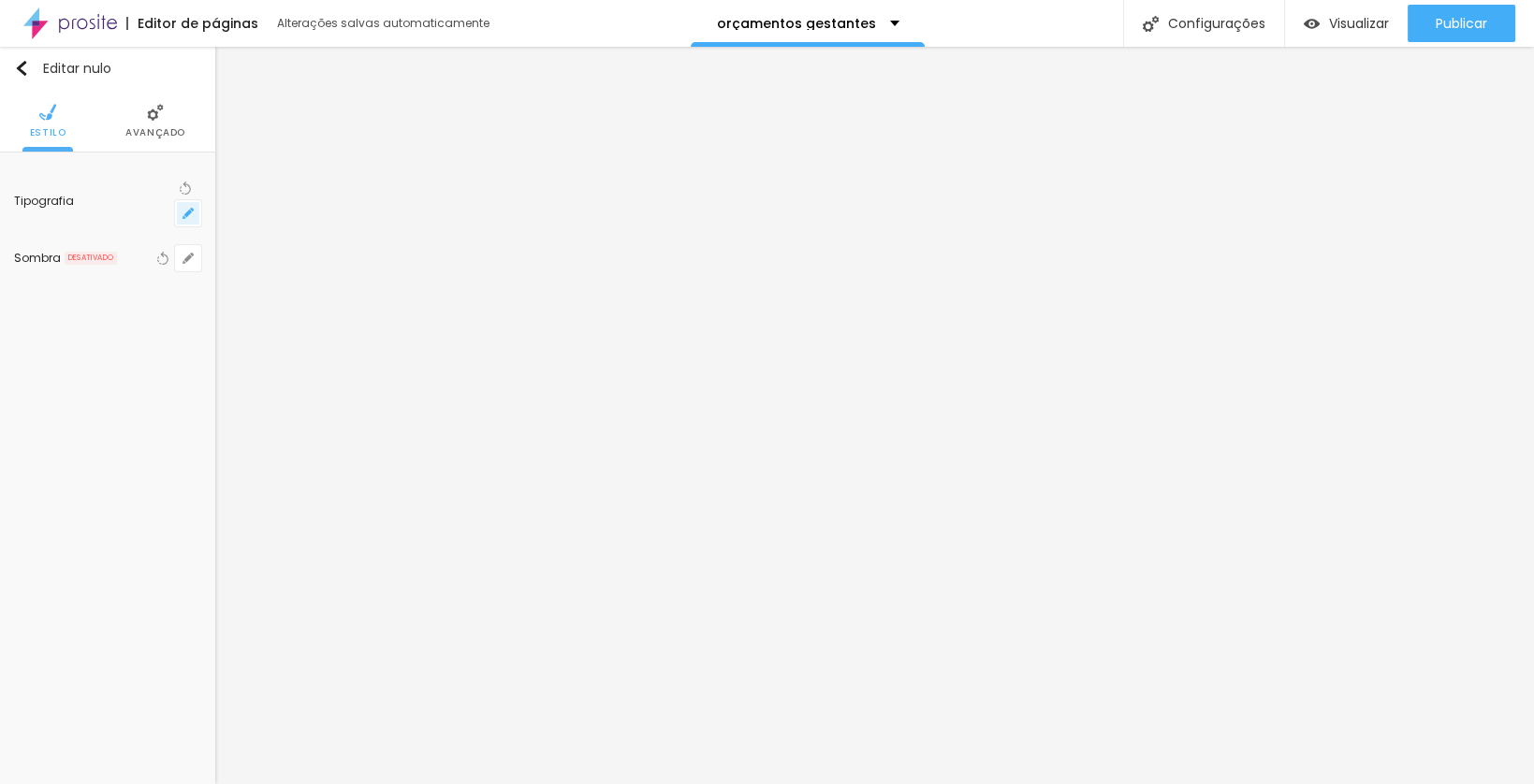 click 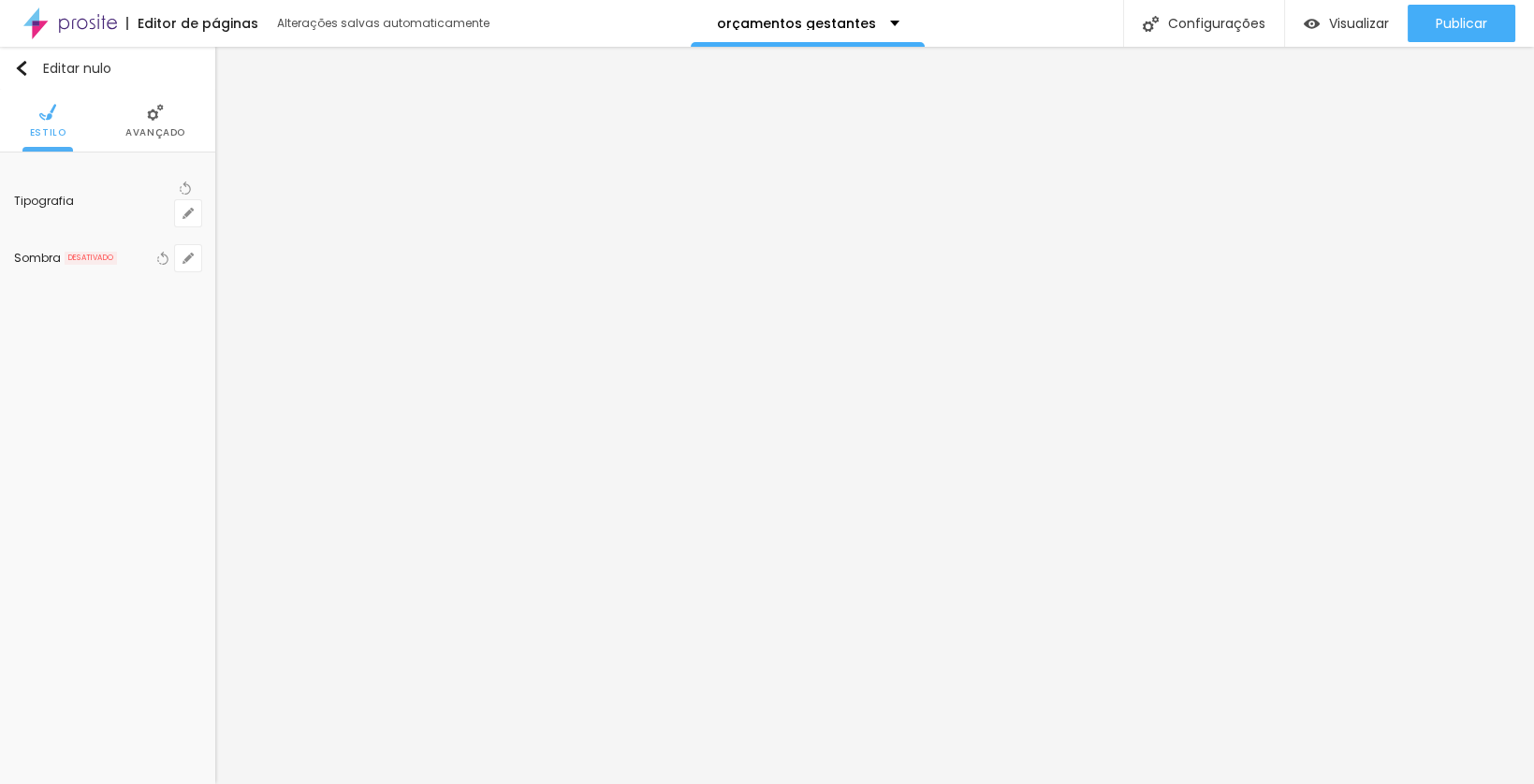 click at bounding box center [60, 2358] 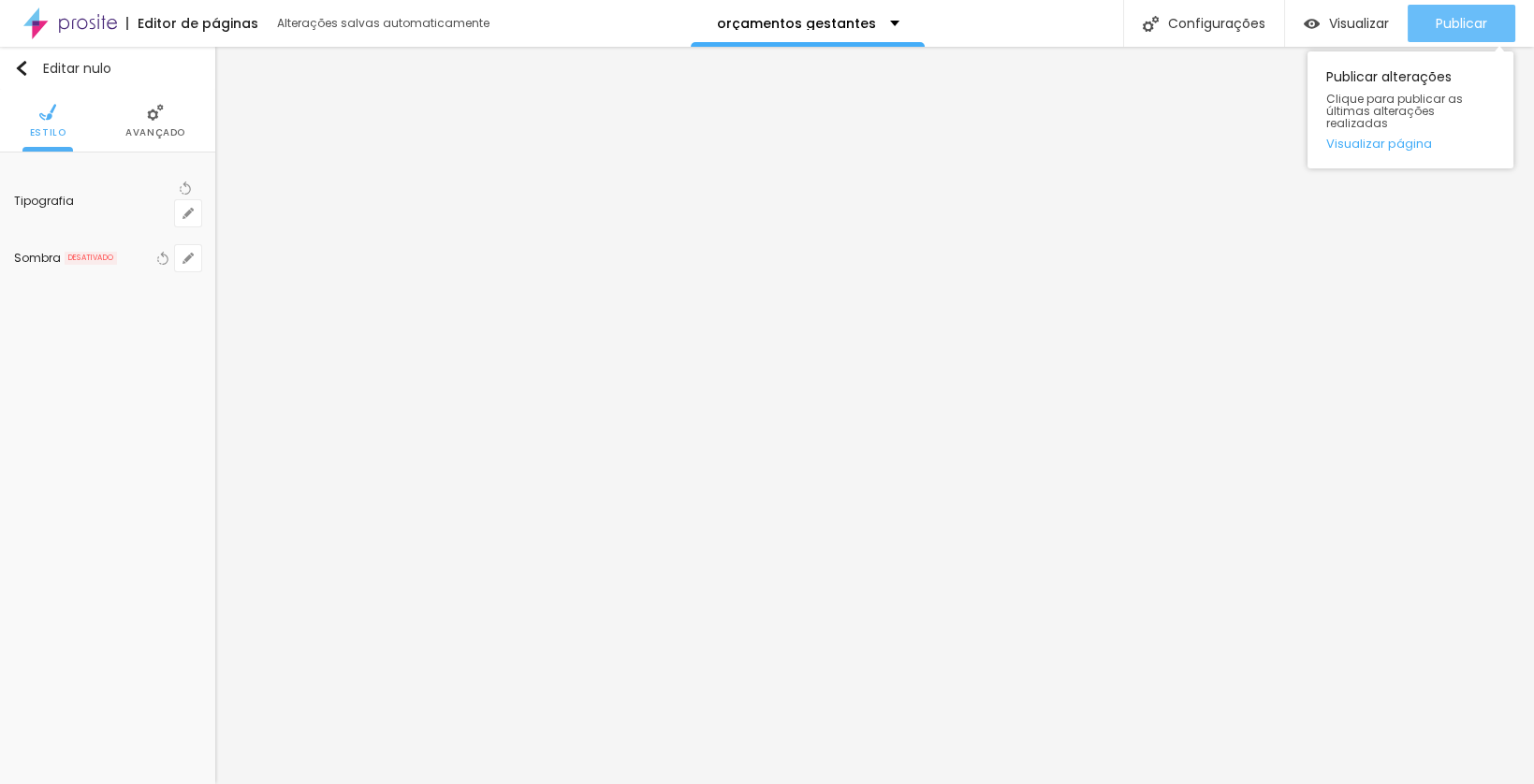 click on "Publicar" at bounding box center [1461, 23] 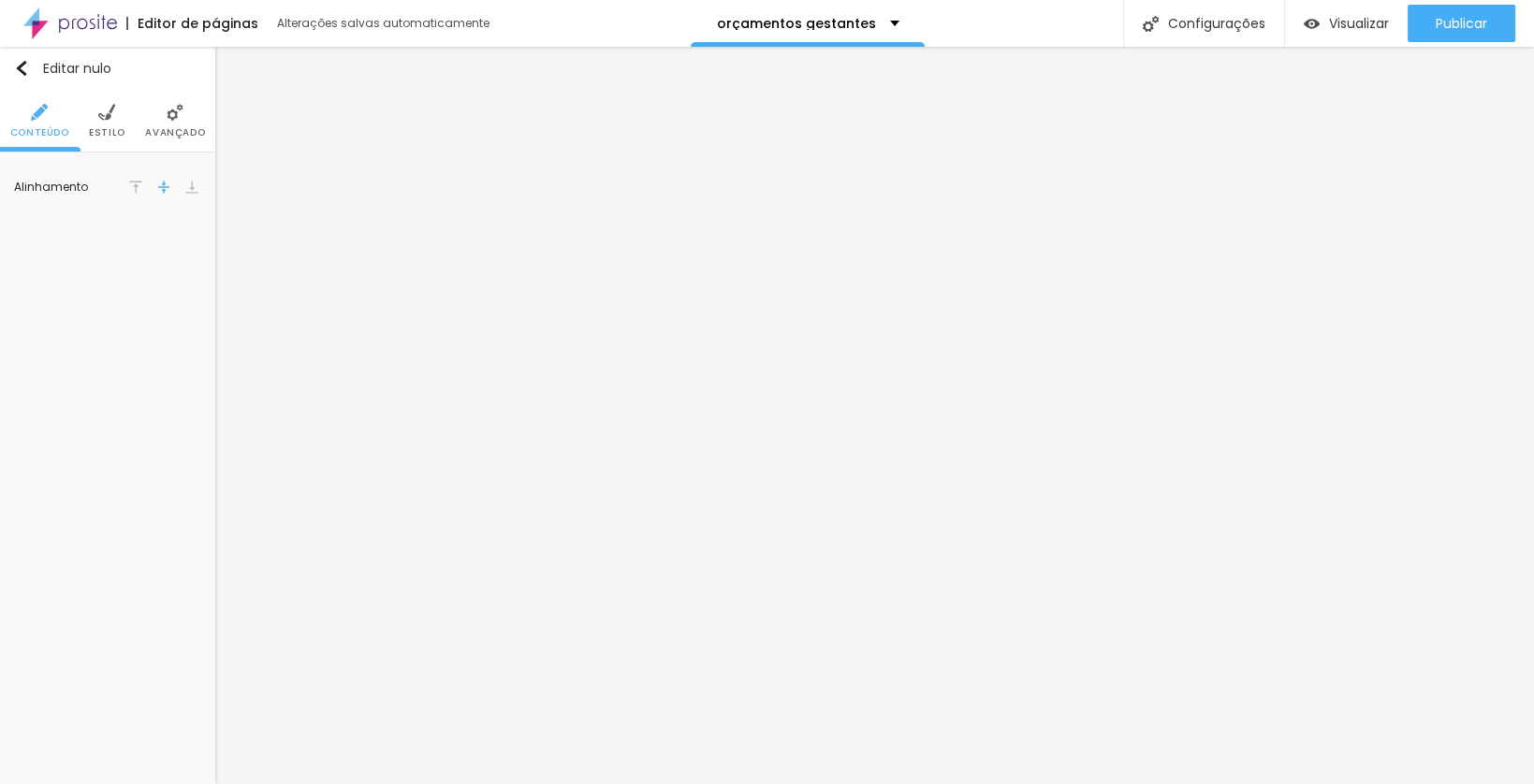 click on "Avançado" at bounding box center (175, 132) 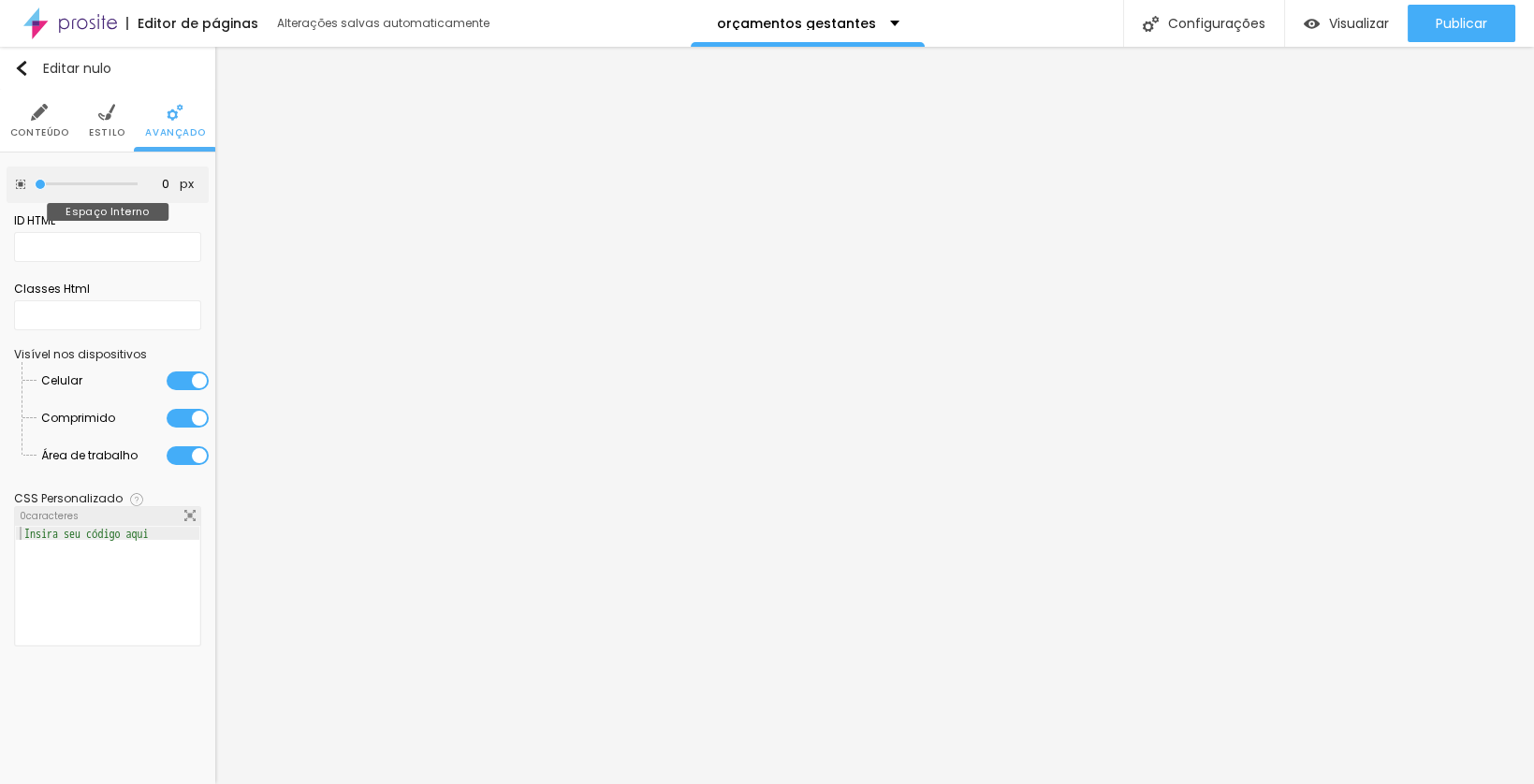 drag, startPoint x: 72, startPoint y: 183, endPoint x: -1, endPoint y: 177, distance: 73.24616 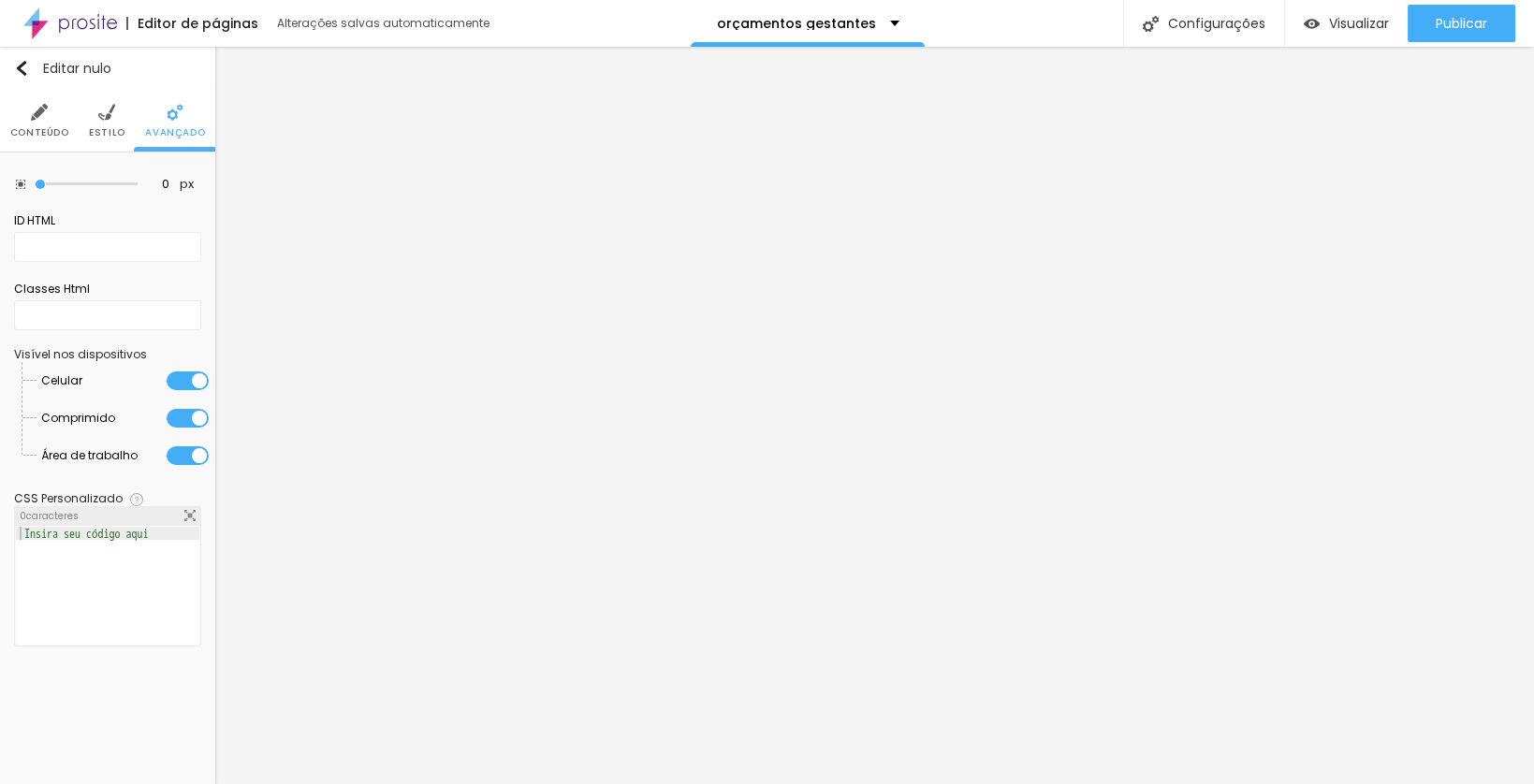 click on "Estilo" at bounding box center (107, 121) 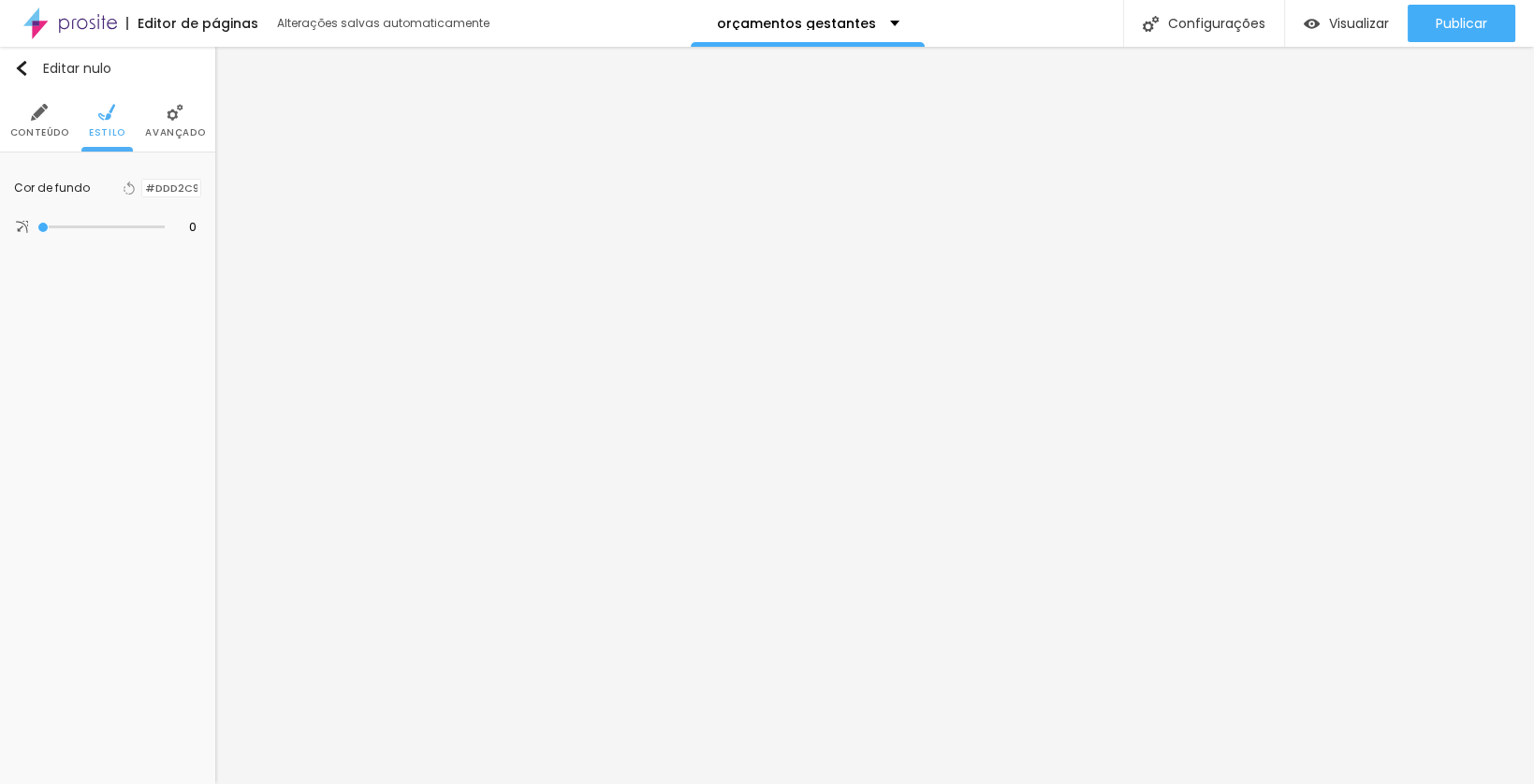 click on "Conteúdo" at bounding box center [39, 121] 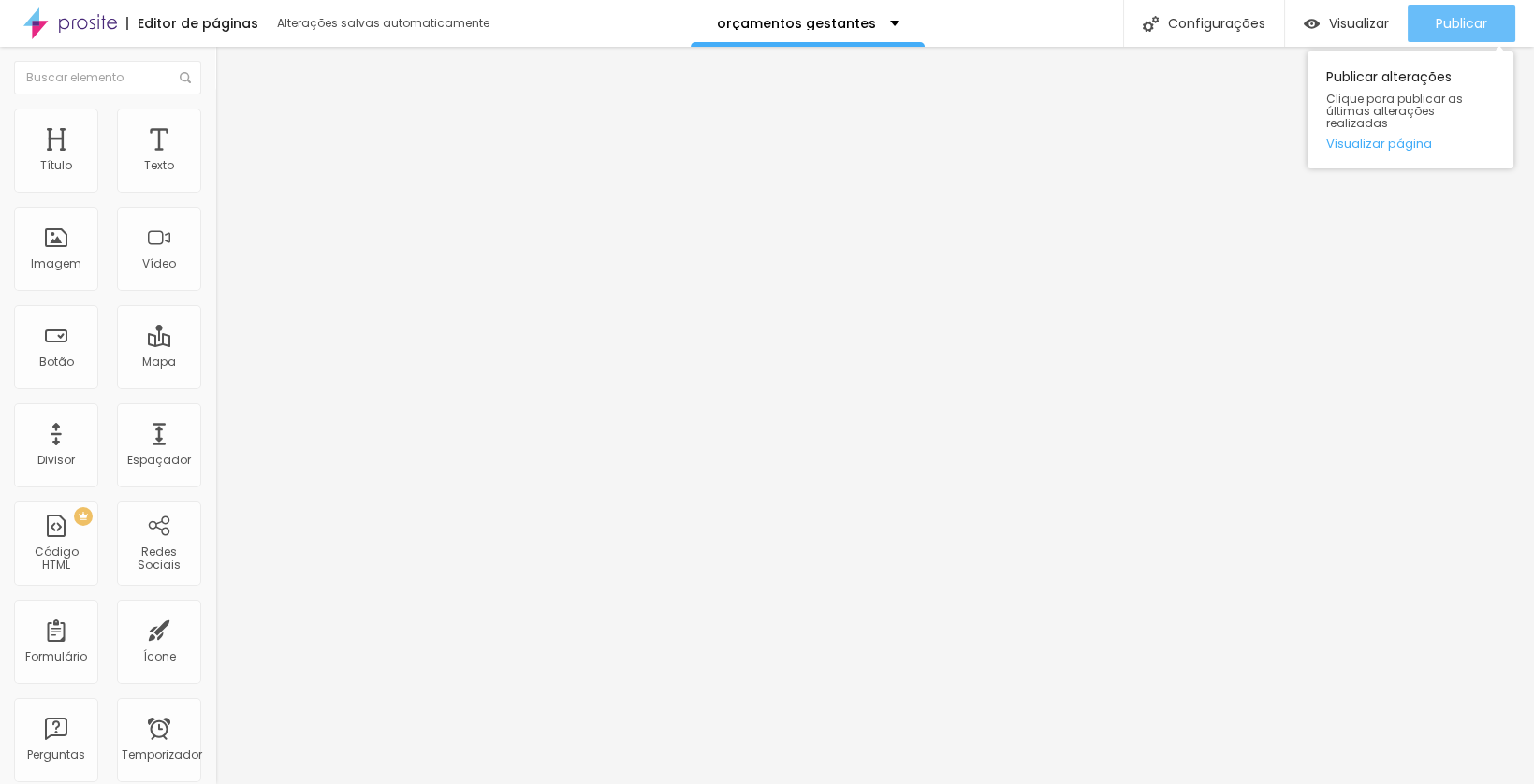 click on "Publicar" at bounding box center [1461, 23] 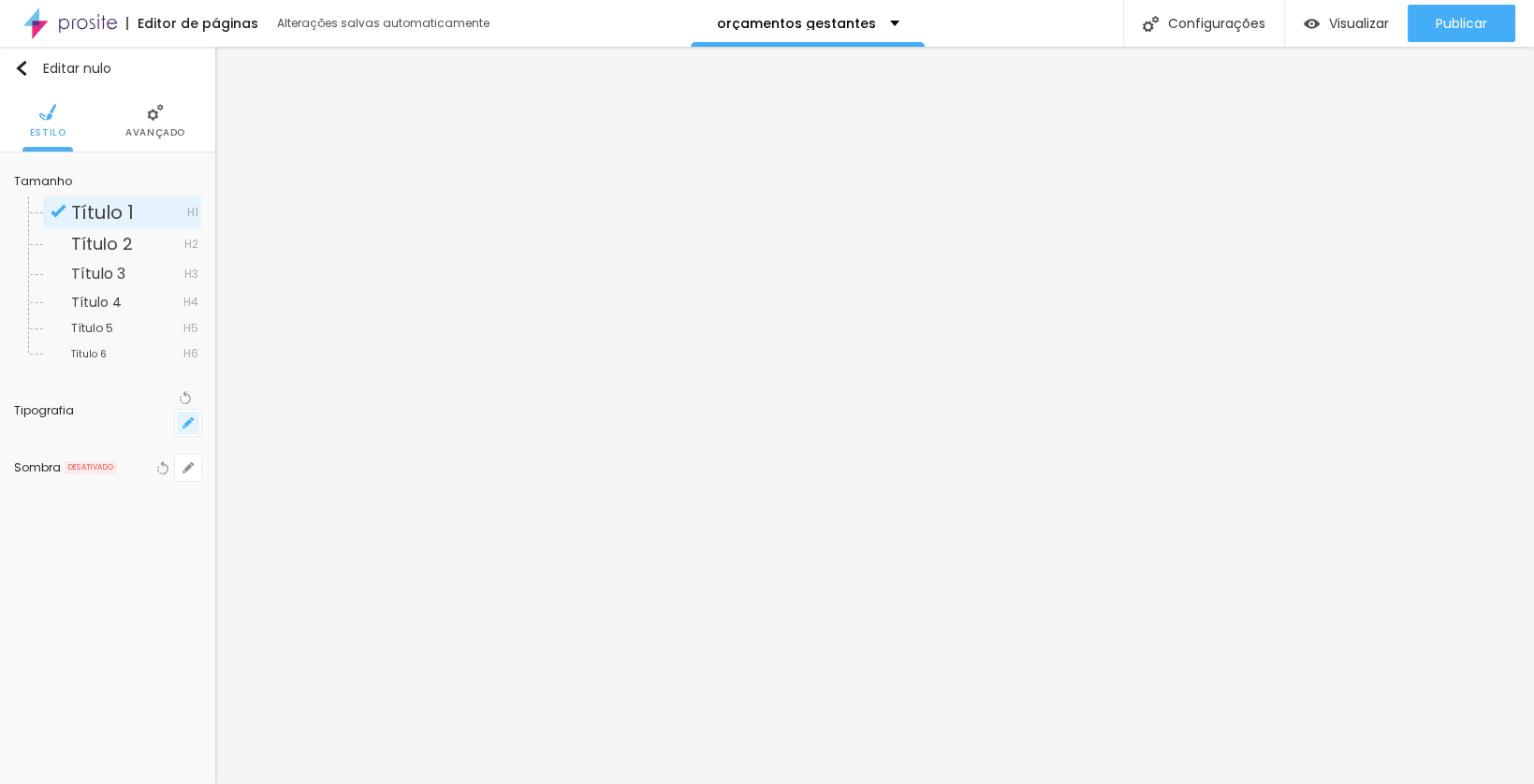 click at bounding box center (188, 423) 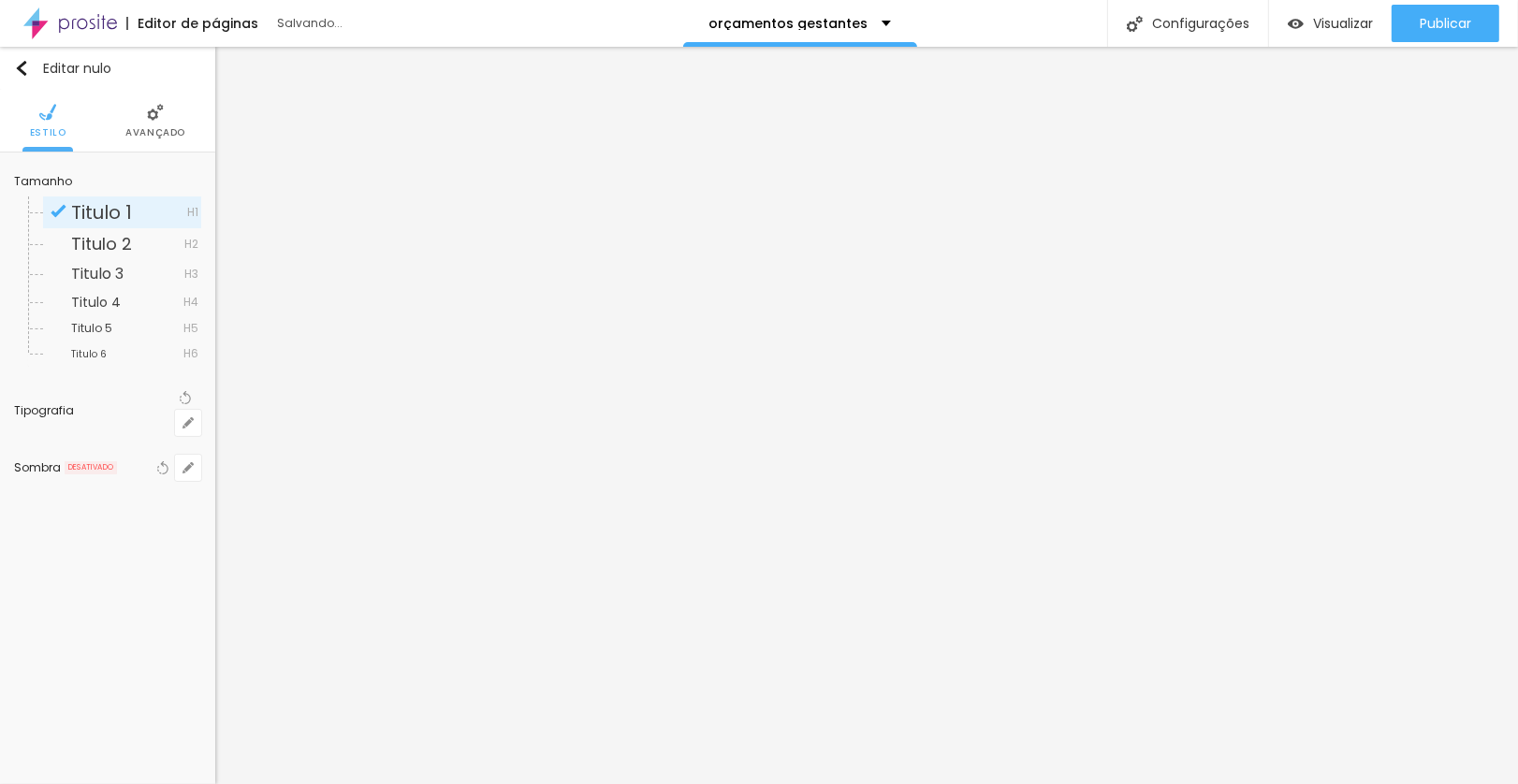 click at bounding box center (60, 2342) 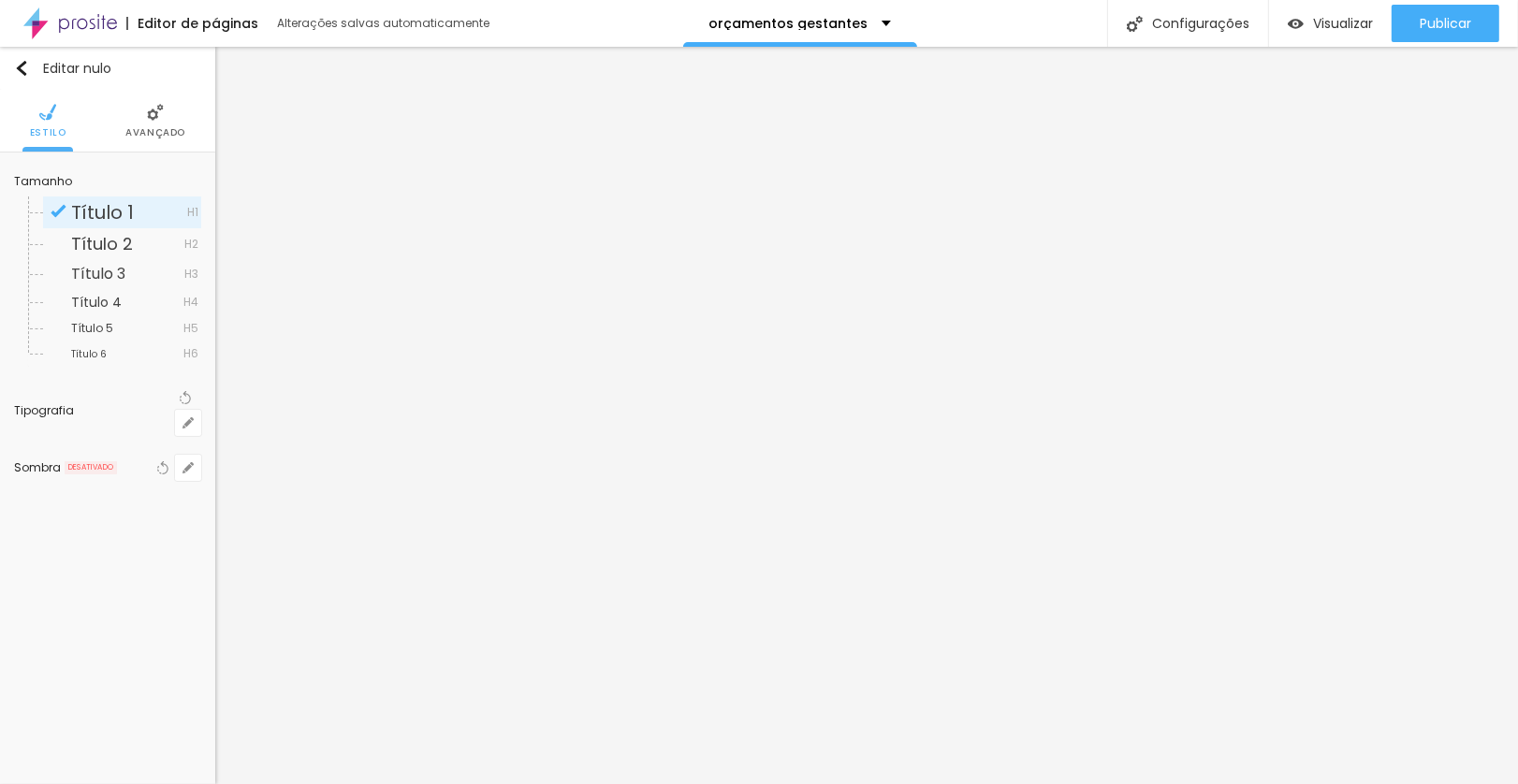 click at bounding box center (759, 784) 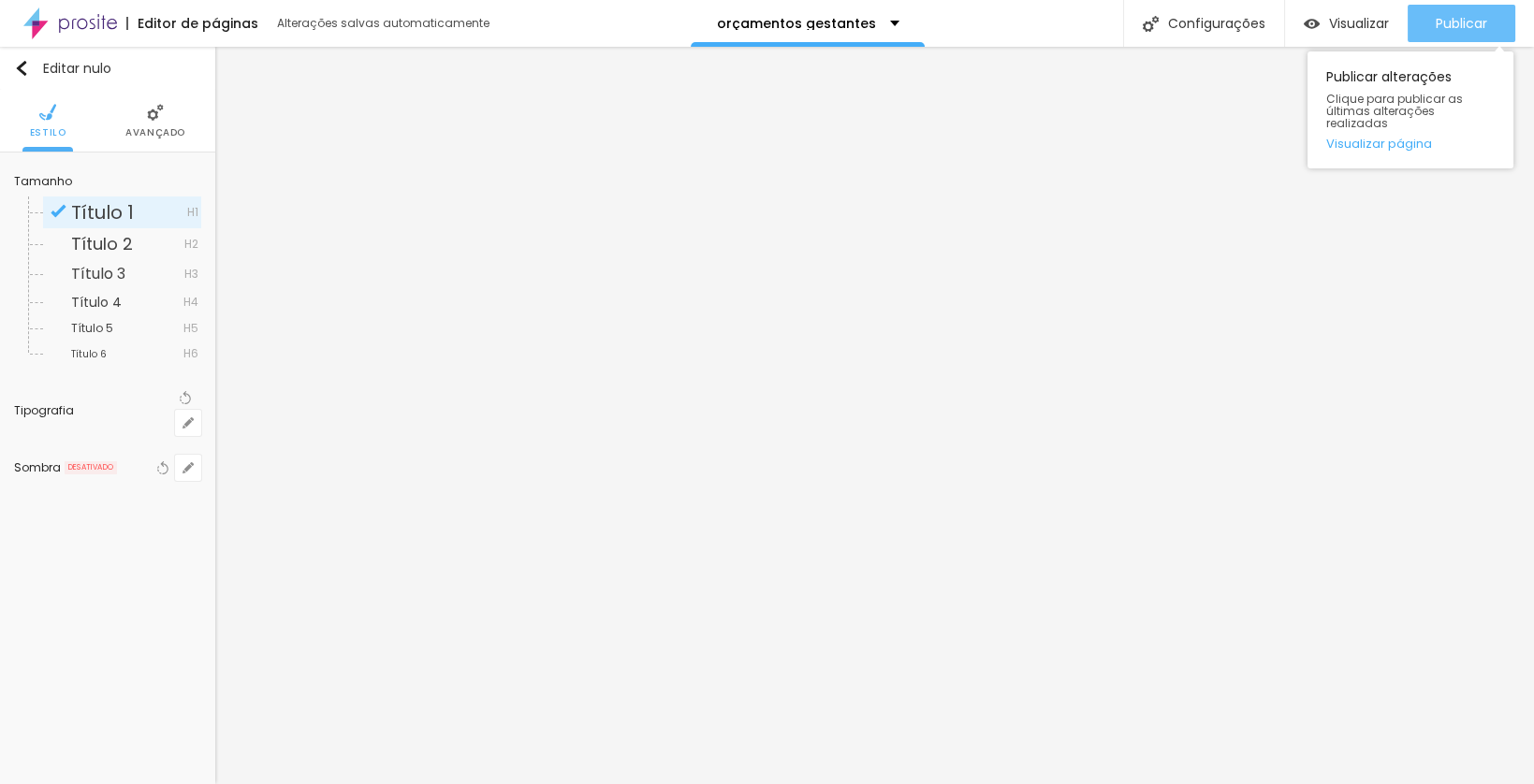 click on "Publicar" at bounding box center [1461, 23] 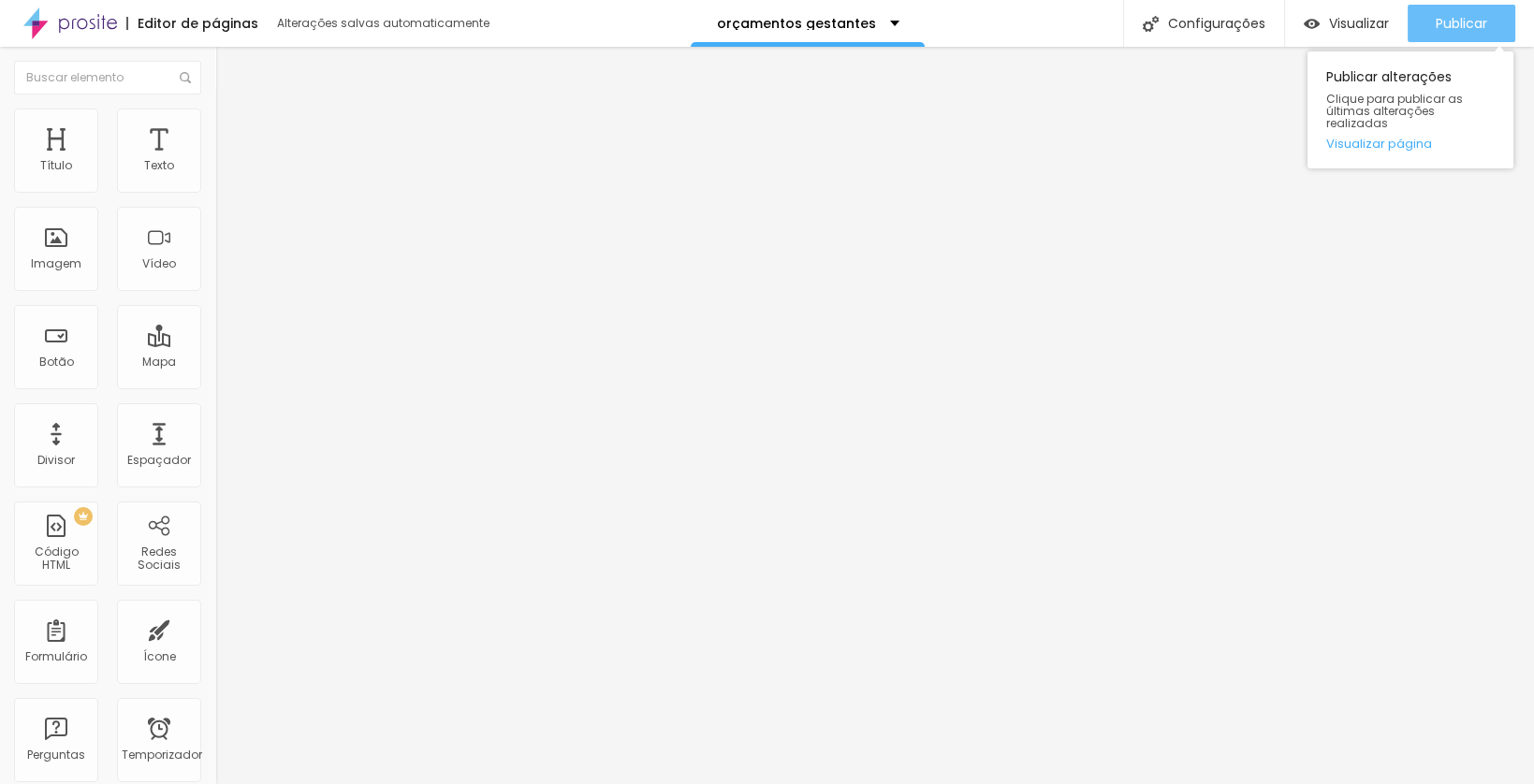 click on "Publicar" at bounding box center [1461, 23] 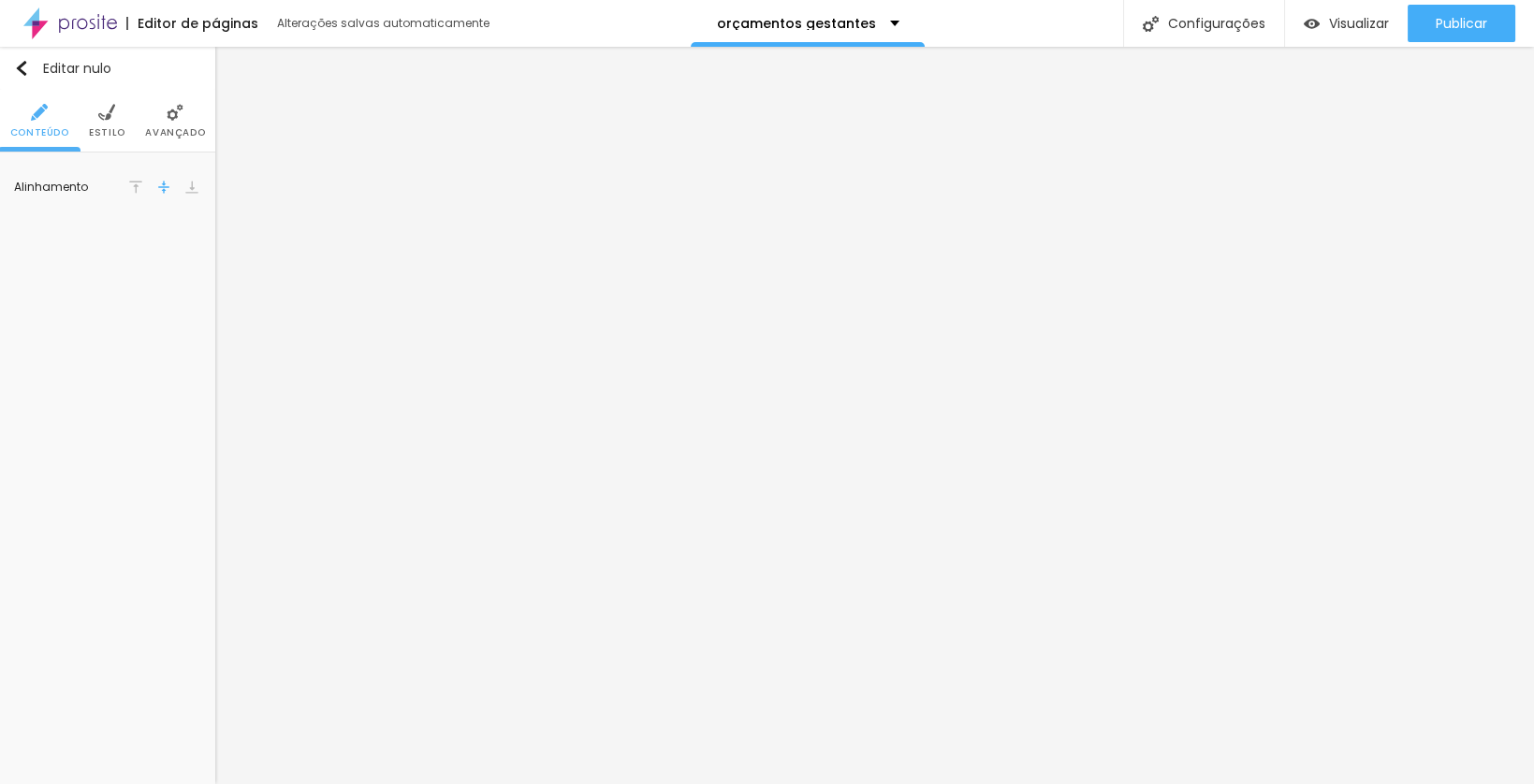 click at bounding box center [175, 112] 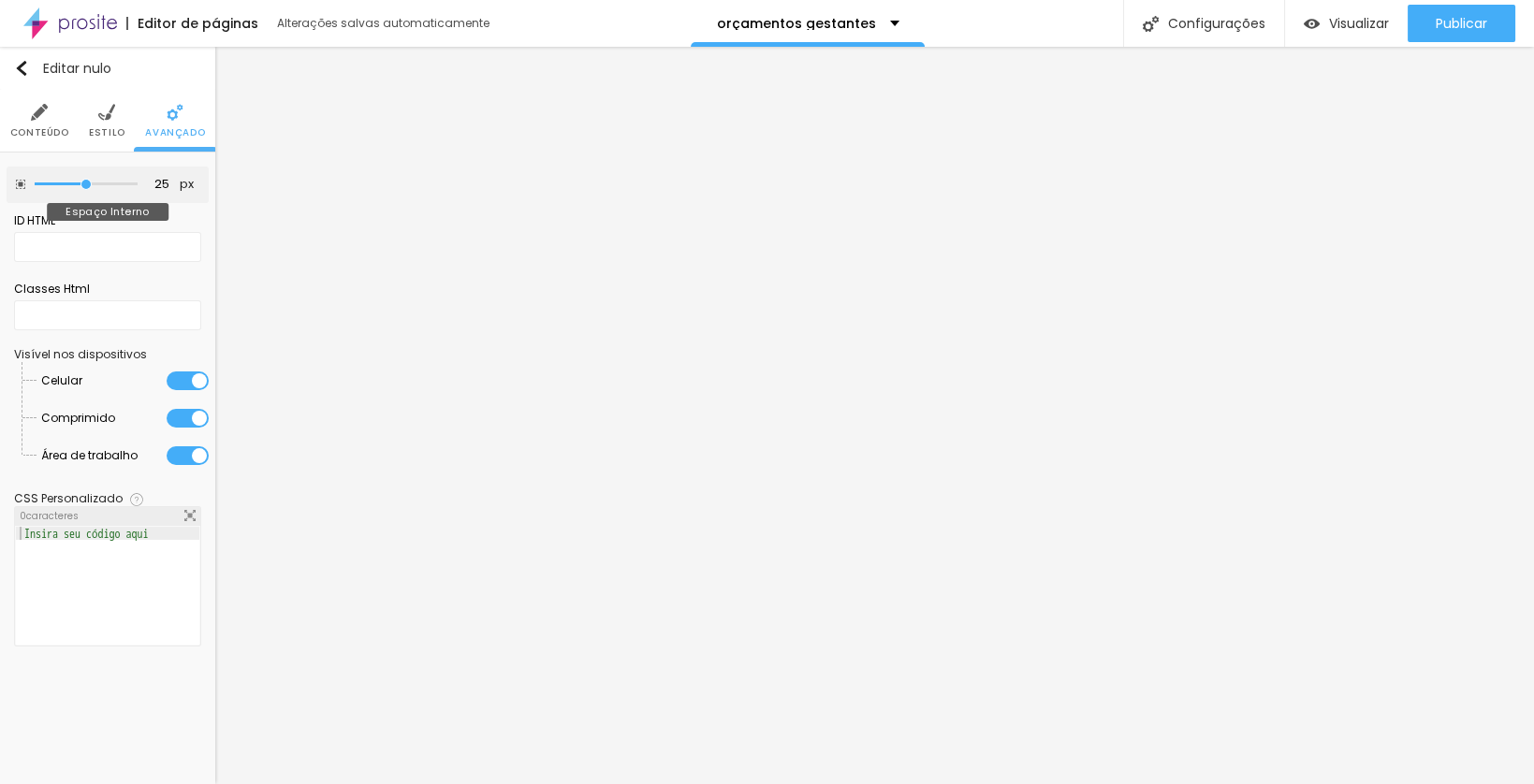 drag, startPoint x: 39, startPoint y: 181, endPoint x: 81, endPoint y: 188, distance: 42.57934 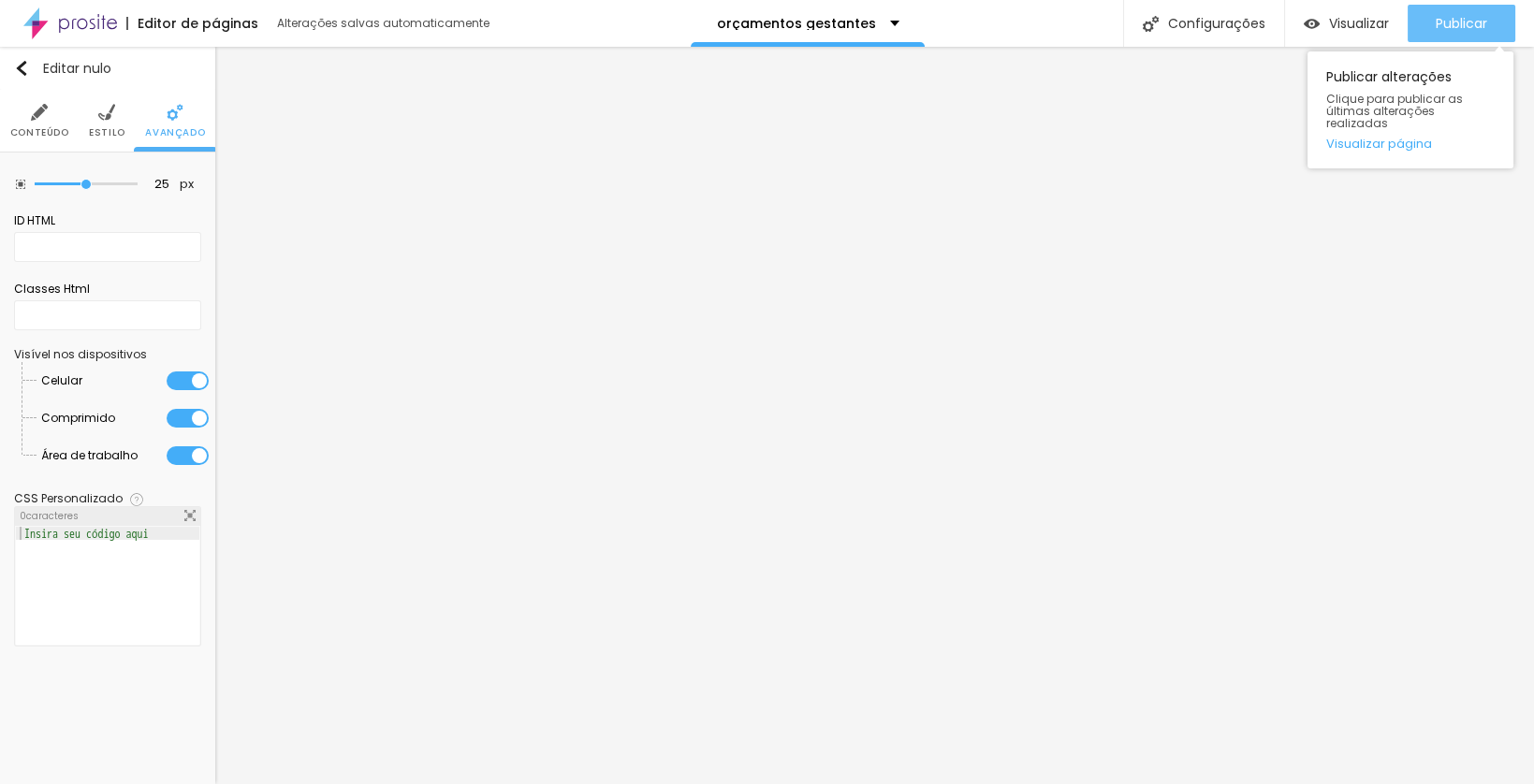 click on "Publicar" at bounding box center [1461, 23] 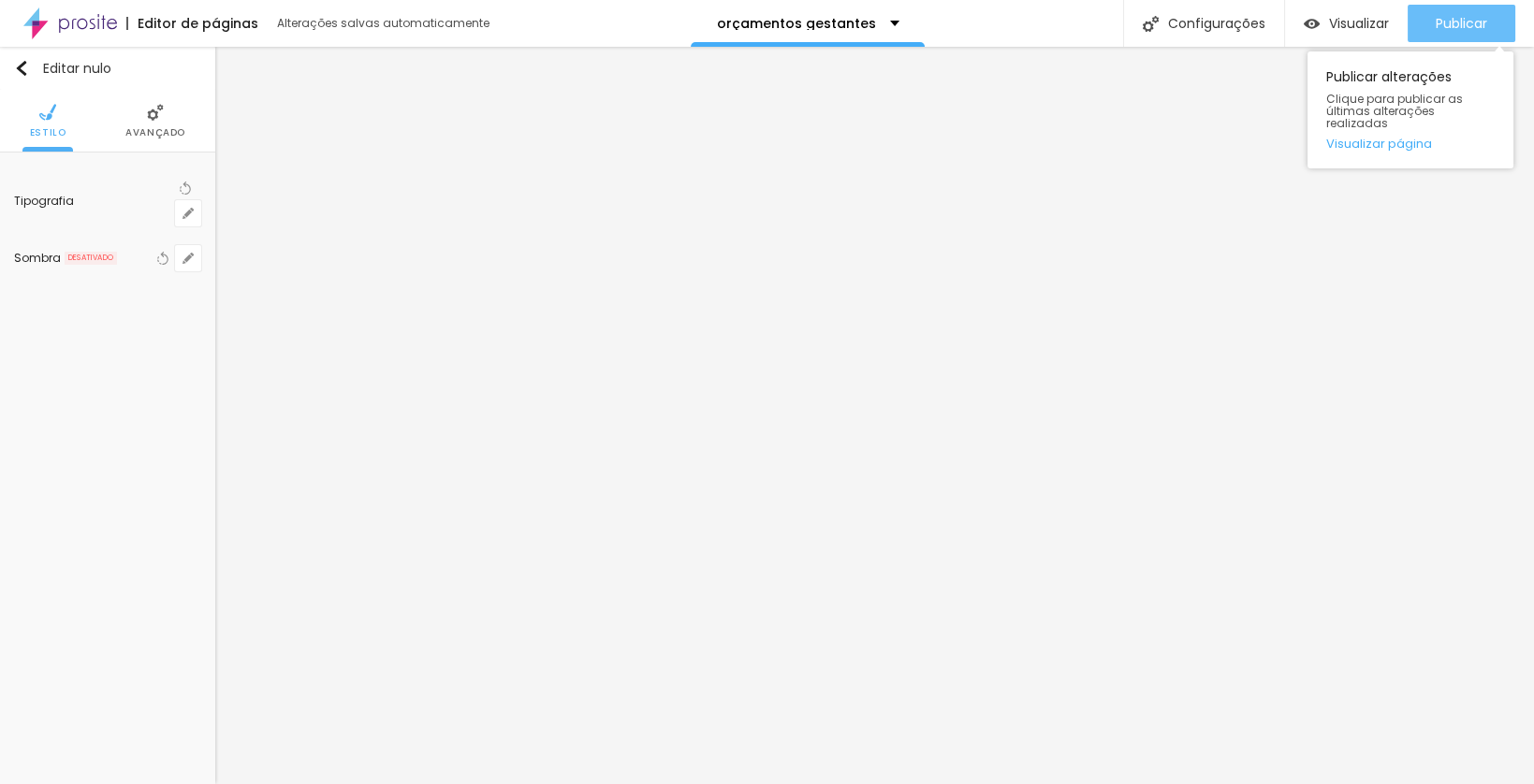 click on "Publicar" at bounding box center (1461, 23) 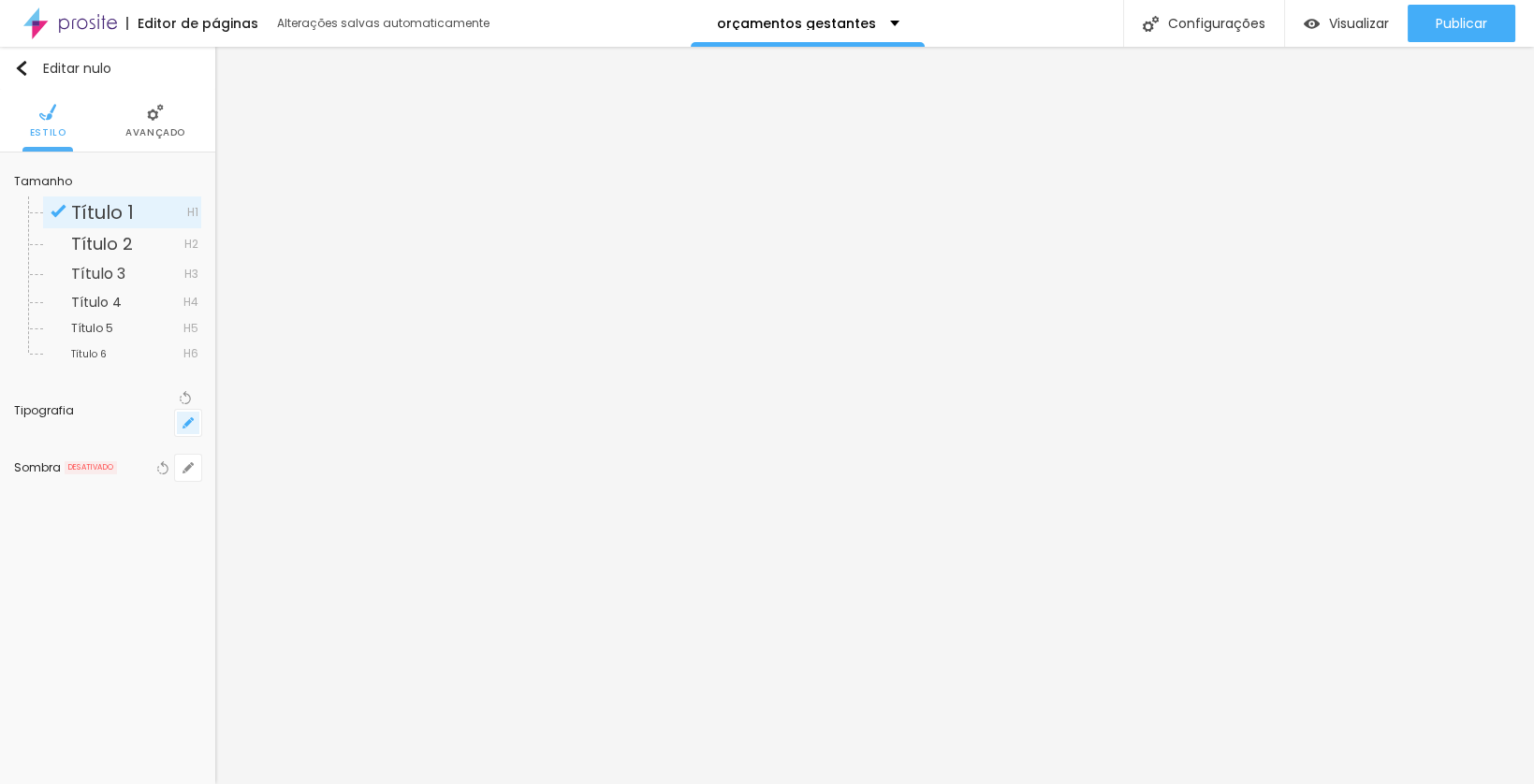 click 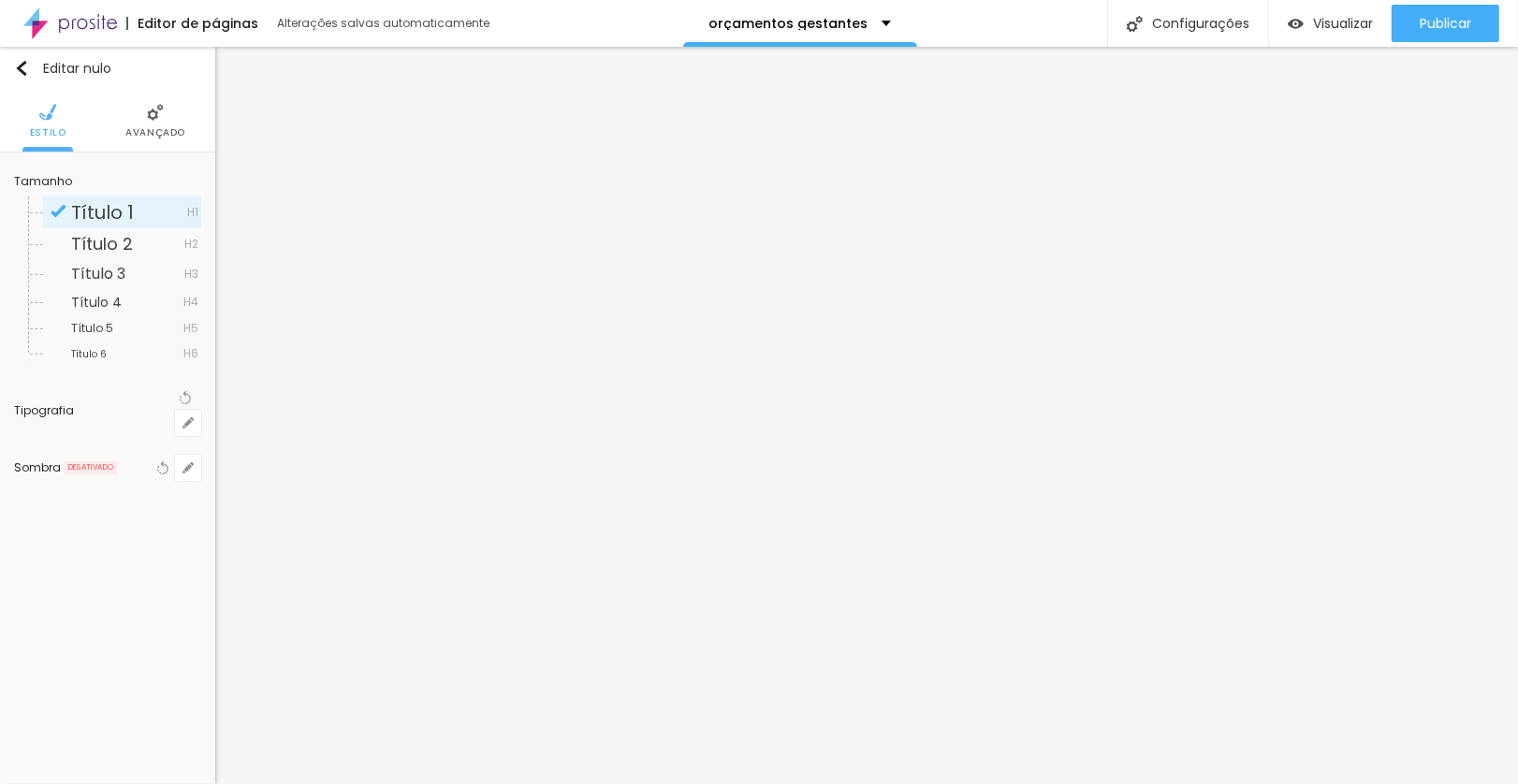 click at bounding box center [60, 2342] 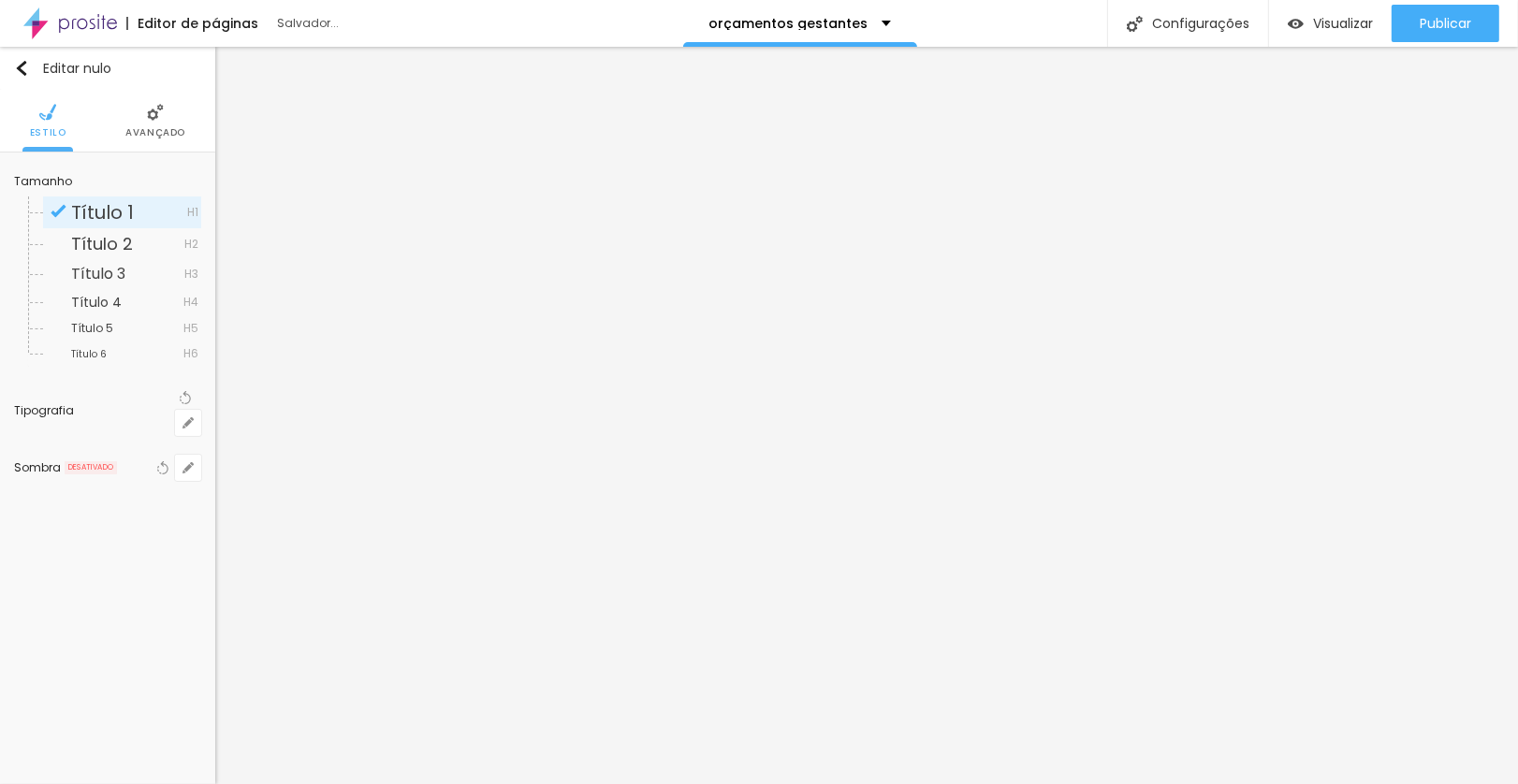 click at bounding box center (759, 784) 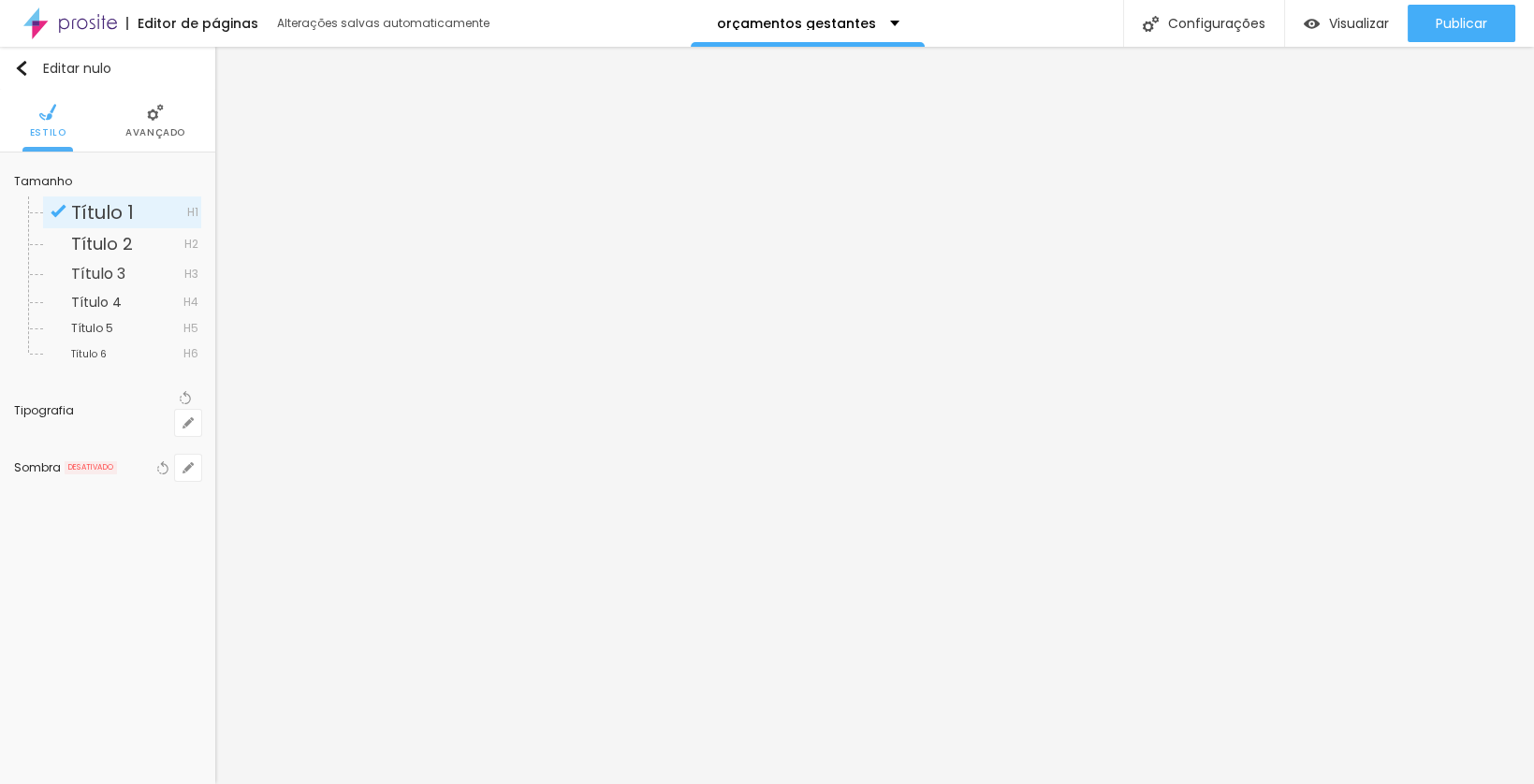 click on "Publicar" at bounding box center [1461, 23] 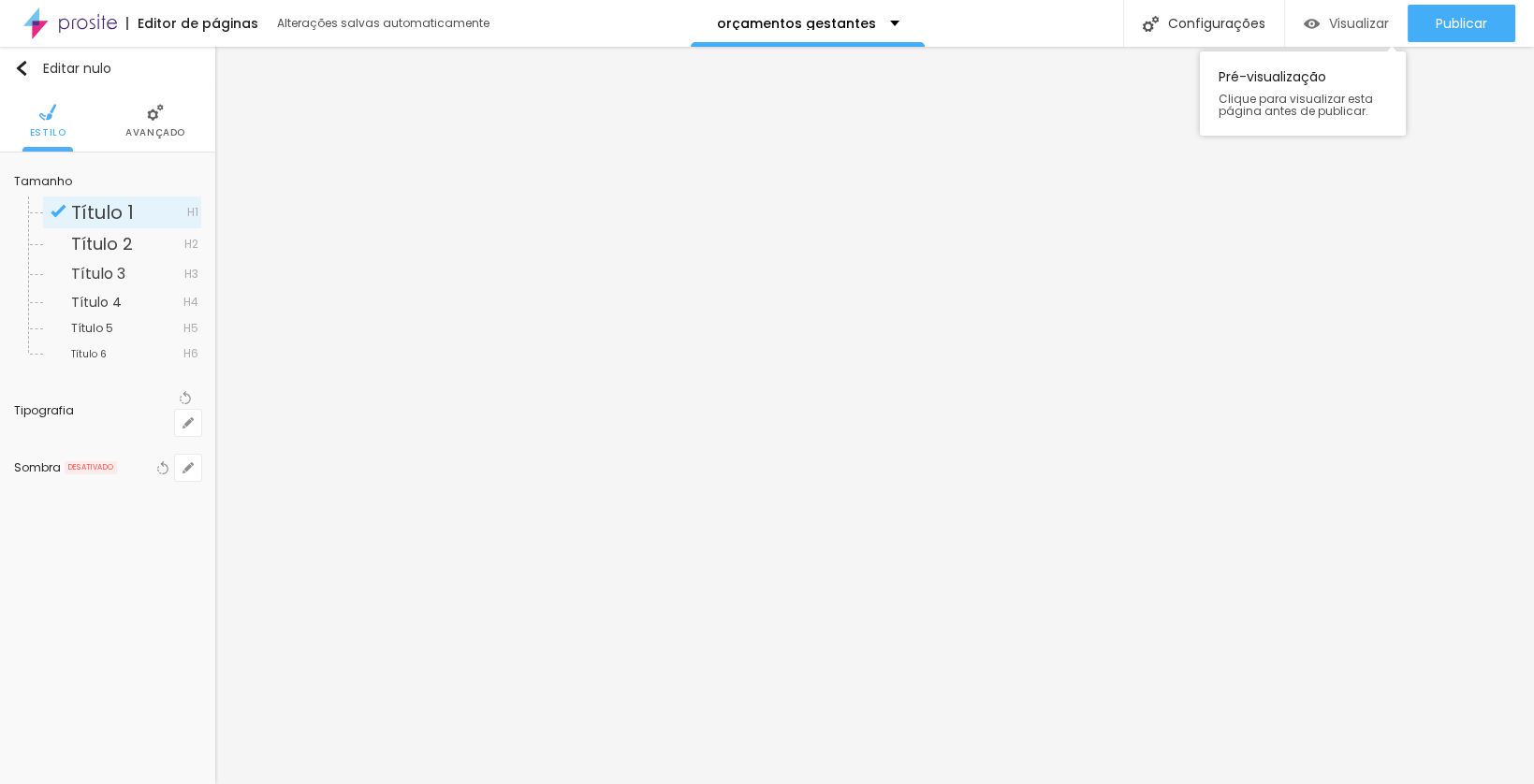 click on "Visualizar" at bounding box center [1346, 23] 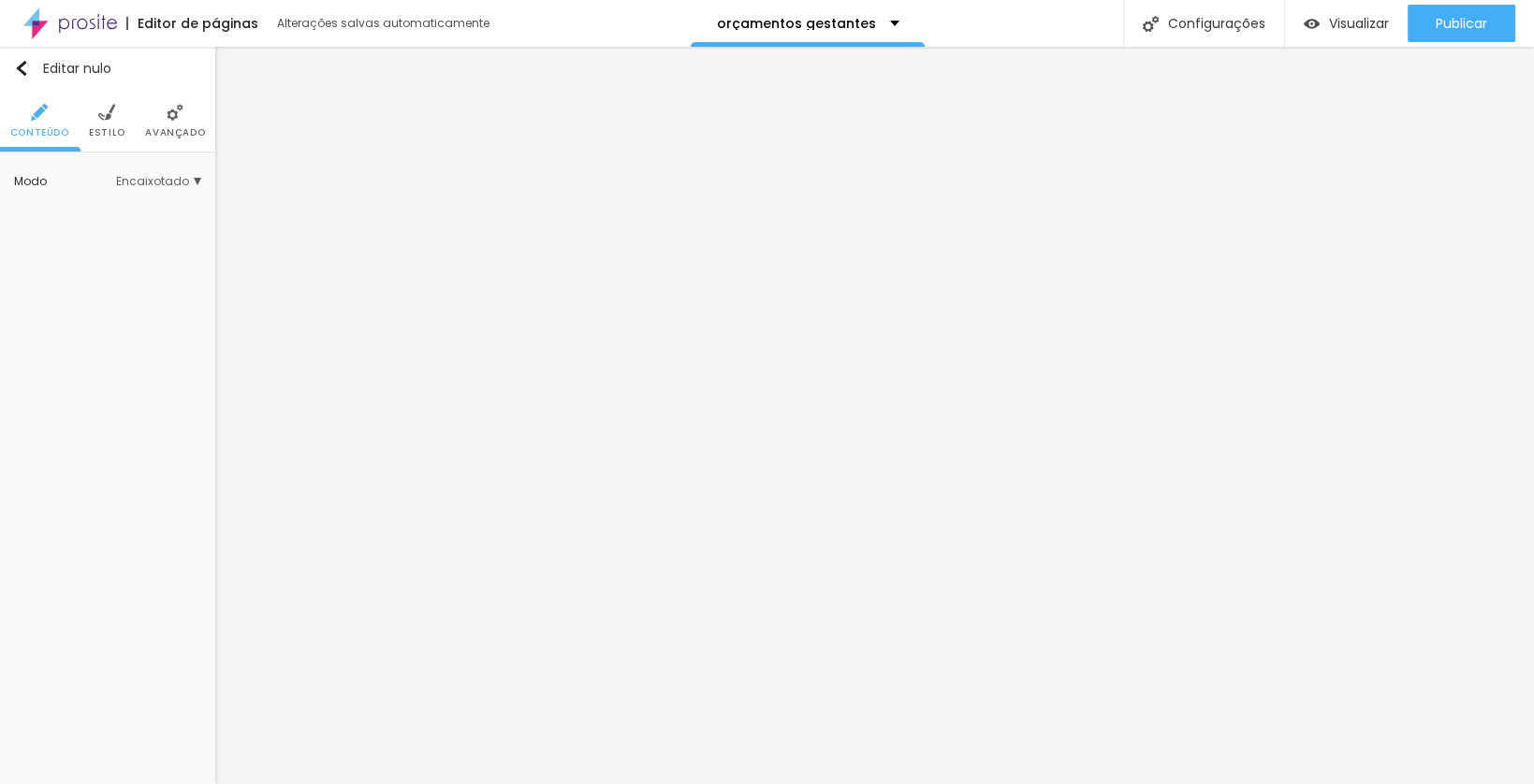 click on "Encaixotado" at bounding box center [153, 181] 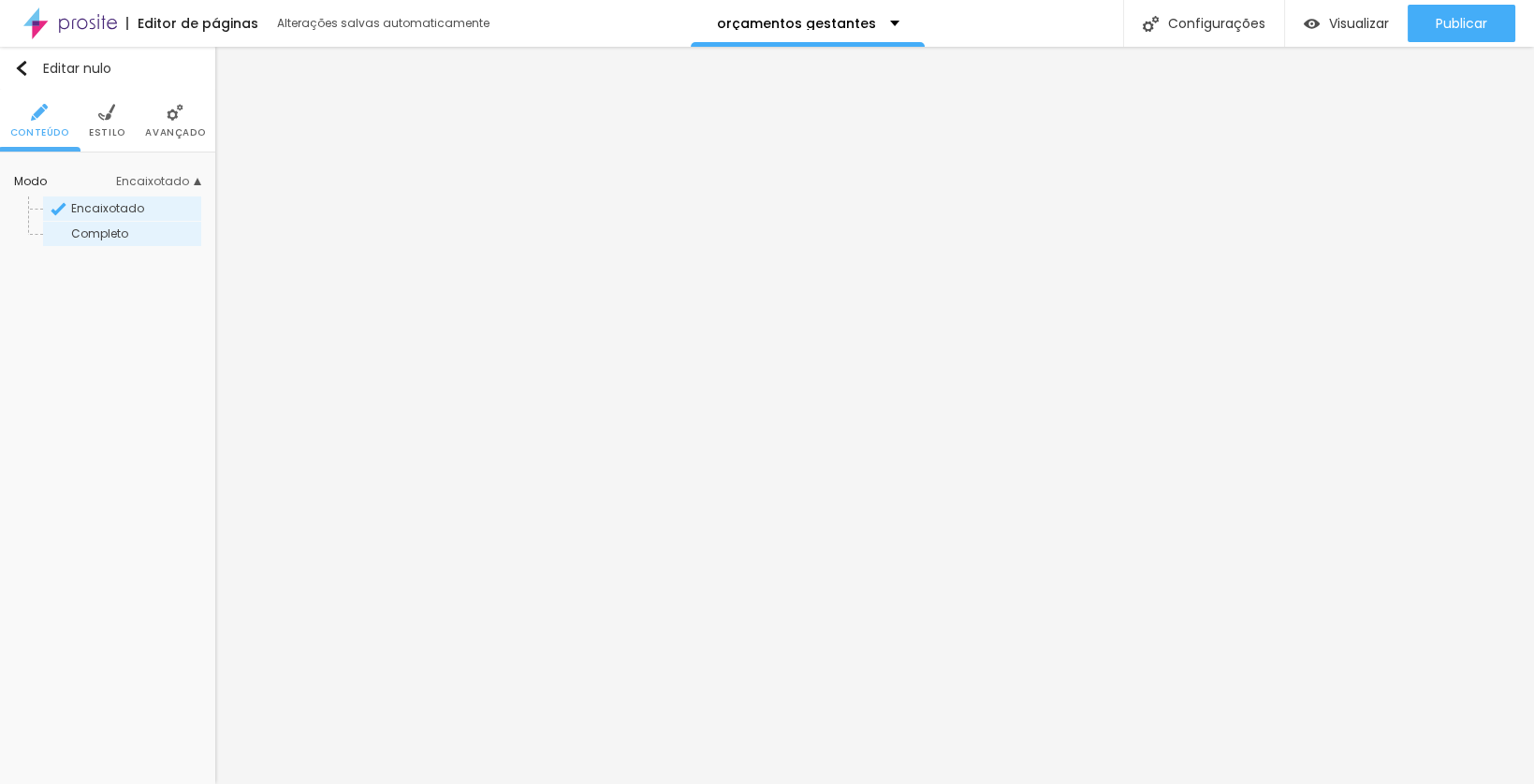 click on "Completo" at bounding box center (135, 234) 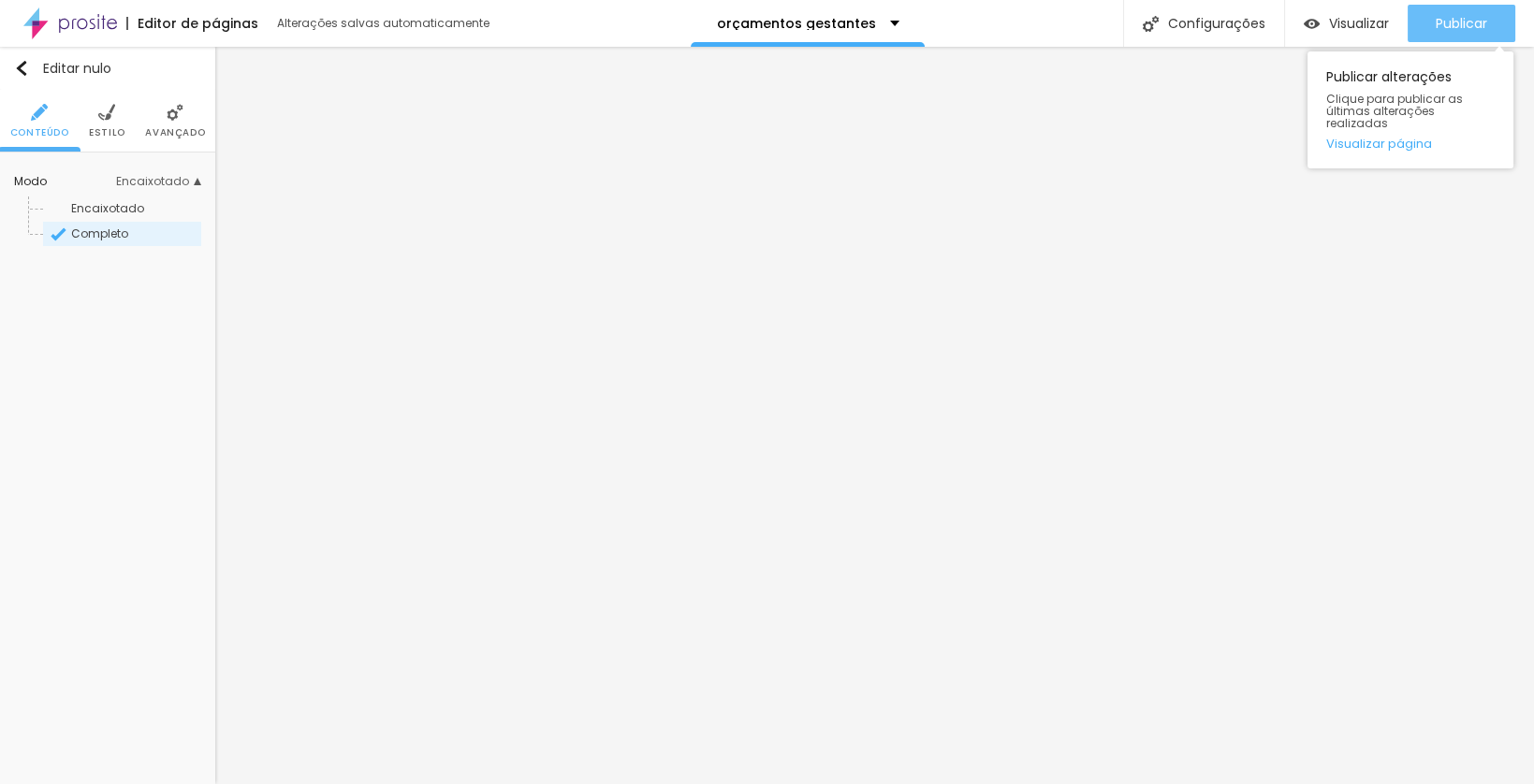 click on "Publicar" at bounding box center [1461, 23] 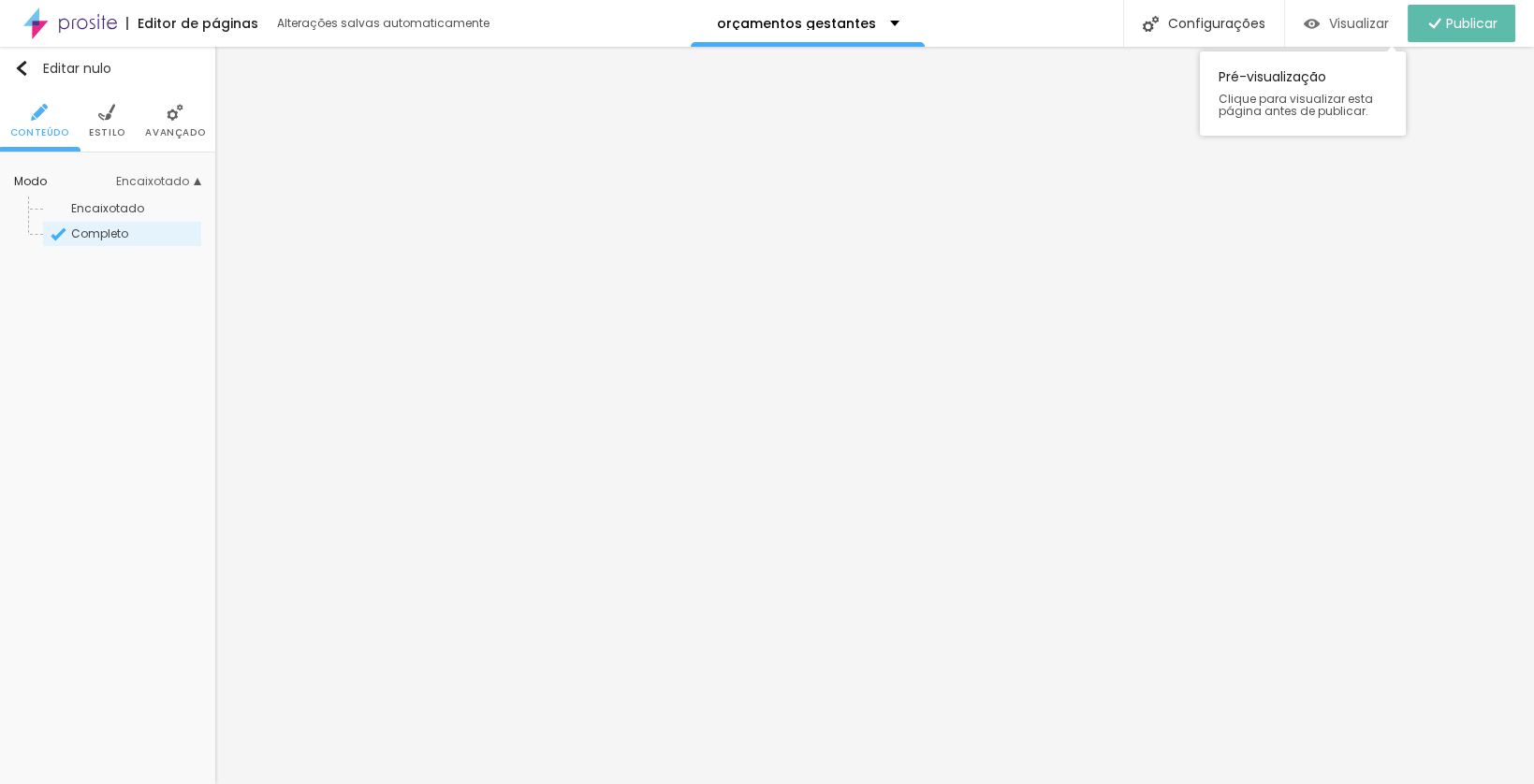 click on "Visualizar" at bounding box center (1359, 23) 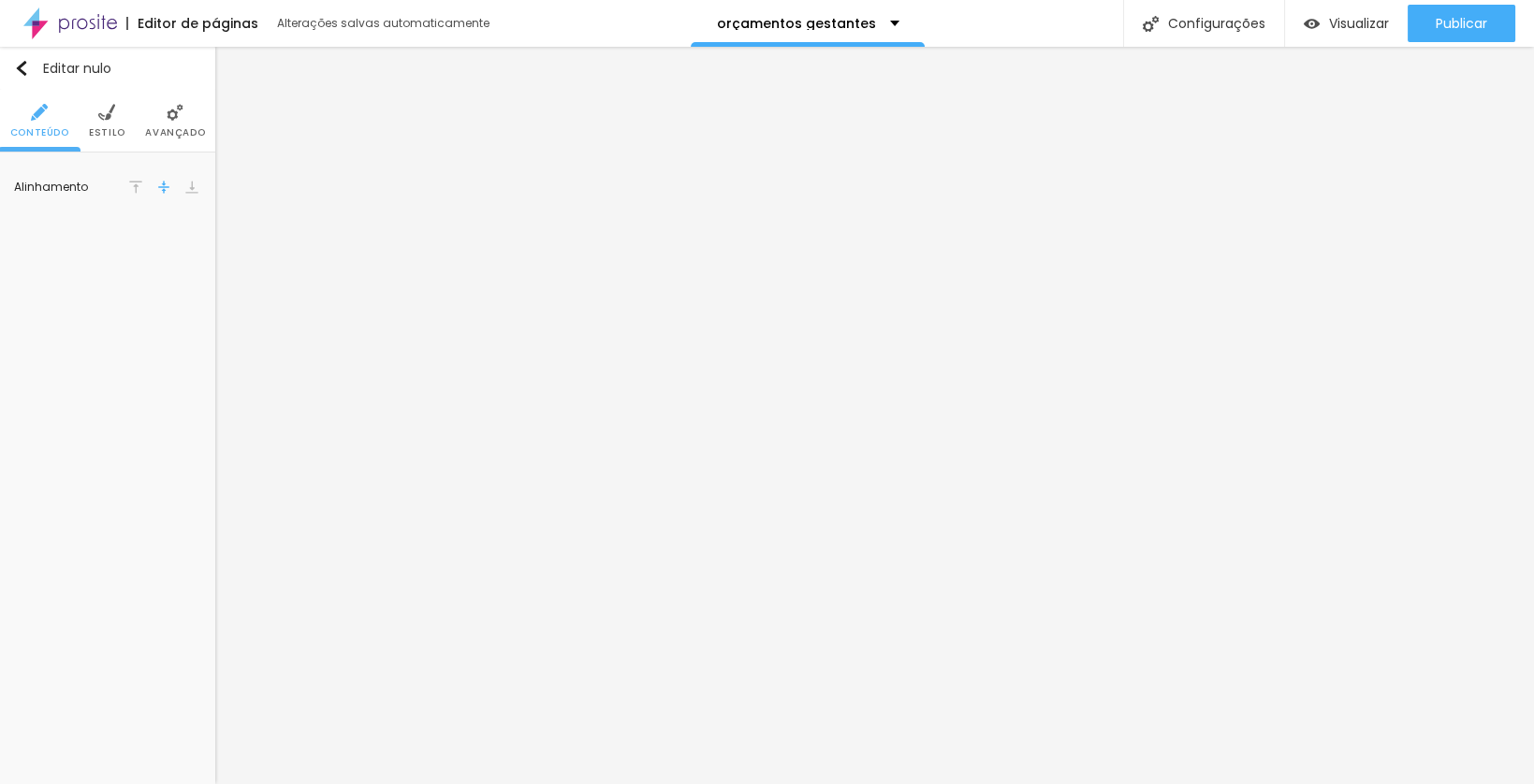 click on "Estilo" at bounding box center (107, 132) 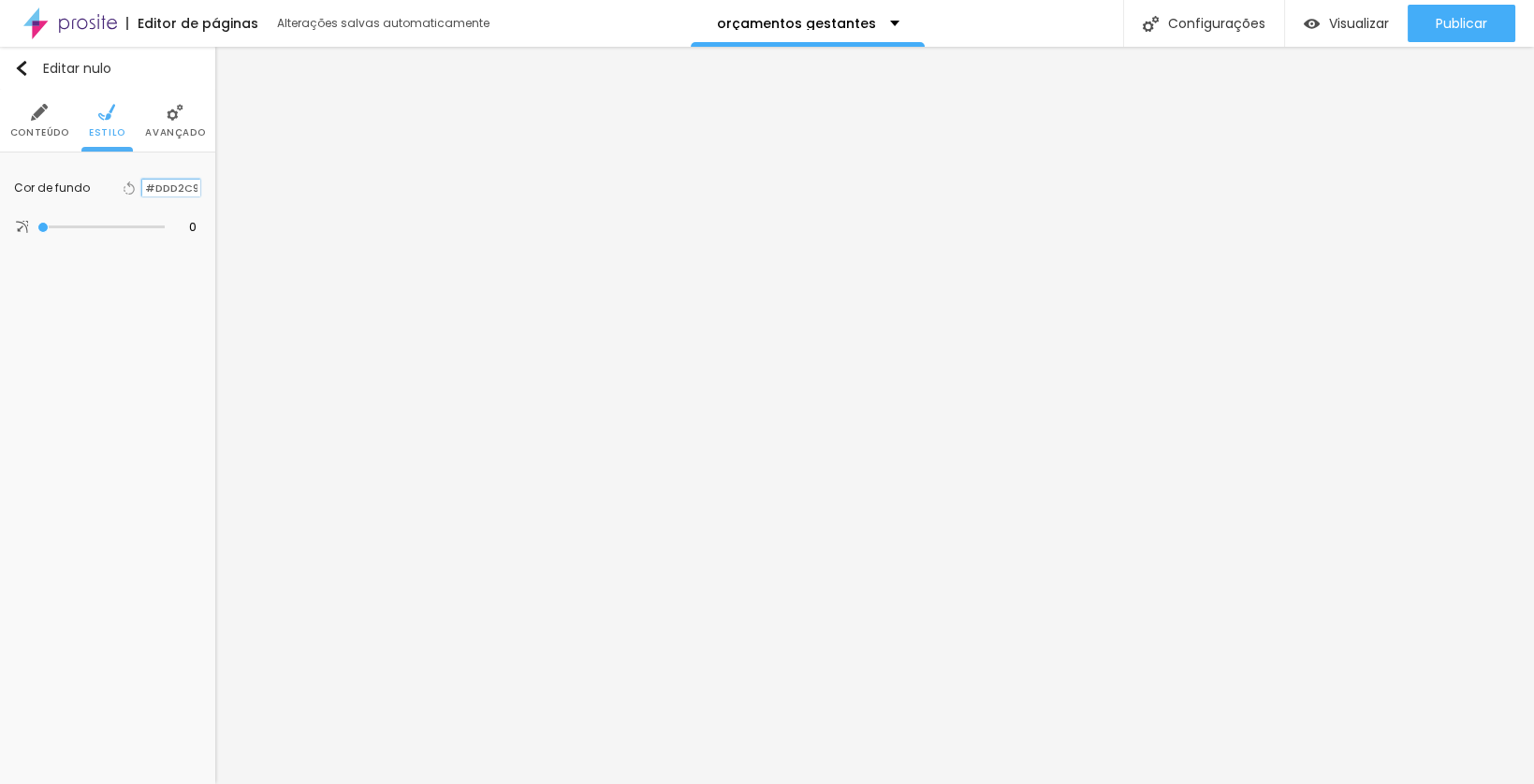 click on "#DDD2C9" at bounding box center (171, 188) 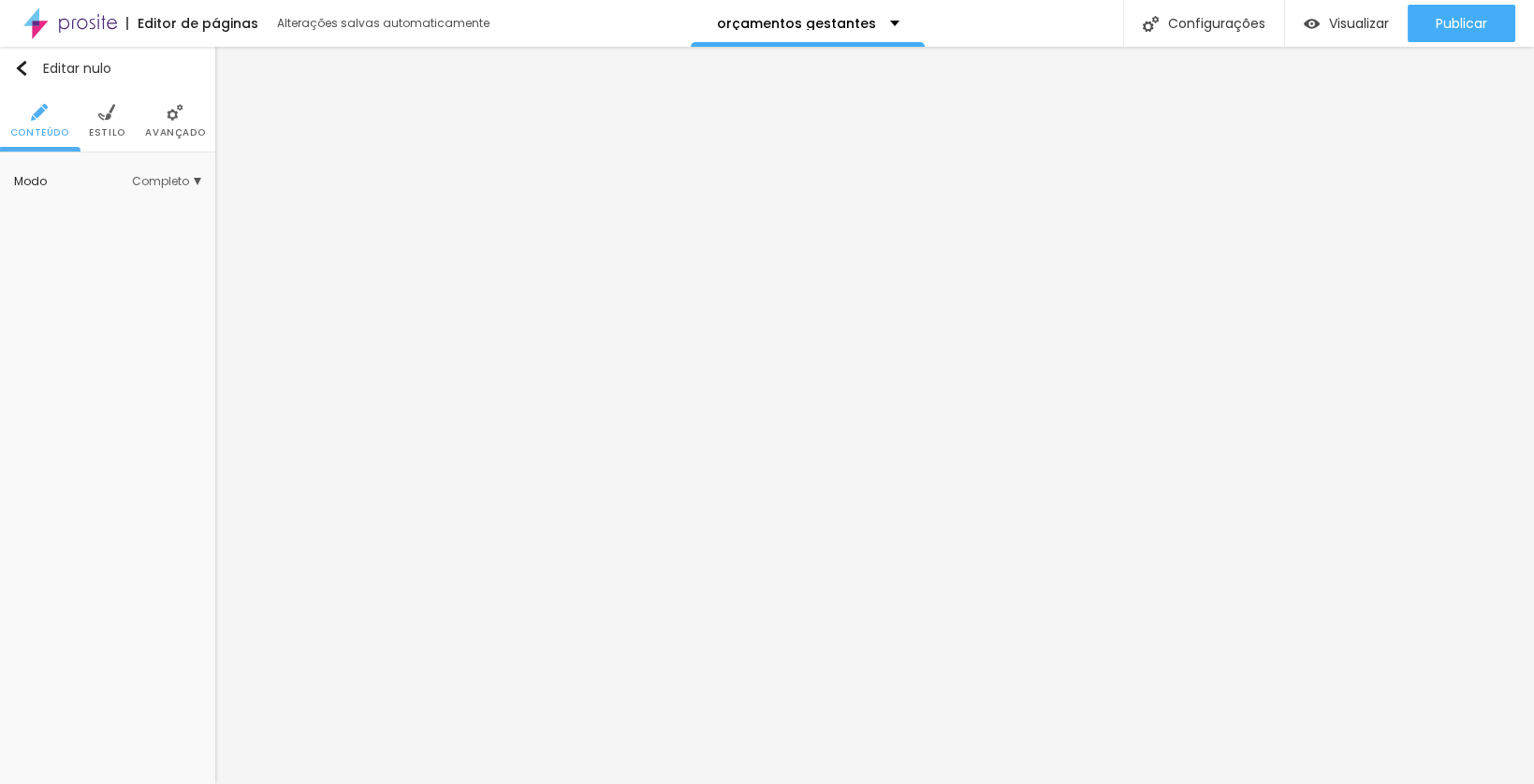 click at bounding box center [107, 112] 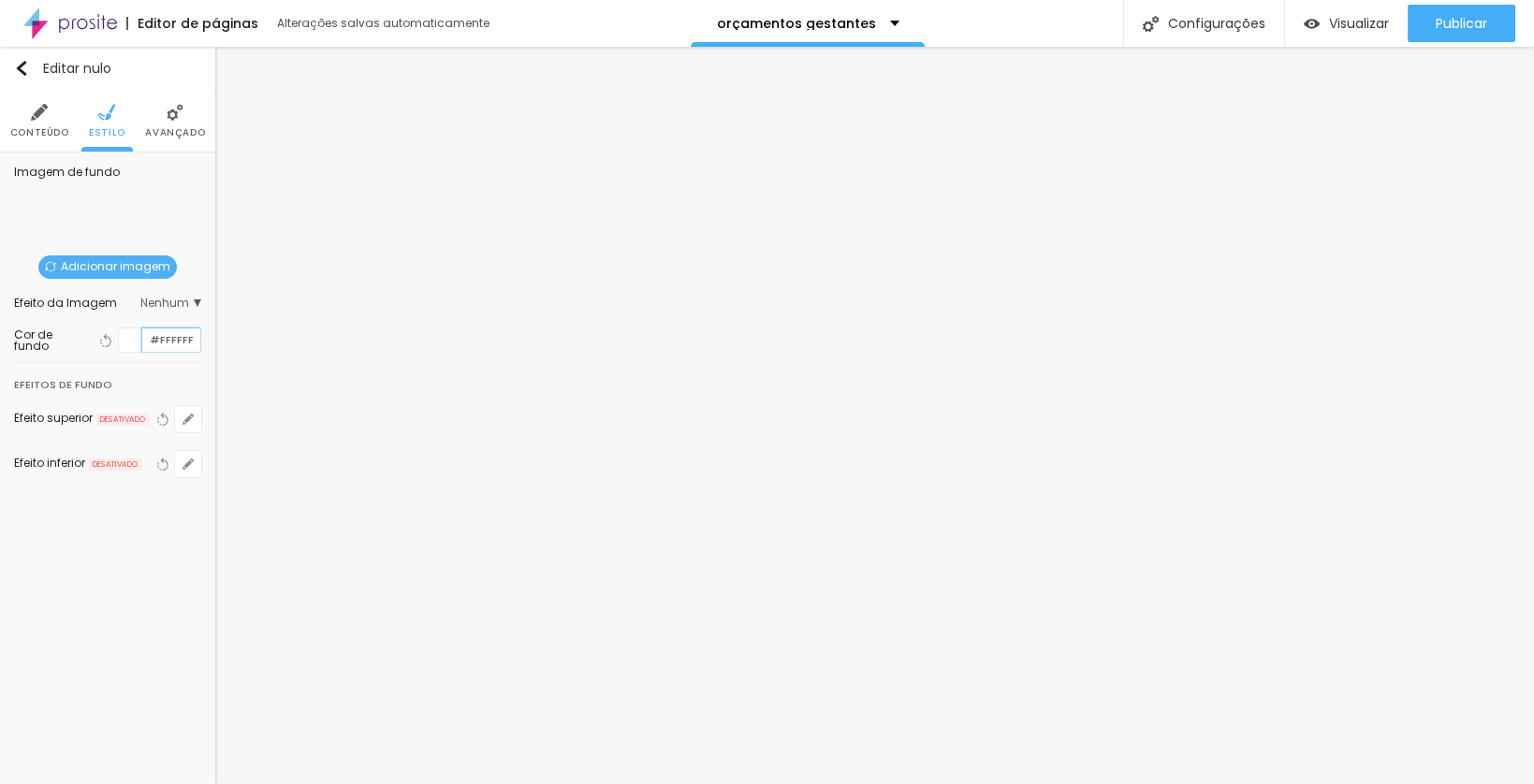drag, startPoint x: 194, startPoint y: 336, endPoint x: 127, endPoint y: 336, distance: 67 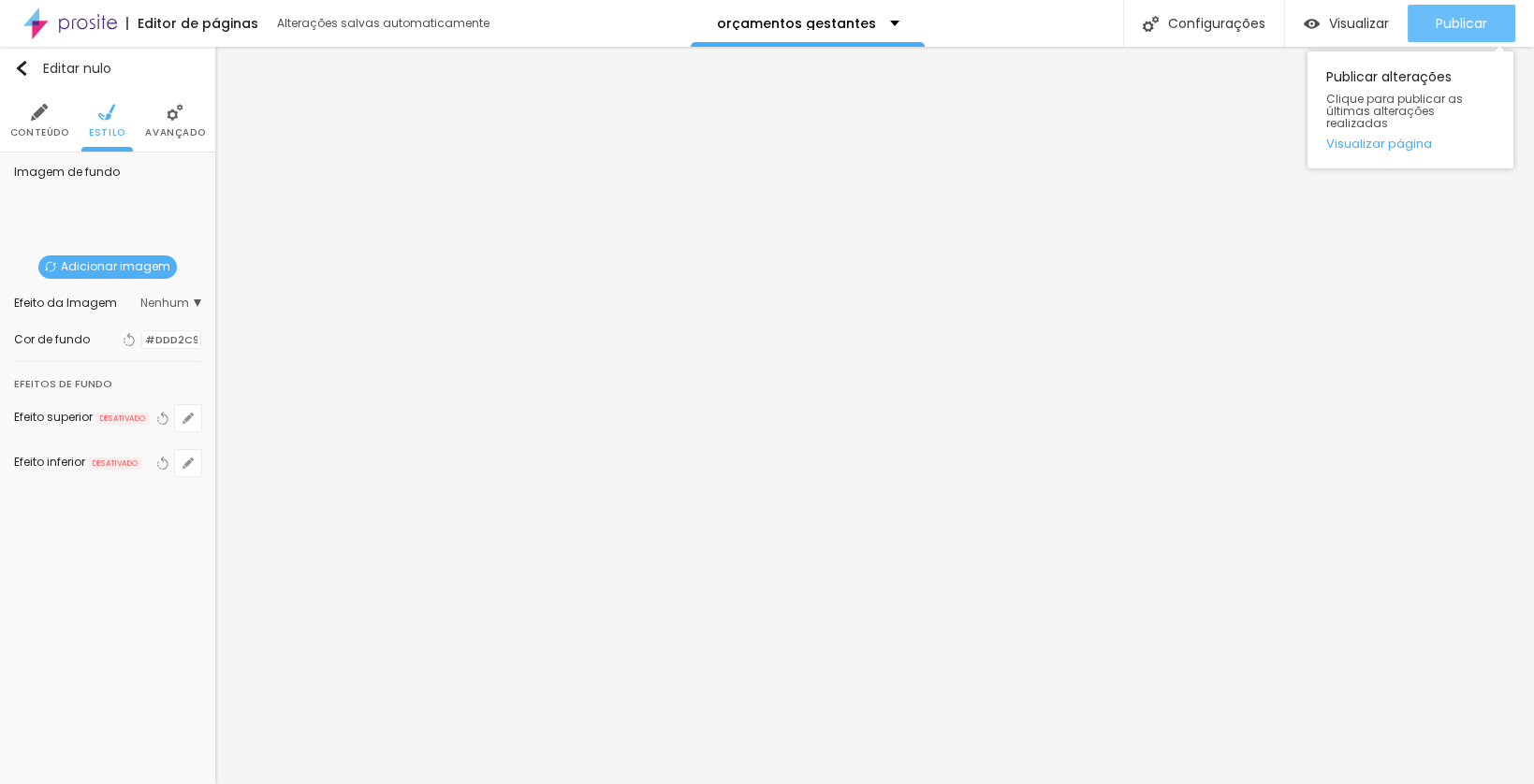 click on "Publicar" at bounding box center (1461, 23) 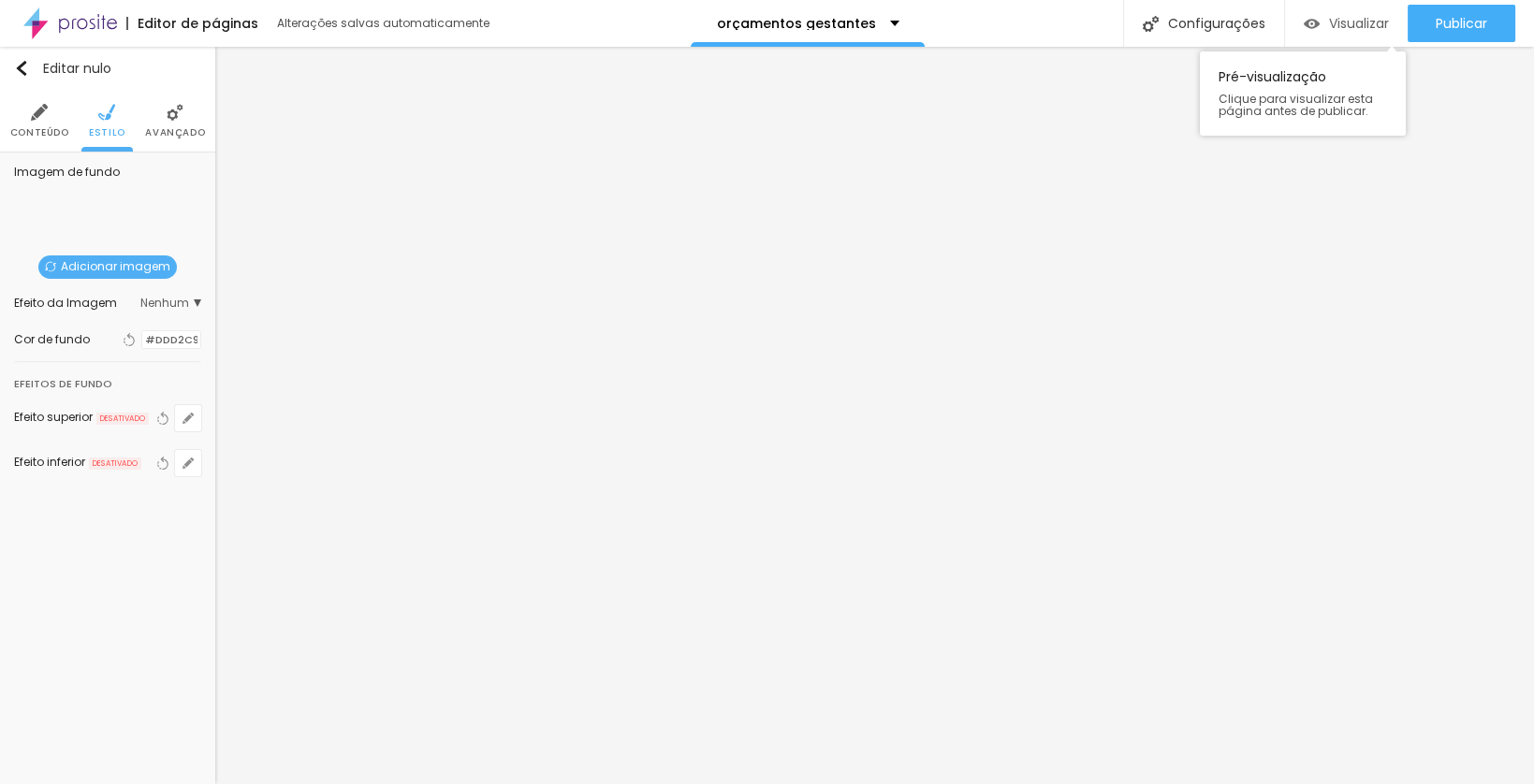 click on "Visualizar" at bounding box center [1359, 23] 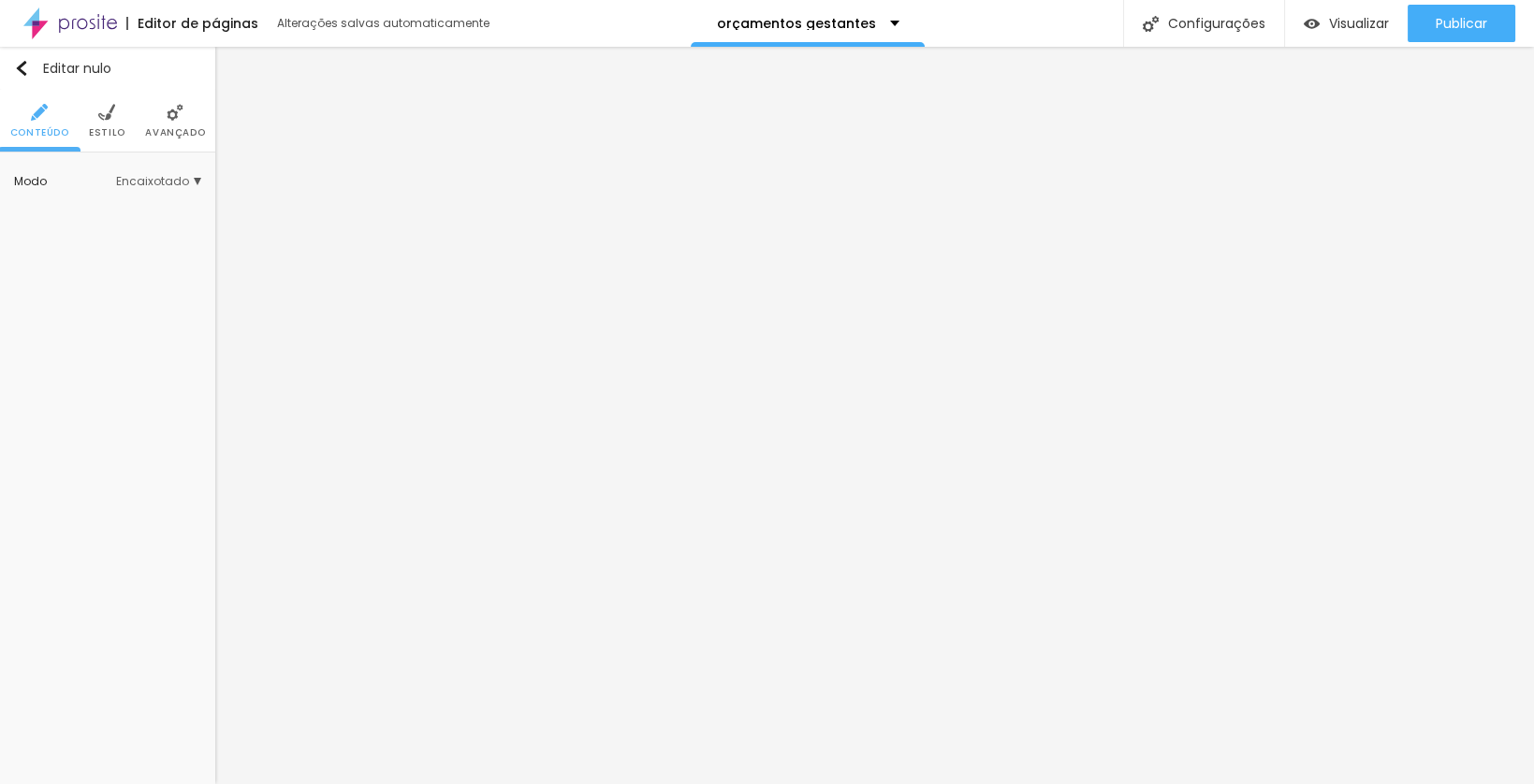 click at bounding box center (107, 112) 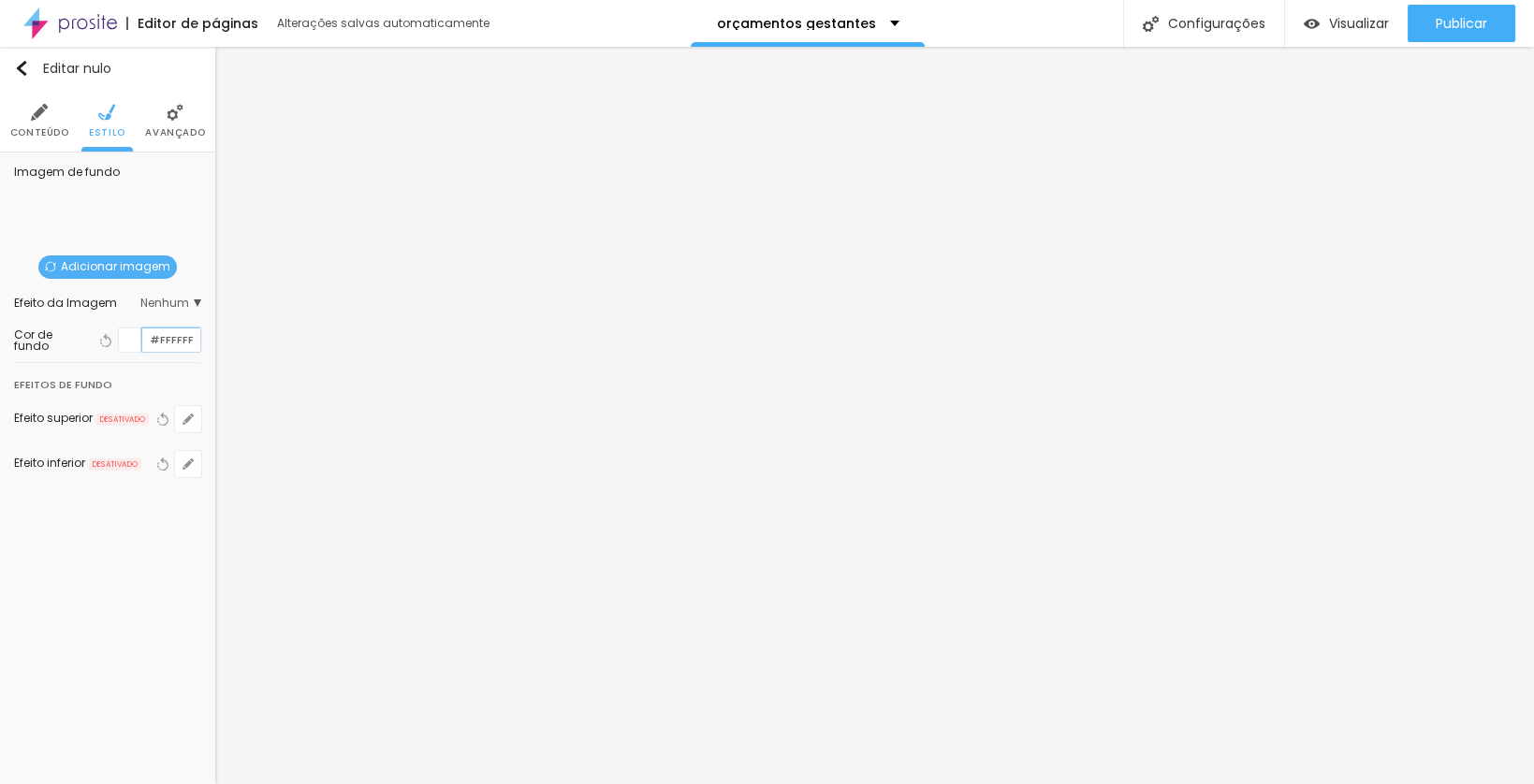drag, startPoint x: 192, startPoint y: 335, endPoint x: 131, endPoint y: 336, distance: 61.0082 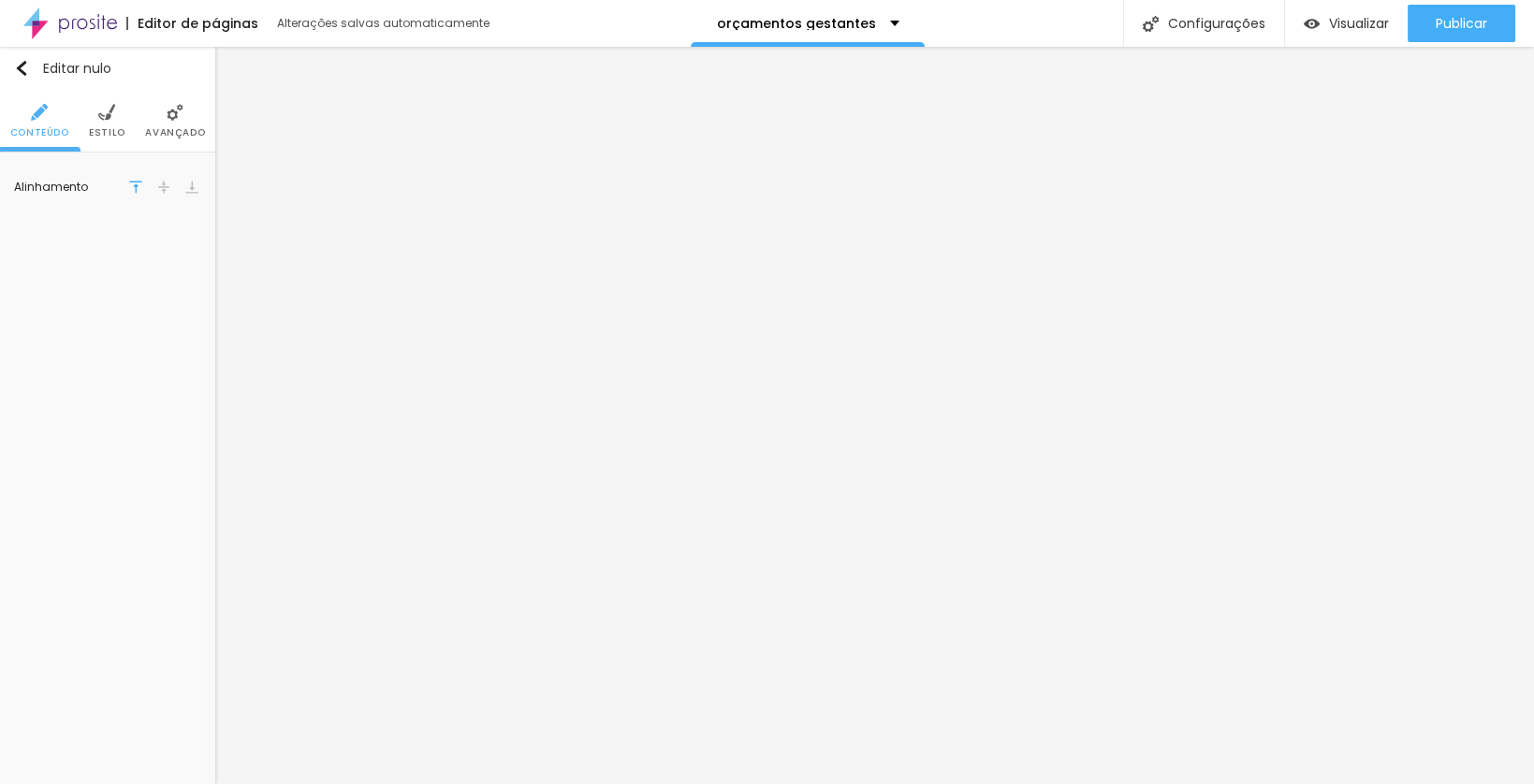 click at bounding box center (107, 112) 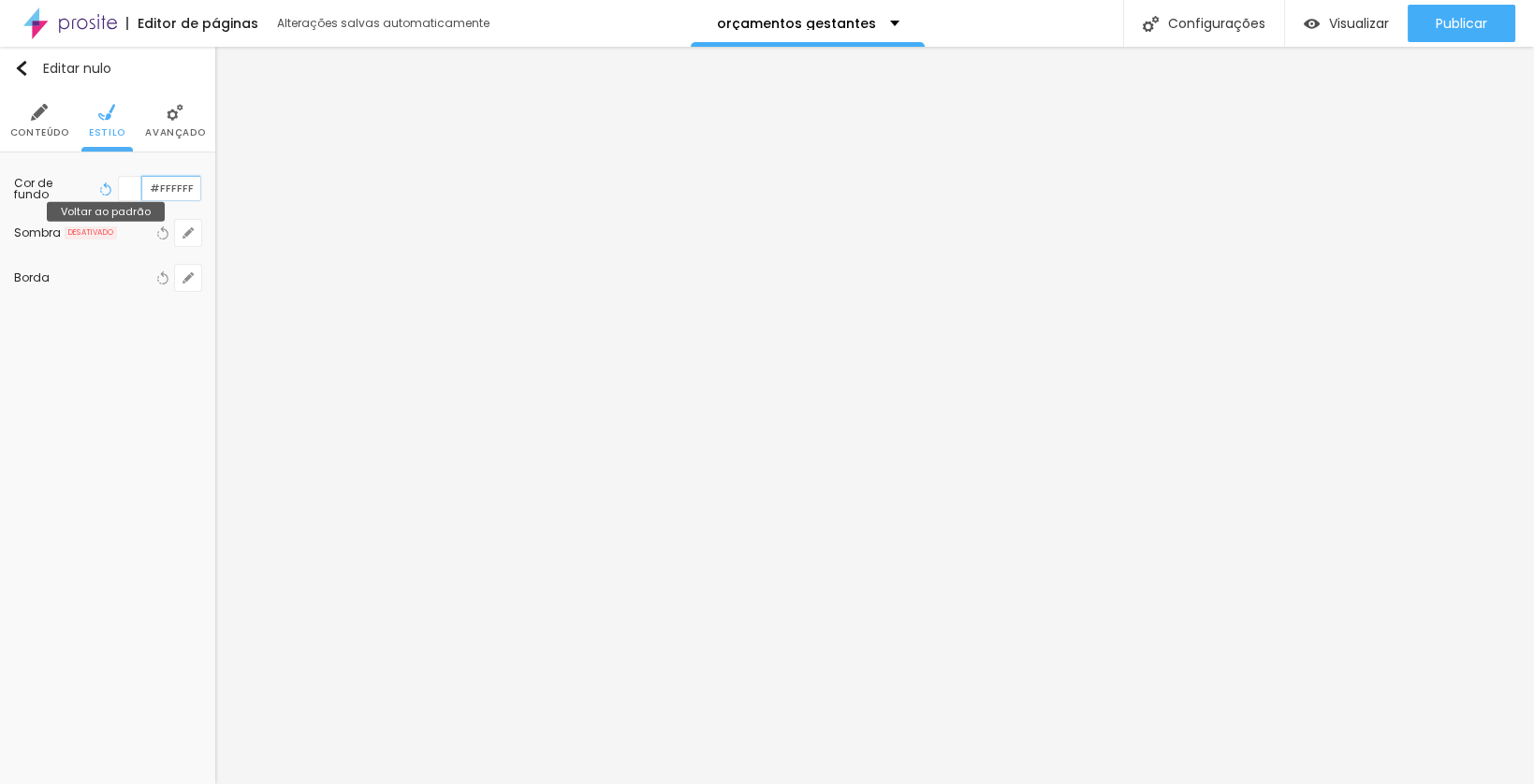 drag, startPoint x: 194, startPoint y: 185, endPoint x: 109, endPoint y: 185, distance: 85 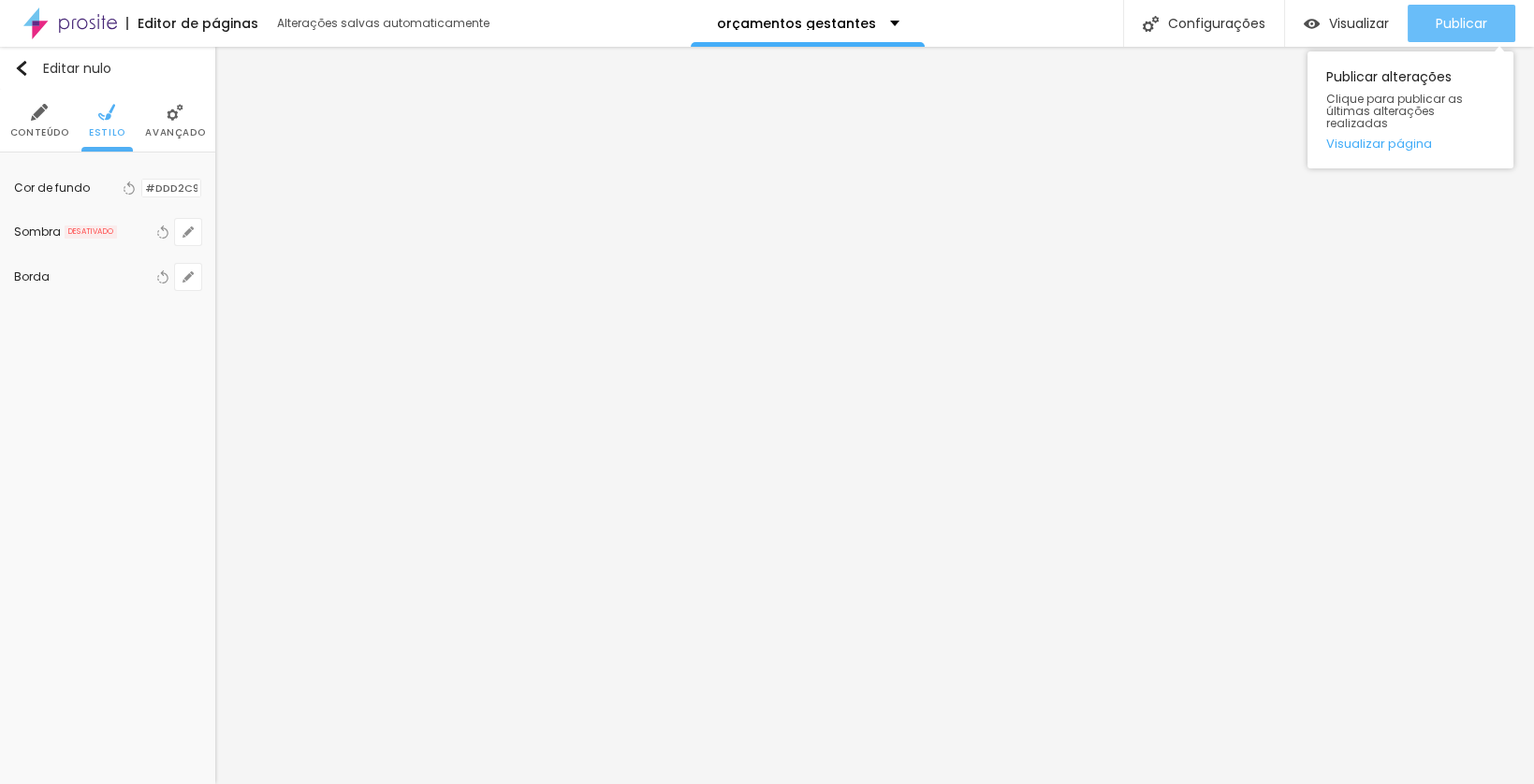 click on "Publicar" at bounding box center (1461, 23) 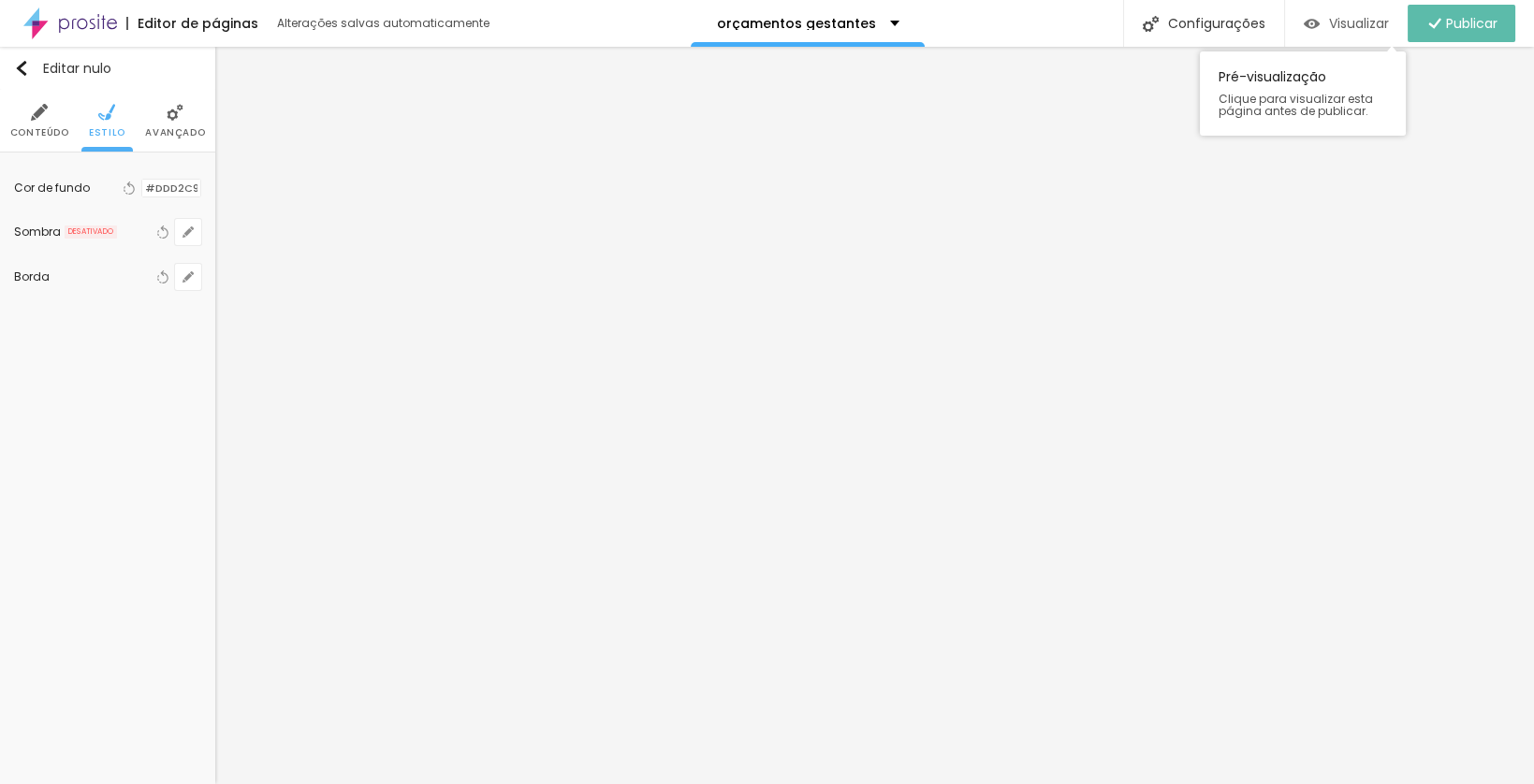 click on "Visualizar" at bounding box center (1359, 23) 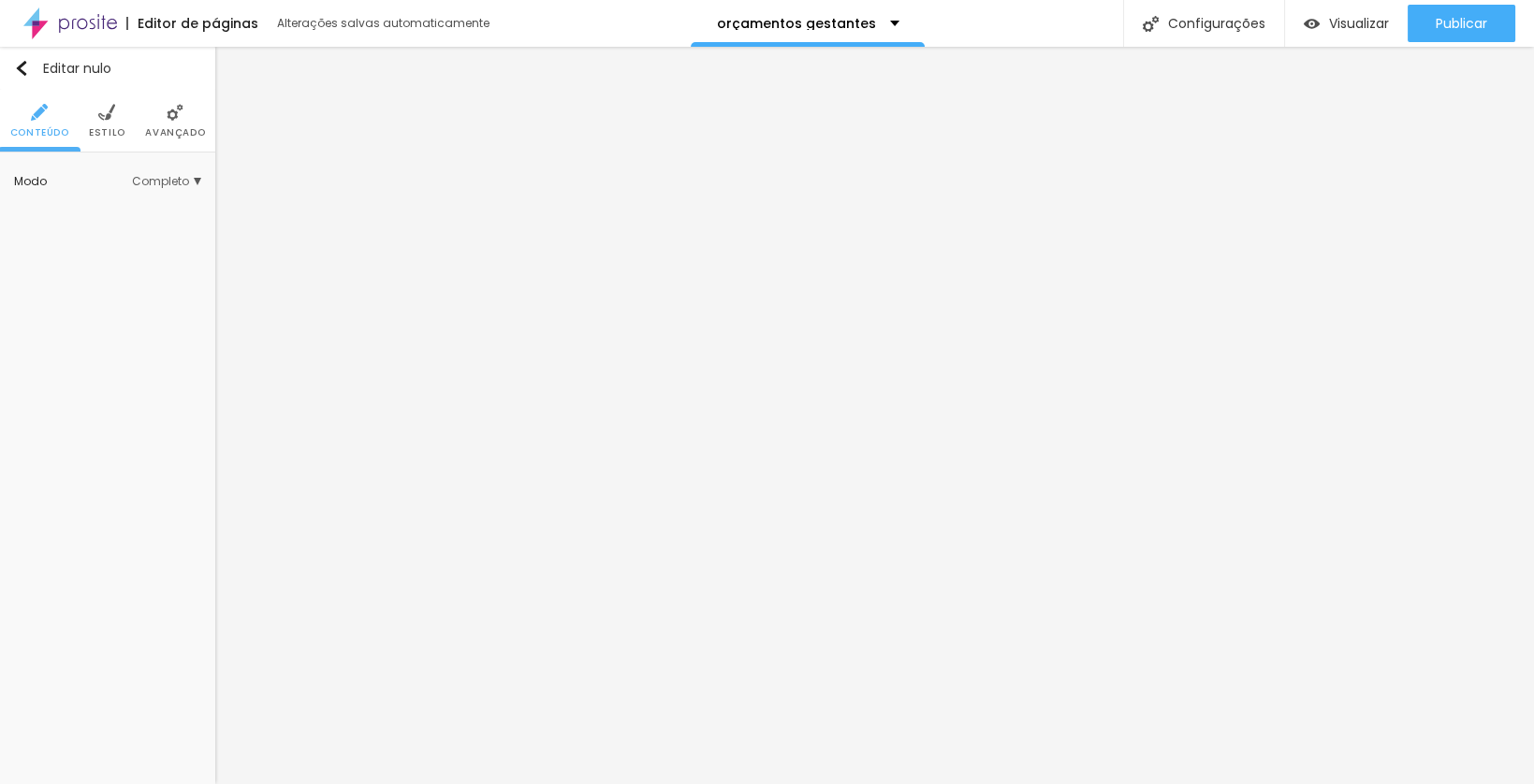 click at bounding box center [107, 112] 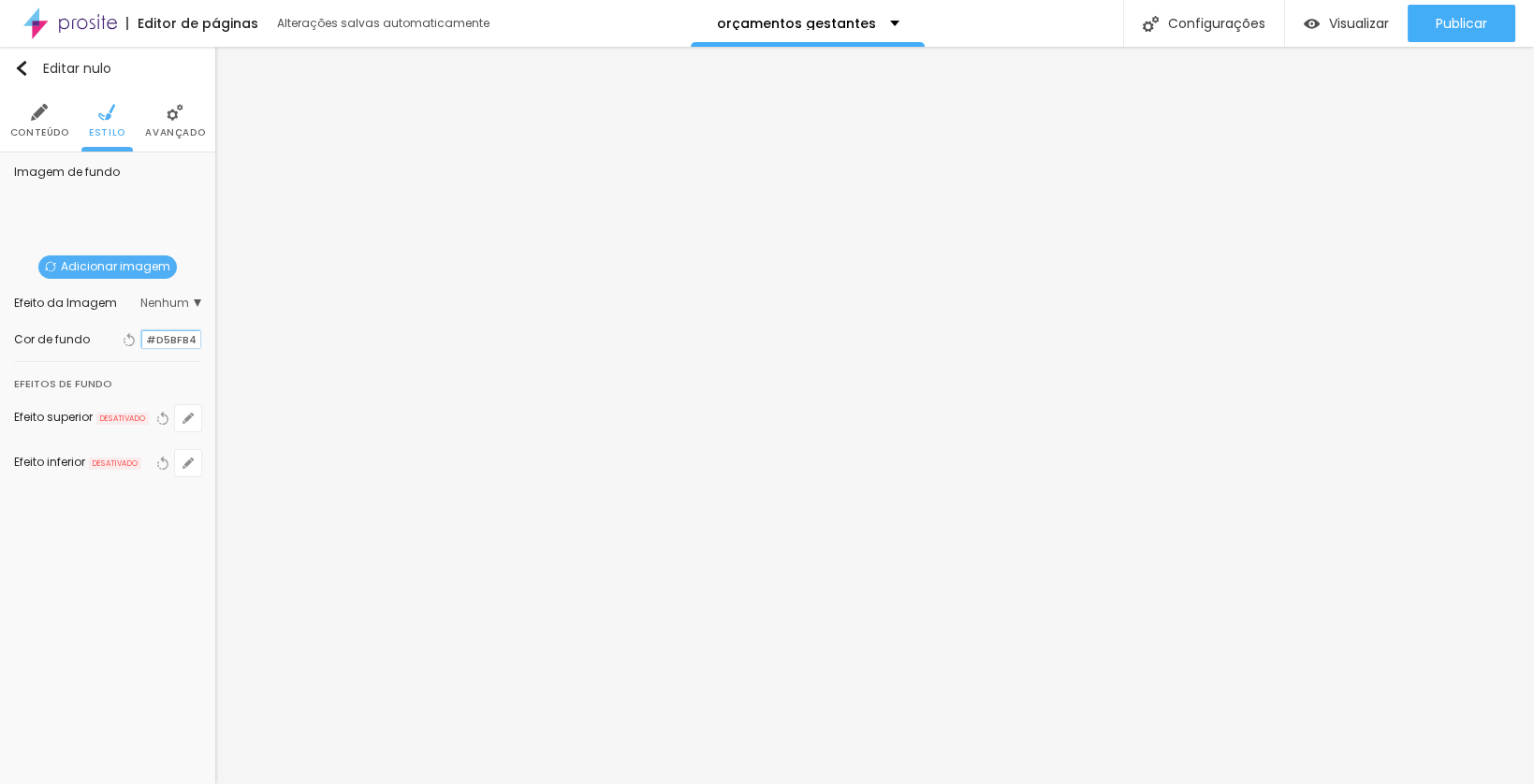 drag, startPoint x: 194, startPoint y: 337, endPoint x: 124, endPoint y: 333, distance: 70.11419 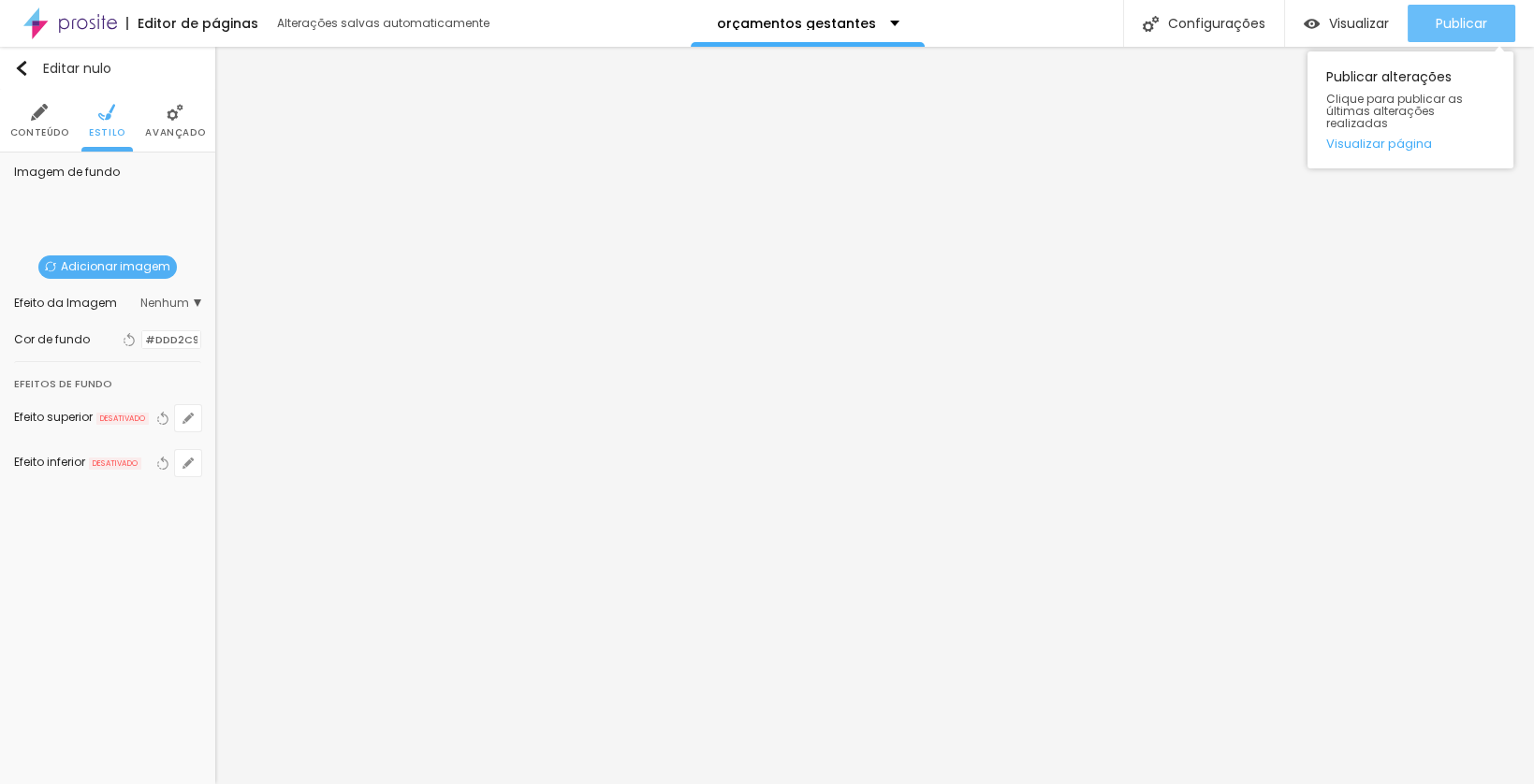 click on "Publicar" at bounding box center [1461, 23] 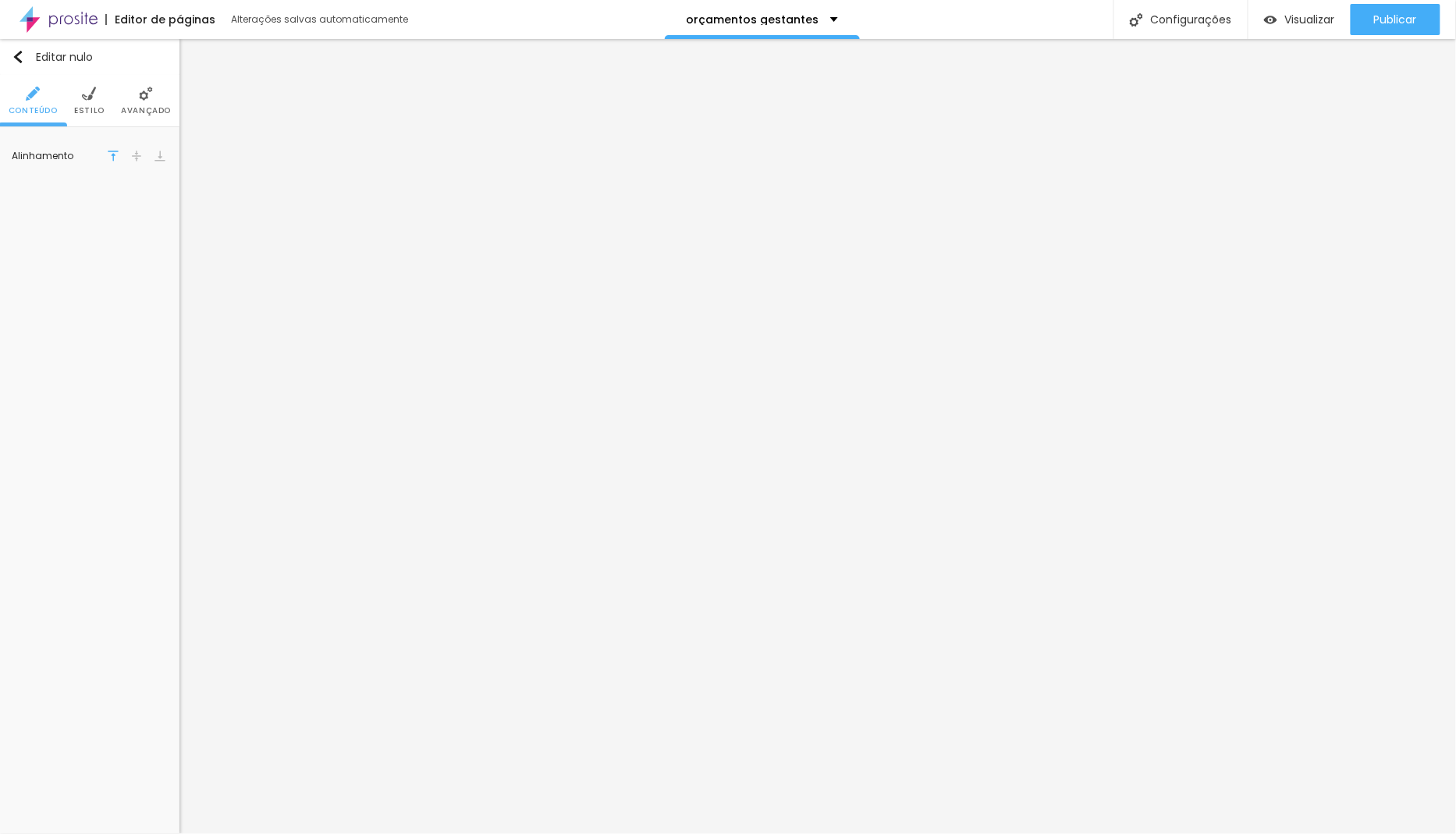 click on "Estilo" at bounding box center (89, 101) 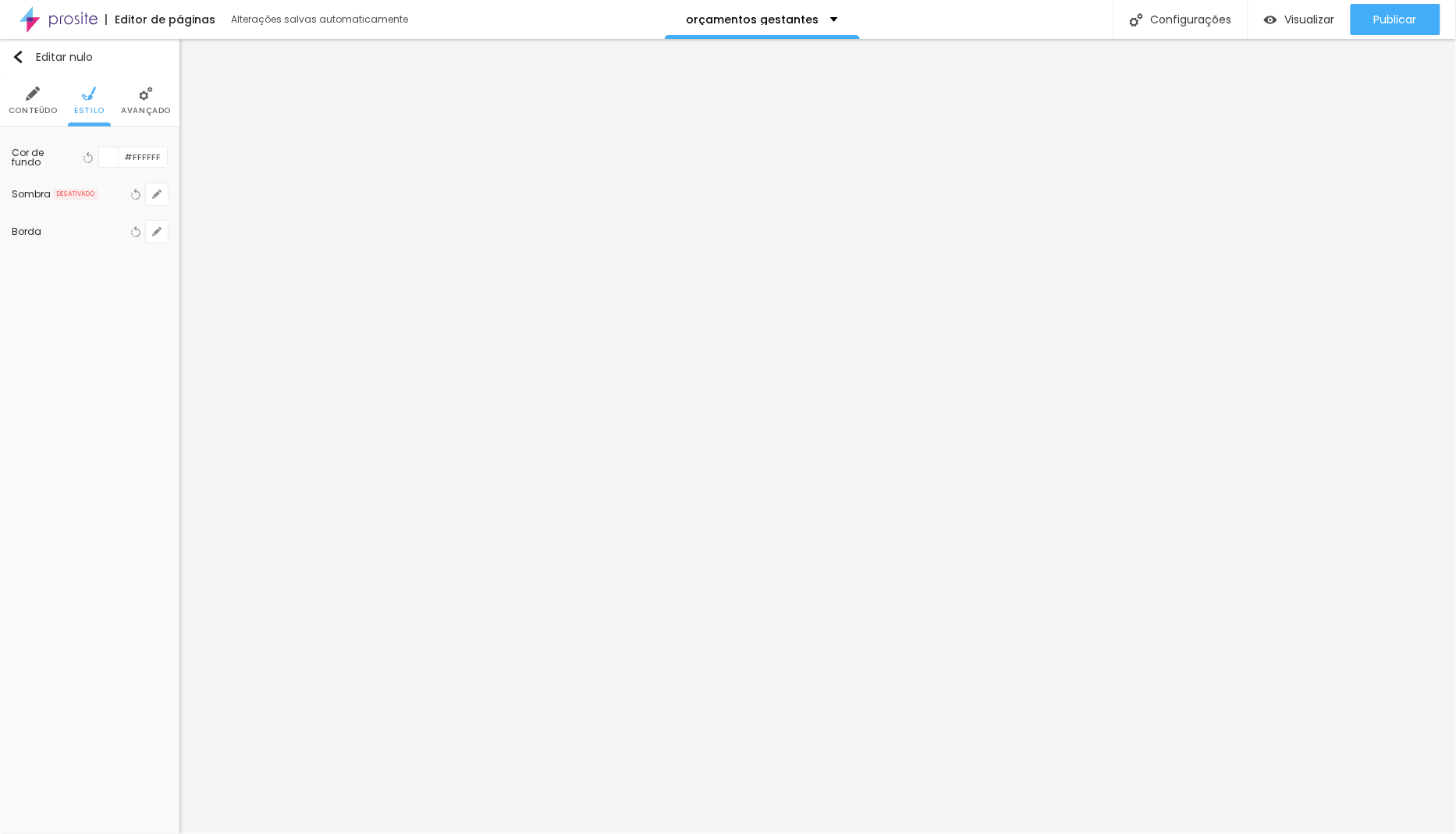 click at bounding box center [146, 94] 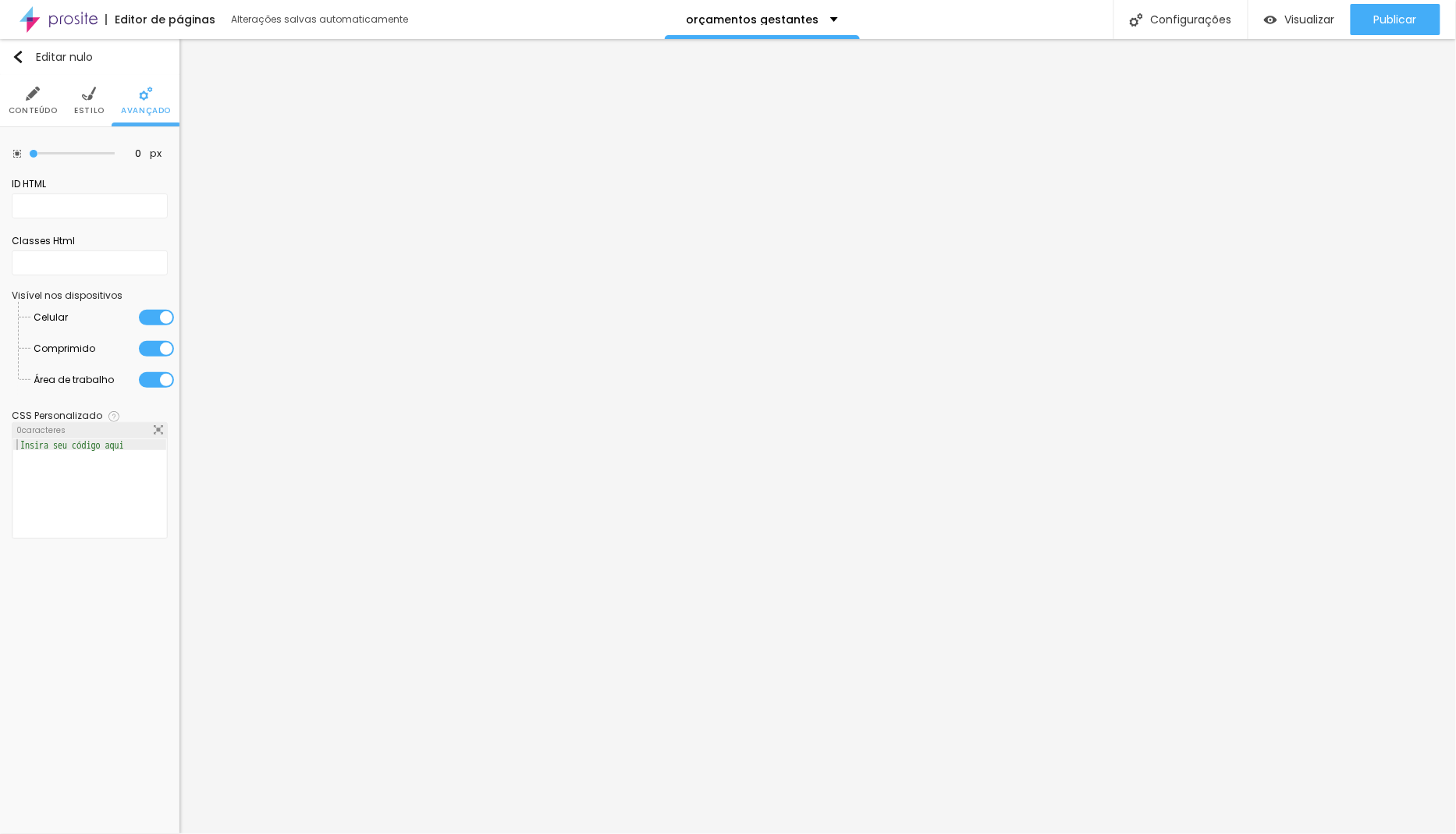 drag, startPoint x: 108, startPoint y: 153, endPoint x: 2, endPoint y: 142, distance: 106.56923 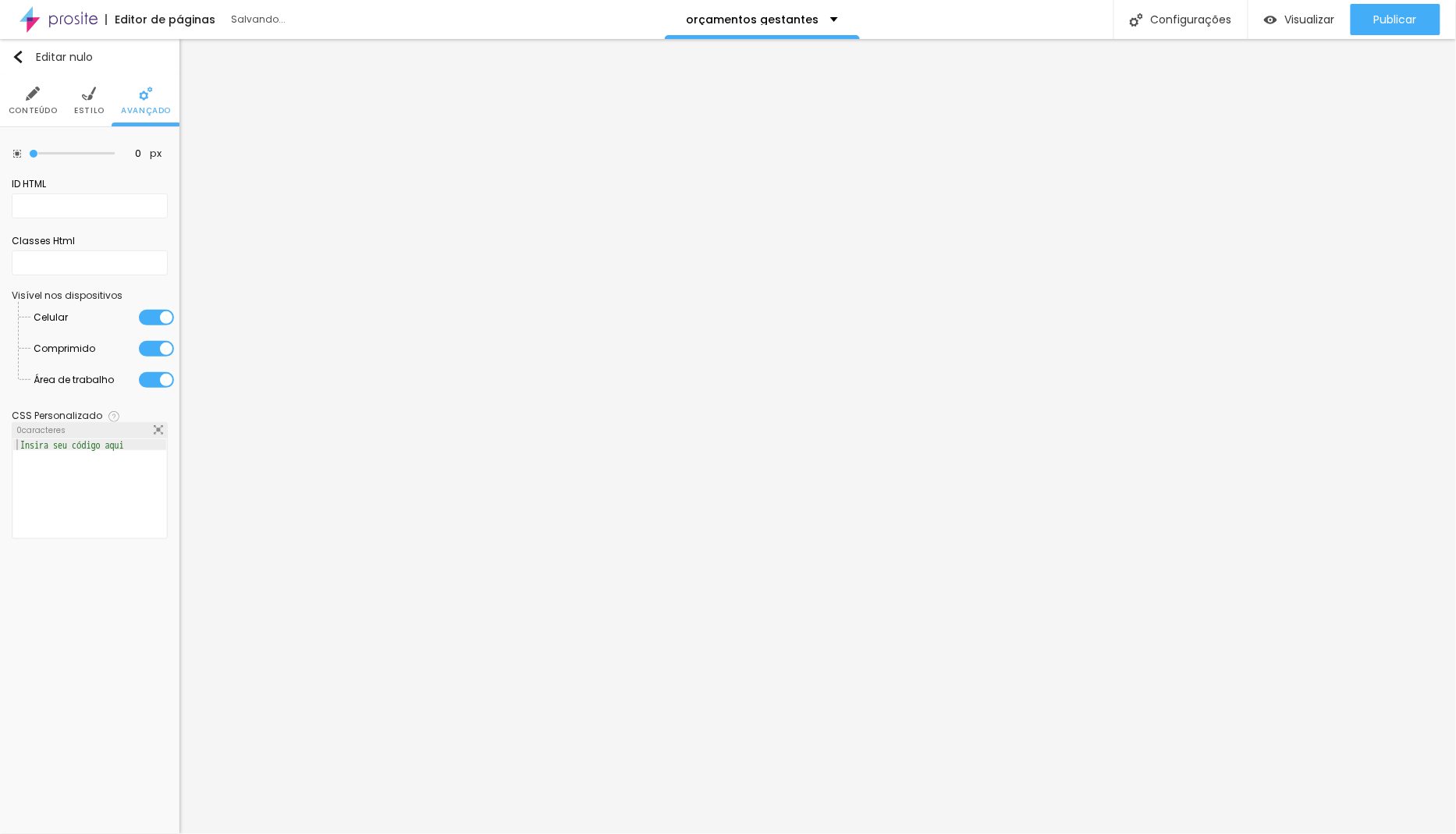 click on "Conteúdo Estilo Avançado" at bounding box center [90, 101] 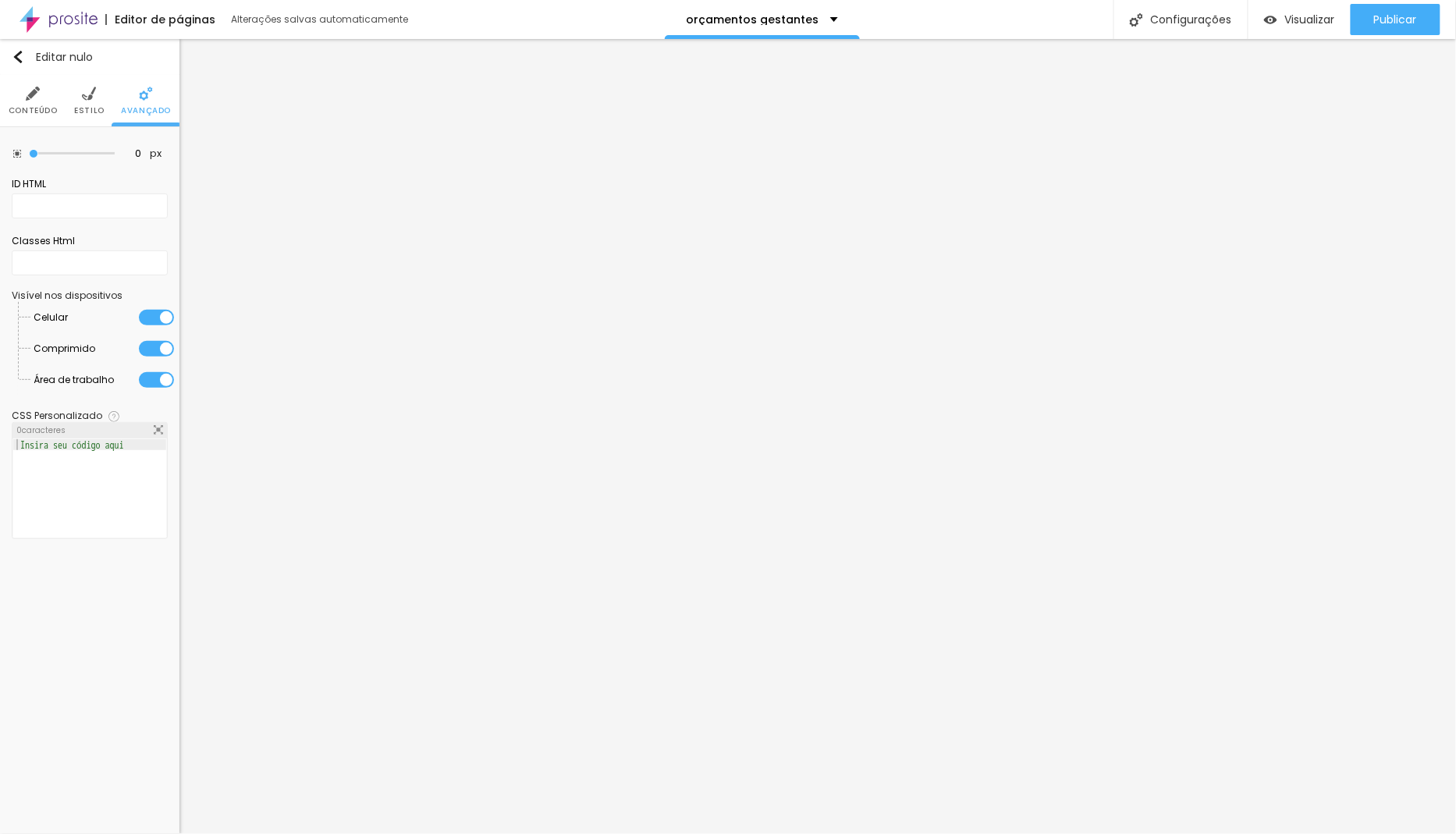 click on "Estilo" at bounding box center [89, 101] 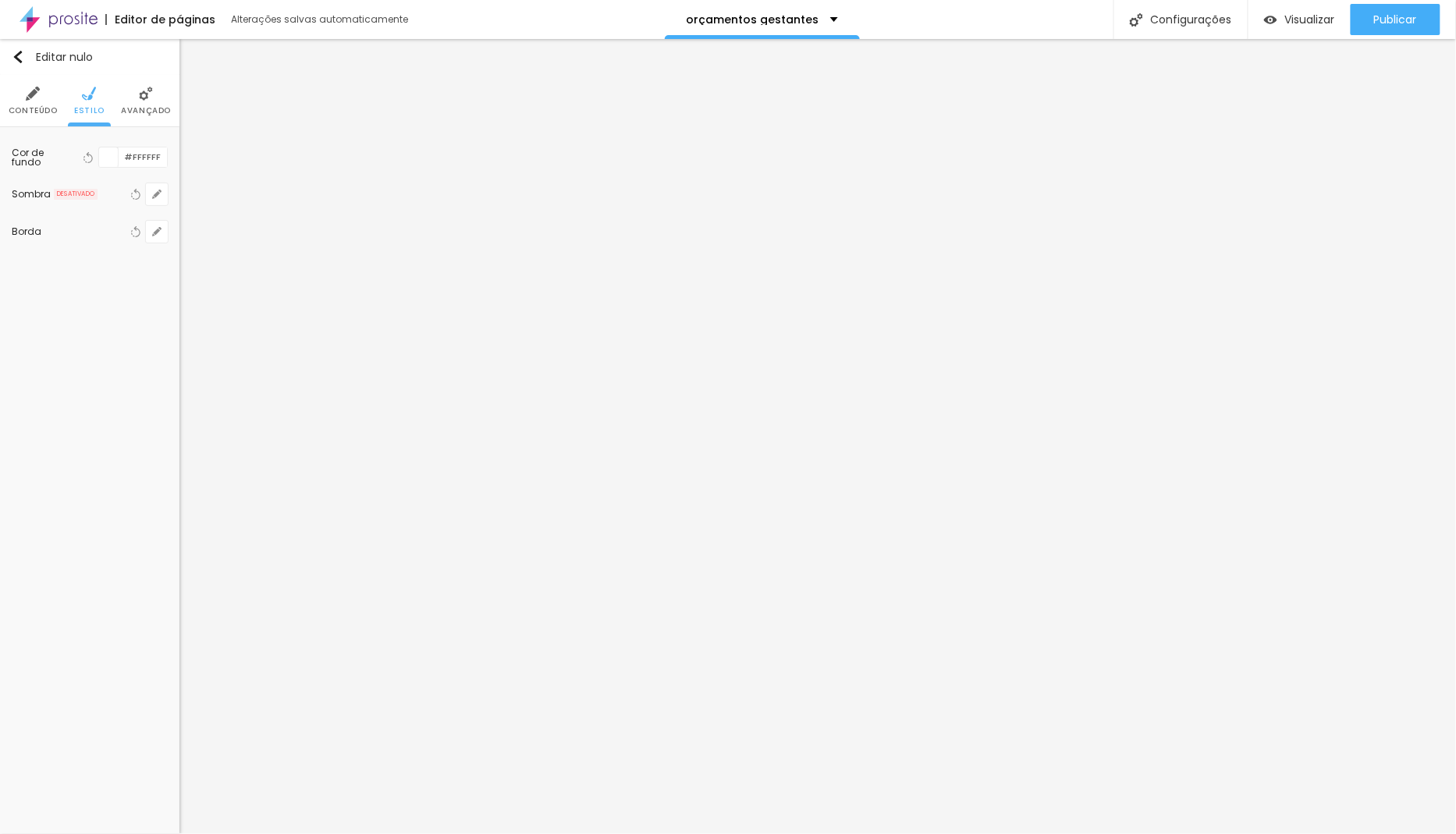 click at bounding box center (33, 94) 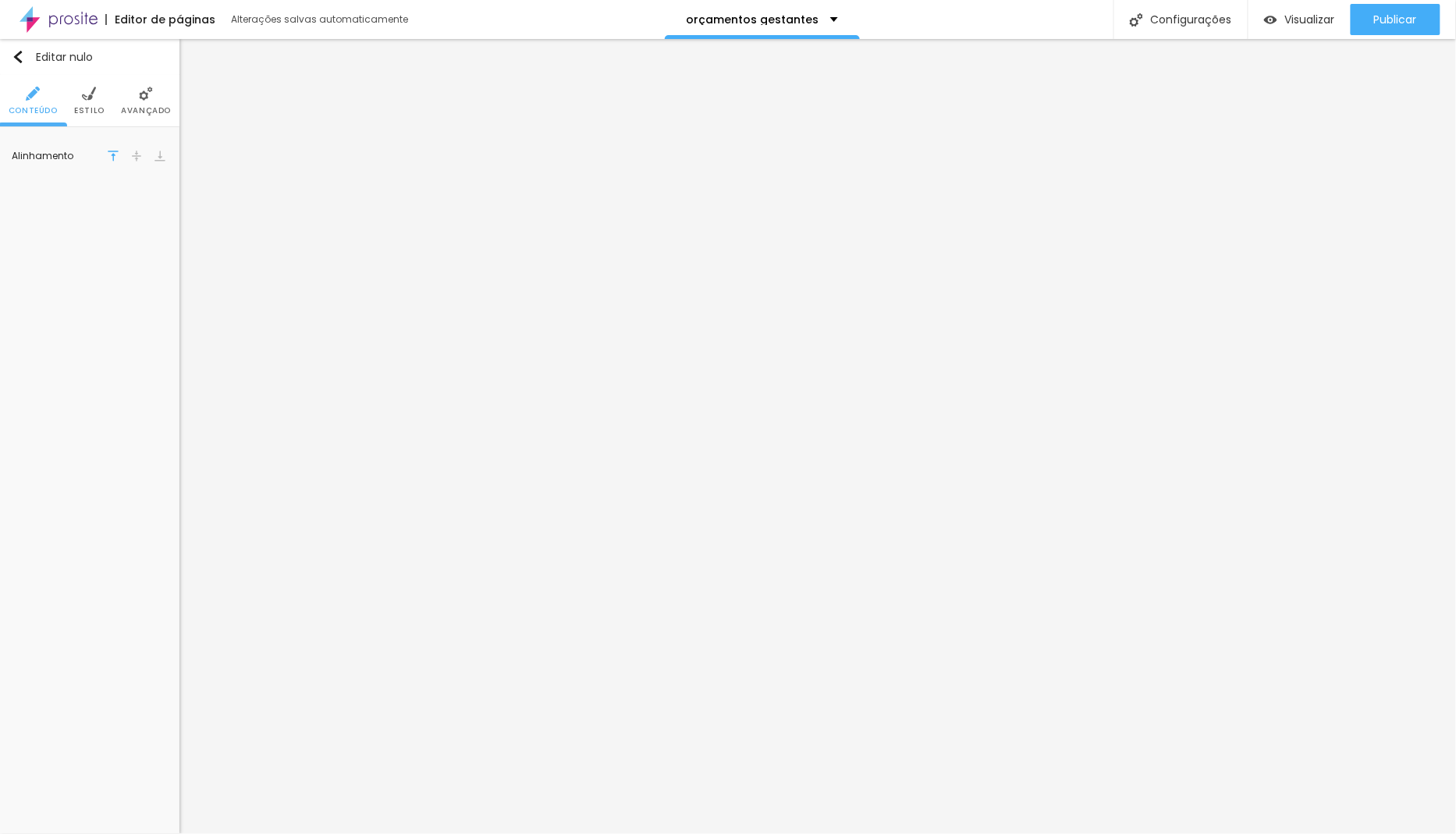 click at bounding box center (137, 156) 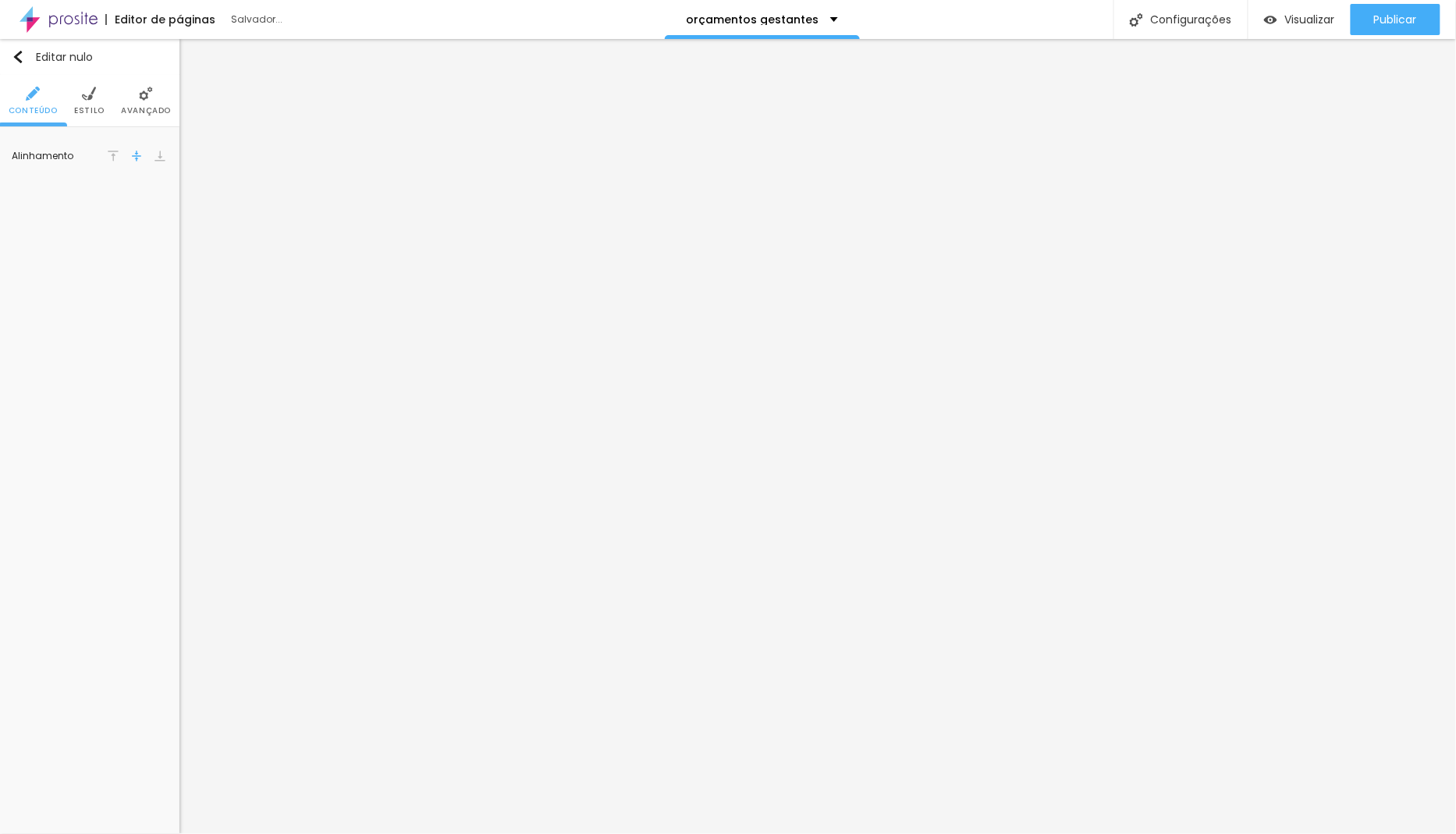 click on "Estilo" at bounding box center [89, 101] 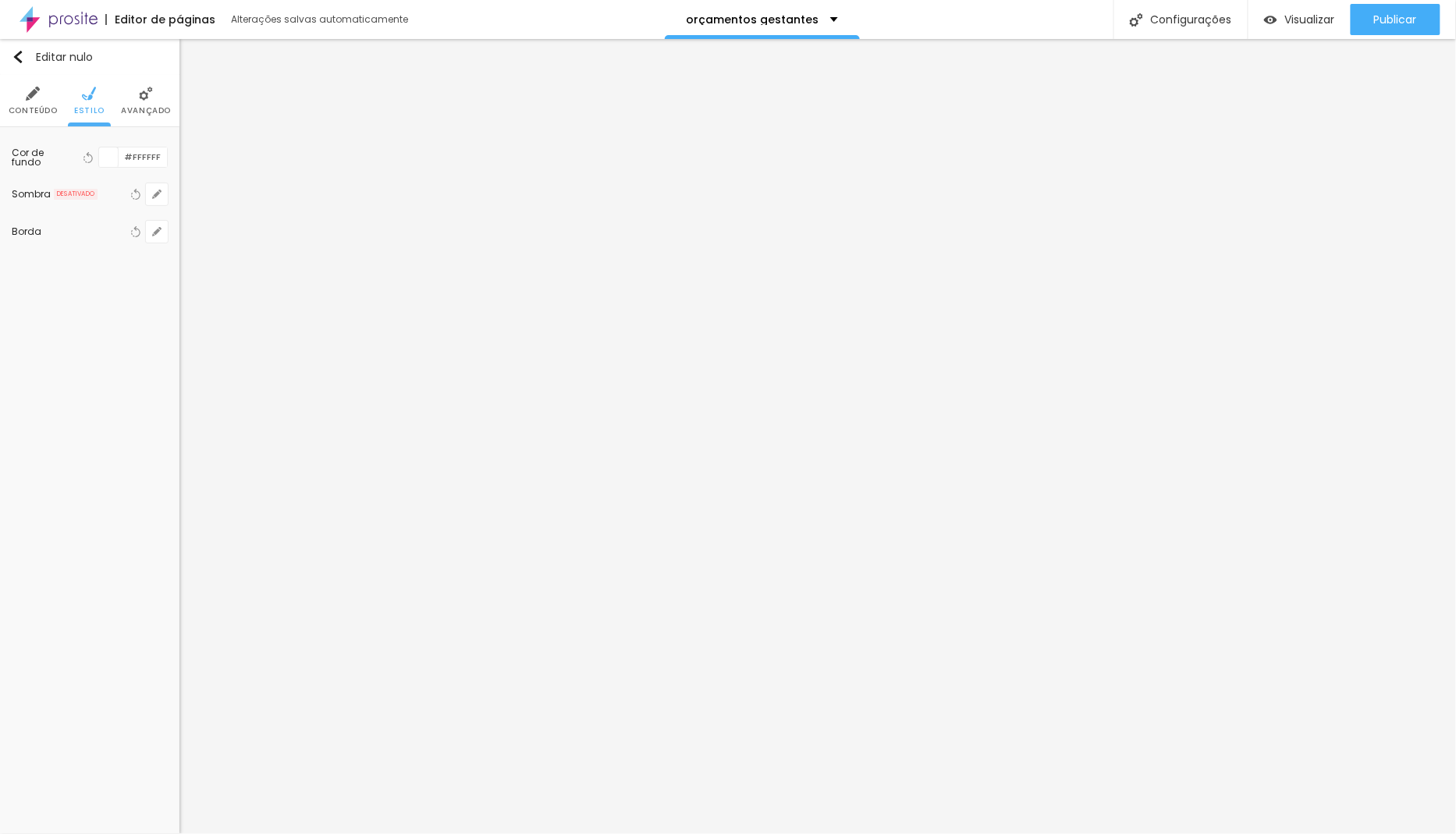 click on "Avançado" at bounding box center [146, 101] 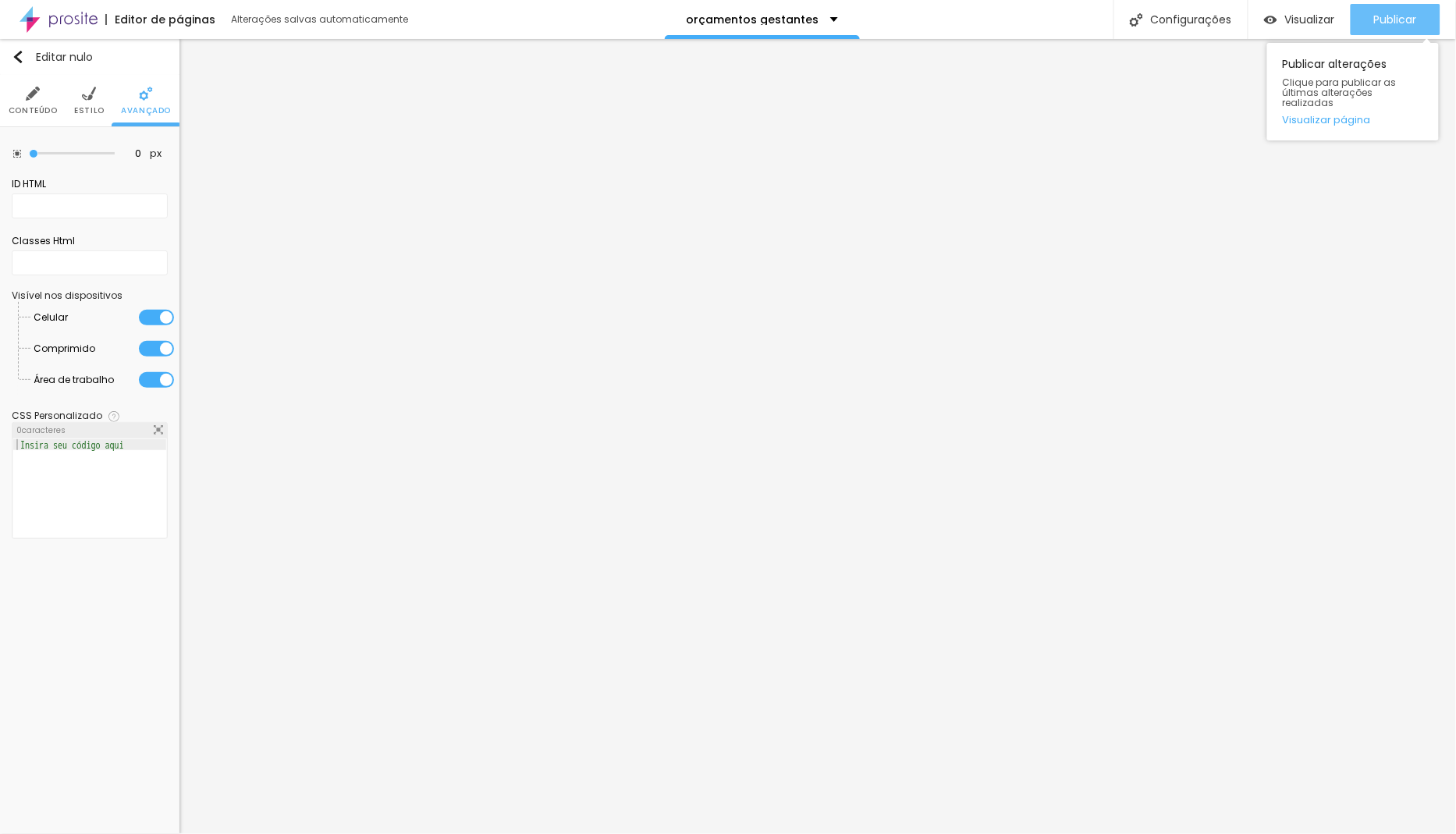 click on "Publicar" at bounding box center (1395, 20) 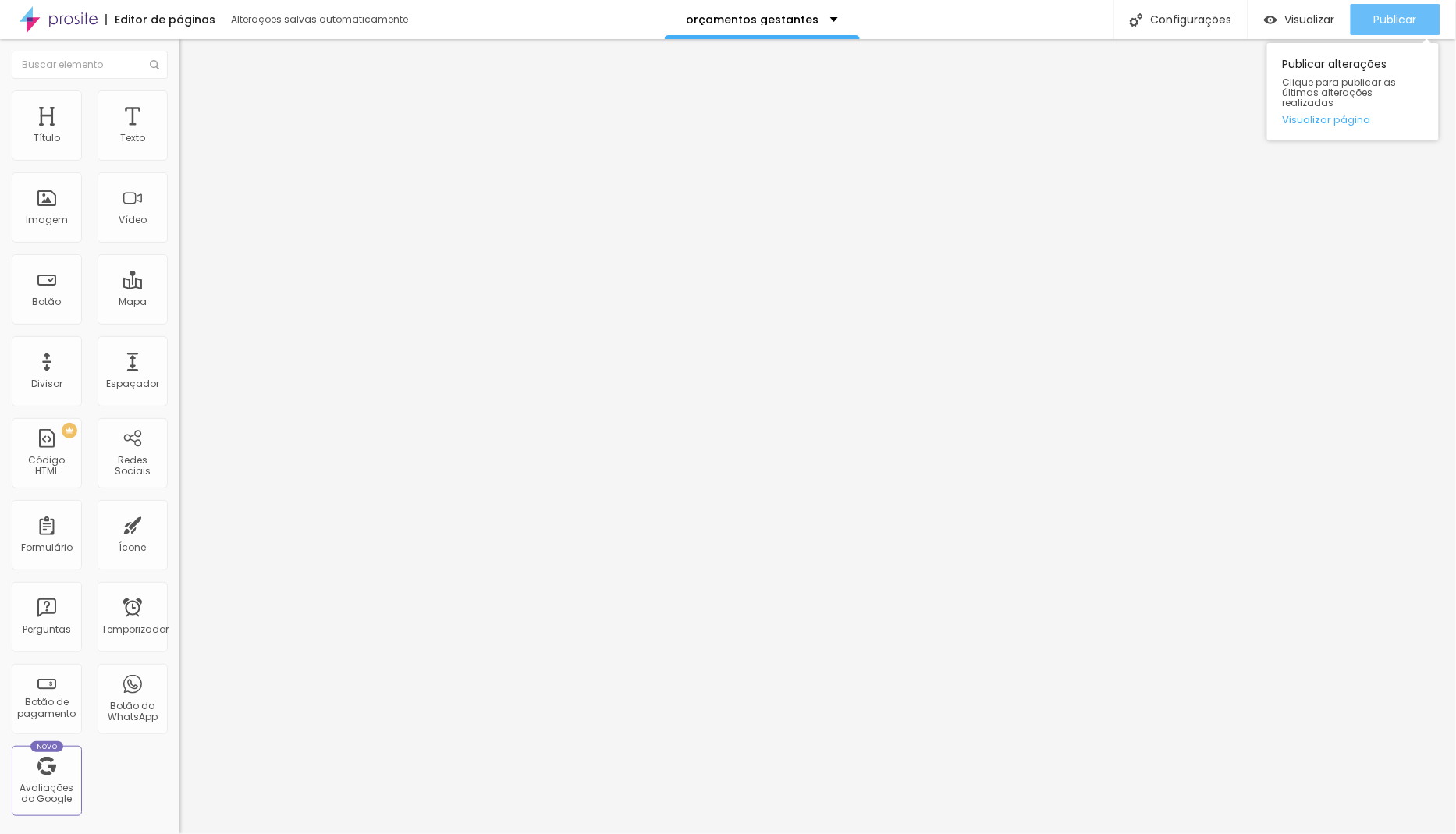 click on "Publicar" at bounding box center [1395, 20] 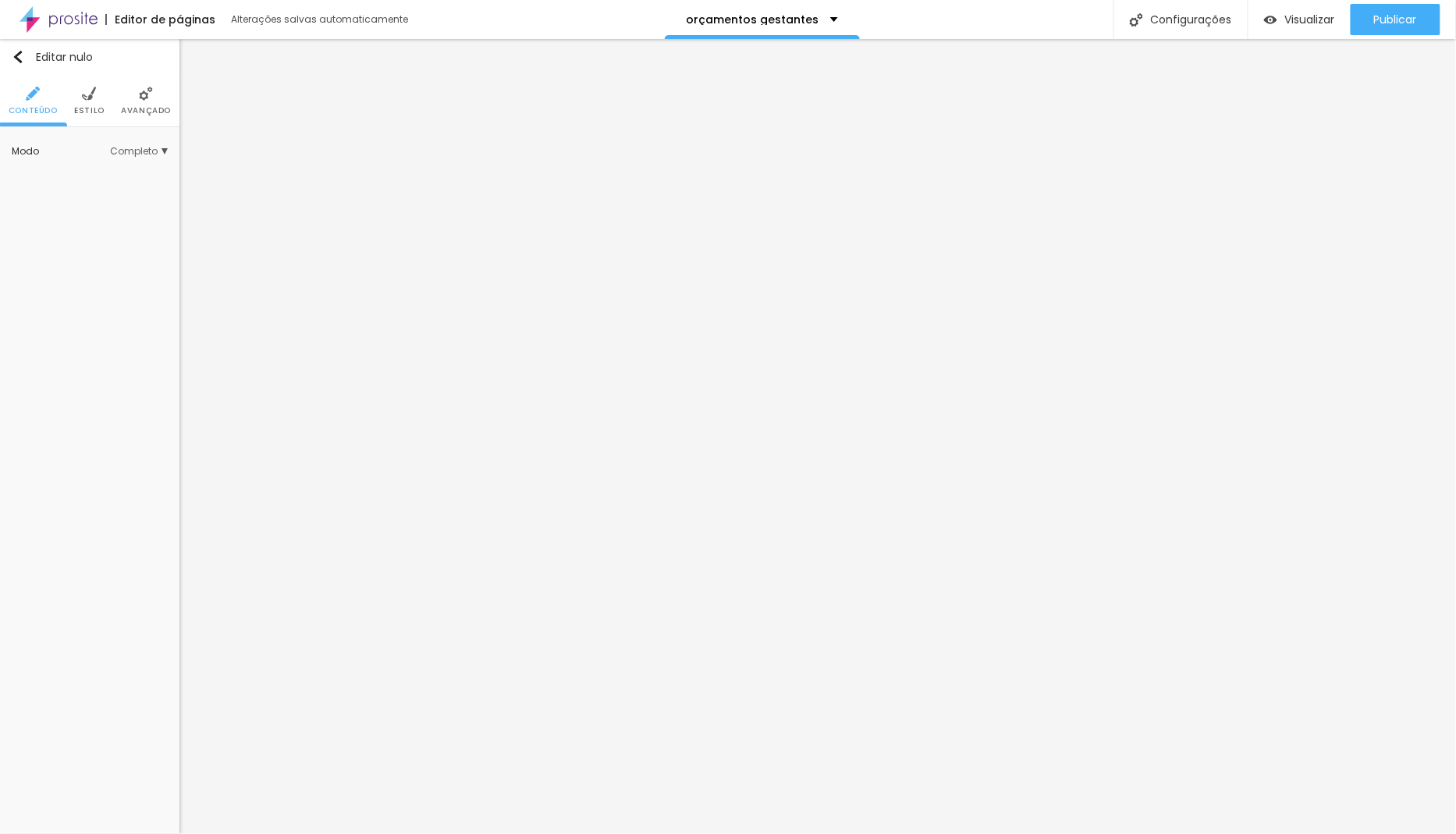click on "Completo" at bounding box center (133, 151) 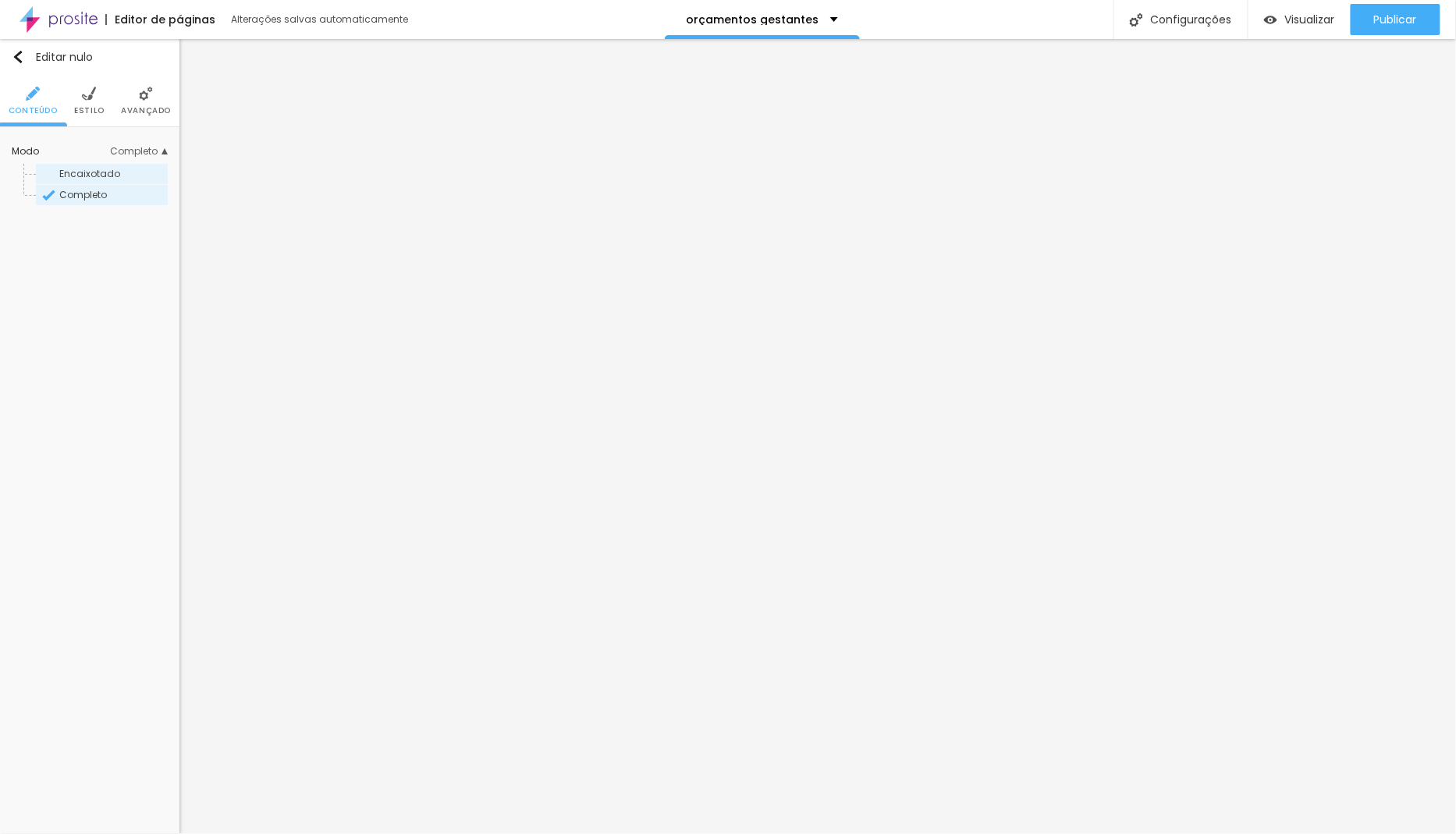 click on "Encaixotado" at bounding box center [90, 173] 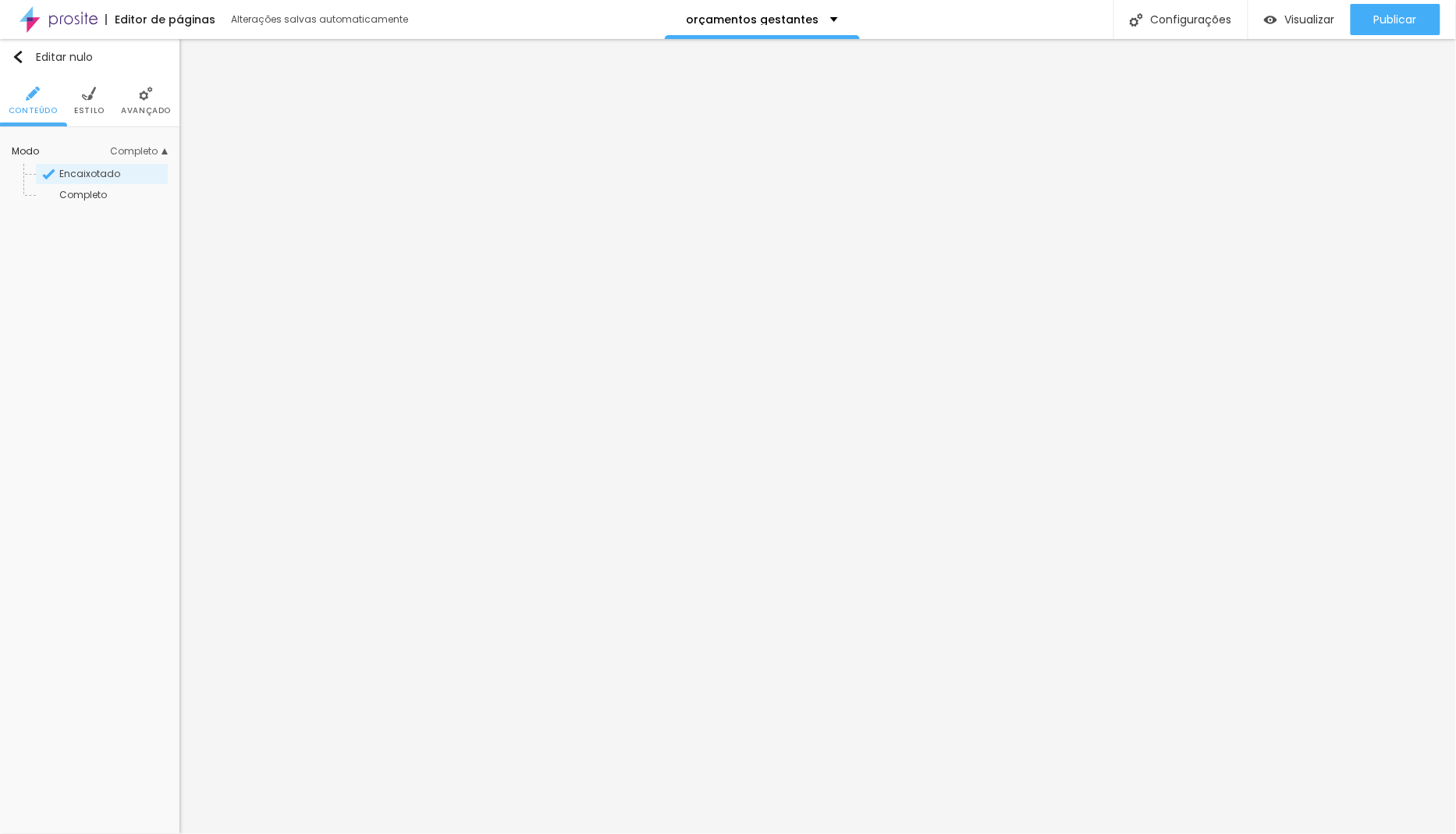 click on "Completo" at bounding box center (133, 151) 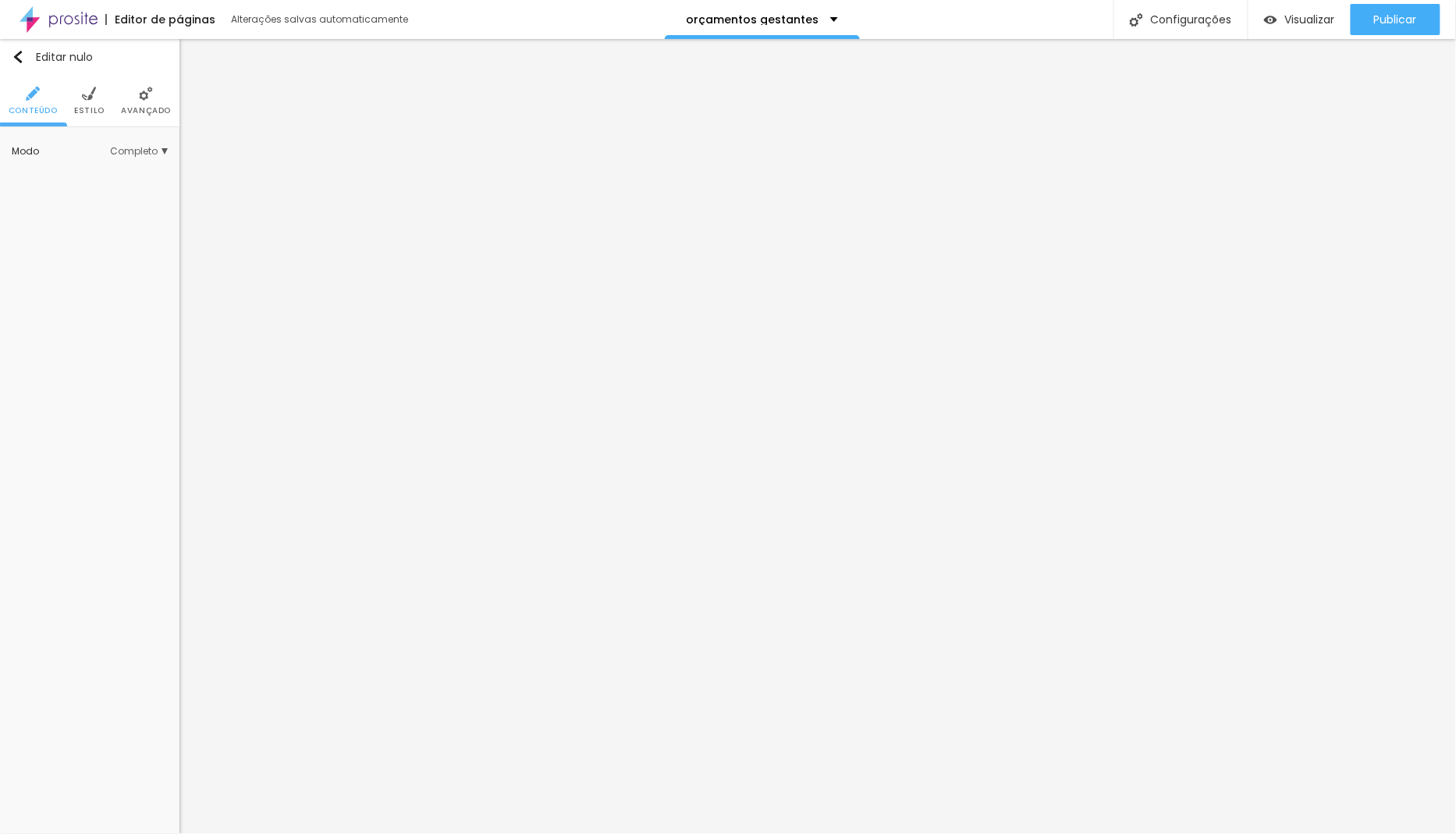 click on "Completo" at bounding box center (133, 151) 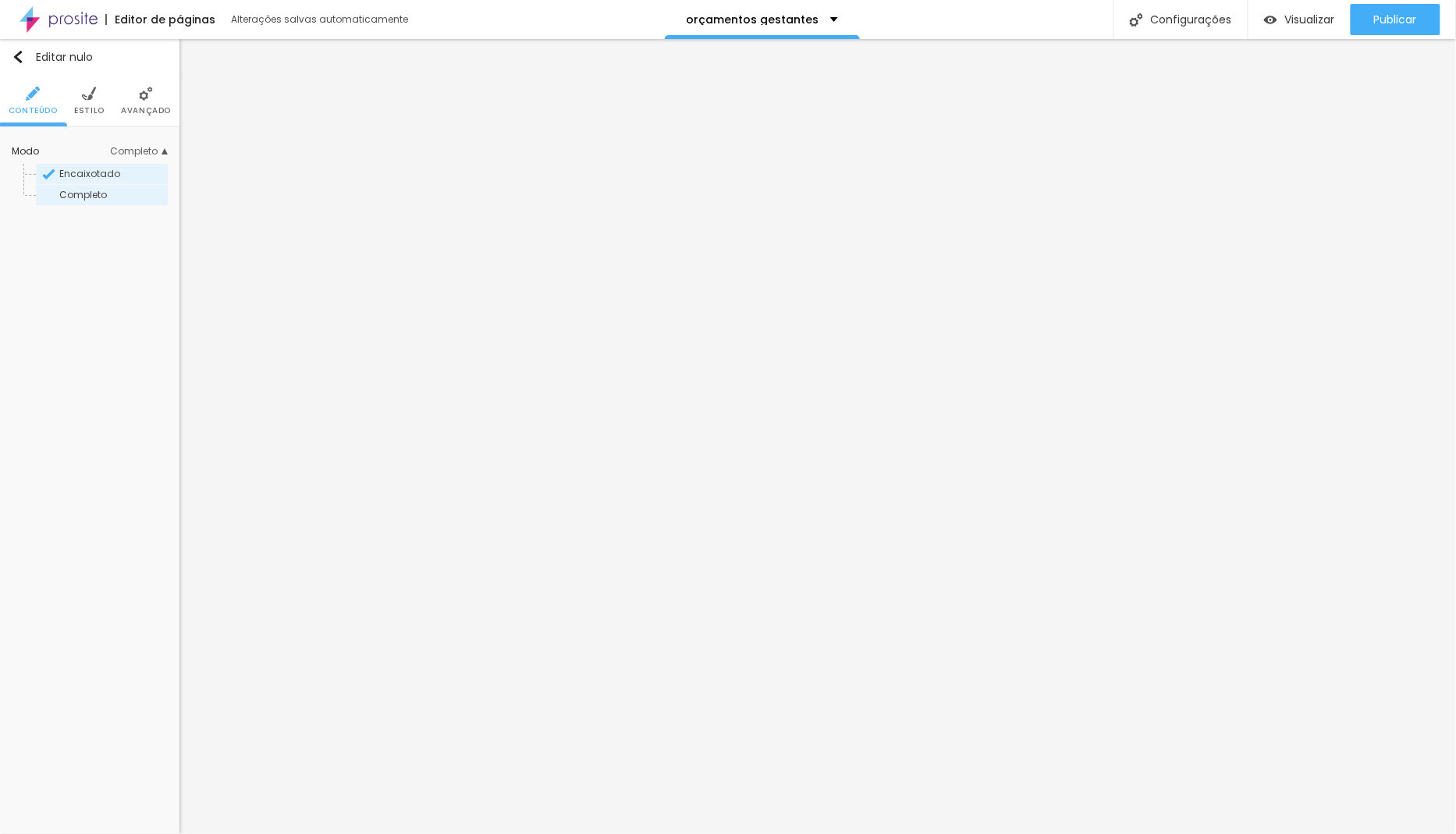 click on "Completo" at bounding box center (83, 194) 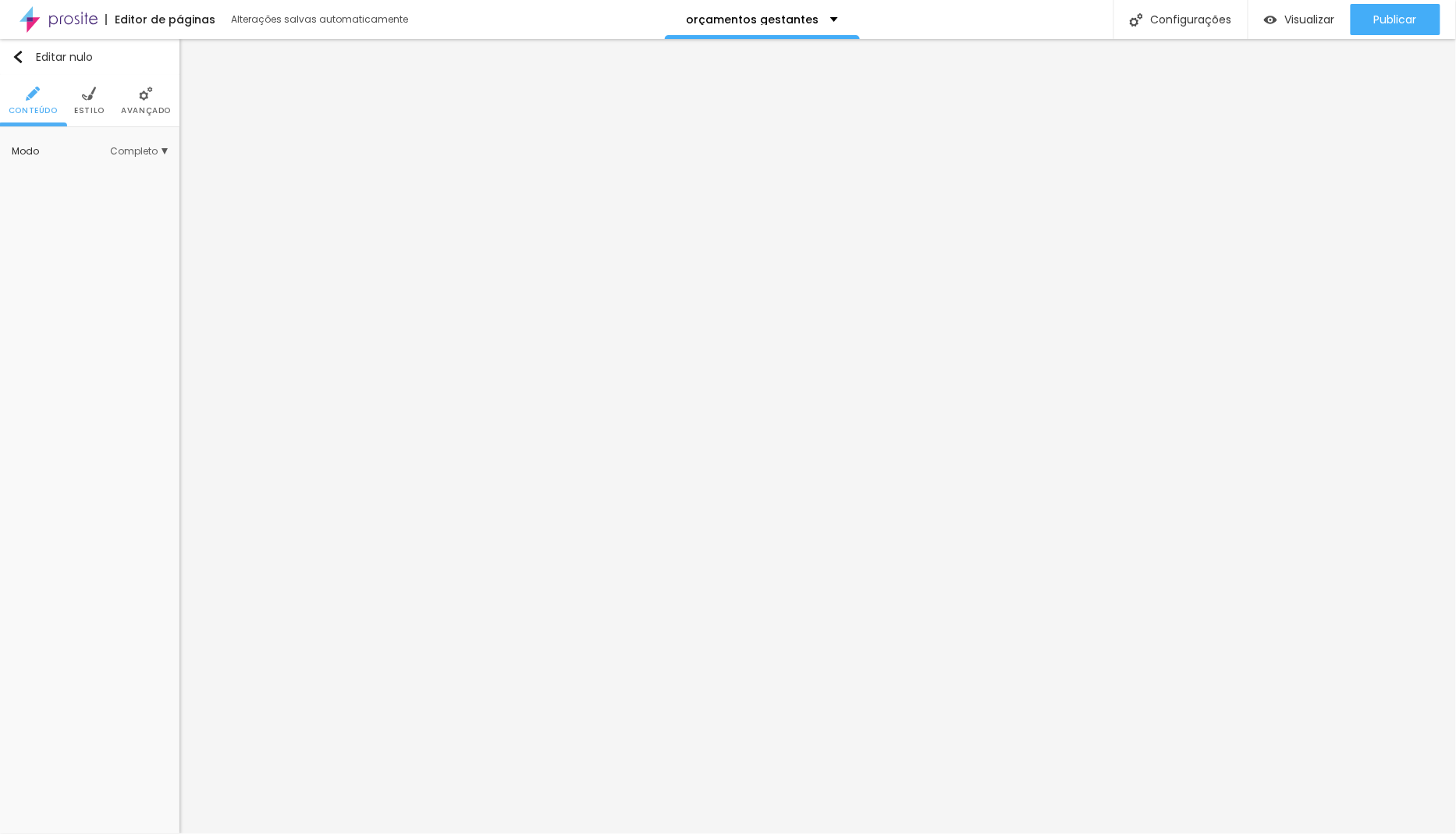click at bounding box center (89, 94) 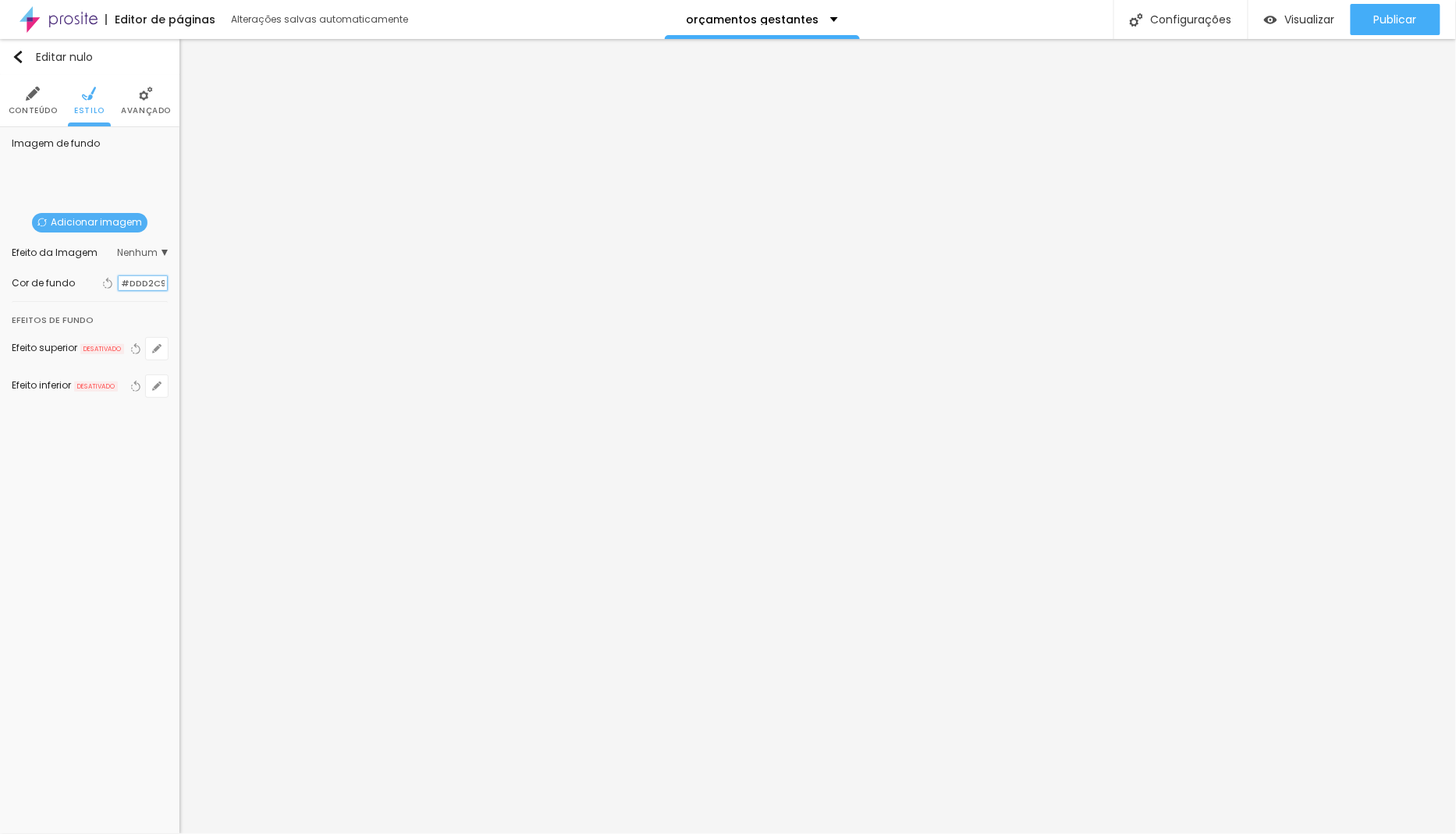 click on "#DDD2C9" at bounding box center (143, 283) 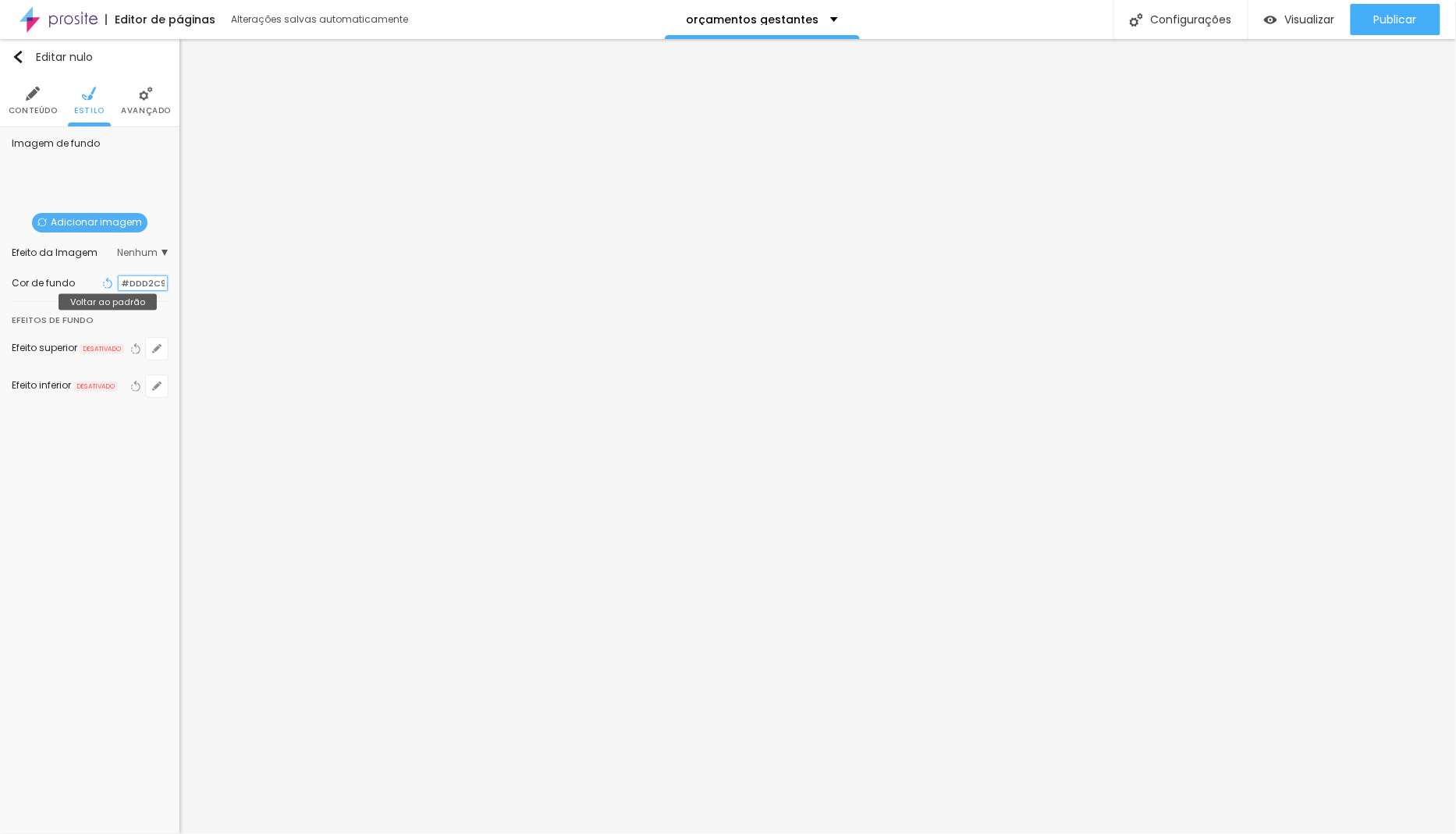 drag, startPoint x: 165, startPoint y: 284, endPoint x: 96, endPoint y: 282, distance: 69.02898 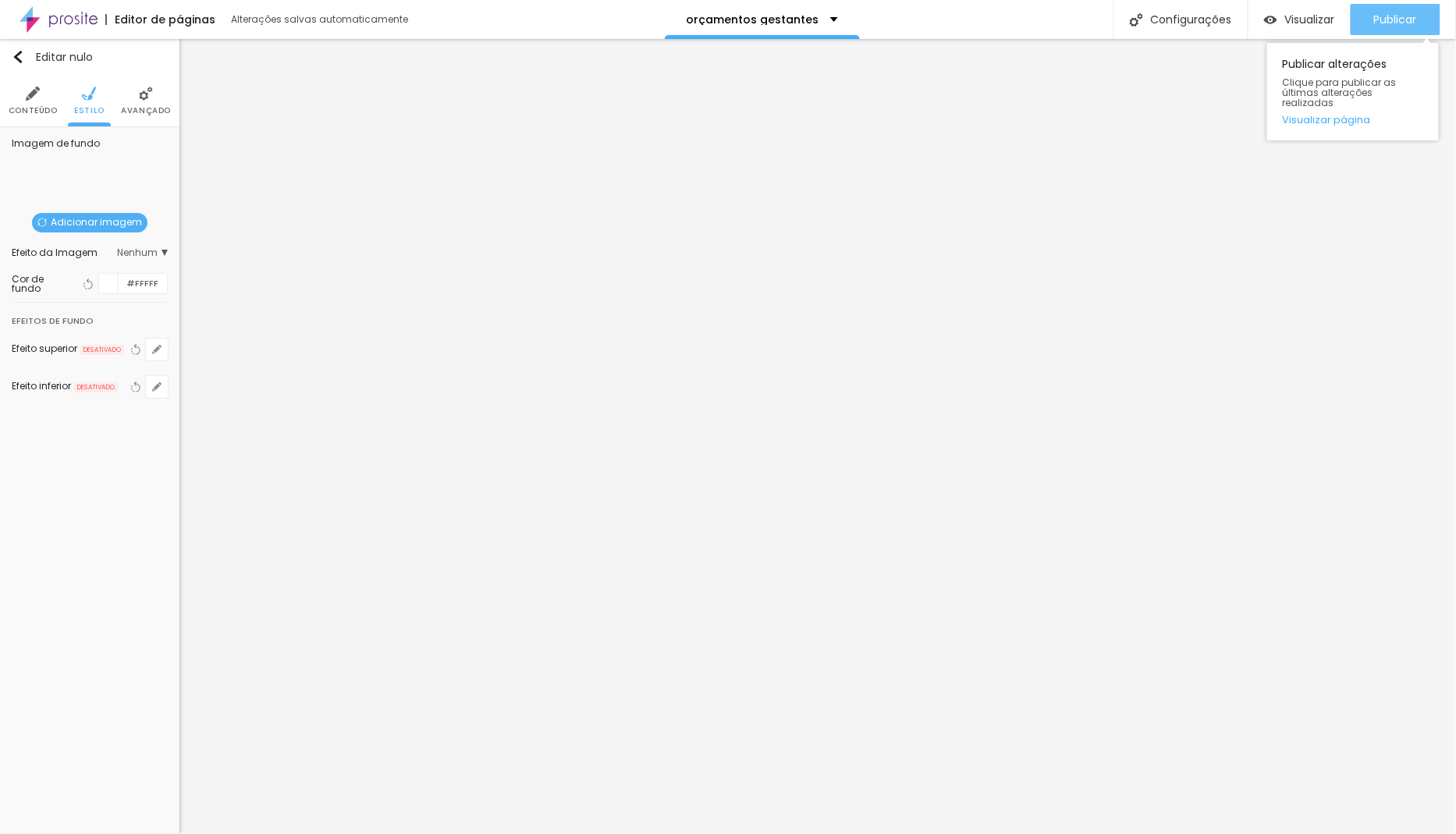 click on "Publicar" at bounding box center (1395, 20) 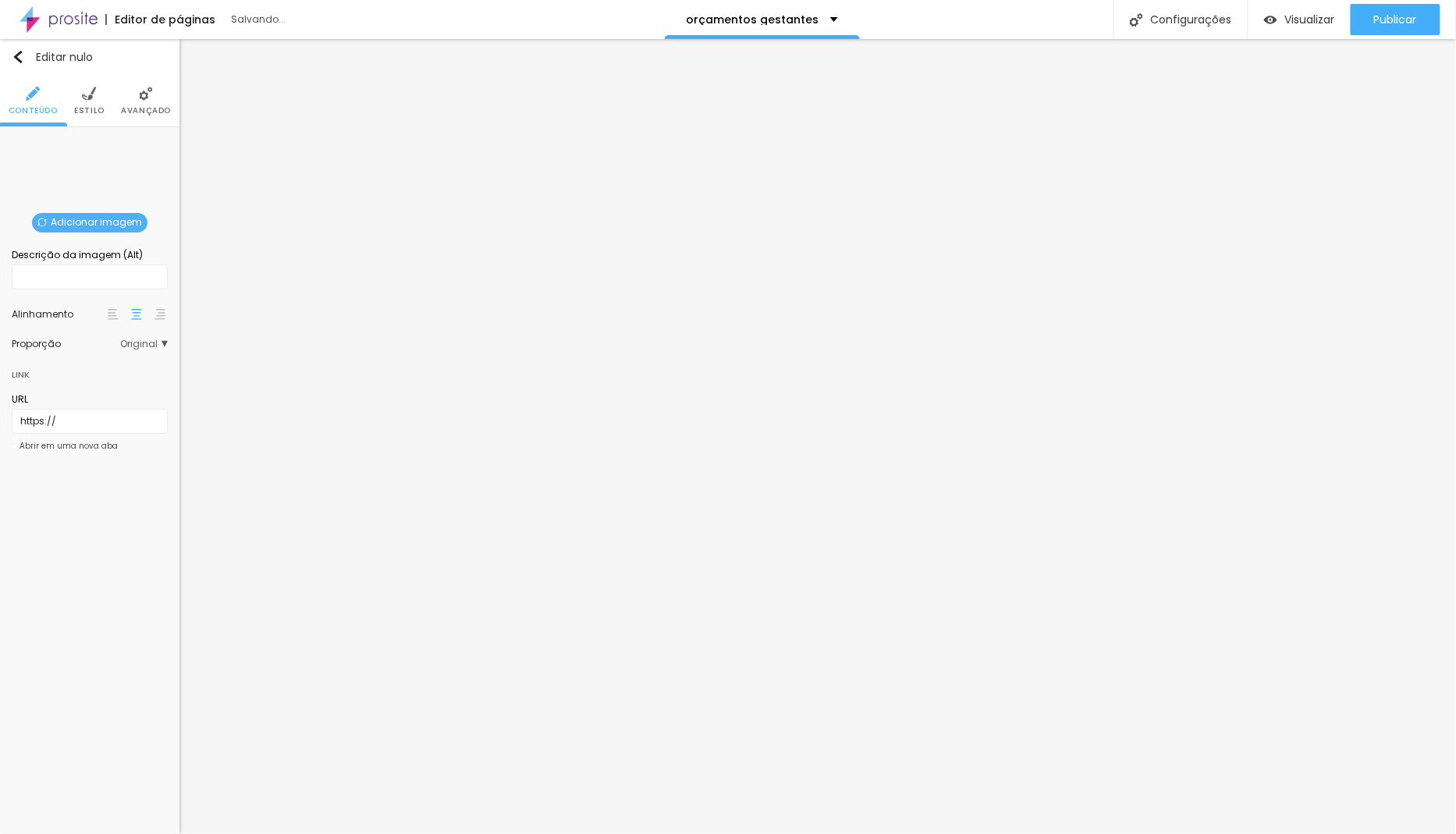click on "Adicionar imagem" at bounding box center (96, 222) 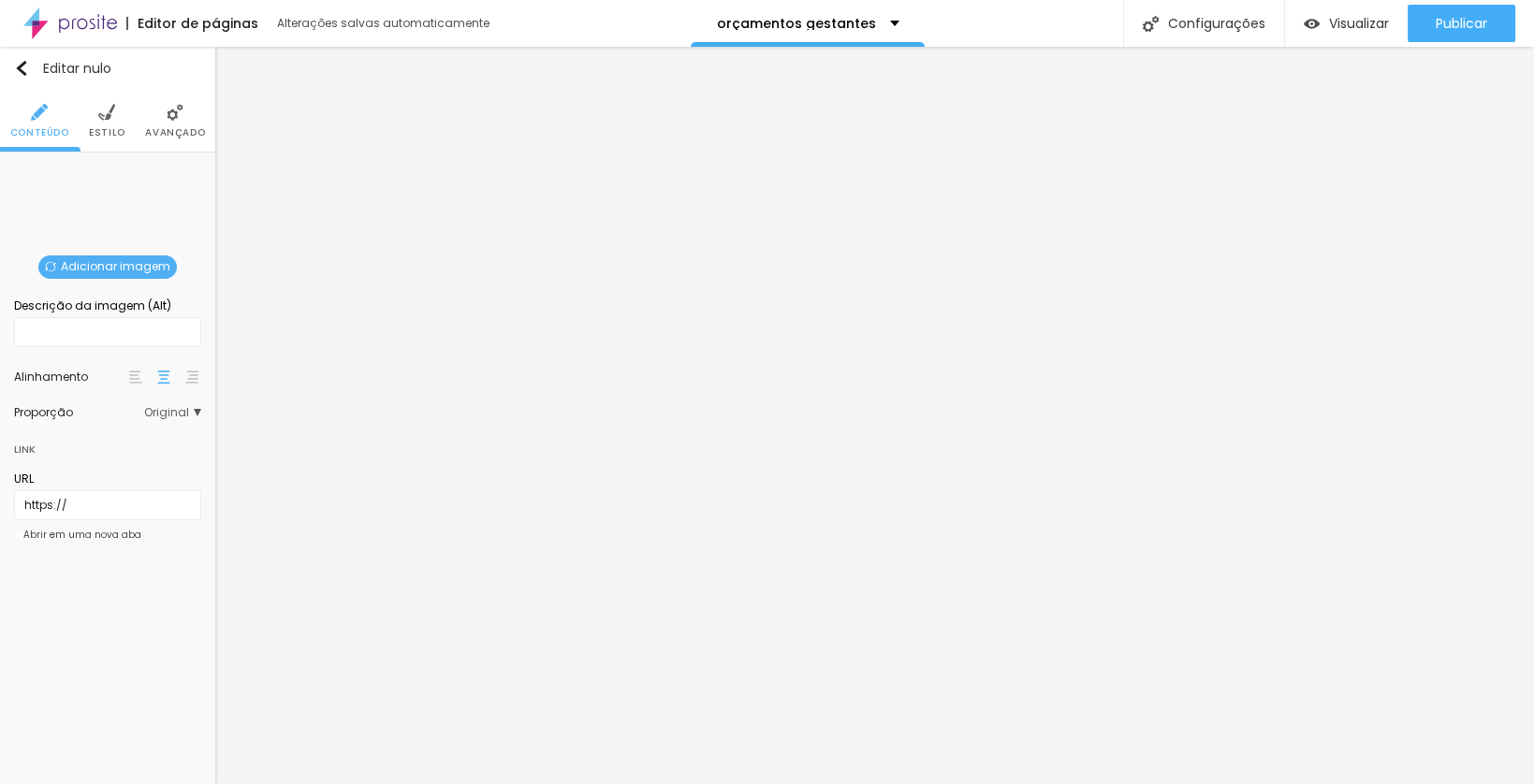 click at bounding box center [767, 1040] 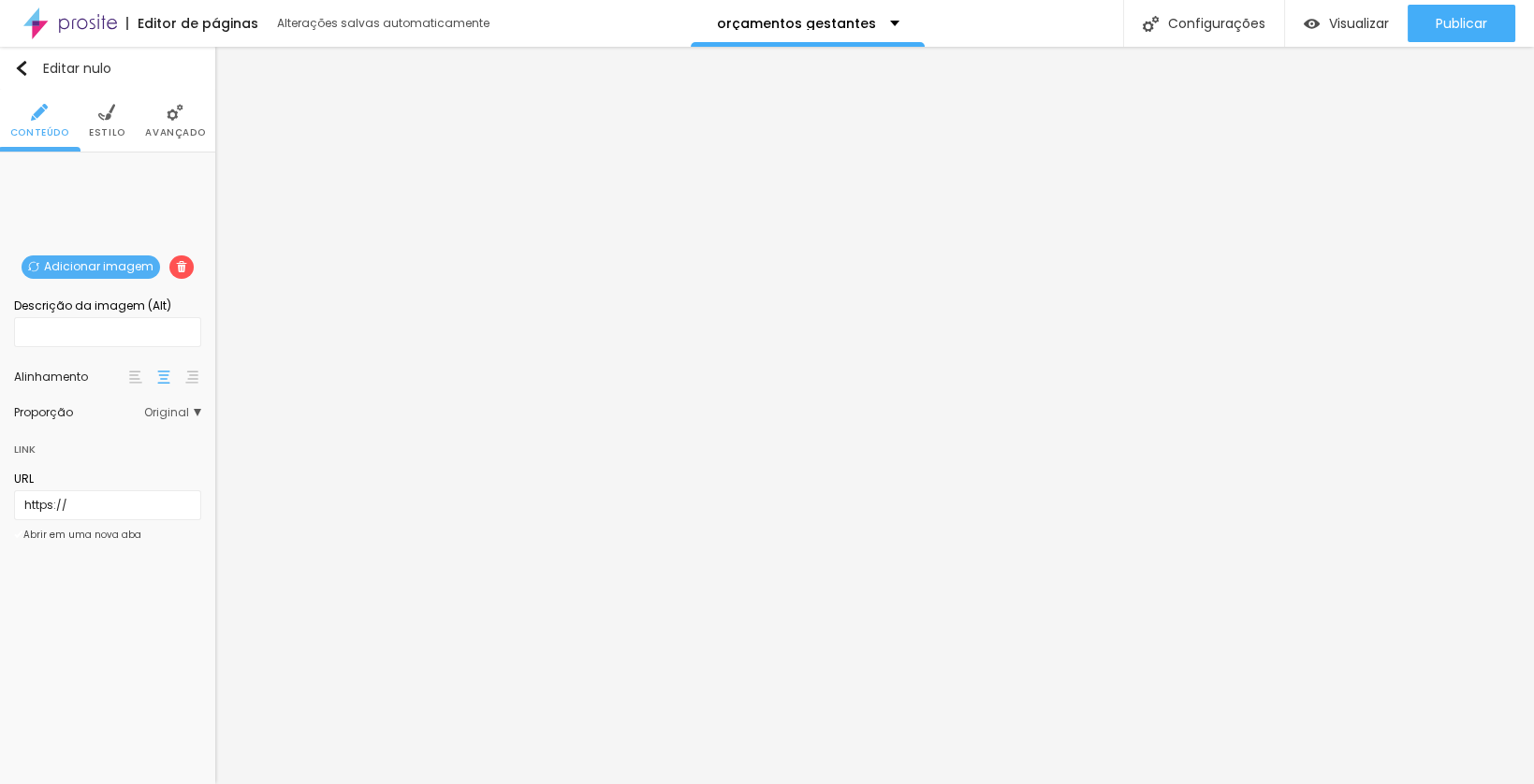 click on "Original" at bounding box center (172, 413) 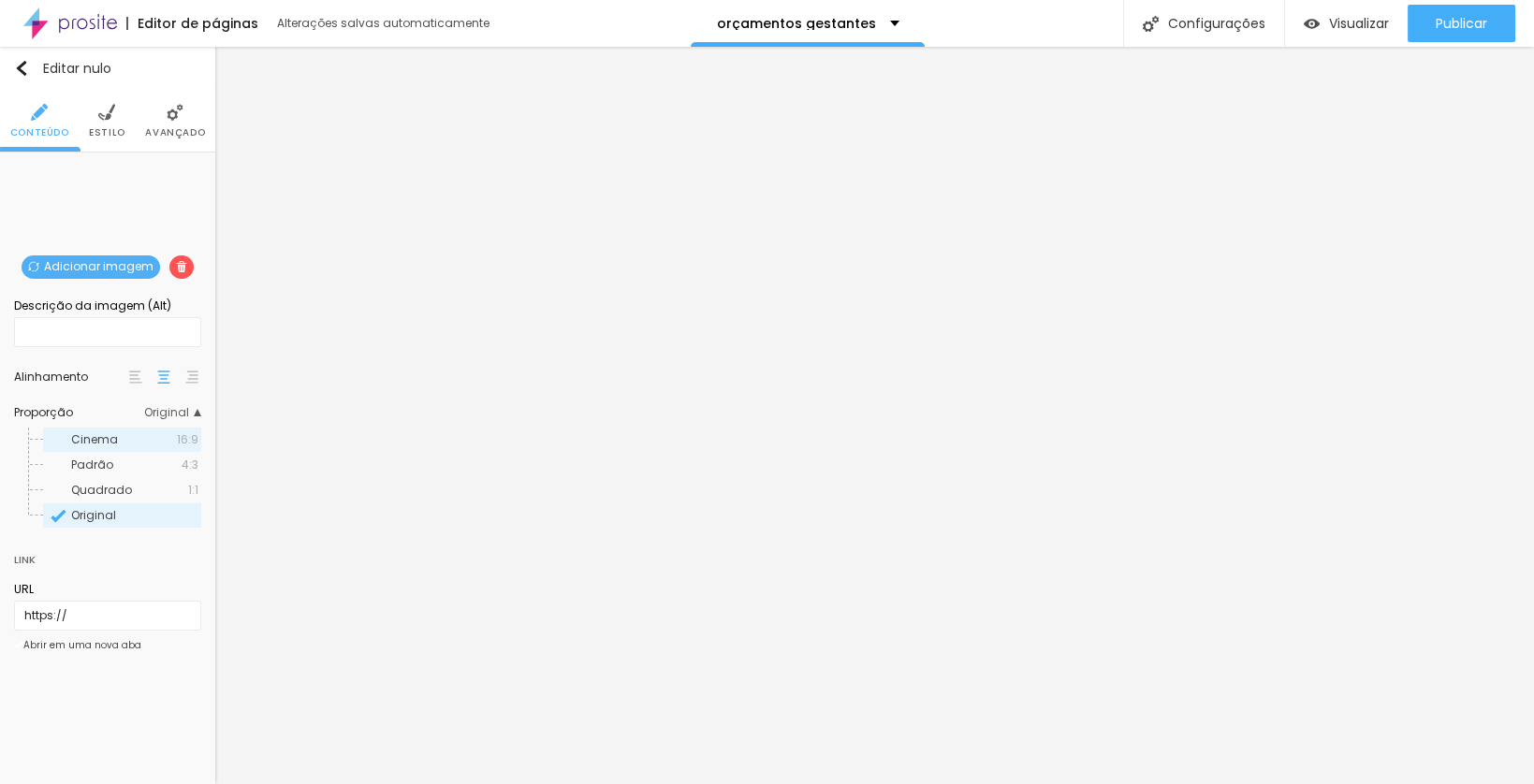 click on "Cinema" at bounding box center [124, 440] 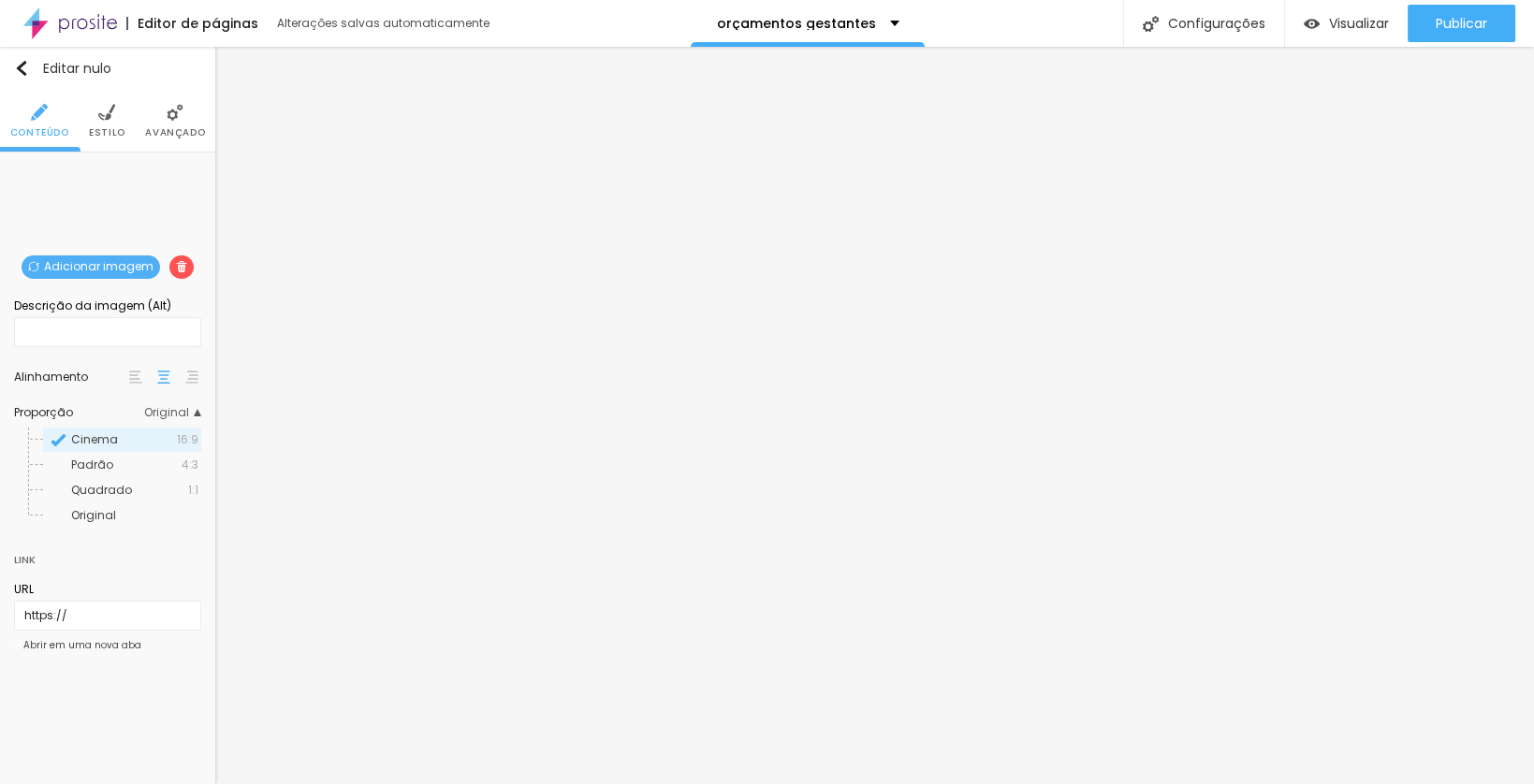 click on "Adicionar imagem" at bounding box center [98, 266] 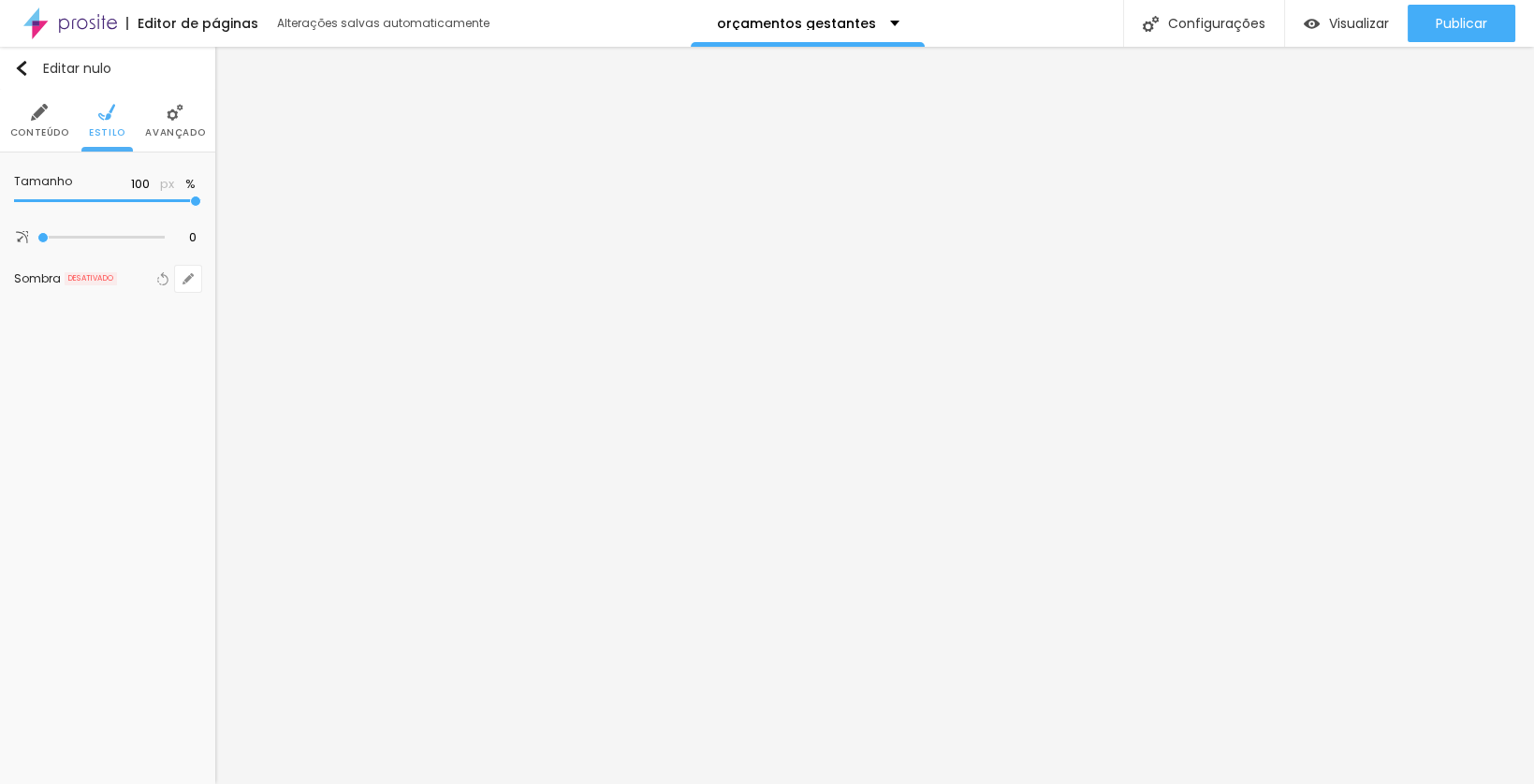 drag, startPoint x: 193, startPoint y: 200, endPoint x: 287, endPoint y: 200, distance: 94 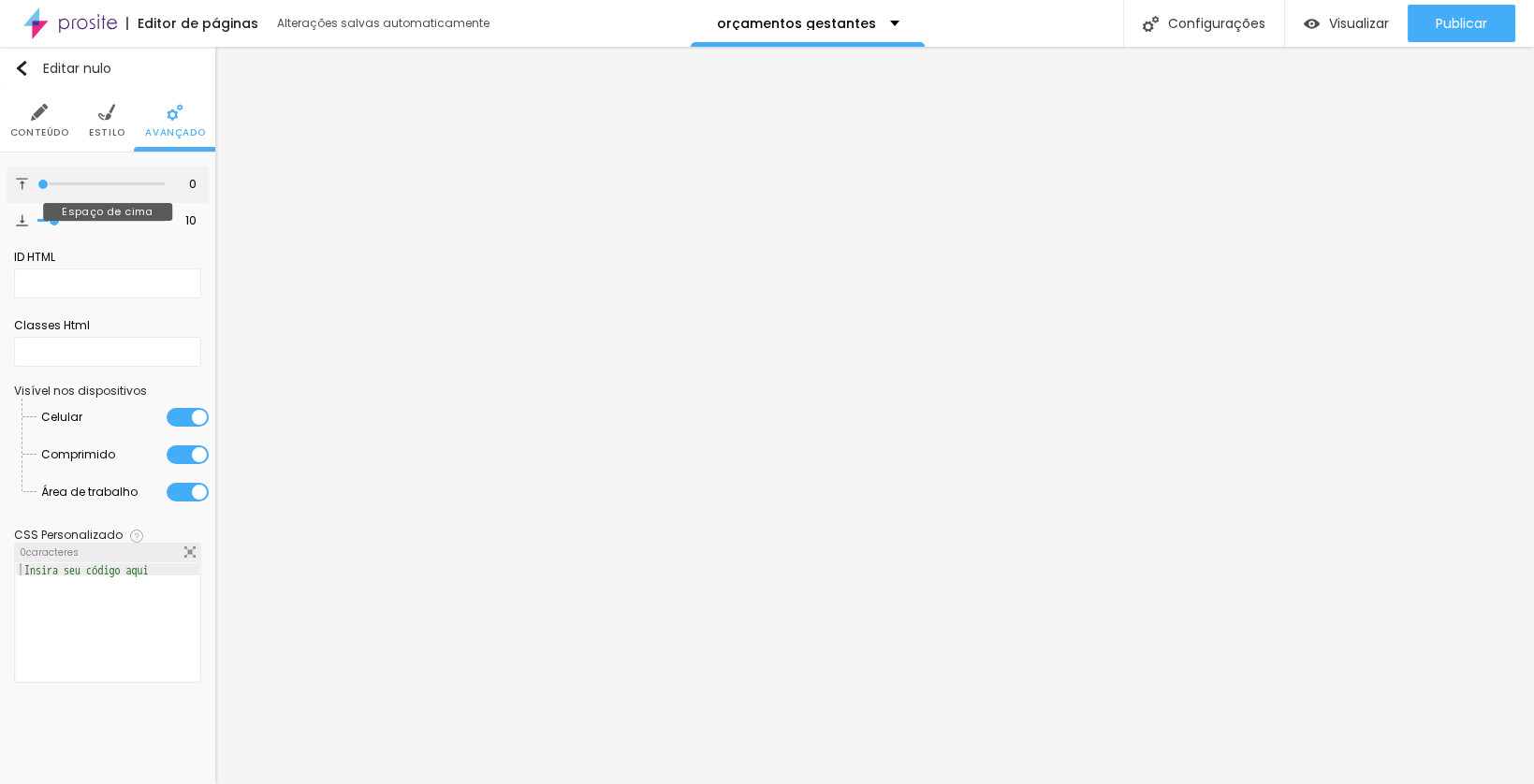 drag, startPoint x: 50, startPoint y: 180, endPoint x: 23, endPoint y: 177, distance: 27.166155 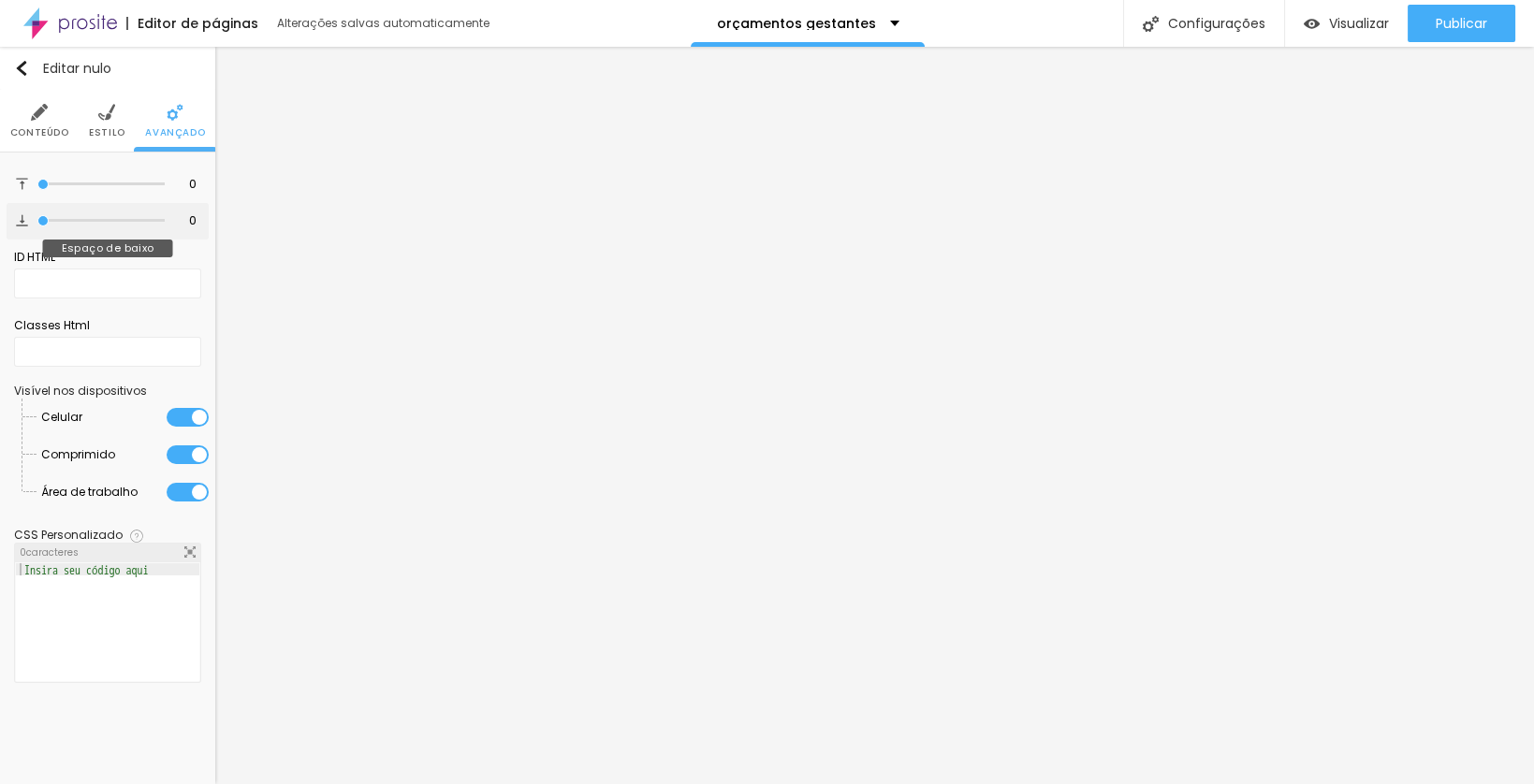 drag, startPoint x: 55, startPoint y: 217, endPoint x: -7, endPoint y: 211, distance: 62.28965 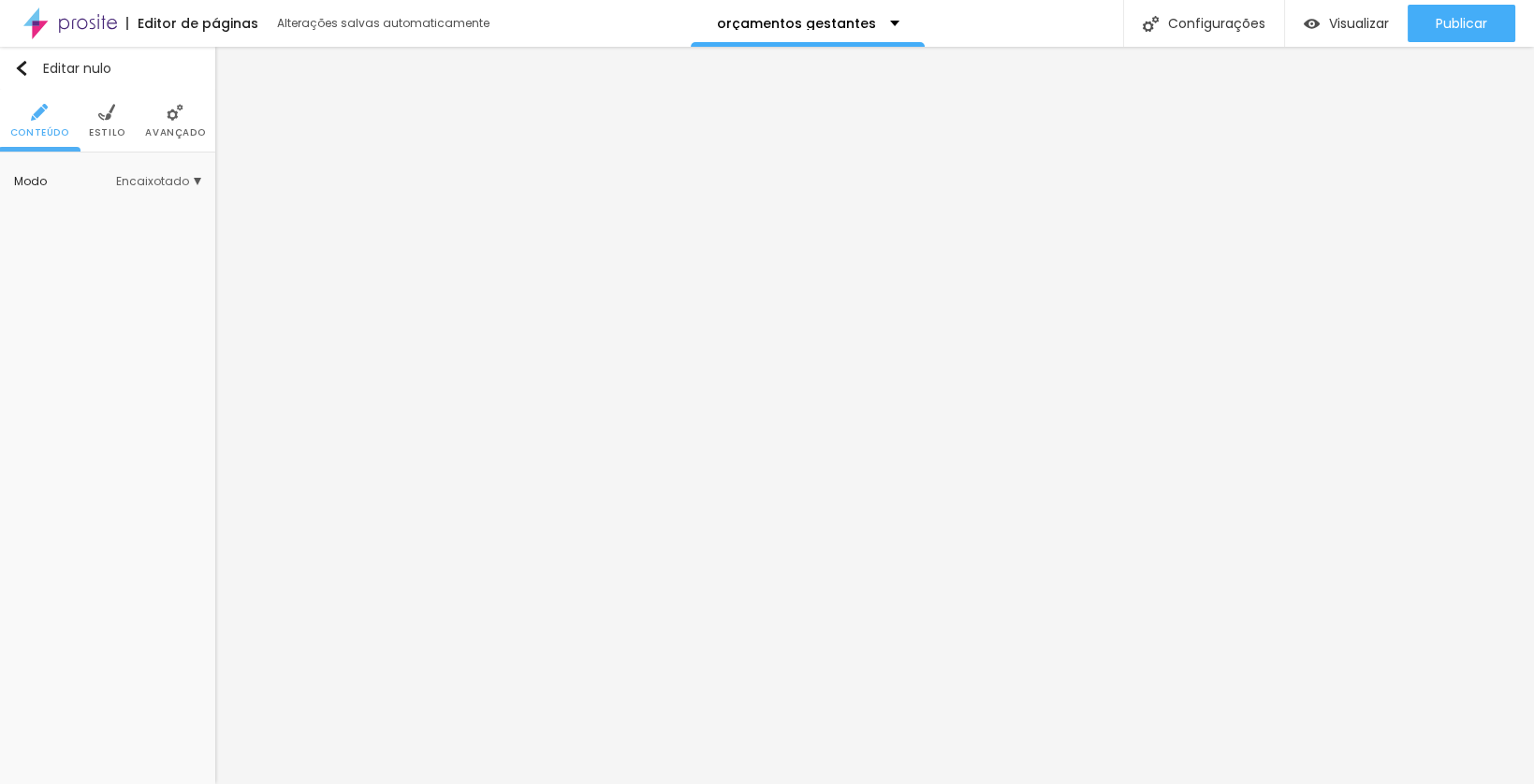 click on "Estilo" at bounding box center (107, 132) 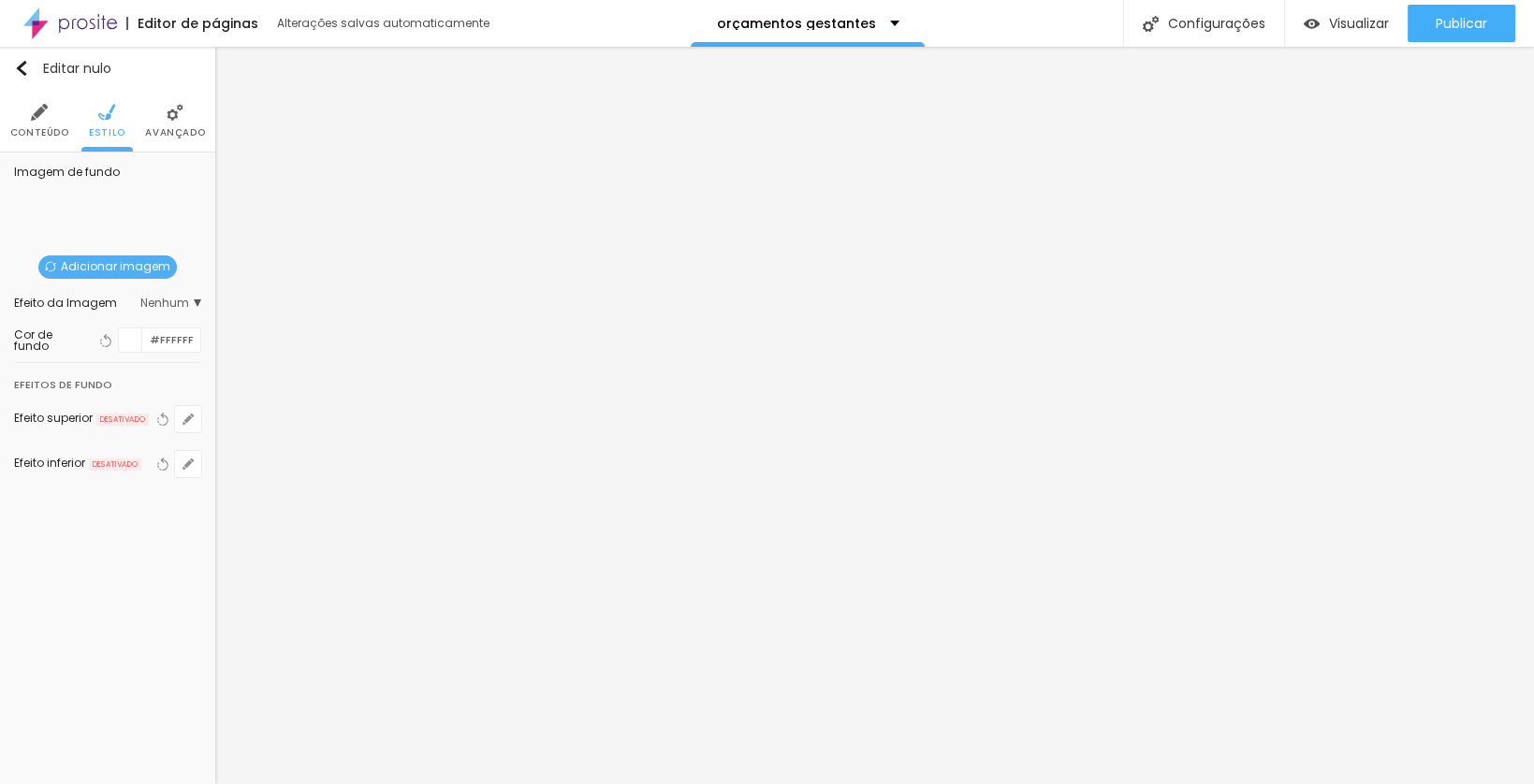 click on "Conteúdo" at bounding box center [39, 121] 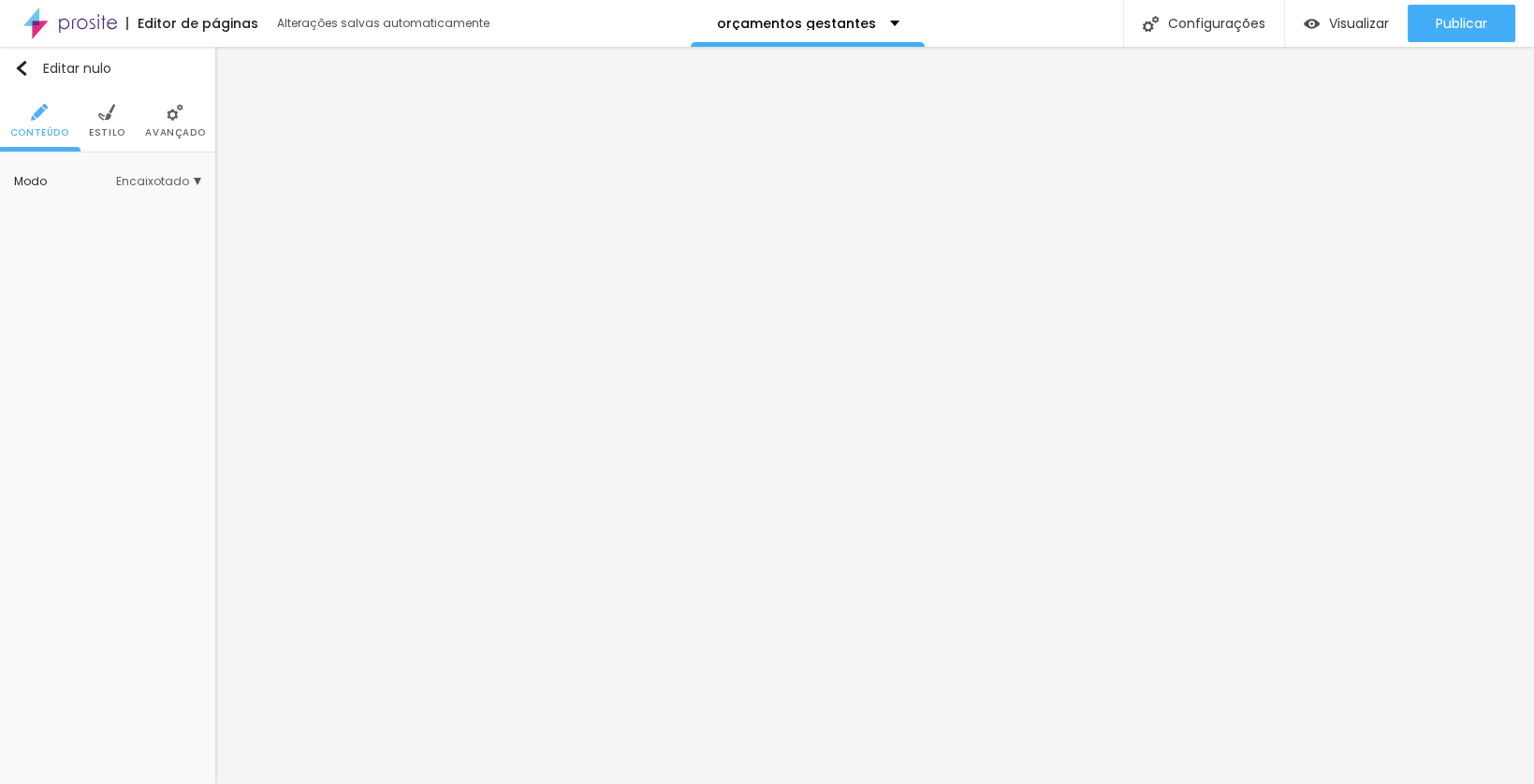 click on "Encaixotado" at bounding box center [153, 181] 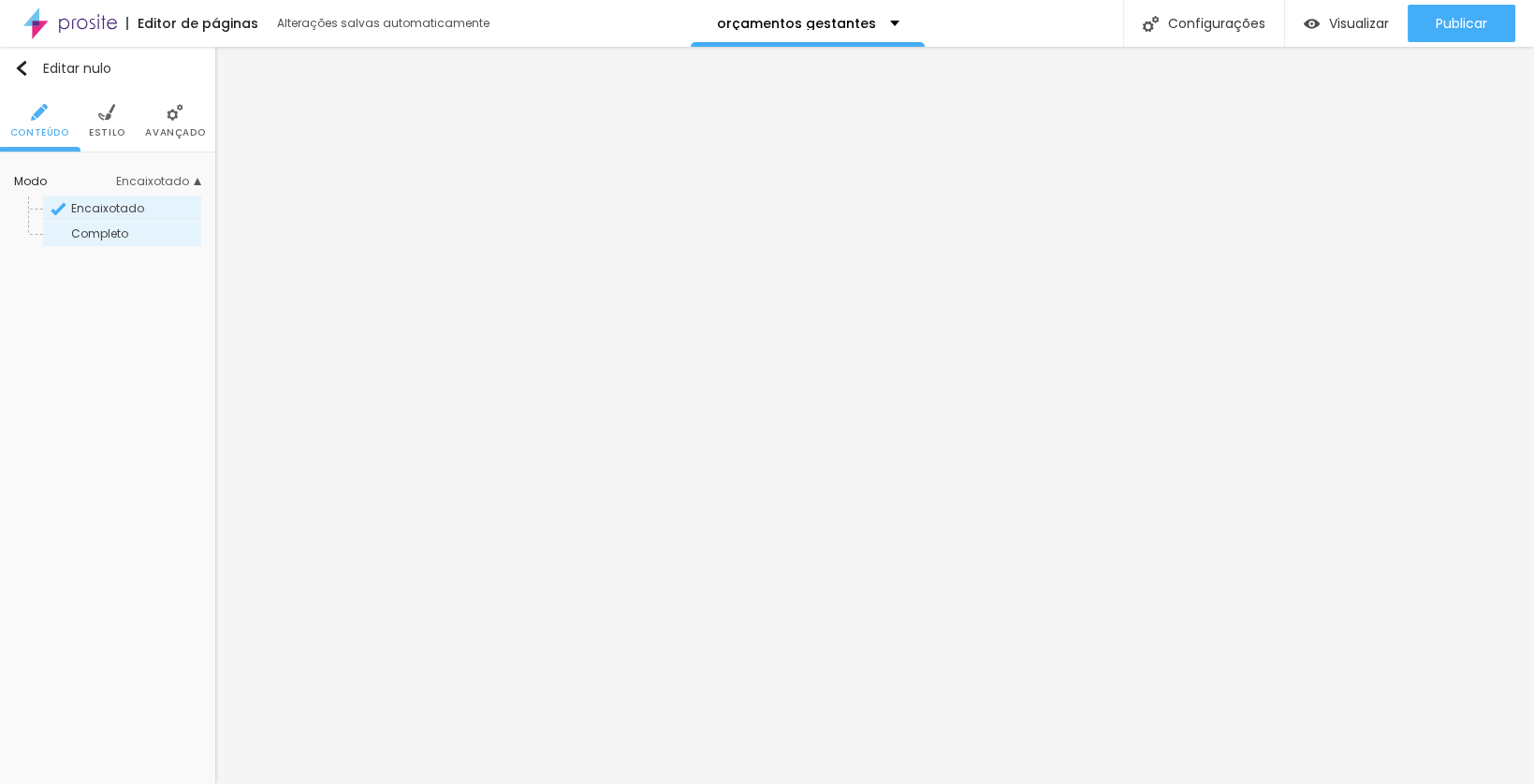 click on "Completo" at bounding box center [122, 234] 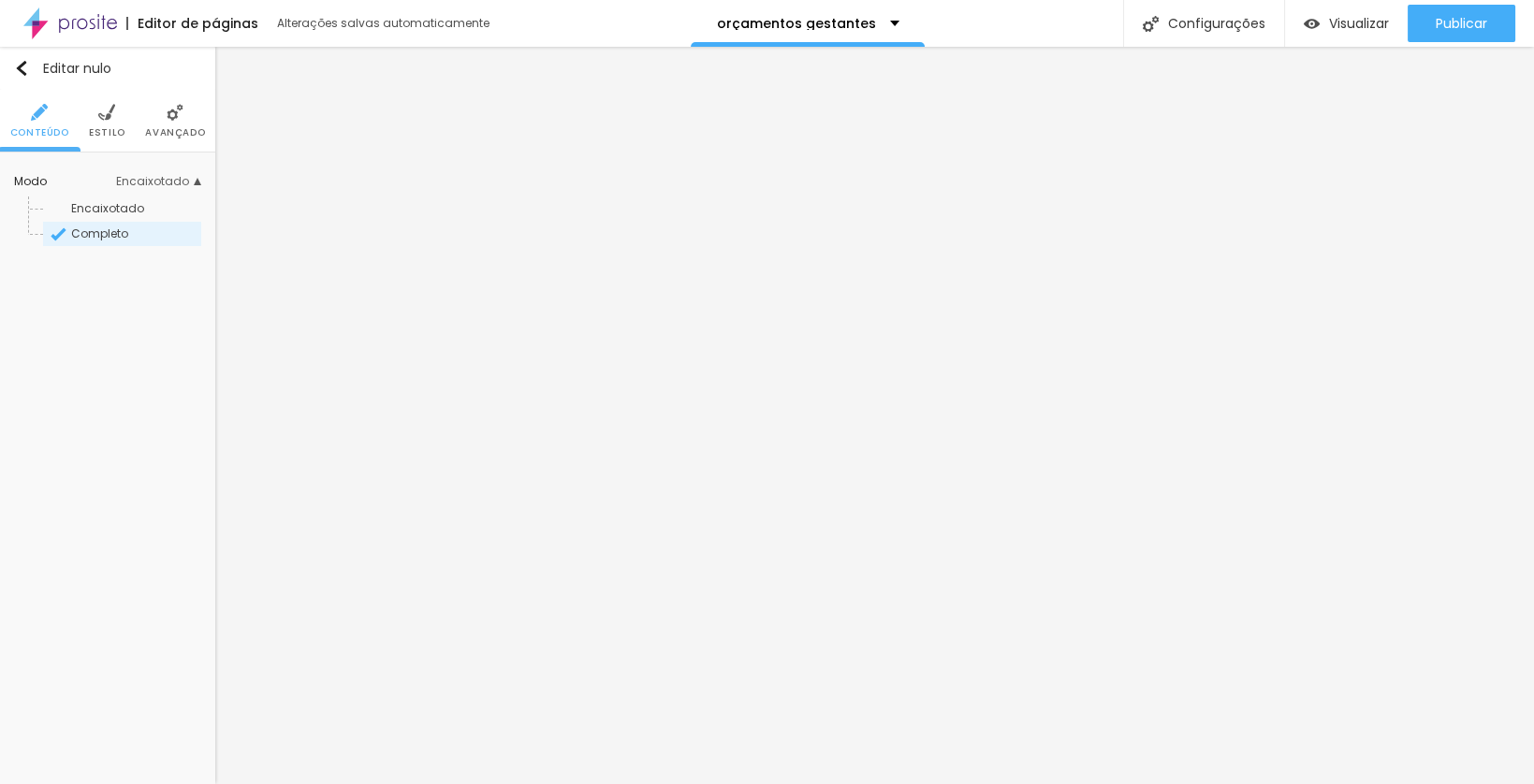 click at bounding box center (175, 112) 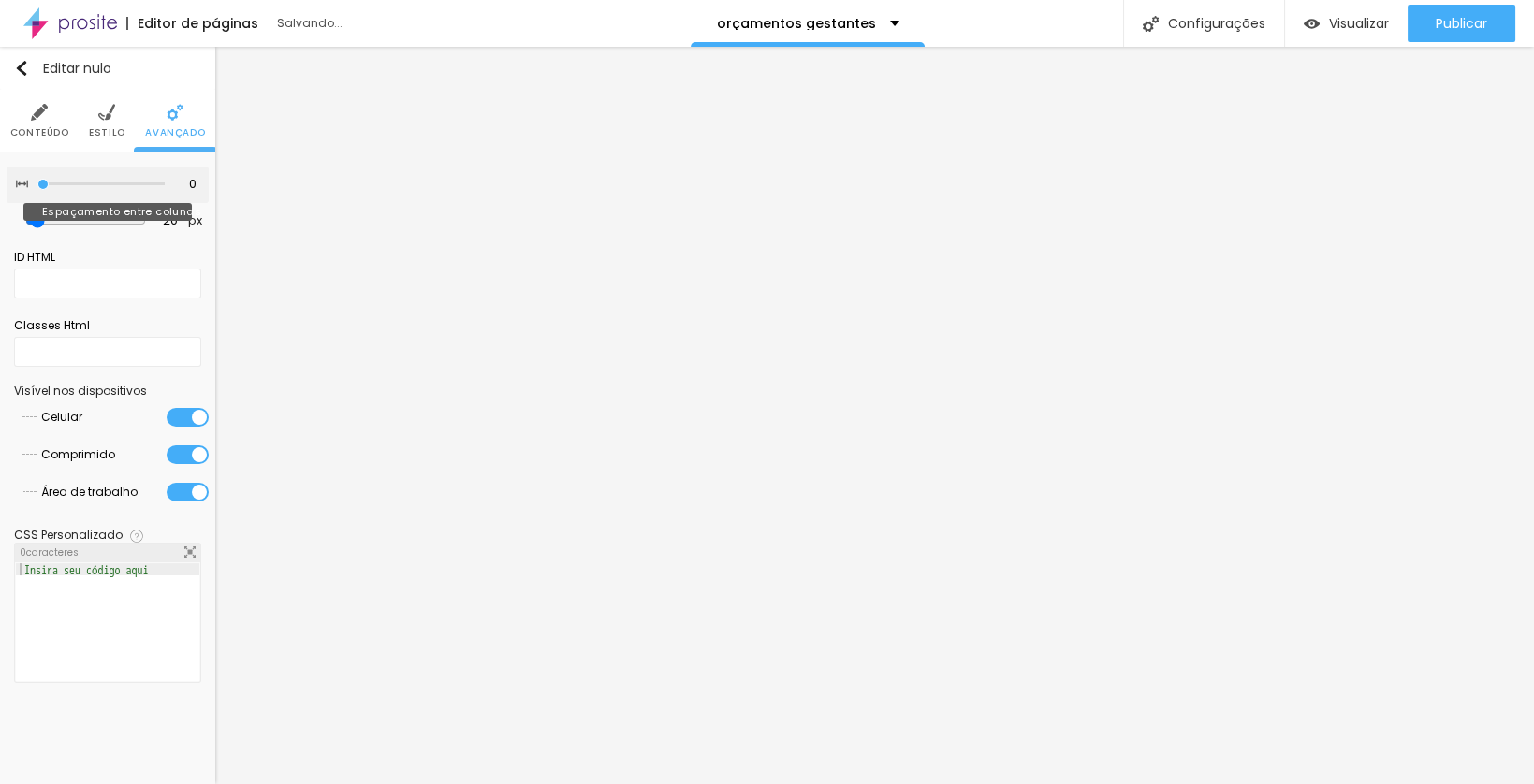drag, startPoint x: 119, startPoint y: 179, endPoint x: 4, endPoint y: 158, distance: 116.90167 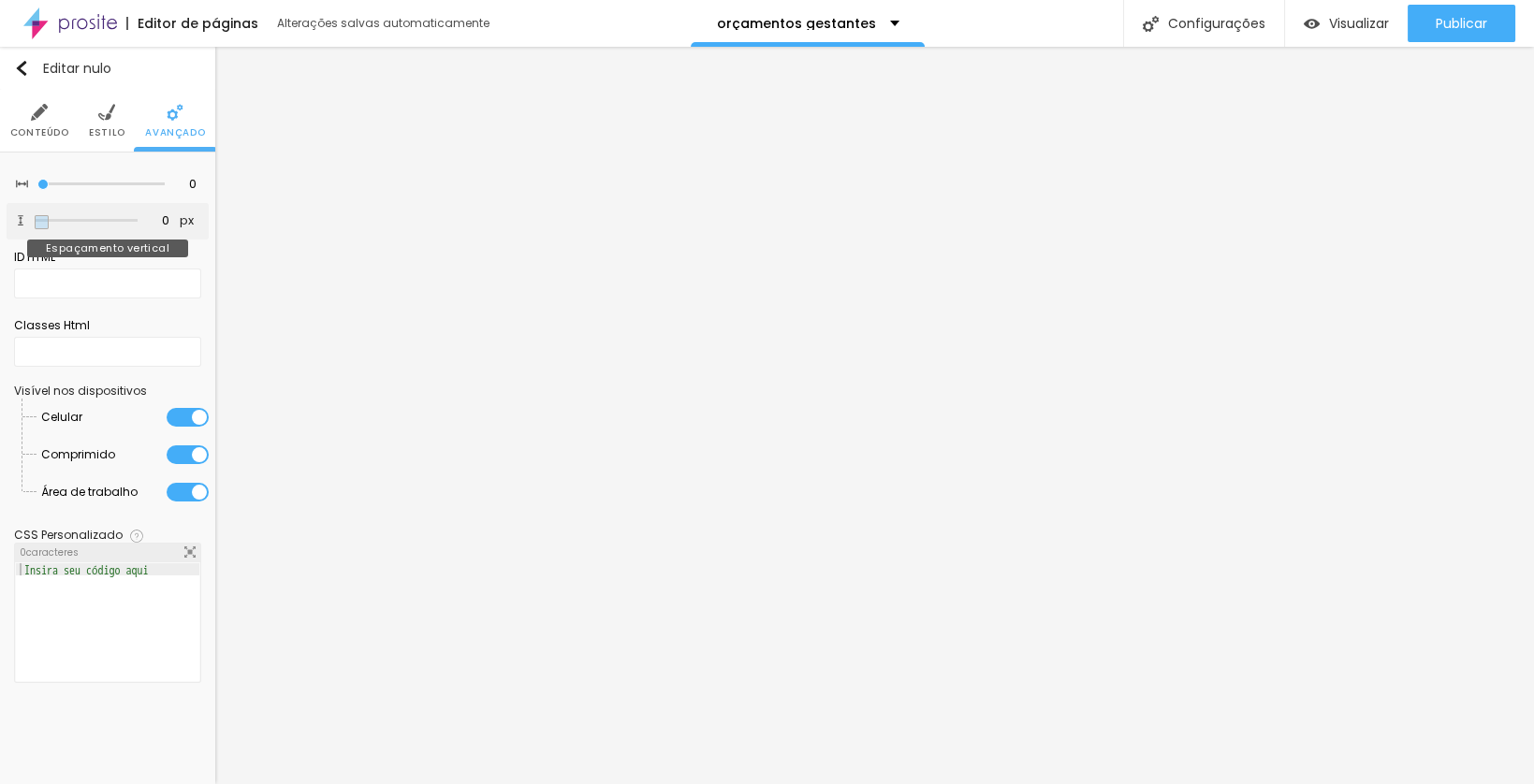 drag, startPoint x: 42, startPoint y: 218, endPoint x: -17, endPoint y: 211, distance: 59.413803 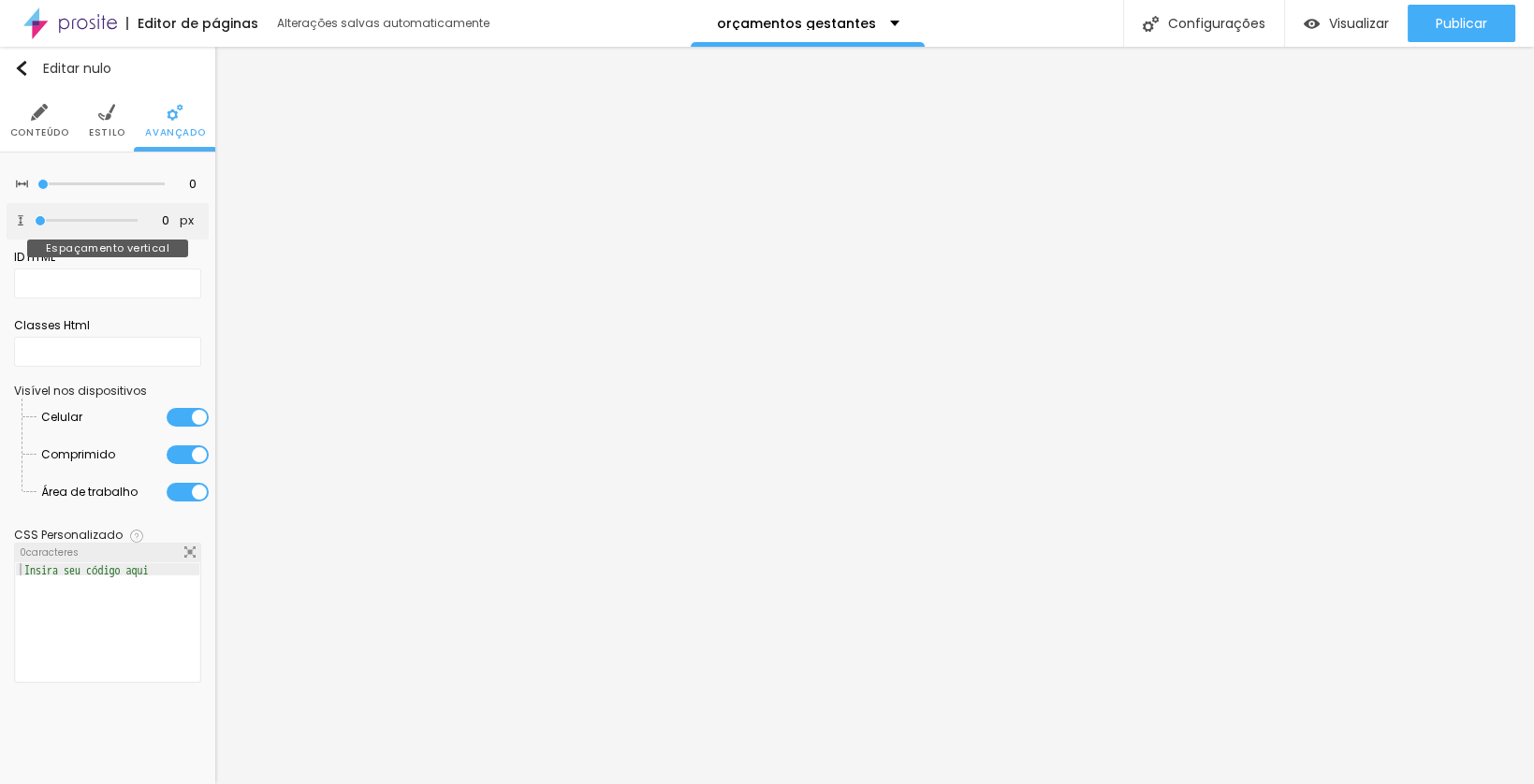 click at bounding box center (86, 221) 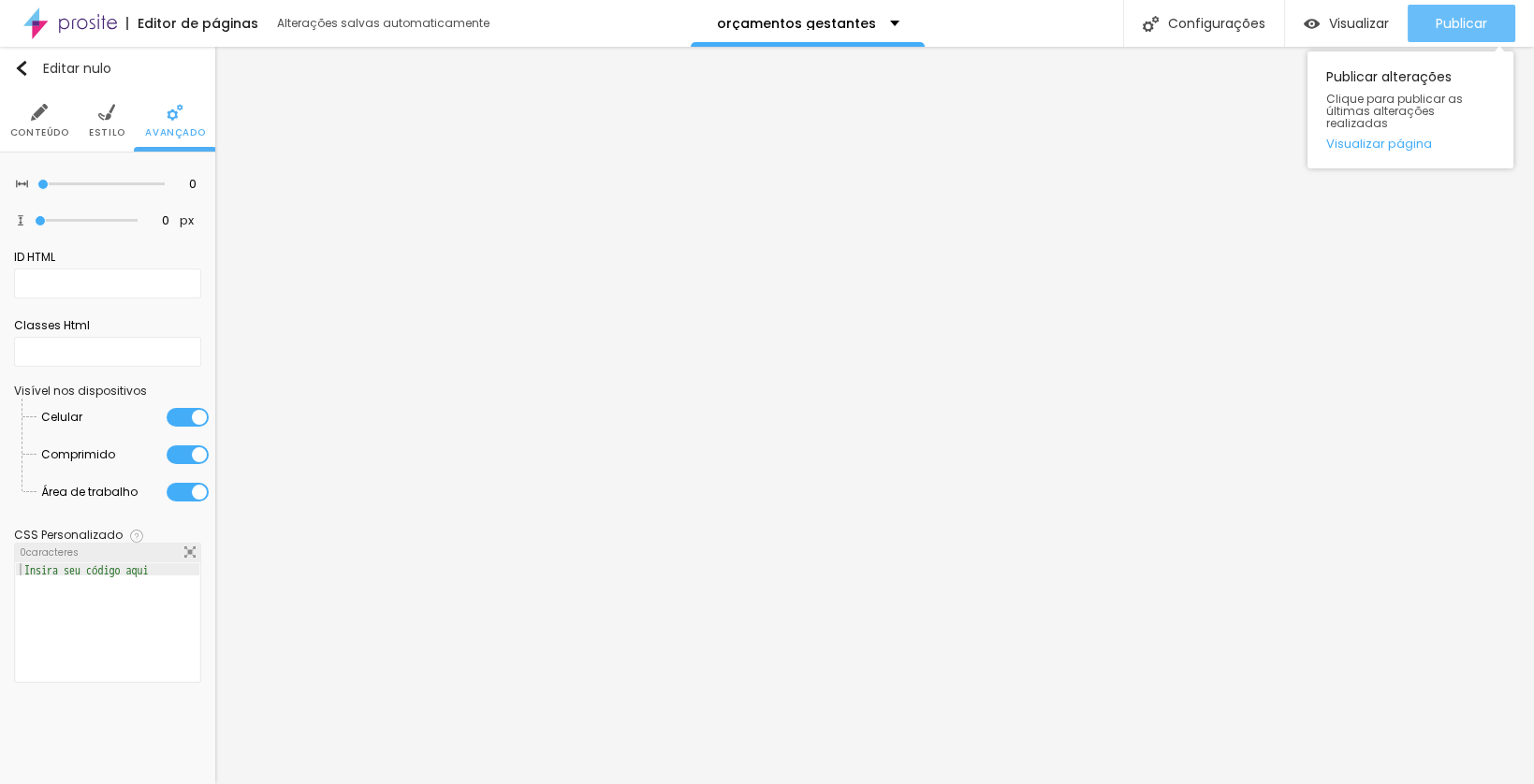 click on "Publicar" at bounding box center (1461, 23) 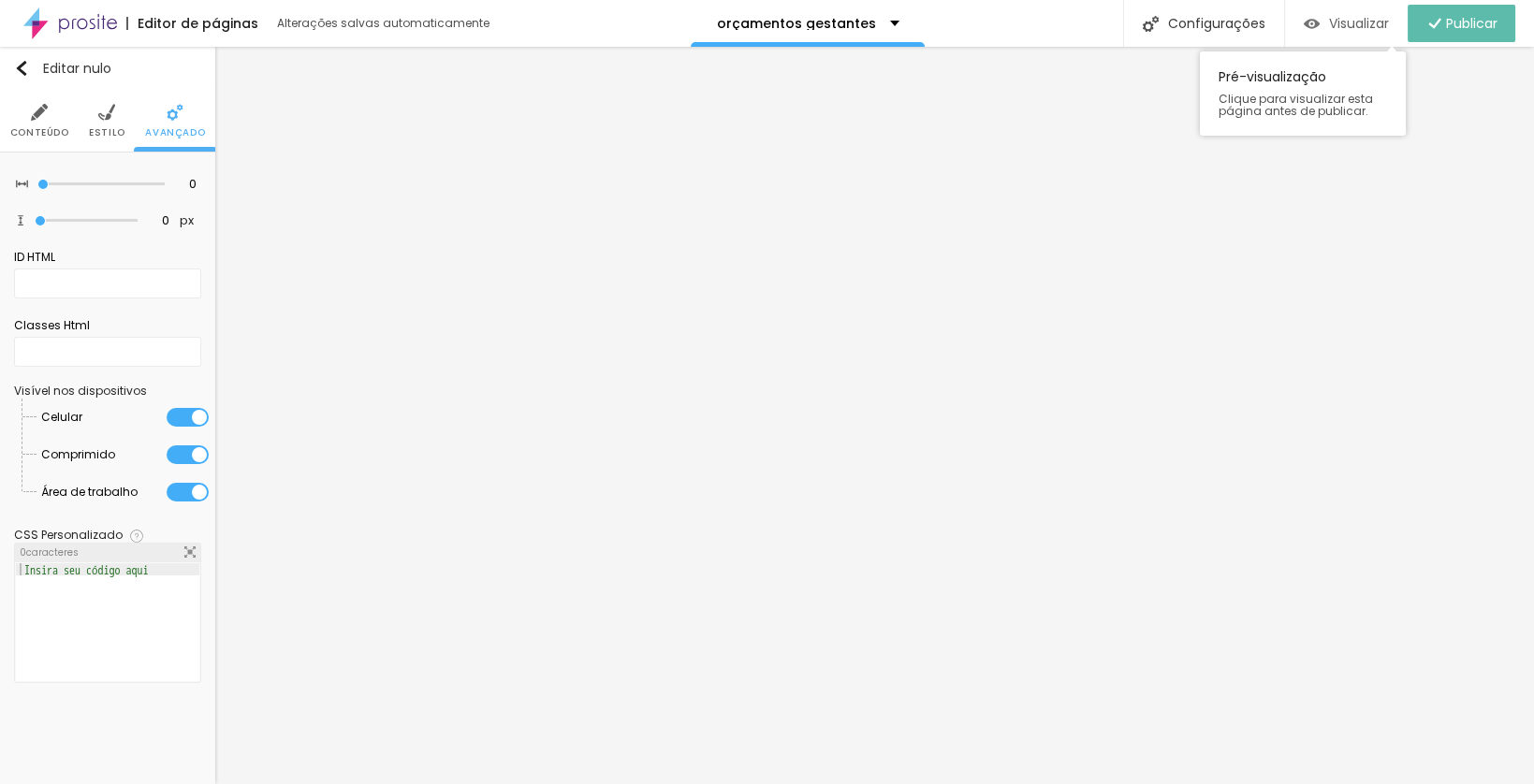 click on "Visualizar" at bounding box center (1359, 23) 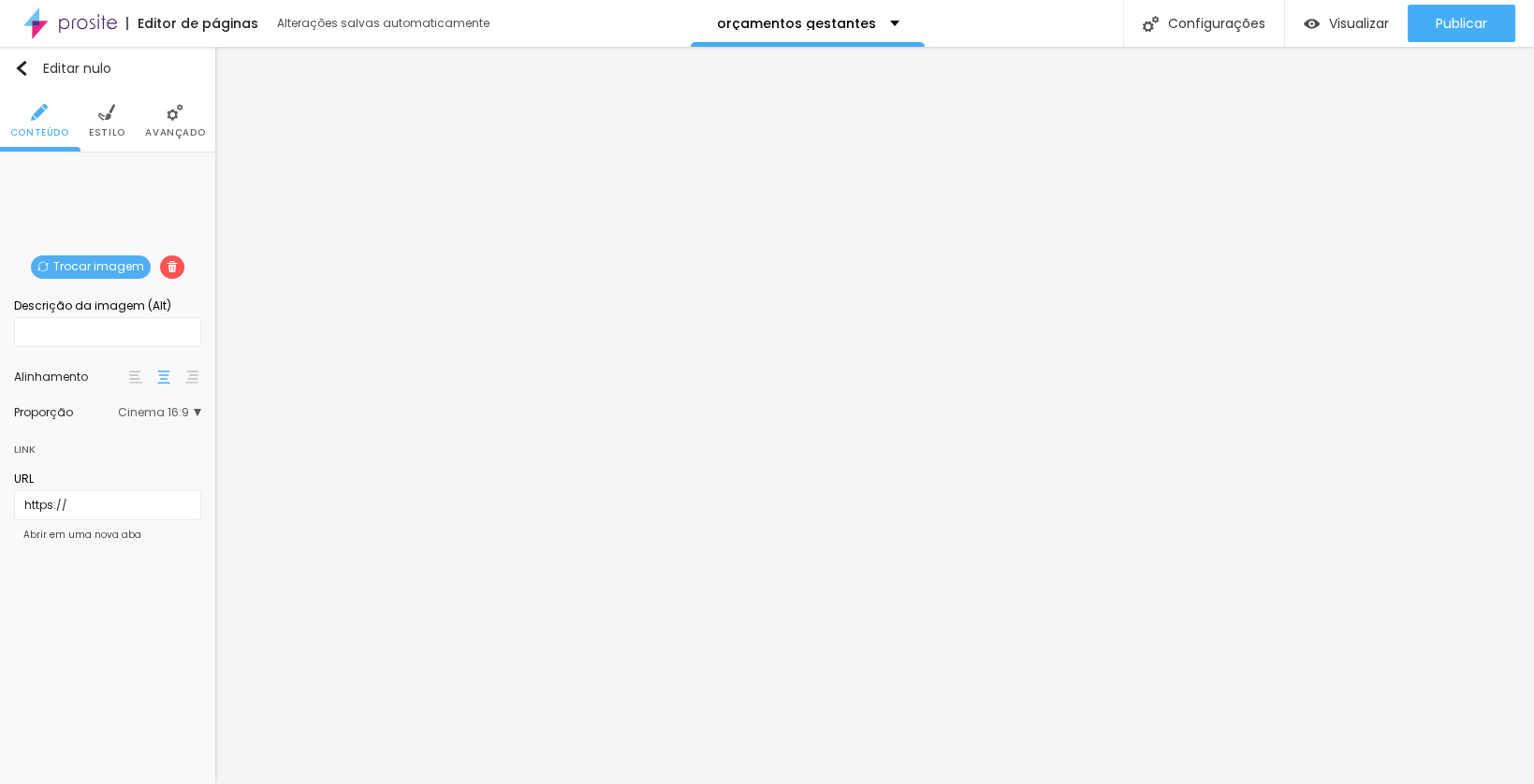 click on "Trocar imagem" at bounding box center [98, 266] 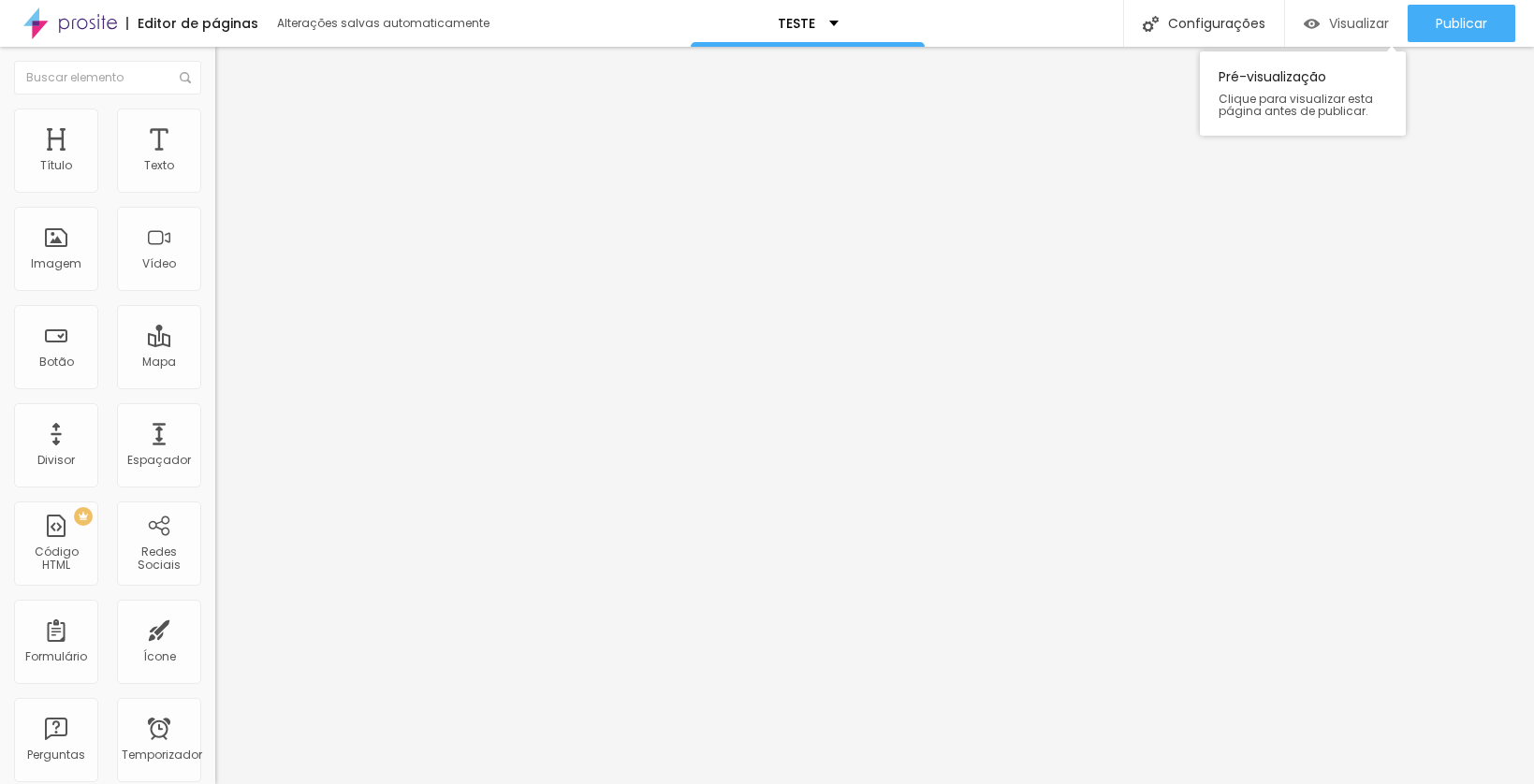 scroll, scrollTop: 0, scrollLeft: 0, axis: both 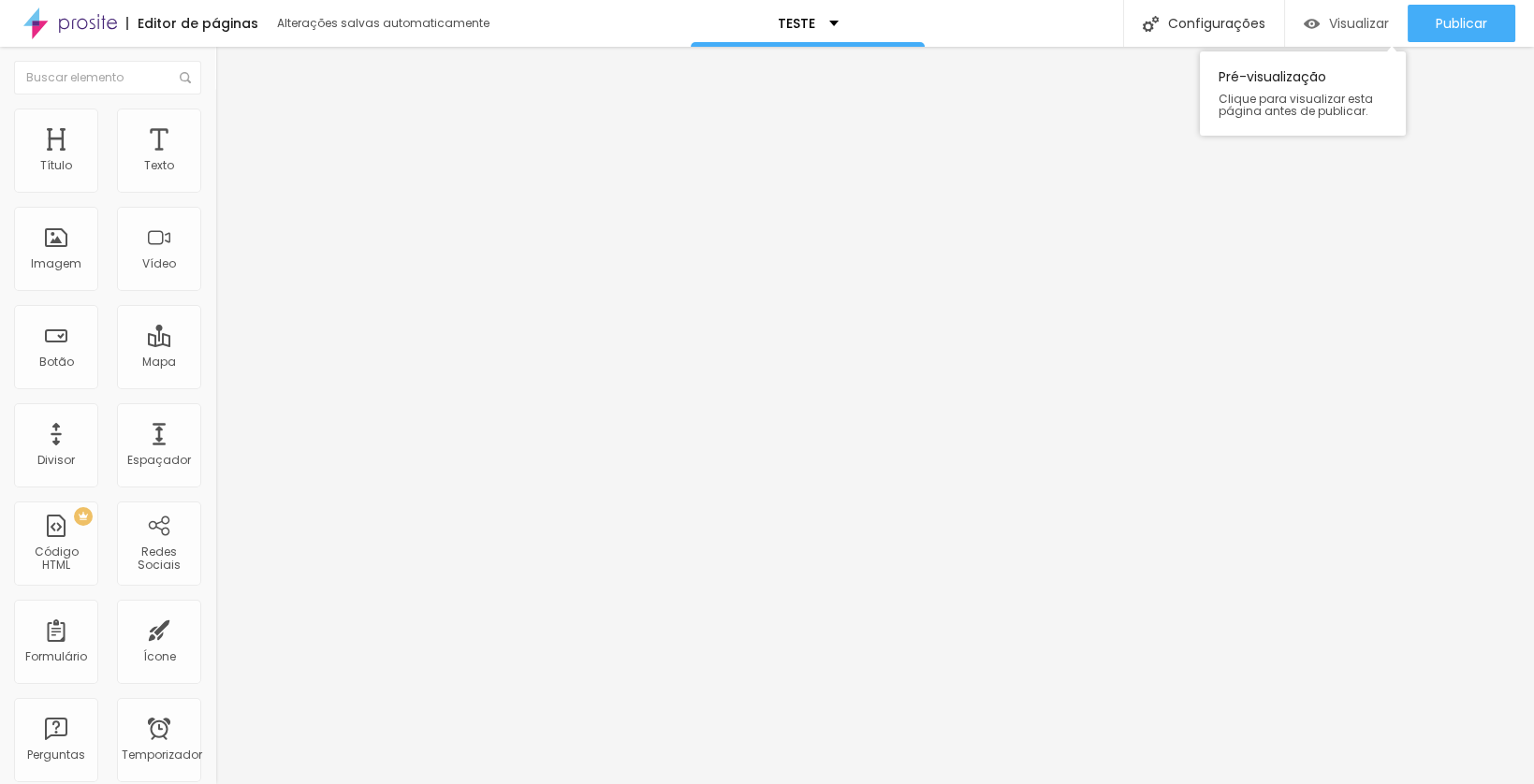click on "Visualizar" at bounding box center [1359, 23] 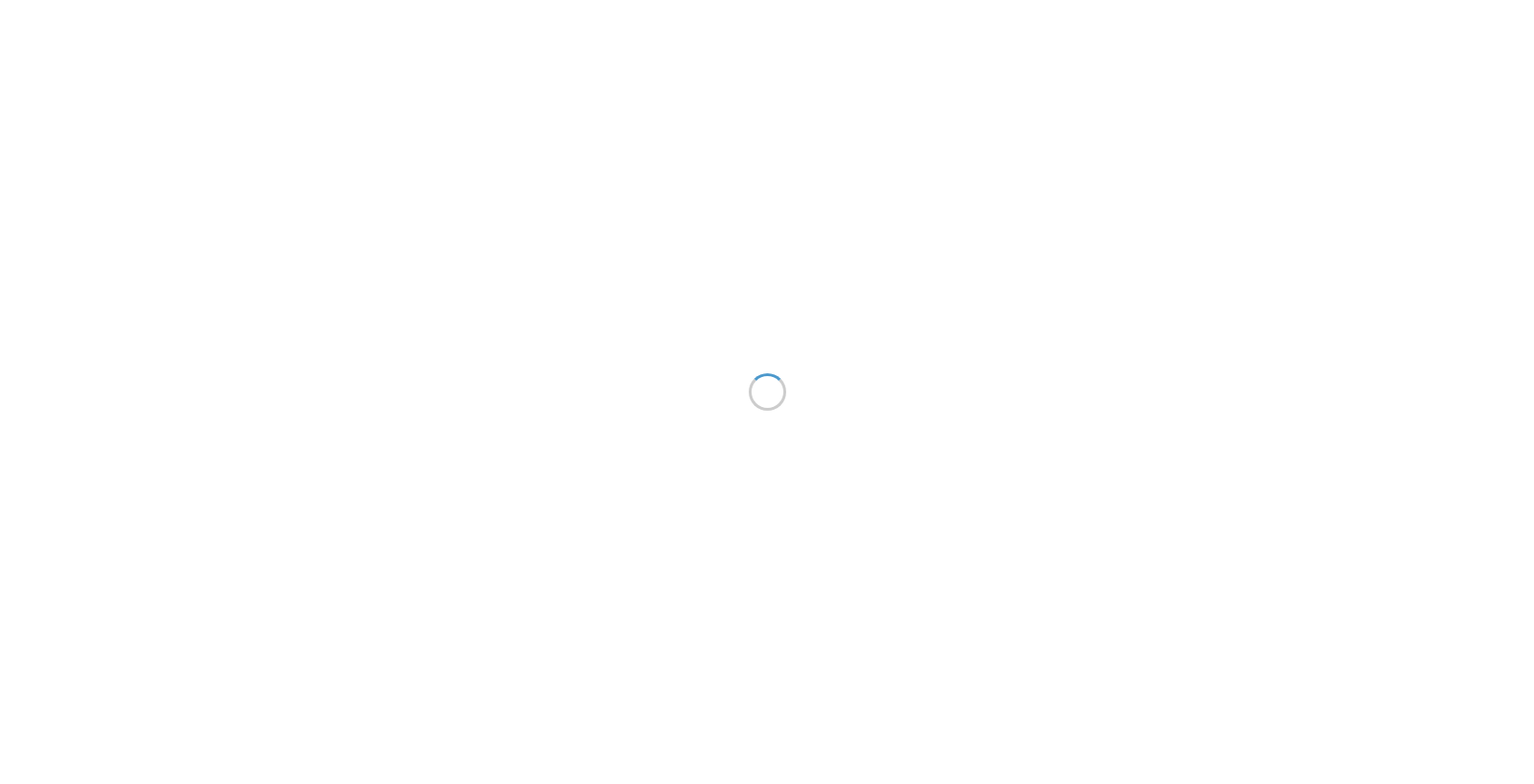 scroll, scrollTop: 0, scrollLeft: 0, axis: both 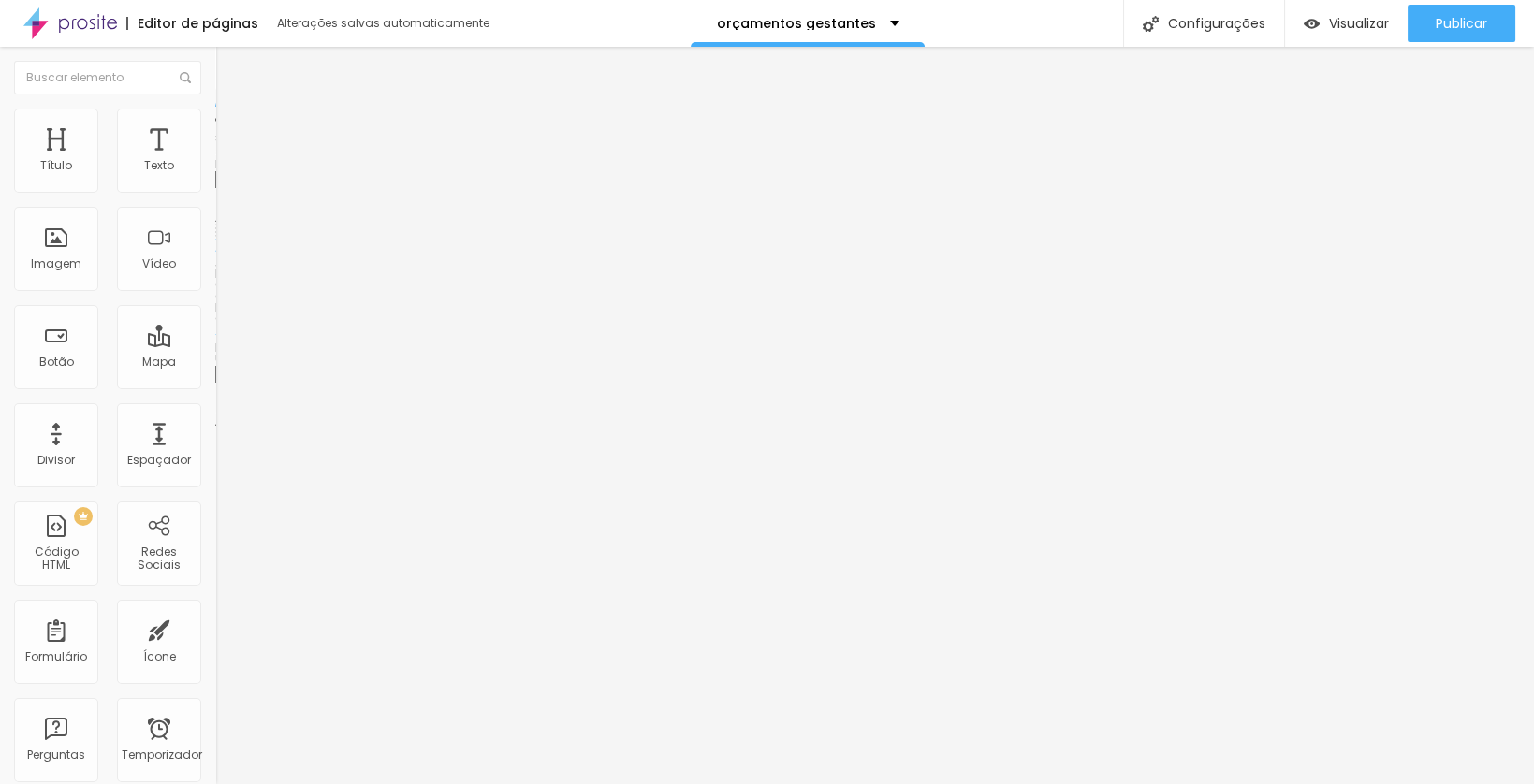 click on "Adicionar imagem" at bounding box center [281, 152] 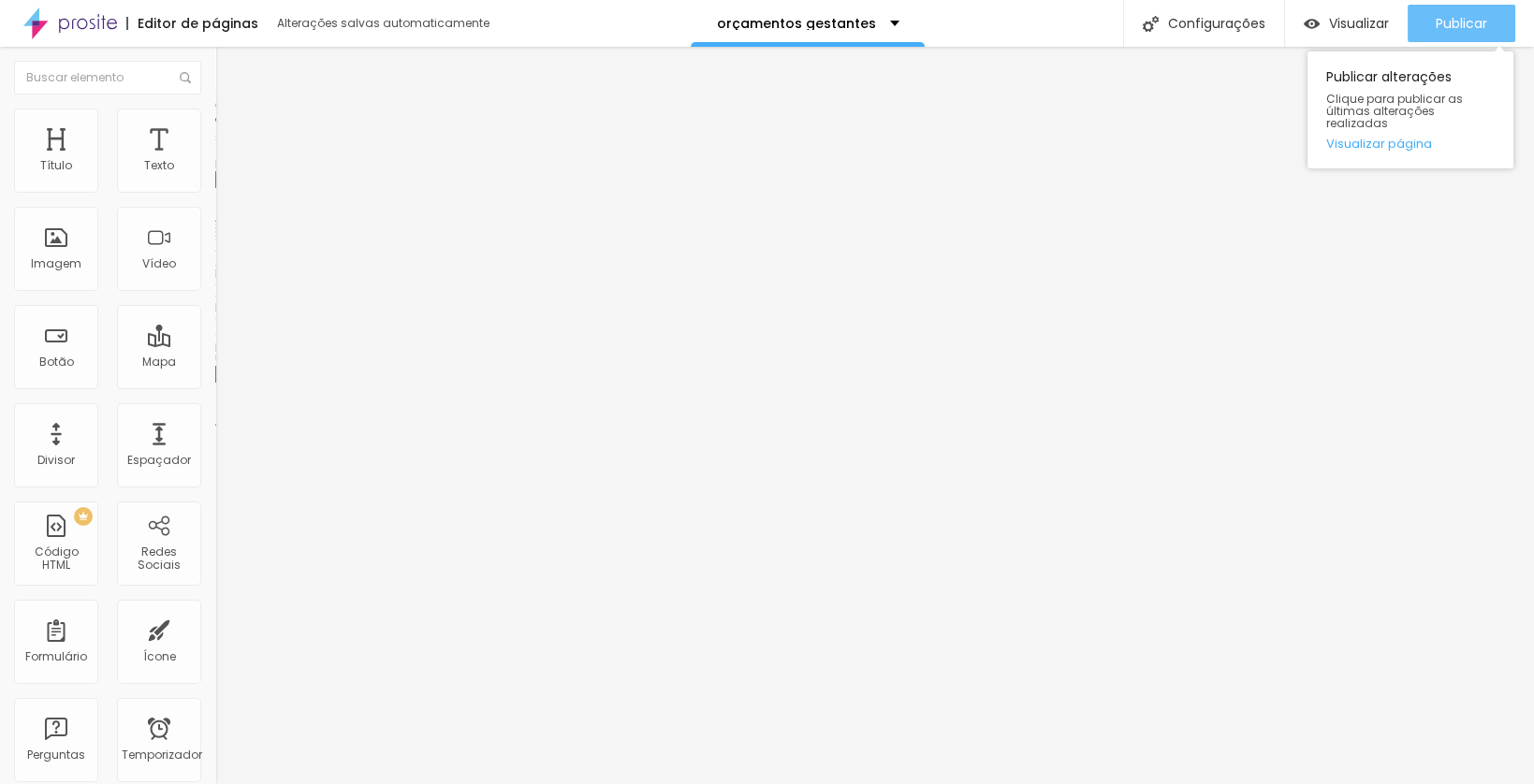 click on "Publicar" at bounding box center [1461, 23] 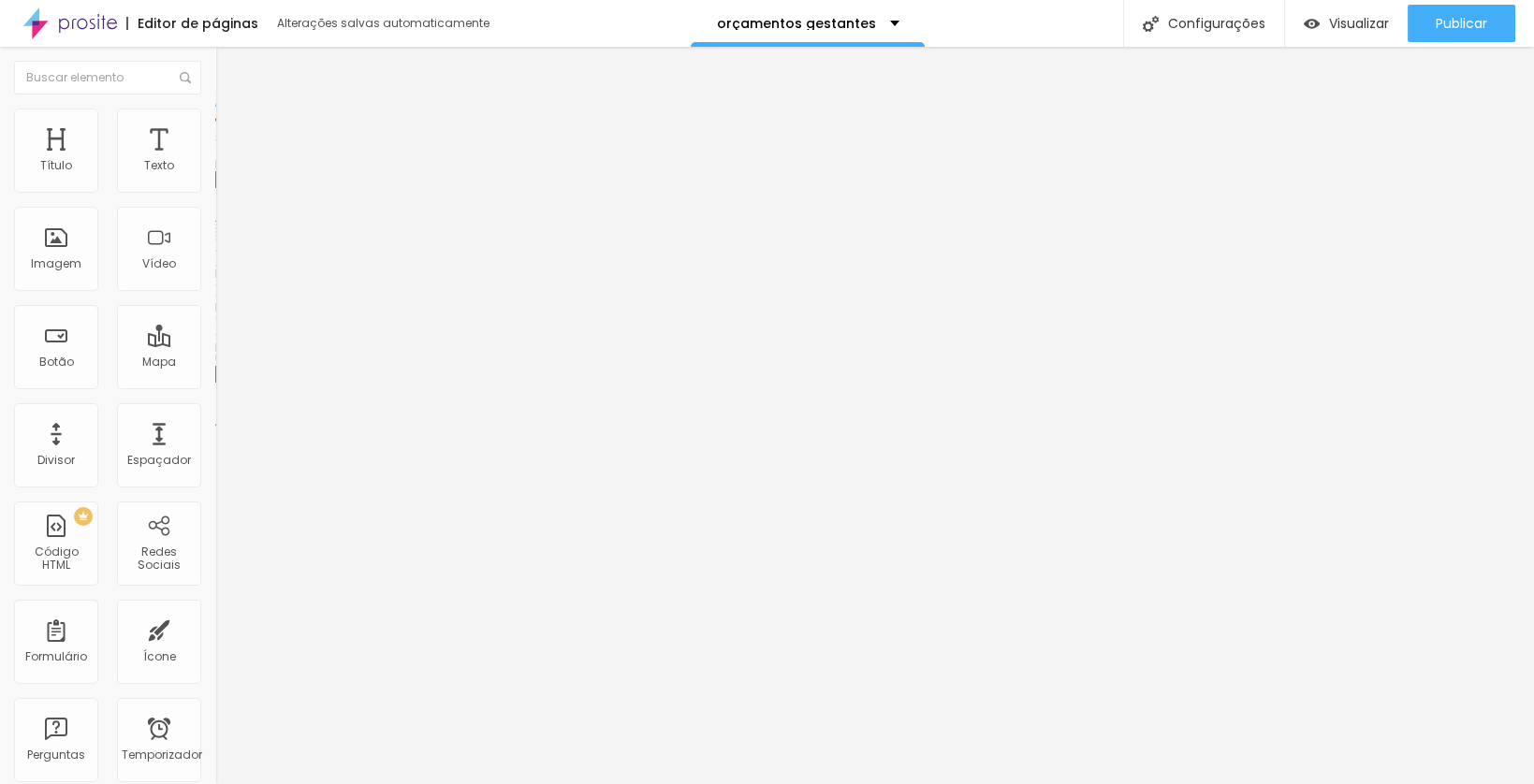 click on "Conteúdo Estilo Avançado" at bounding box center [323, 118] 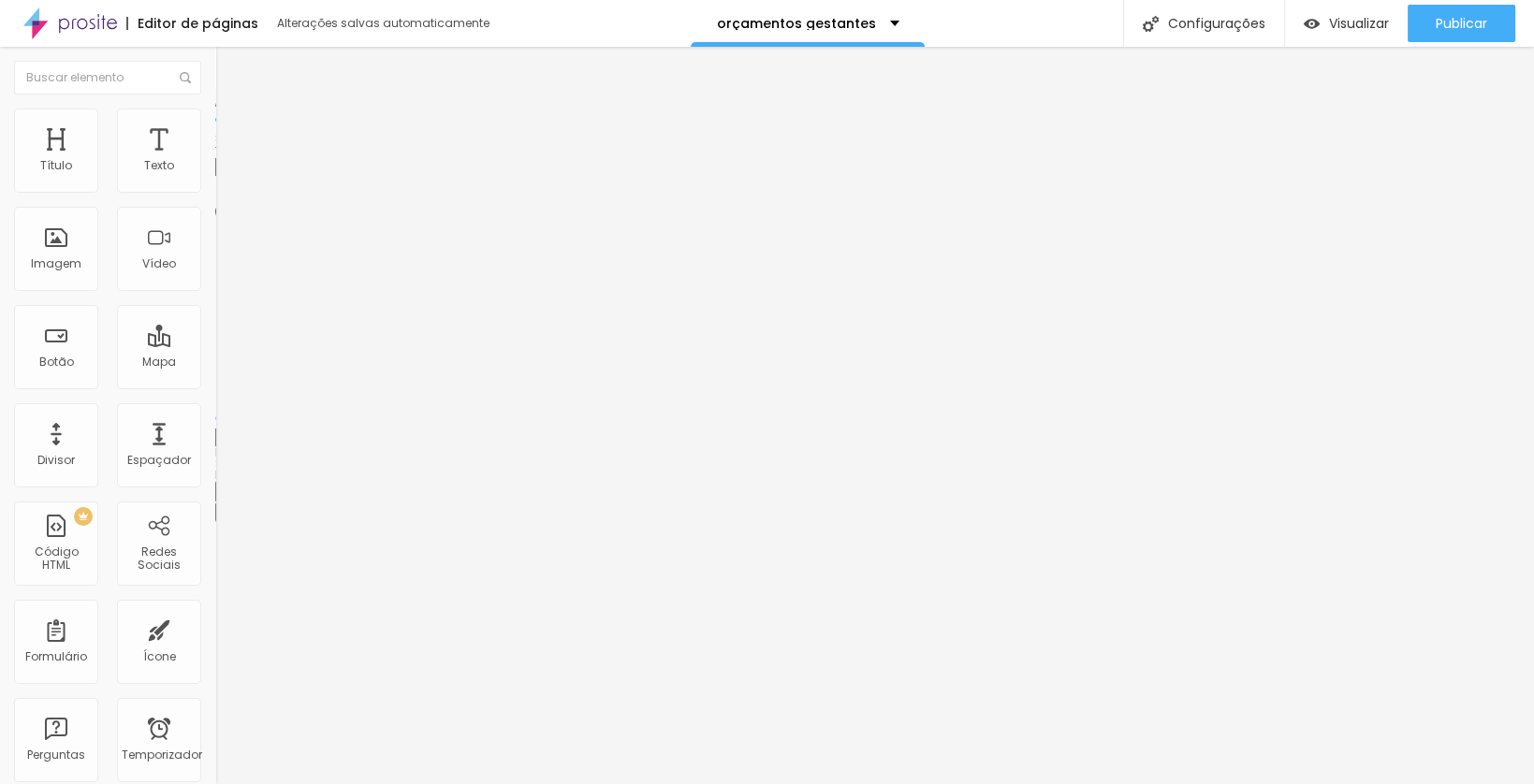 type on "95" 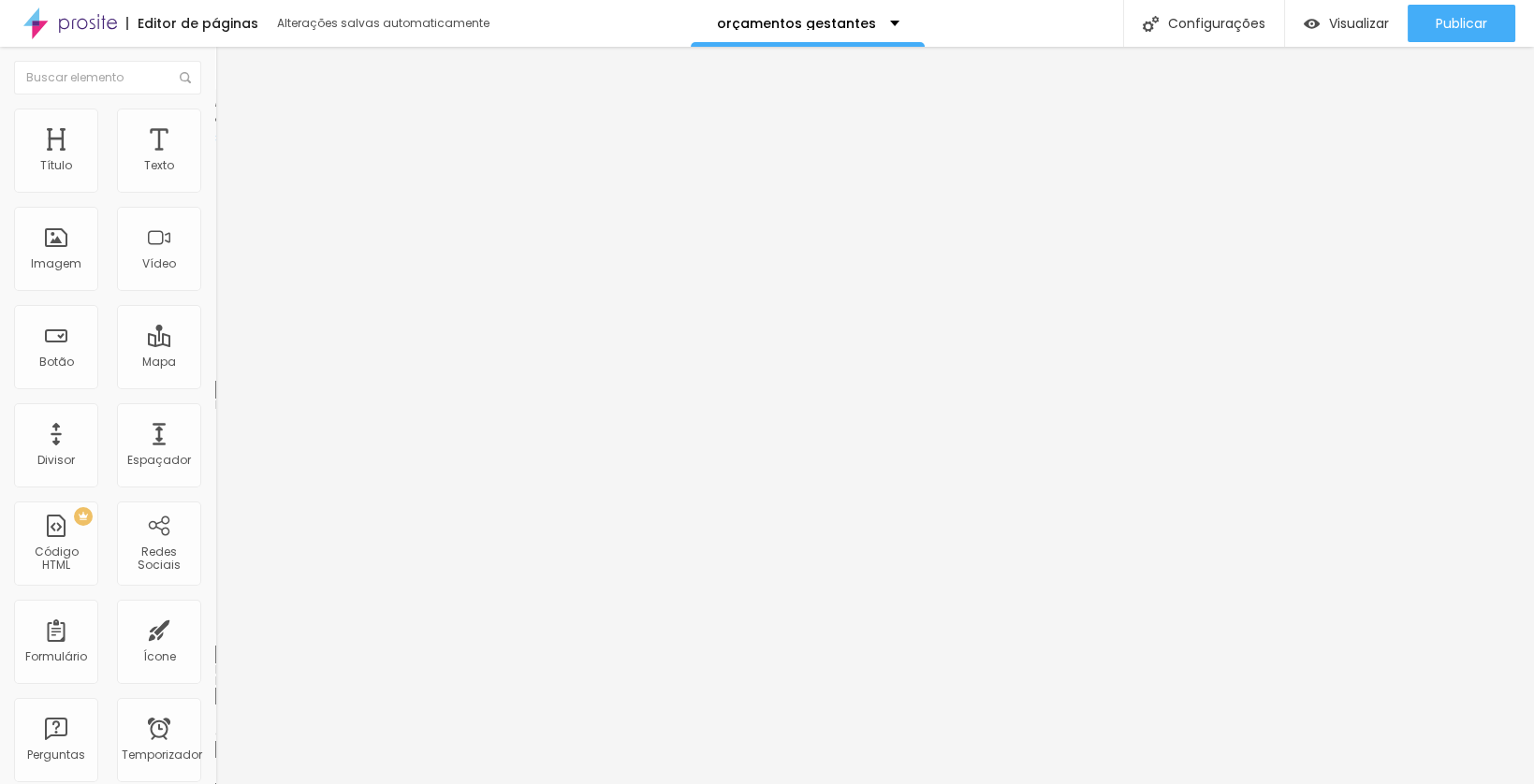 type on "0" 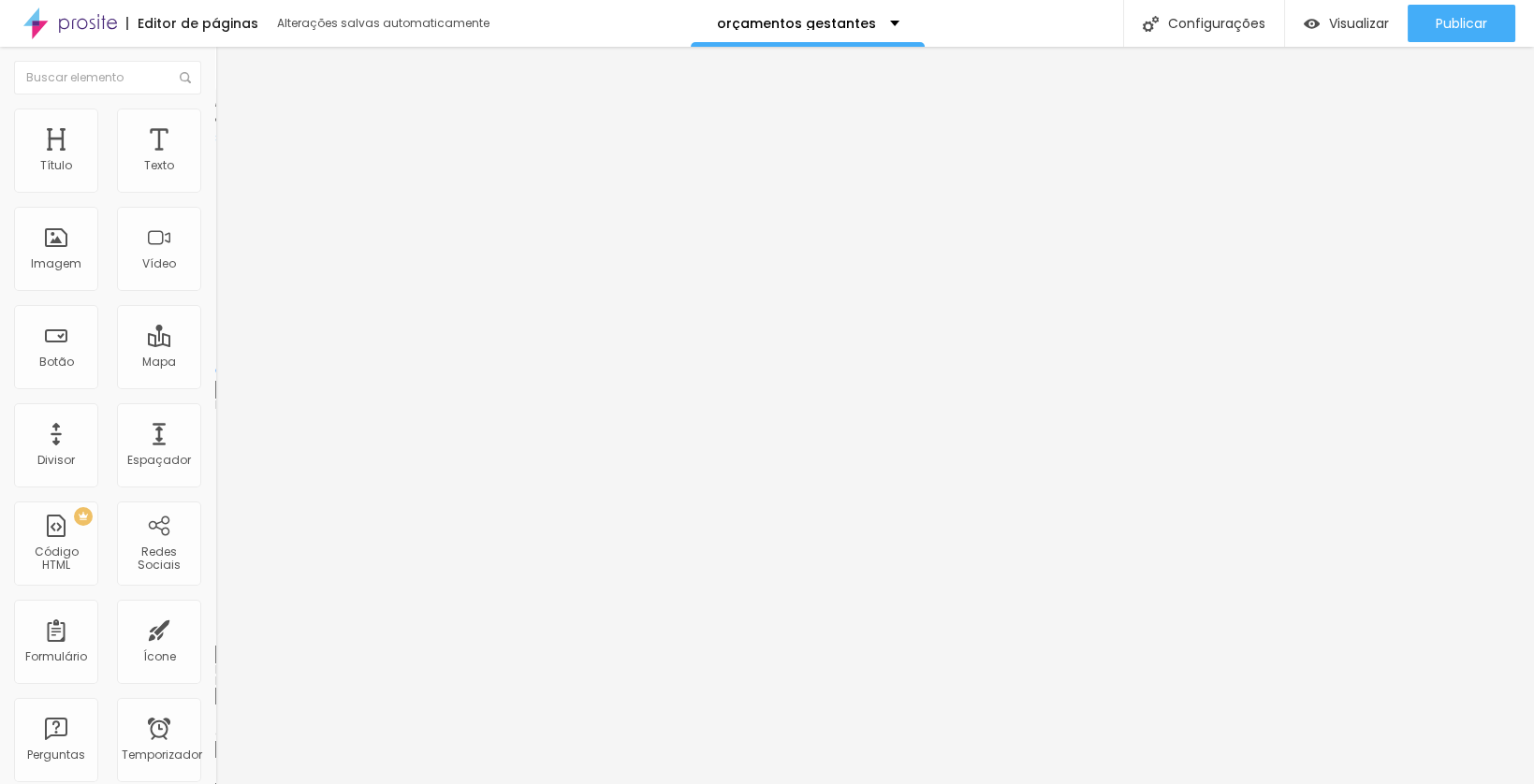 drag, startPoint x: 53, startPoint y: 180, endPoint x: -5, endPoint y: 180, distance: 58 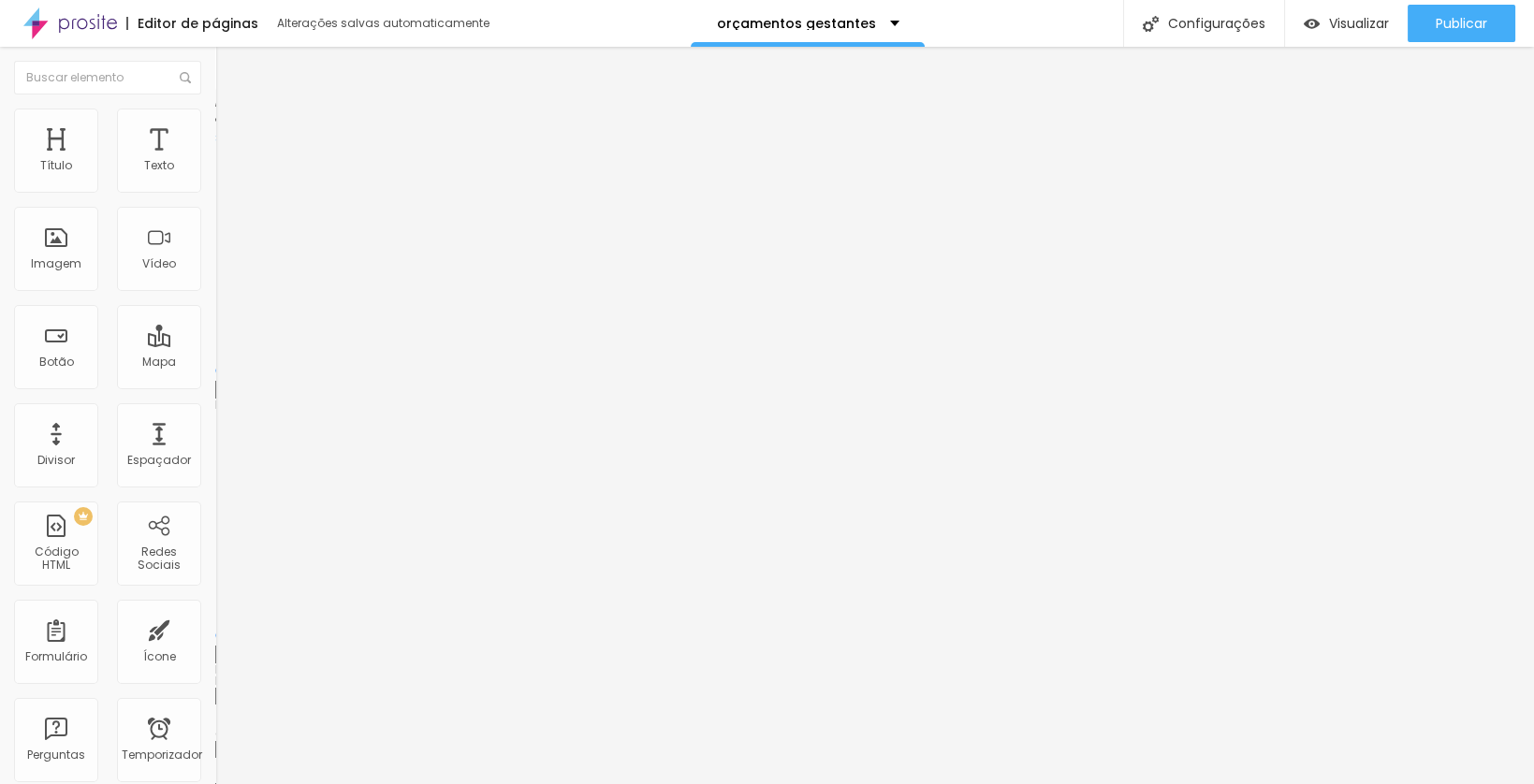 drag, startPoint x: 52, startPoint y: 217, endPoint x: -37, endPoint y: 214, distance: 89.050547 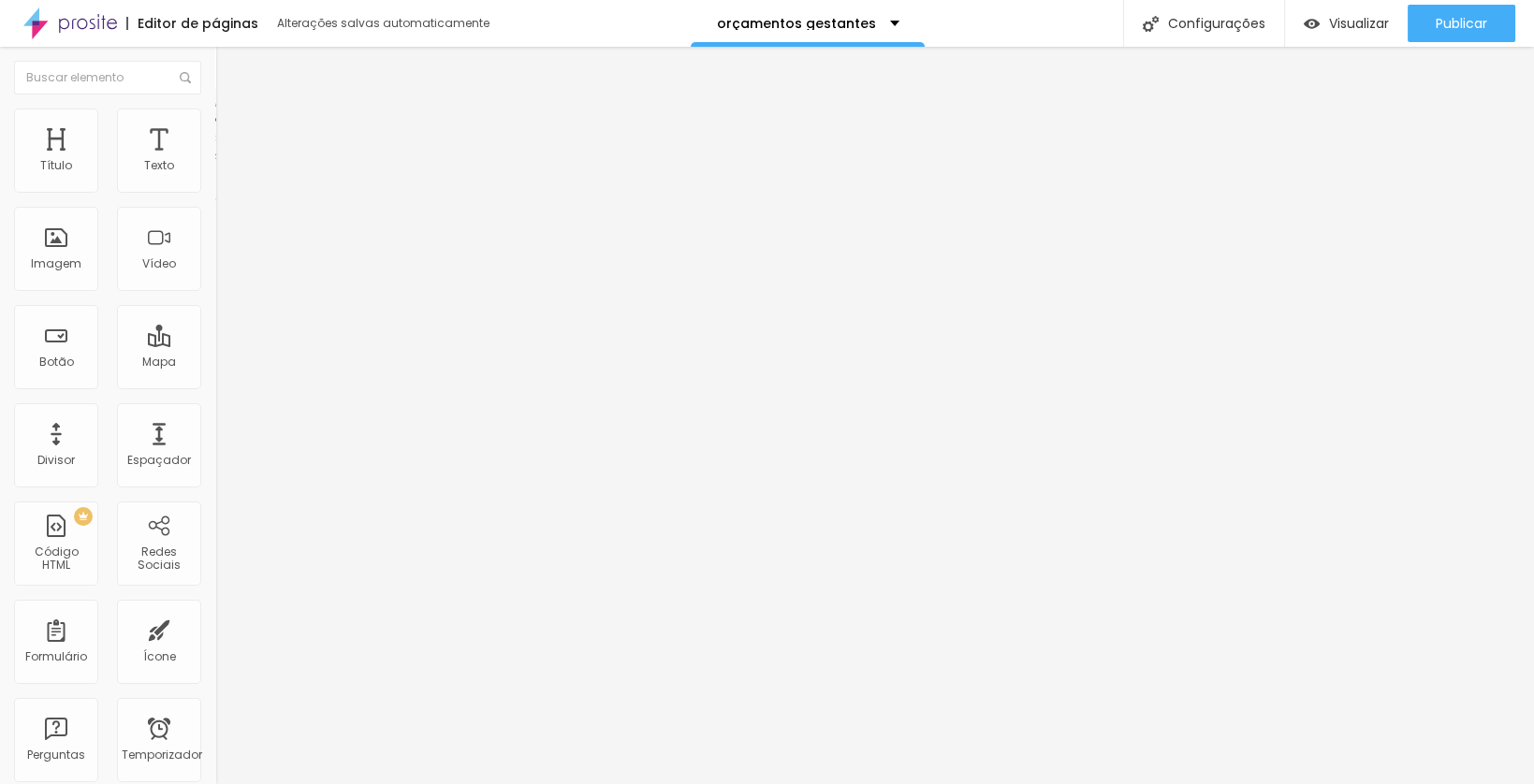 click at bounding box center [224, 117] 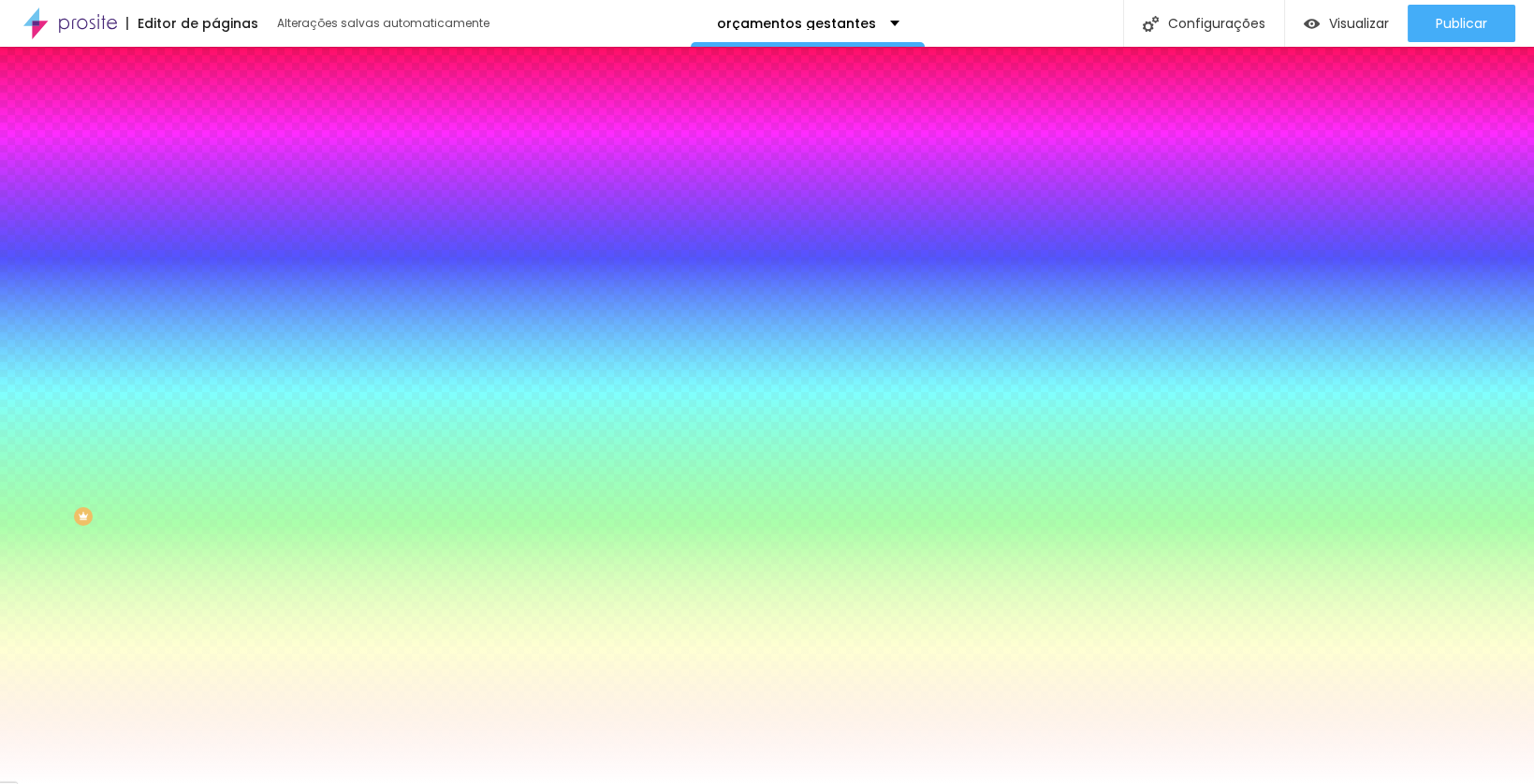 click on "Avançado" at bounding box center (263, 139) 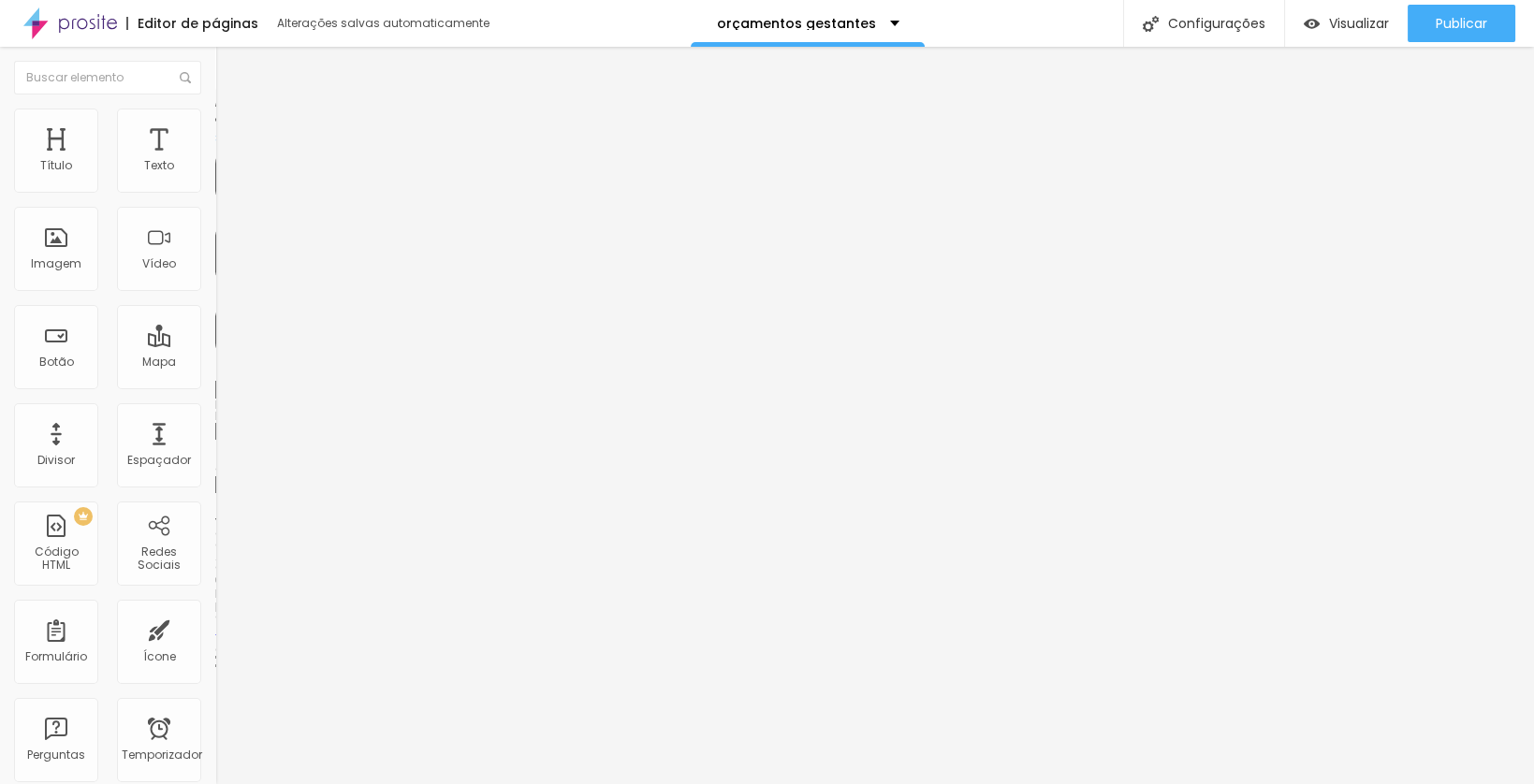 type on "15" 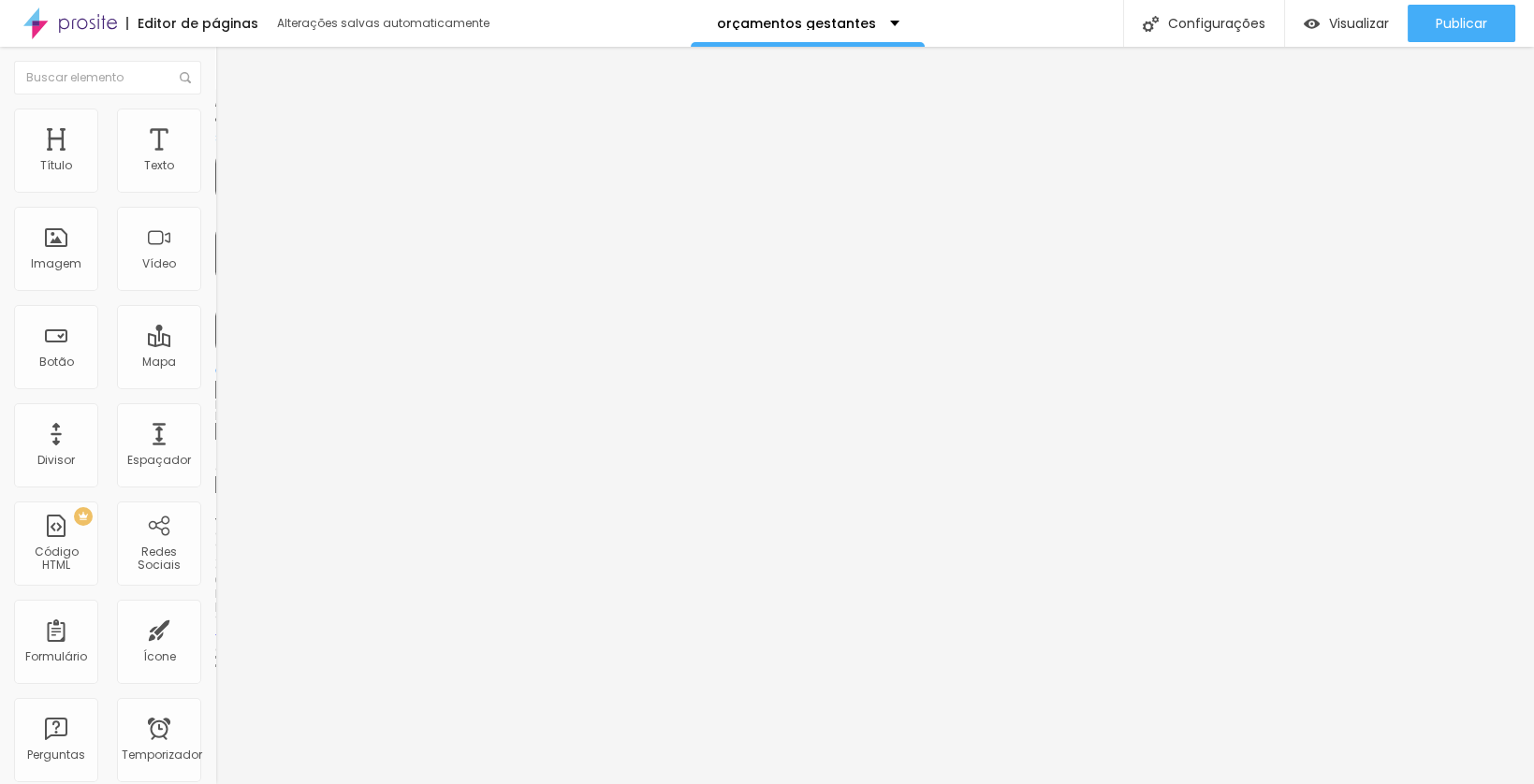 drag, startPoint x: 73, startPoint y: 181, endPoint x: 0, endPoint y: 175, distance: 73.24616 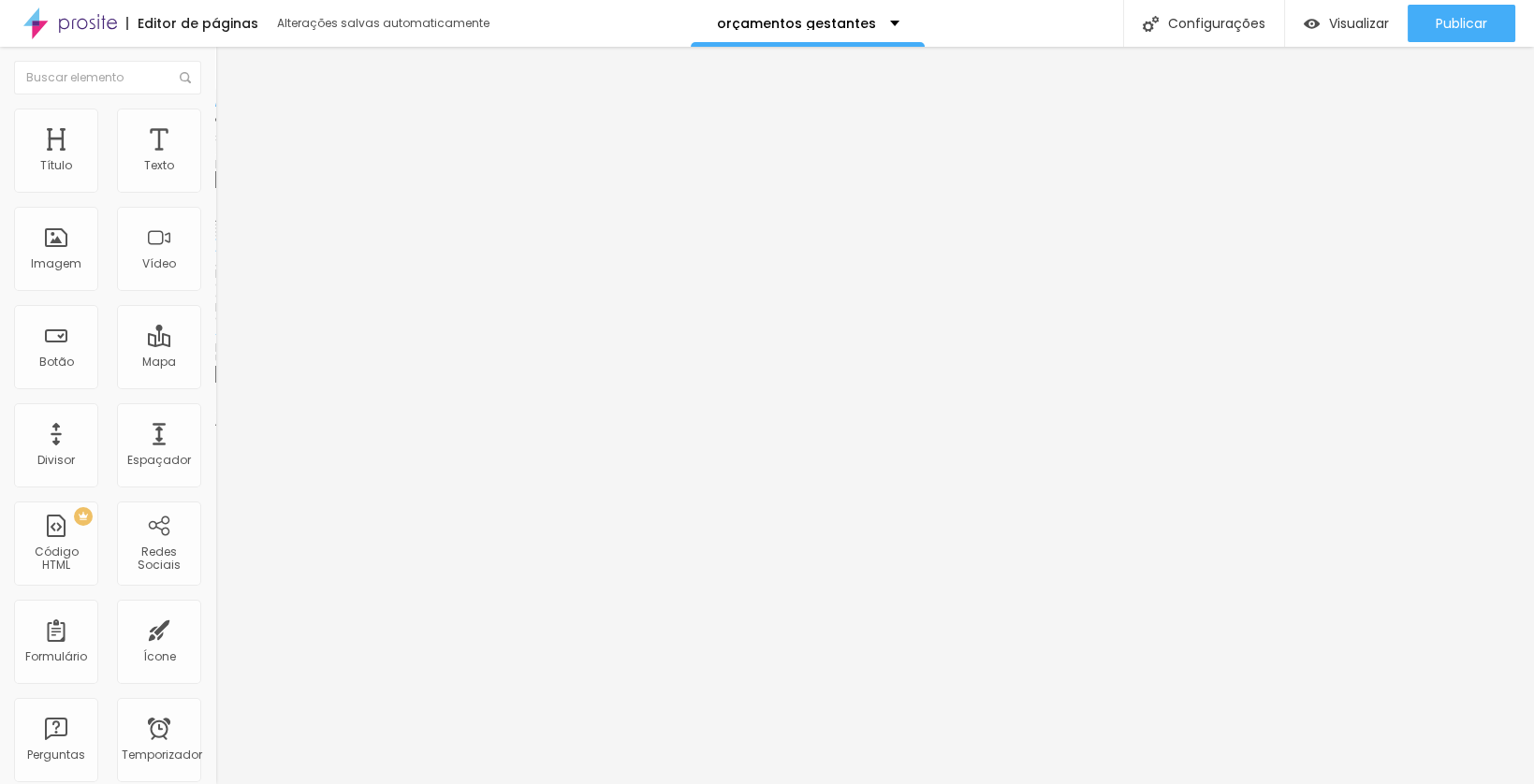 click on "Original" at bounding box center [238, 284] 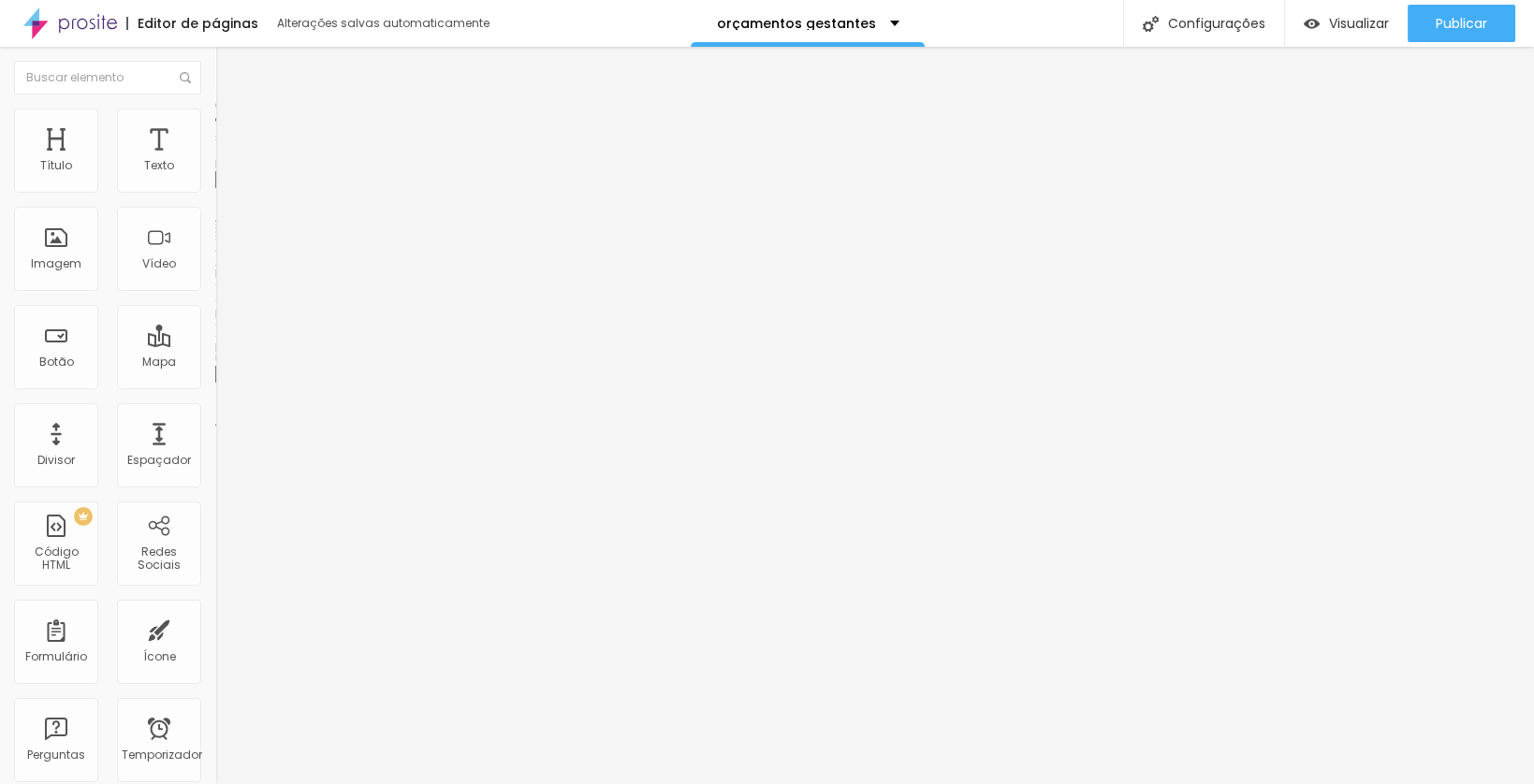 click on "Estilo" at bounding box center [323, 118] 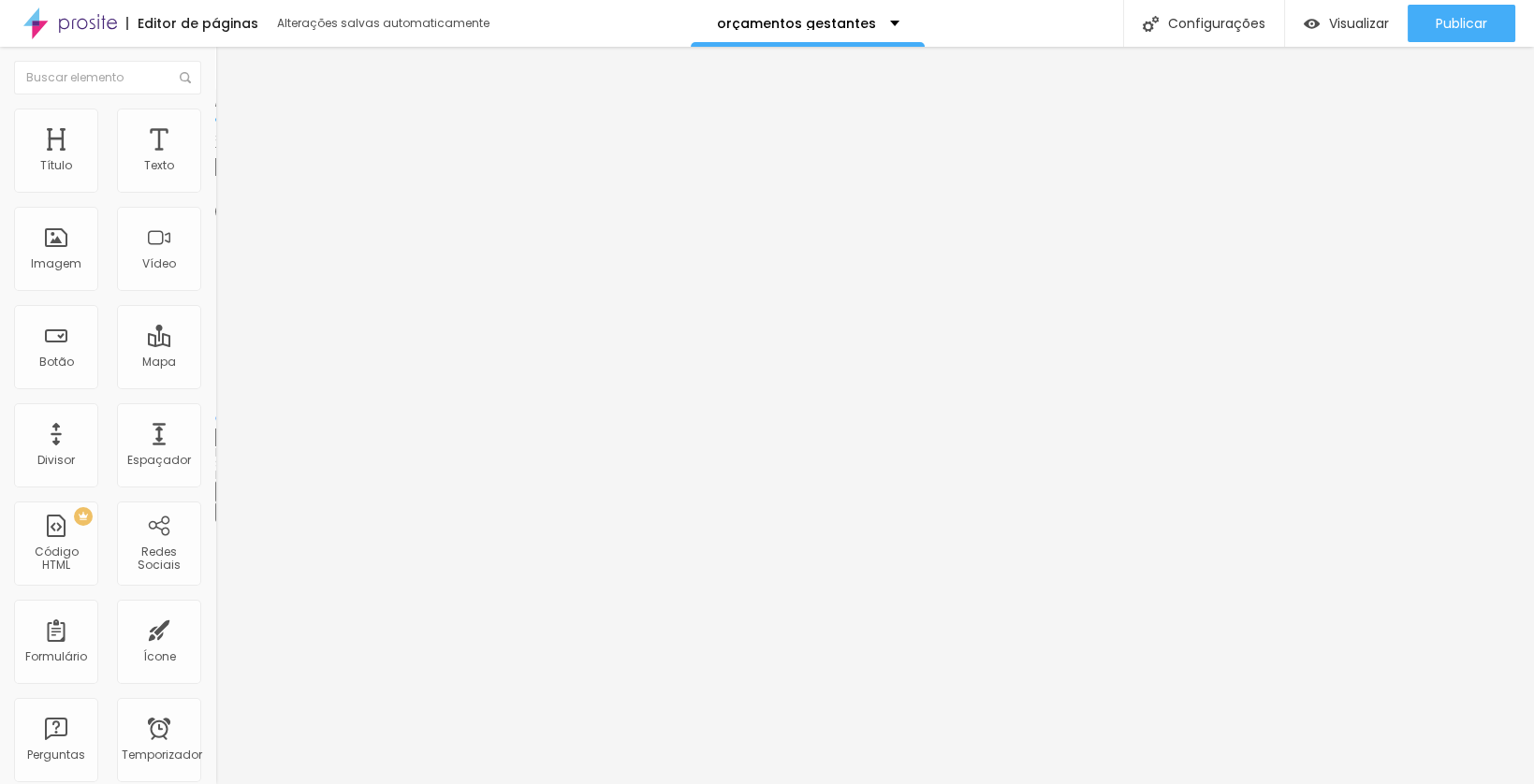 click at bounding box center (224, 136) 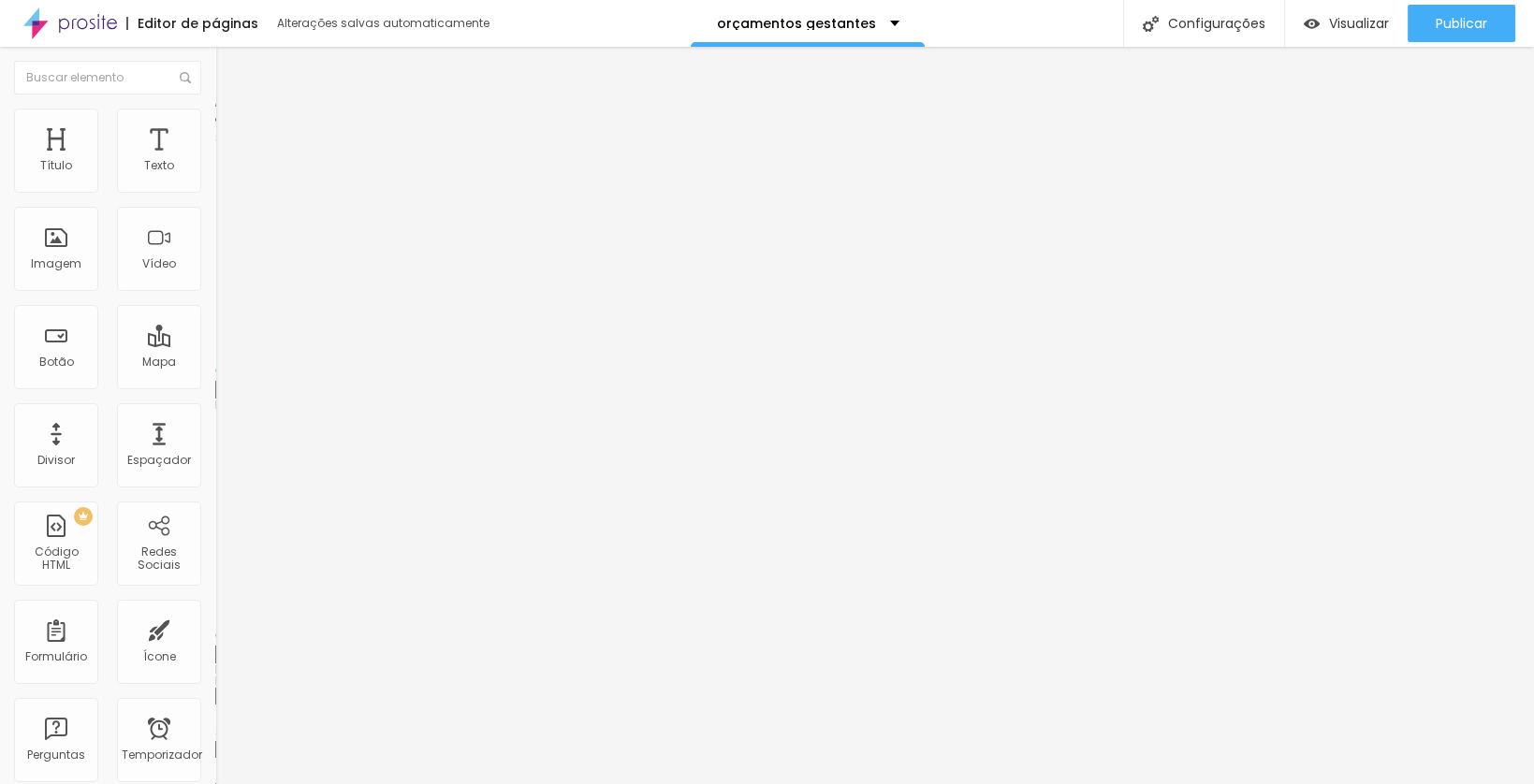 click on "Estilo" at bounding box center (323, 118) 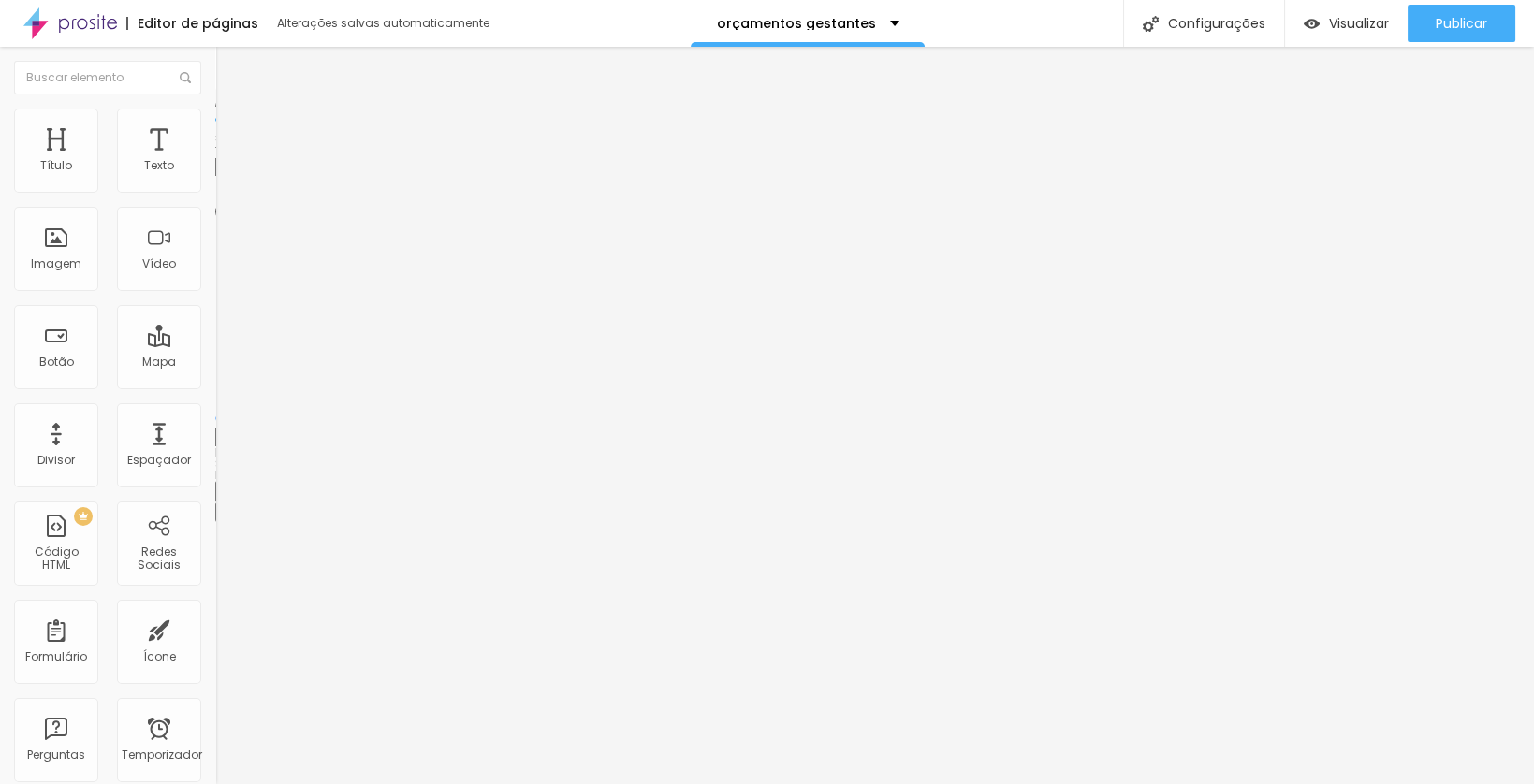 click on "Conteúdo" at bounding box center [323, 99] 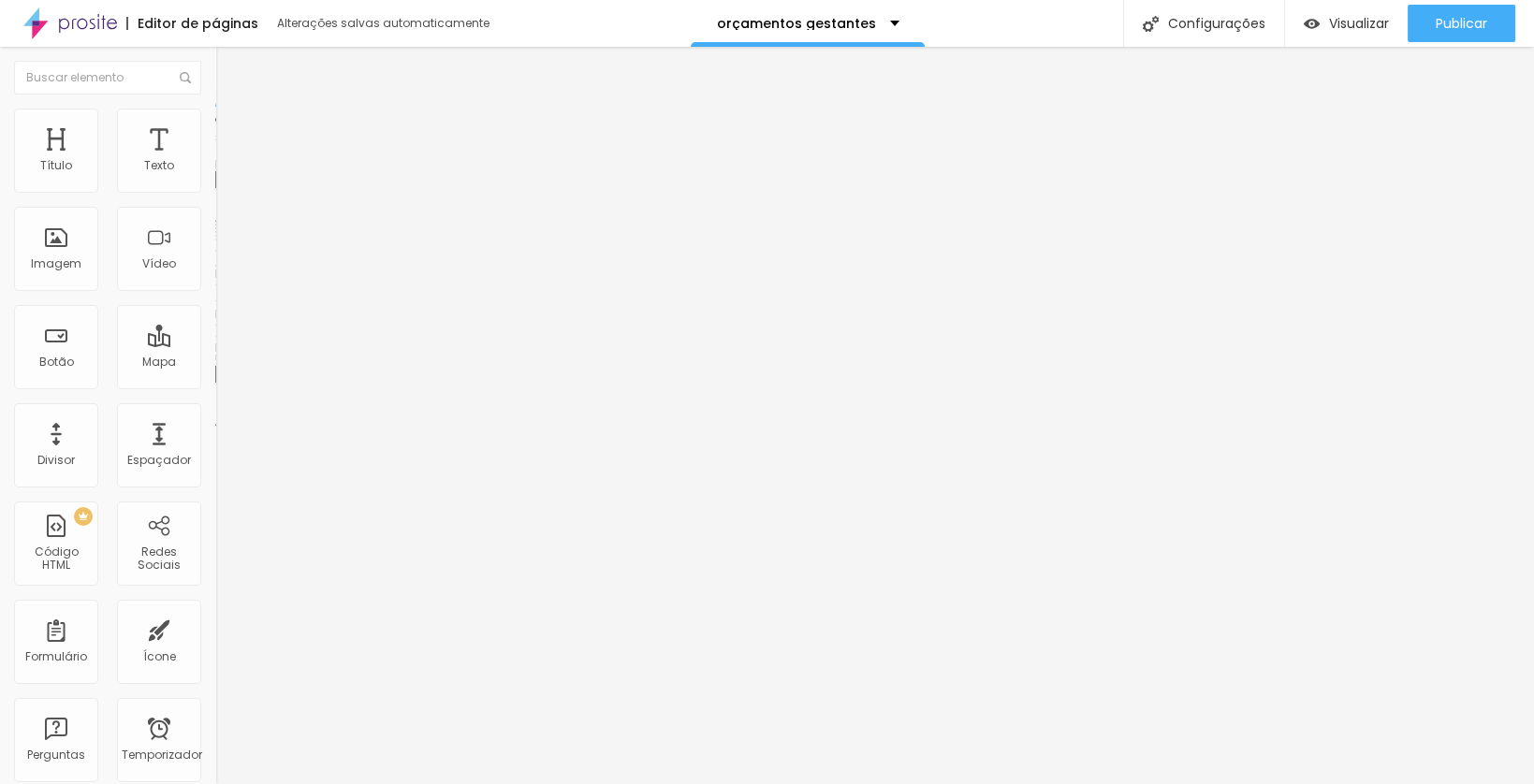 click at bounding box center (224, 117) 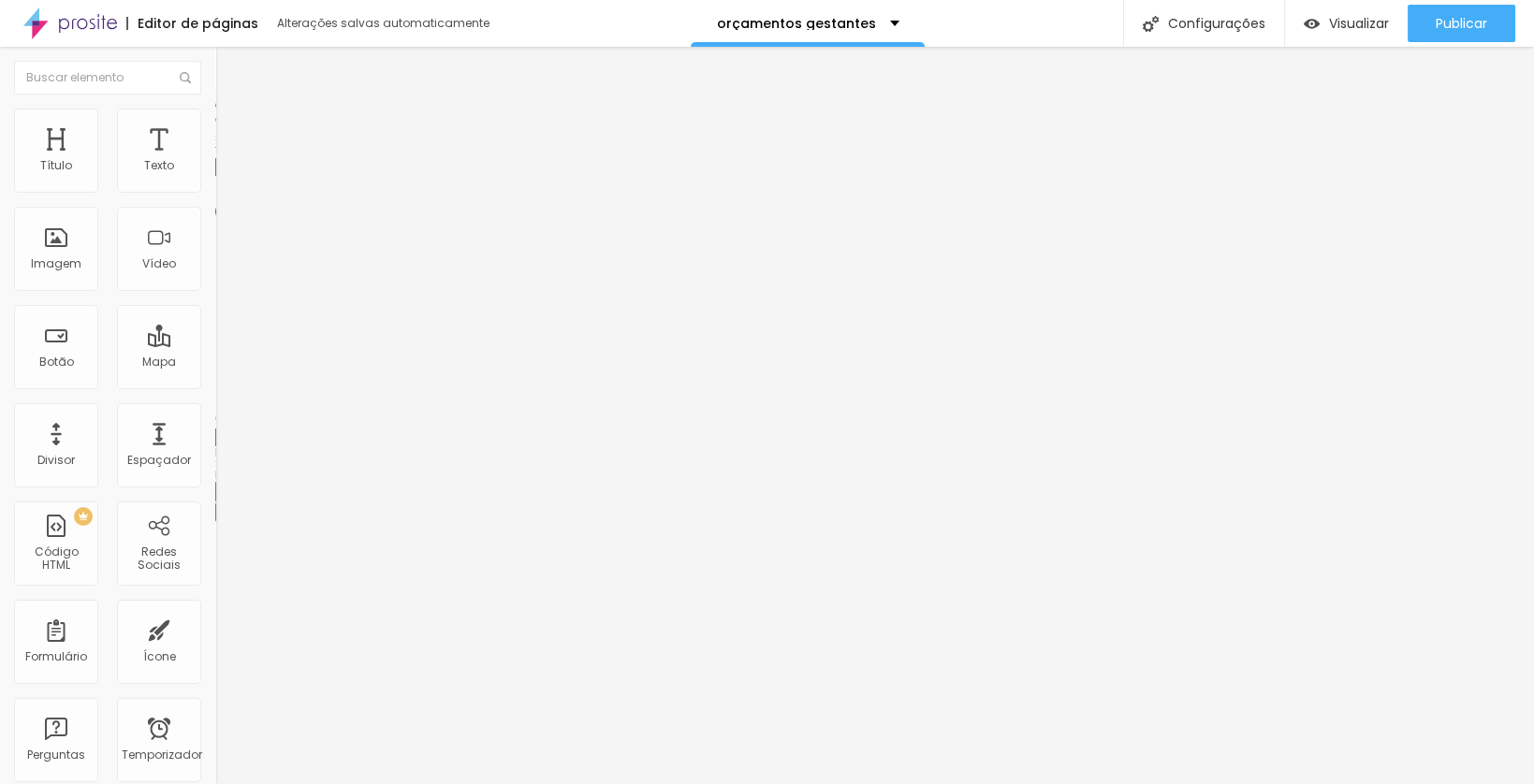 click on "Avançado" at bounding box center (323, 137) 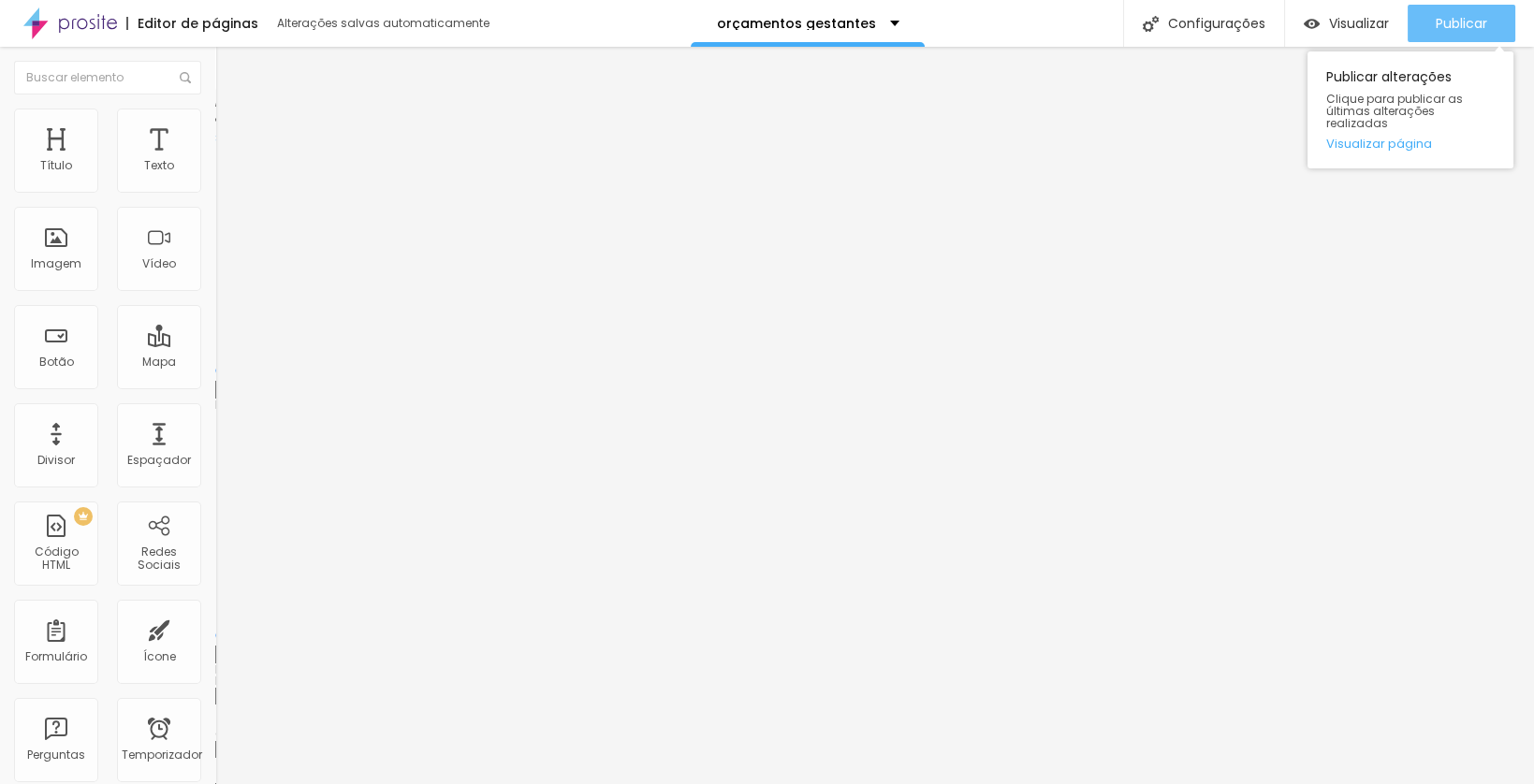 click on "Publicar" at bounding box center [1461, 23] 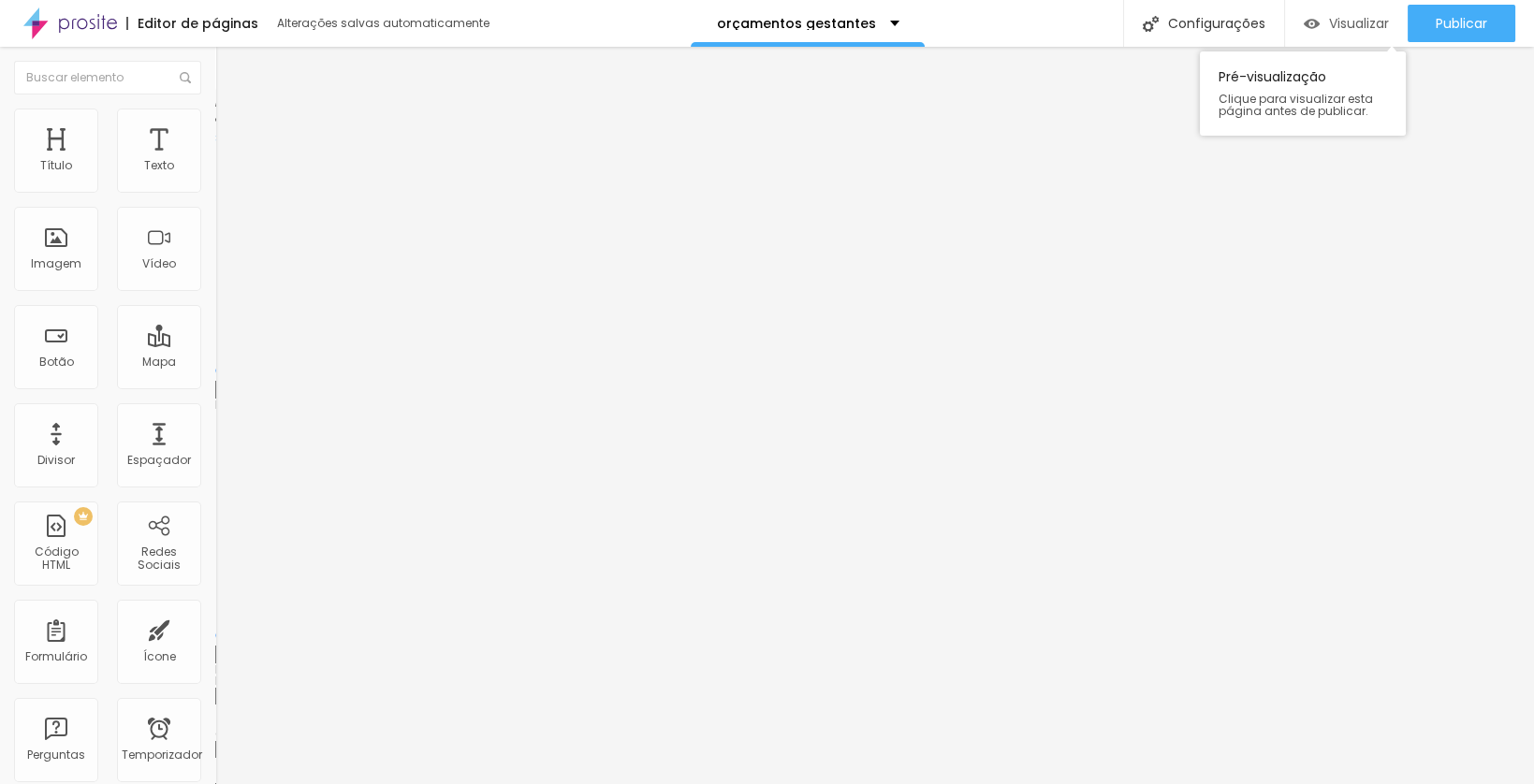 click on "Visualizar" at bounding box center (1359, 23) 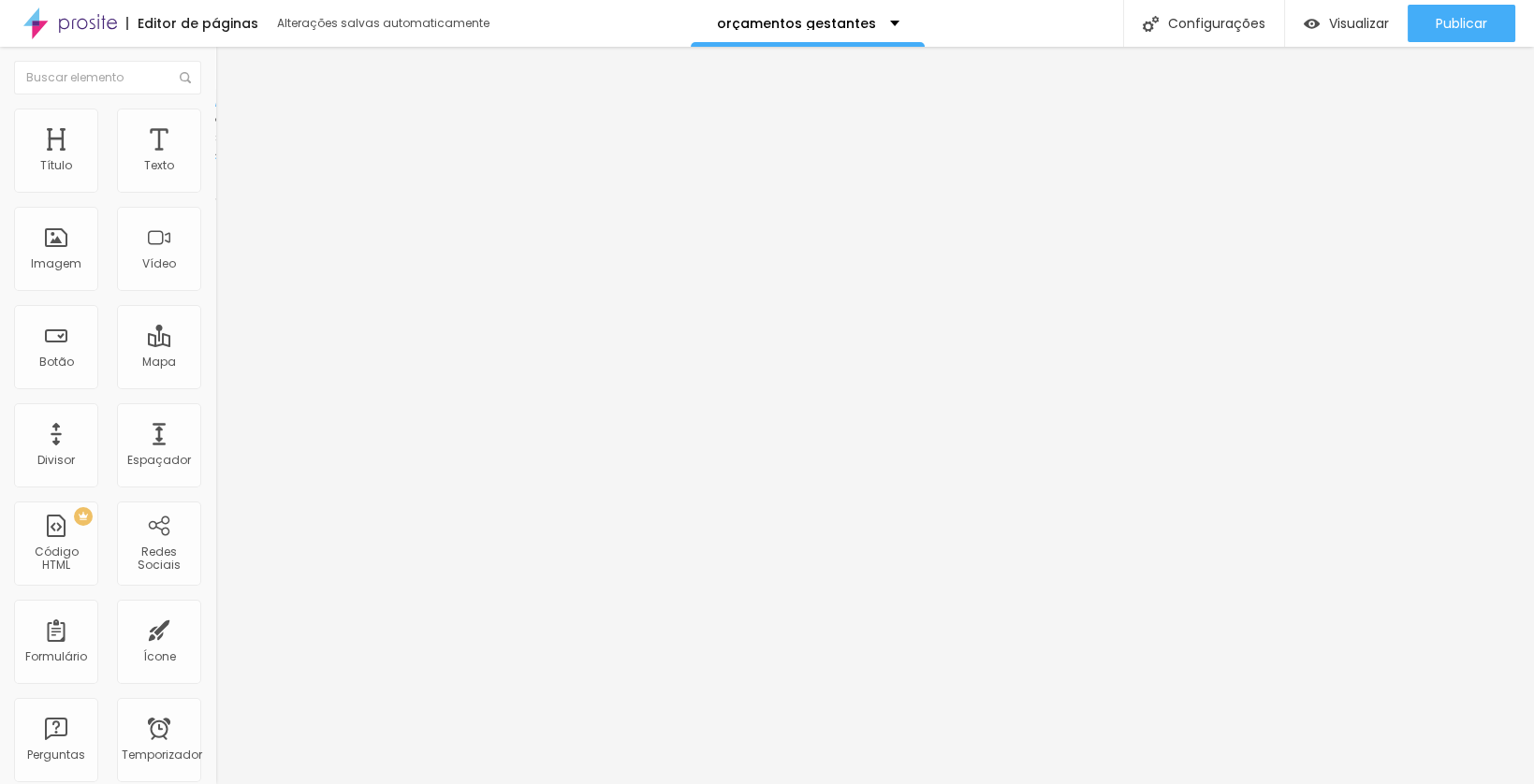 click on "Editar nulo" at bounding box center (323, 68) 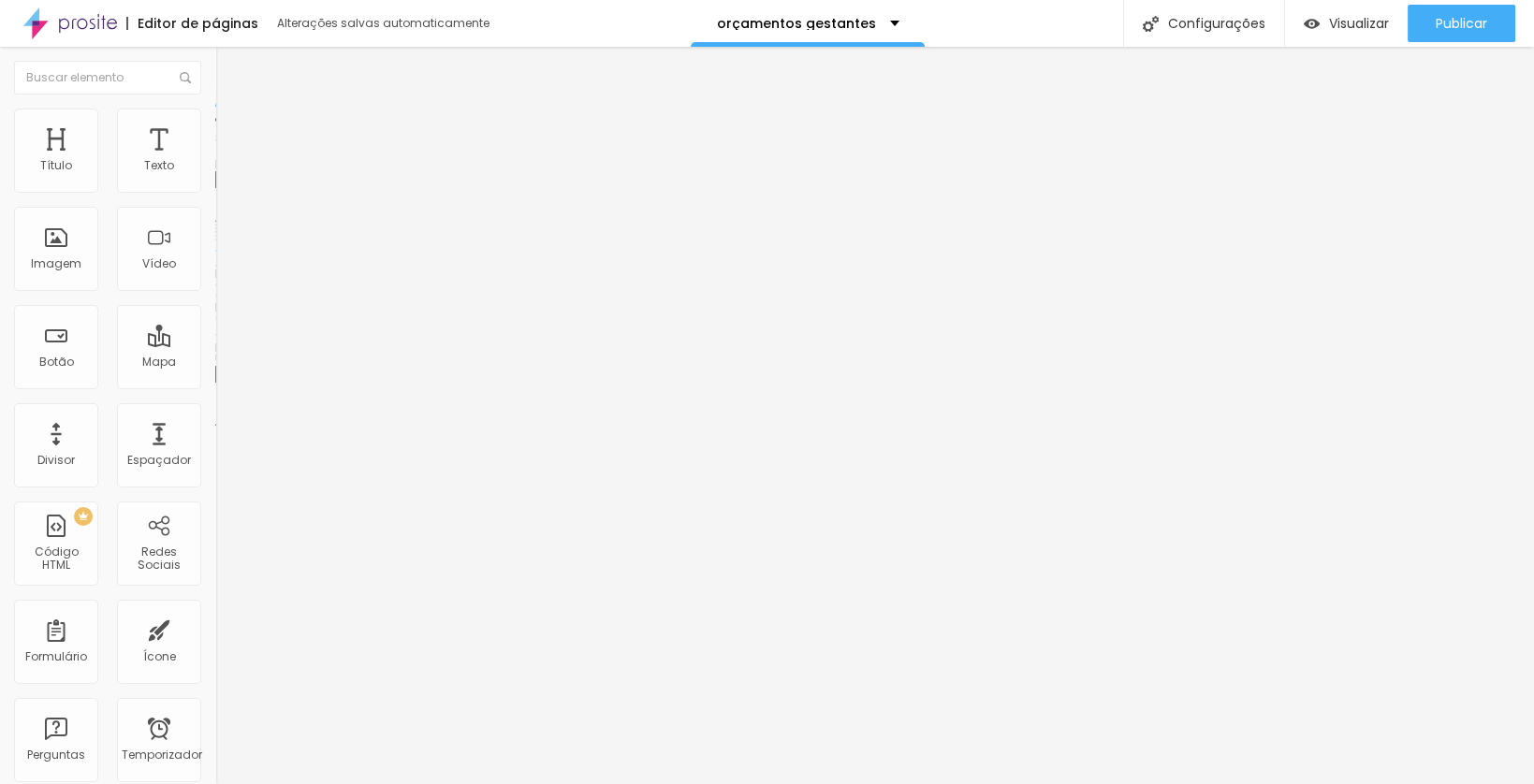 click on "Adicionar imagem" at bounding box center [281, 152] 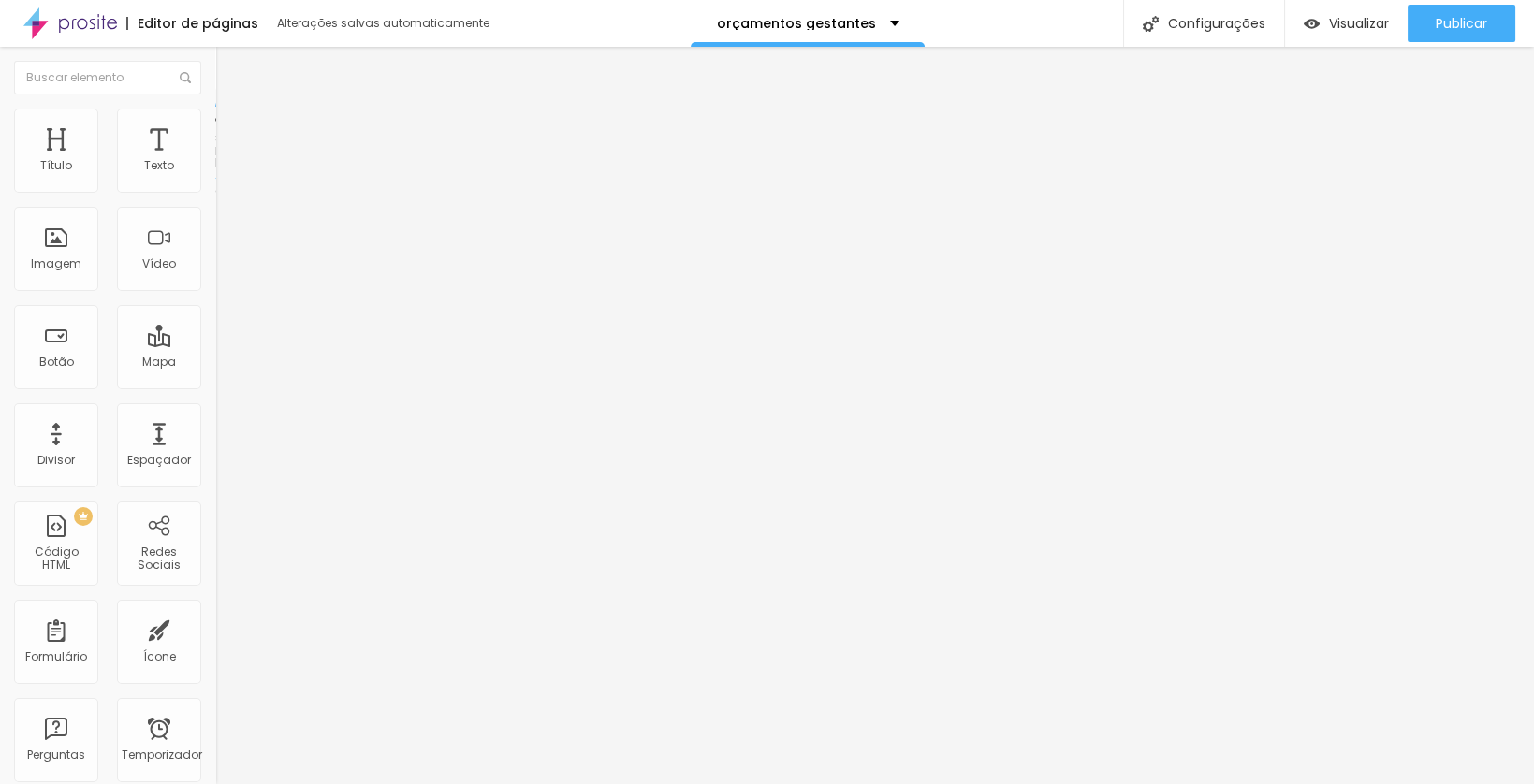 click on "Encaixotado" at bounding box center [252, 162] 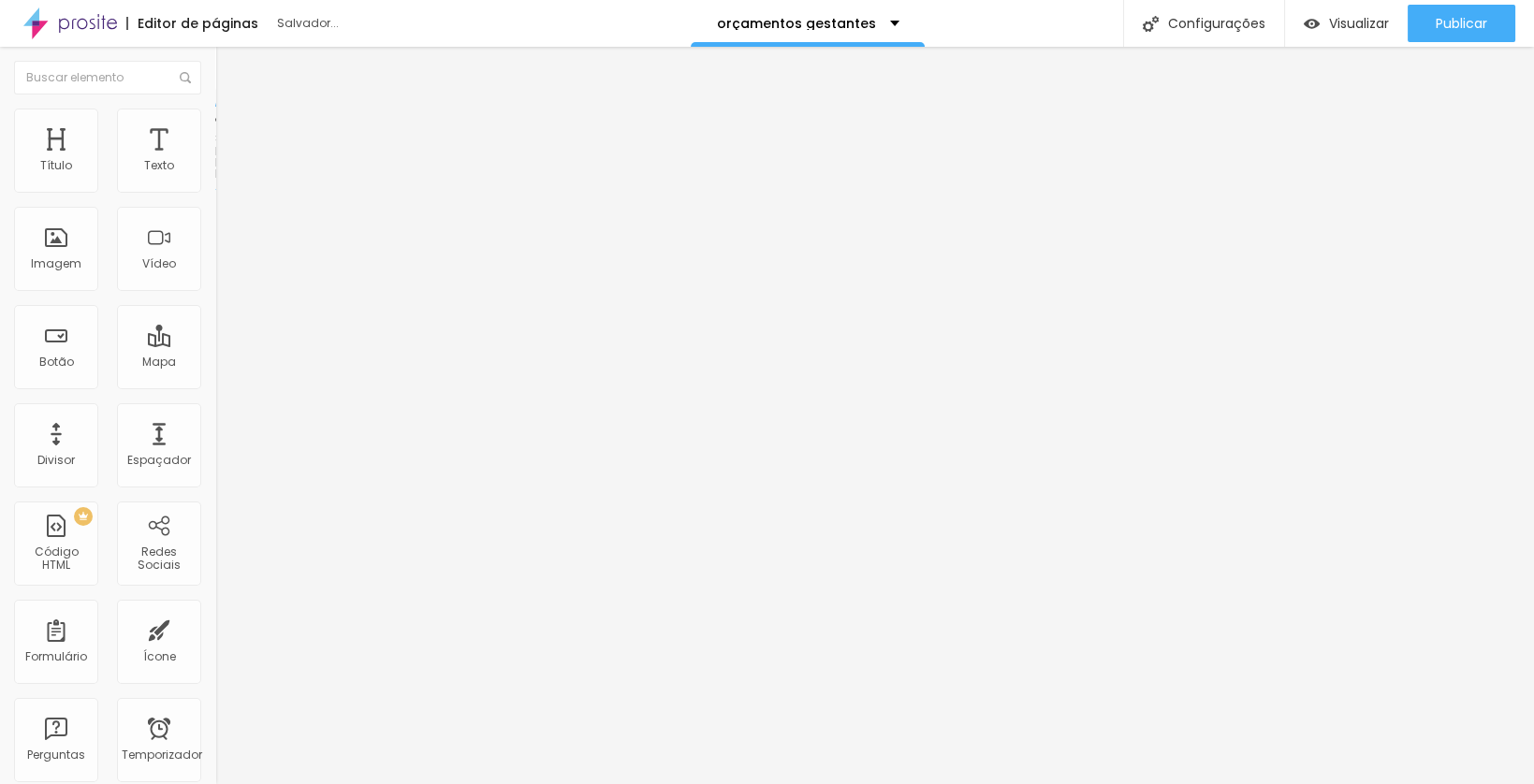 click at bounding box center [224, 117] 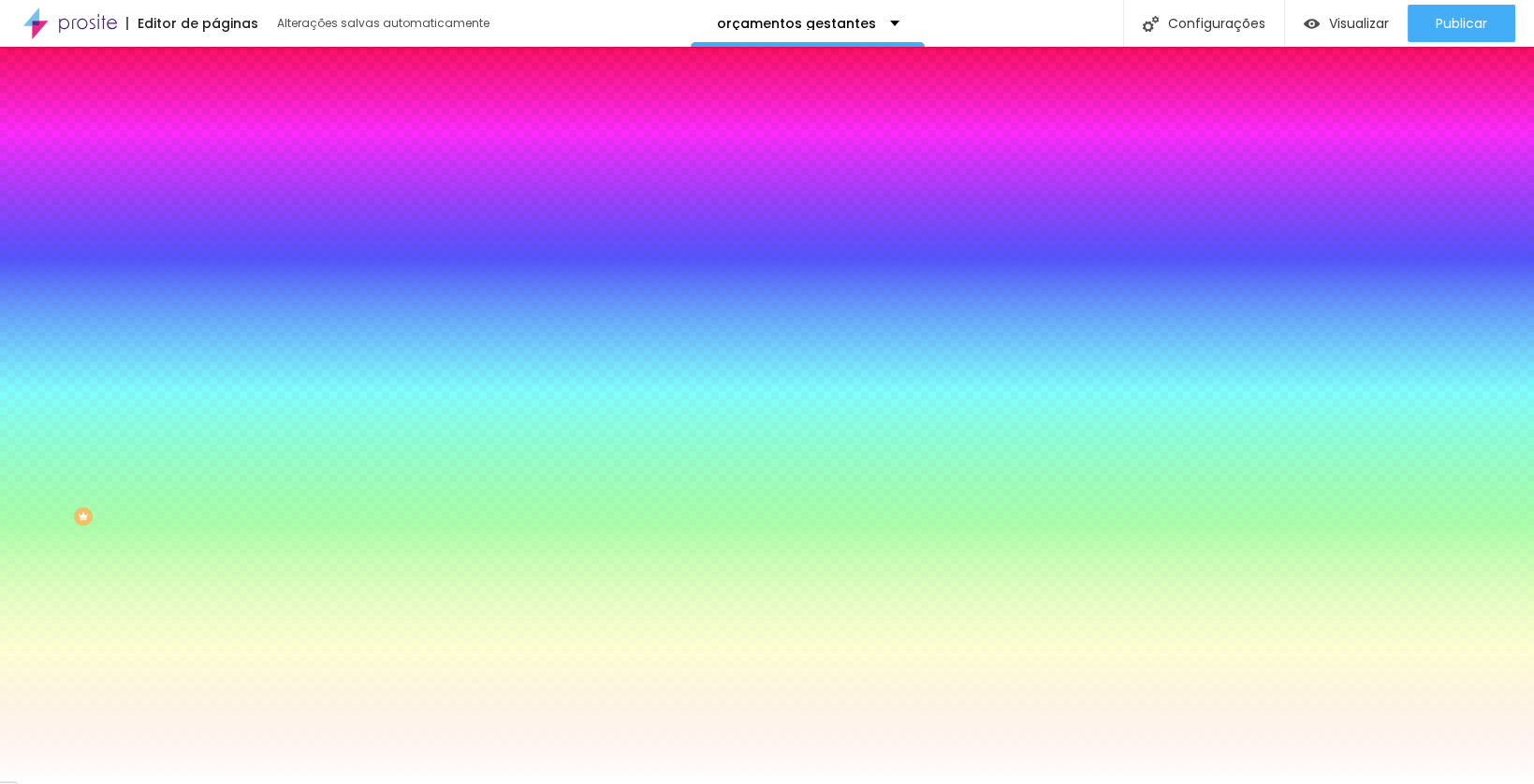 click on "Avançado" at bounding box center (323, 137) 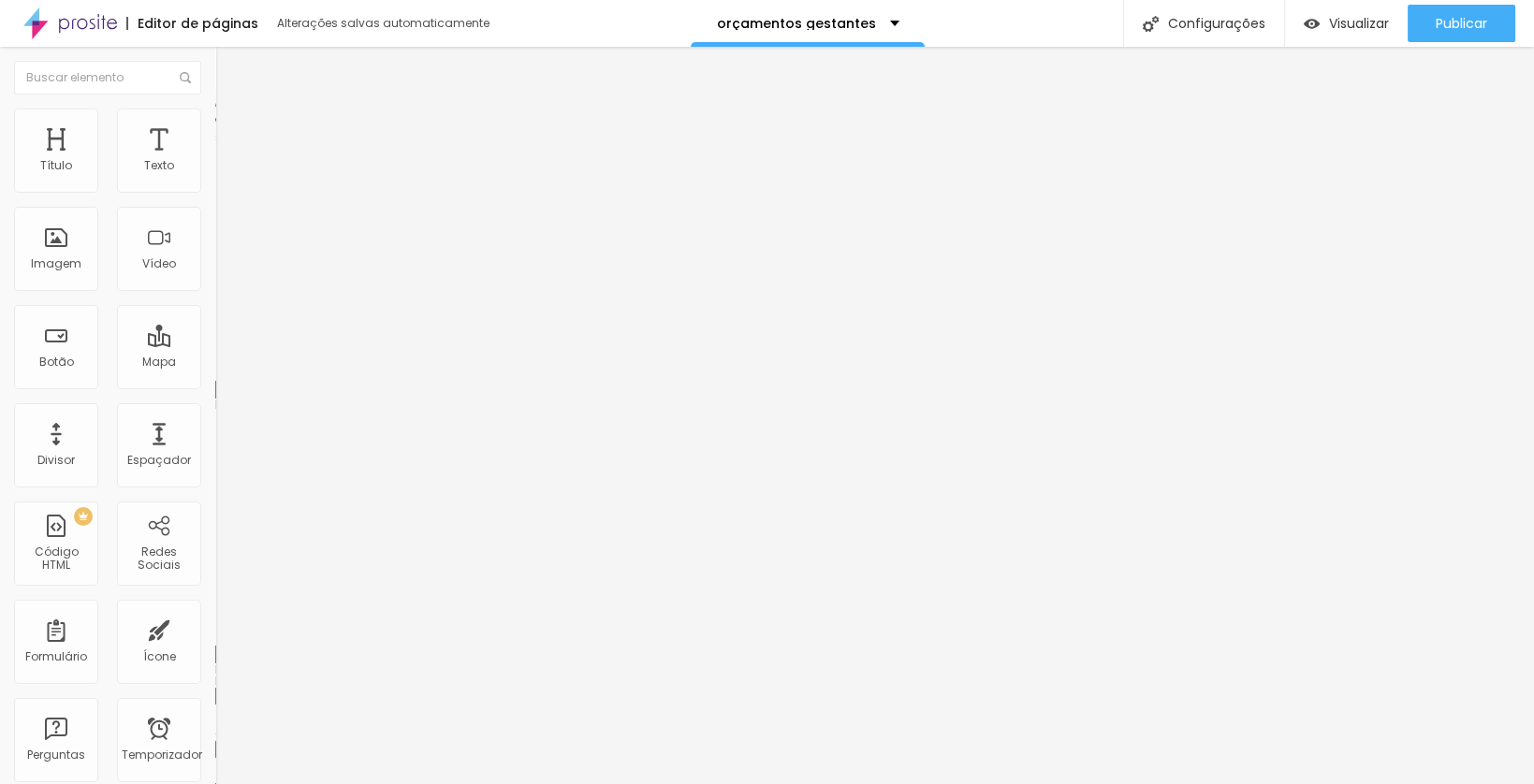type on "15" 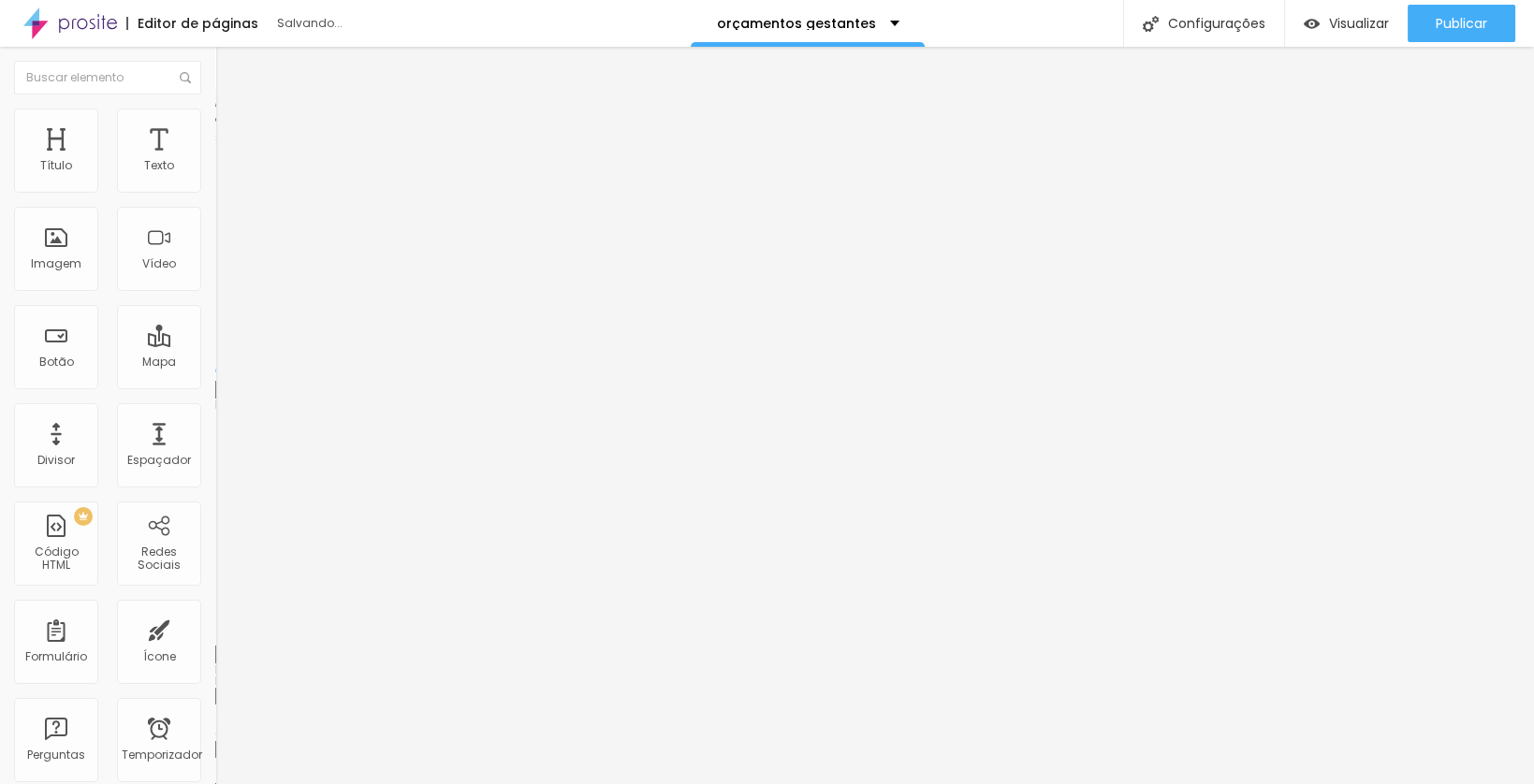 drag, startPoint x: 113, startPoint y: 181, endPoint x: -50, endPoint y: 167, distance: 163.60012 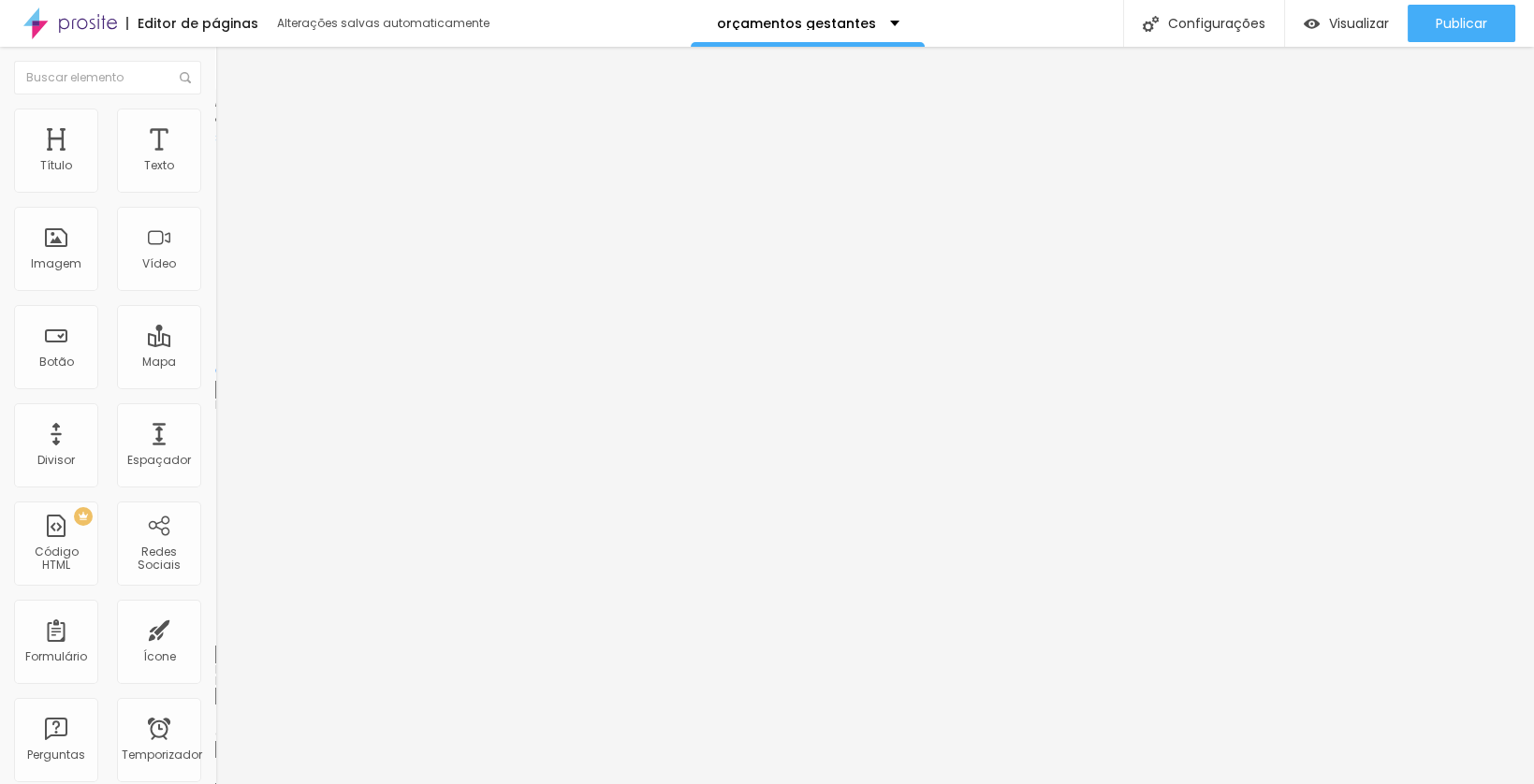 type on "0" 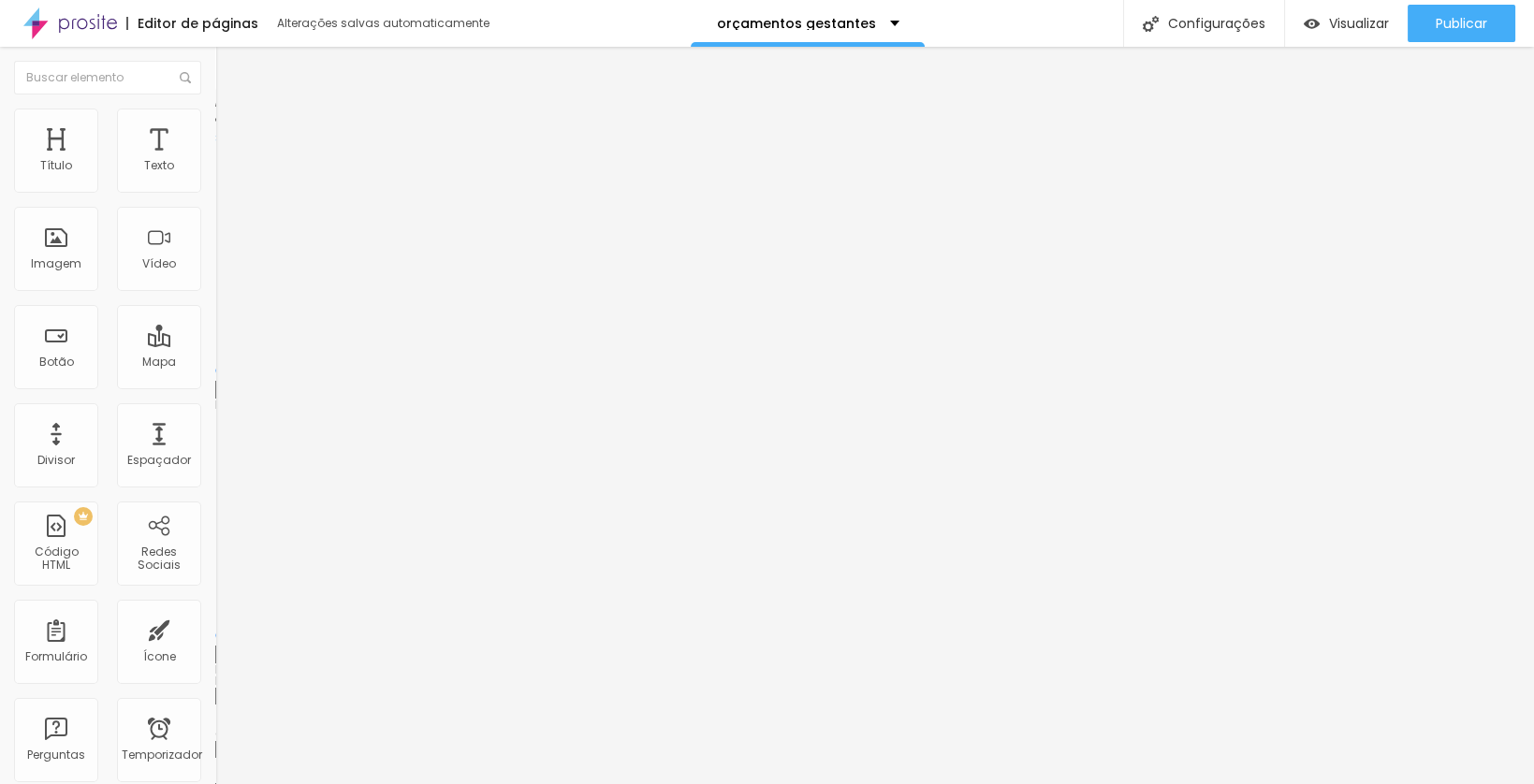 drag, startPoint x: 42, startPoint y: 213, endPoint x: -15, endPoint y: 210, distance: 57.07889 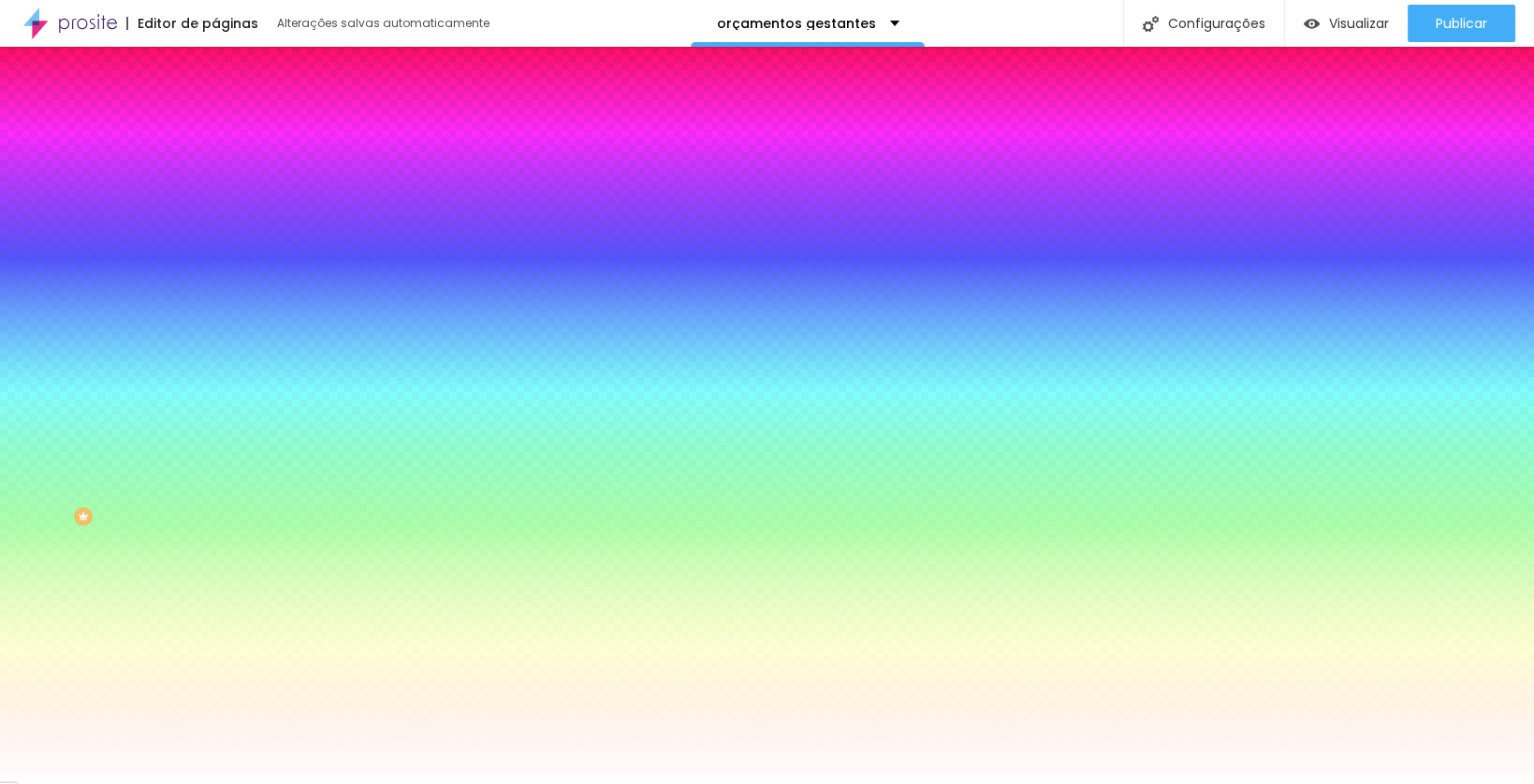 click on "Conteúdo" at bounding box center [323, 99] 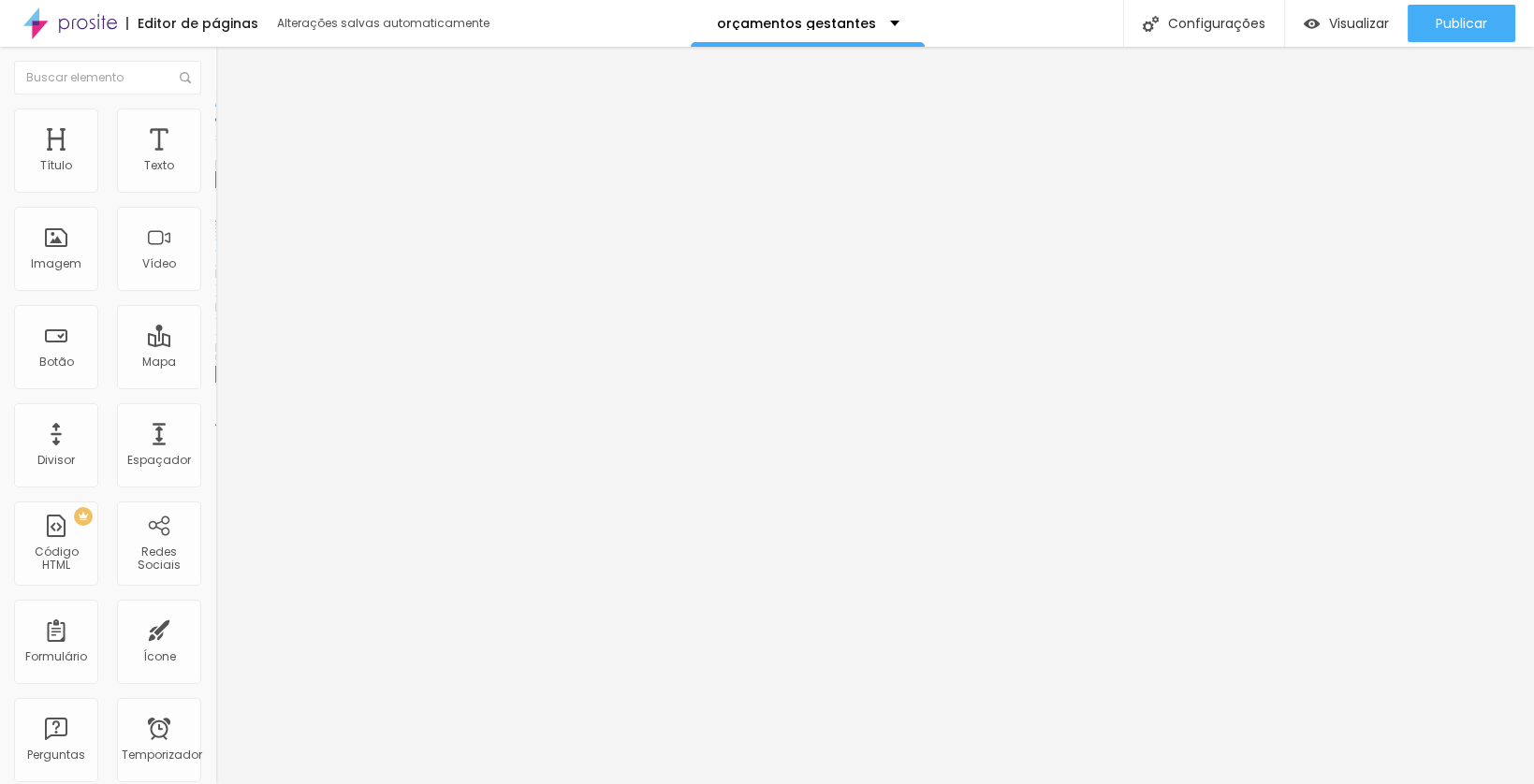 click on "Original" at bounding box center (238, 284) 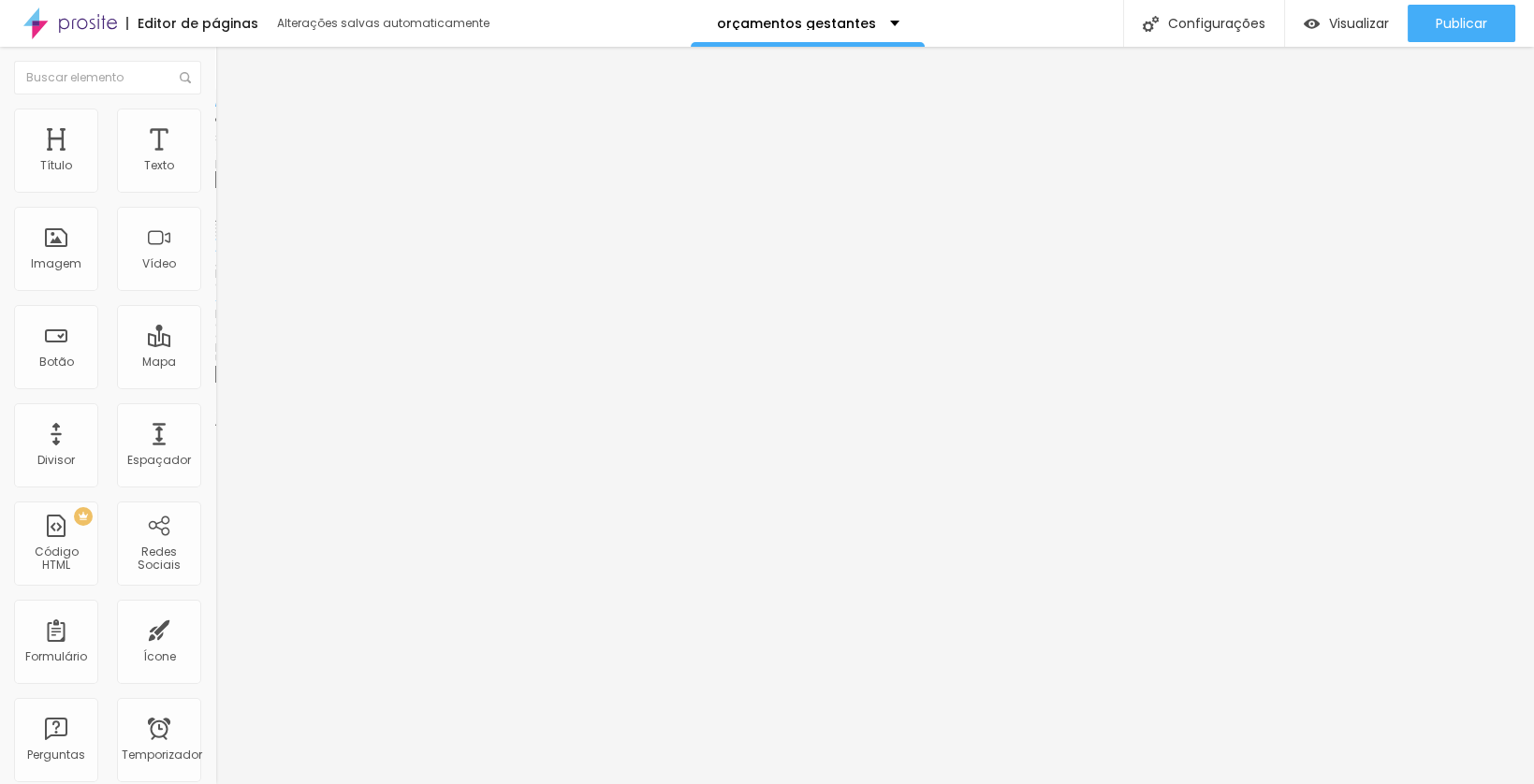 click on "Padrão" at bounding box center [236, 313] 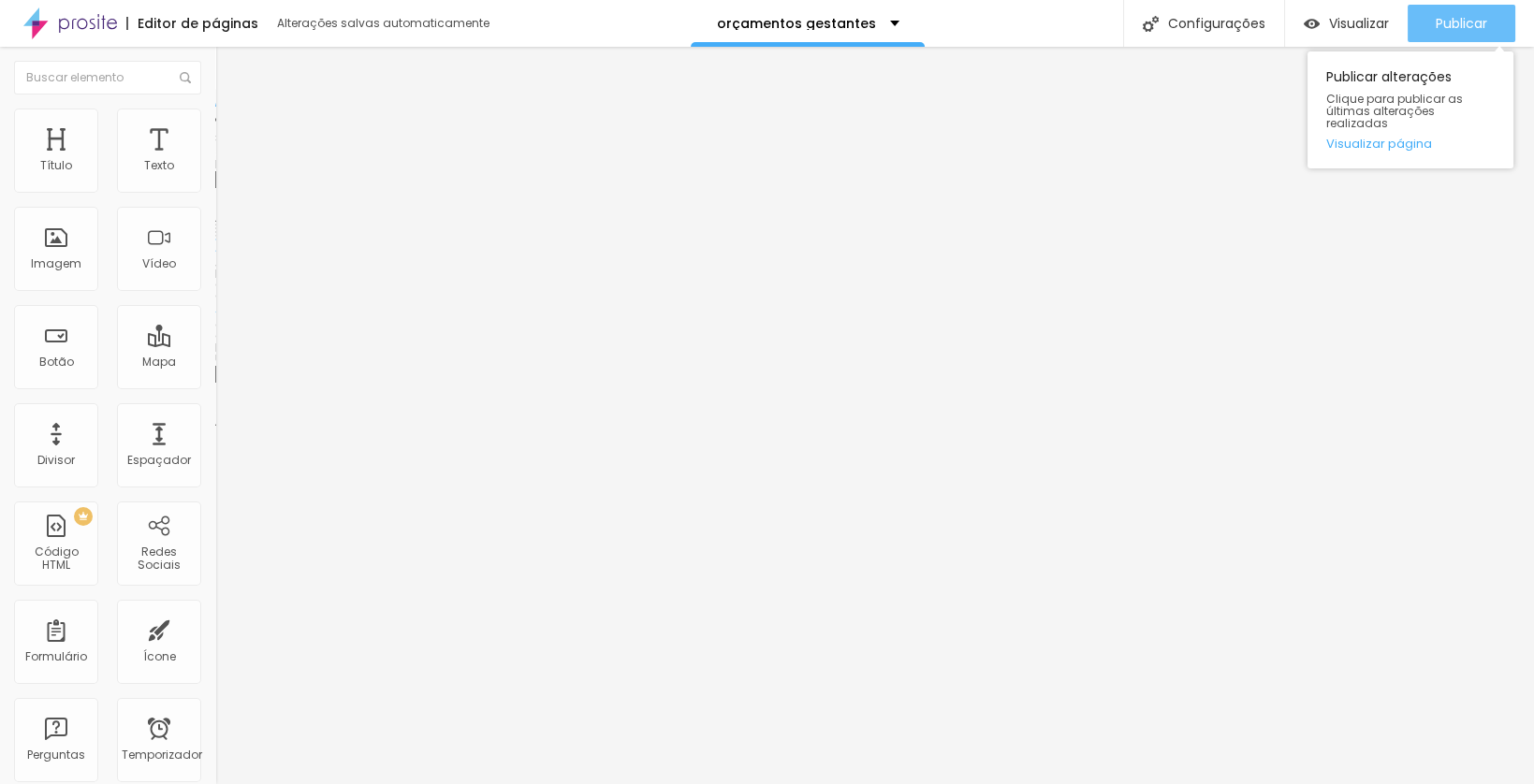 click on "Publicar" at bounding box center (1461, 23) 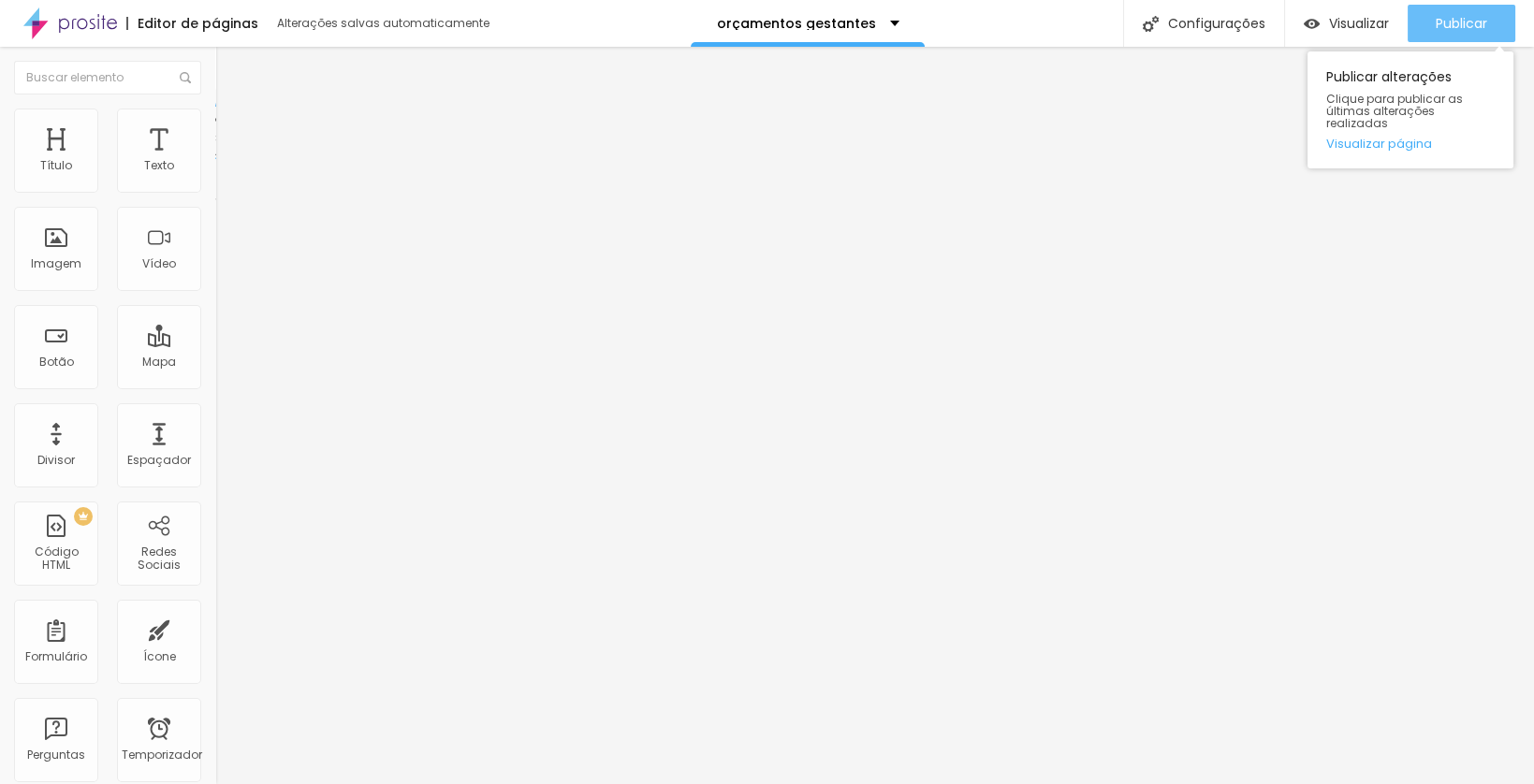 click on "Publicar" at bounding box center [1461, 23] 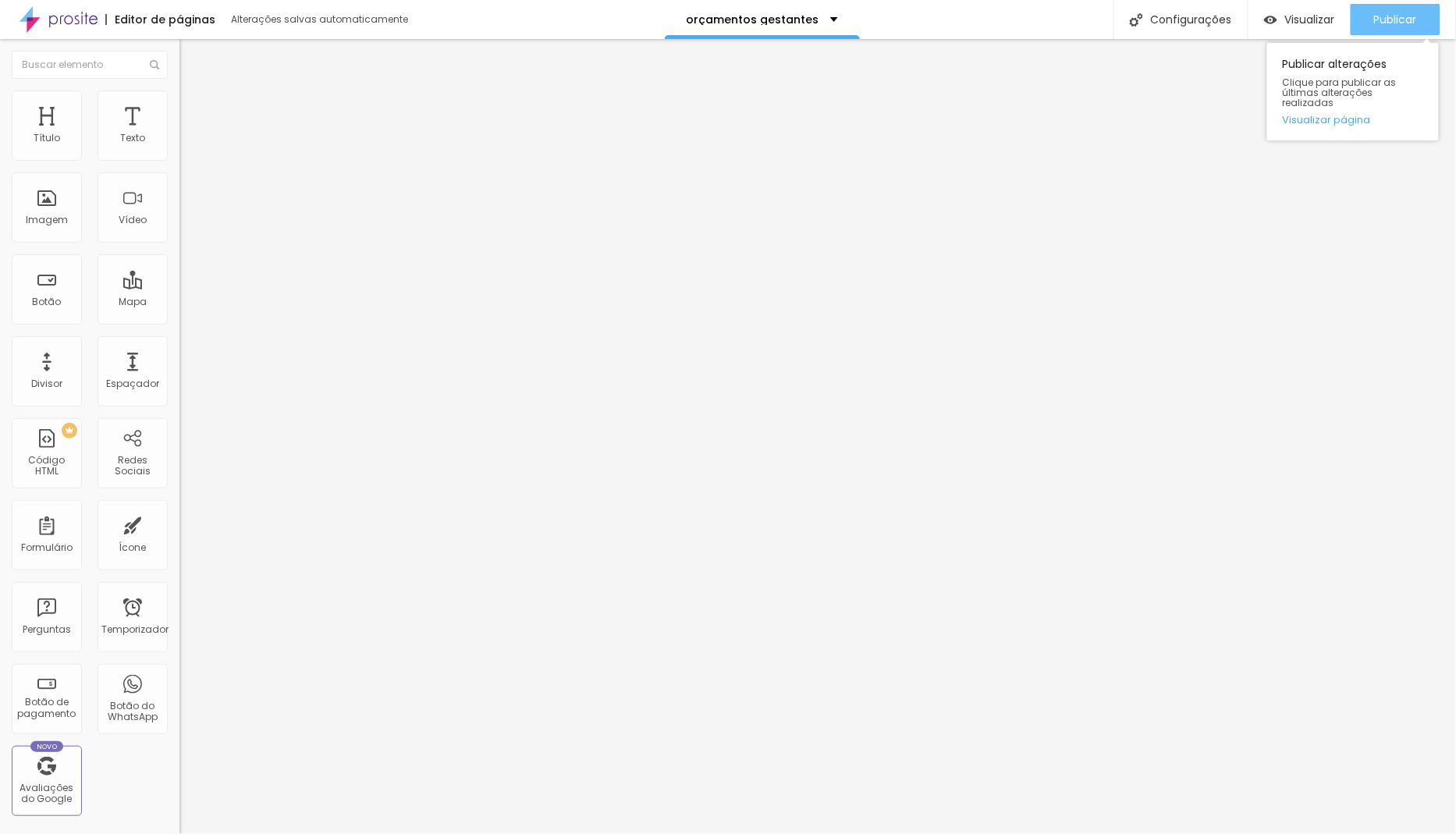 click on "Publicar" at bounding box center [1395, 20] 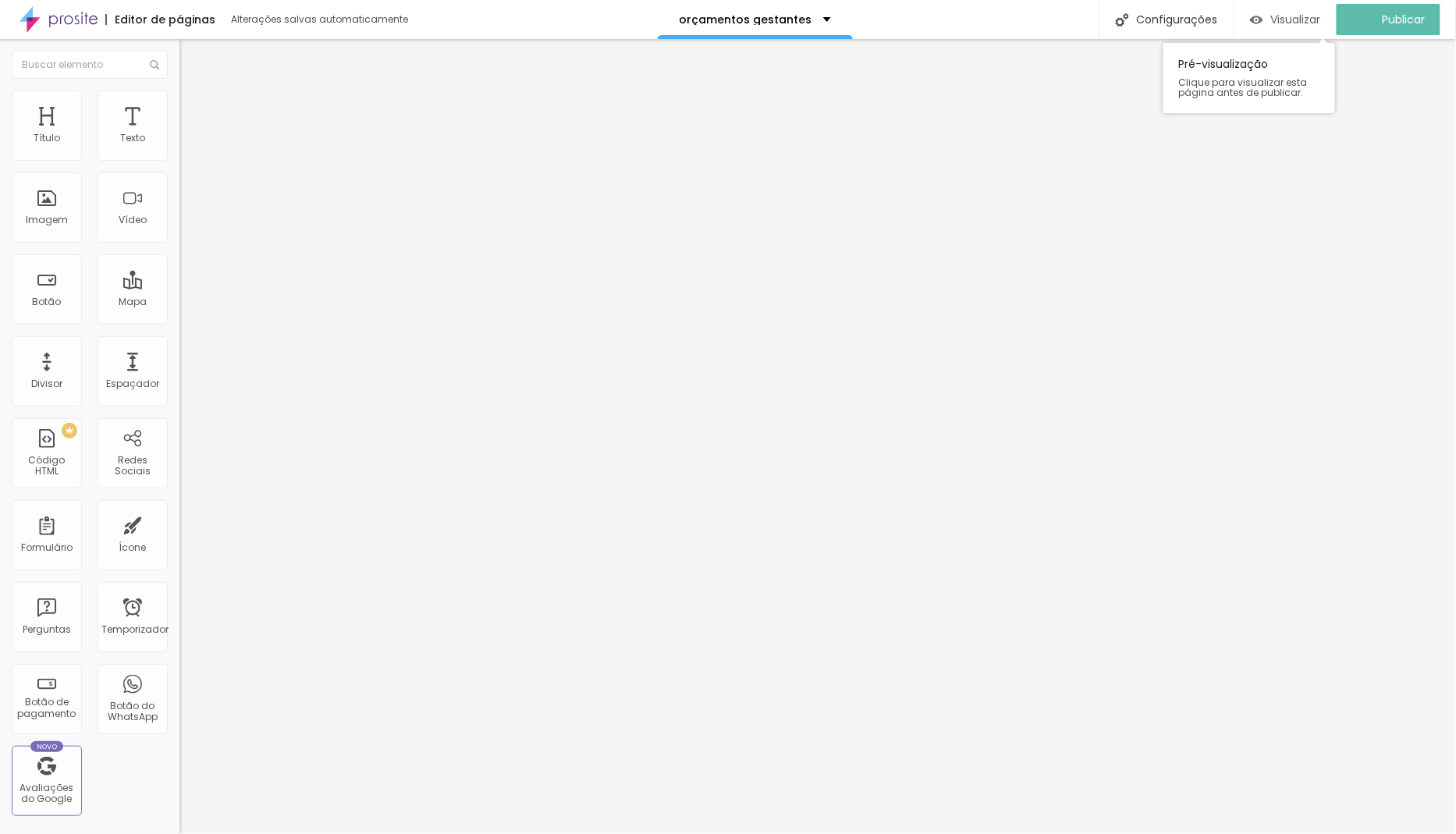 click on "Visualizar" at bounding box center [1296, 20] 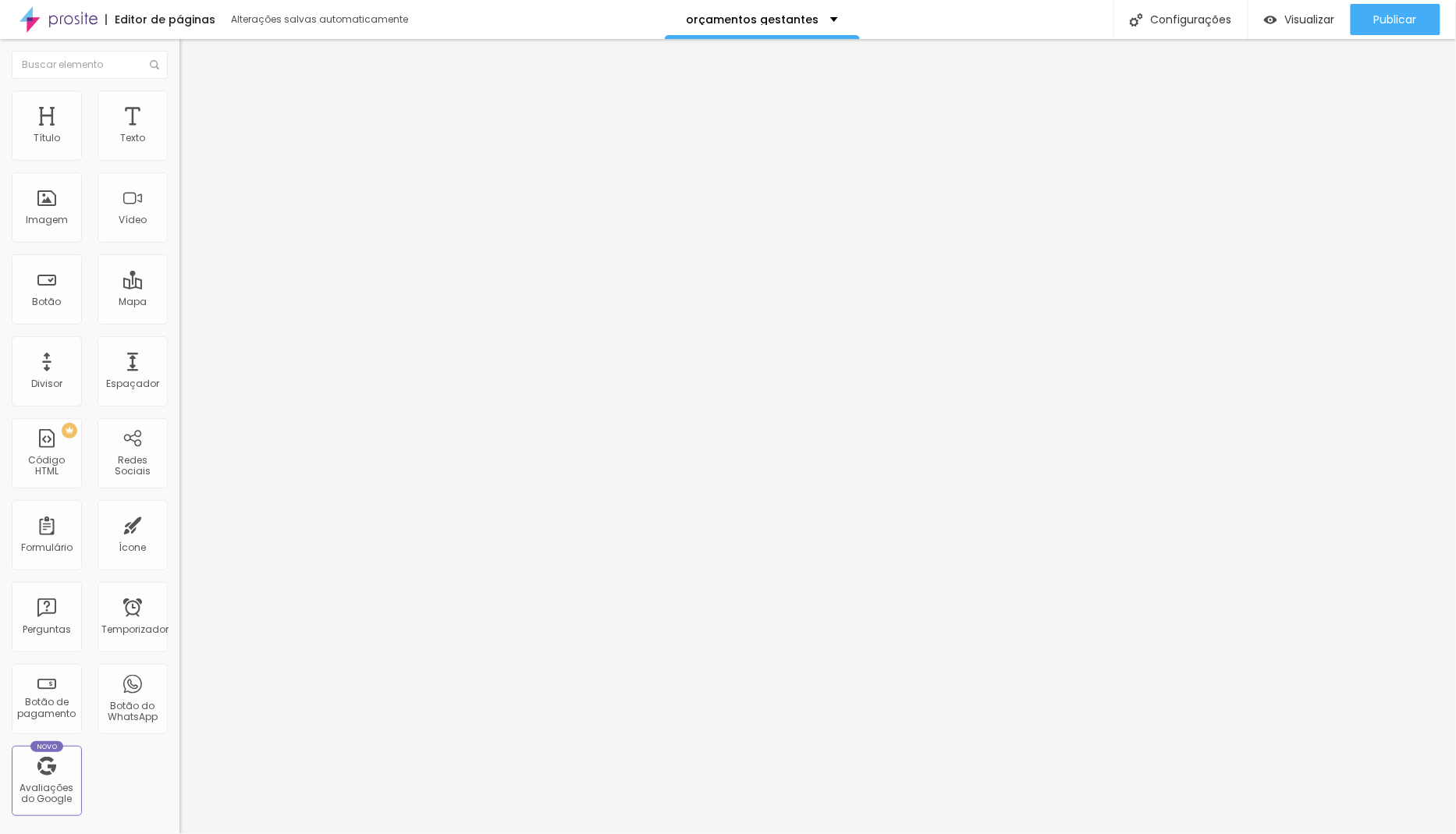 click on "Sólido" at bounding box center [194, 182] 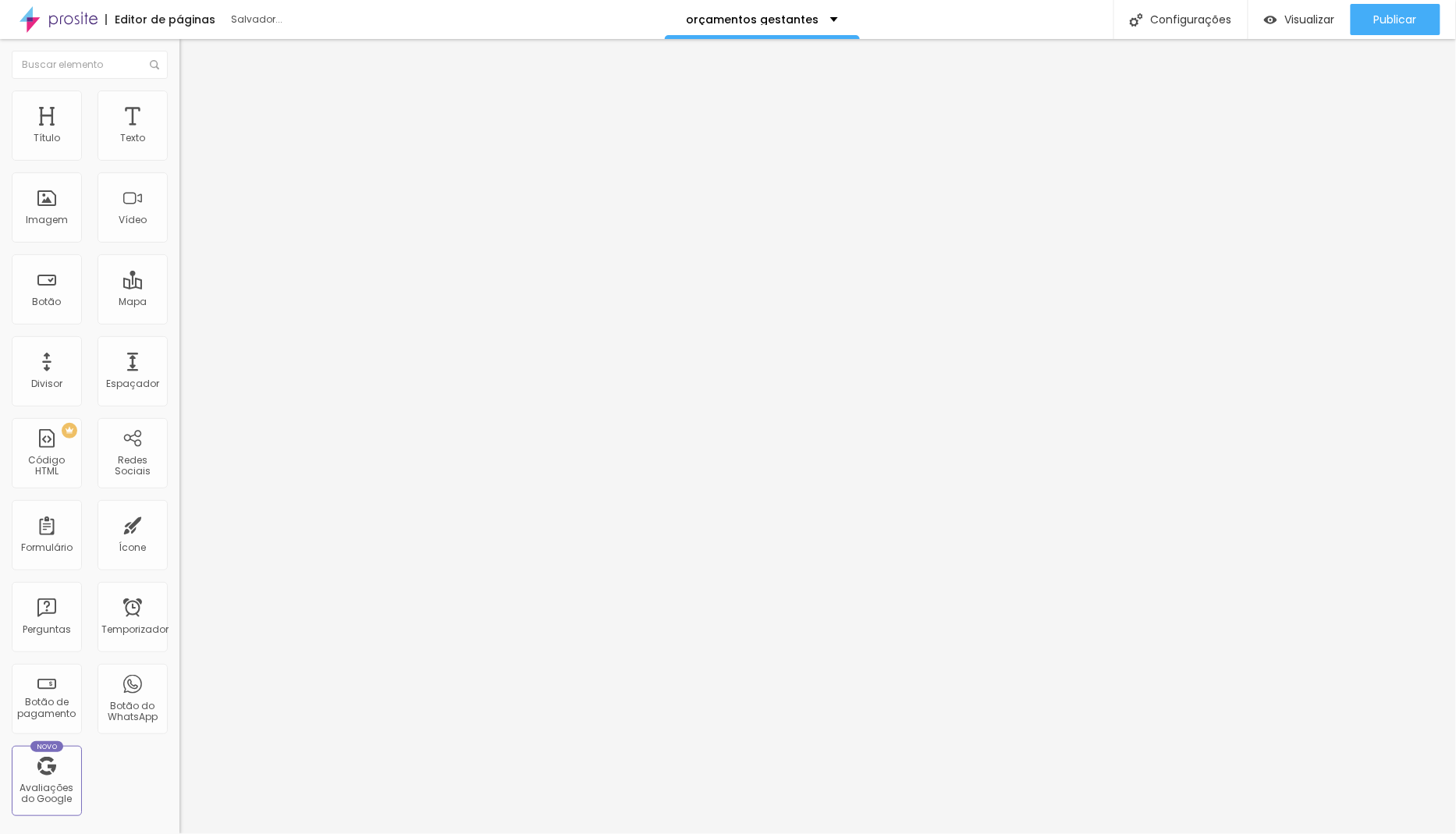 click on "Pata de cachorro" at bounding box center (221, 234) 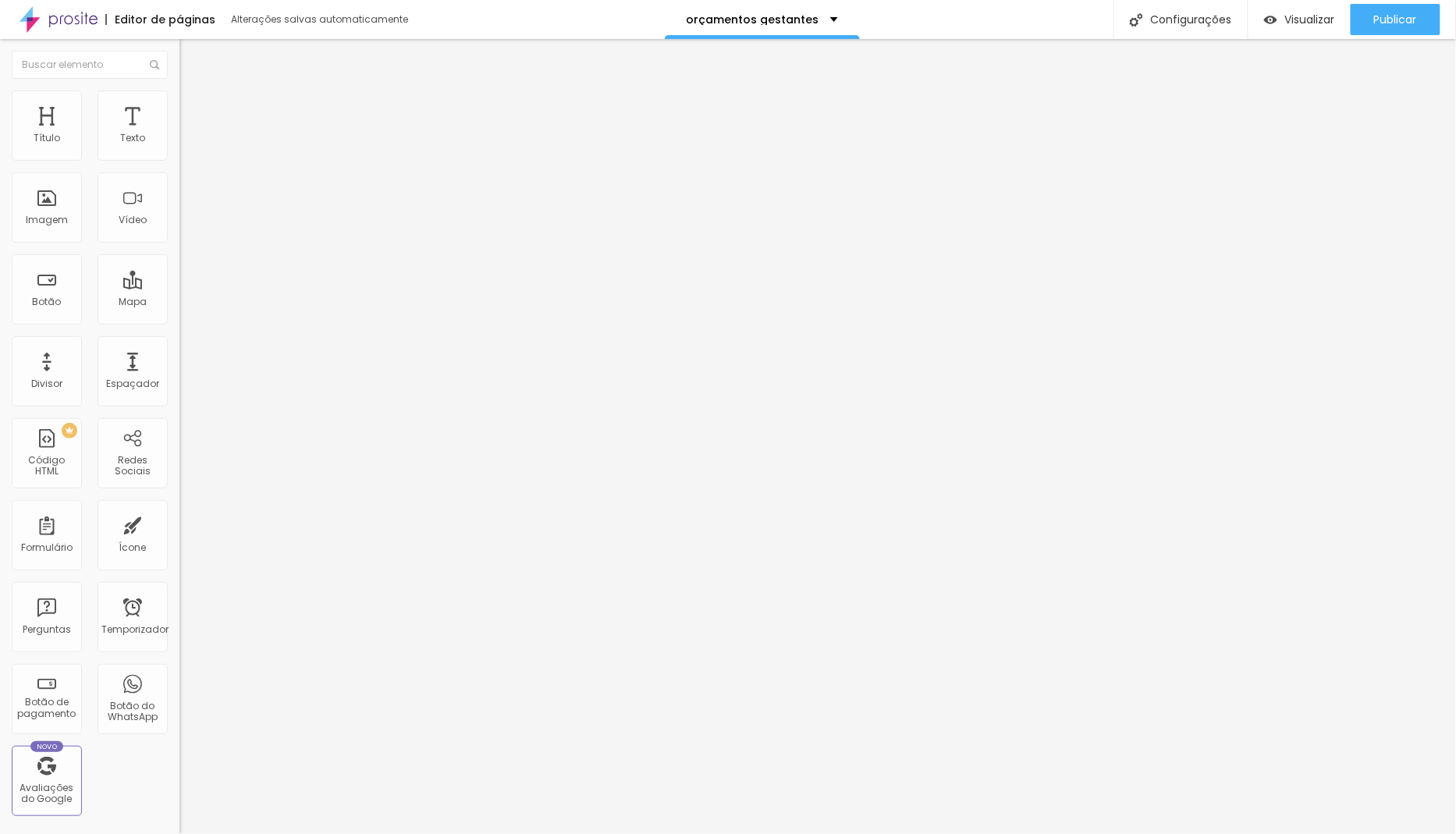 click on "Estrela" at bounding box center (195, 243) 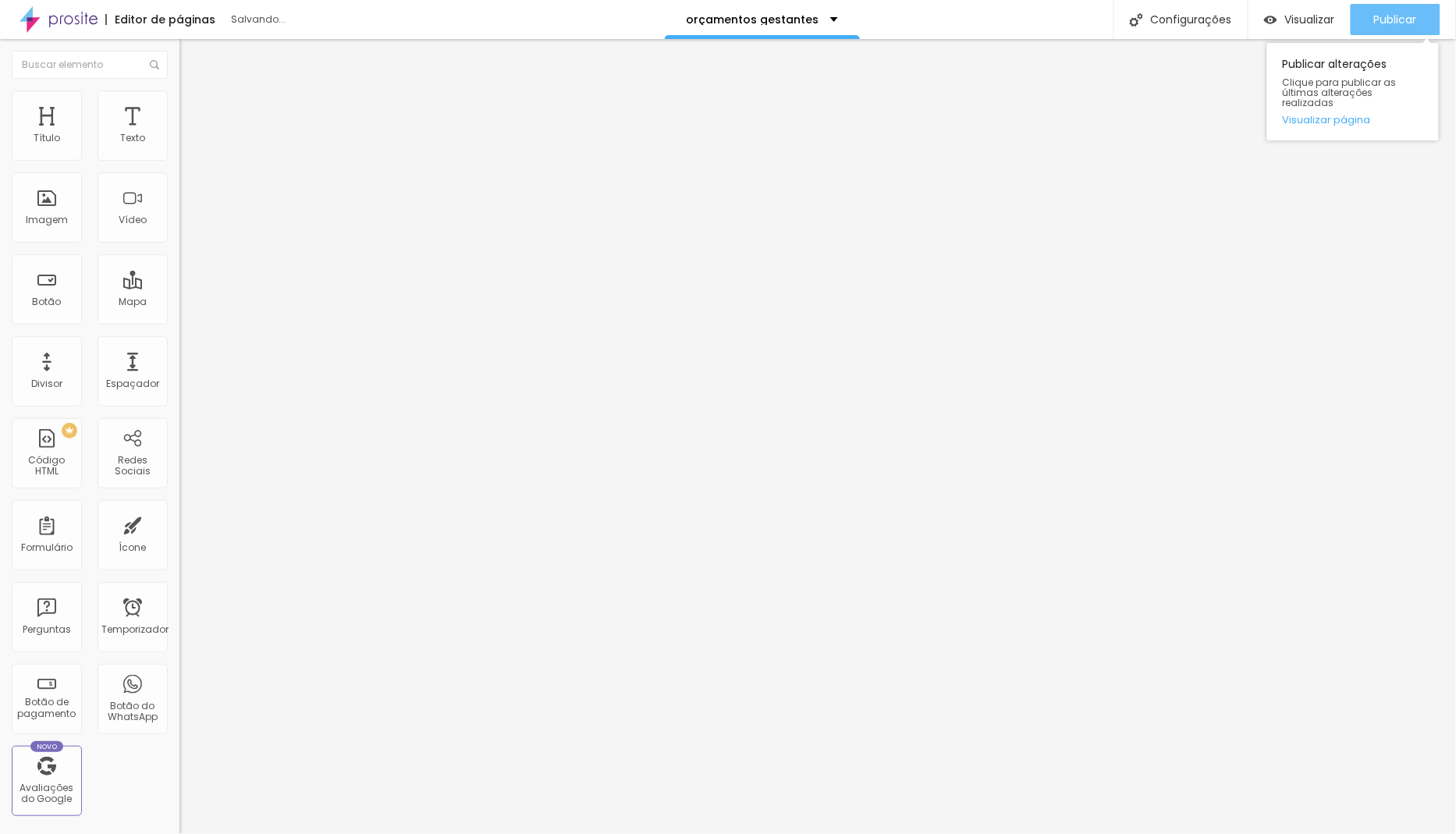 click on "Publicar" at bounding box center [1395, 20] 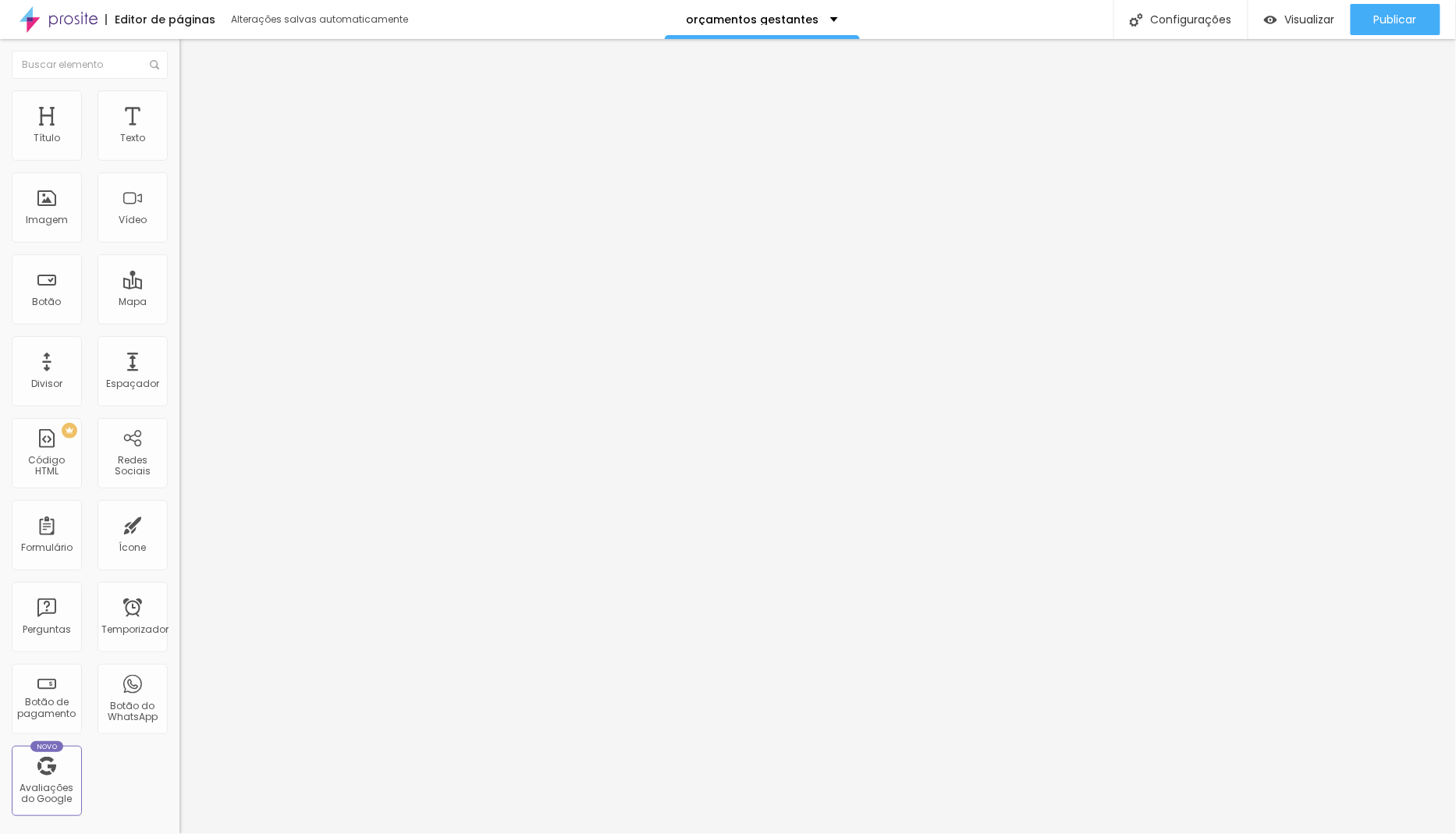 click at bounding box center [186, 98] 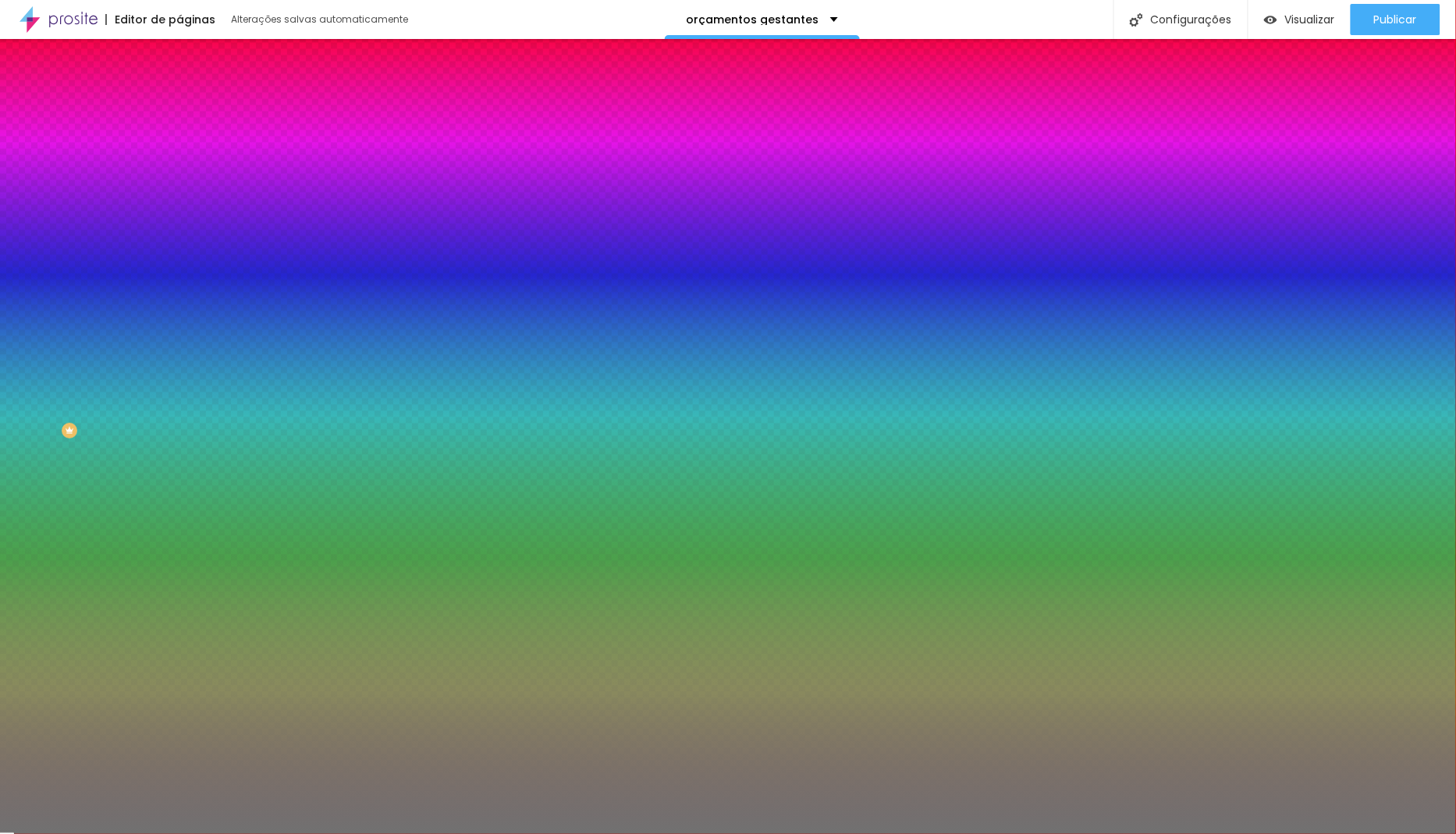 type on "46" 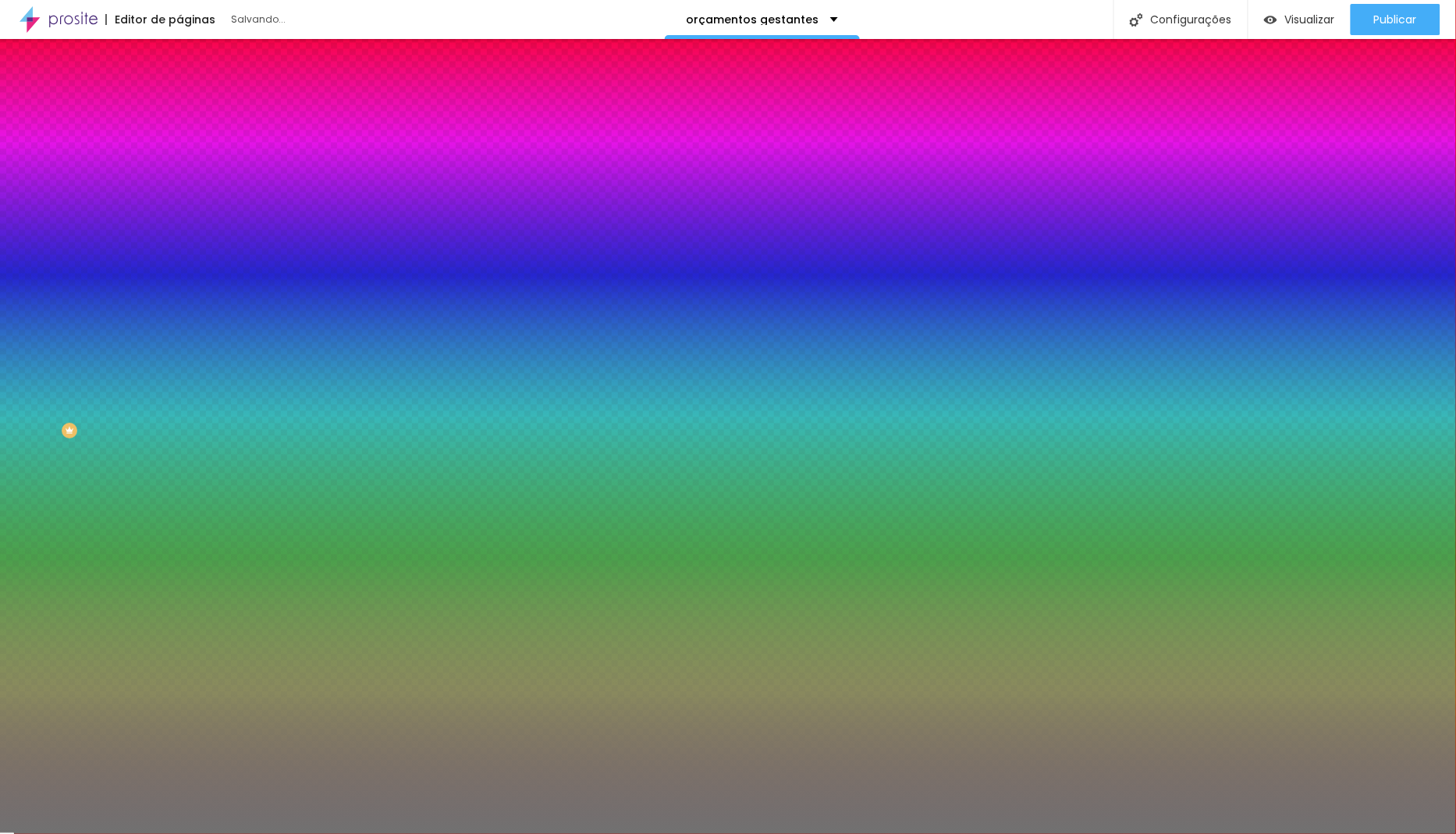 drag, startPoint x: 74, startPoint y: 204, endPoint x: 191, endPoint y: 203, distance: 117.00427 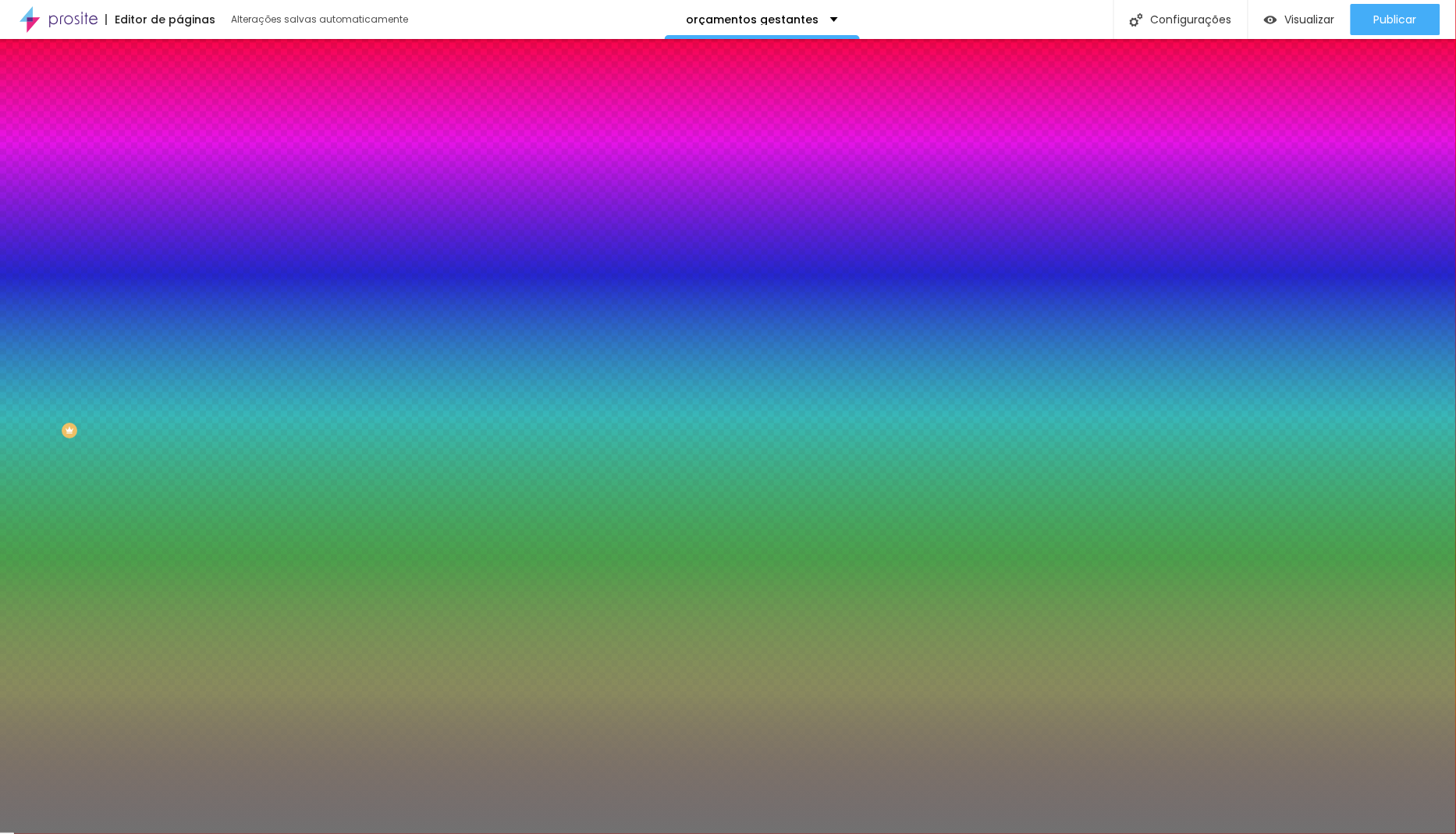 type on "9" 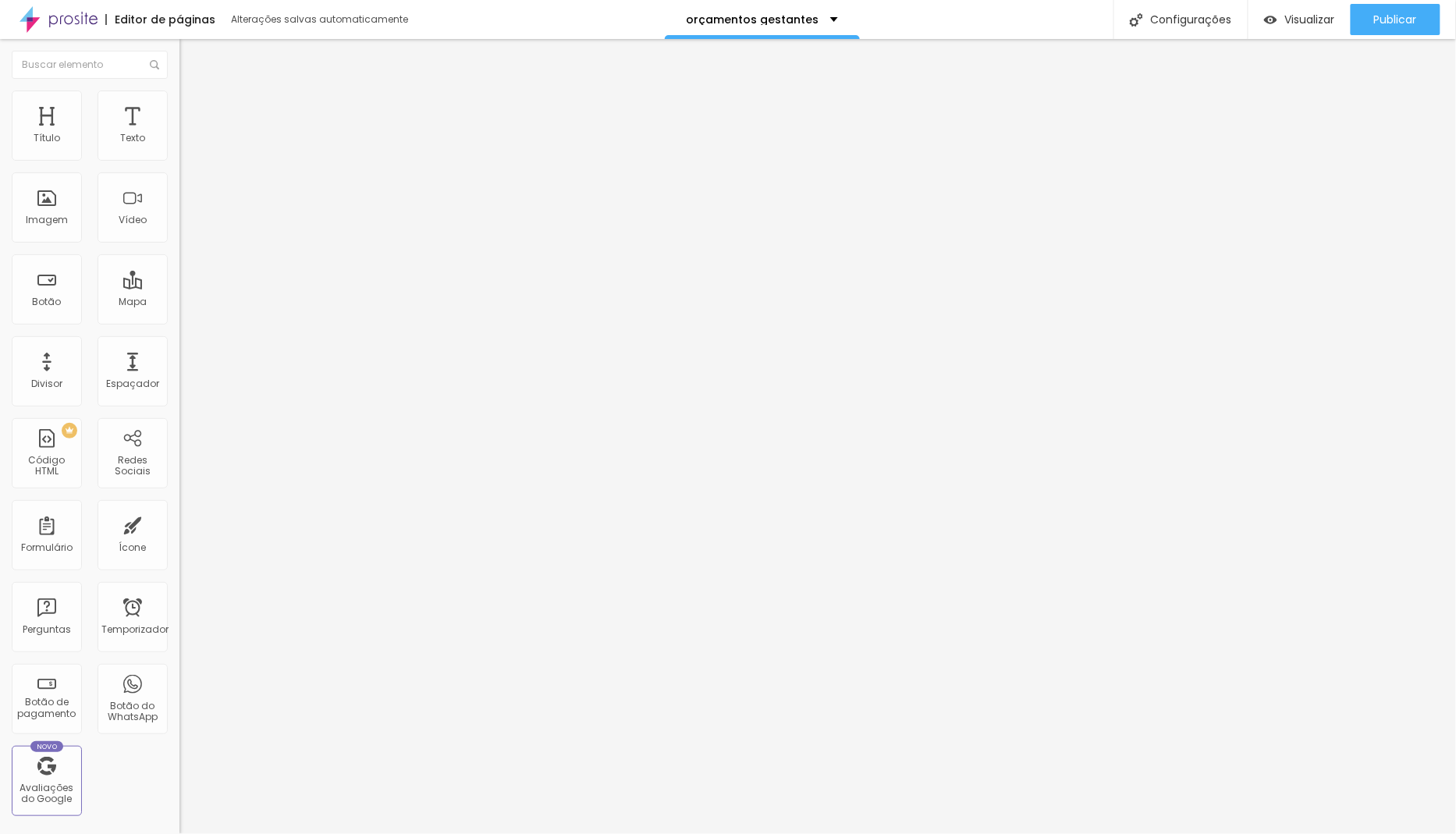 type on "17" 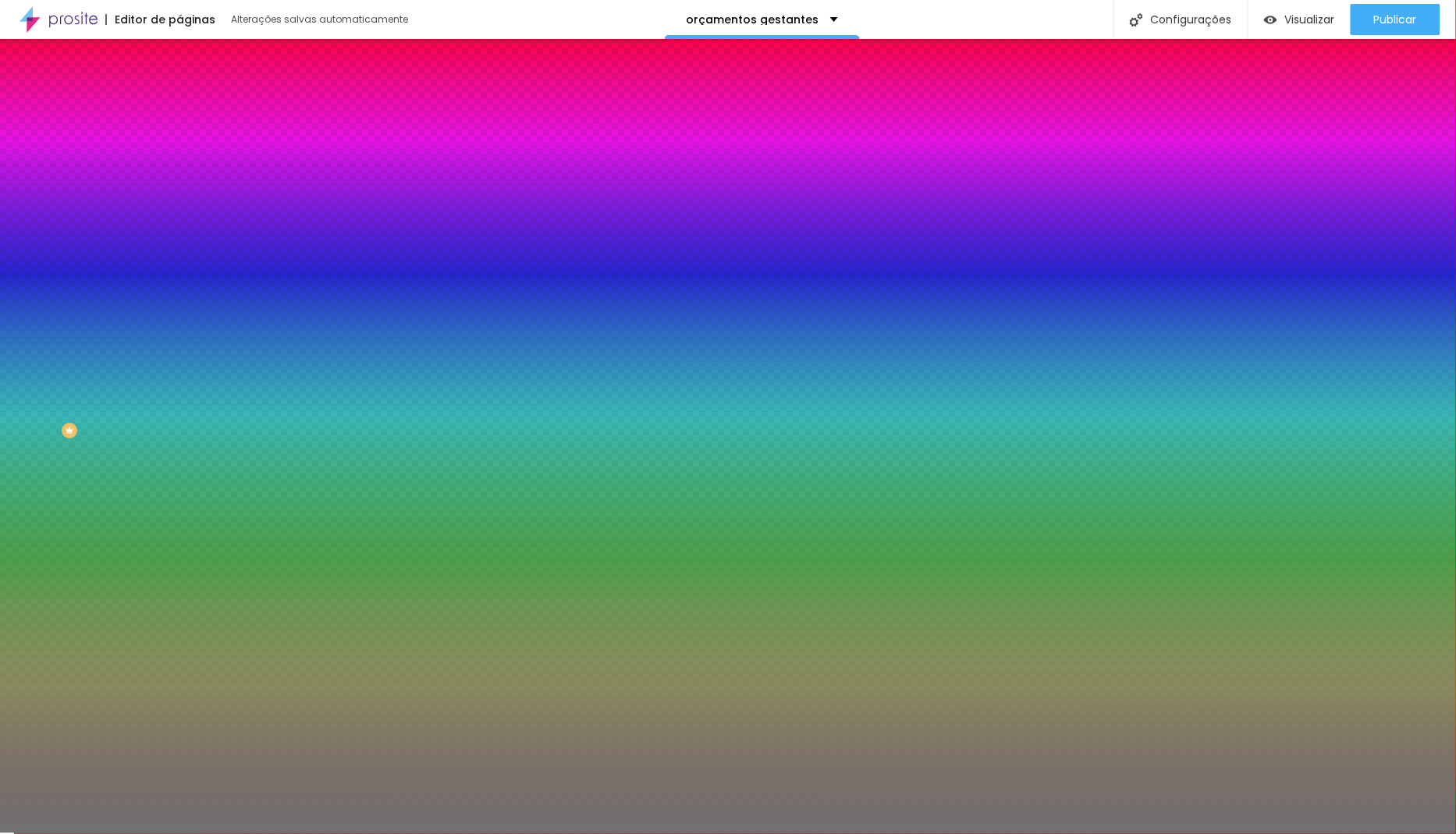 type on "61" 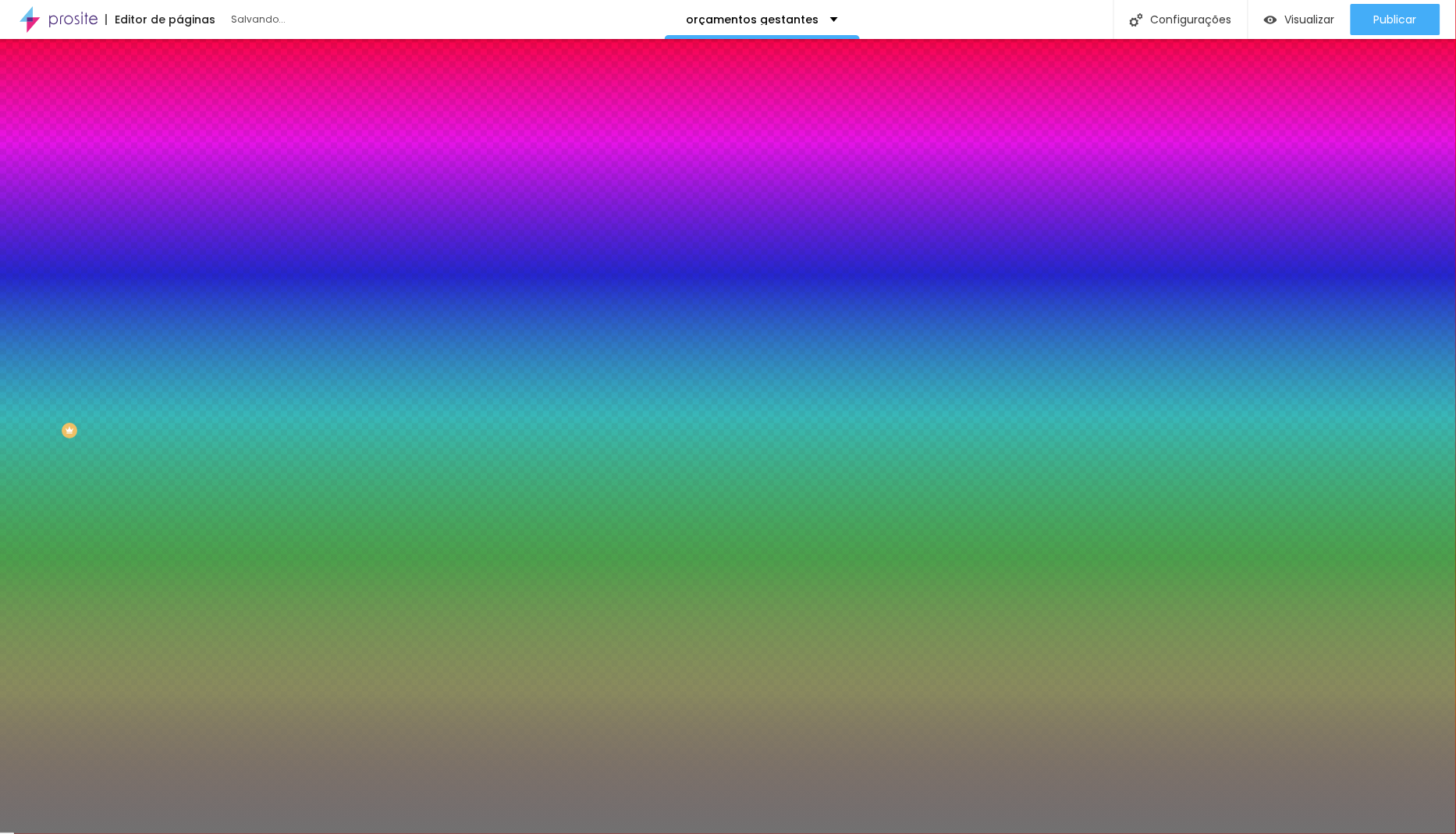 type on "9" 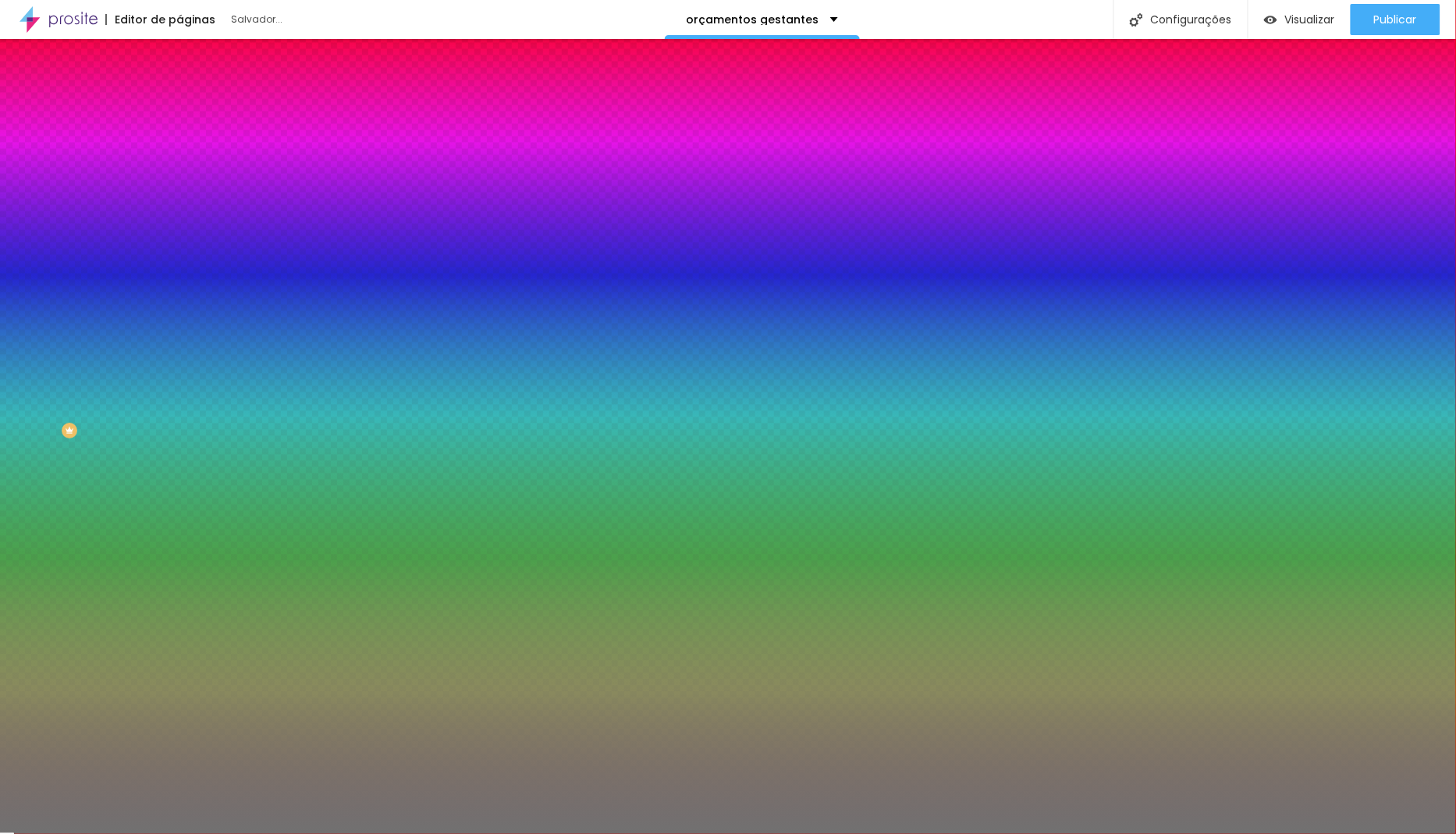 type on "8" 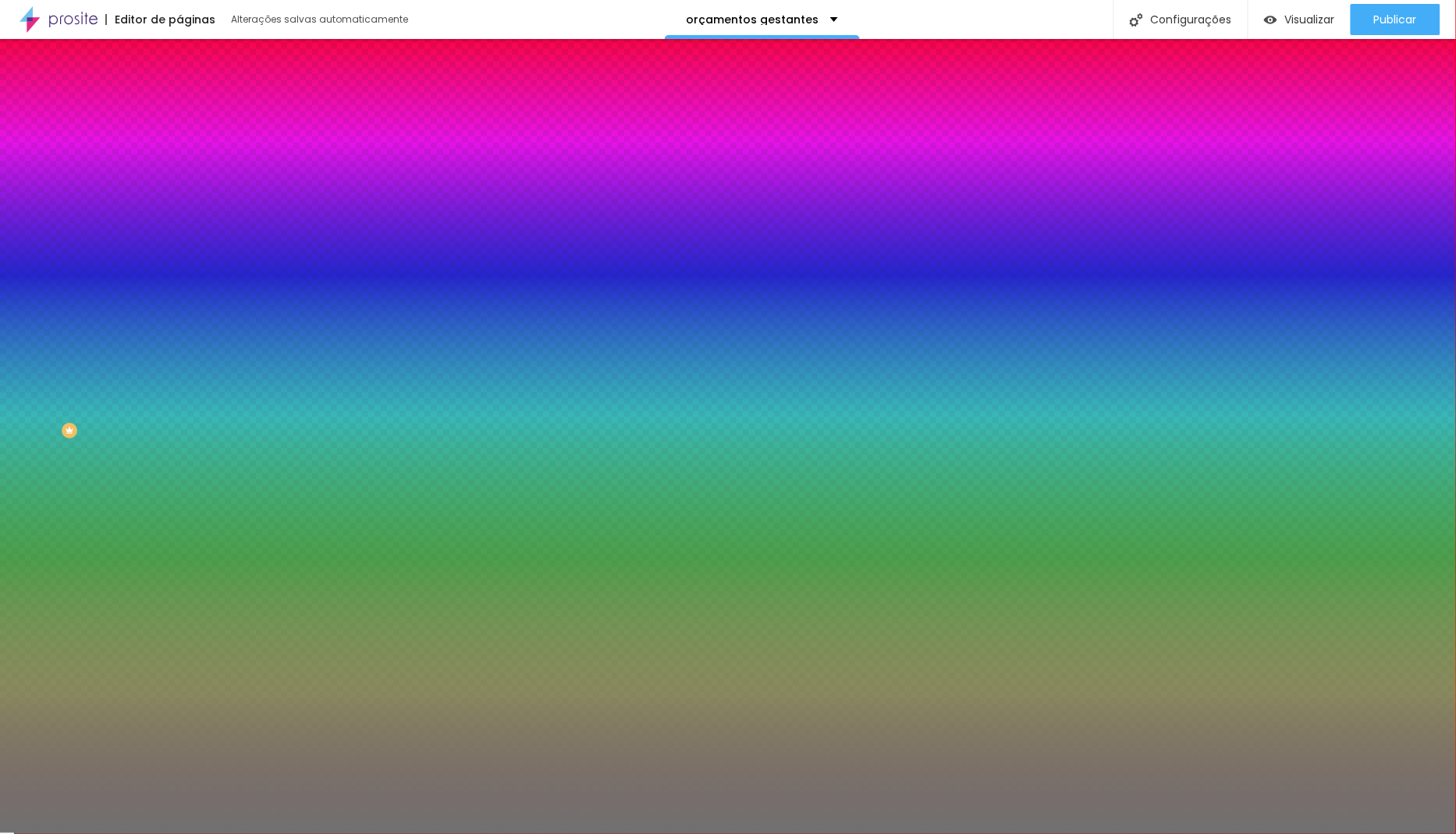 drag, startPoint x: 67, startPoint y: 244, endPoint x: 41, endPoint y: 243, distance: 26.0192 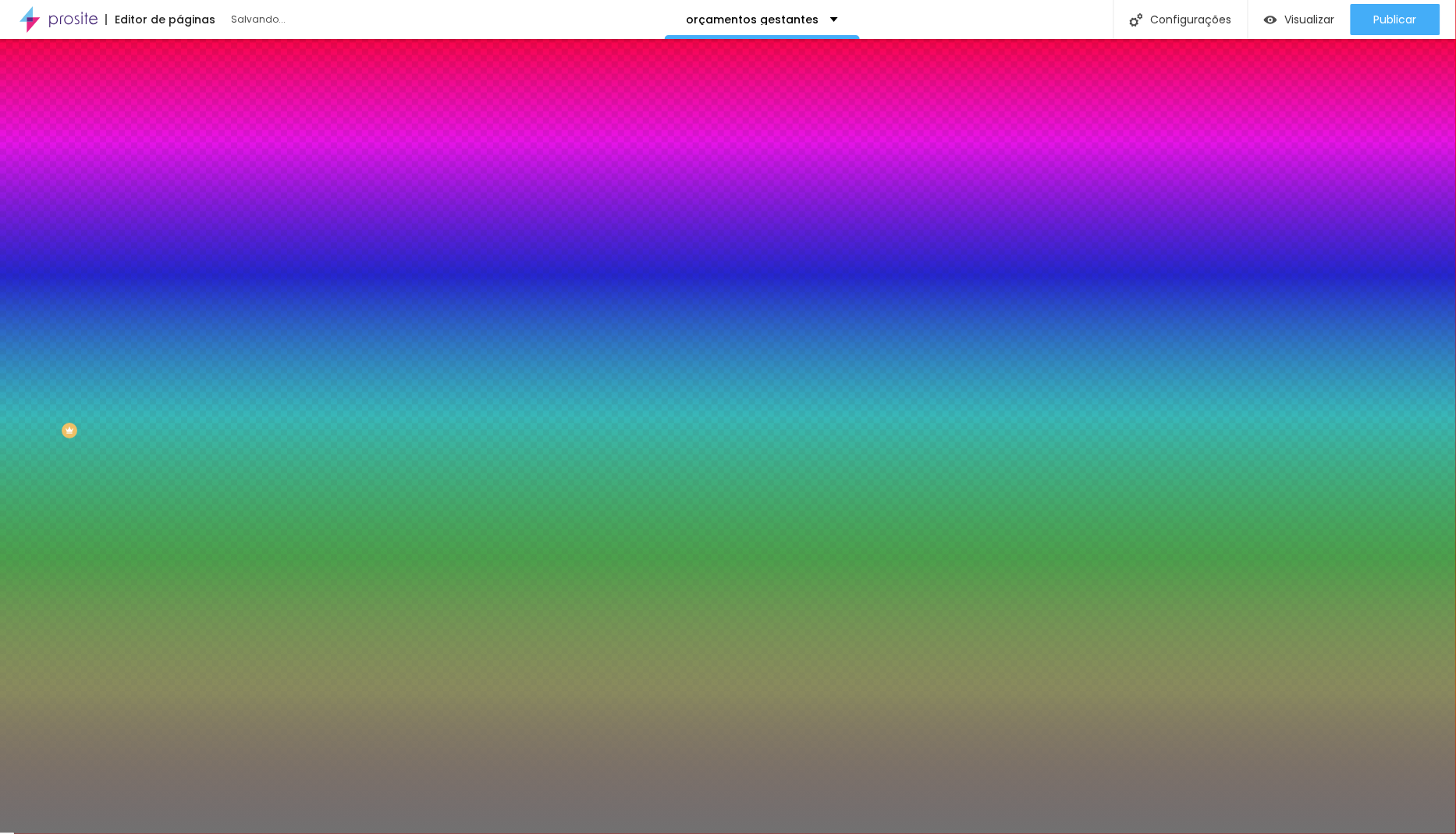 click on "Avançado" at bounding box center [219, 116] 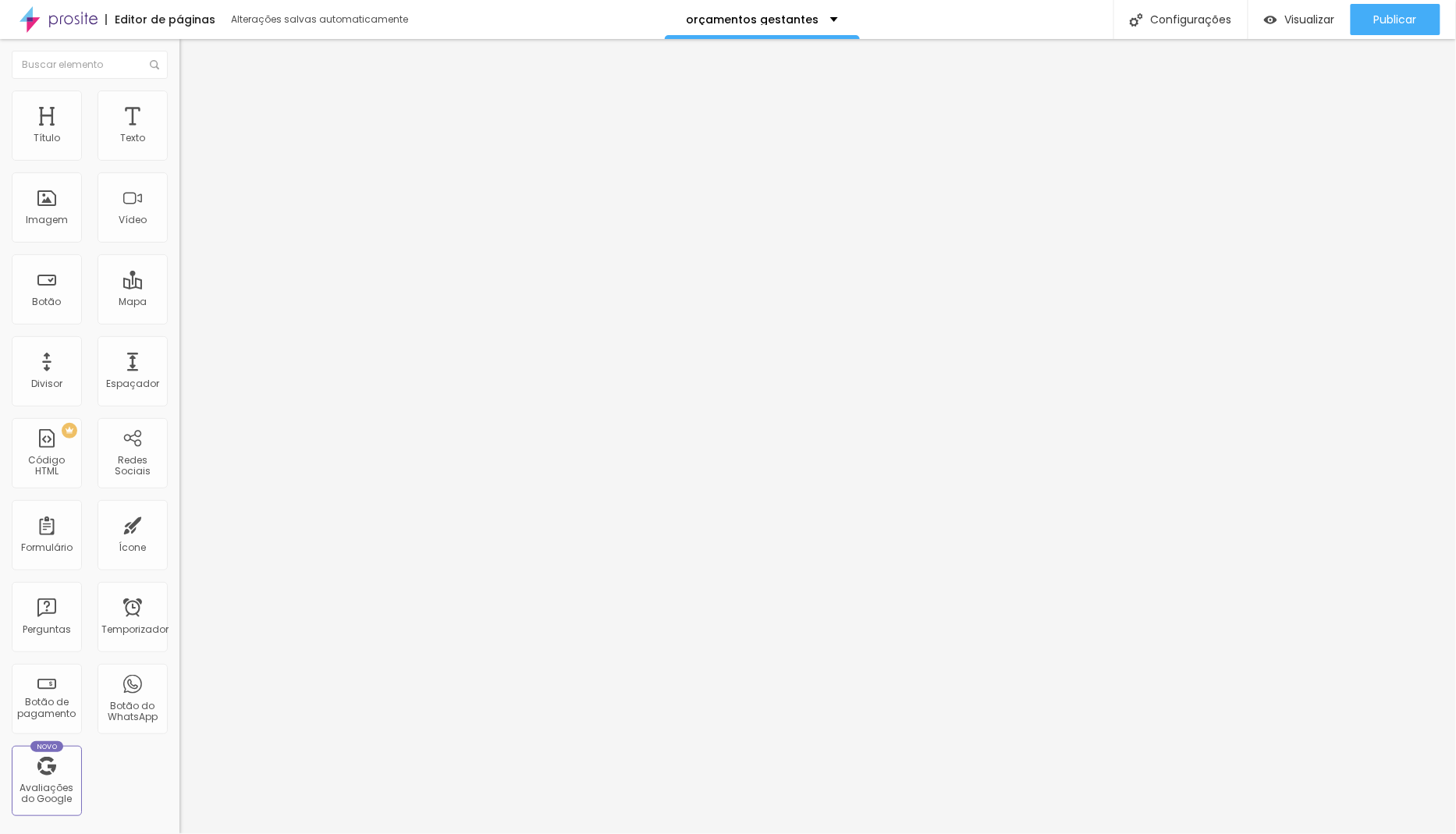 type on "15" 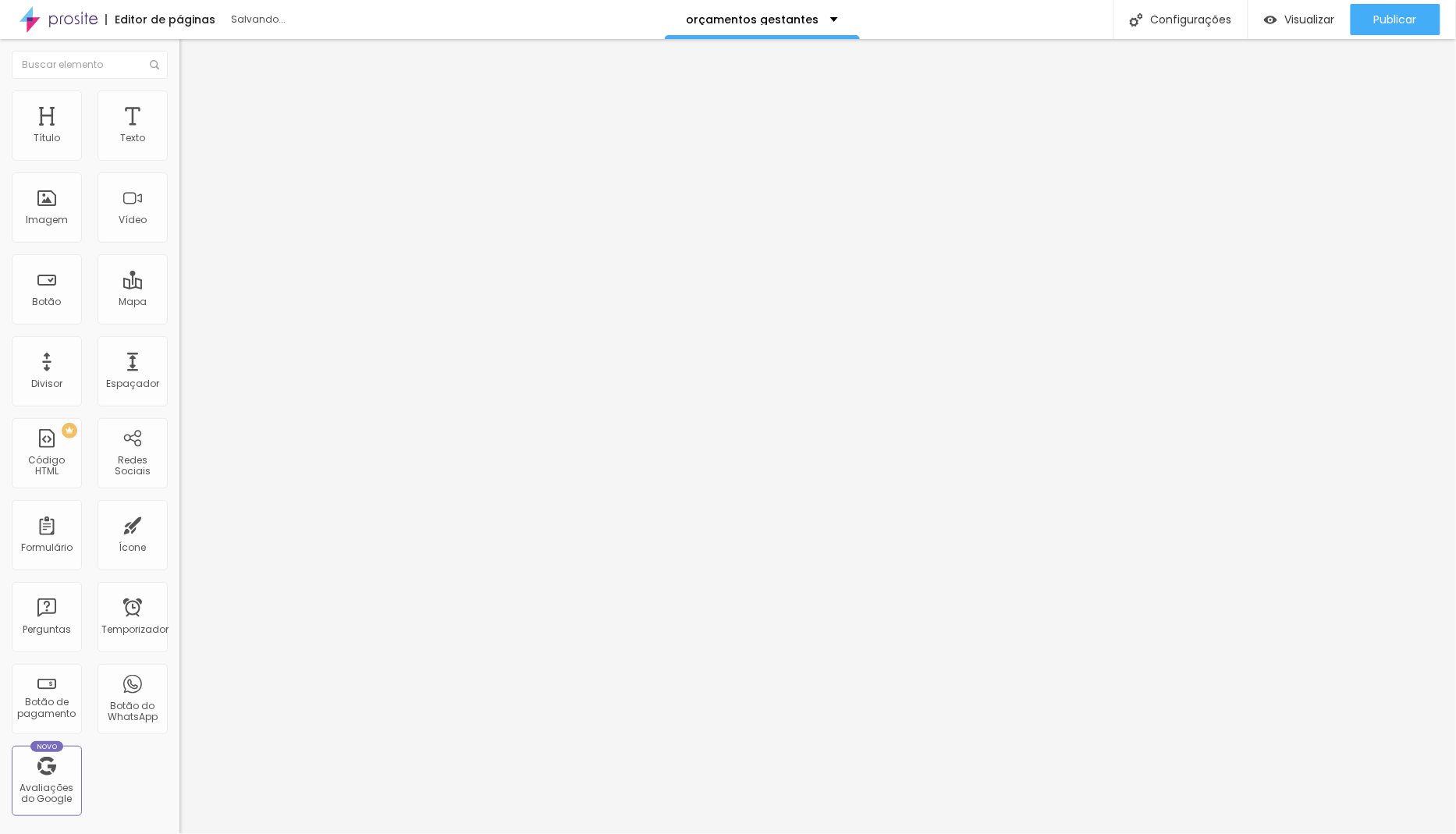 type on "5" 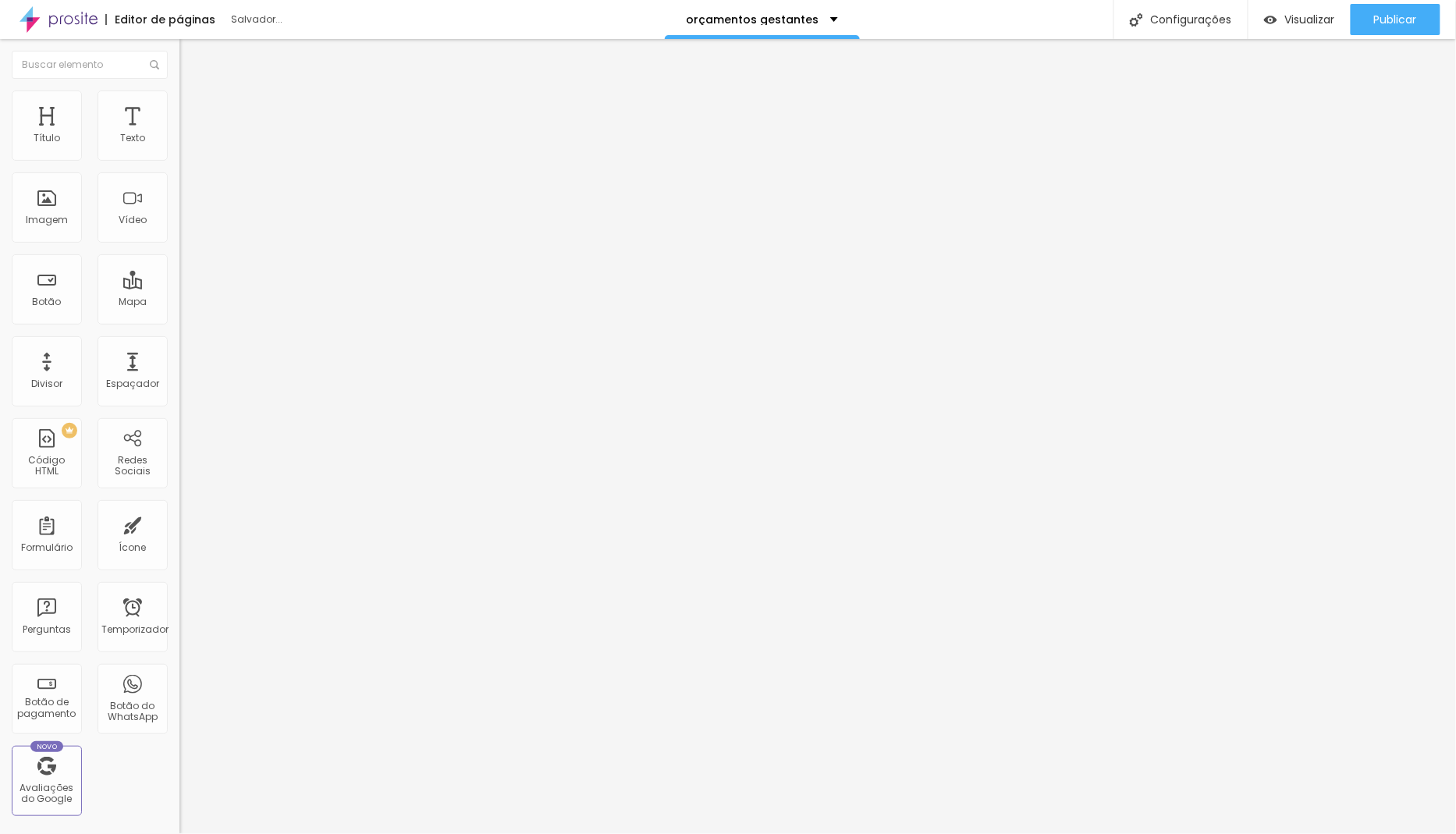 type on "9" 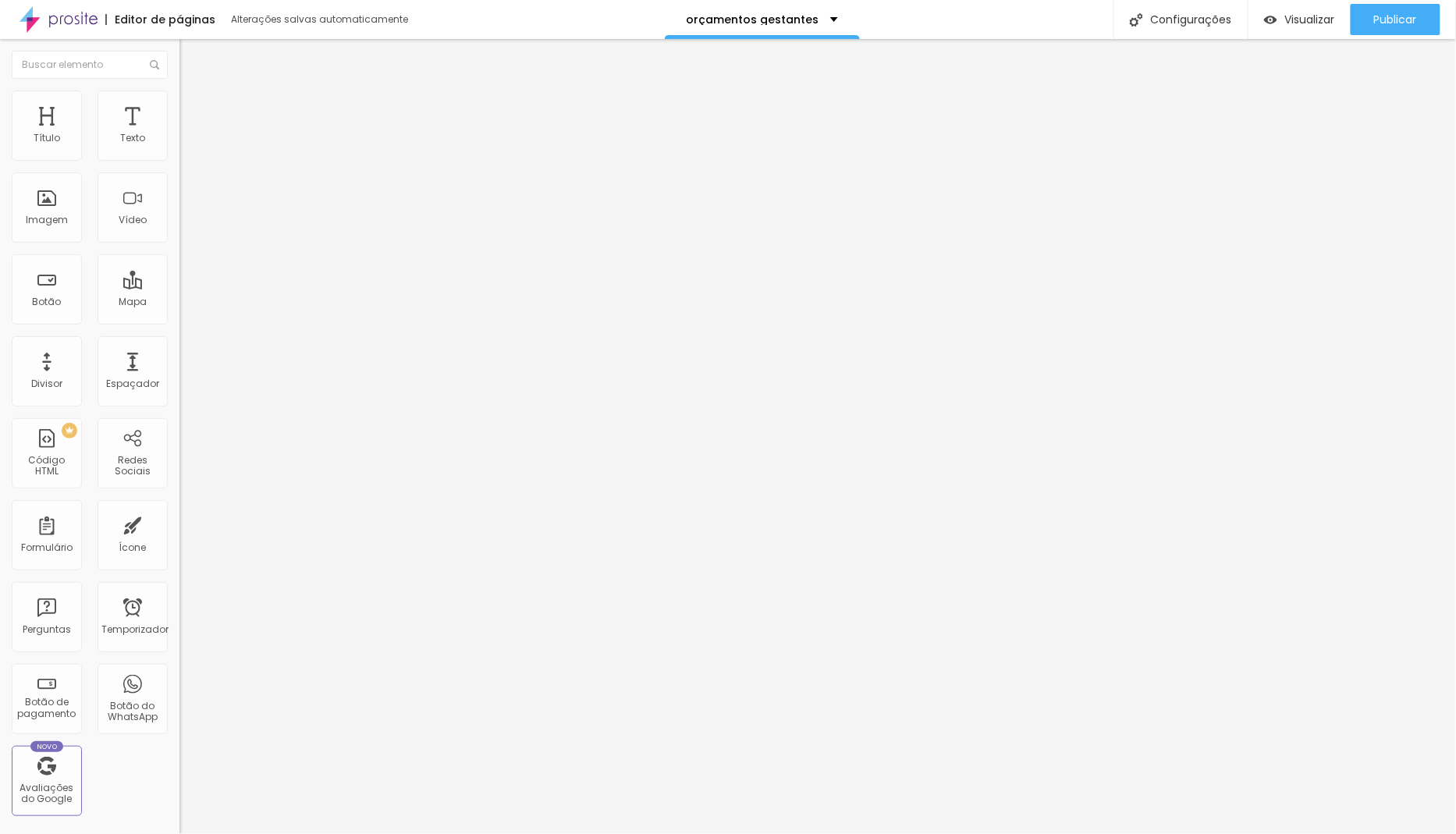 type on "17" 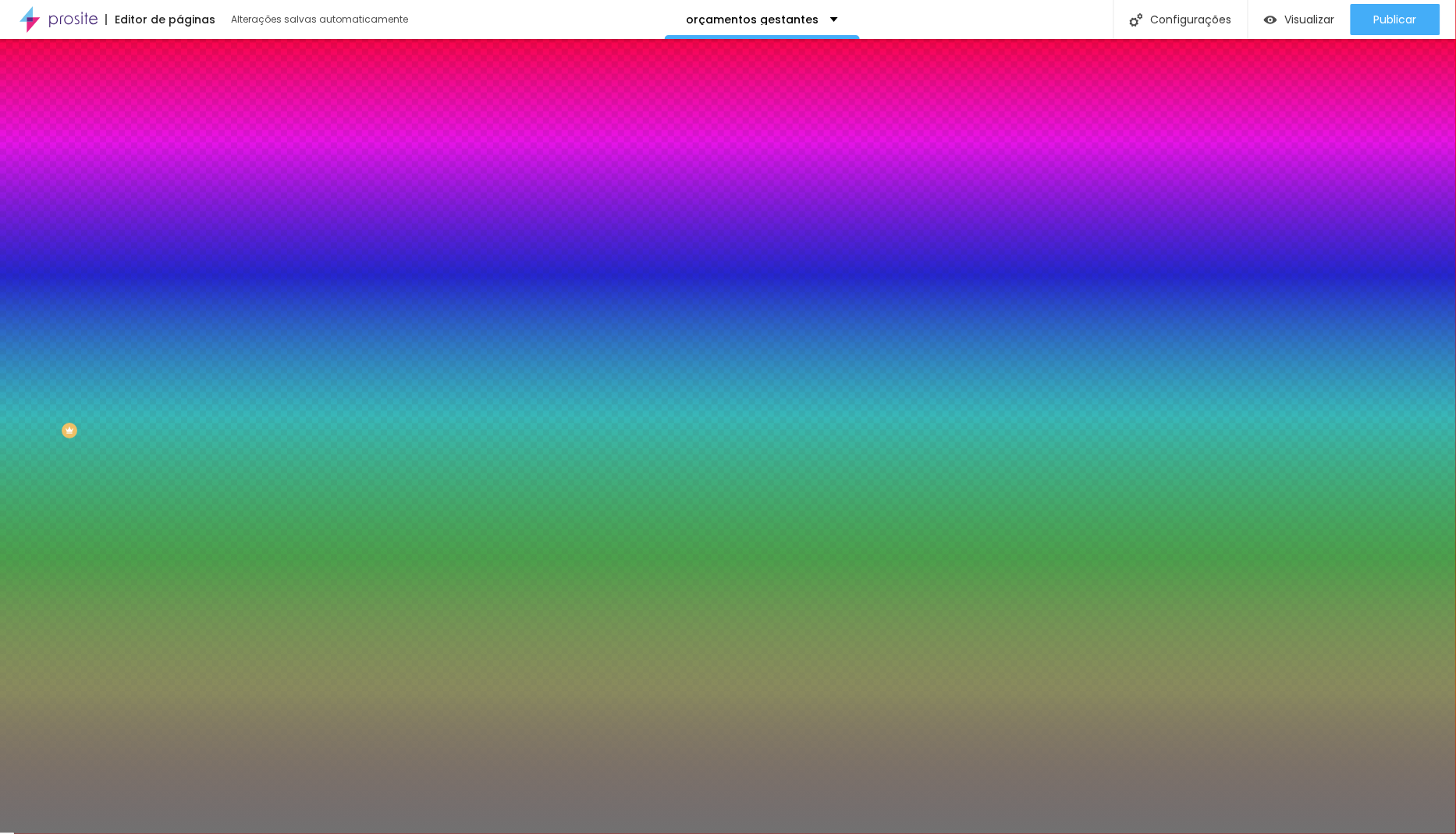 type on "60" 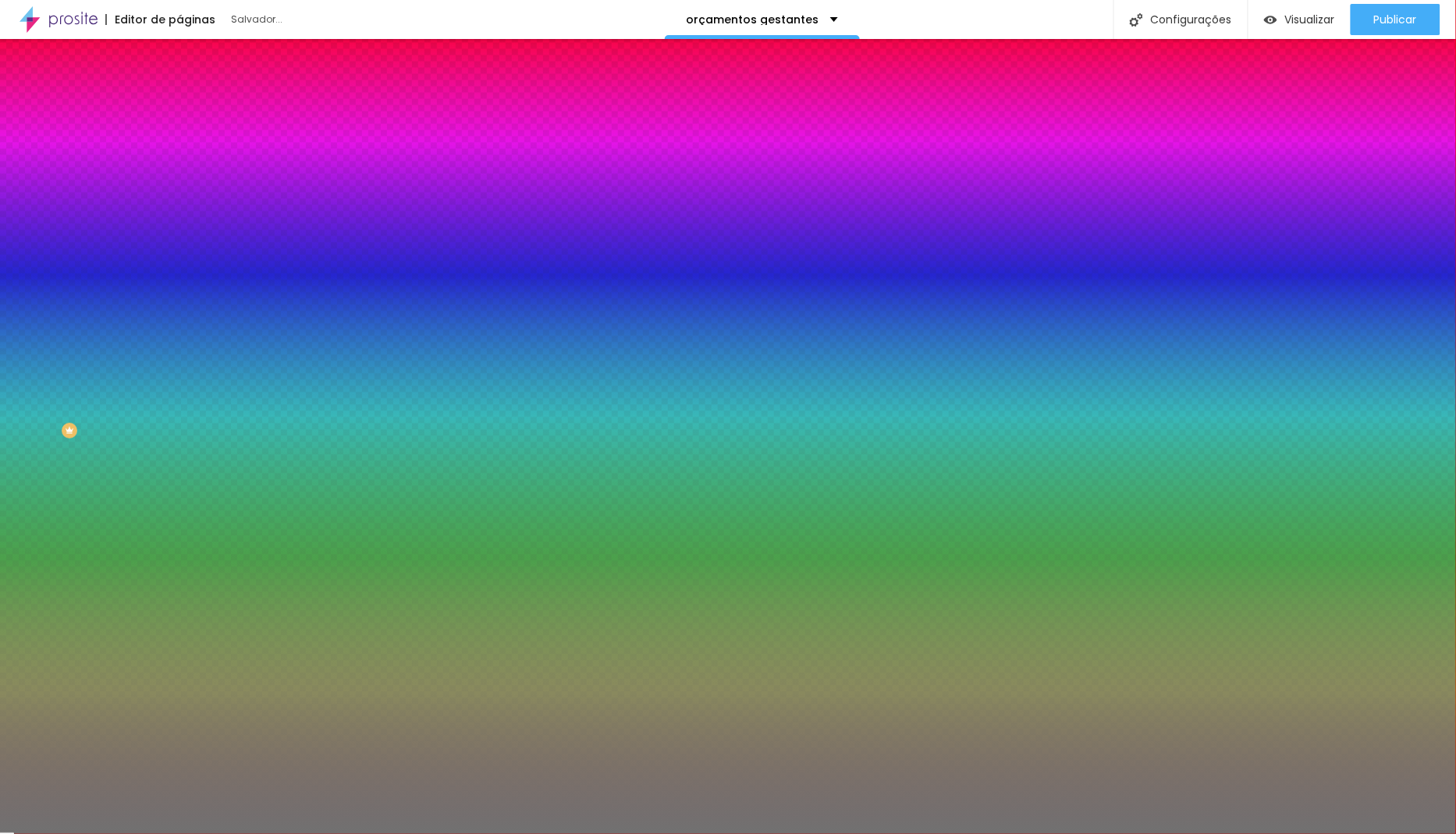 drag, startPoint x: 82, startPoint y: 202, endPoint x: 207, endPoint y: 223, distance: 126.75173 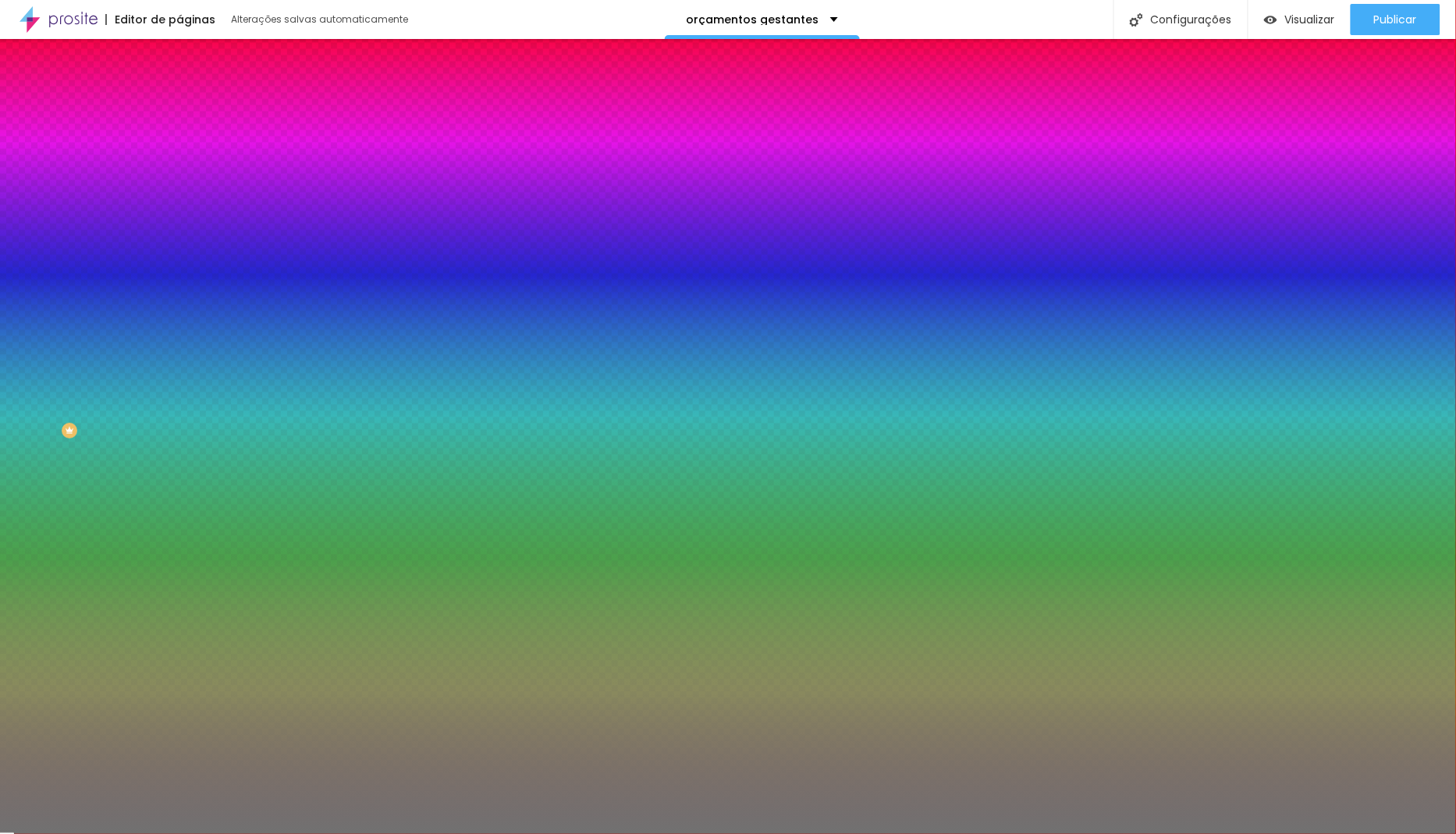 drag, startPoint x: 72, startPoint y: 240, endPoint x: 57, endPoint y: 241, distance: 15.033296 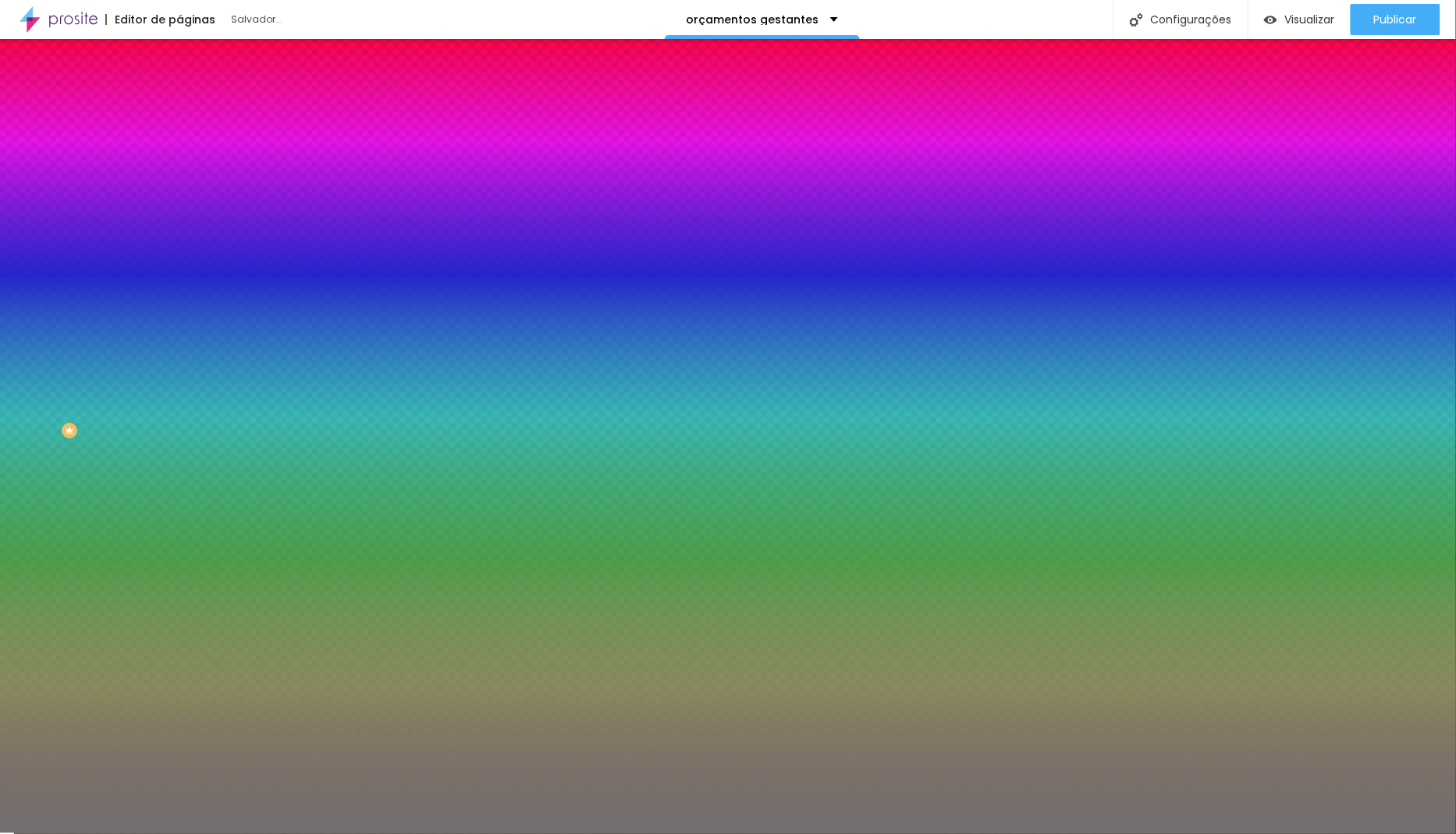 drag, startPoint x: 69, startPoint y: 244, endPoint x: 41, endPoint y: 244, distance: 28 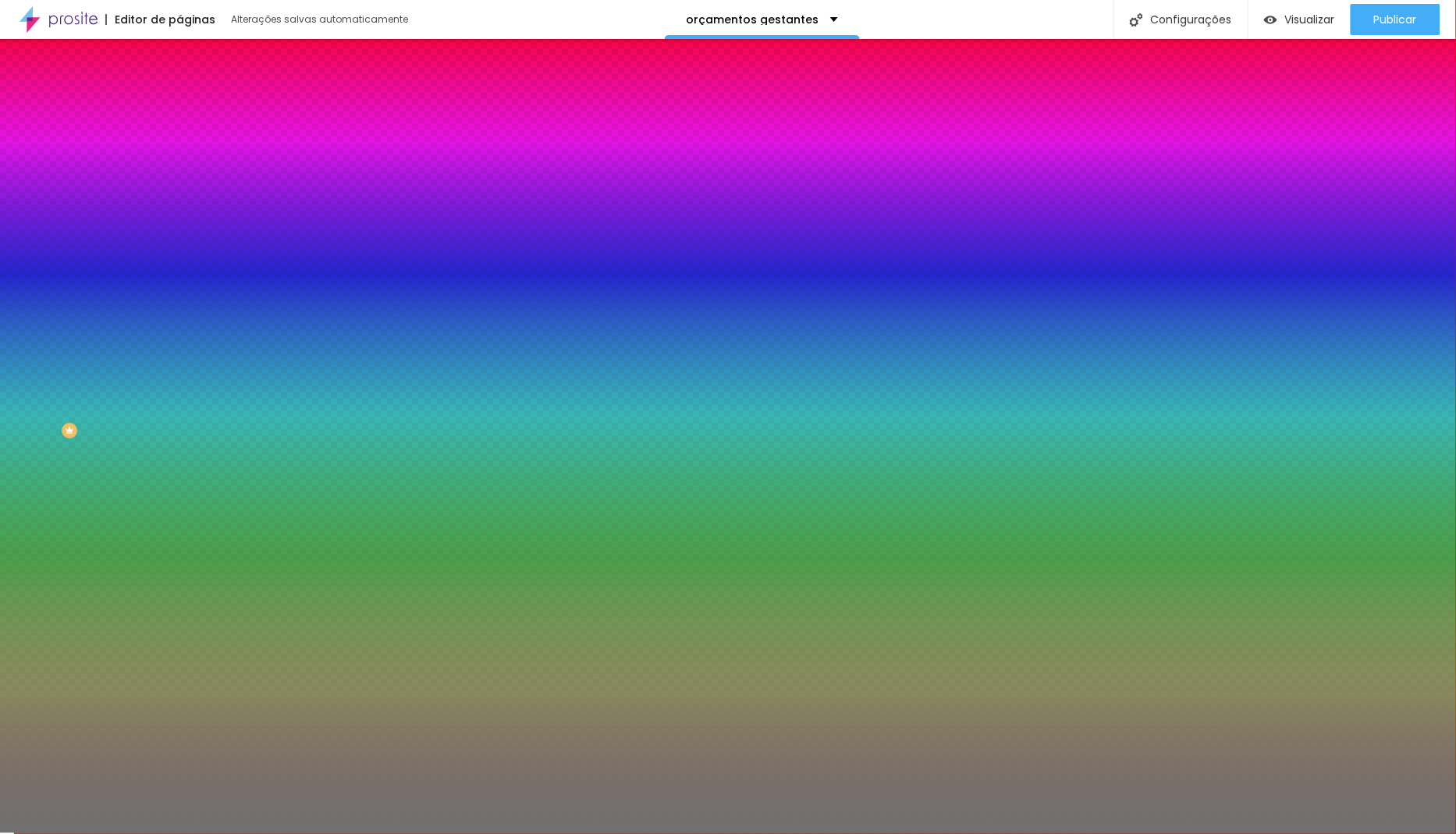 click on "Avançado" at bounding box center (269, 114) 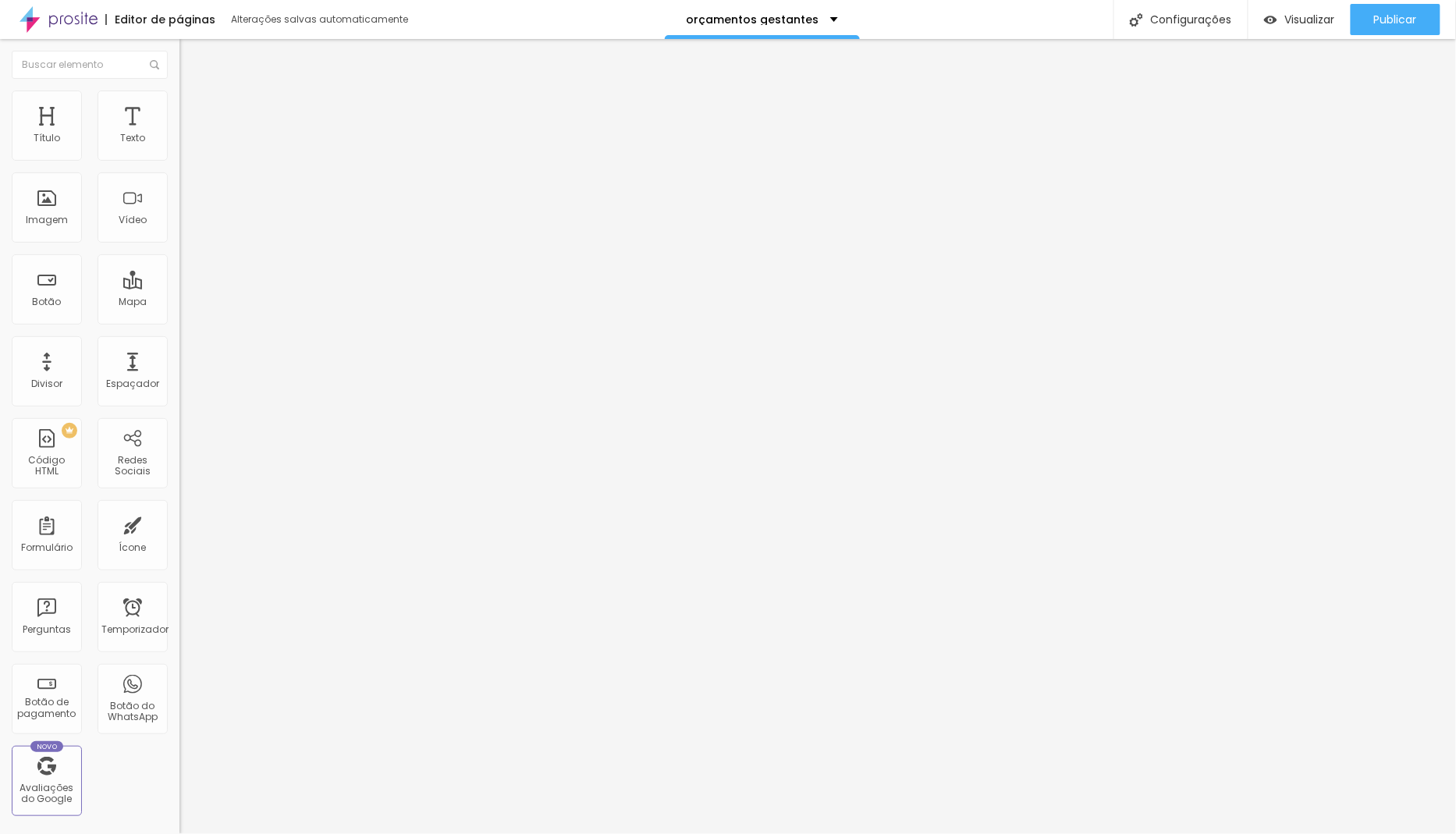 type on "14" 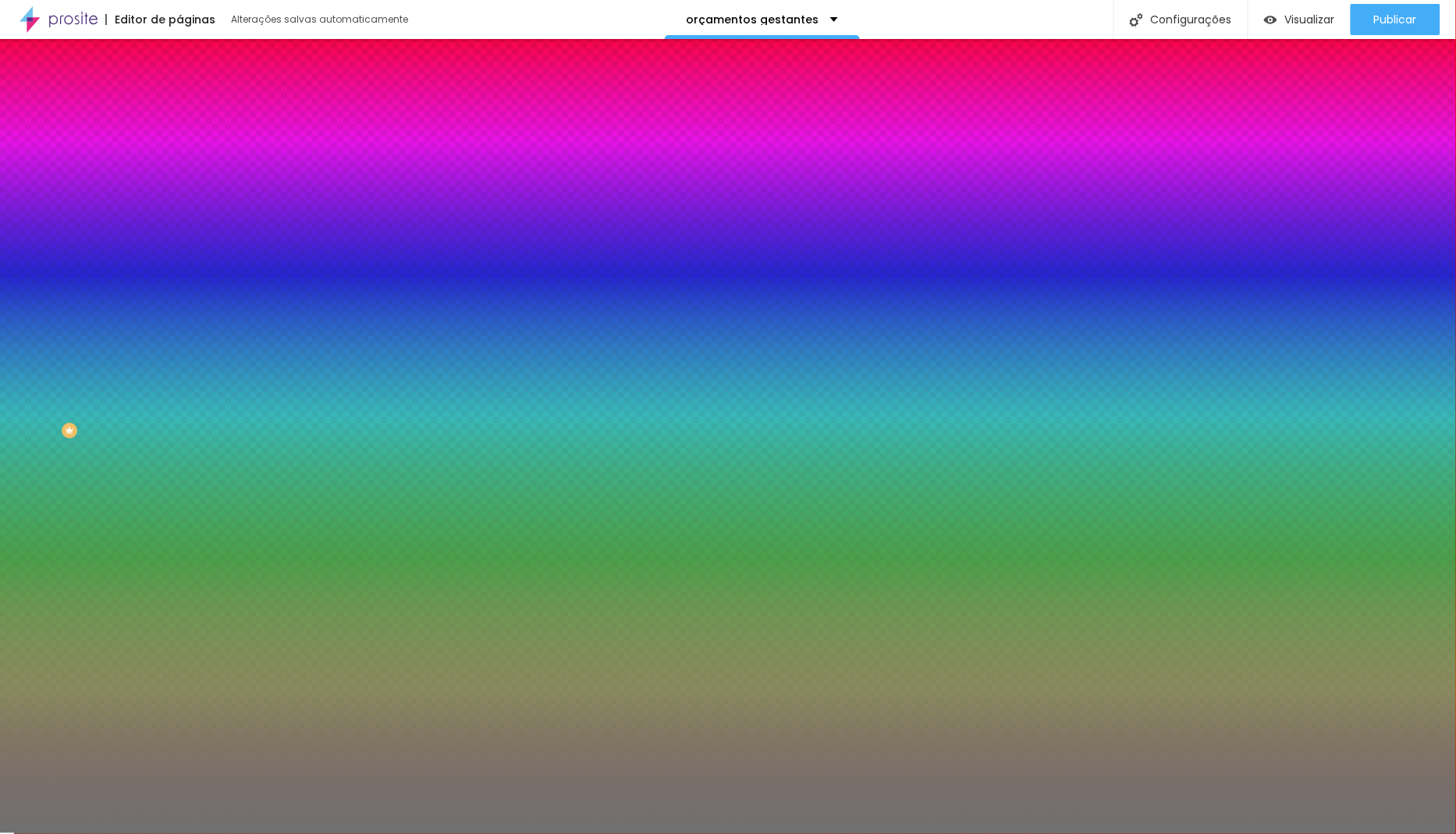 drag, startPoint x: 82, startPoint y: 194, endPoint x: 113, endPoint y: 207, distance: 33.615473 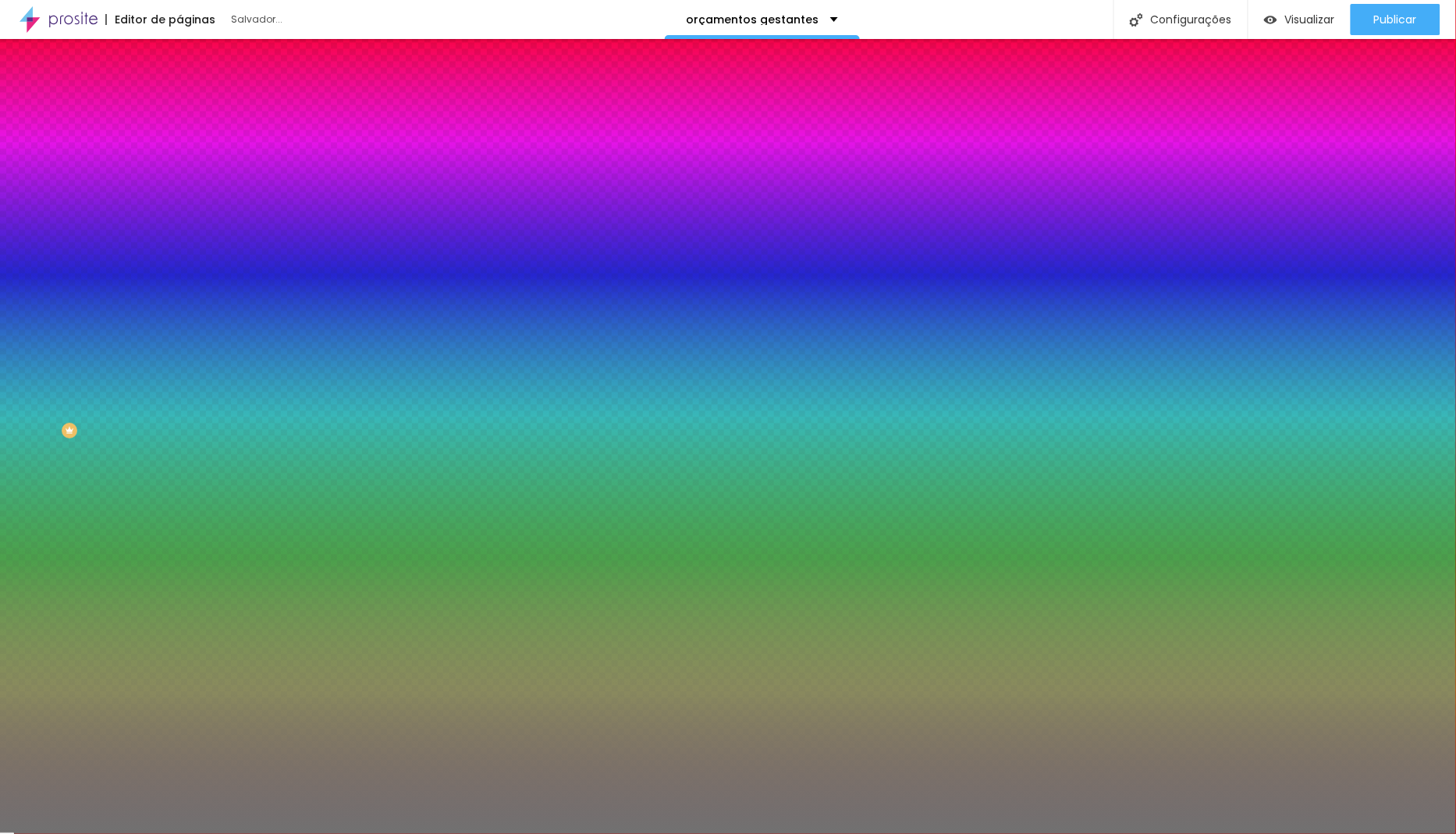 drag, startPoint x: 71, startPoint y: 248, endPoint x: 41, endPoint y: 248, distance: 30 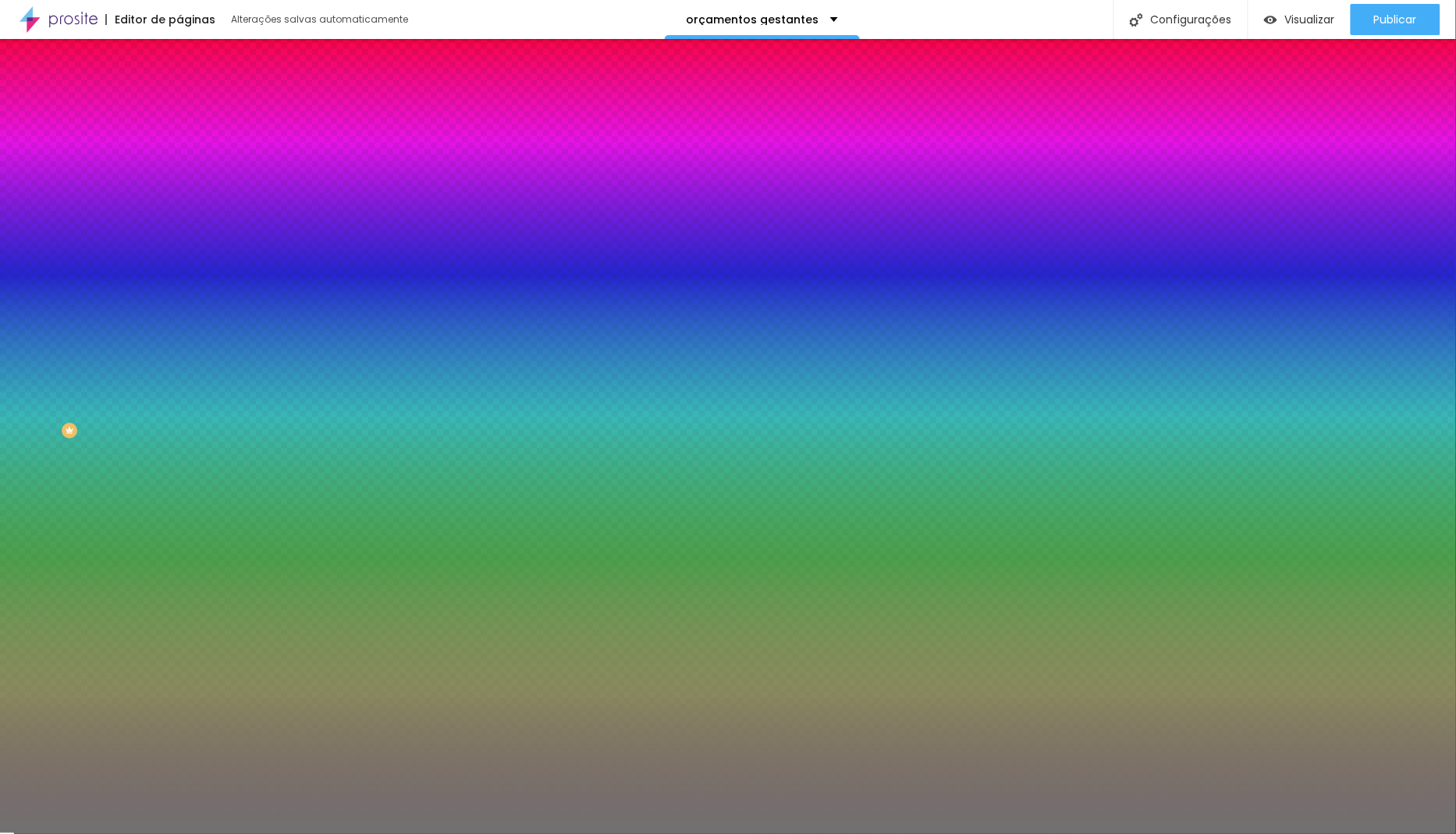 click on "Avançado" at bounding box center [269, 114] 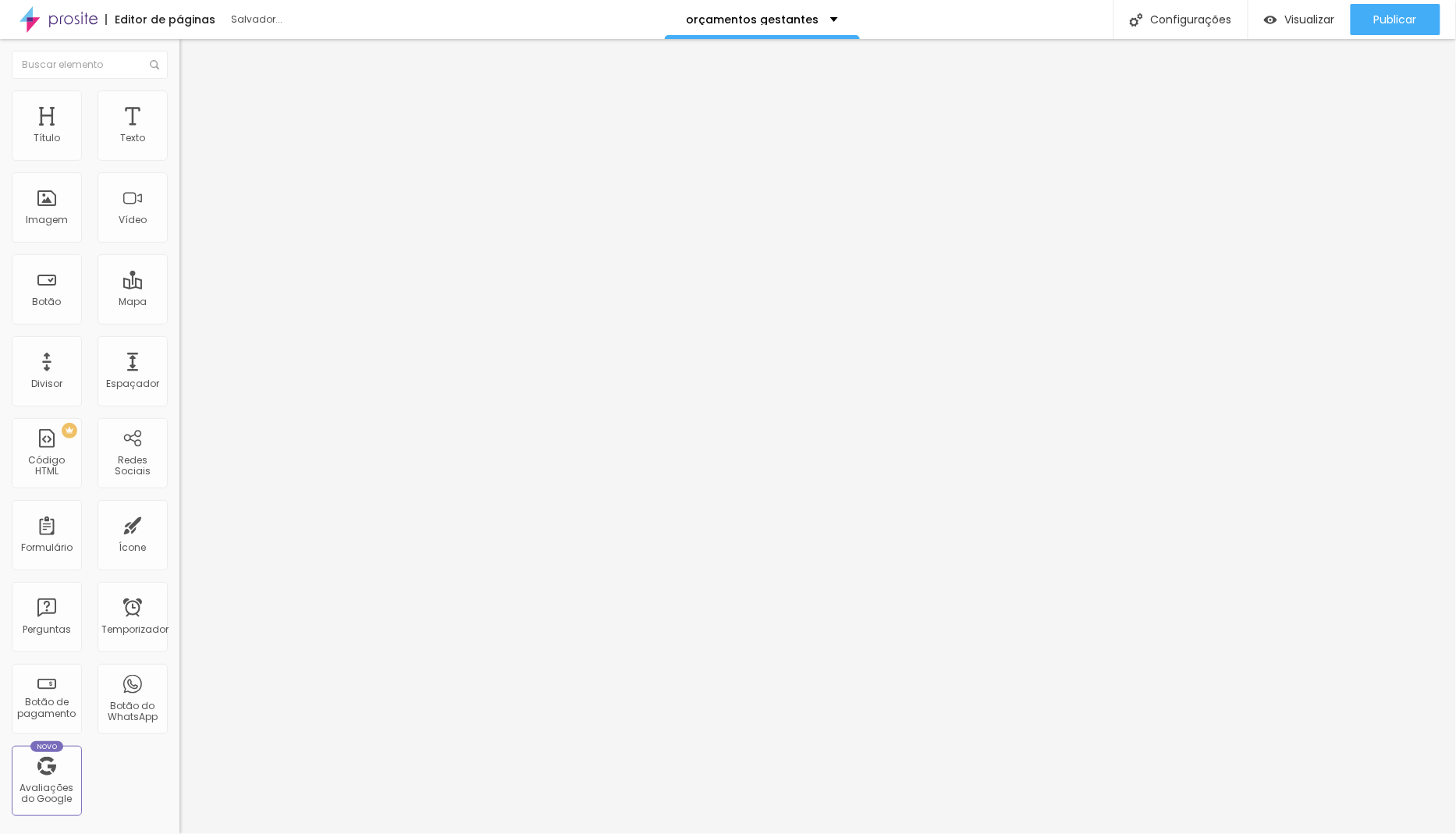 drag, startPoint x: 52, startPoint y: 151, endPoint x: 0, endPoint y: 151, distance: 52 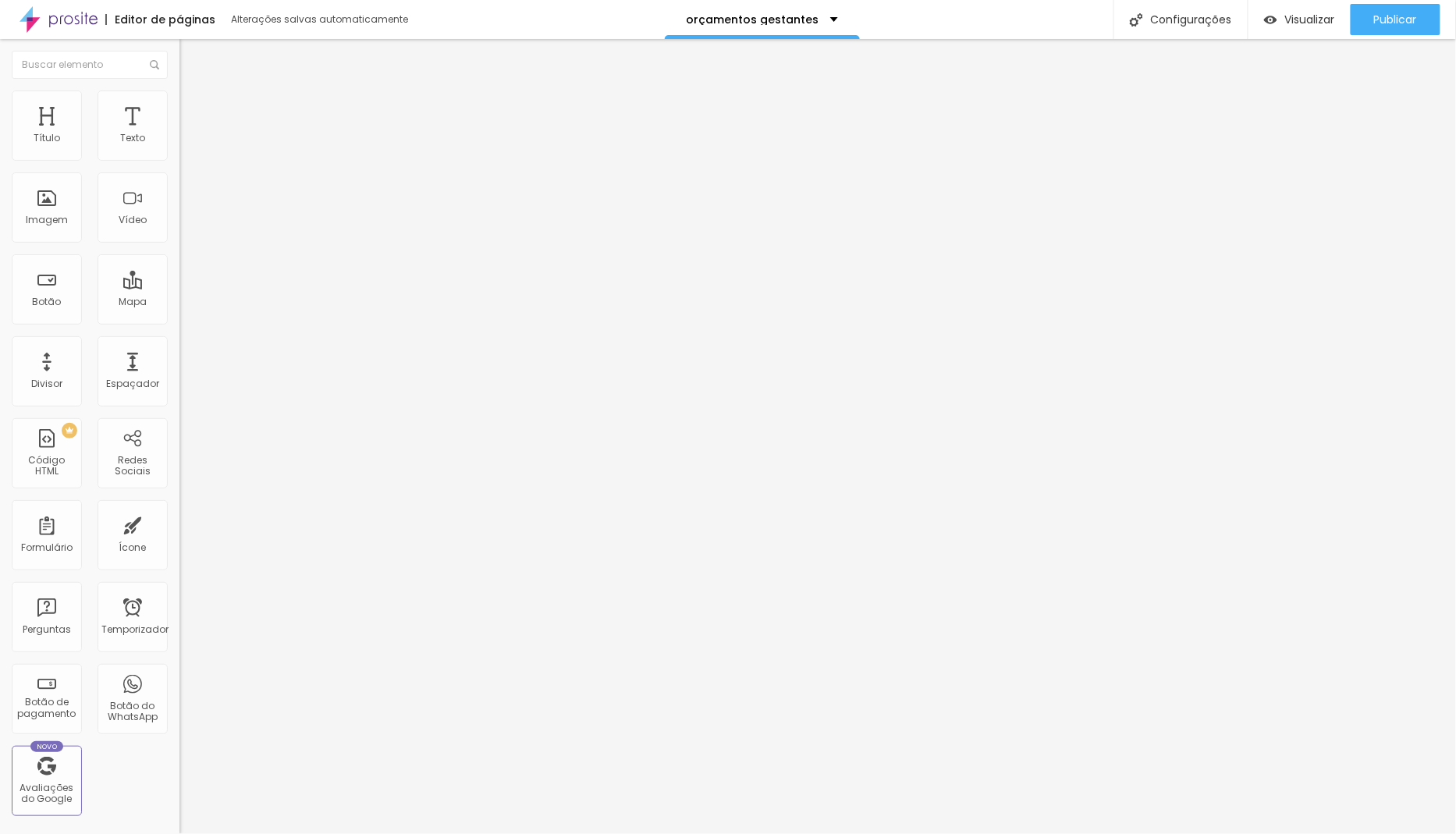 drag, startPoint x: 56, startPoint y: 181, endPoint x: 0, endPoint y: 179, distance: 56.0357 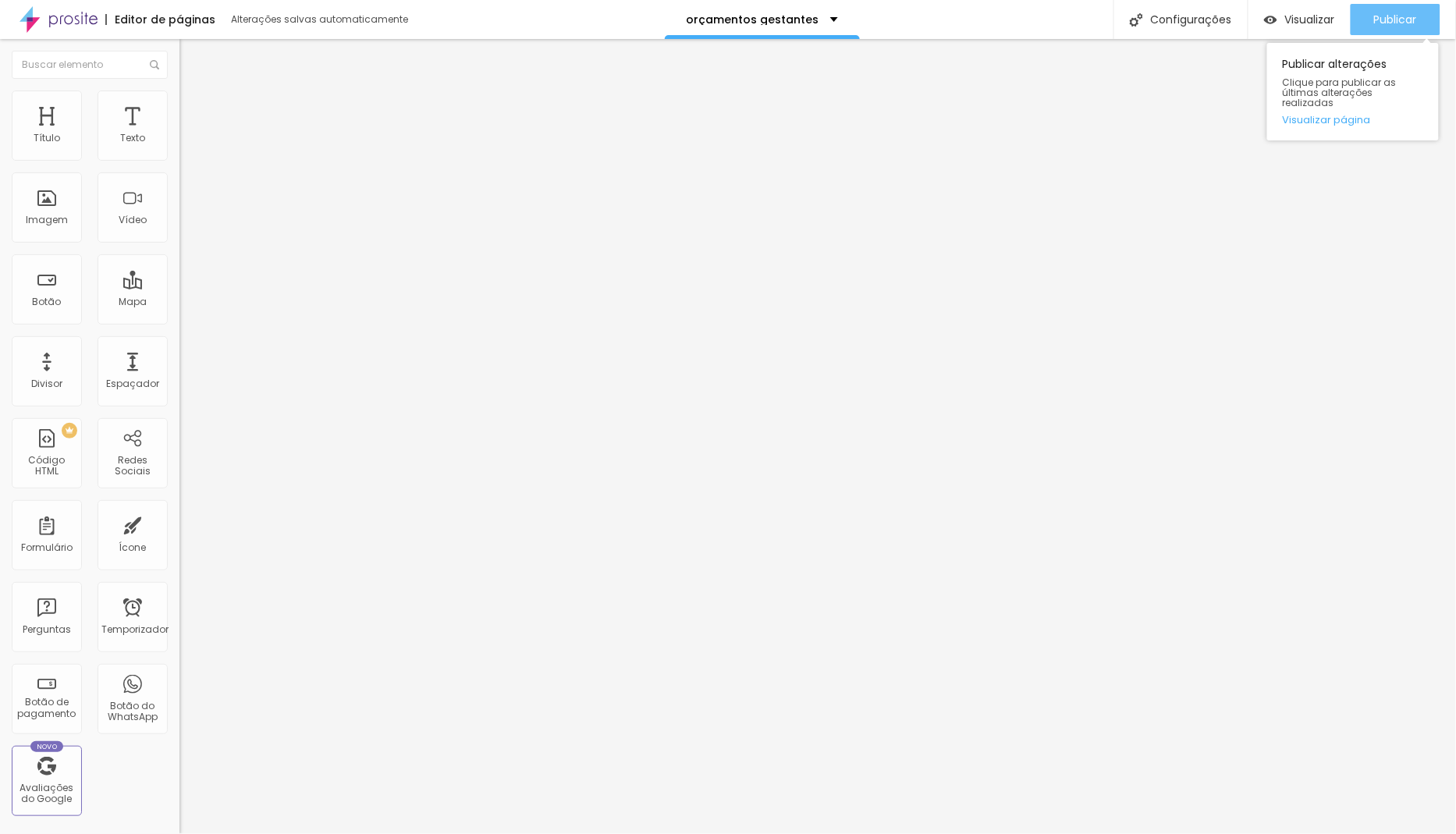 click on "Publicar" at bounding box center [1395, 20] 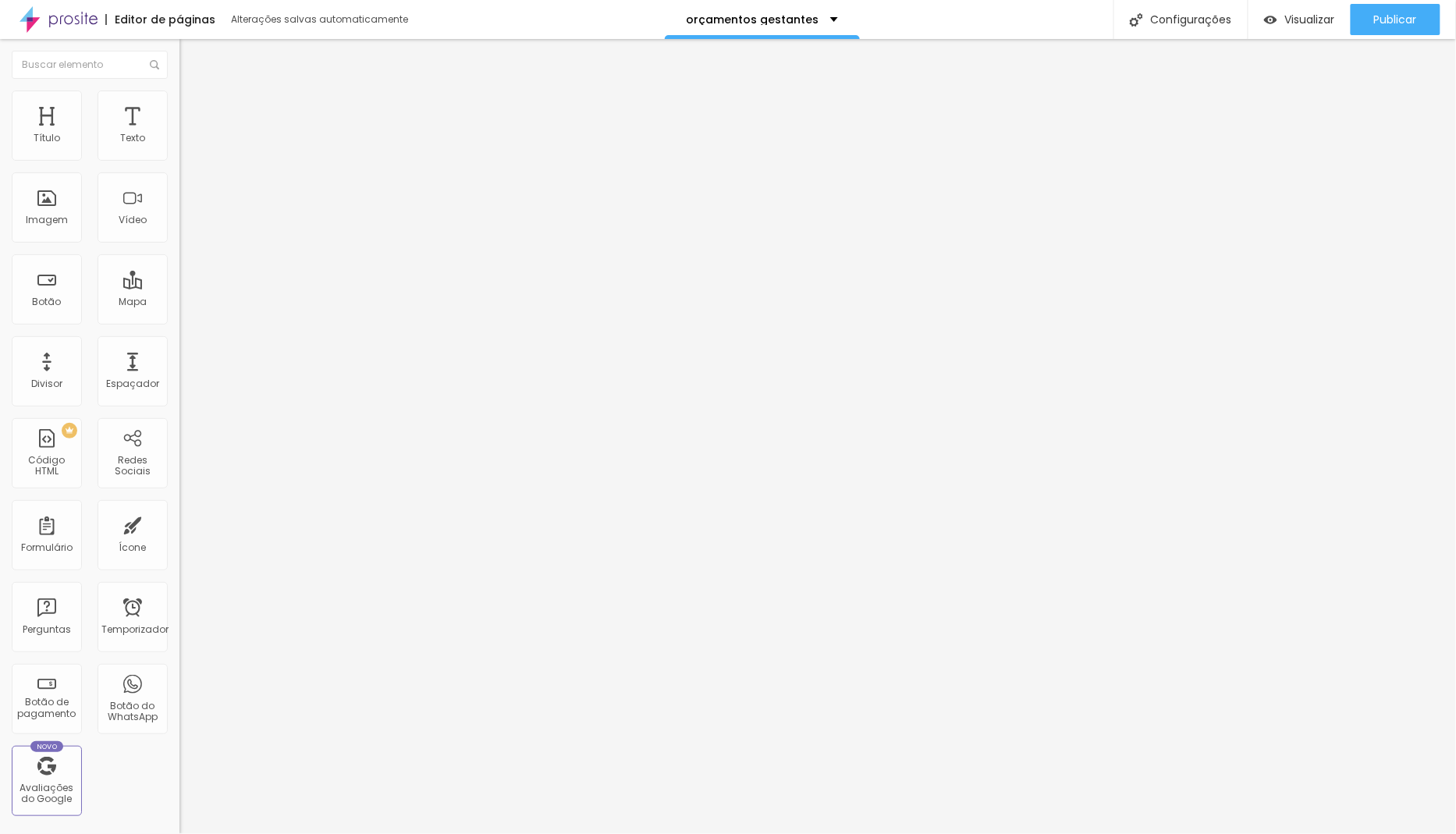 click on "Sólido" at bounding box center [194, 182] 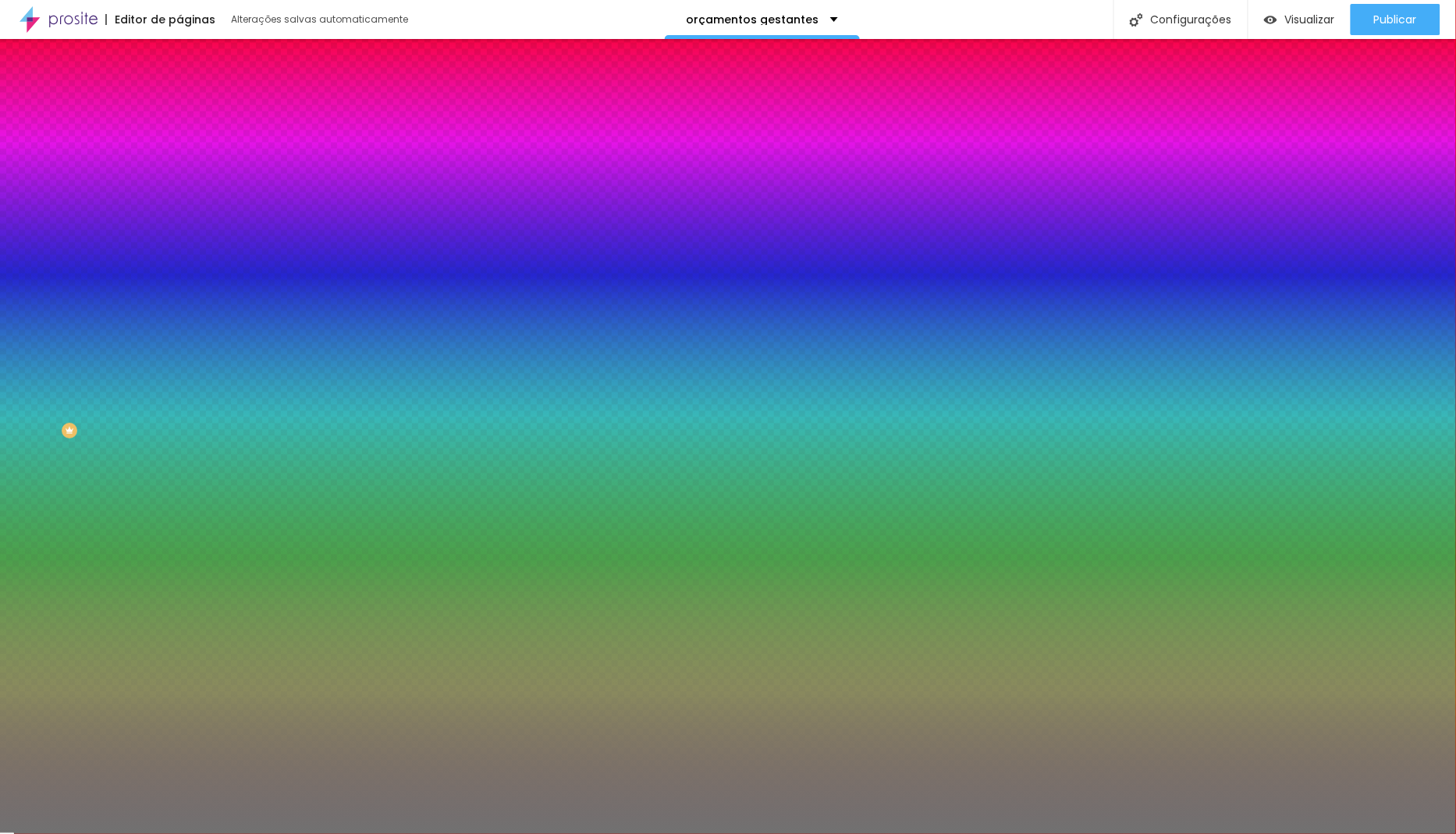 click on "Avançado" at bounding box center [269, 114] 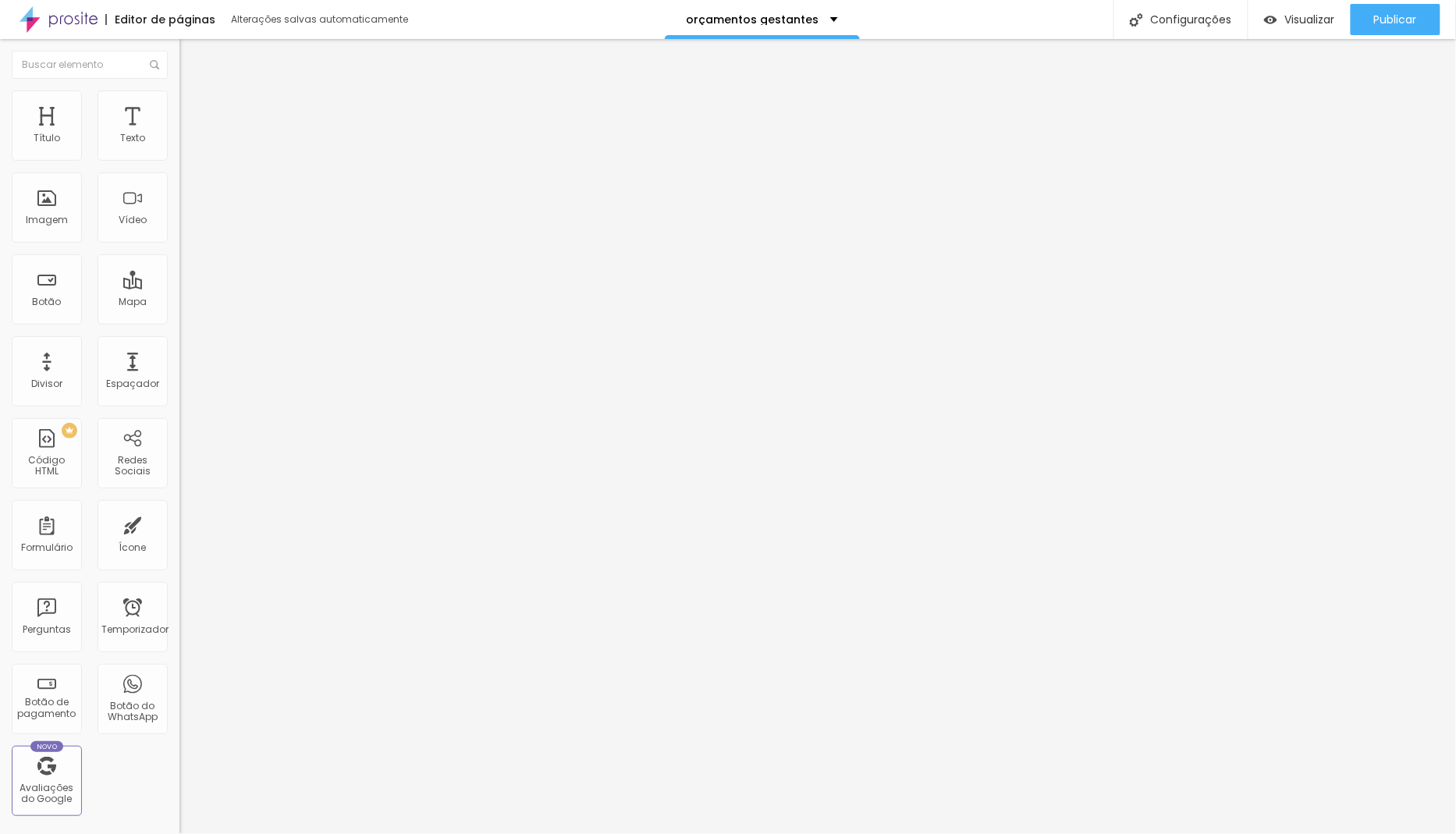 click at bounding box center [229, 530] 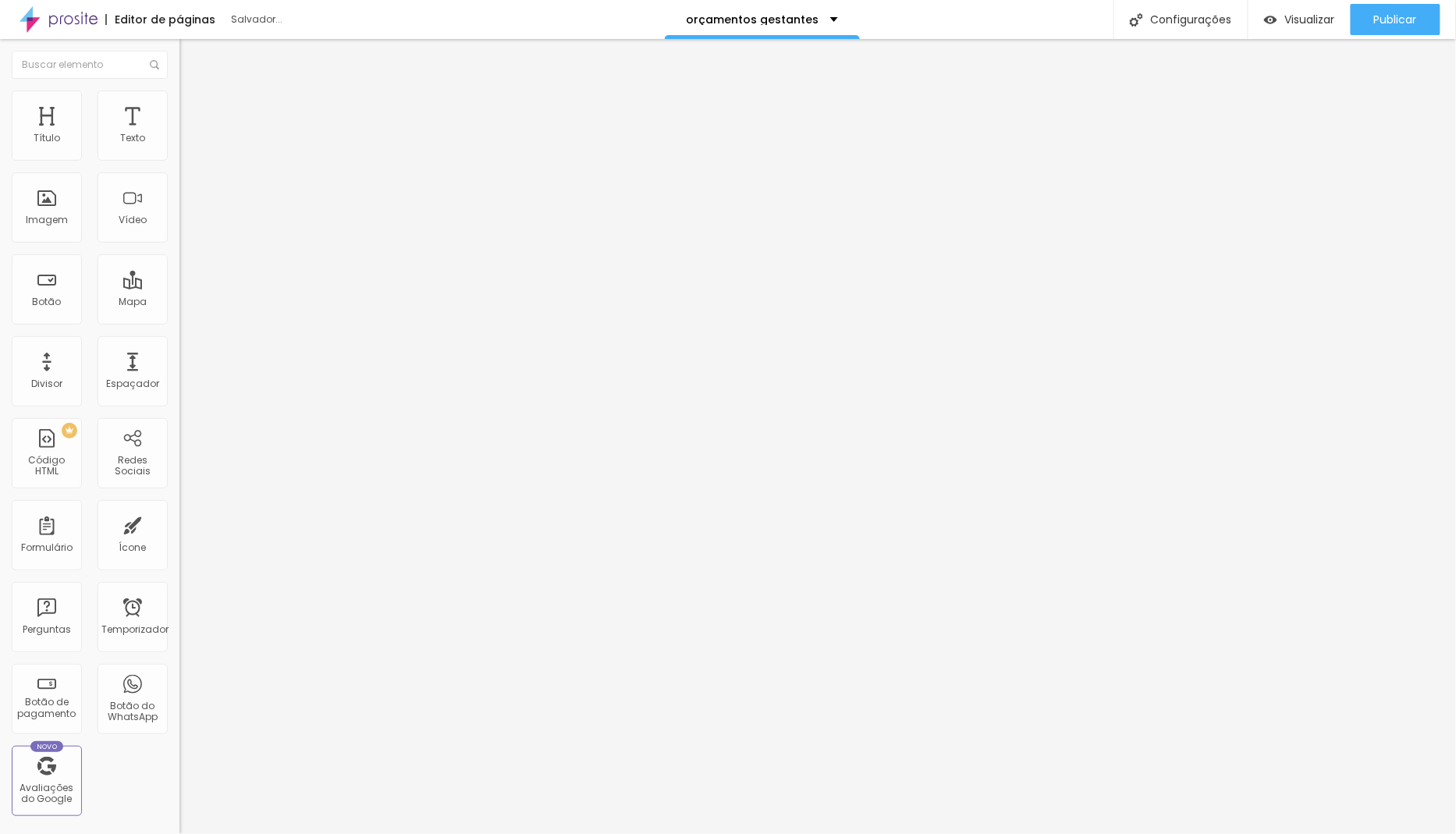 click on "Ícone de trocarte" at bounding box center (239, 137) 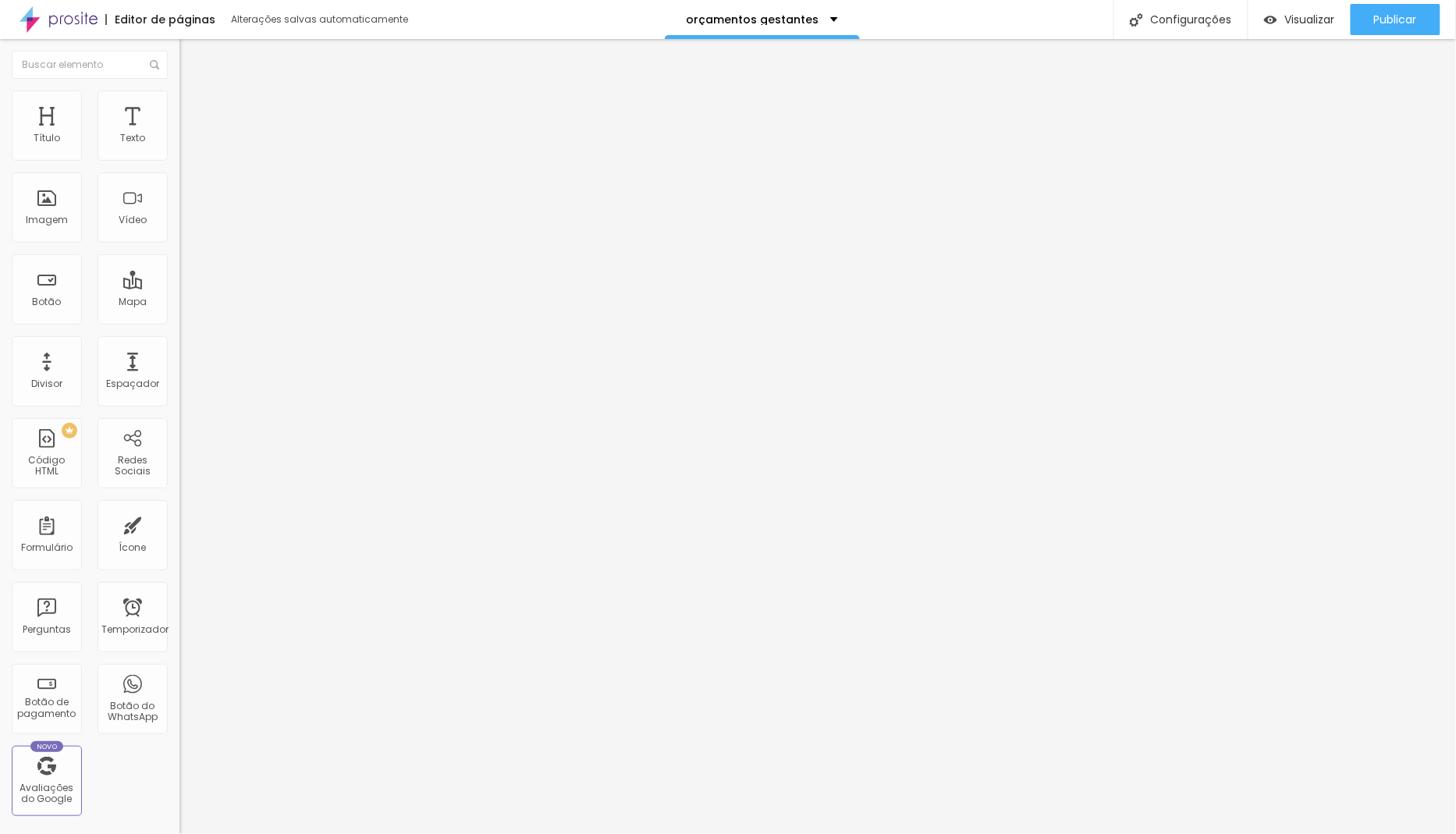 scroll, scrollTop: 13, scrollLeft: 13, axis: both 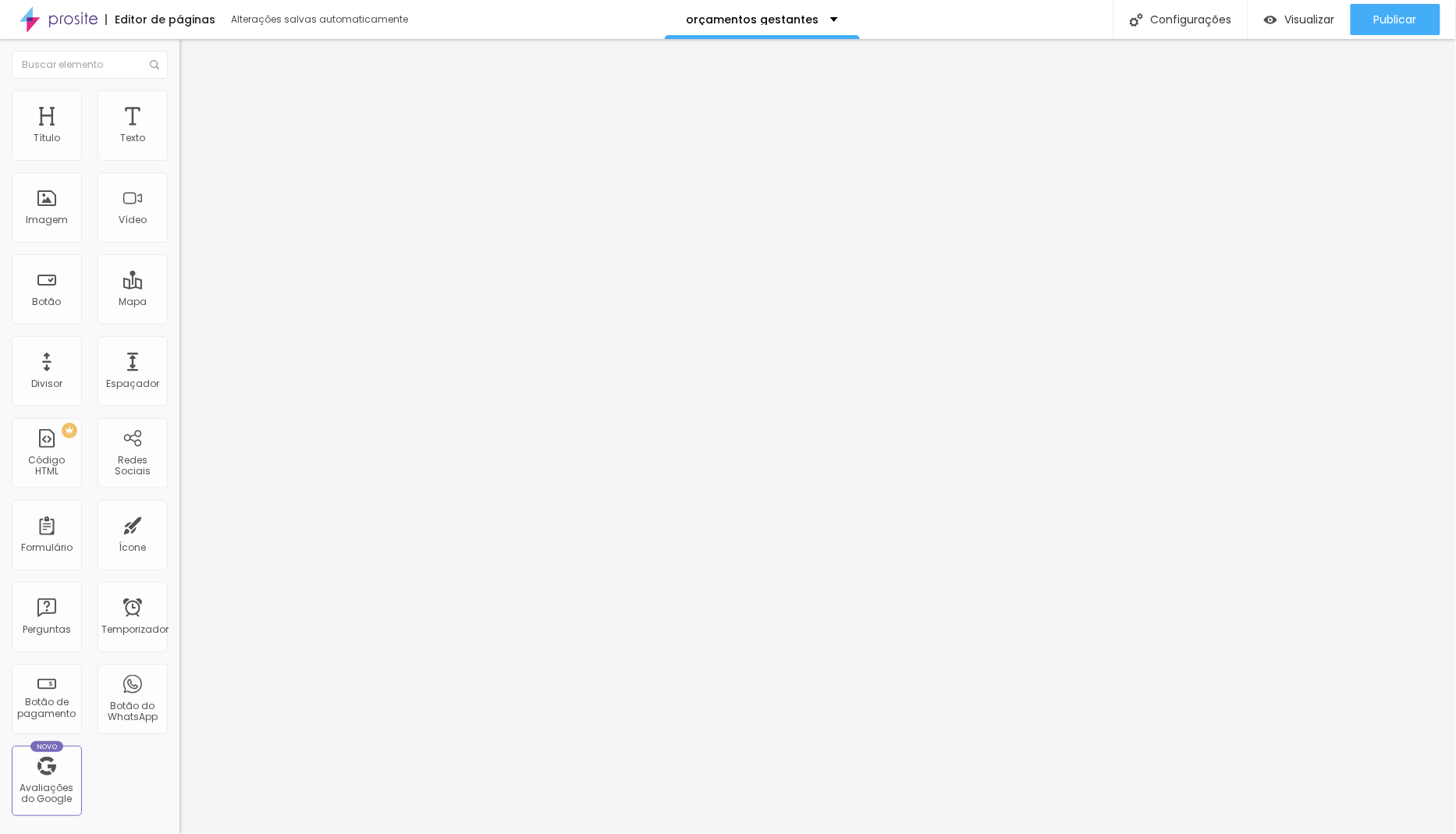 click at bounding box center [734, 871] 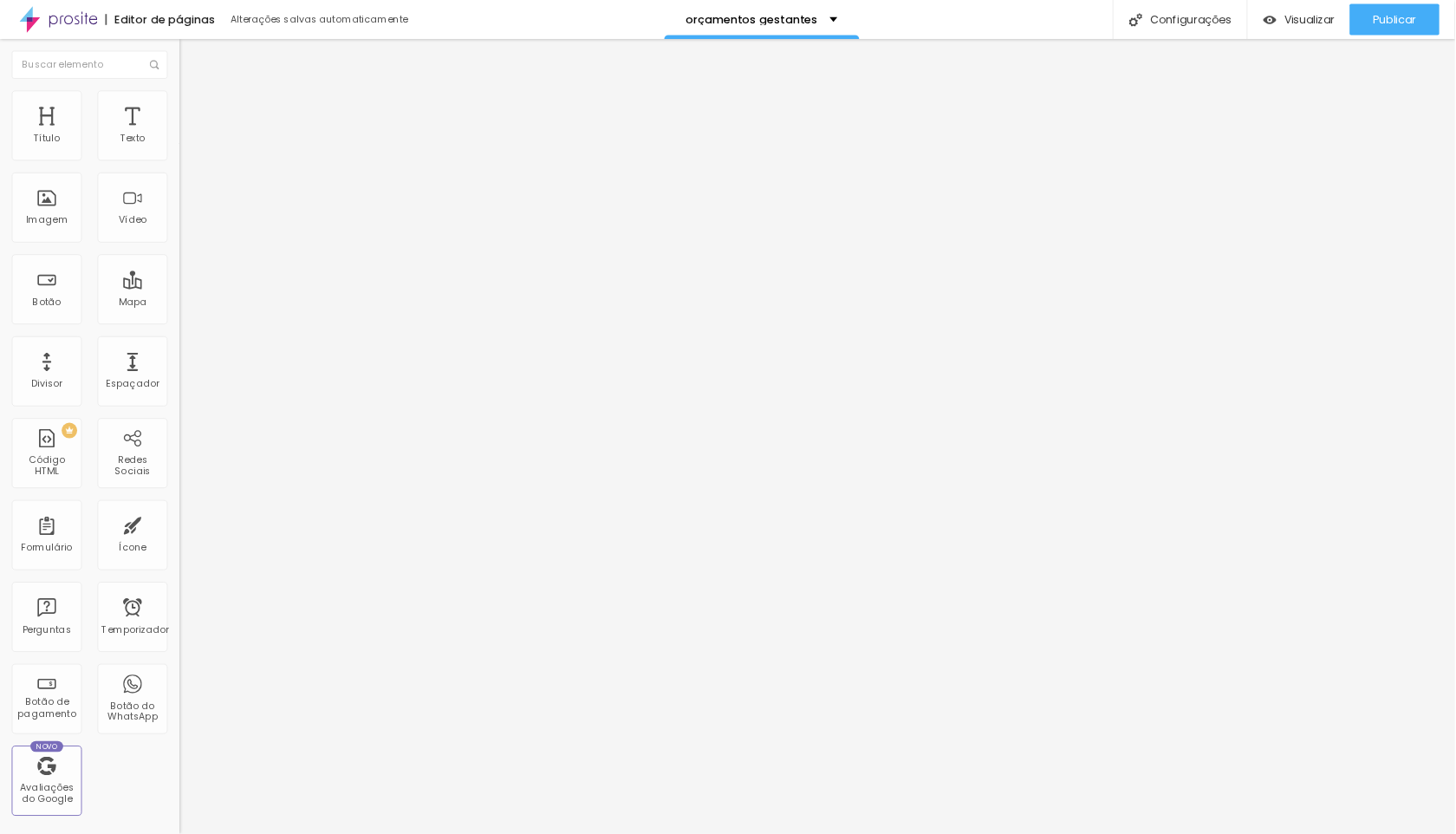 scroll, scrollTop: 9002, scrollLeft: 0, axis: vertical 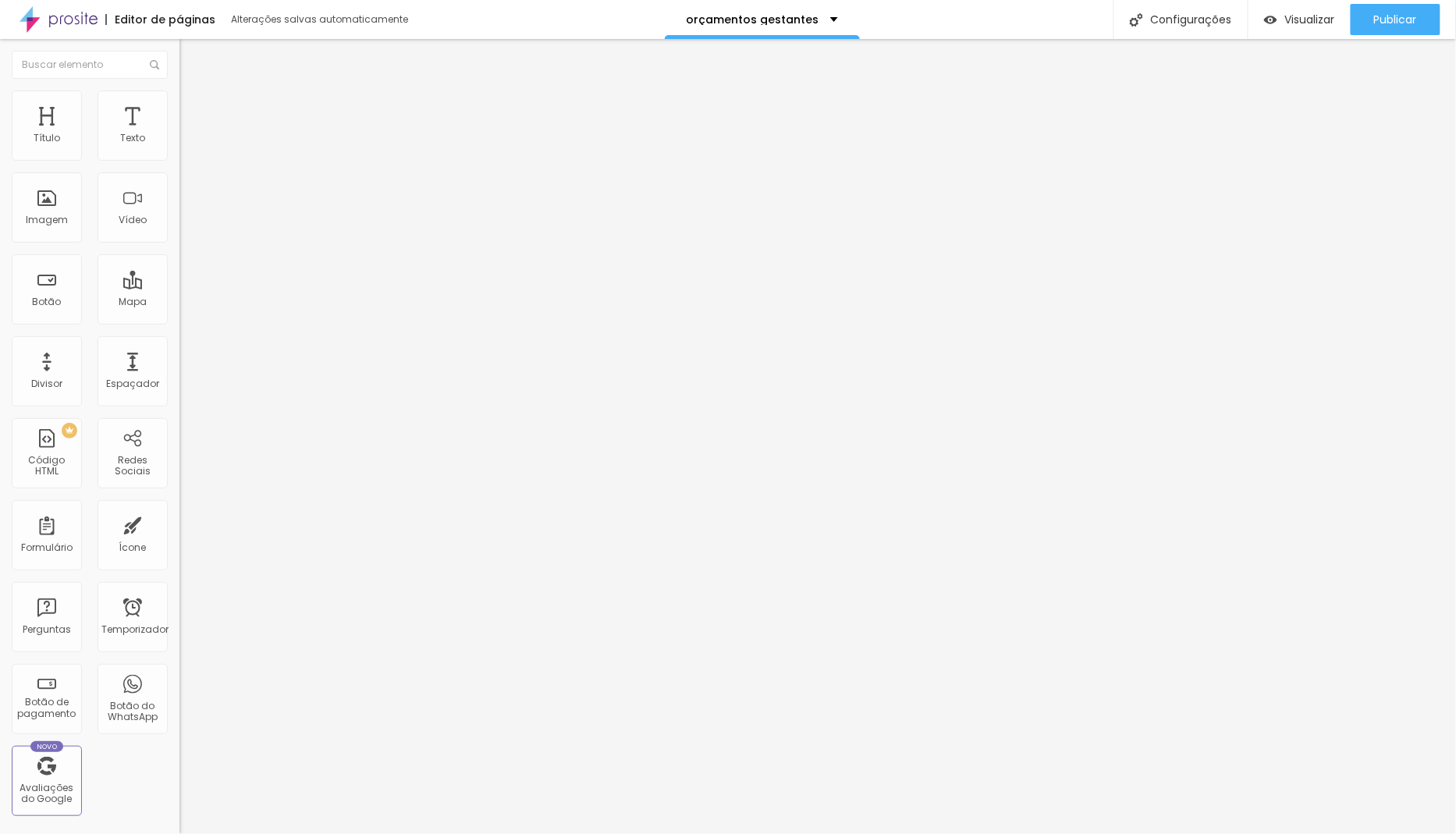 click at bounding box center (728, 850) 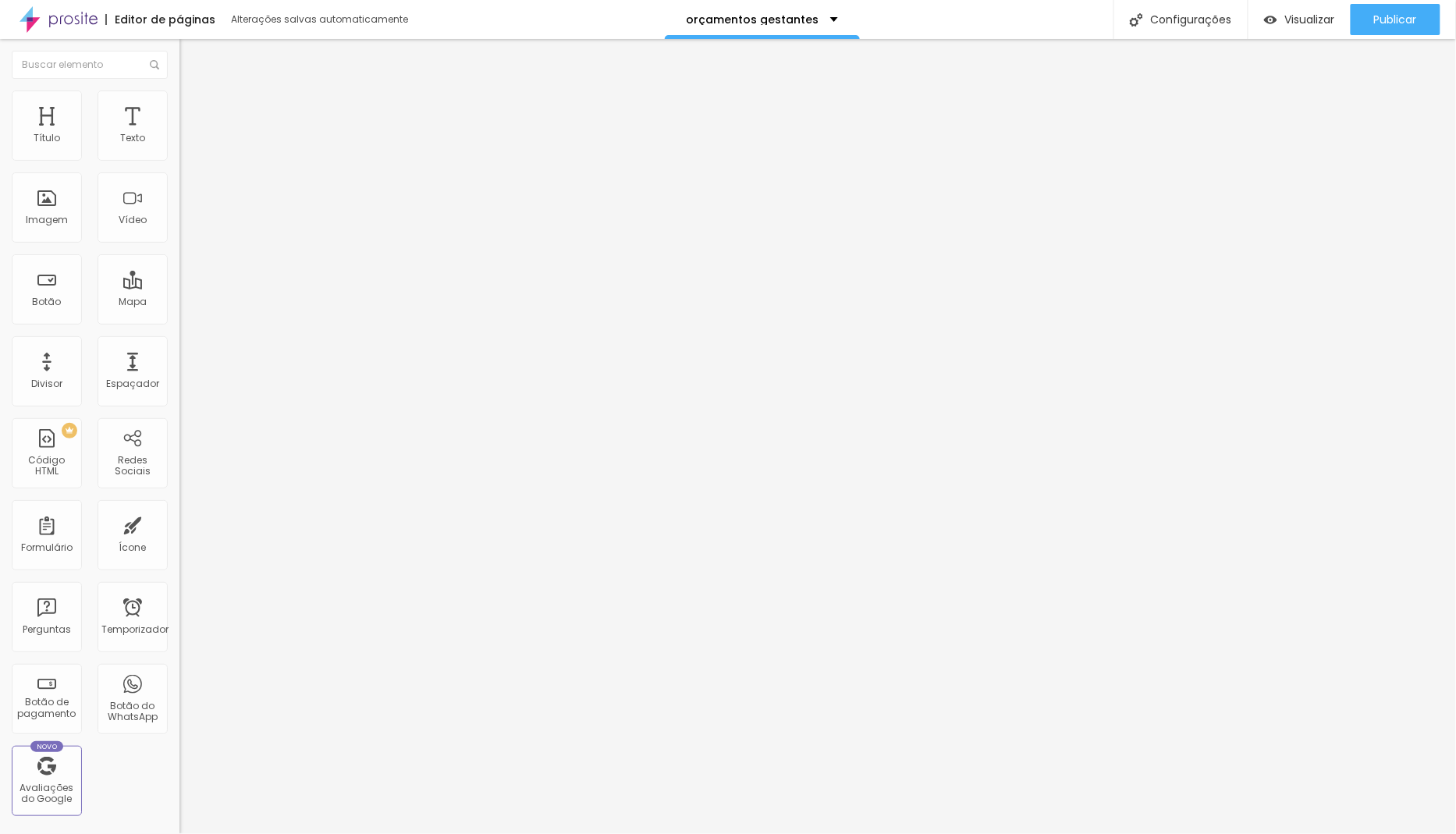 drag, startPoint x: 71, startPoint y: 325, endPoint x: 51, endPoint y: 323, distance: 20.099751 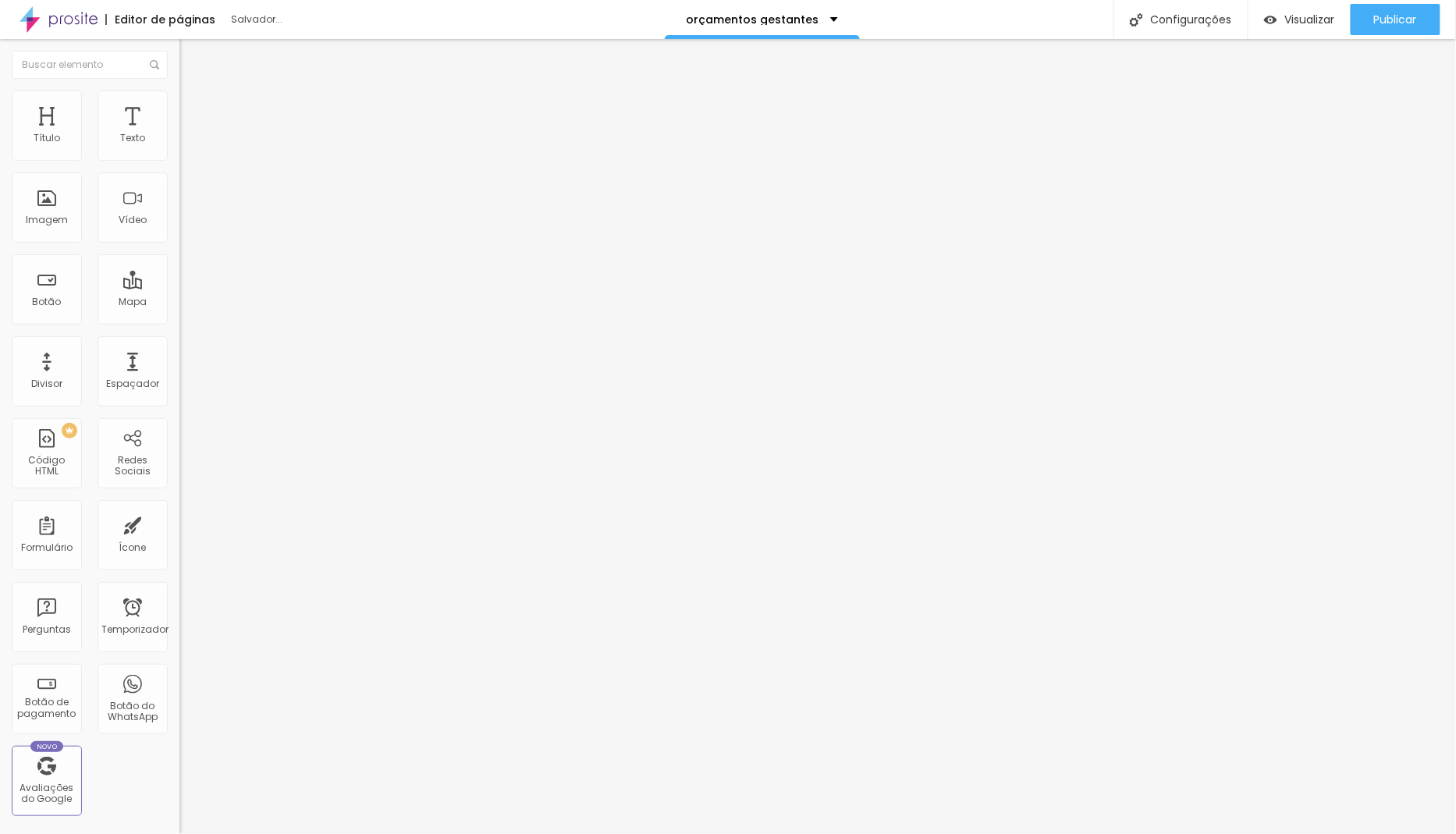 click on "Título 1" at bounding box center [205, 123] 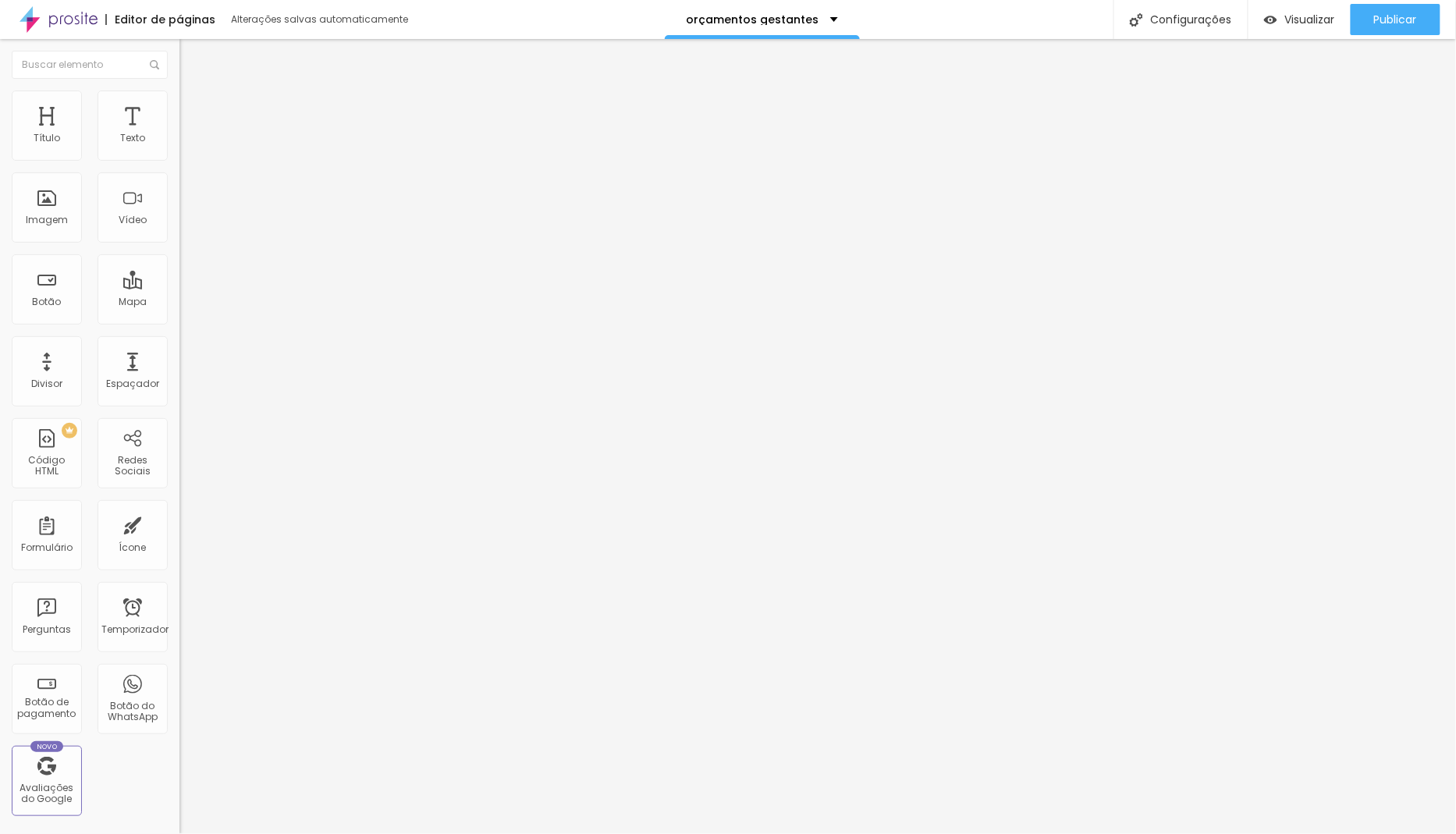 click on "Avançado" at bounding box center [269, 98] 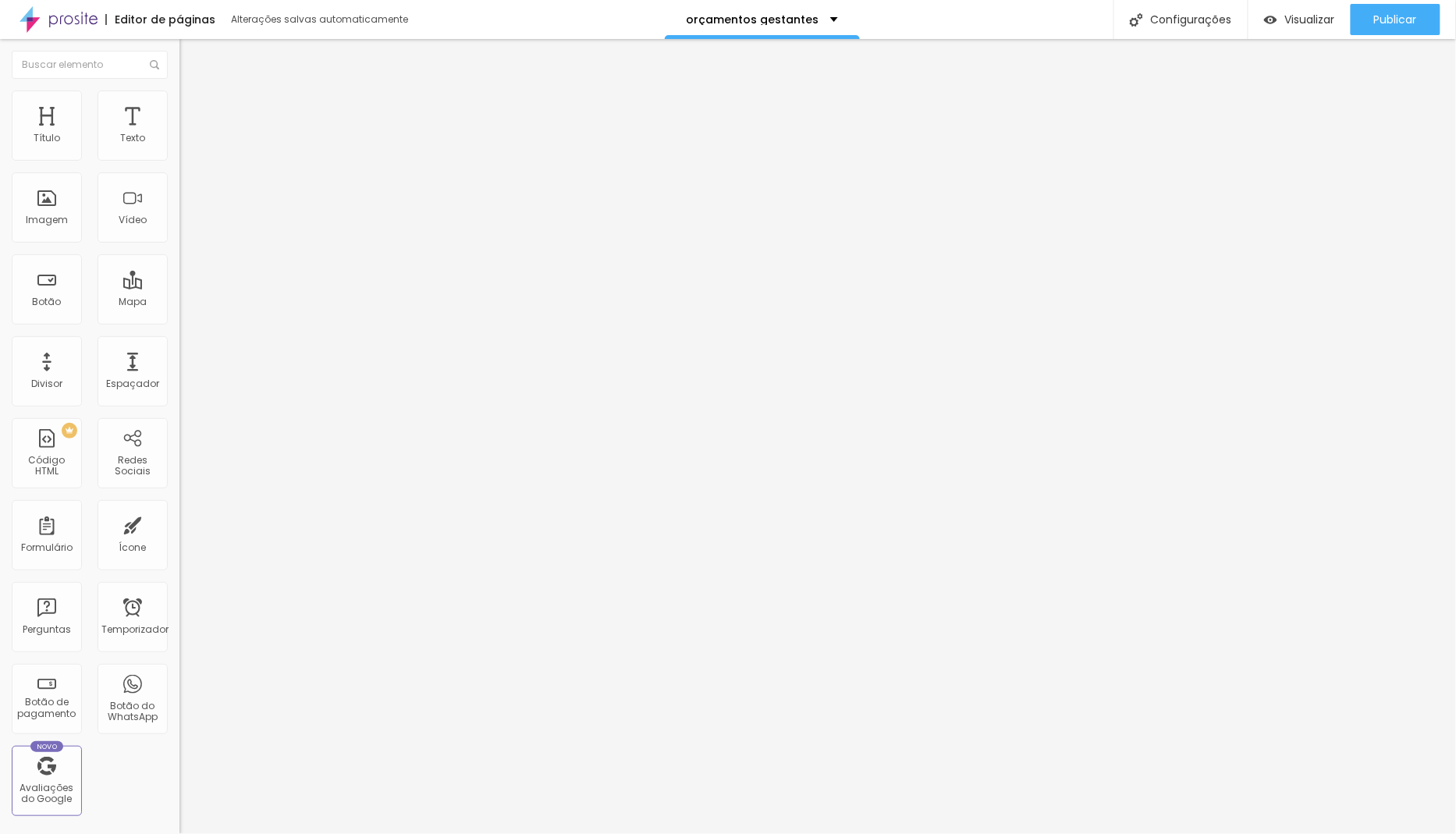 drag, startPoint x: 46, startPoint y: 152, endPoint x: 17, endPoint y: 154, distance: 29.068884 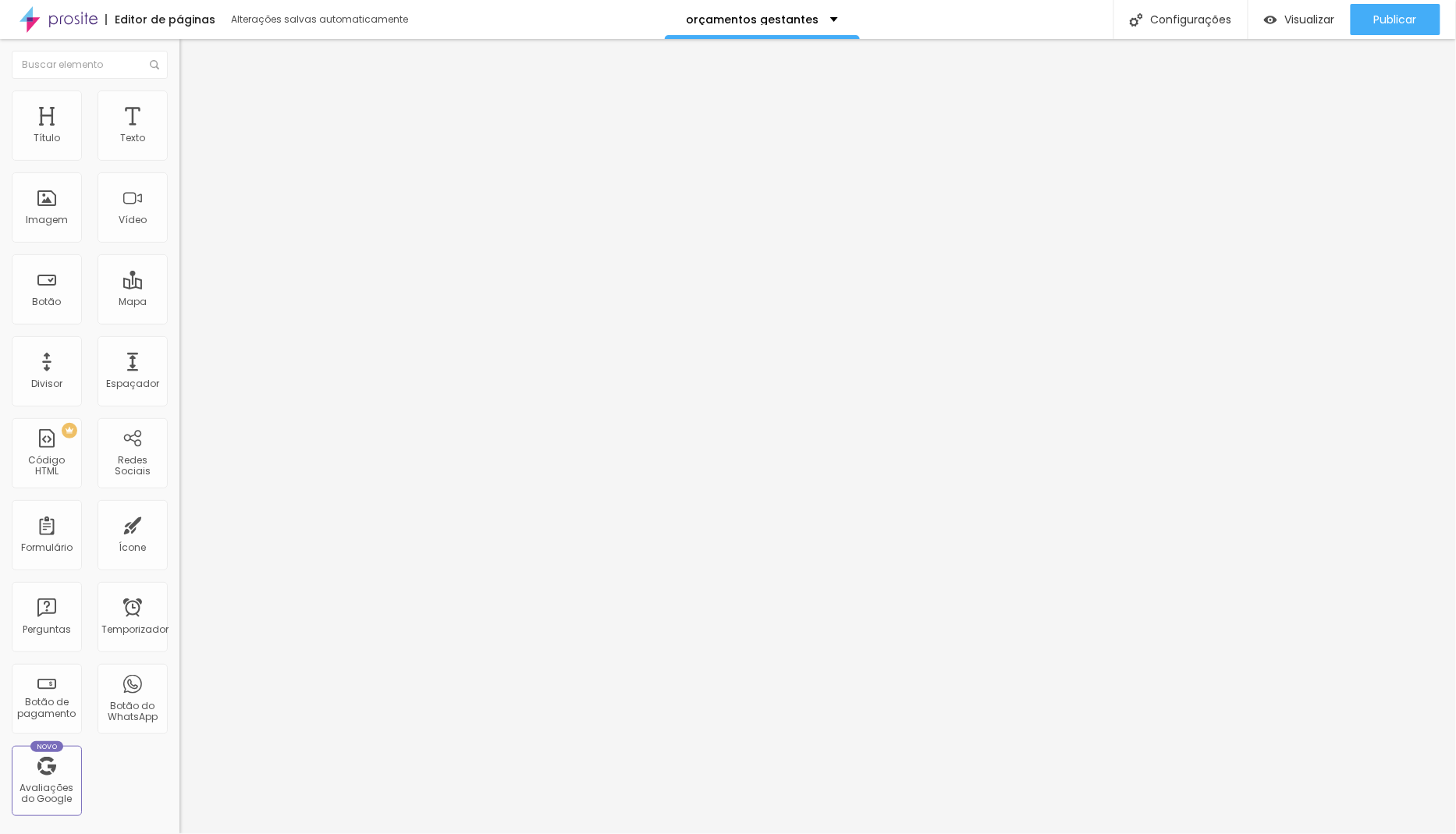 drag, startPoint x: 50, startPoint y: 149, endPoint x: 0, endPoint y: 149, distance: 50 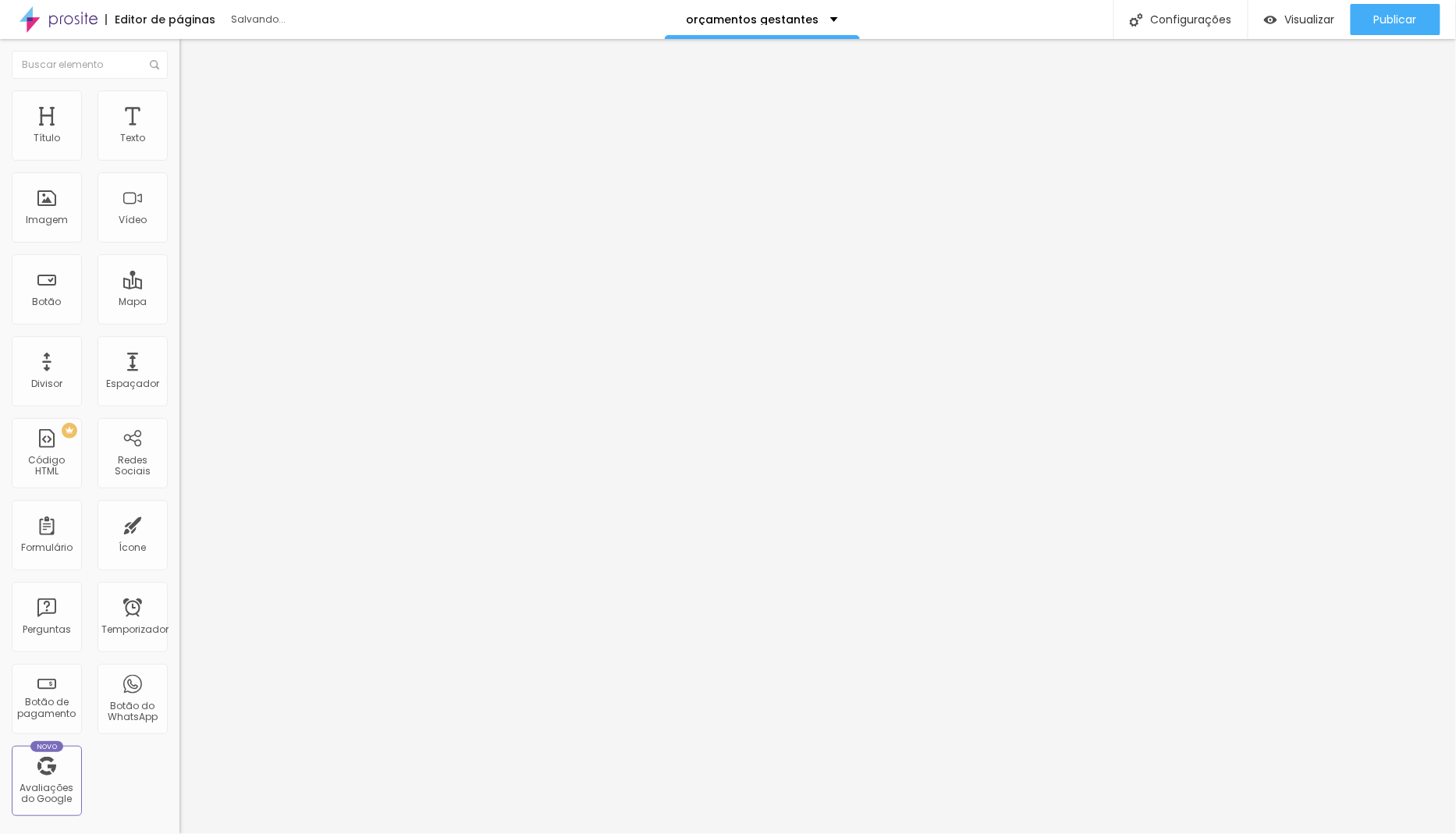 drag, startPoint x: 44, startPoint y: 182, endPoint x: 0, endPoint y: 180, distance: 44.045431 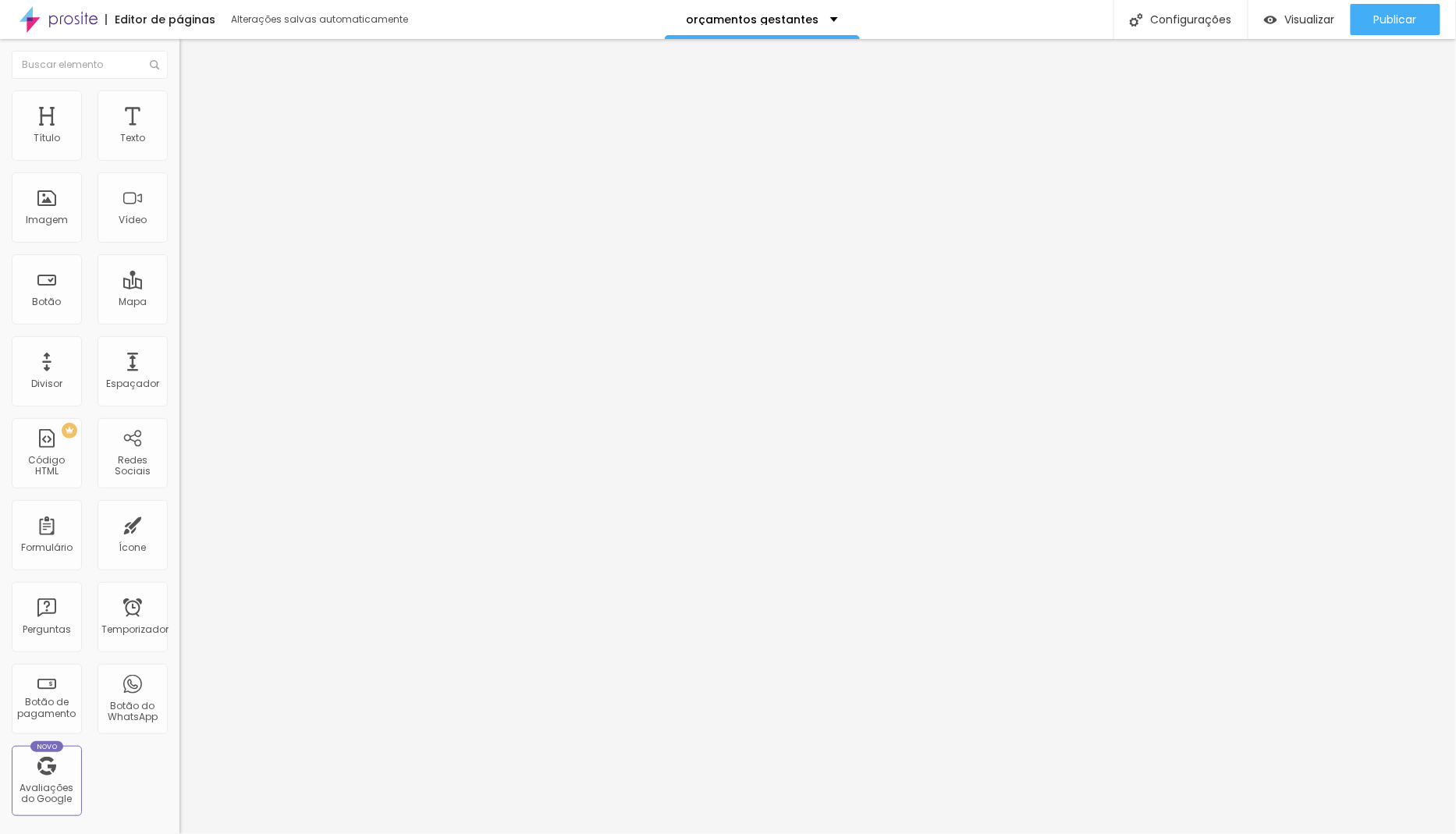 click on "Avançado" at bounding box center (269, 98) 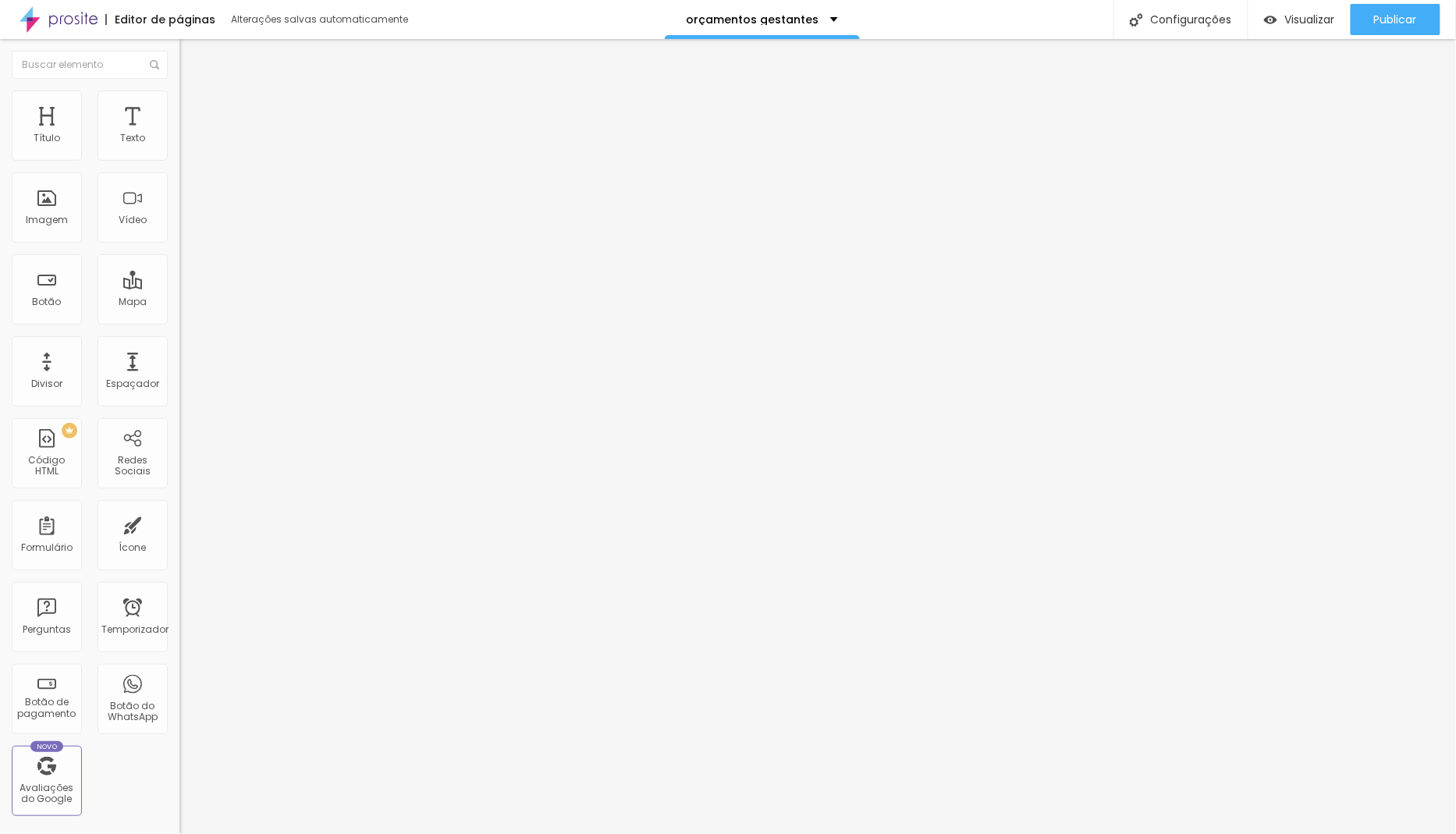 drag, startPoint x: 43, startPoint y: 151, endPoint x: 2, endPoint y: 151, distance: 41 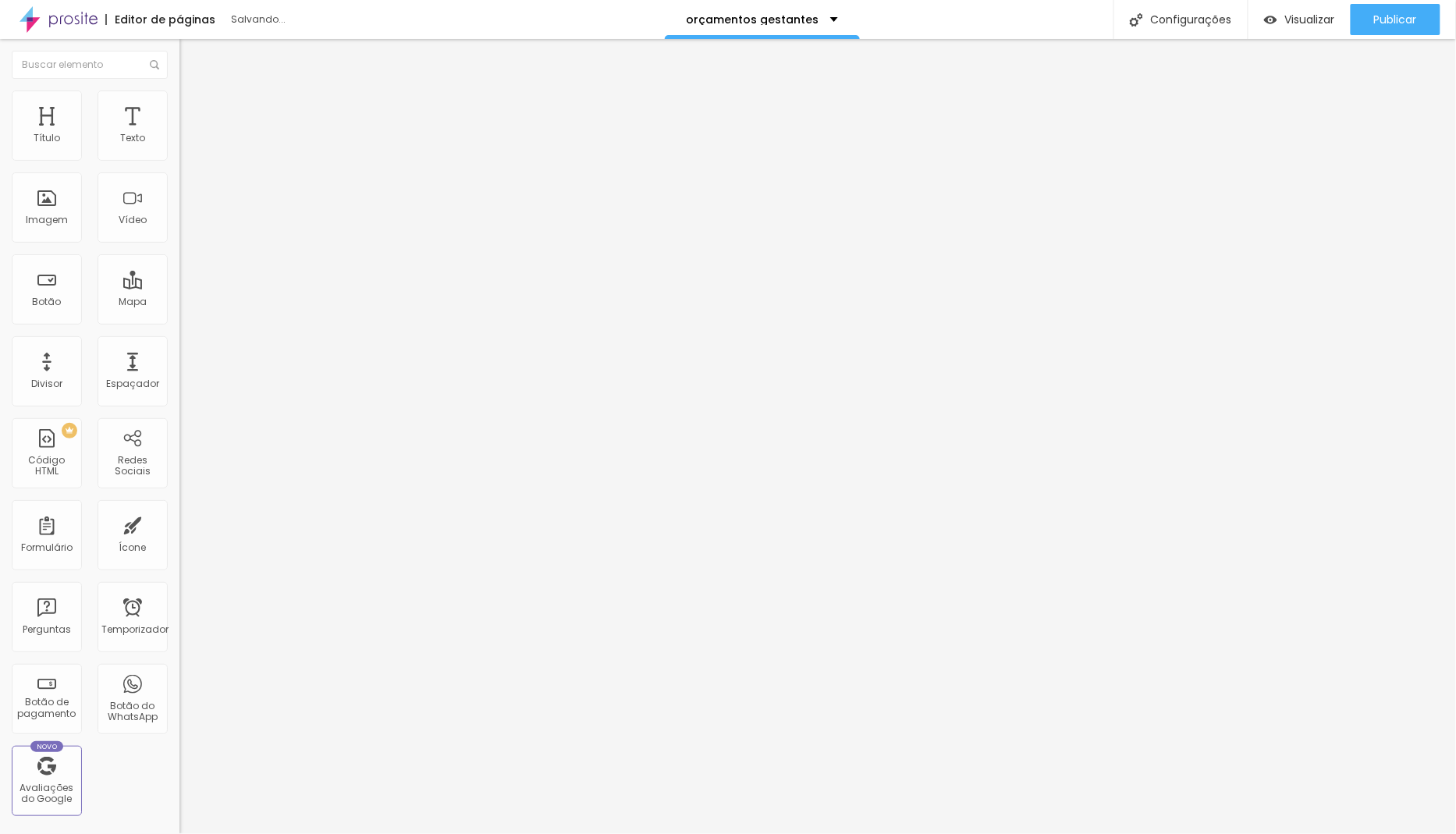 drag, startPoint x: 44, startPoint y: 179, endPoint x: 0, endPoint y: 180, distance: 44.011362 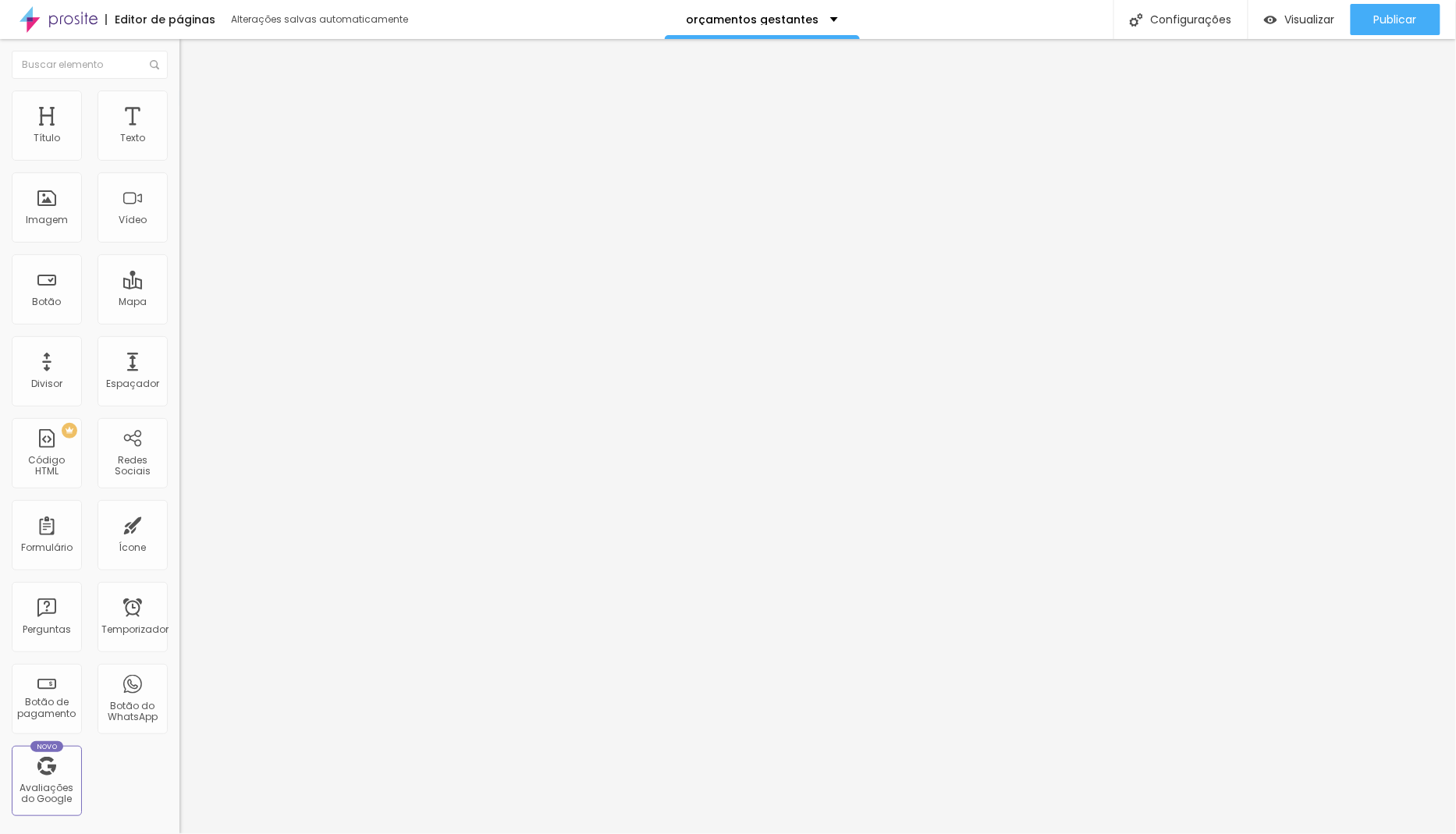 click on "Avançado" at bounding box center (269, 98) 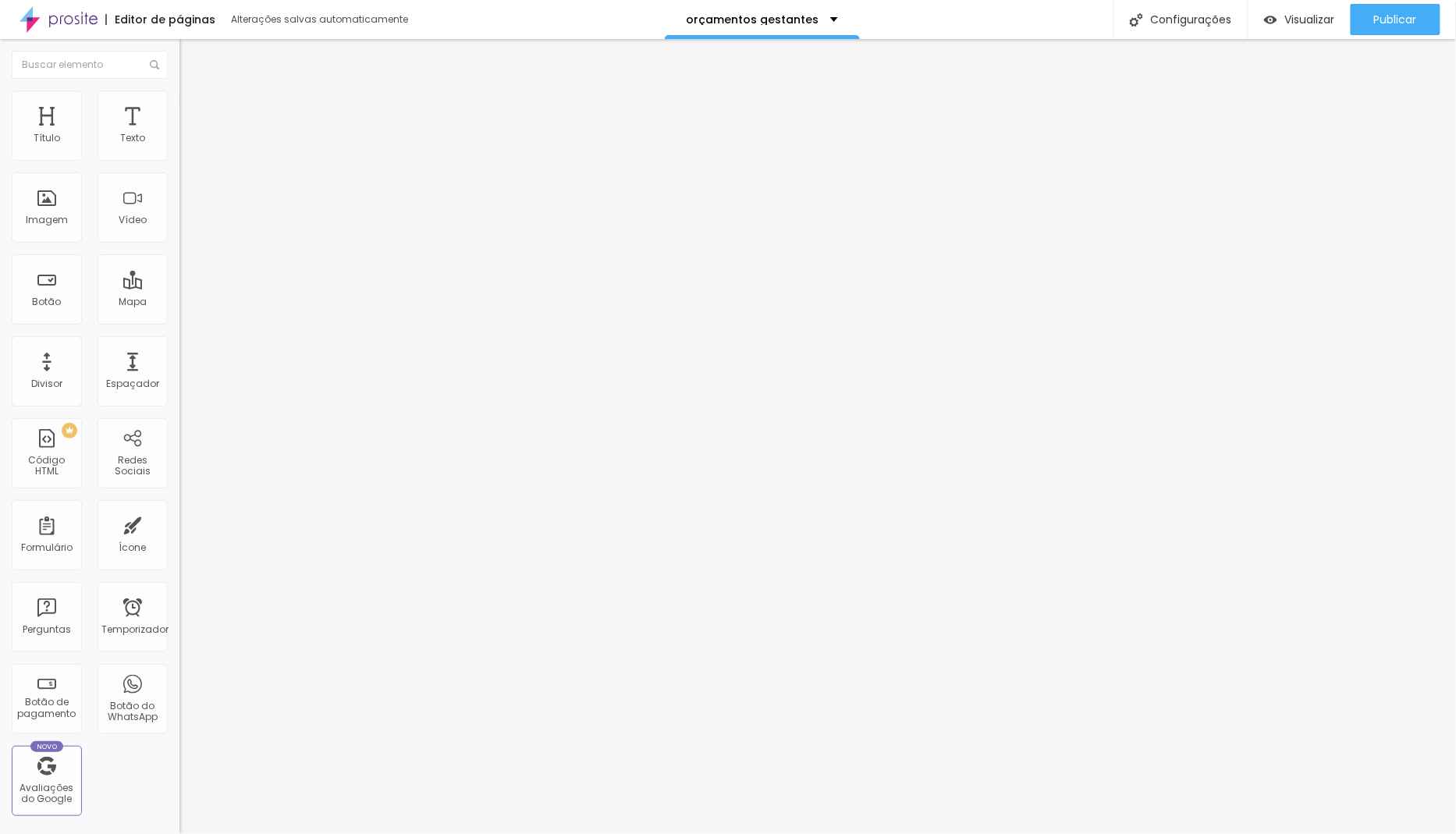 drag, startPoint x: 43, startPoint y: 154, endPoint x: 9, endPoint y: 156, distance: 34.058773 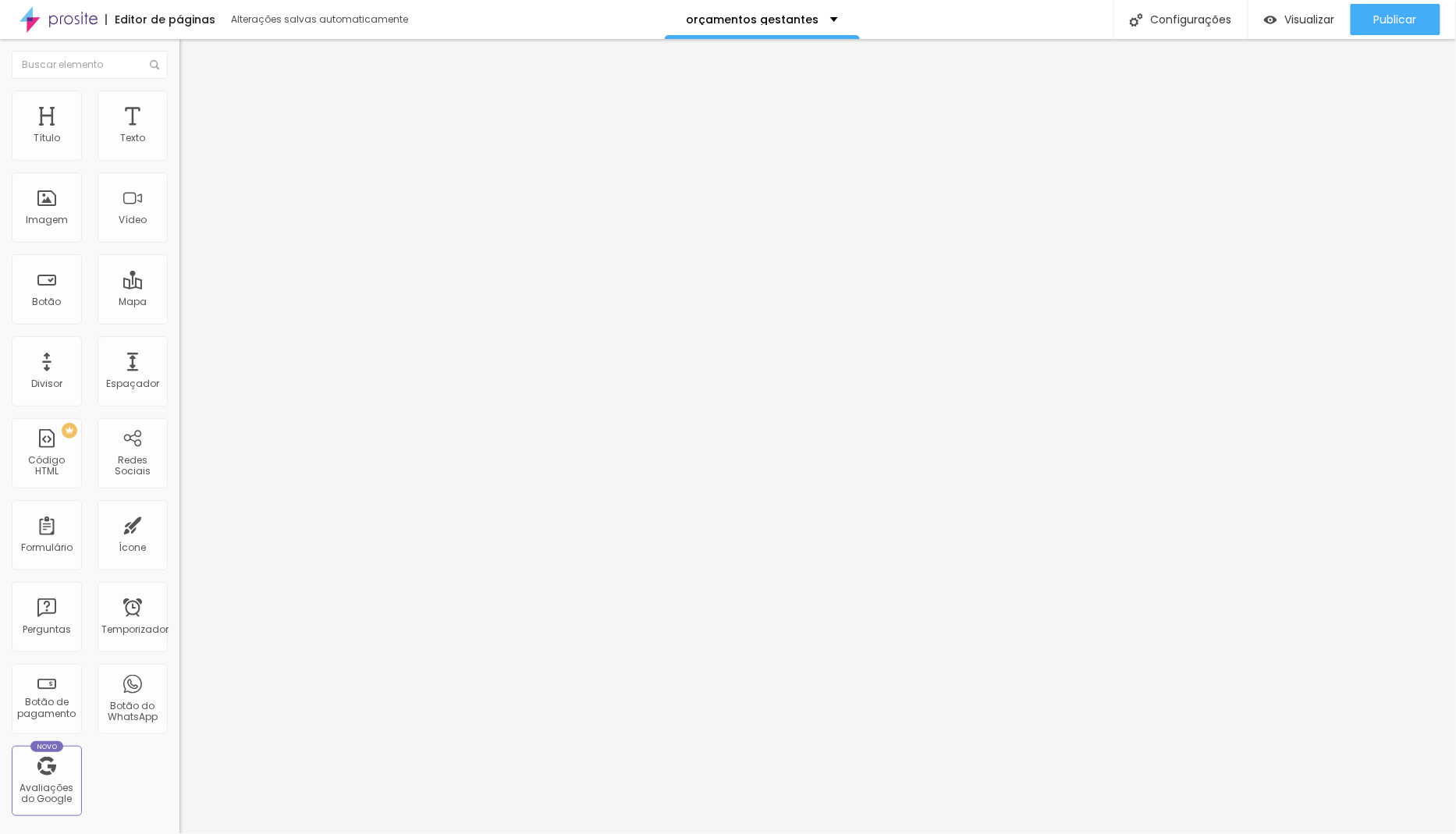 click at bounding box center [186, 98] 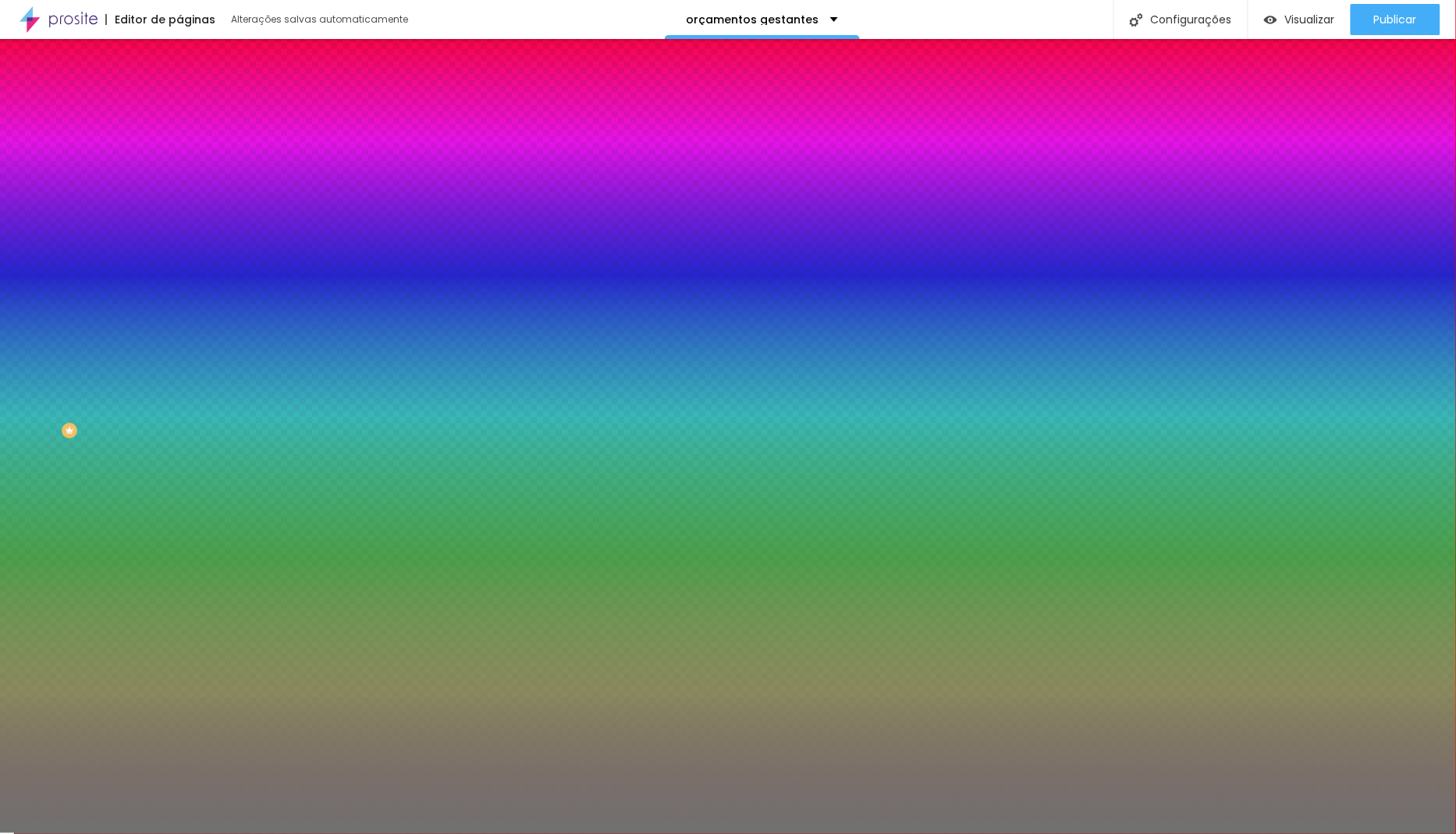 drag, startPoint x: 79, startPoint y: 202, endPoint x: 44, endPoint y: 197, distance: 35.355339 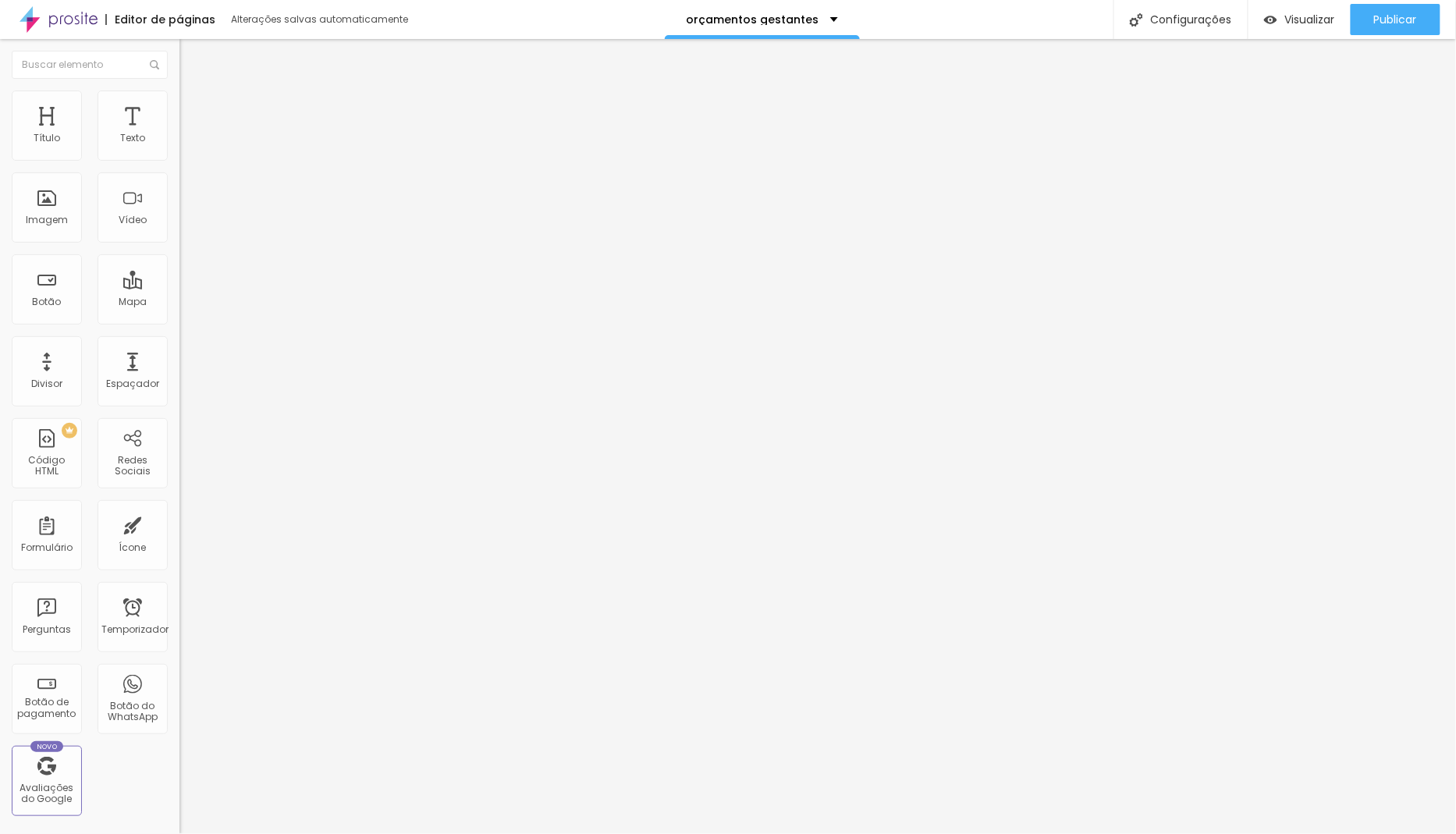 drag, startPoint x: 51, startPoint y: 153, endPoint x: 5, endPoint y: 153, distance: 46 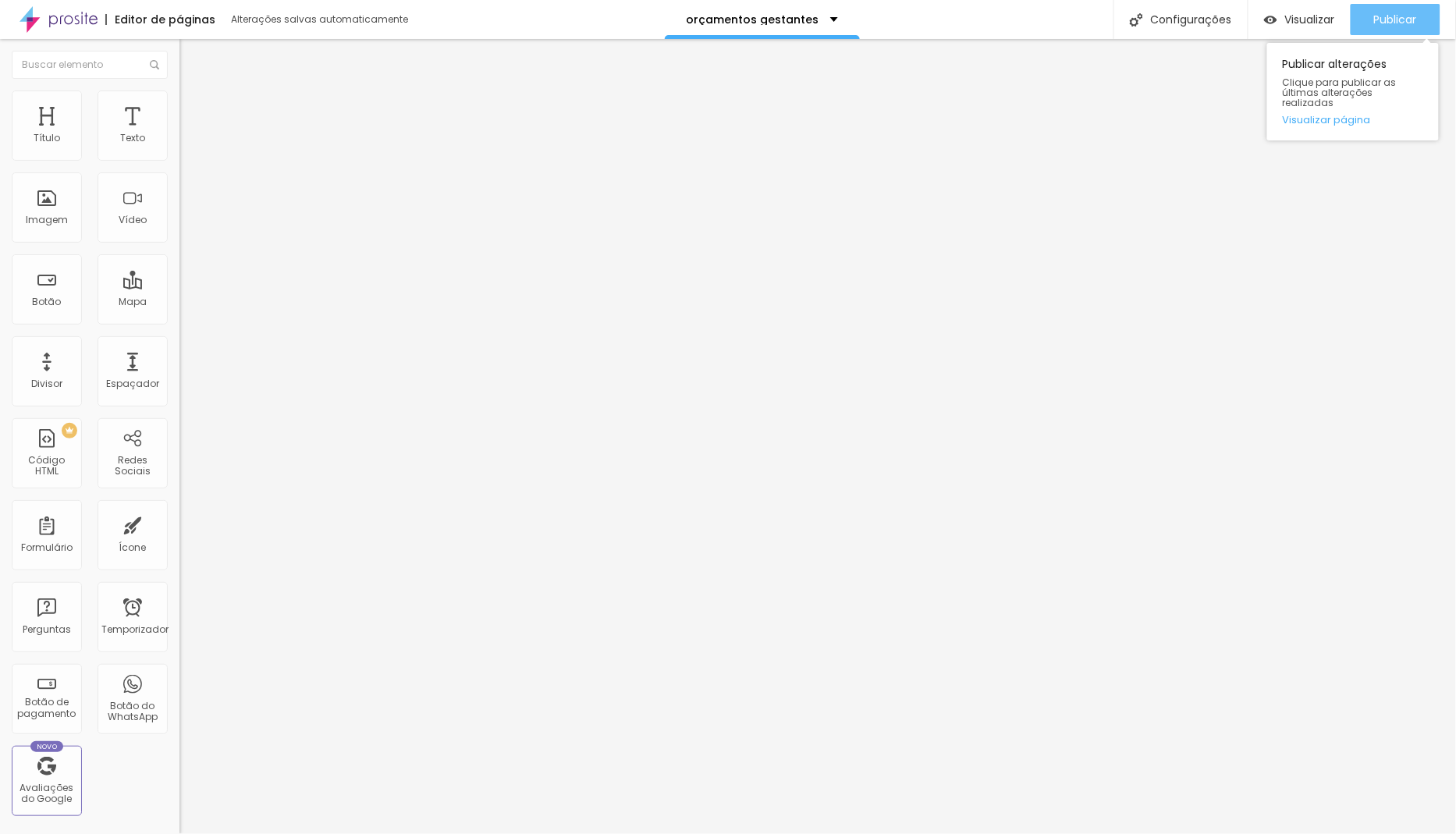 click on "Publicar" at bounding box center (1395, 20) 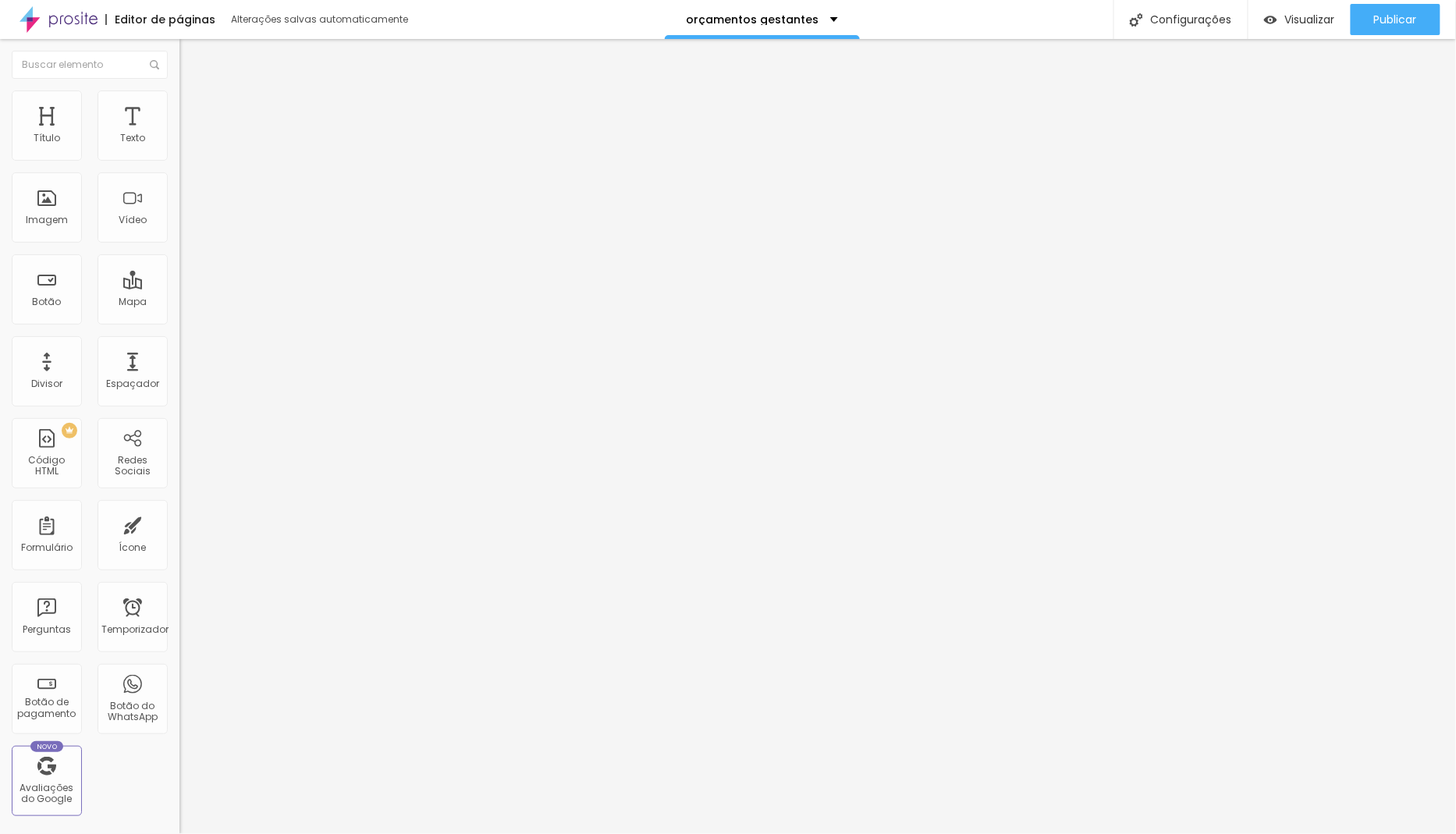 click at bounding box center [229, 293] 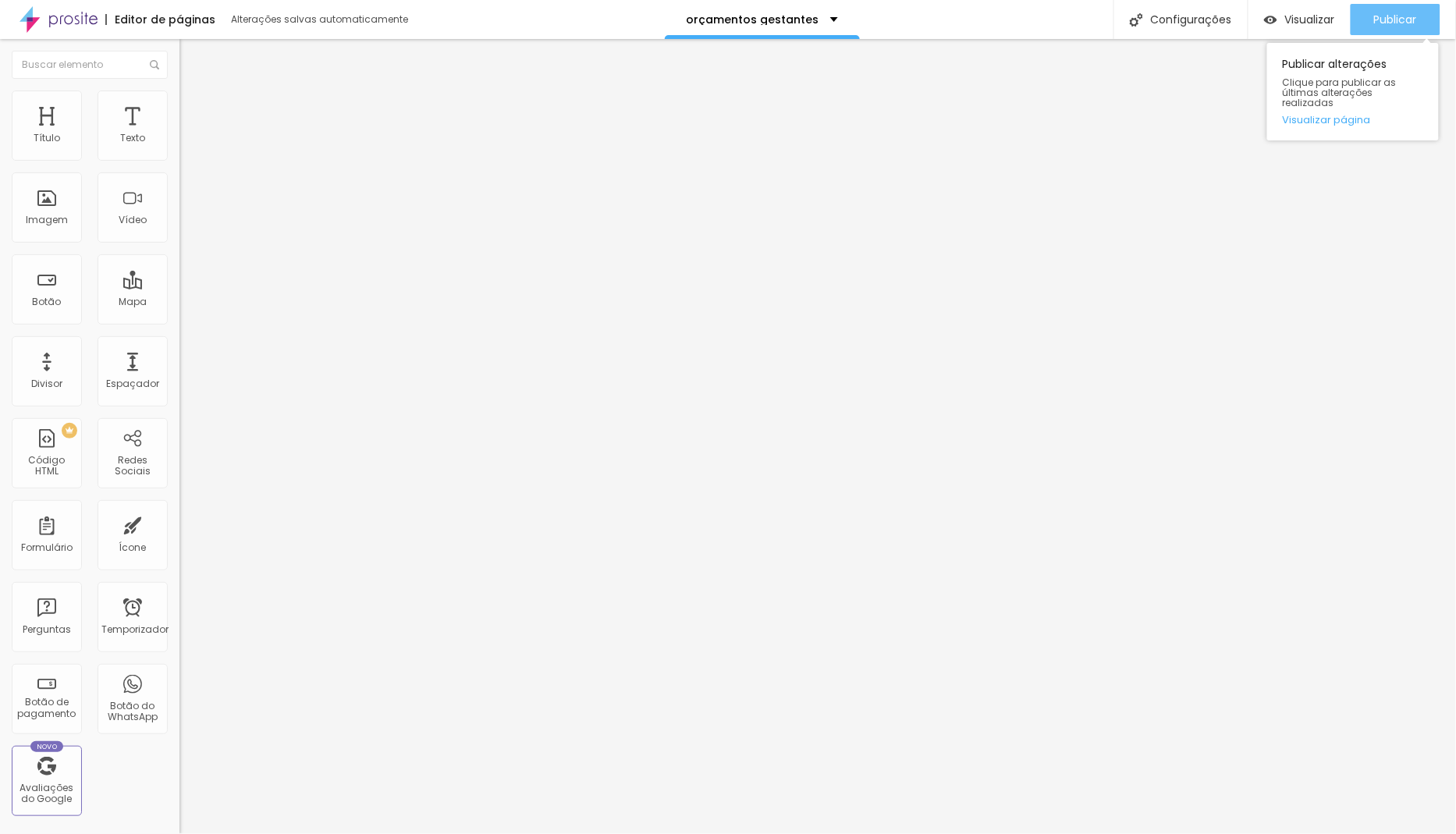click on "Publicar" at bounding box center [1395, 20] 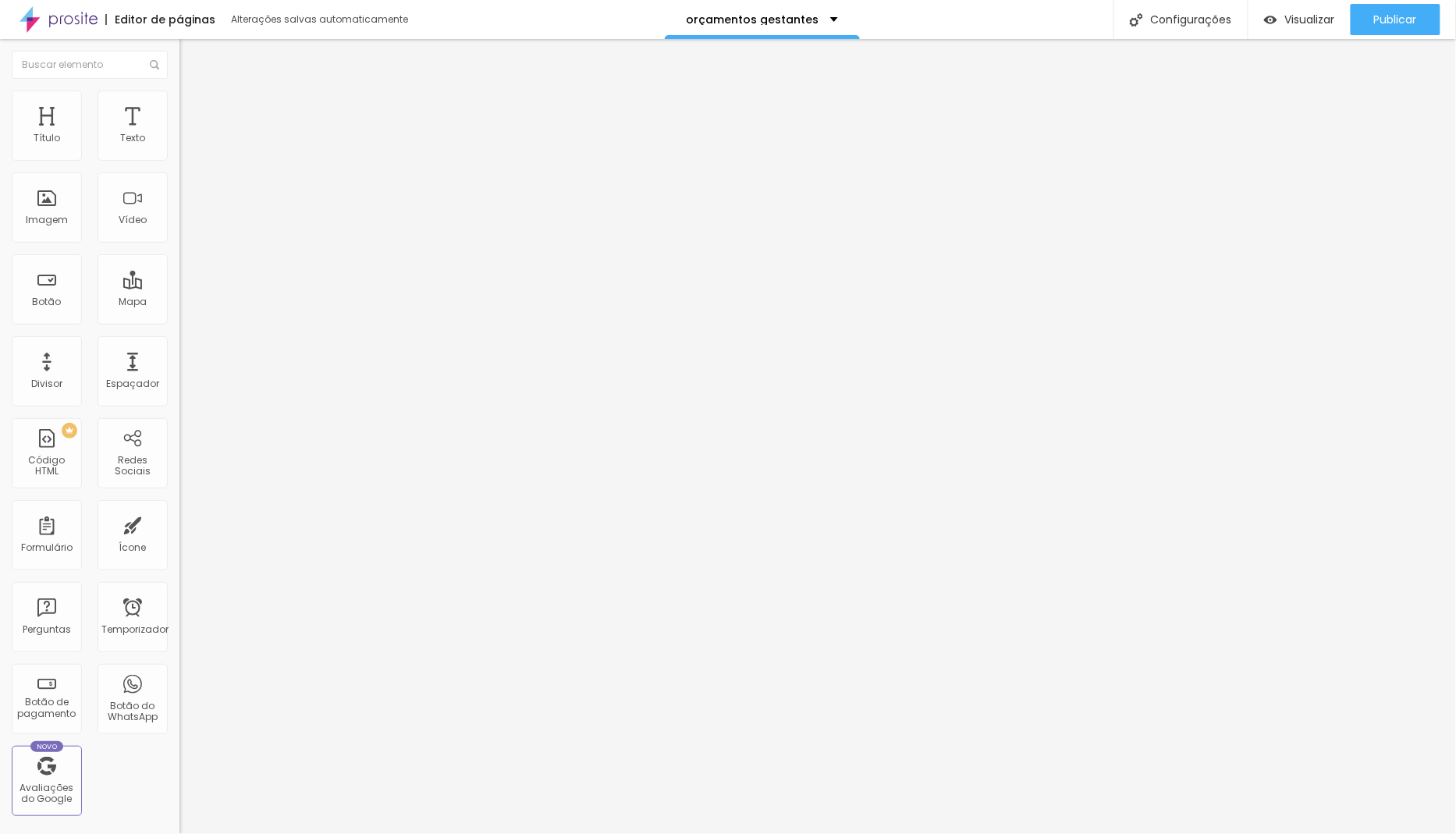 drag, startPoint x: 34, startPoint y: 180, endPoint x: 105, endPoint y: 187, distance: 71.34424 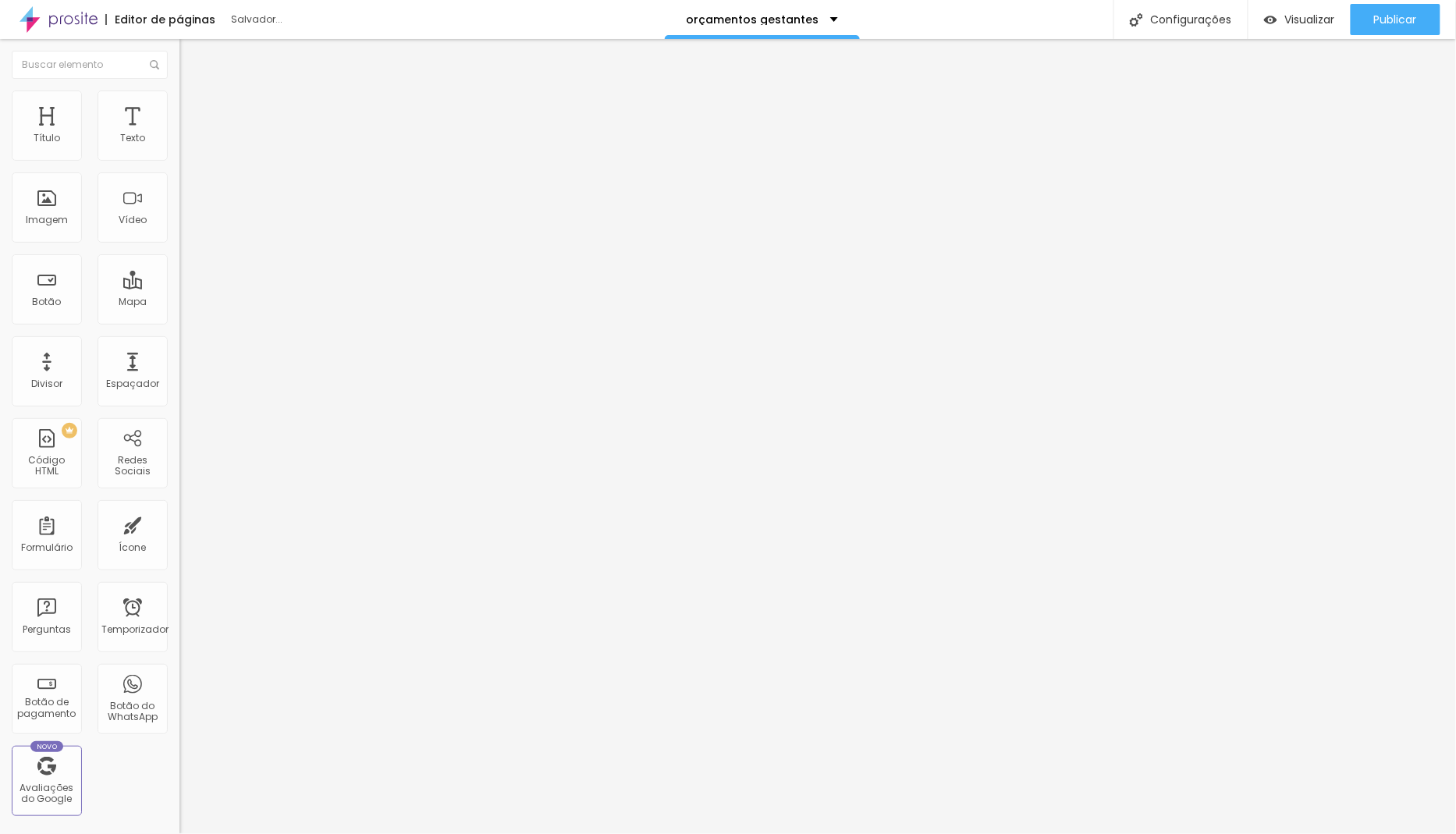 drag, startPoint x: 37, startPoint y: 176, endPoint x: 58, endPoint y: 177, distance: 21.023796 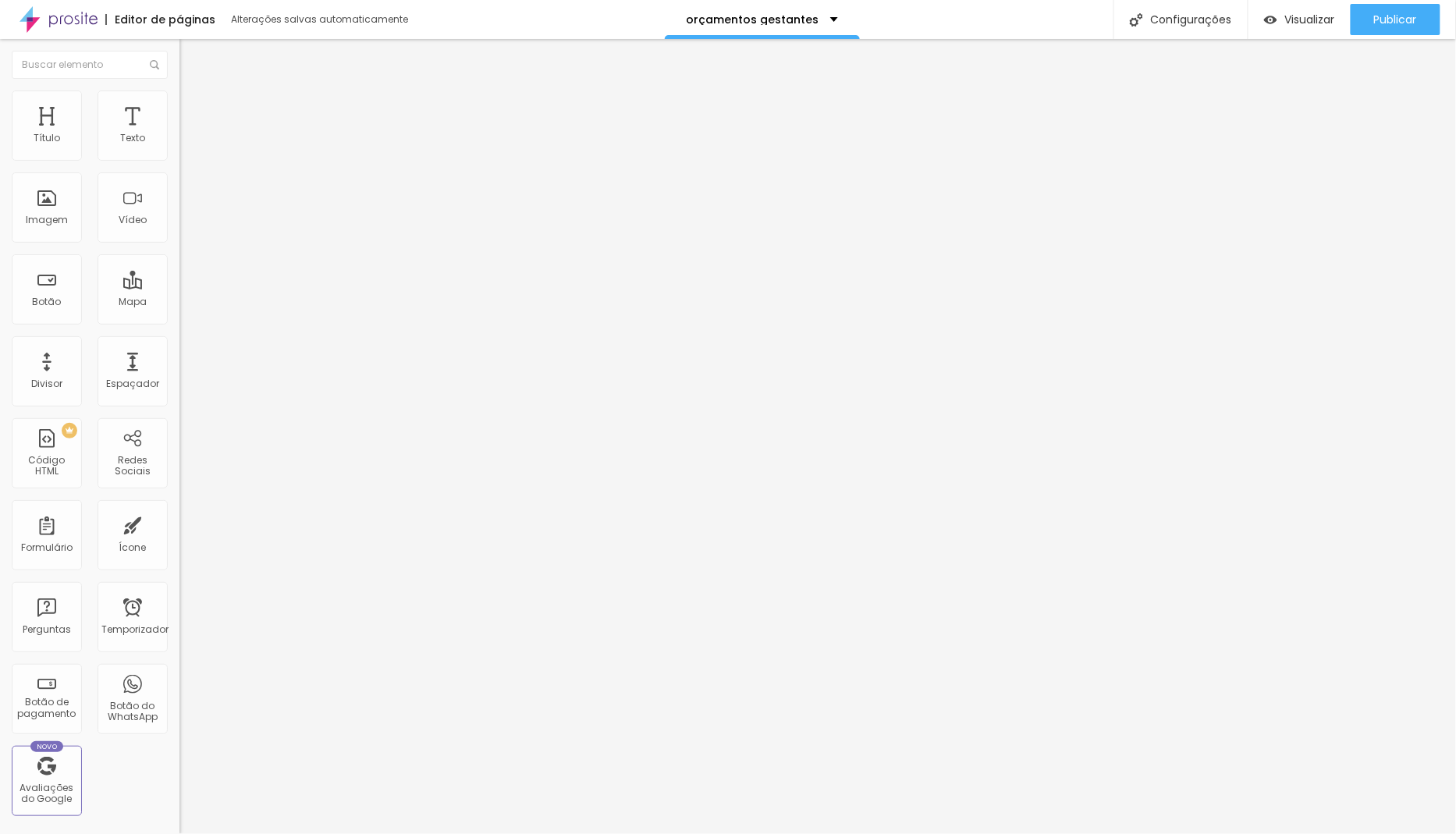 drag, startPoint x: 37, startPoint y: 180, endPoint x: 69, endPoint y: 180, distance: 32 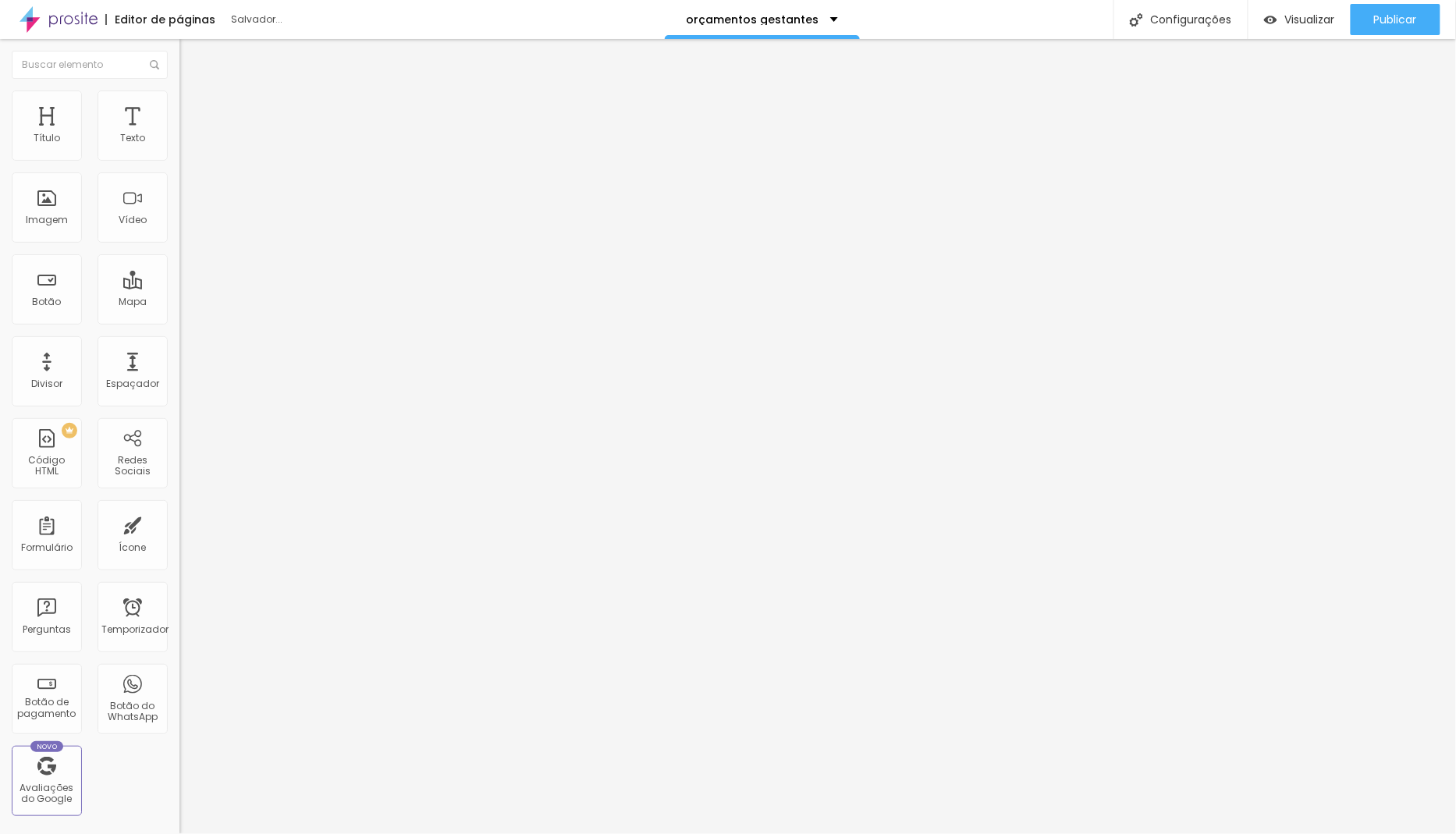 drag, startPoint x: 38, startPoint y: 179, endPoint x: 69, endPoint y: 179, distance: 31 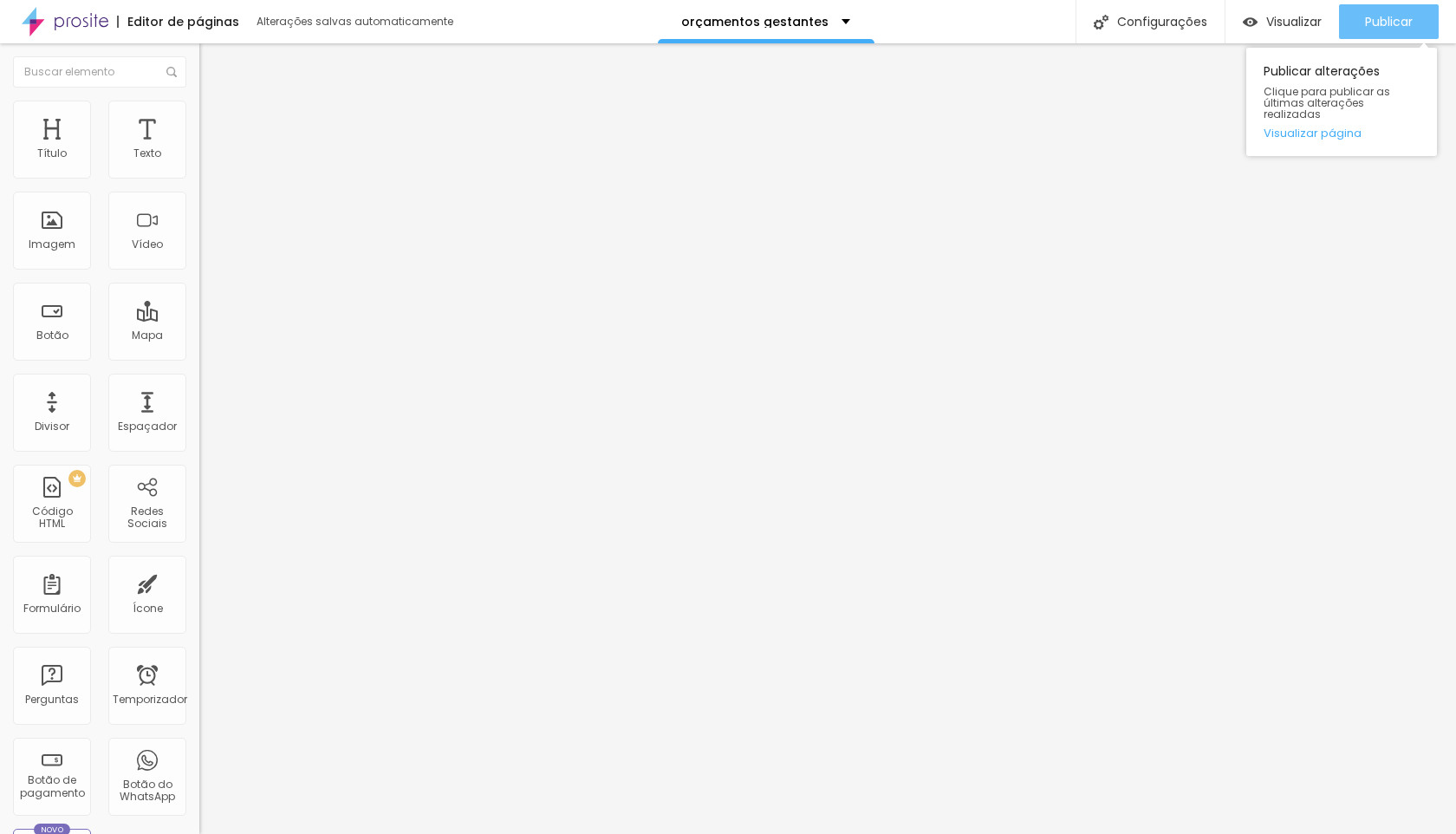 click on "Publicar" at bounding box center (1388, 22) 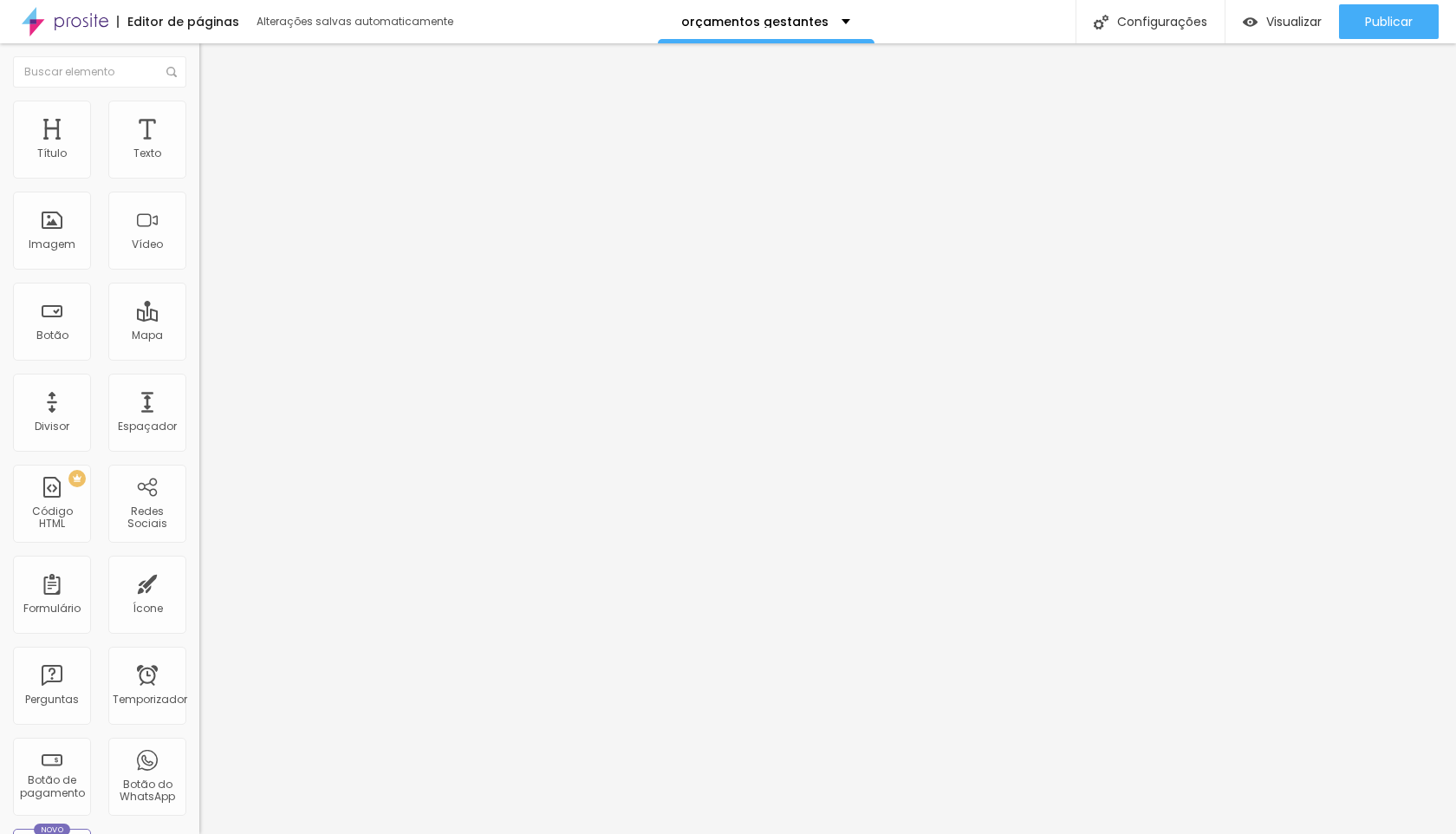 click on "Avançado" at bounding box center [244, 112] 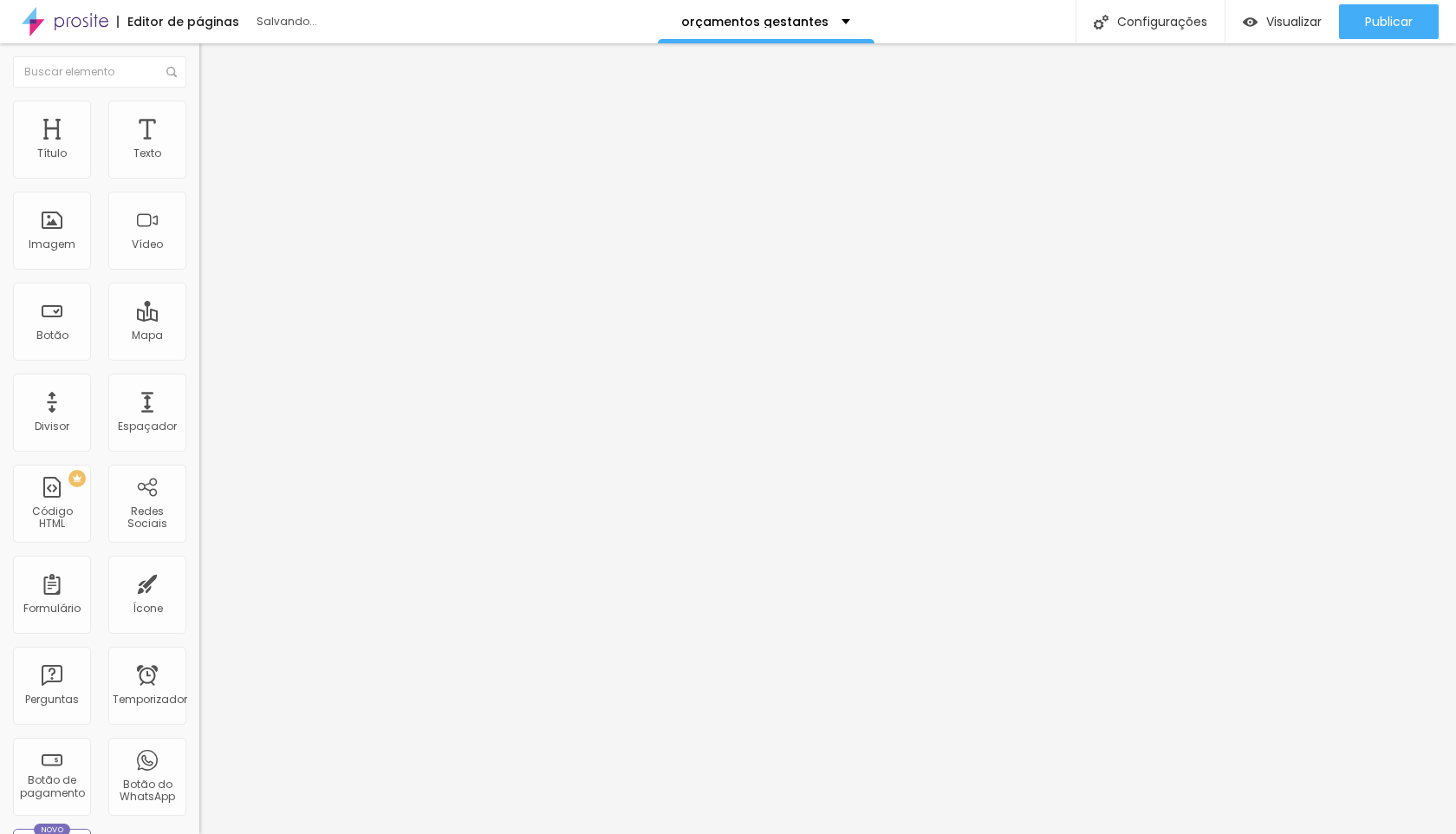 drag, startPoint x: 49, startPoint y: 202, endPoint x: 101, endPoint y: 205, distance: 52.086467 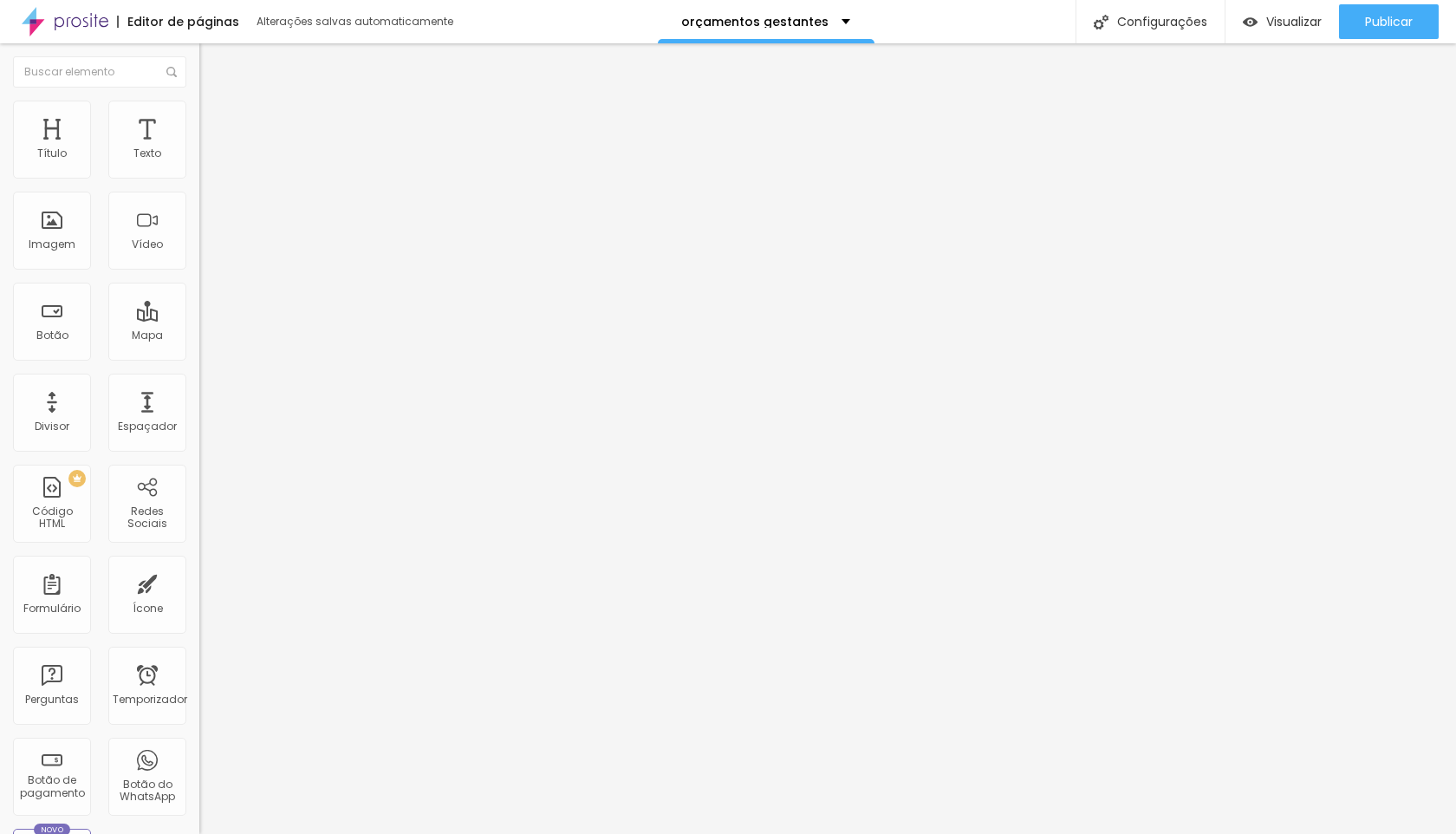 click at bounding box center (207, 108) 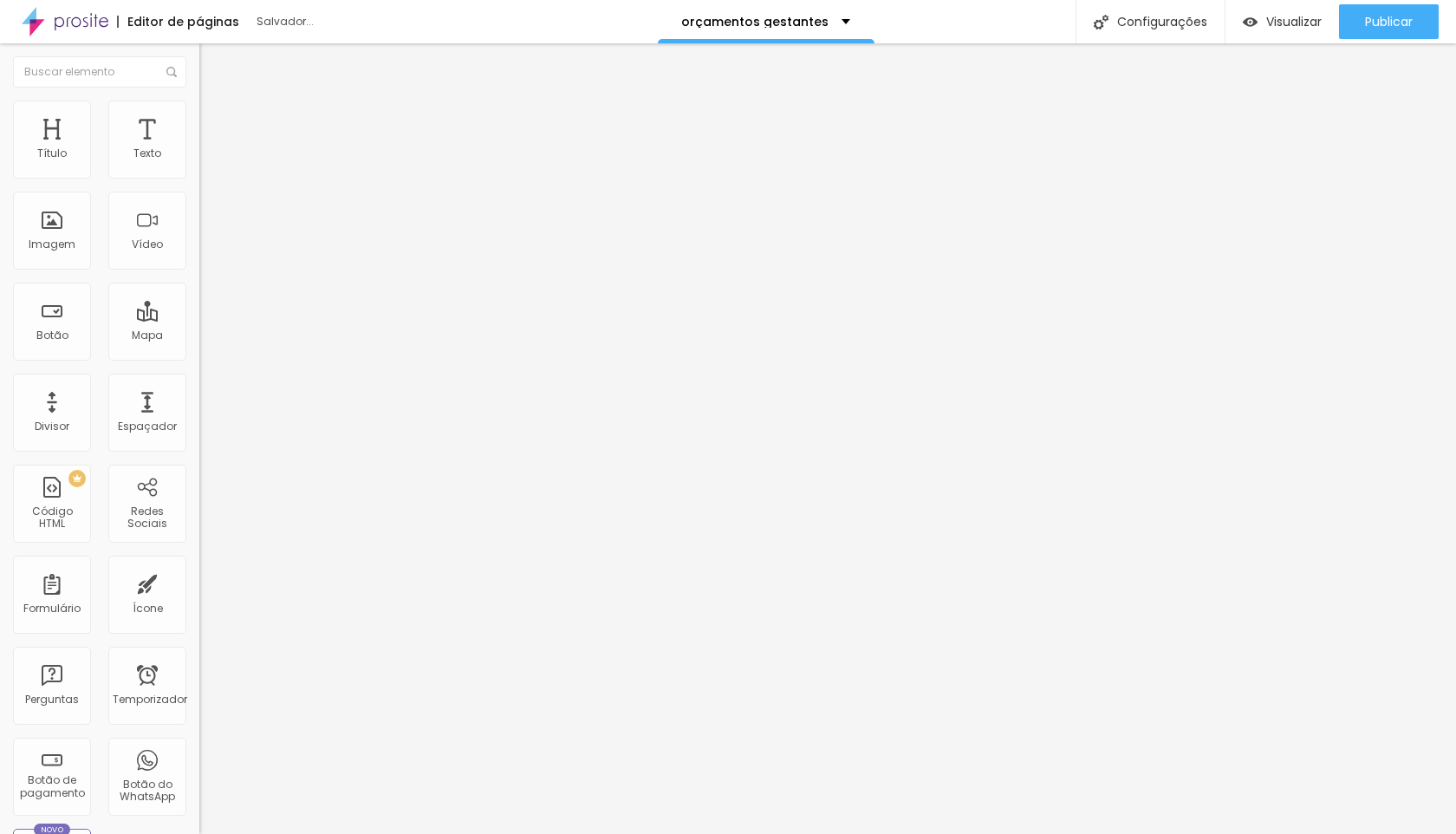 drag, startPoint x: 48, startPoint y: 171, endPoint x: 81, endPoint y: 174, distance: 33.136083 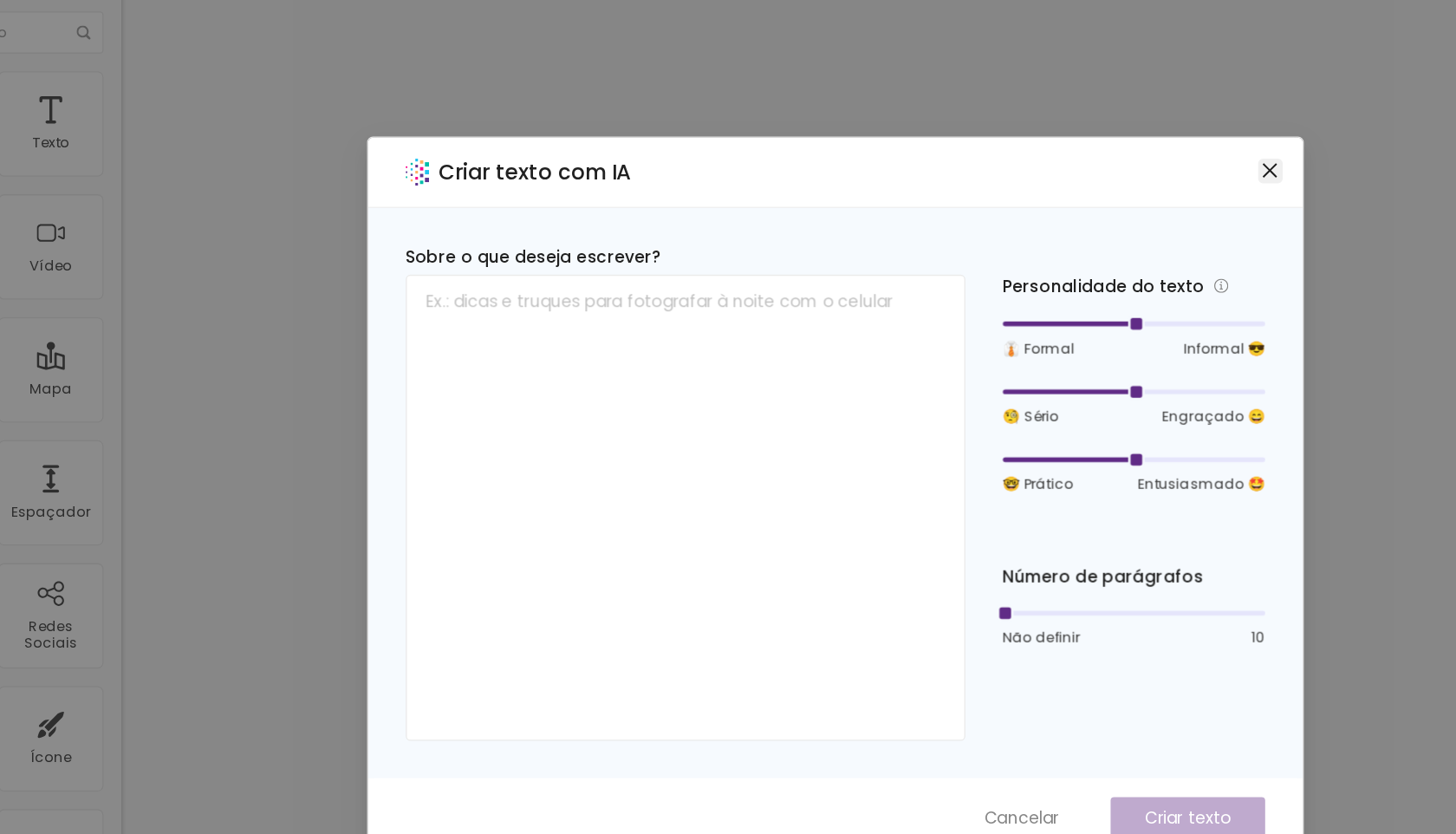 click 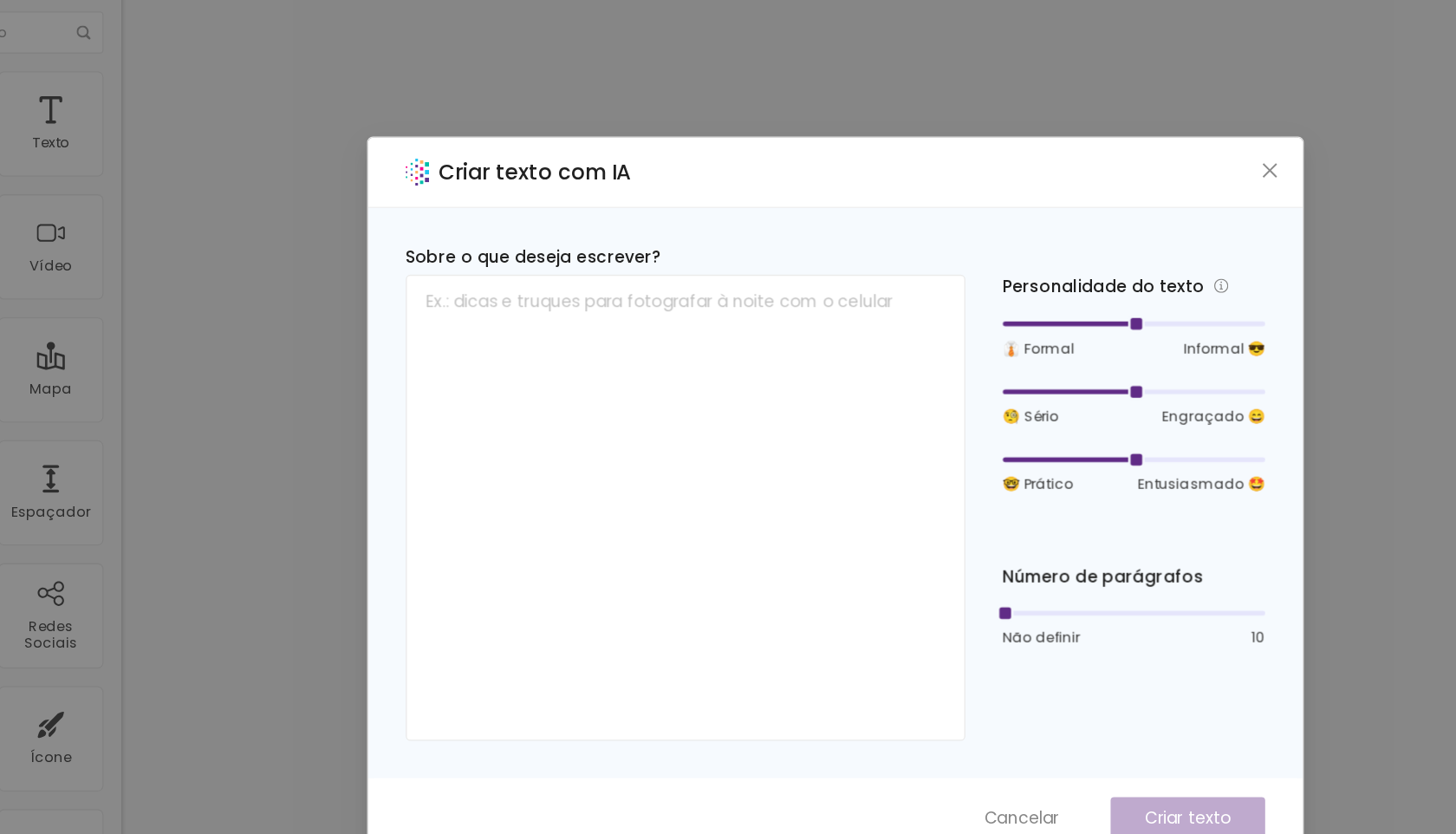 click on "Criar texto com IA Sobre o que deseja escrever? Personalidade do texto 👔 Formal Informal 😎 🧐 Sério Engraçado 😄 🤓 Prático Entusiasmado 🤩 Número de parágrafos Não definir 10 Cancelar Criar texto" at bounding box center (728, 417) 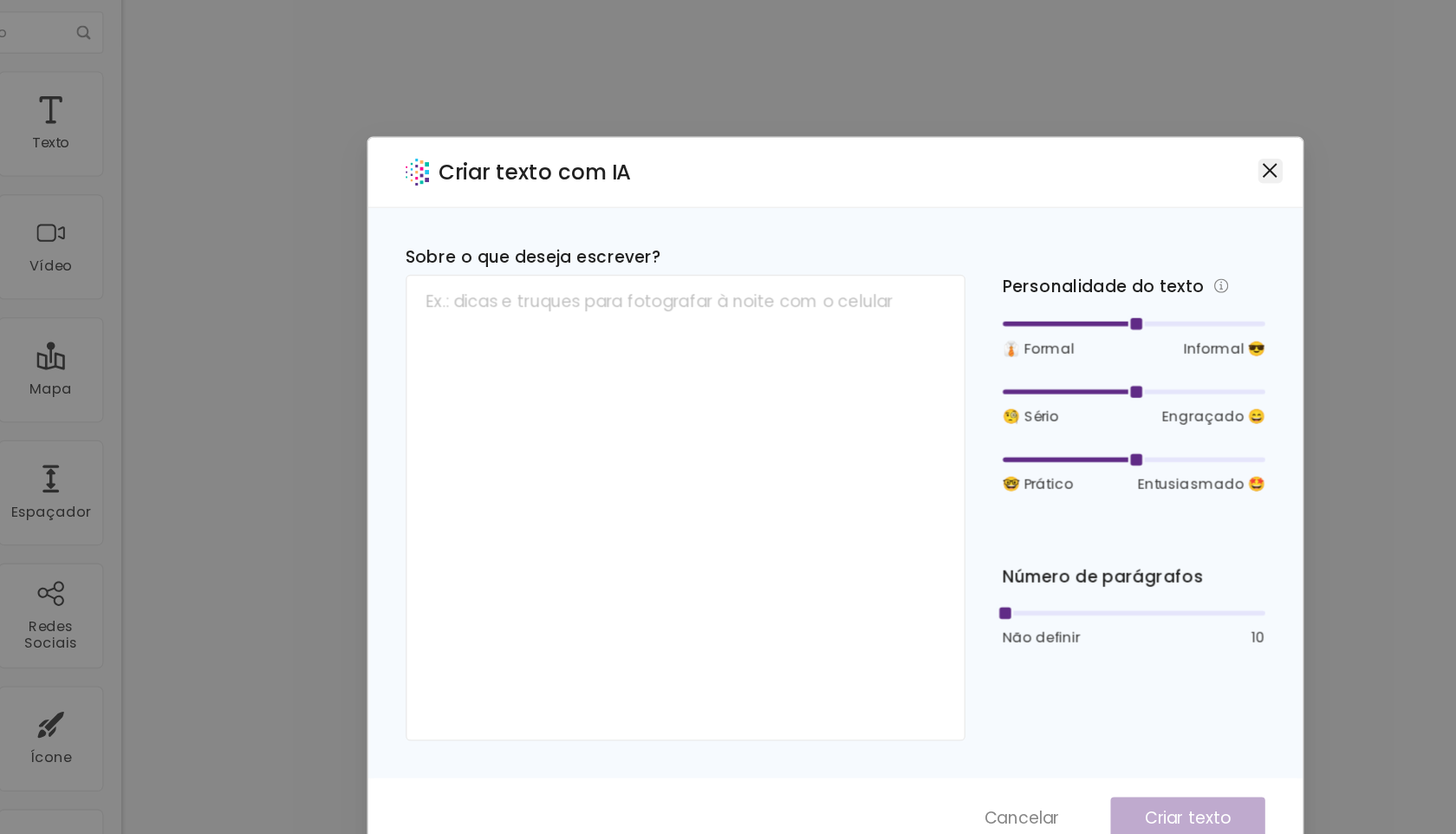 click 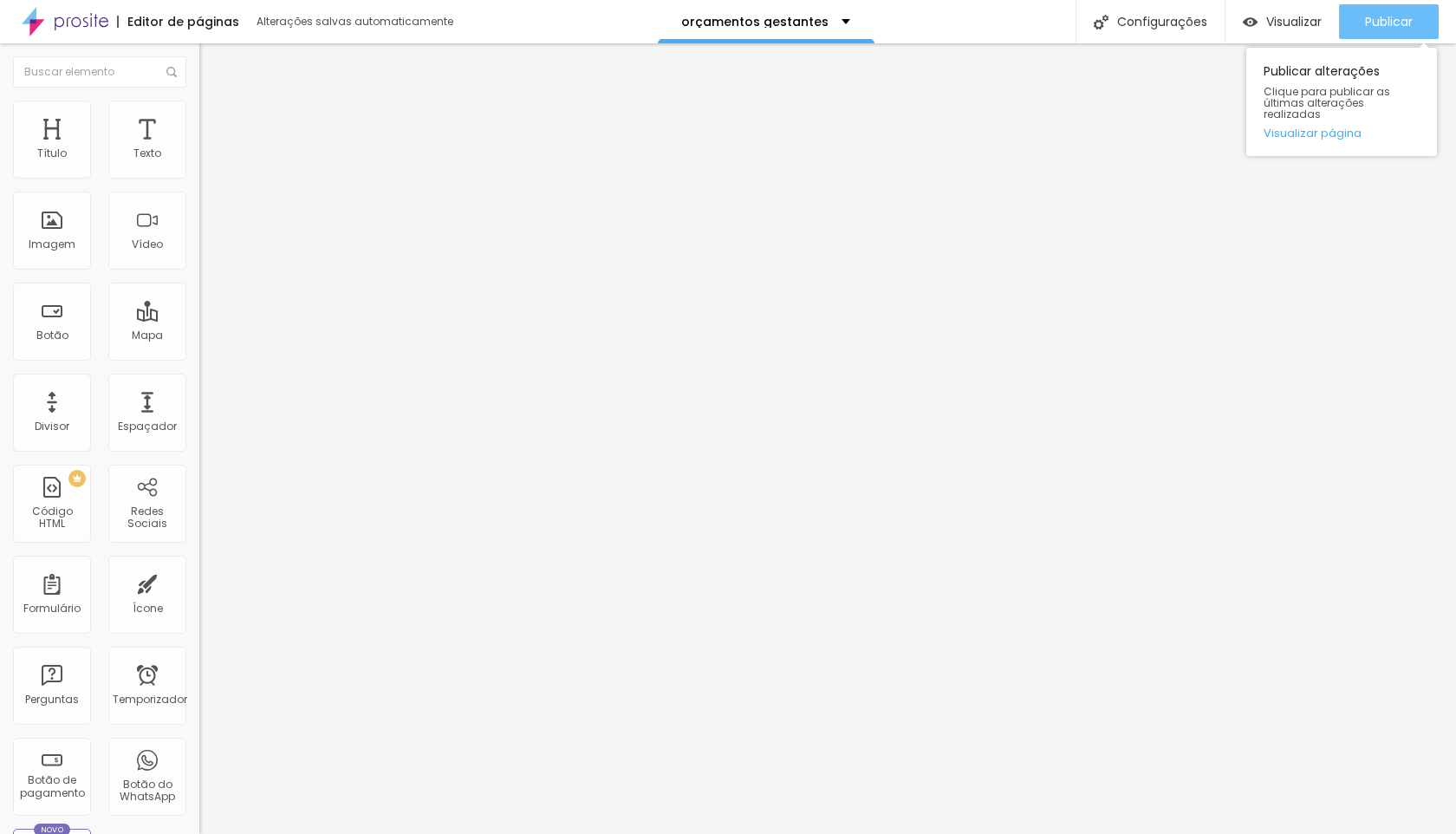 click on "Publicar" at bounding box center [1388, 22] 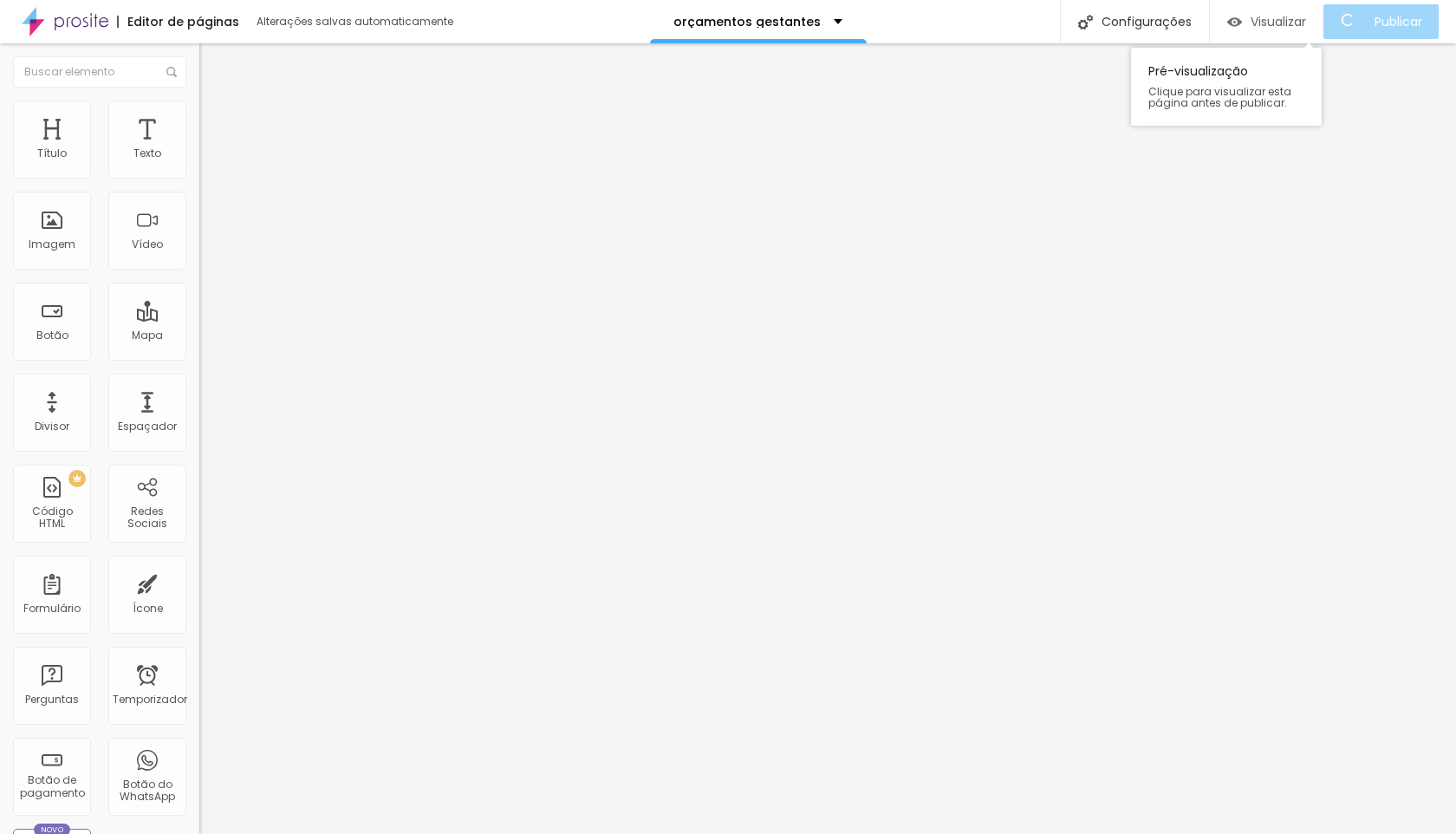 click on "Visualizar" at bounding box center [1278, 22] 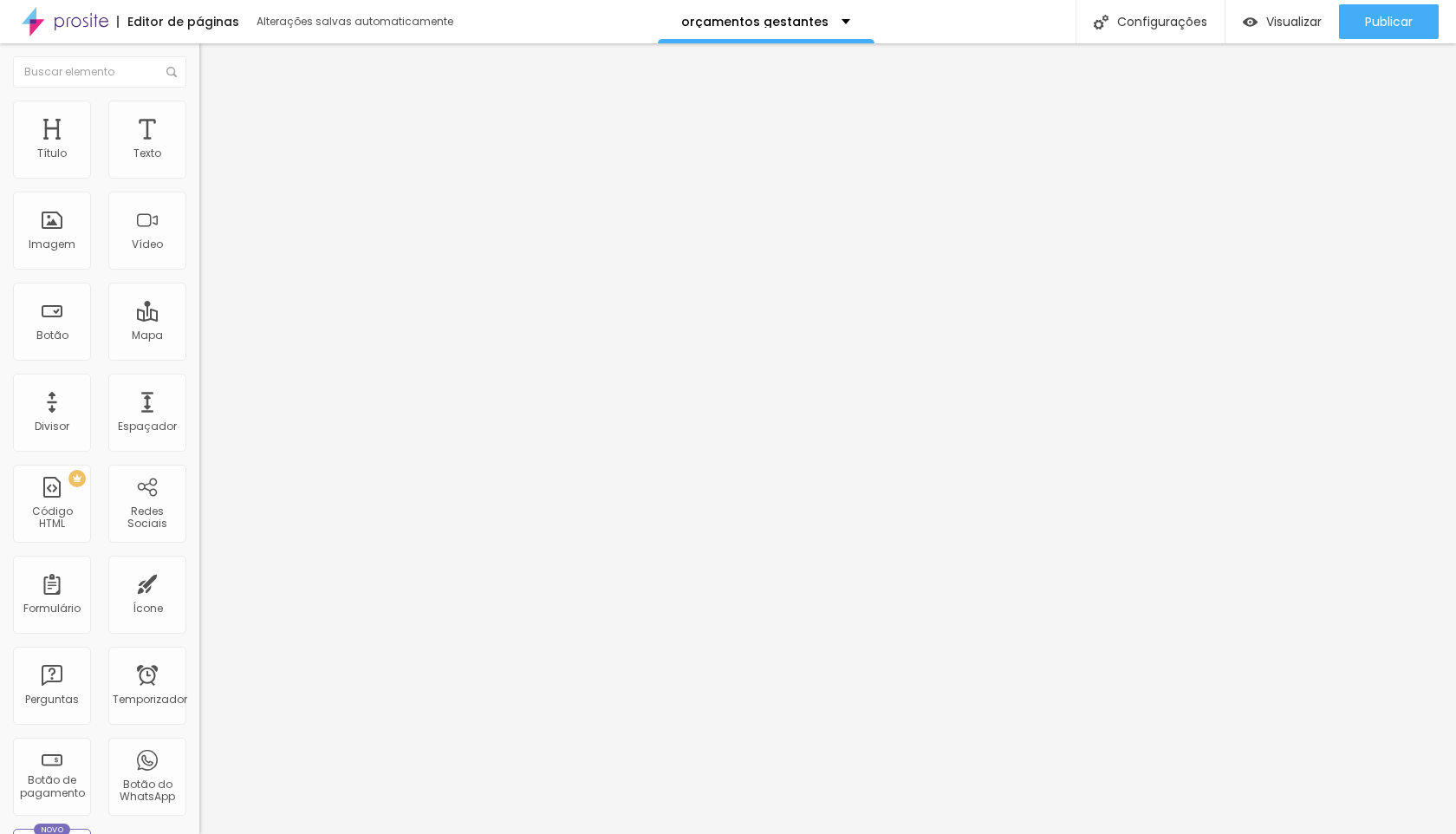 click on "Encaixotado" at bounding box center (233, 150) 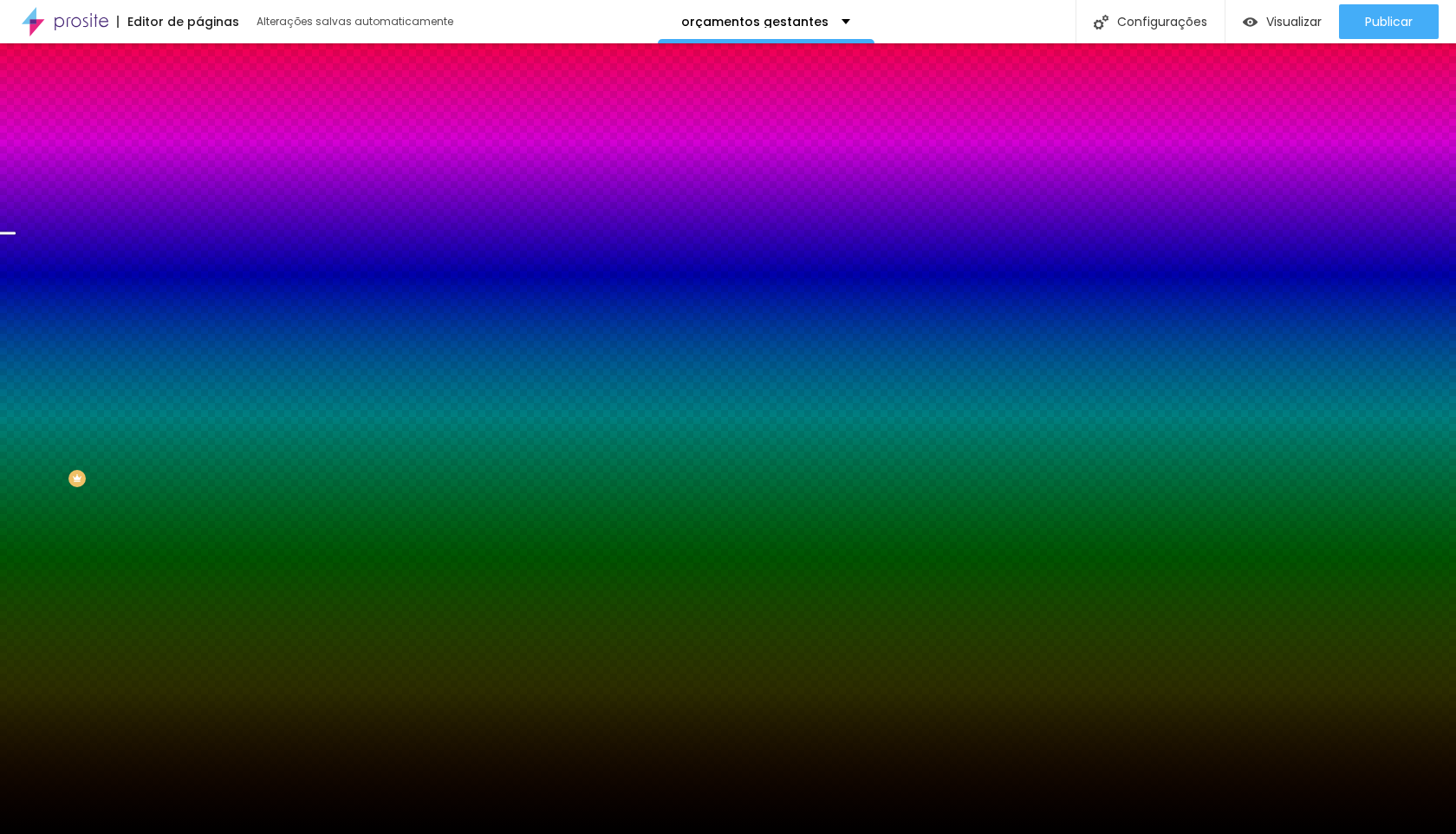 click on "Avançado" at bounding box center [244, 129] 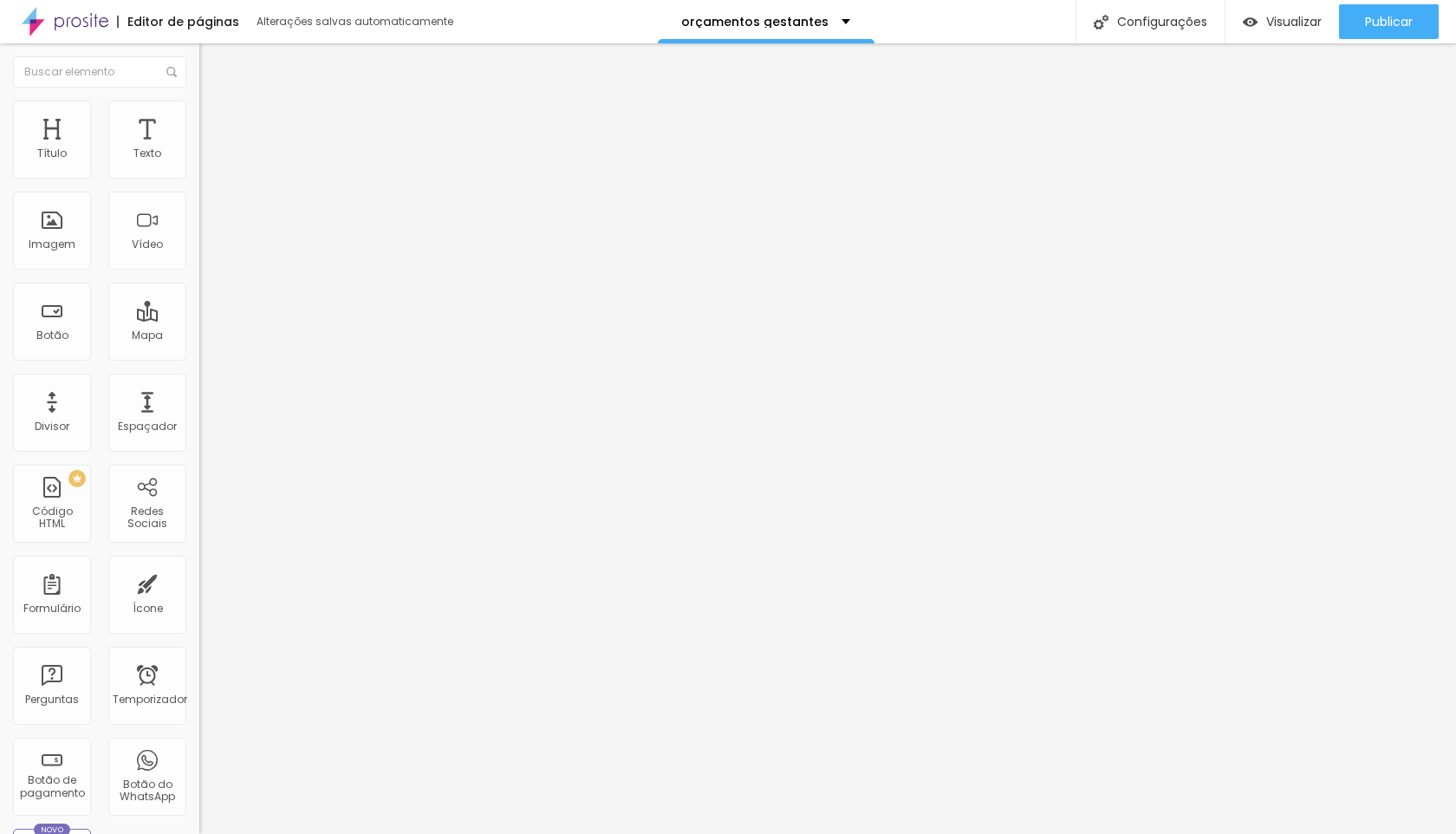 drag, startPoint x: 49, startPoint y: 201, endPoint x: 72, endPoint y: 180, distance: 31.144823 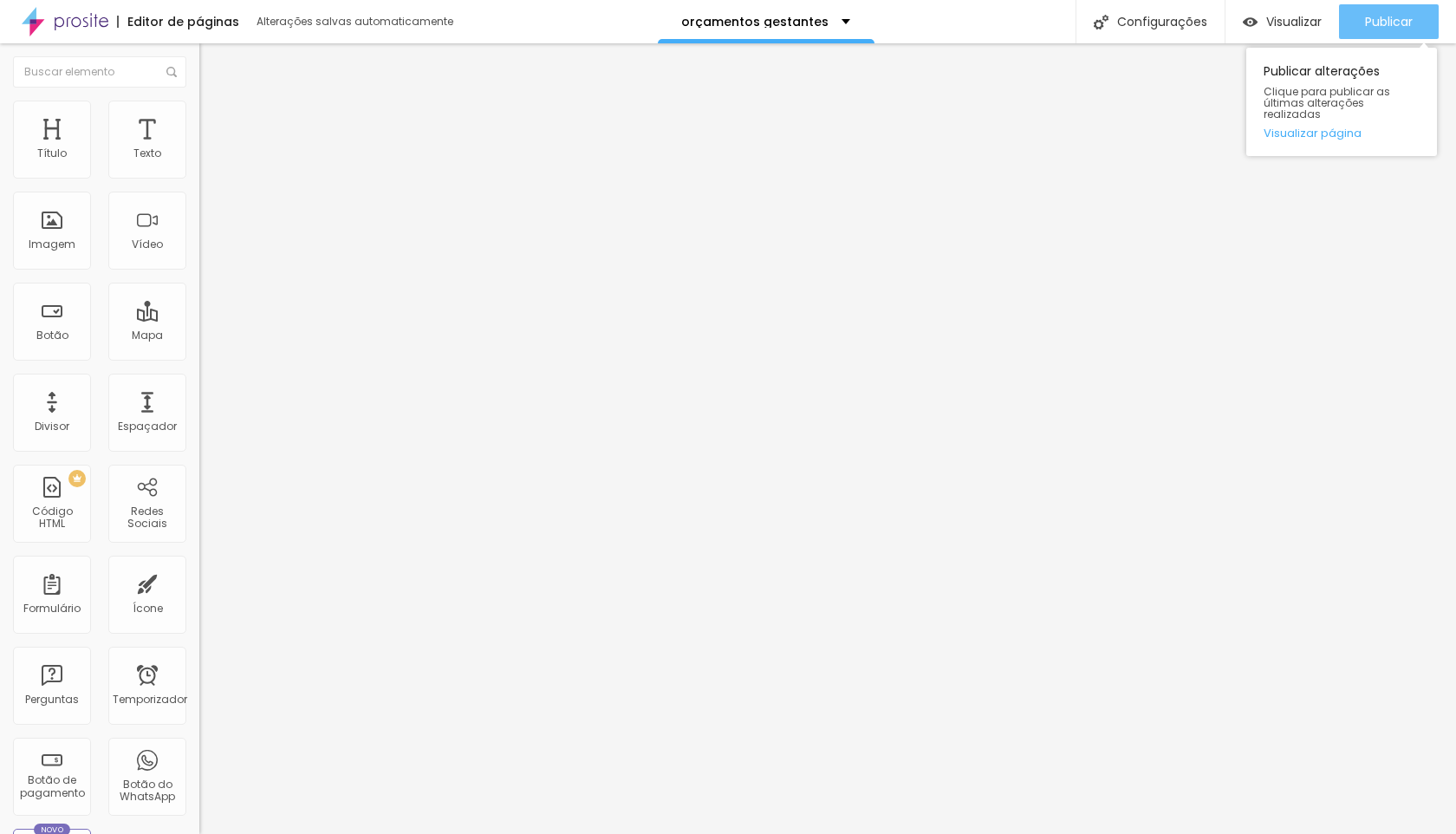 click on "Publicar" at bounding box center [1388, 22] 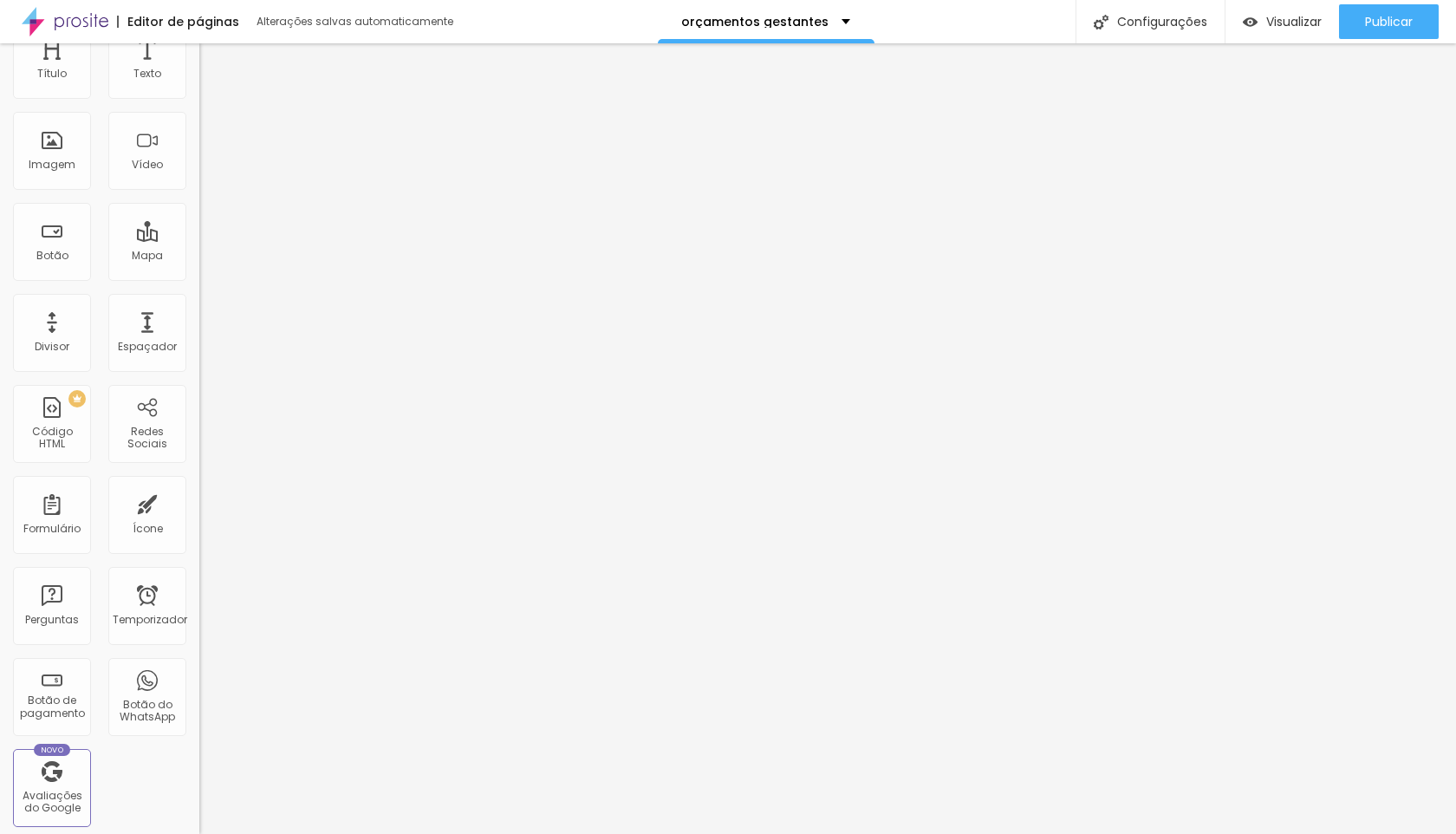 scroll, scrollTop: 0, scrollLeft: 0, axis: both 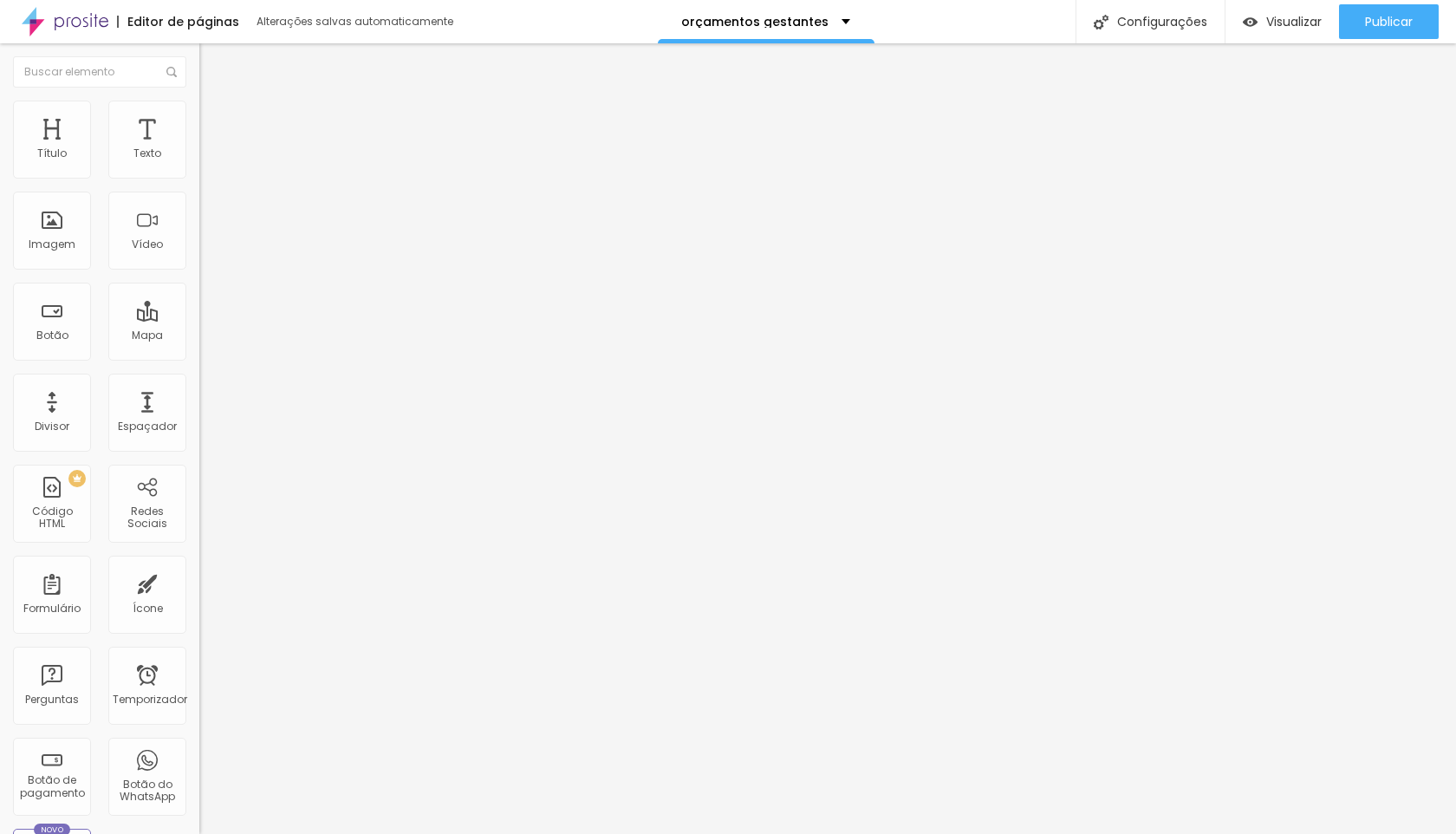 click at bounding box center (207, 108) 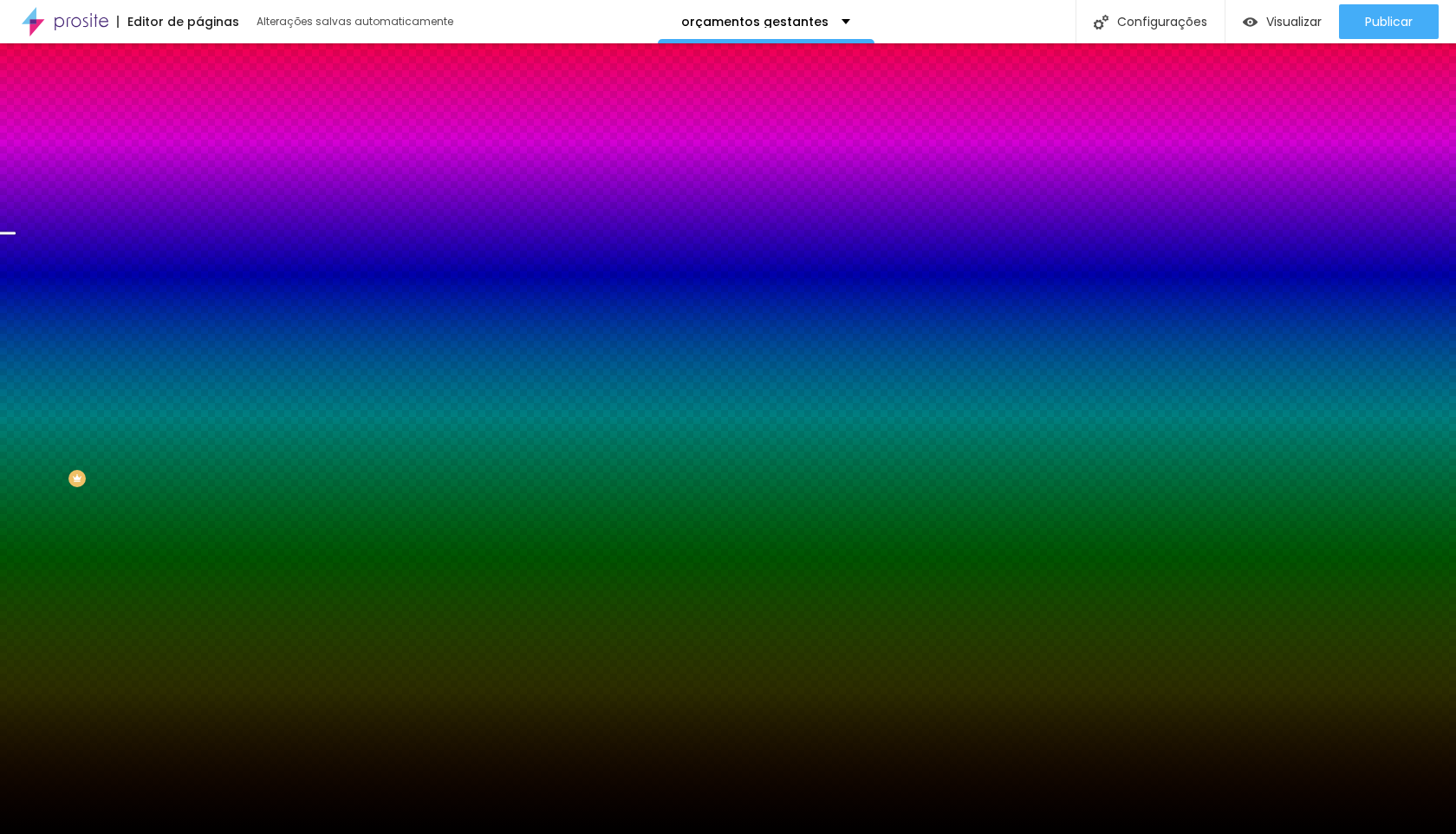 click at bounding box center (207, 126) 